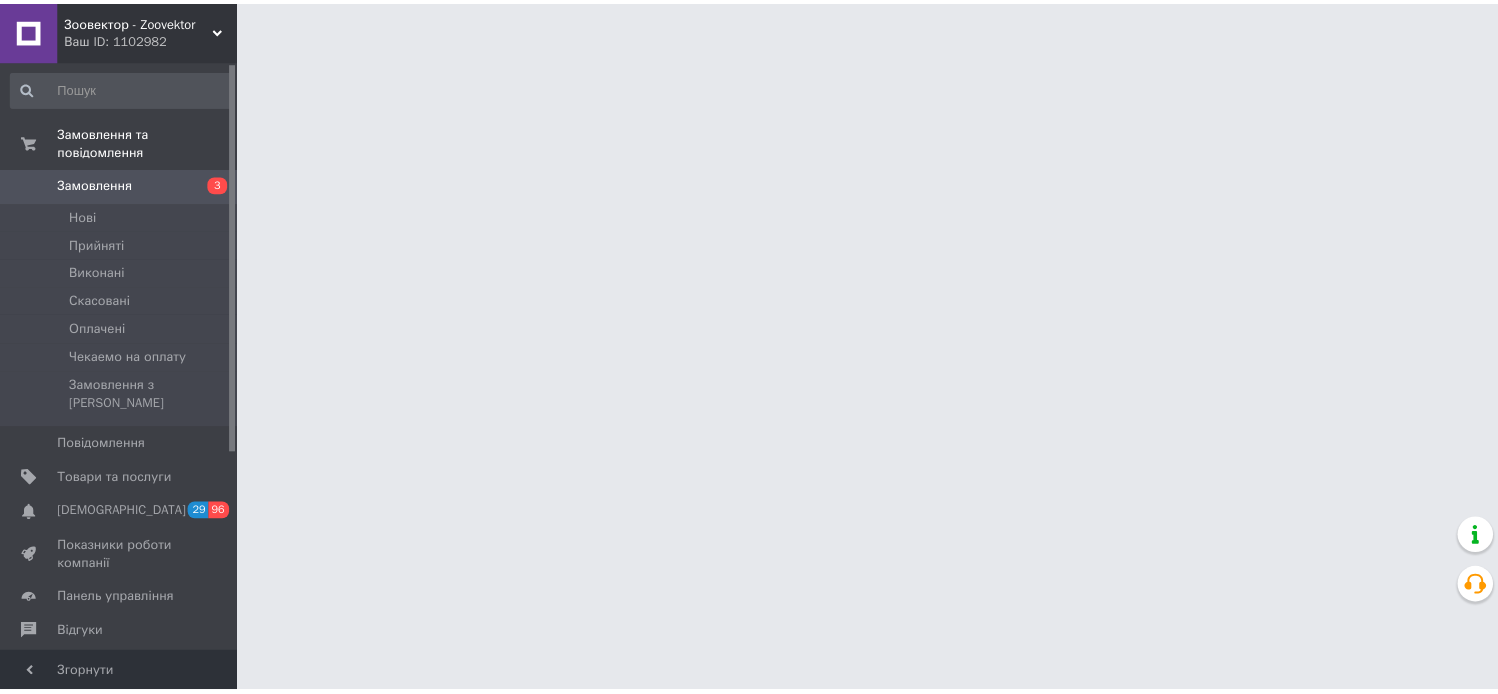 scroll, scrollTop: 0, scrollLeft: 0, axis: both 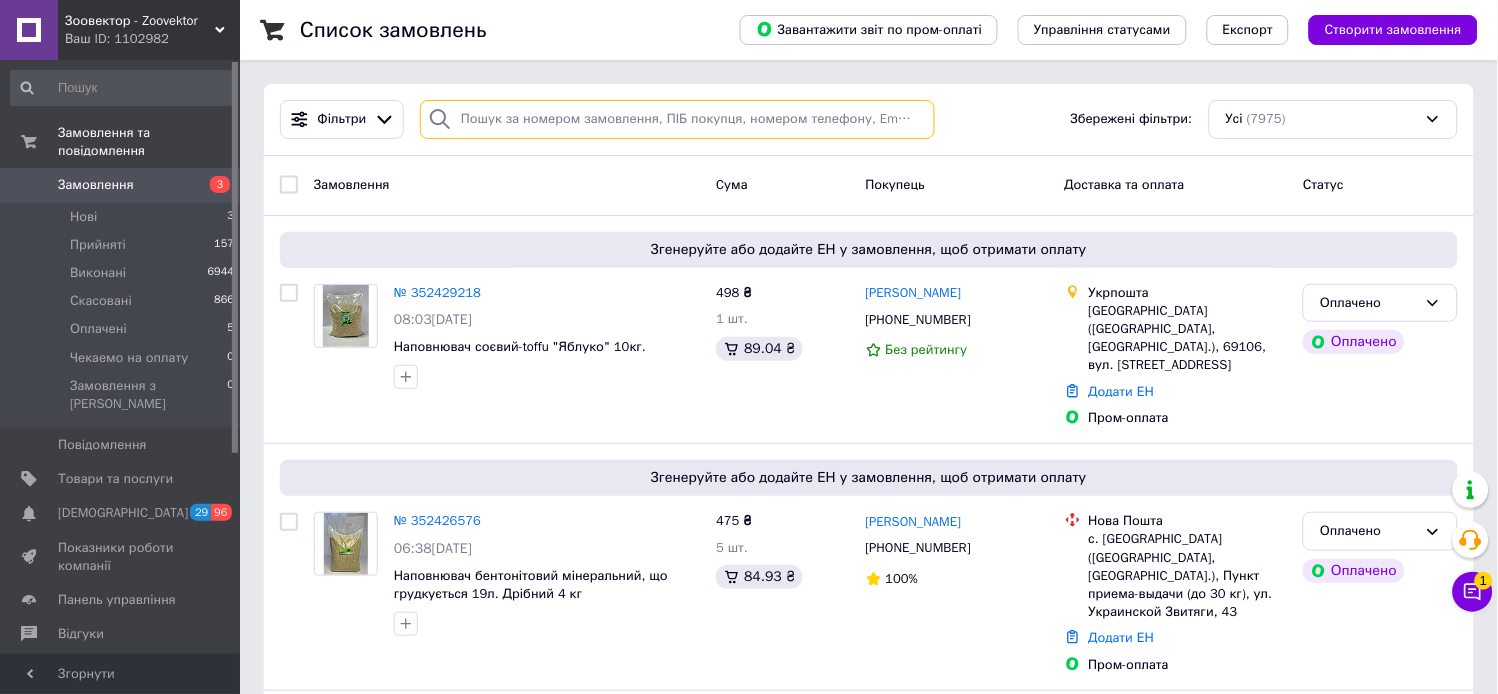 click at bounding box center [677, 119] 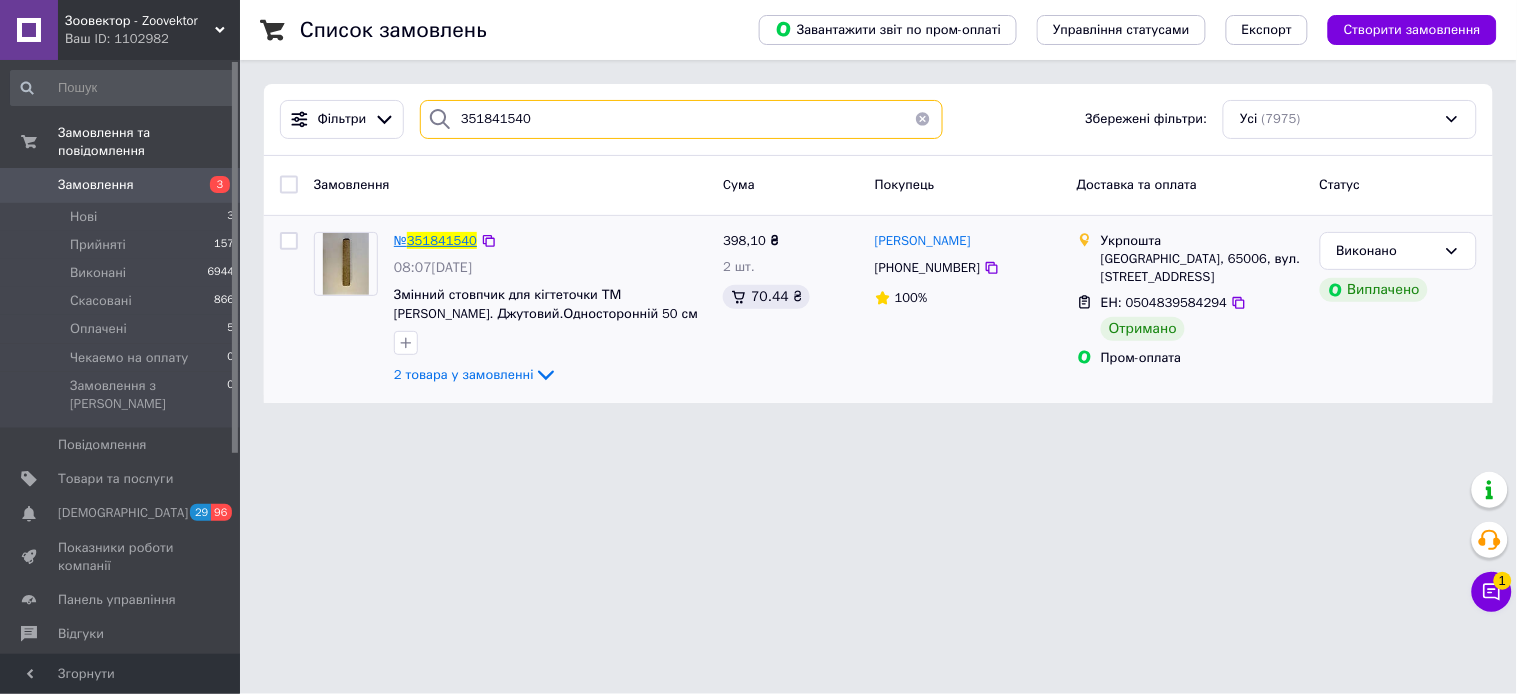 type on "351841540" 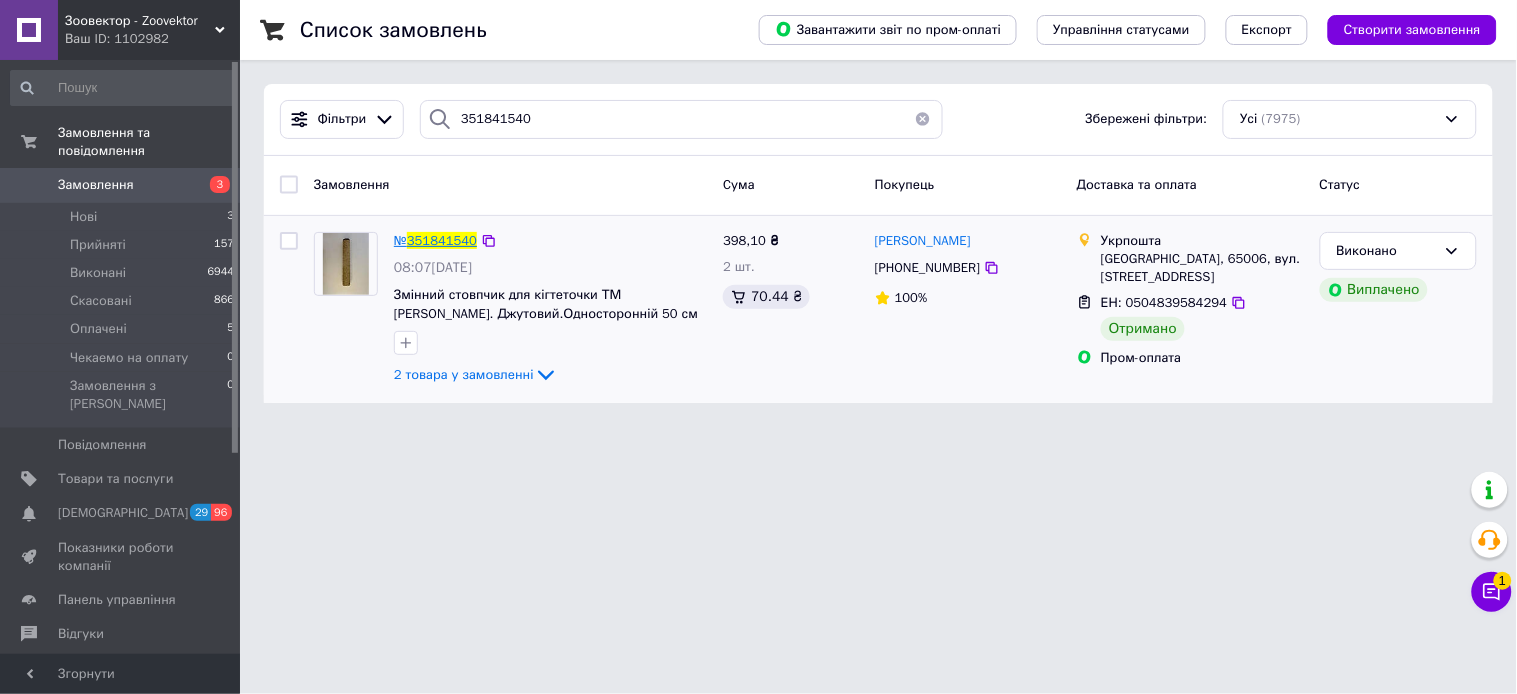 click on "351841540" at bounding box center [442, 240] 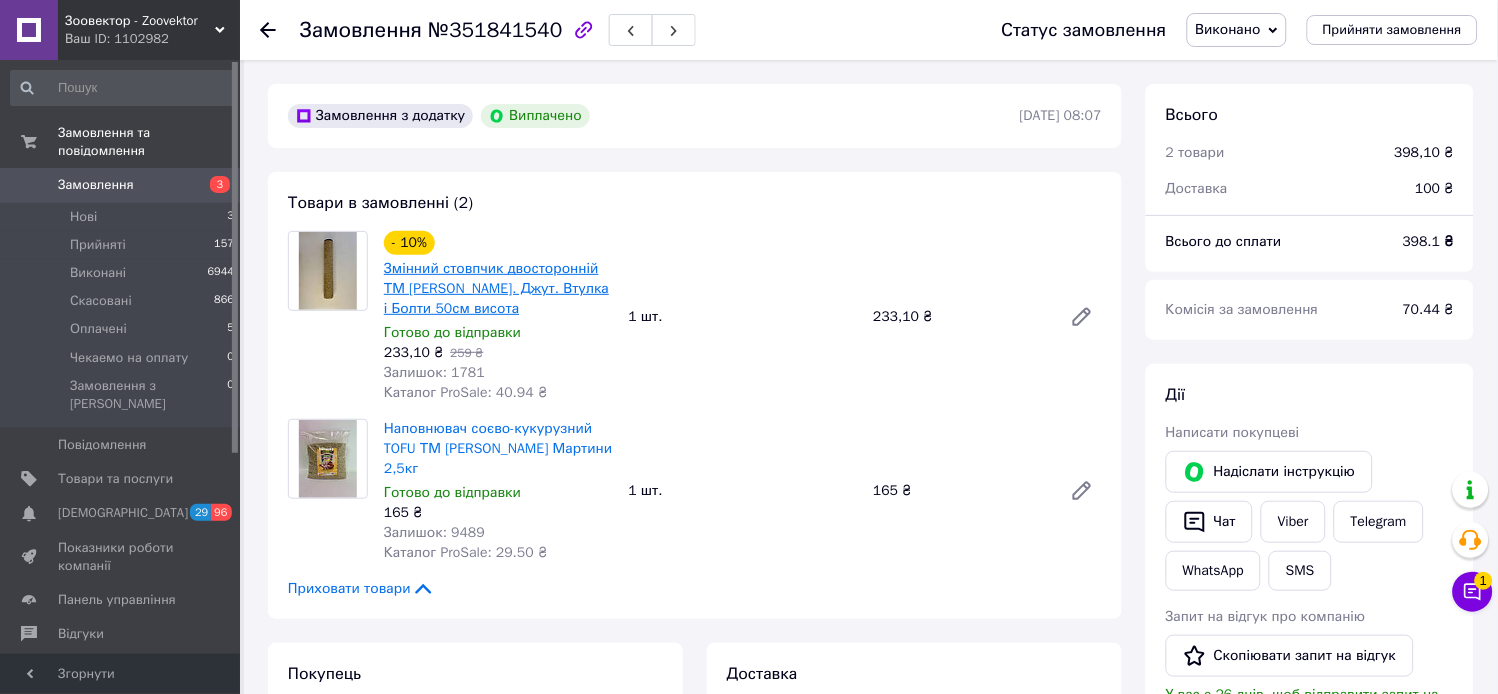 click on "Змінний стовпчик двосторонній ТМ Моніка. Джут. Втулка і Болти 50см висота" at bounding box center [496, 288] 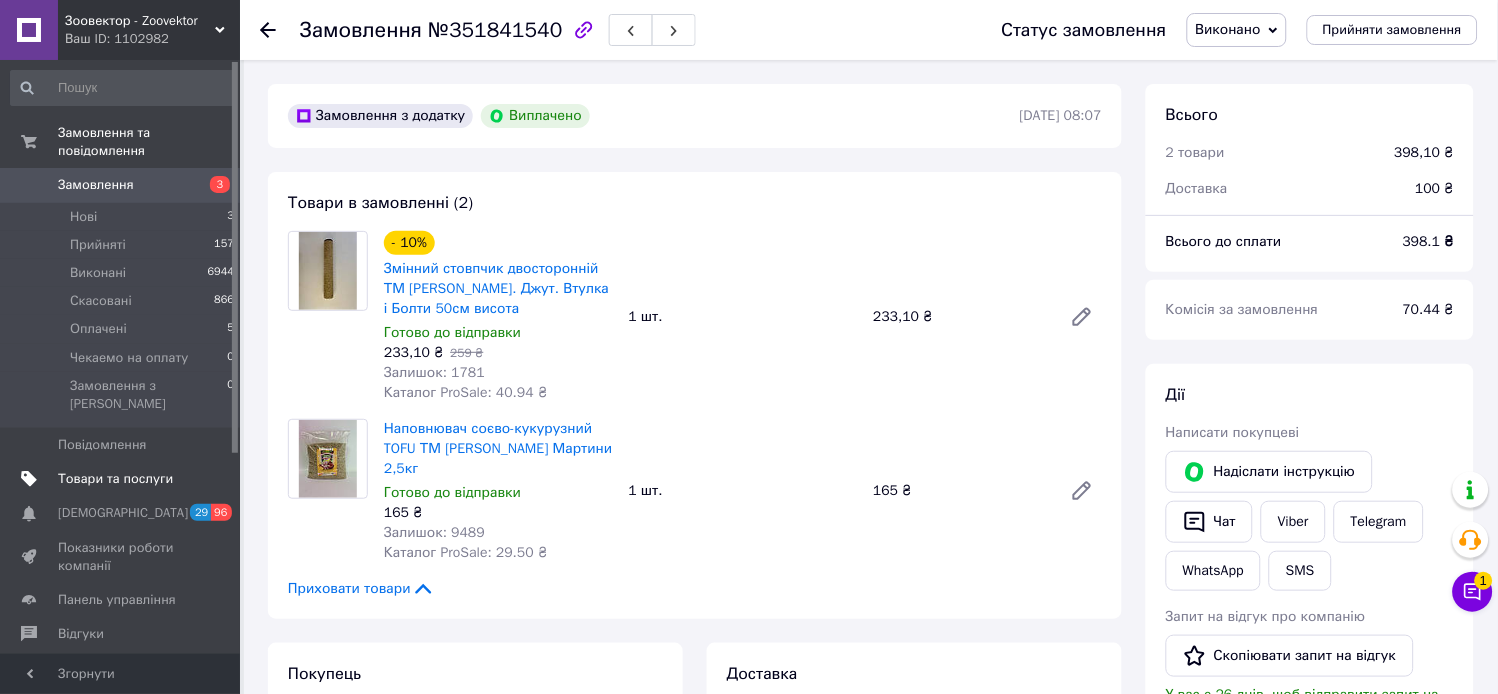 click on "Товари та послуги" at bounding box center (115, 479) 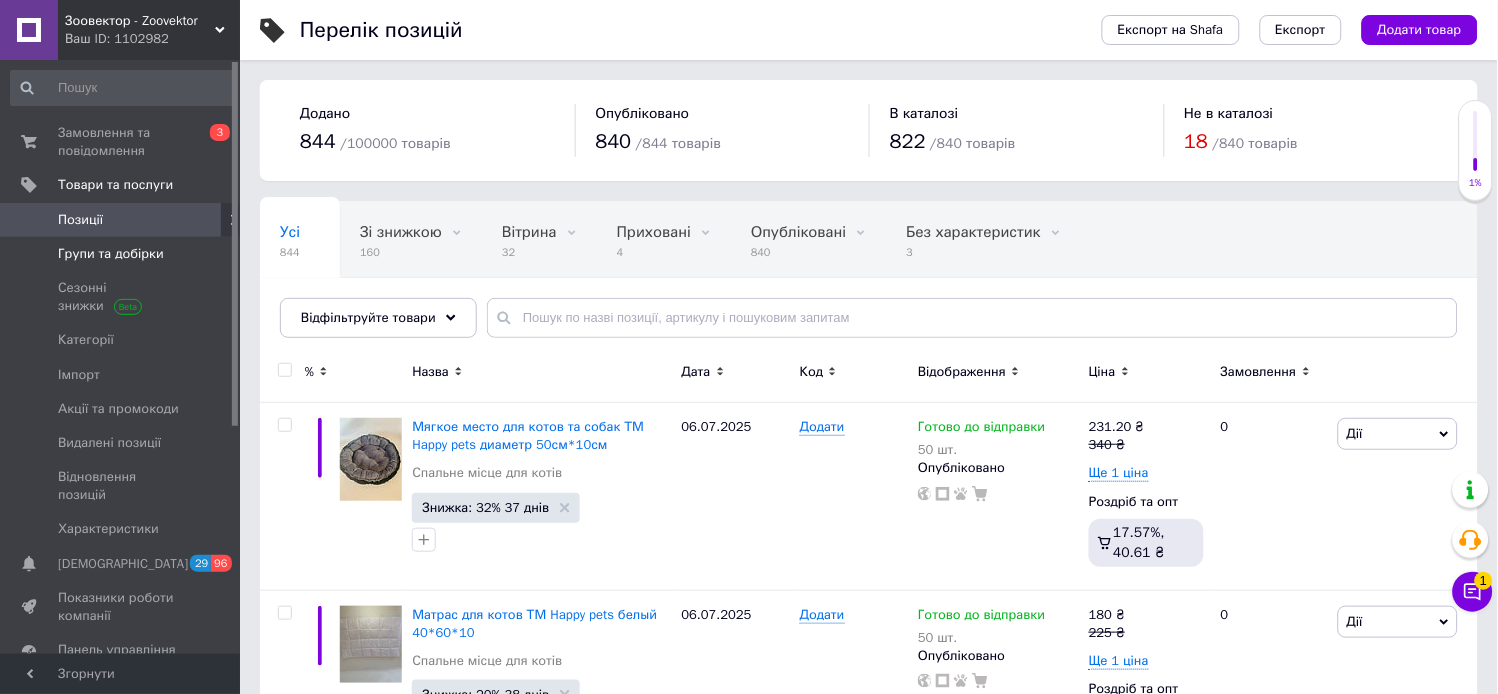click on "Групи та добірки" at bounding box center (111, 254) 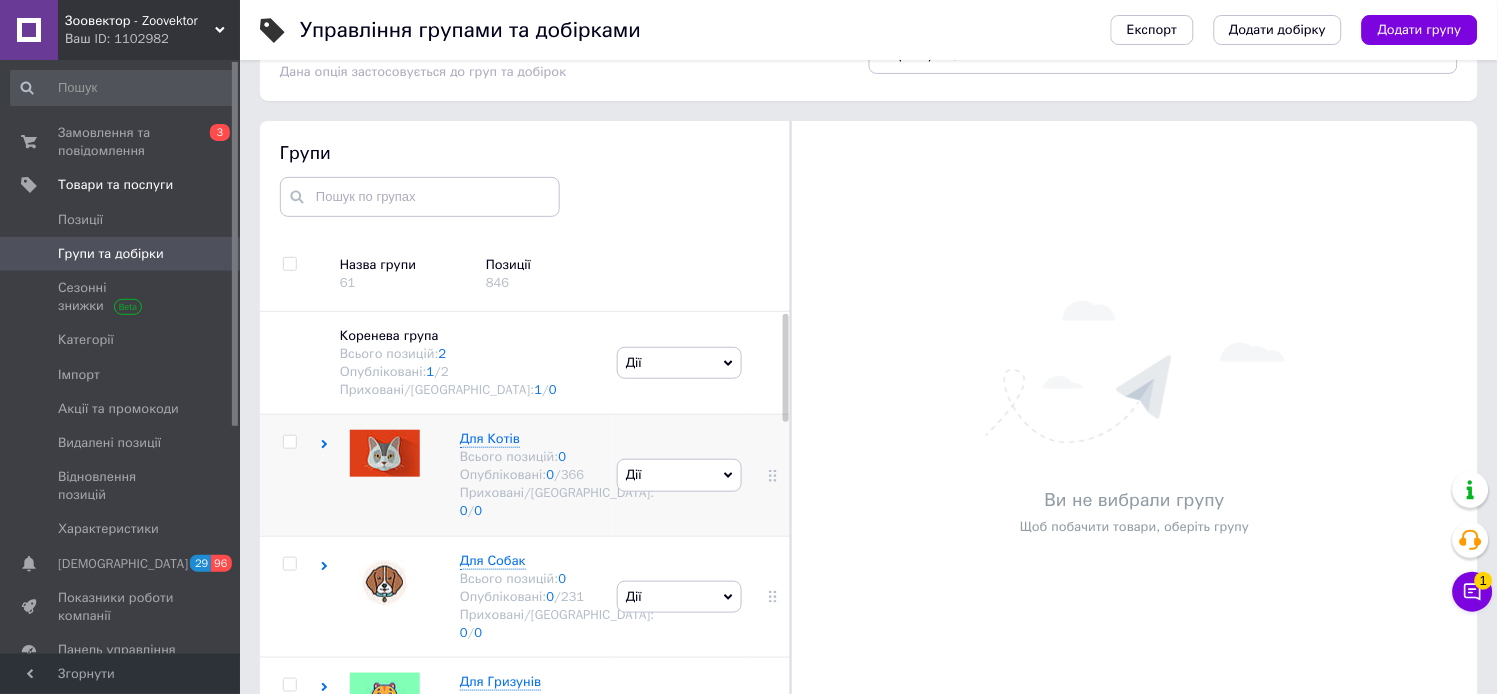 scroll, scrollTop: 111, scrollLeft: 0, axis: vertical 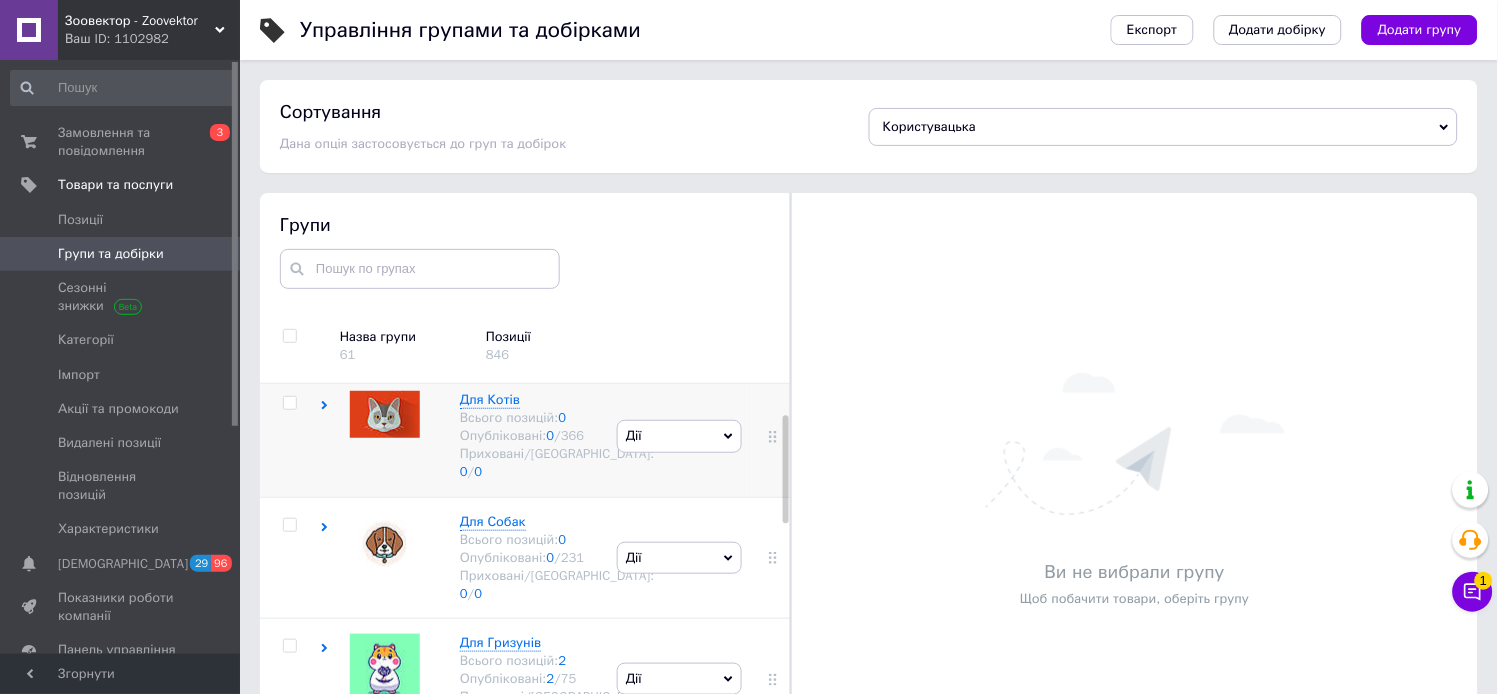 click 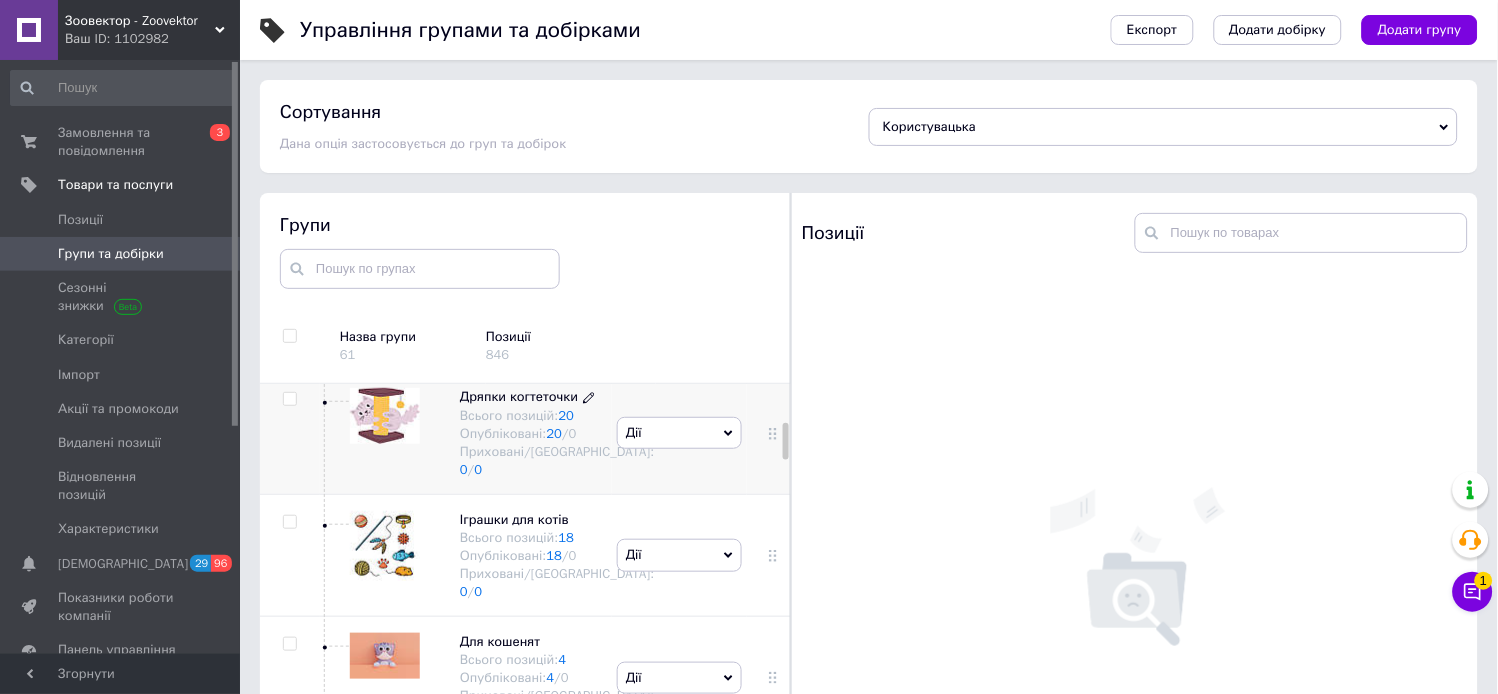 scroll, scrollTop: 555, scrollLeft: 0, axis: vertical 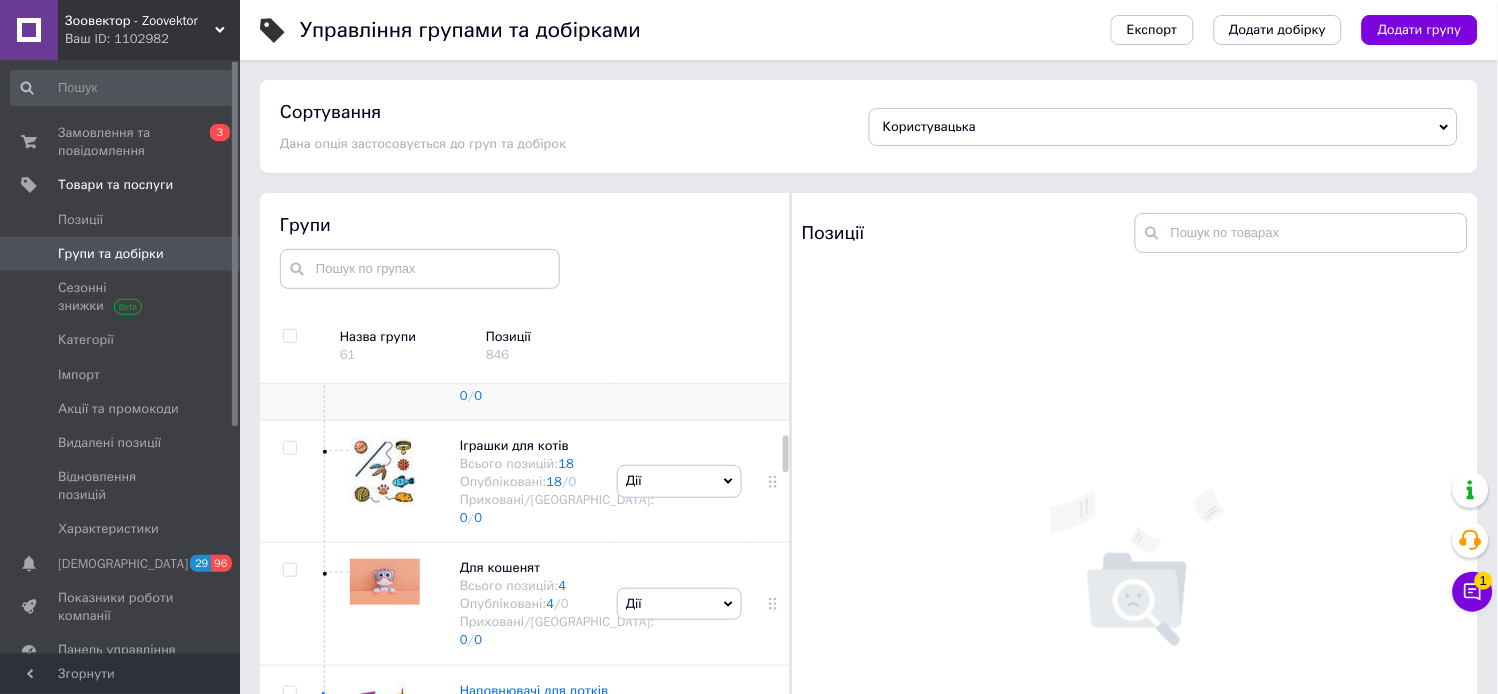 click on "Дряпки когтеточки" at bounding box center [519, 322] 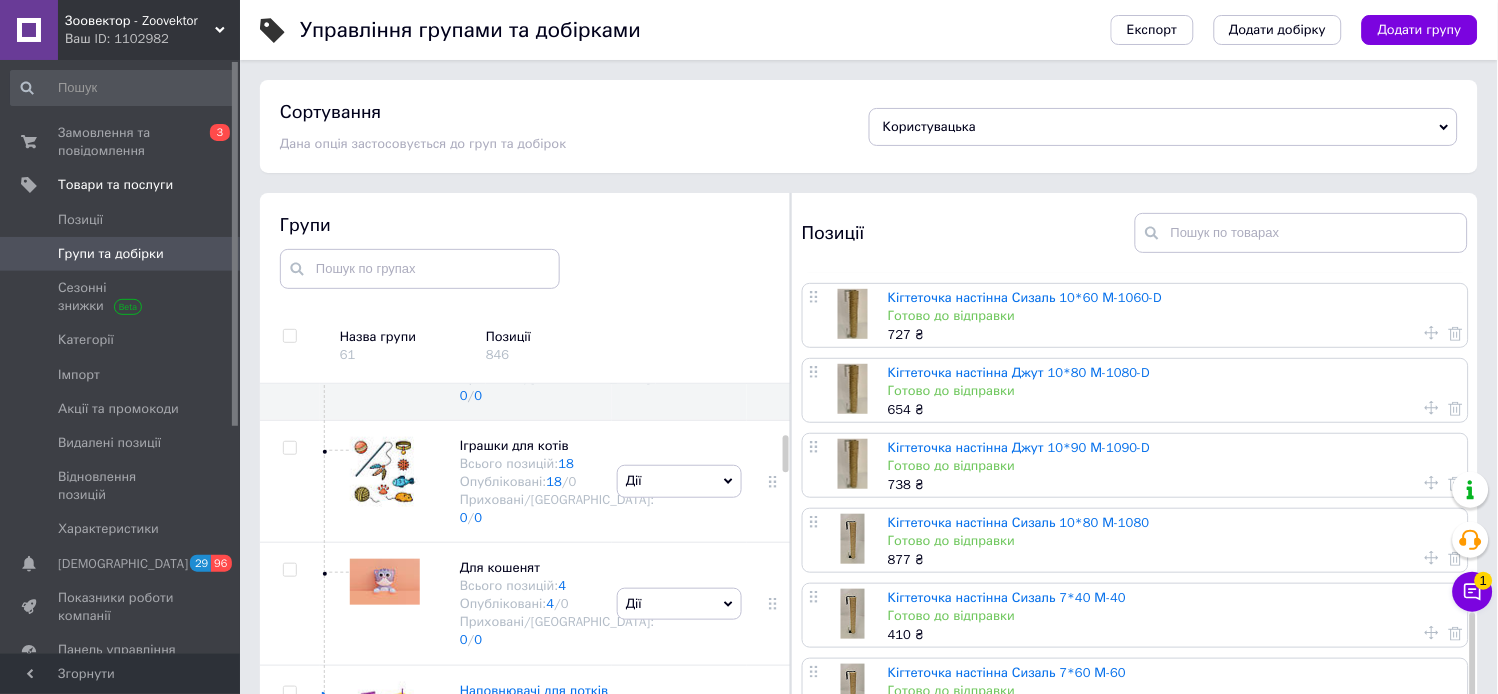 scroll, scrollTop: 1021, scrollLeft: 0, axis: vertical 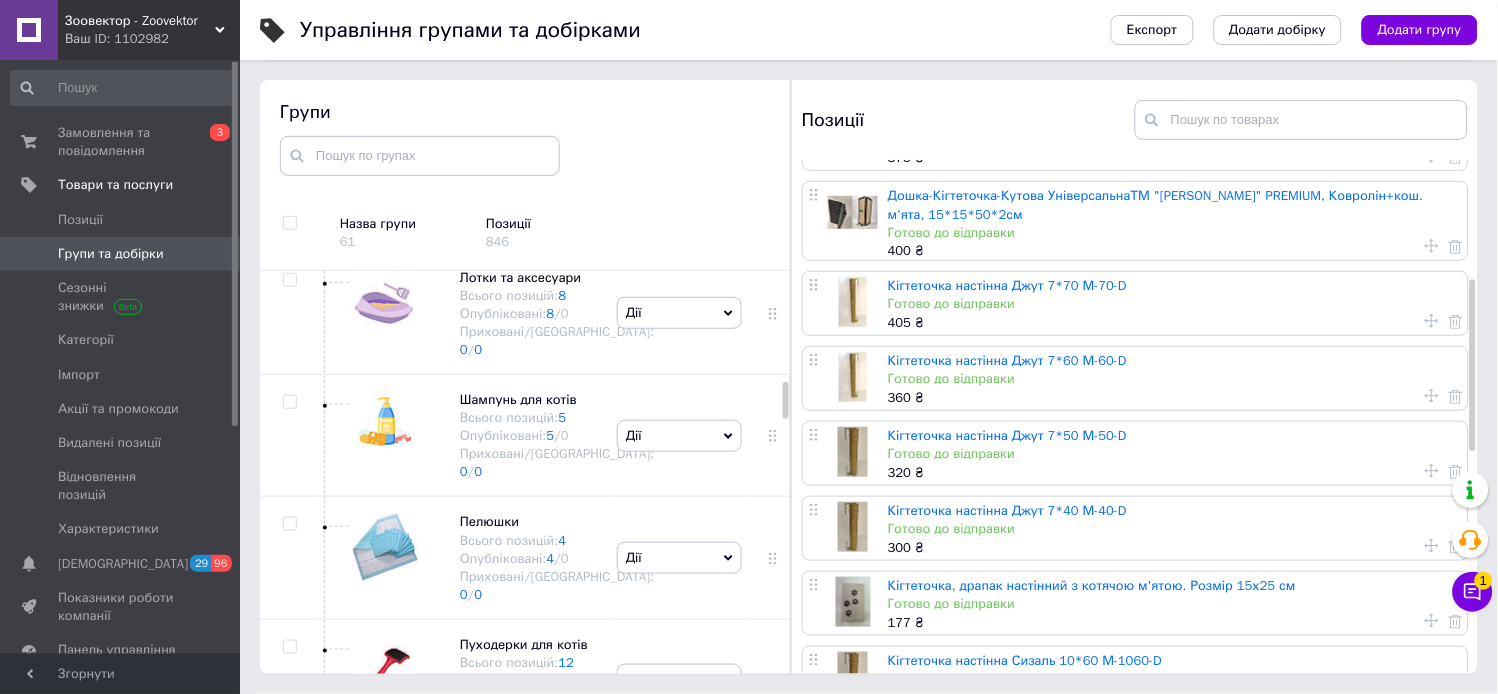 click on "Змінні стовпчики" at bounding box center [513, 32] 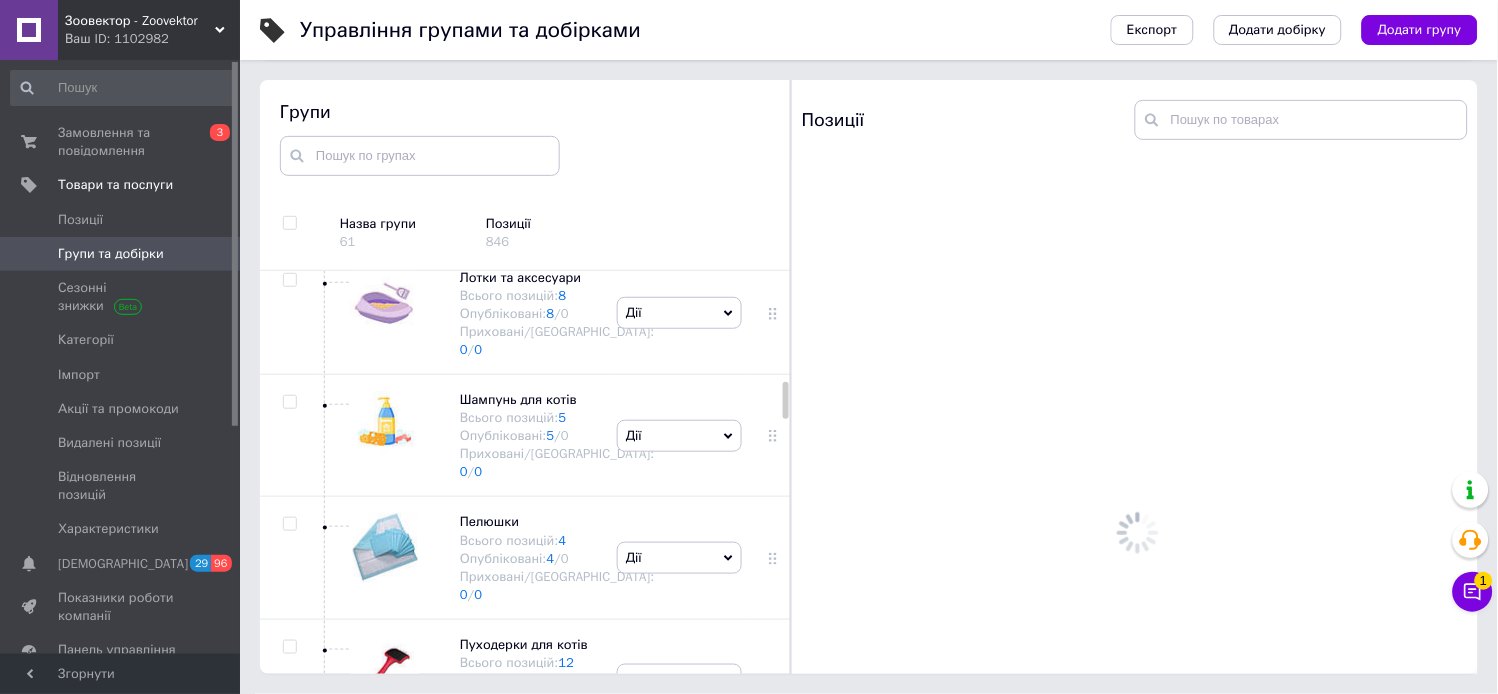 scroll, scrollTop: 0, scrollLeft: 0, axis: both 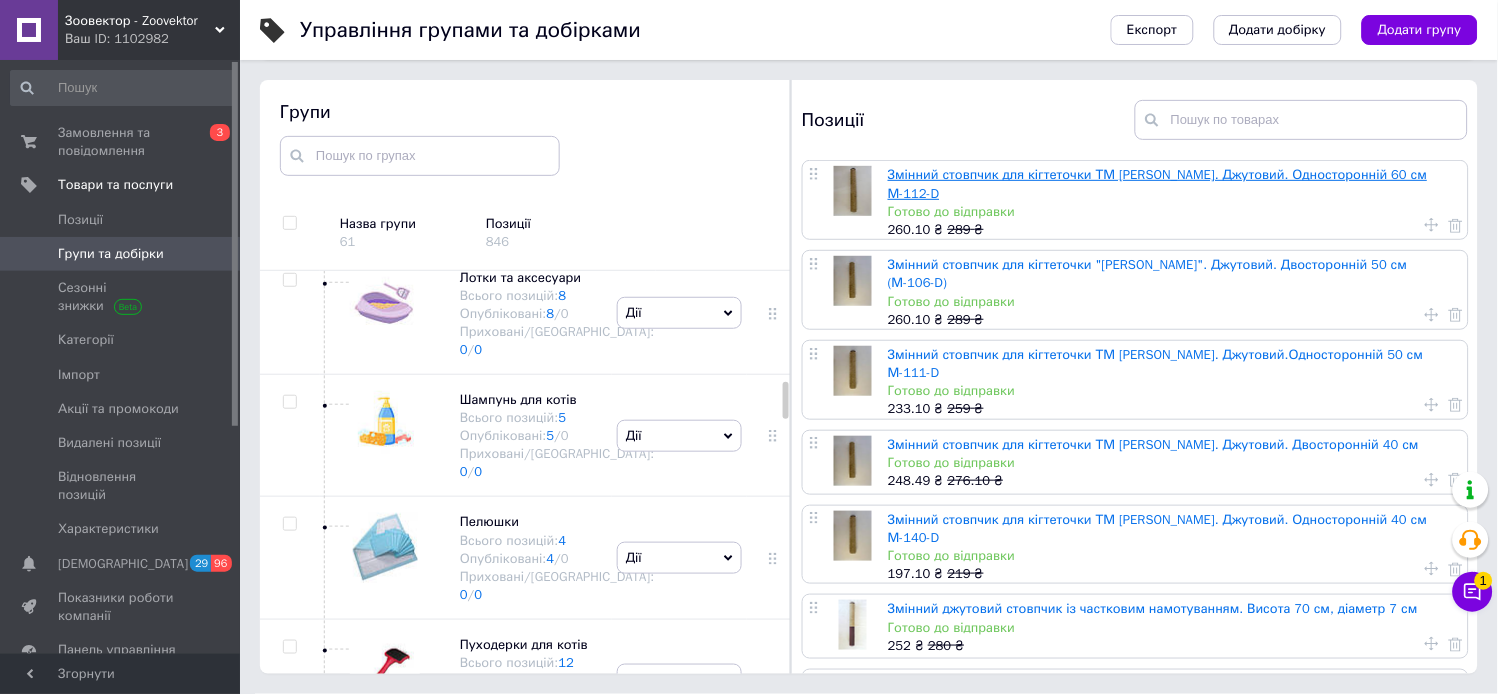 click on "Змінний стовпчик для кігтеточки ТМ [PERSON_NAME]. Джутовий. Односторонній 60 см М-112-D" at bounding box center [1158, 183] 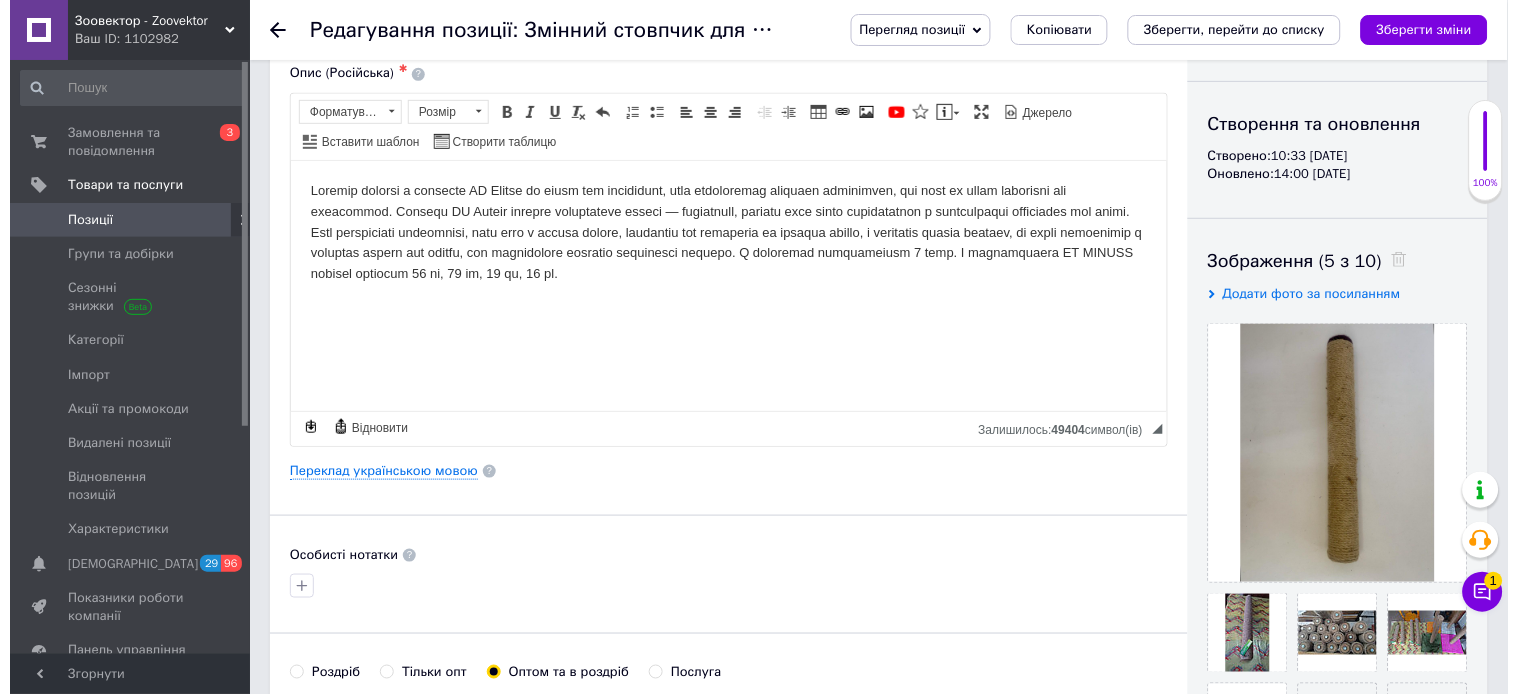 scroll, scrollTop: 333, scrollLeft: 0, axis: vertical 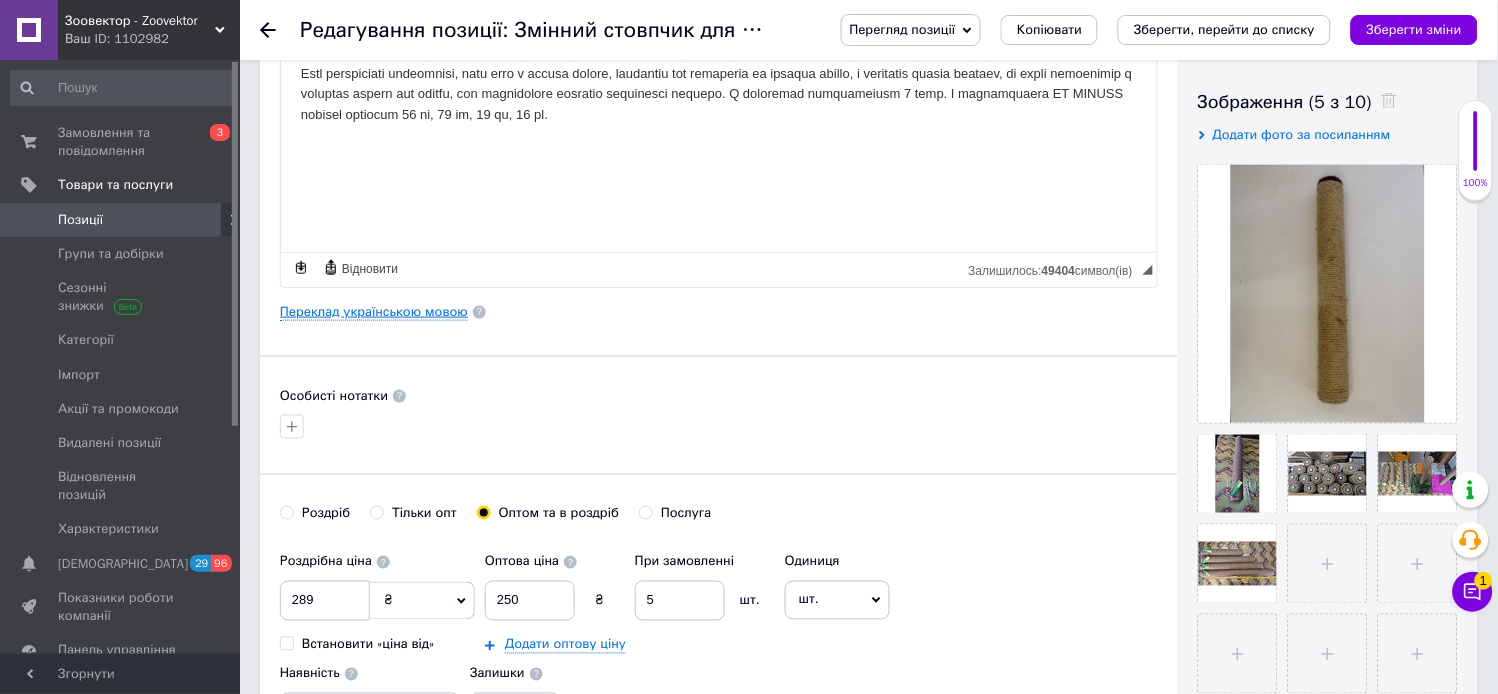 click on "Переклад українською мовою" at bounding box center [374, 312] 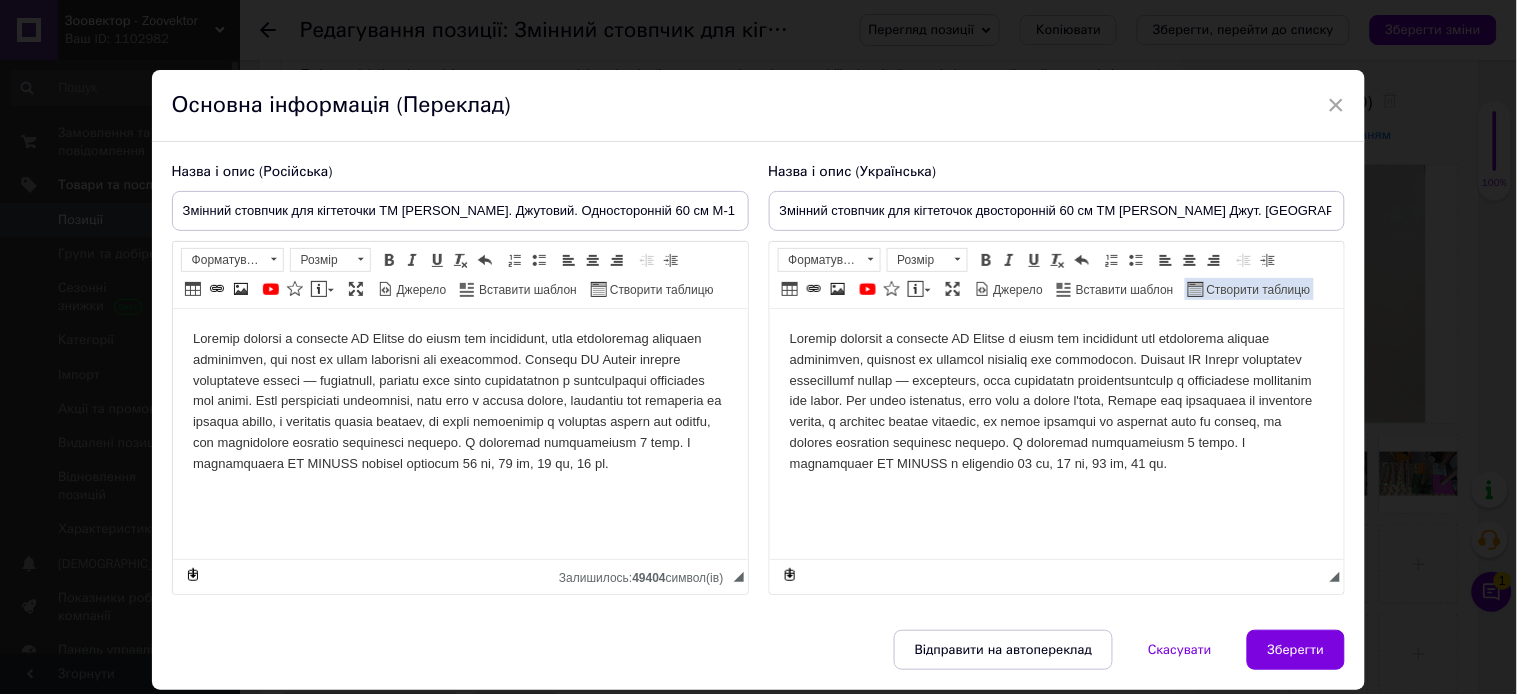 scroll, scrollTop: 0, scrollLeft: 0, axis: both 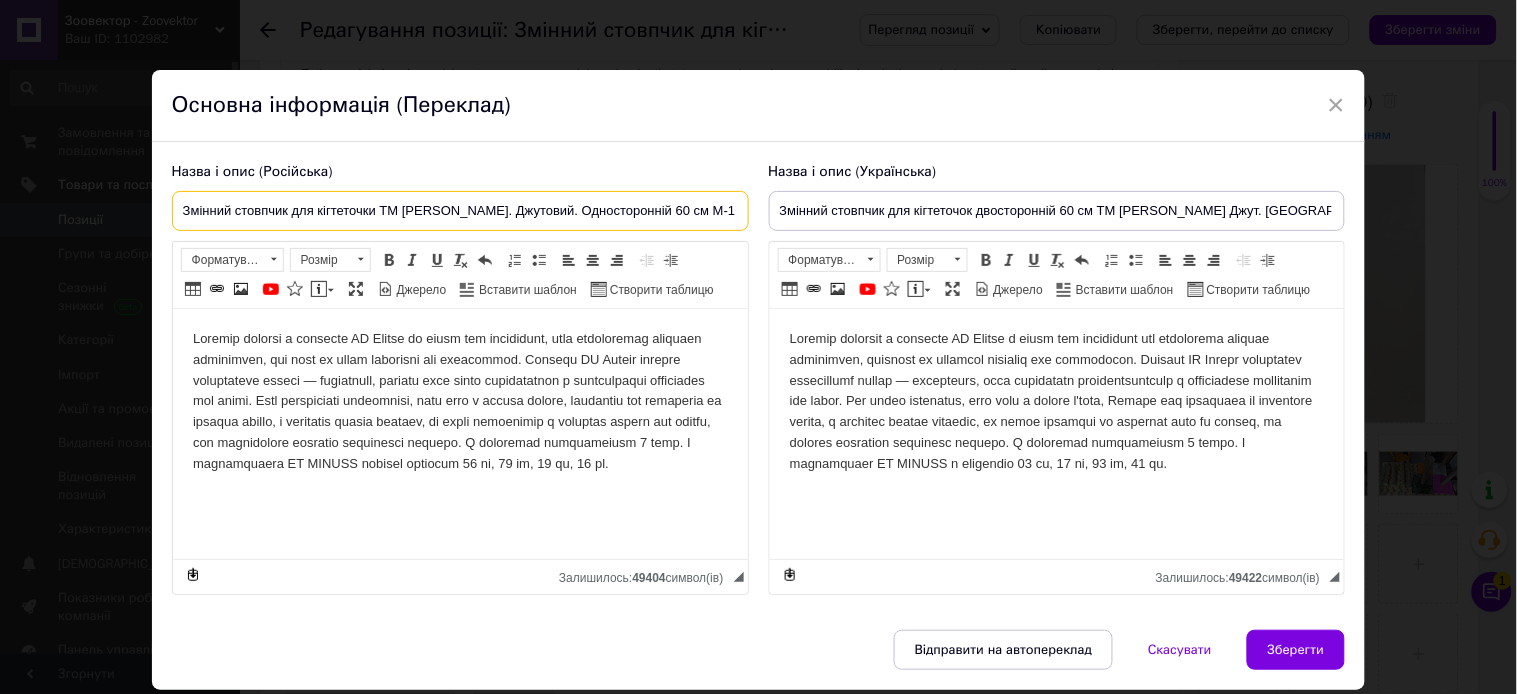 drag, startPoint x: 716, startPoint y: 208, endPoint x: 87, endPoint y: 226, distance: 629.2575 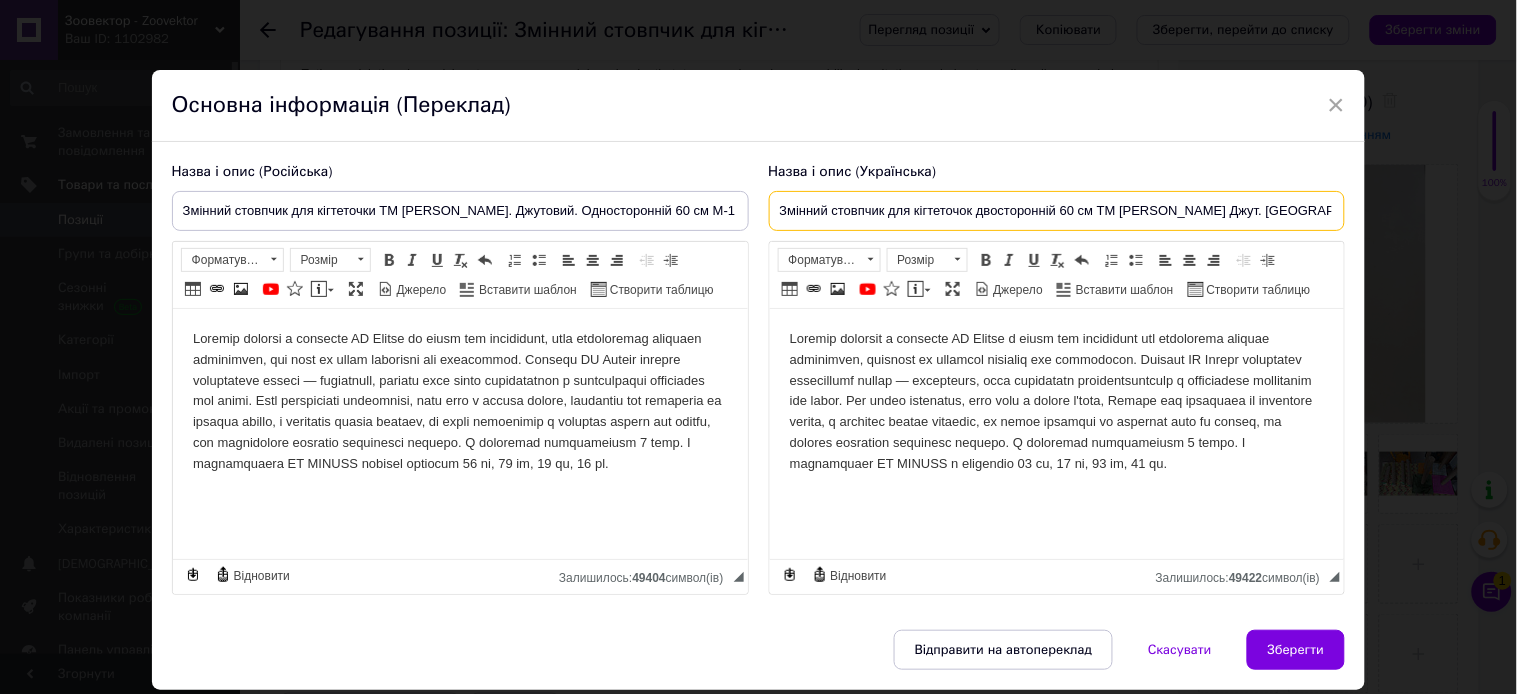 click on "Змінний стовпчик для кігтеточок двосторонній 60 см ТМ Моніка Джут. Болт." at bounding box center (1057, 211) 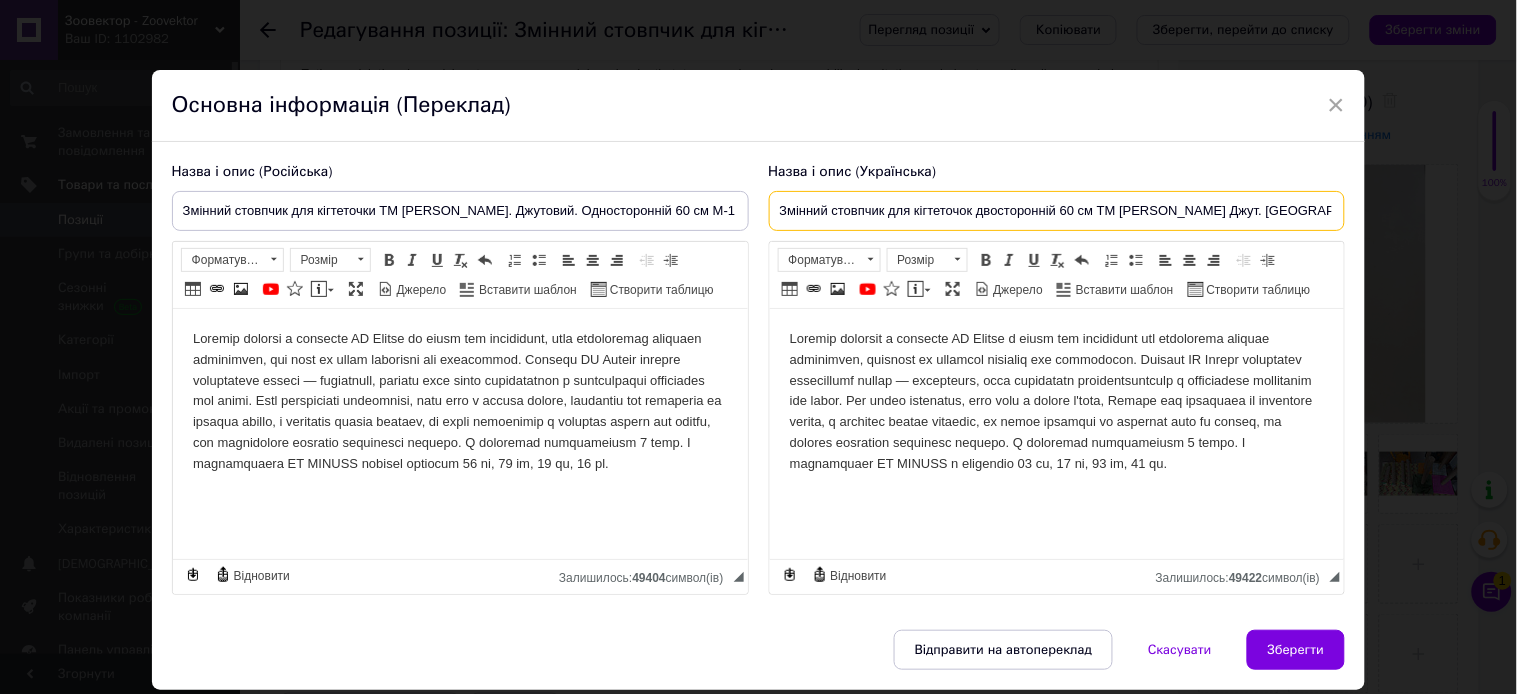 paste on "бик для кігтеточки ТМ Моніка. Джутовий. Односторонній 60 см М-112-D" 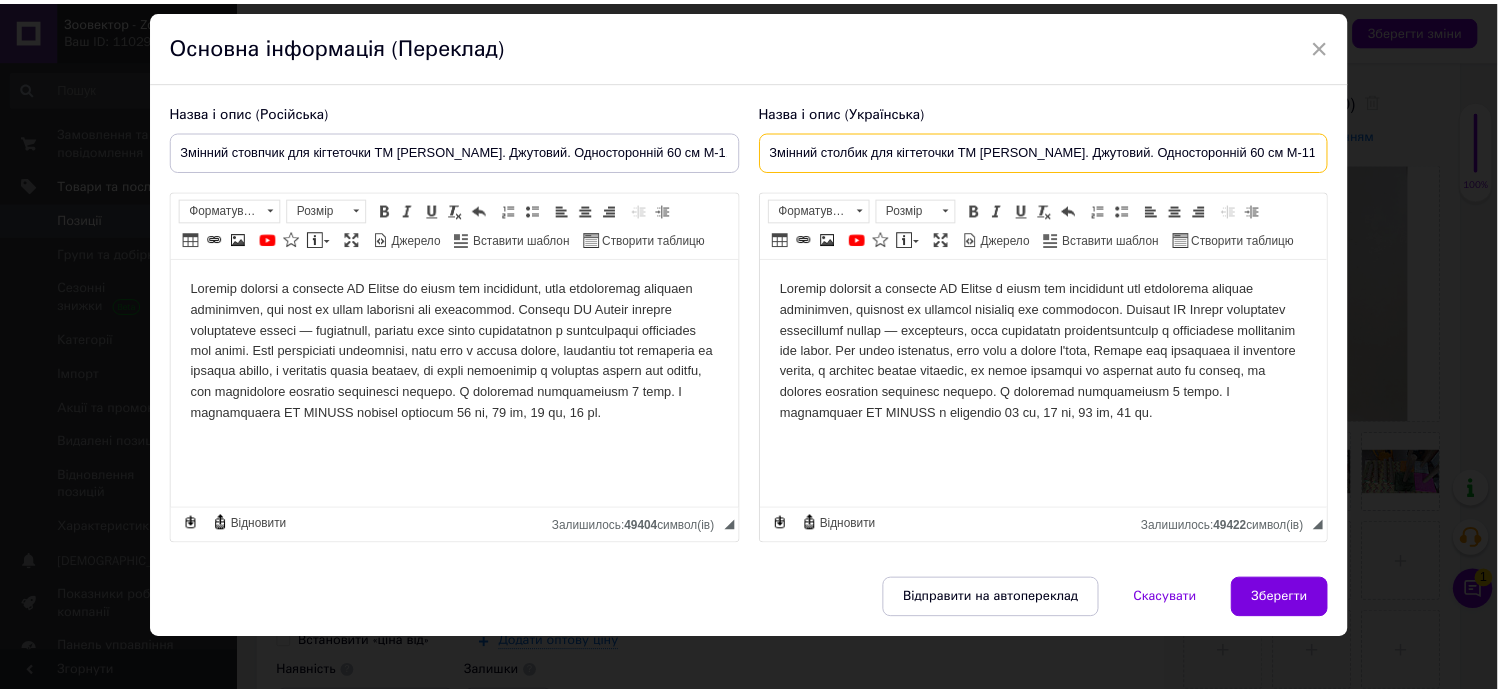 scroll, scrollTop: 106, scrollLeft: 0, axis: vertical 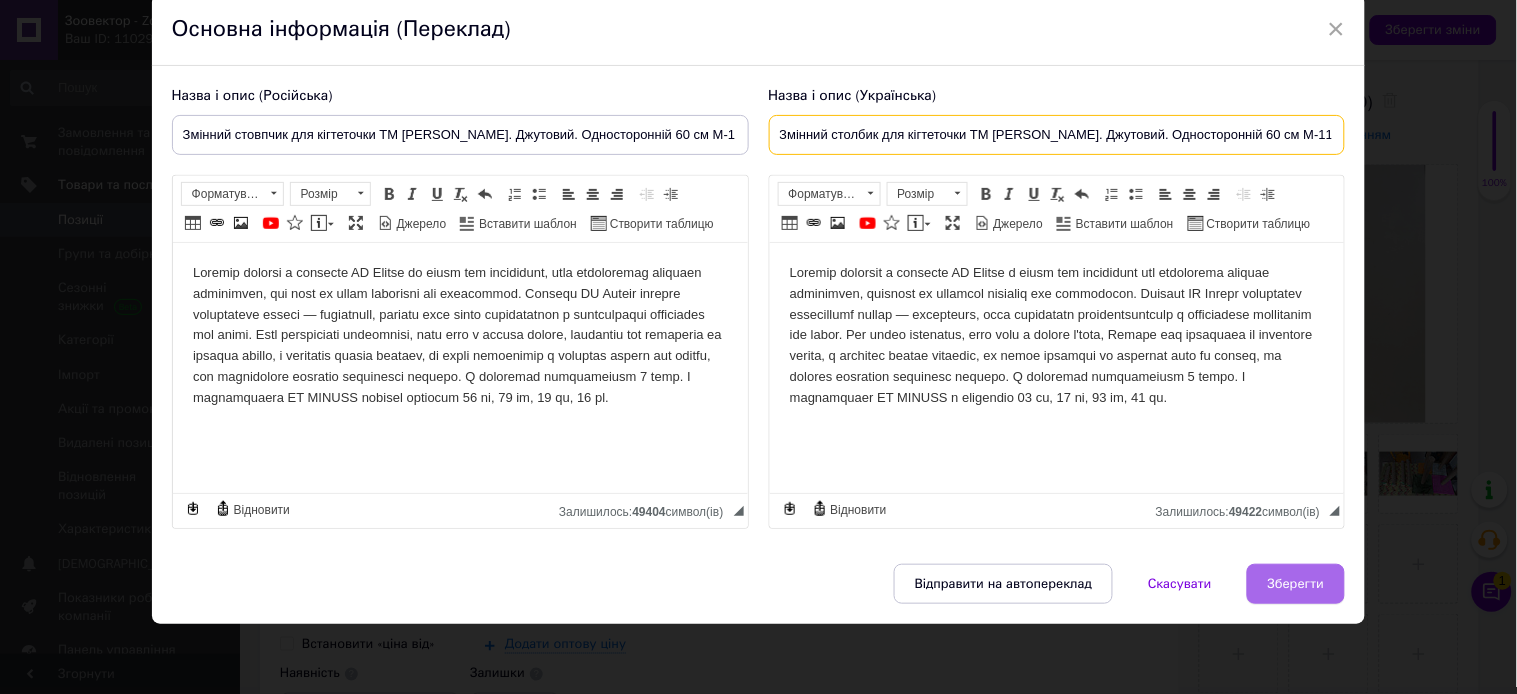 type on "Змінний столбик для кігтеточки ТМ [PERSON_NAME]. Джутовий. Односторонній 60 см М-112-D" 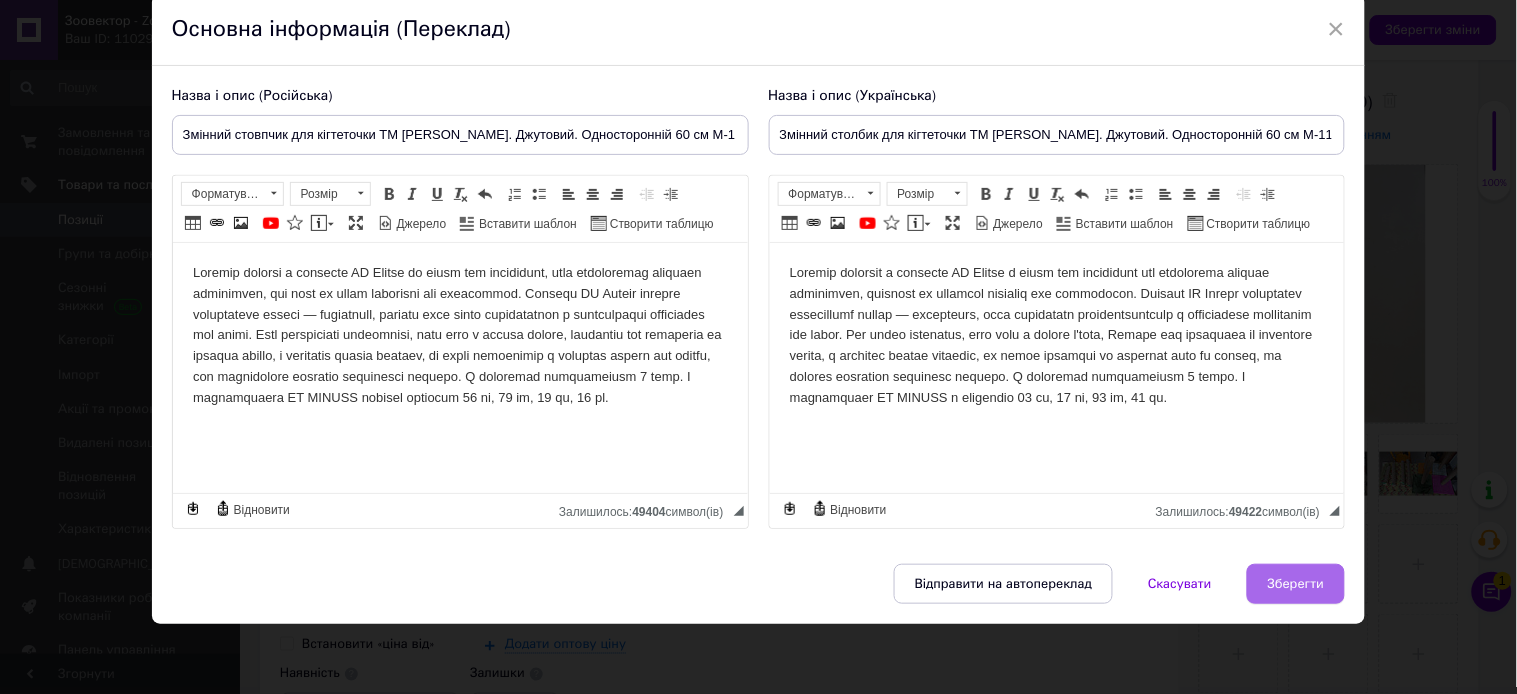 click on "Зберегти" at bounding box center (1296, 584) 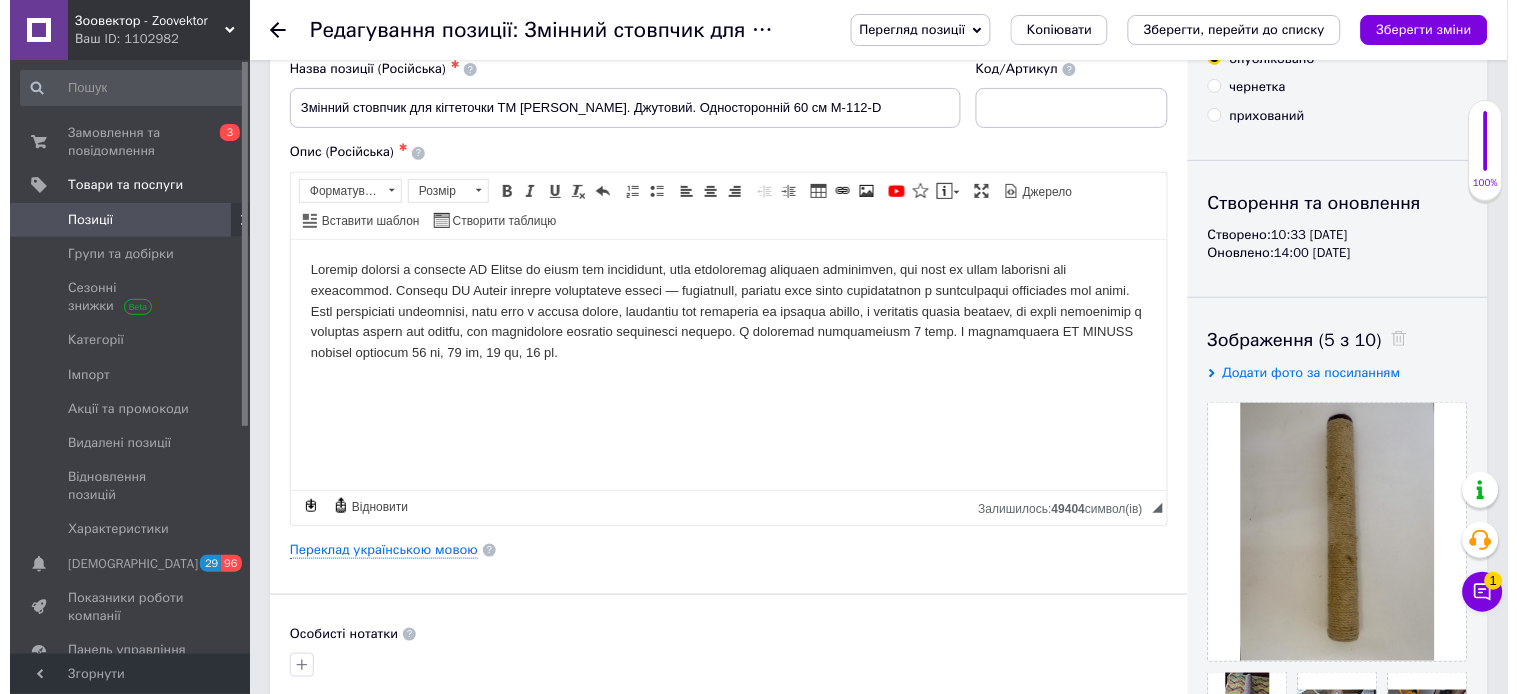 scroll, scrollTop: 222, scrollLeft: 0, axis: vertical 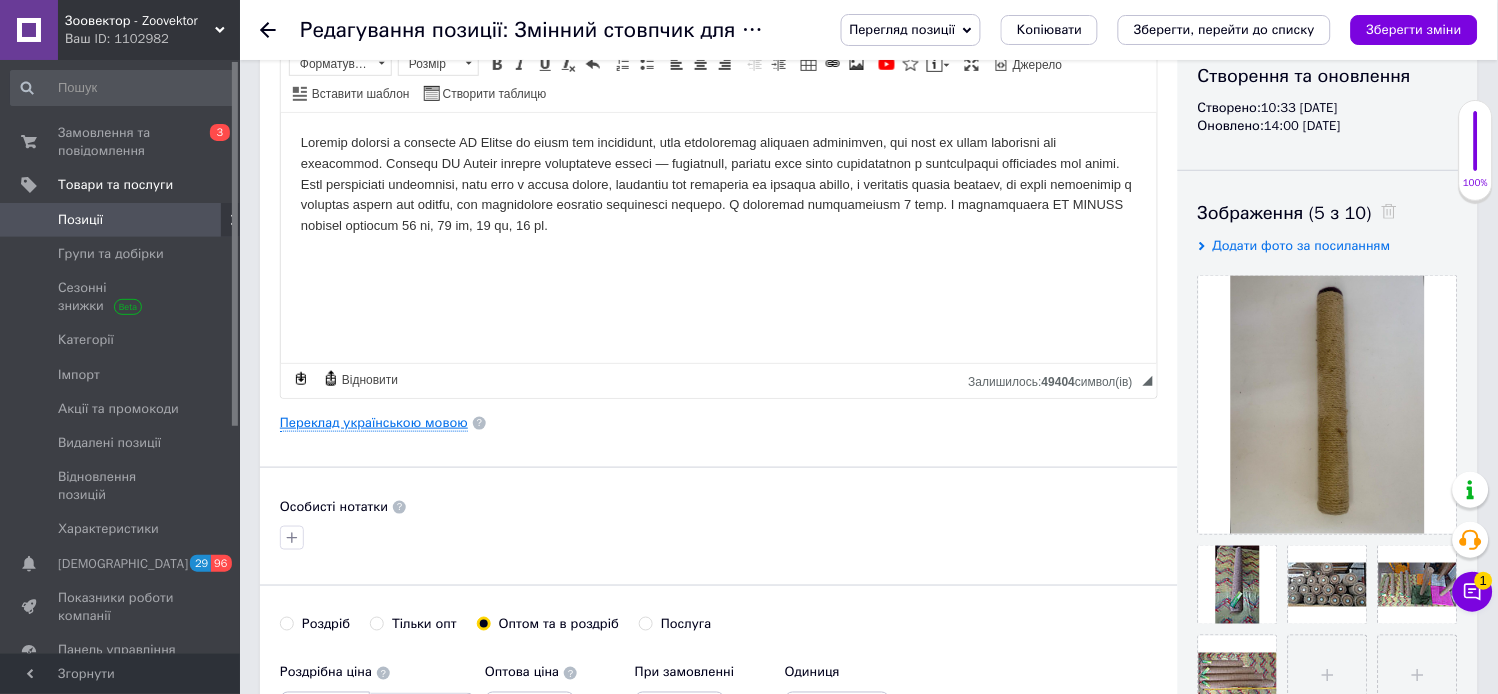 click on "Переклад українською мовою" at bounding box center (374, 423) 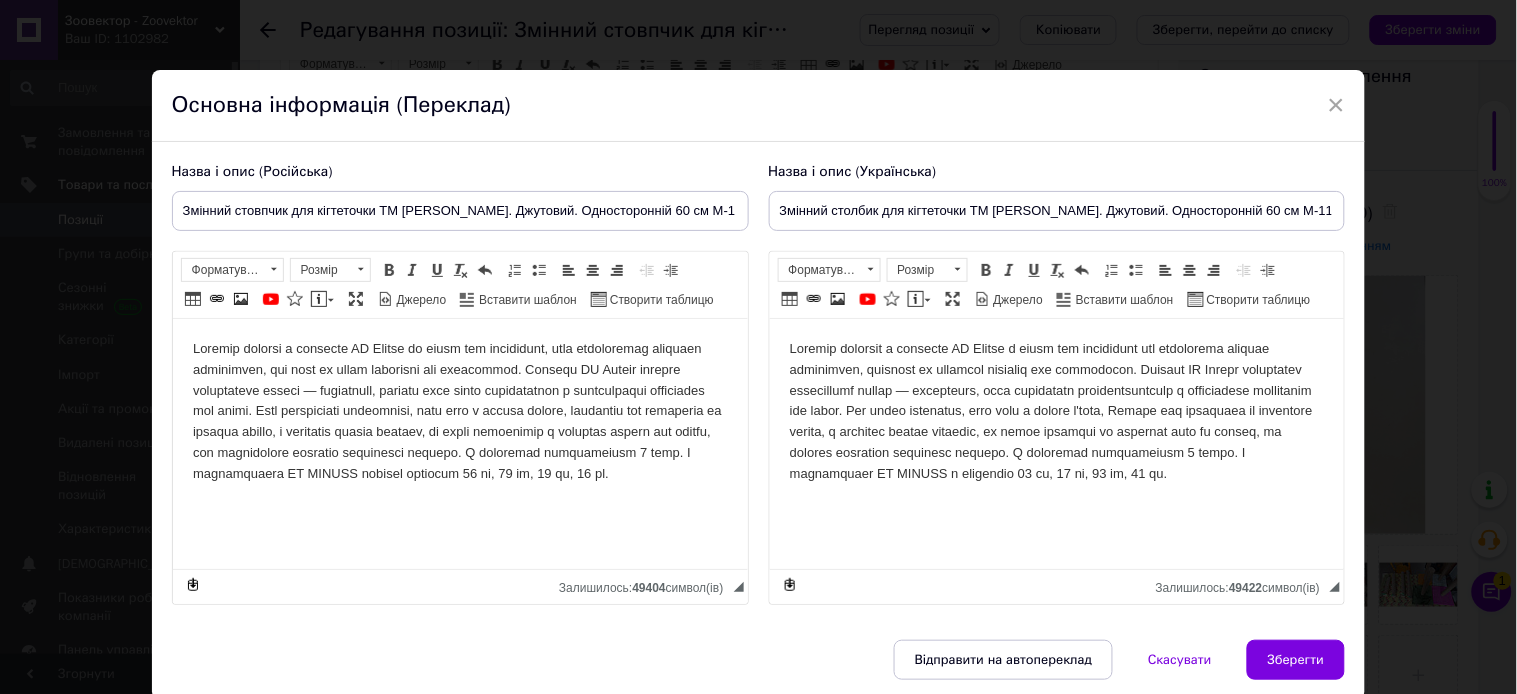 scroll, scrollTop: 0, scrollLeft: 0, axis: both 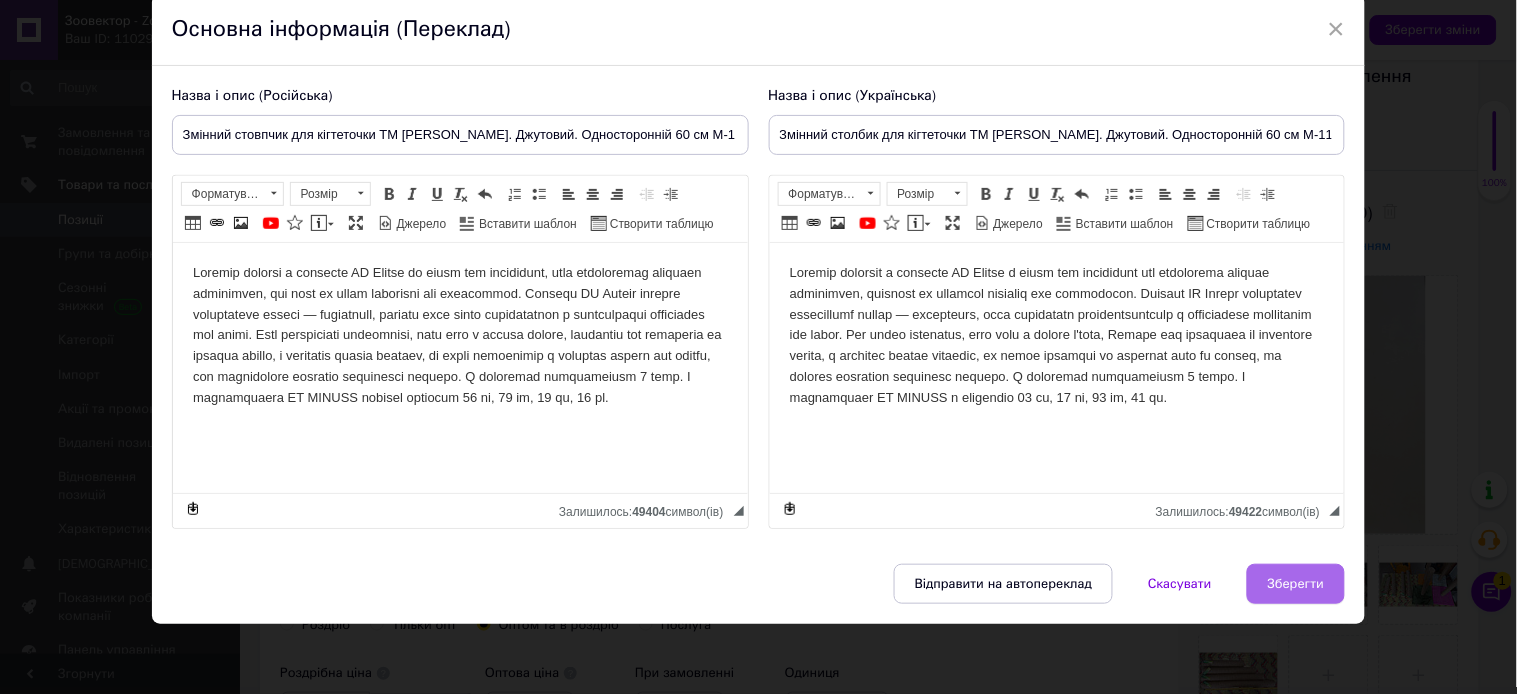 click on "Зберегти" at bounding box center [1296, 584] 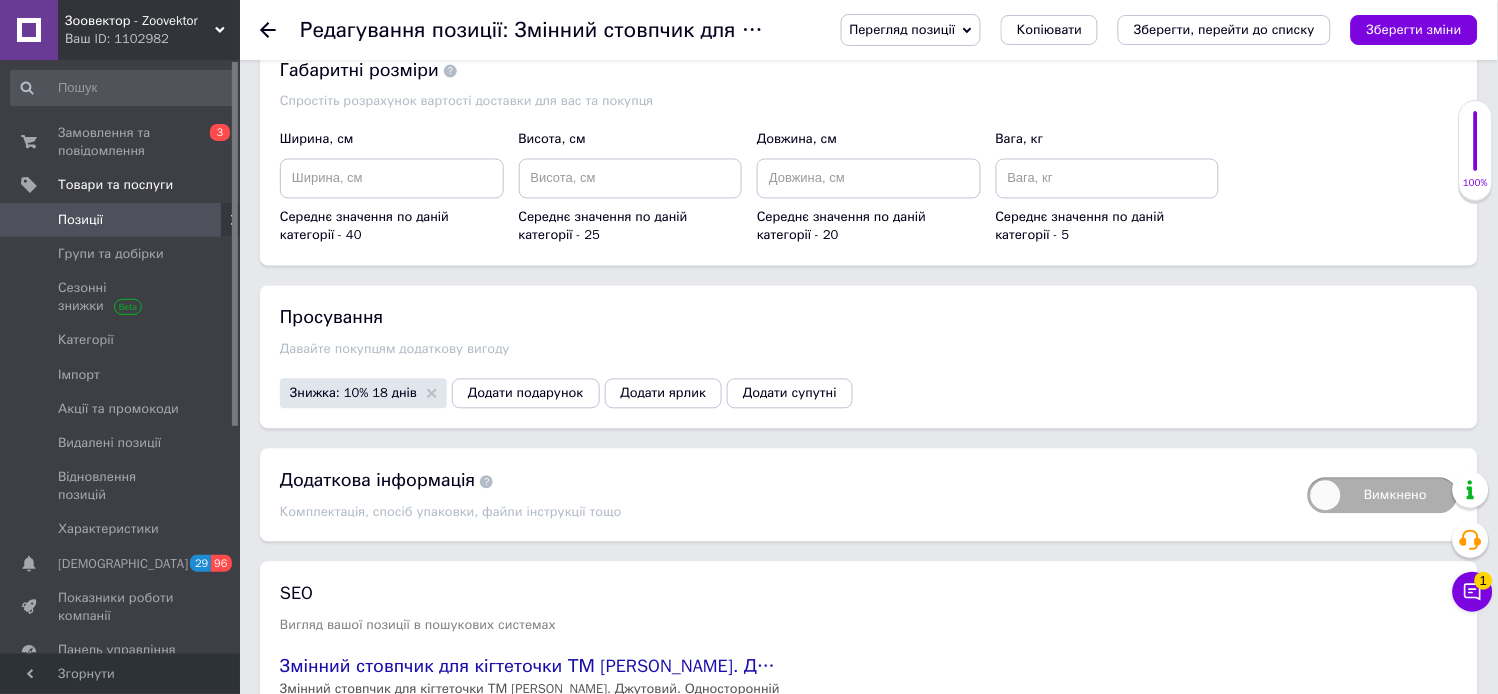 scroll, scrollTop: 2408, scrollLeft: 0, axis: vertical 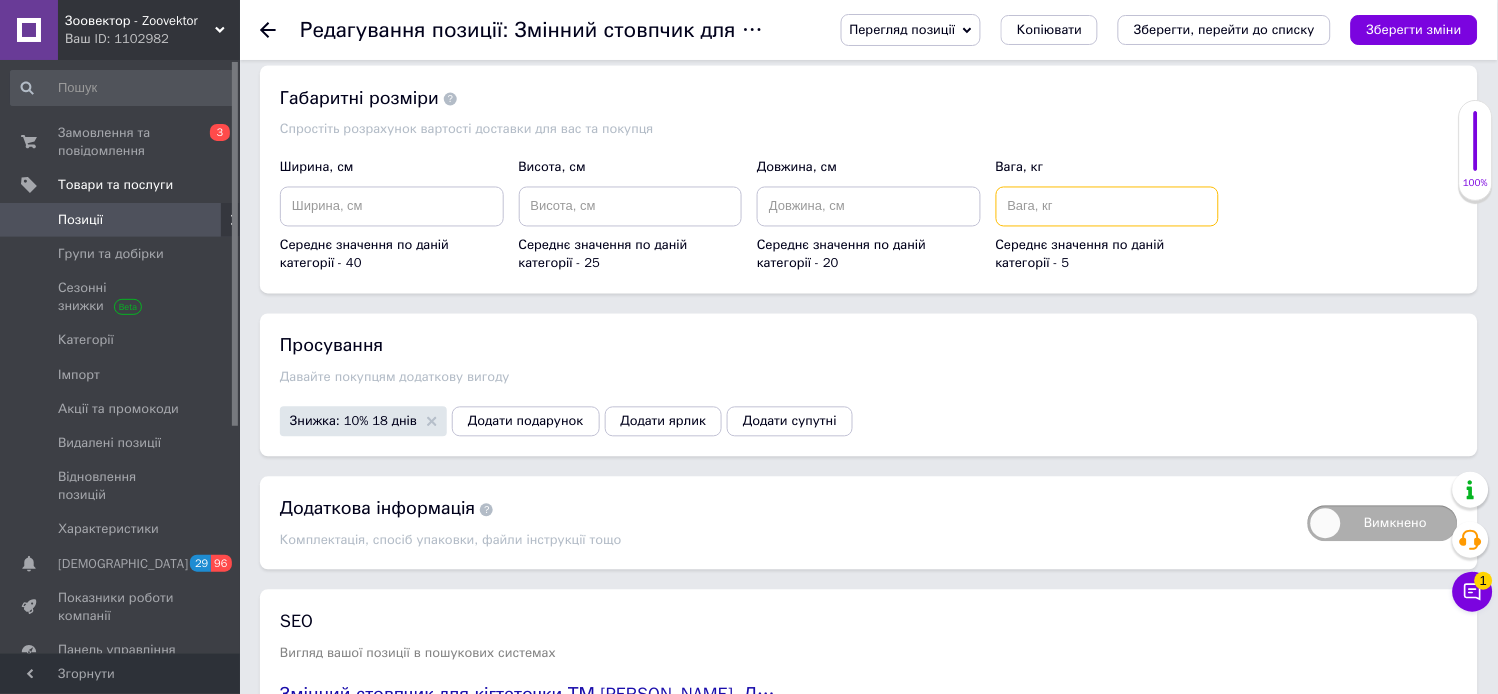 click at bounding box center [1108, 207] 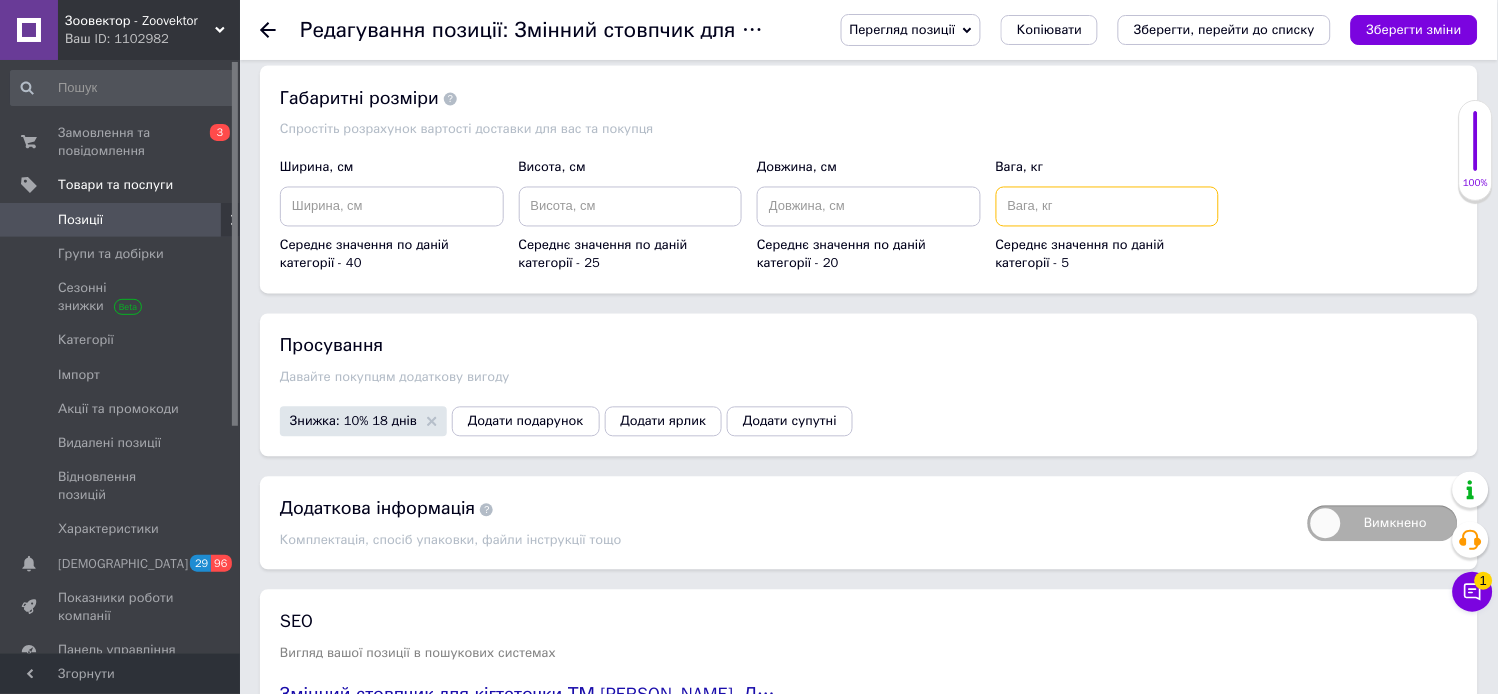type on "2" 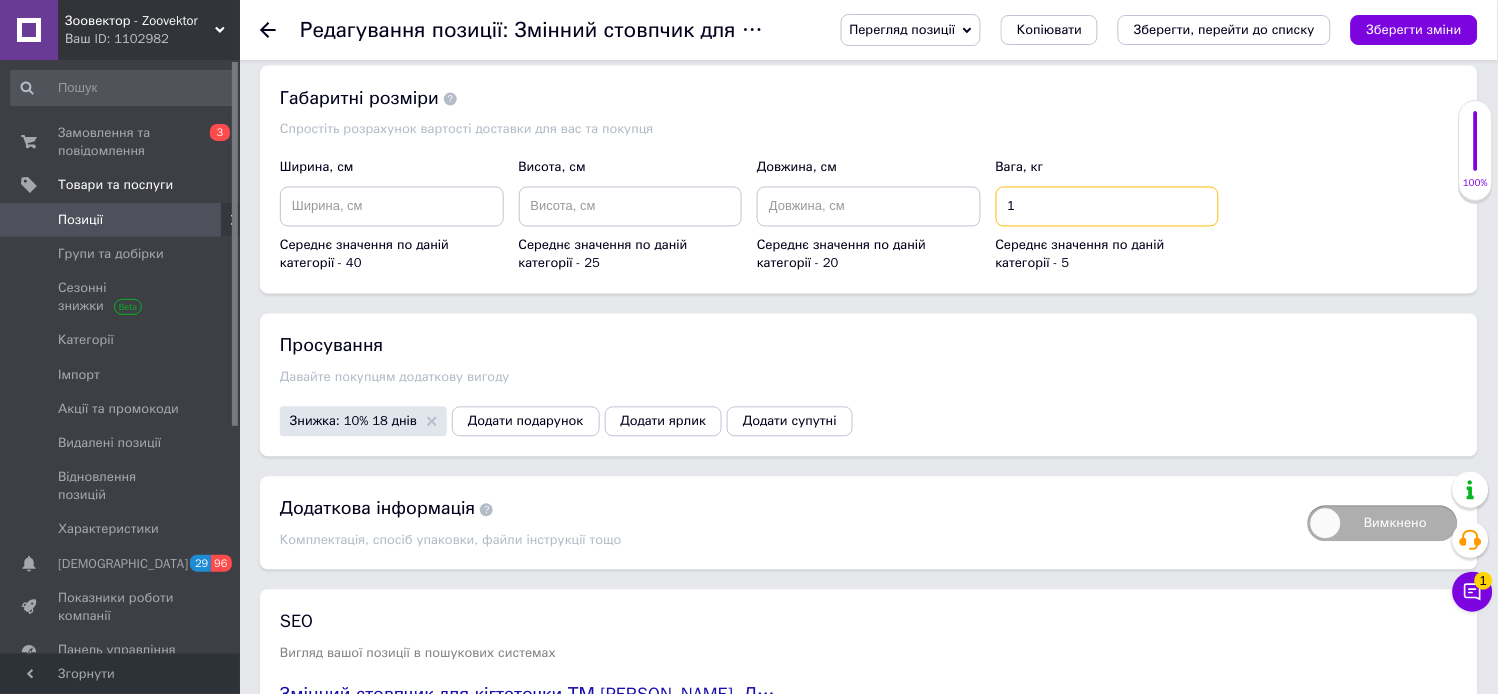 type on "1" 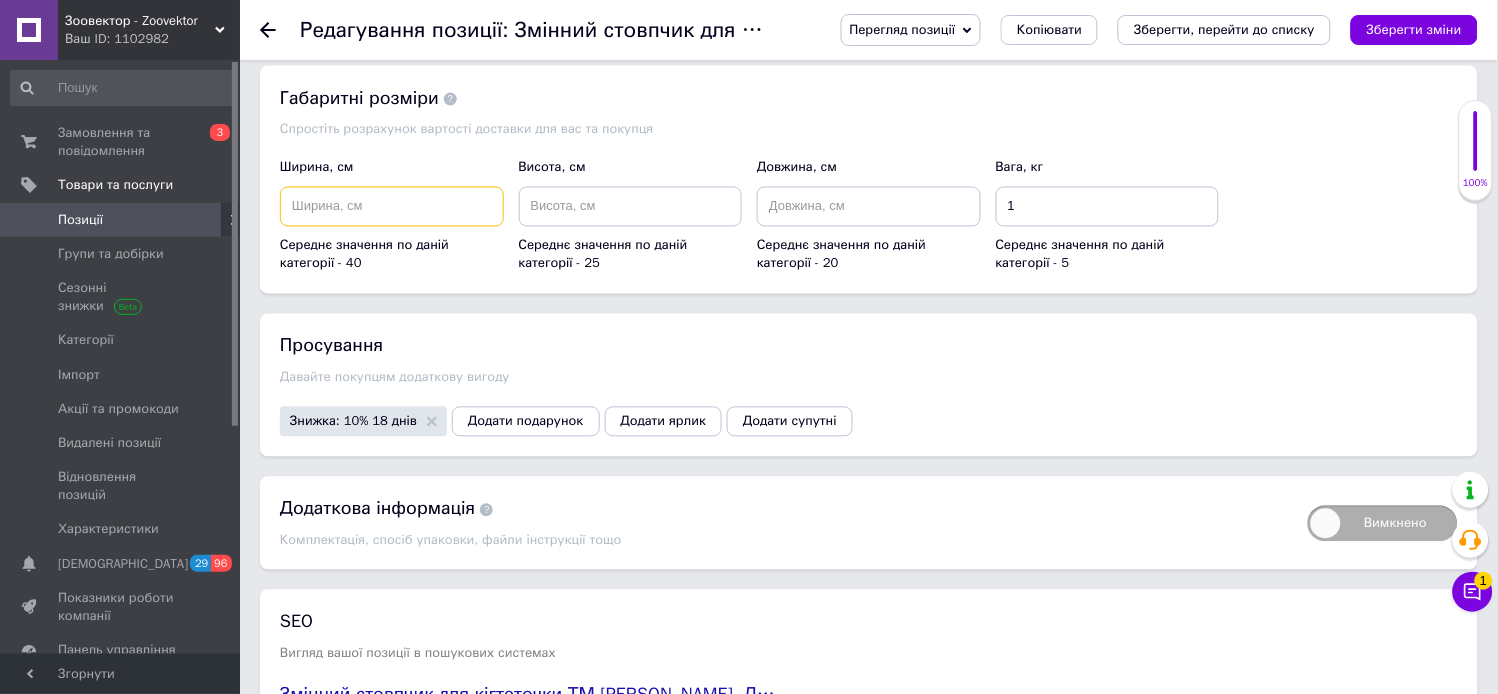 click at bounding box center [392, 207] 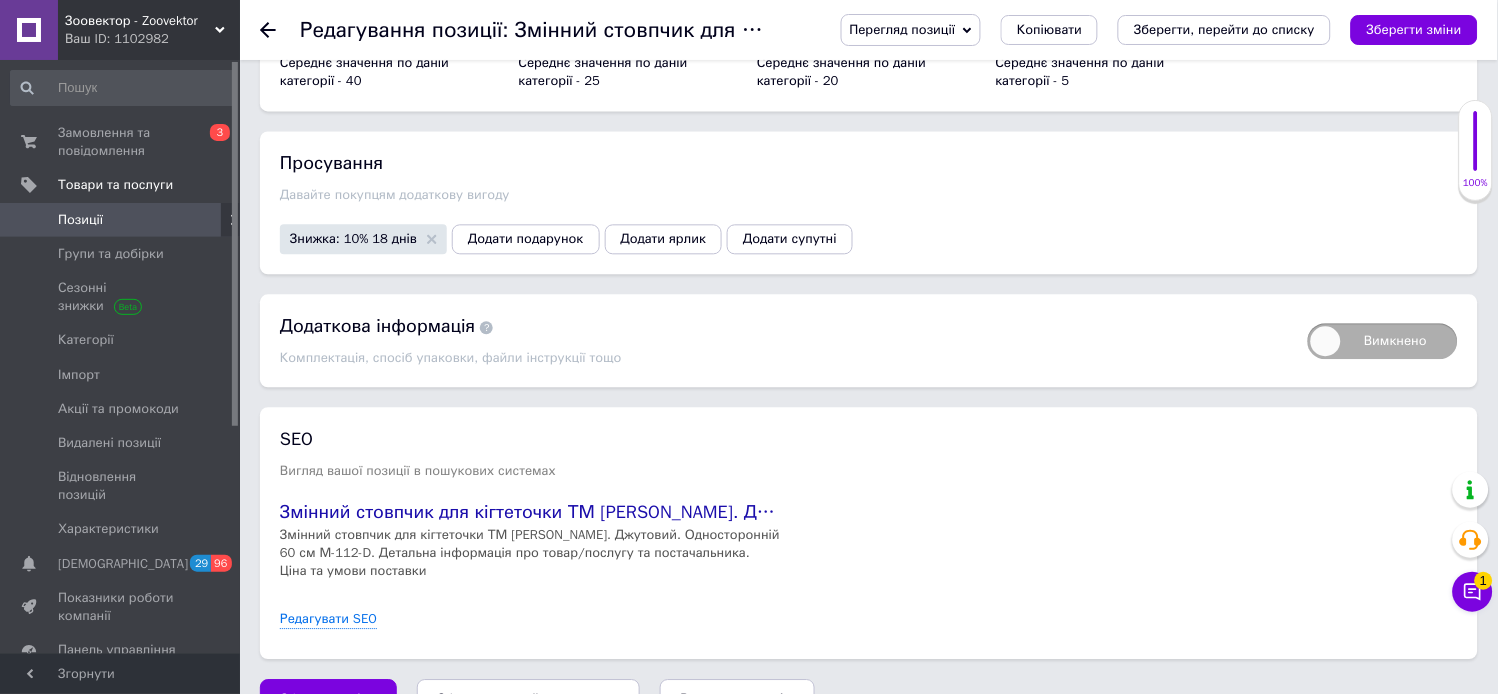 scroll, scrollTop: 2408, scrollLeft: 0, axis: vertical 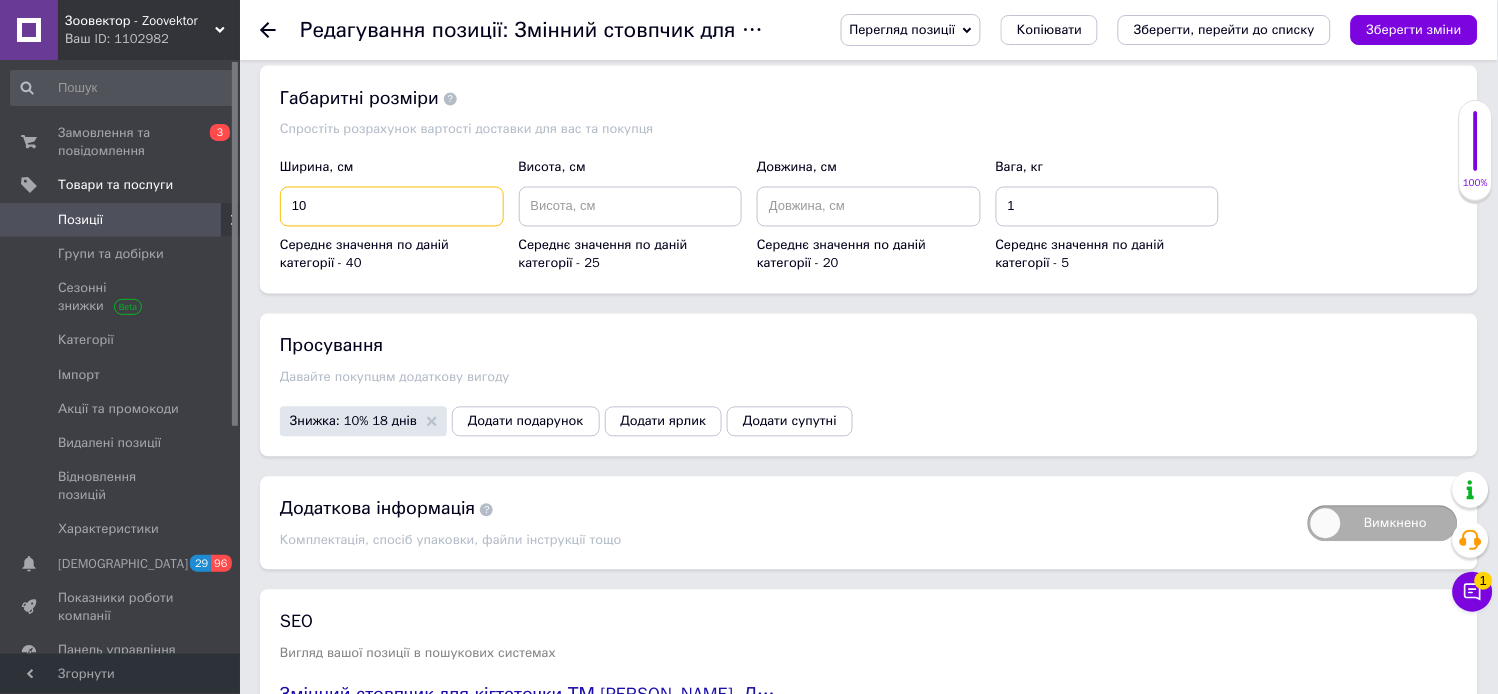 type on "10" 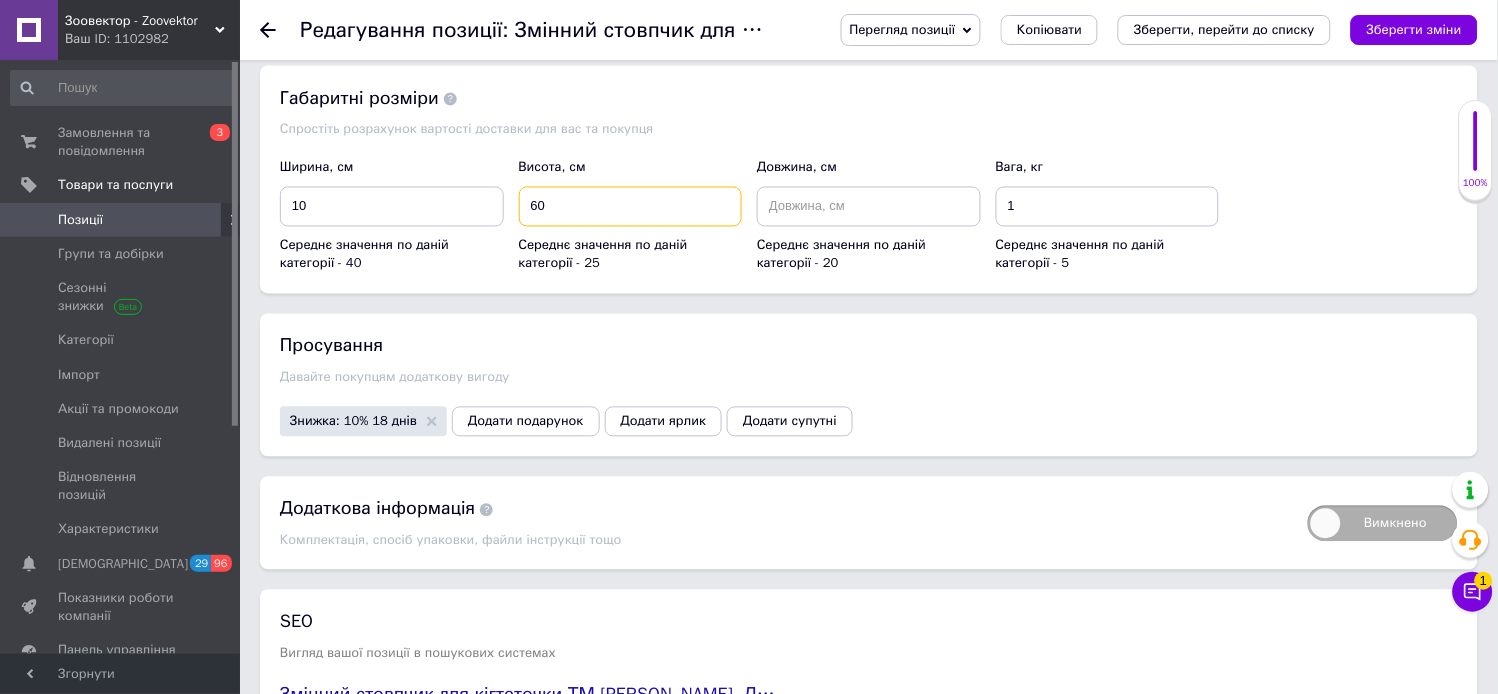 type on "60" 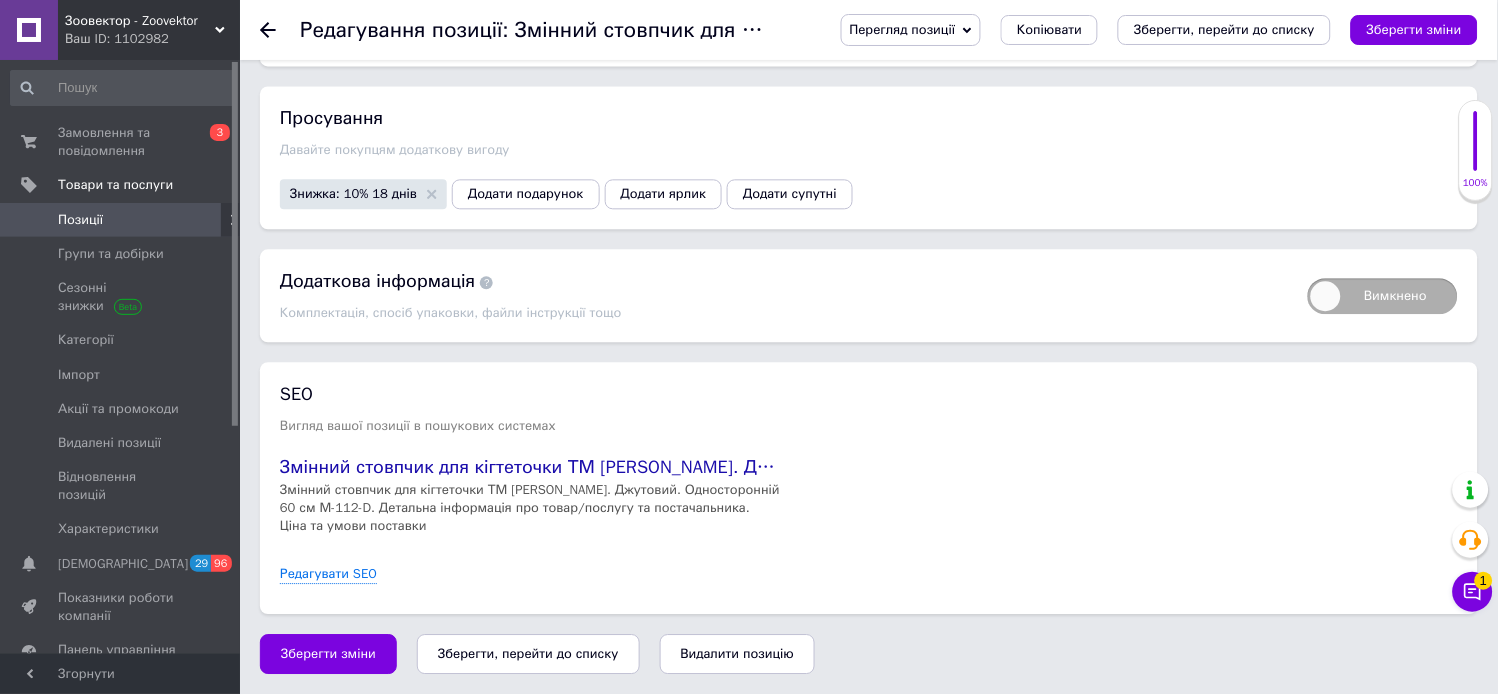 scroll, scrollTop: 2742, scrollLeft: 0, axis: vertical 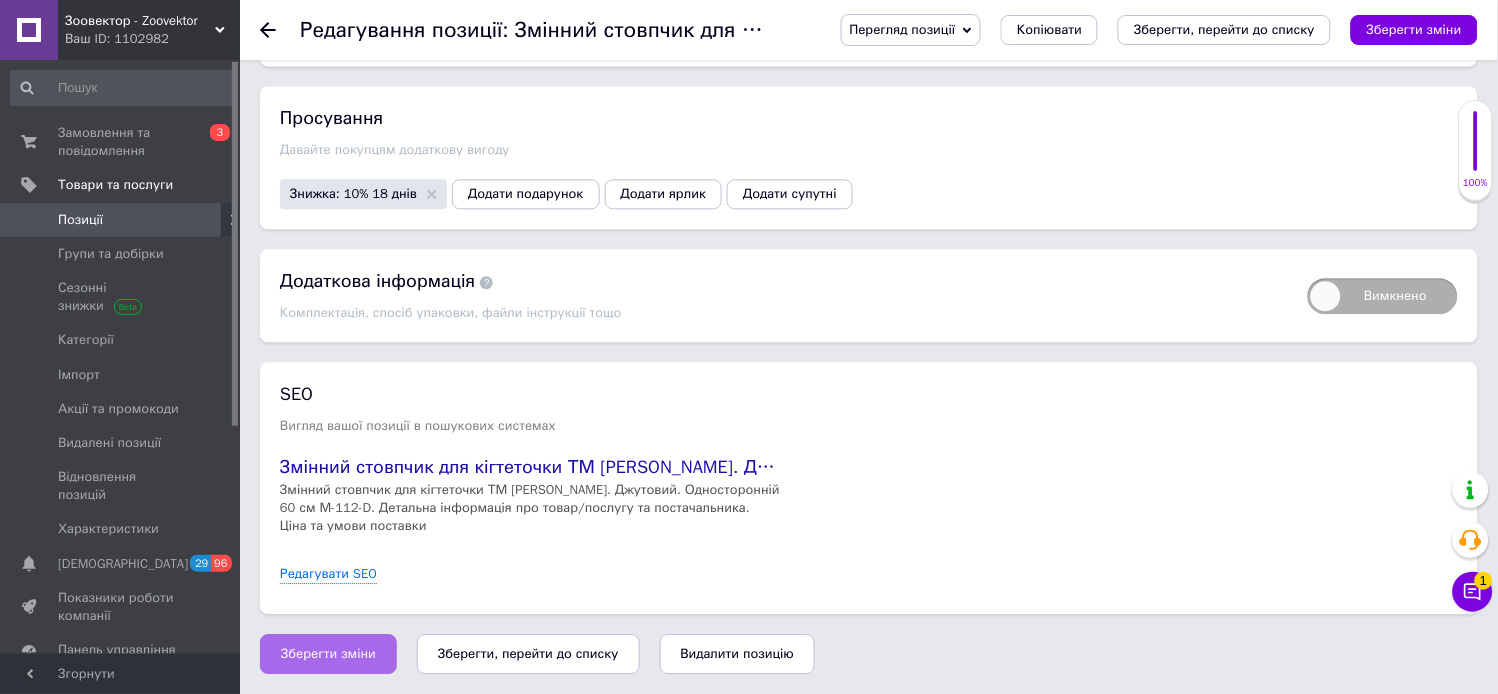 type on "10" 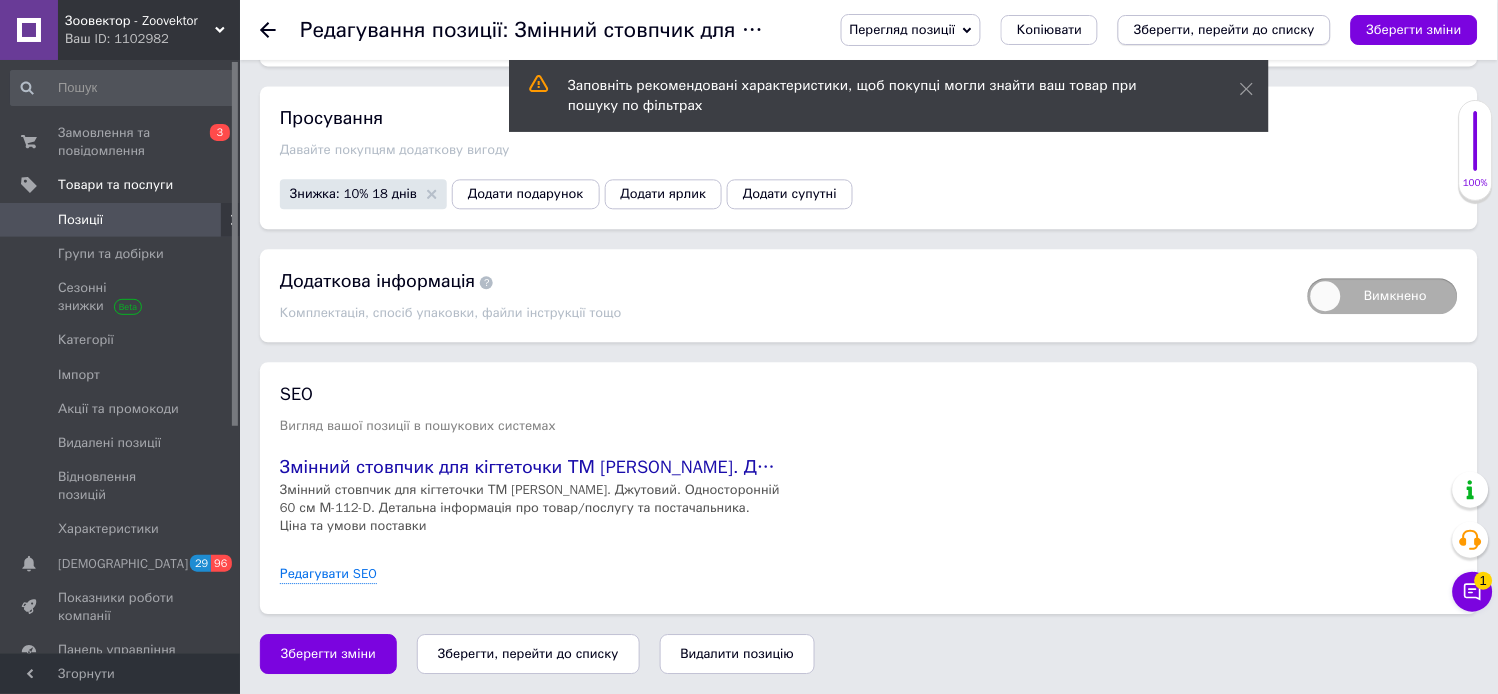 click on "Зберегти, перейти до списку" at bounding box center (1224, 29) 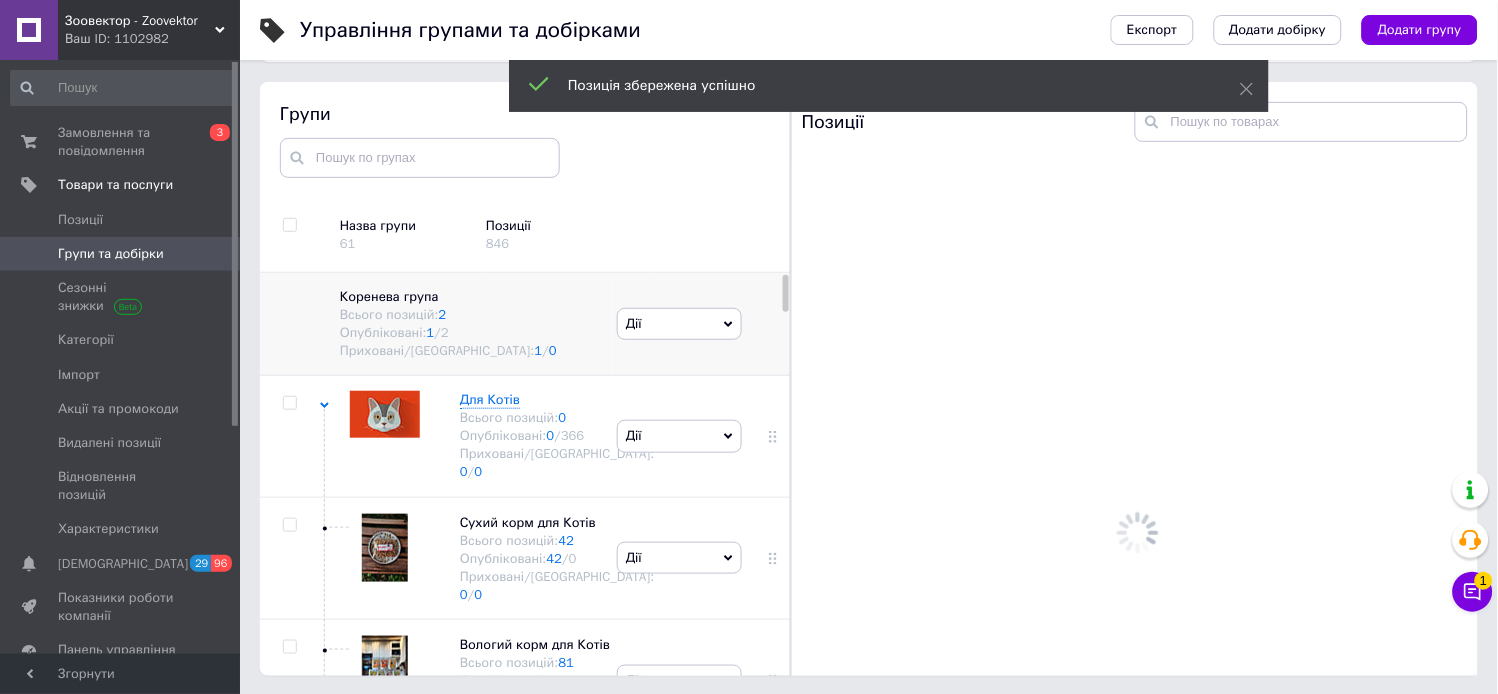 scroll, scrollTop: 113, scrollLeft: 0, axis: vertical 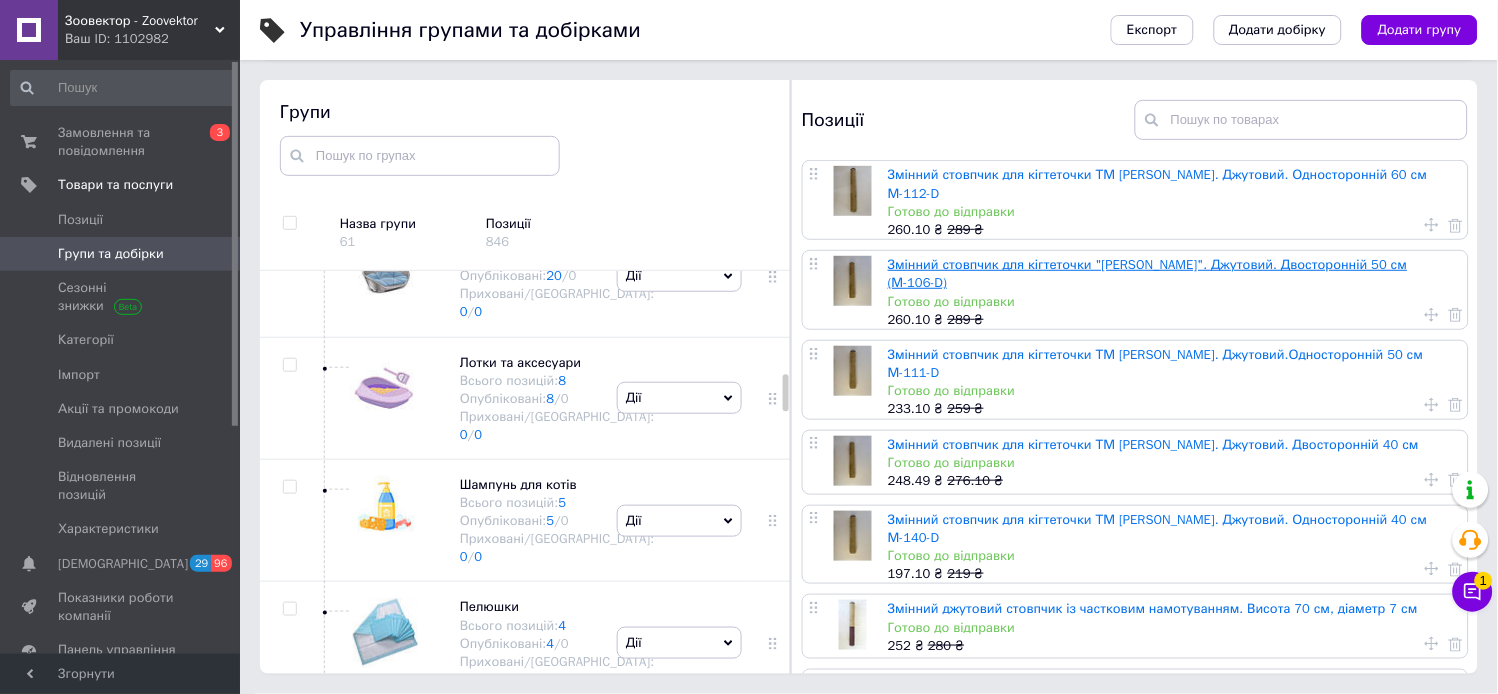 click on "Змінний стовпчик для кігтеточки "Моніка". Джутовий. Двосторонній 50 см (М-106-D)" at bounding box center [1148, 273] 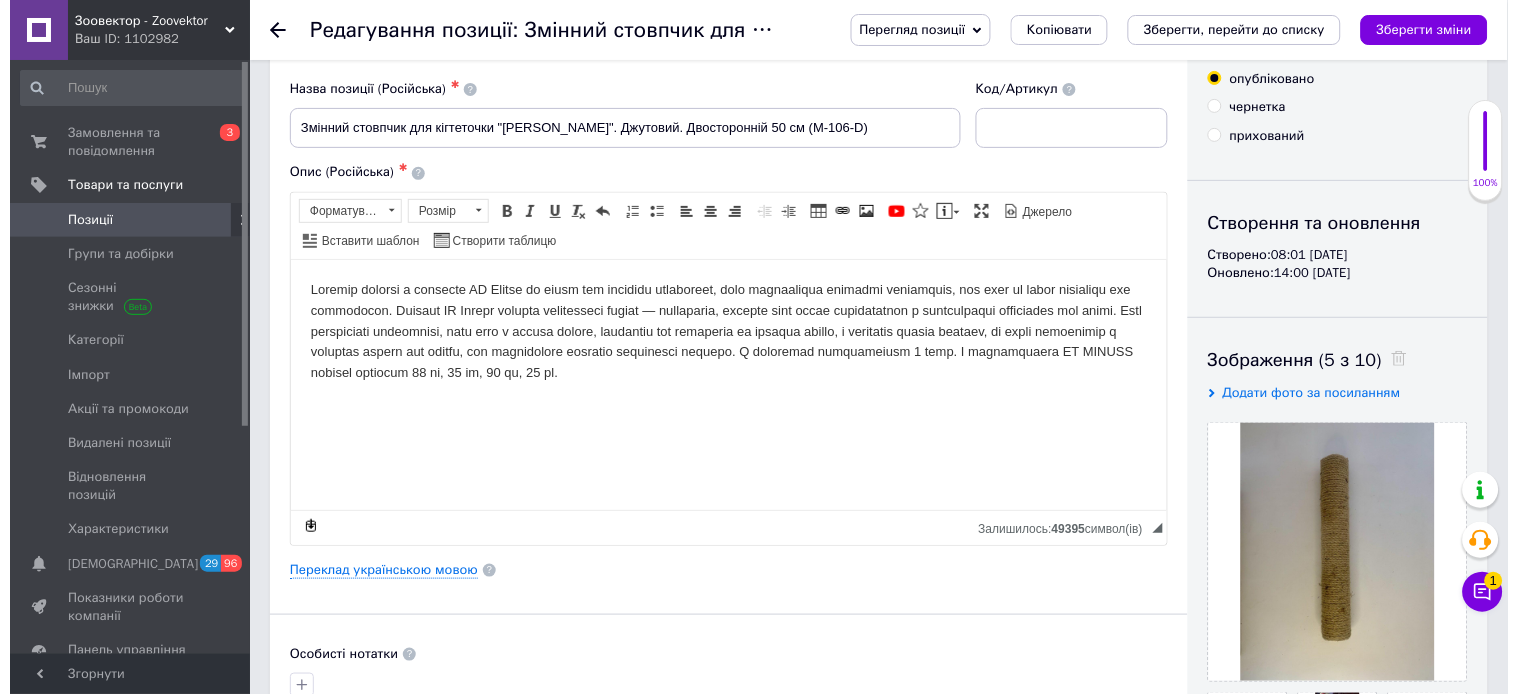 scroll, scrollTop: 111, scrollLeft: 0, axis: vertical 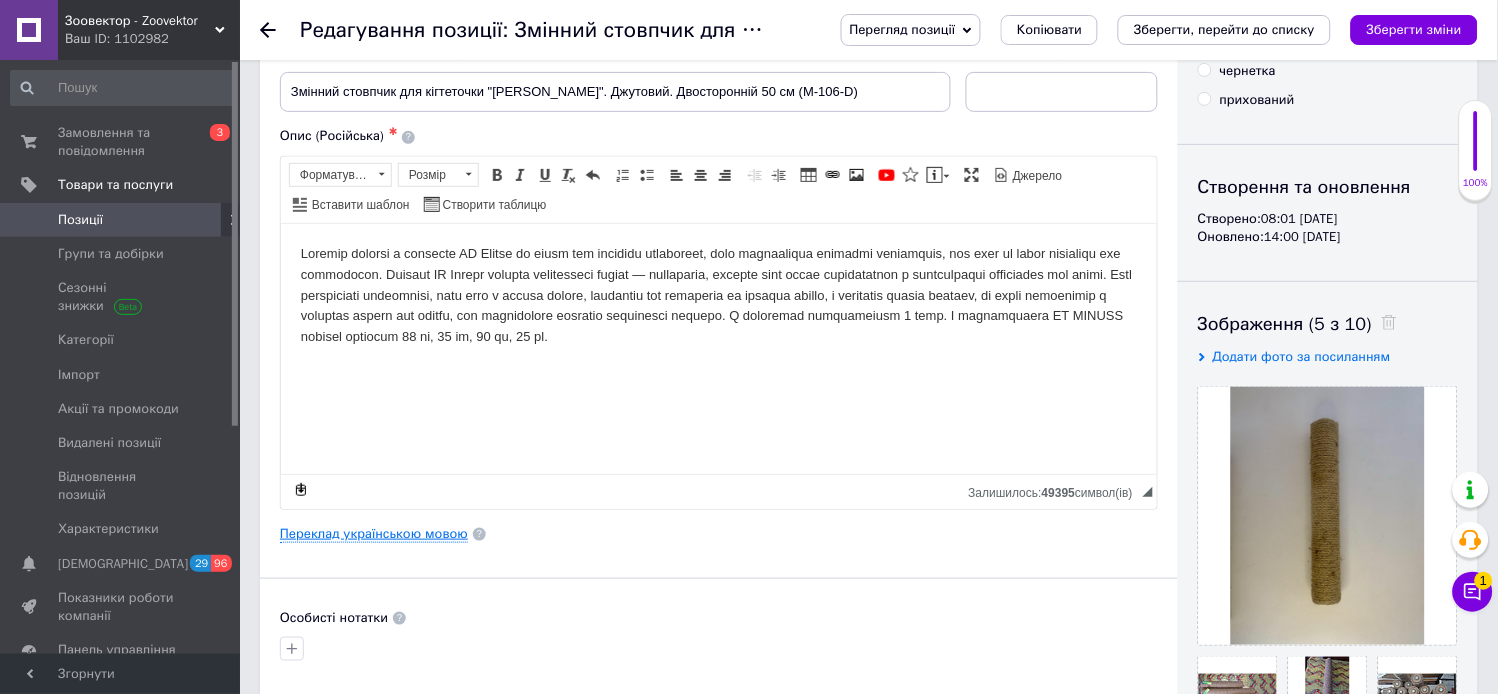 click on "Переклад українською мовою" at bounding box center (374, 534) 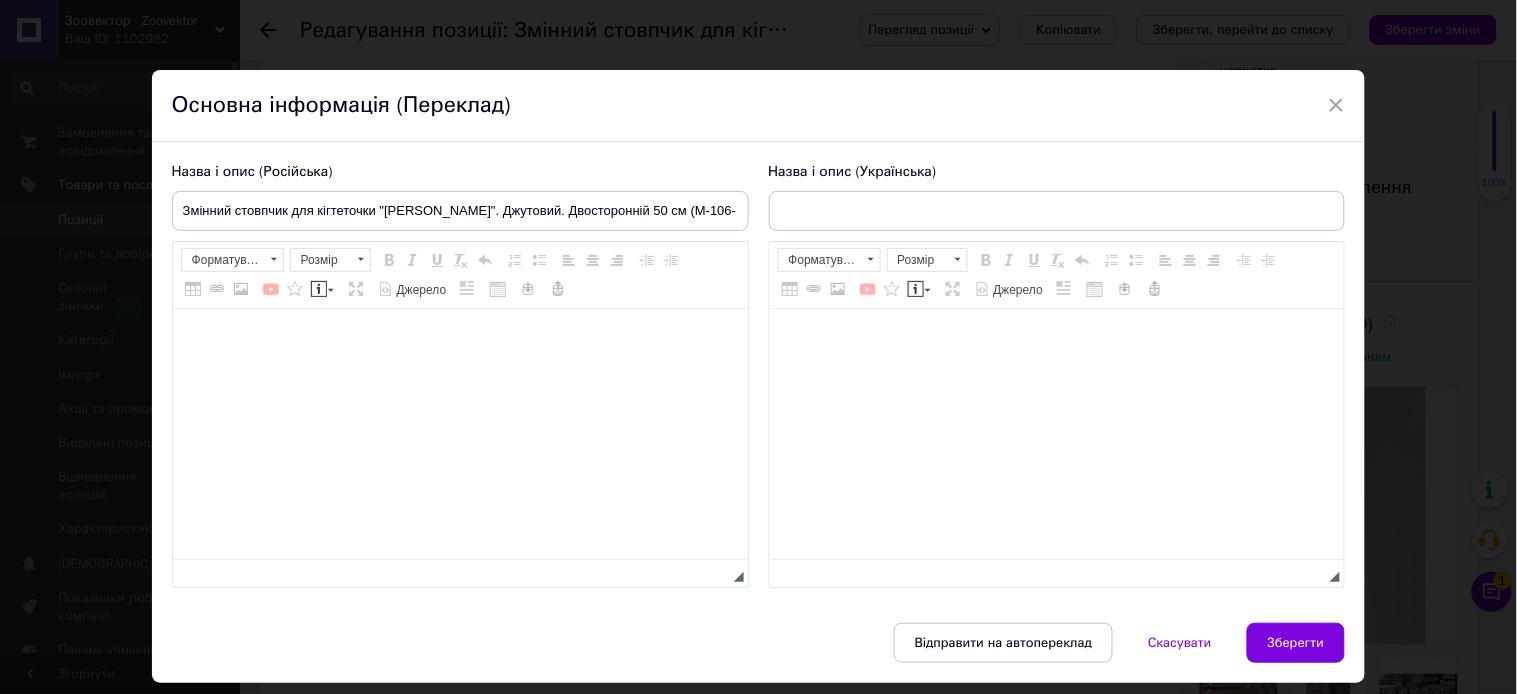 type on "Змінний стовпчик двосторонній ТМ Моніка. Джут. Втулка і Болти 50см висота" 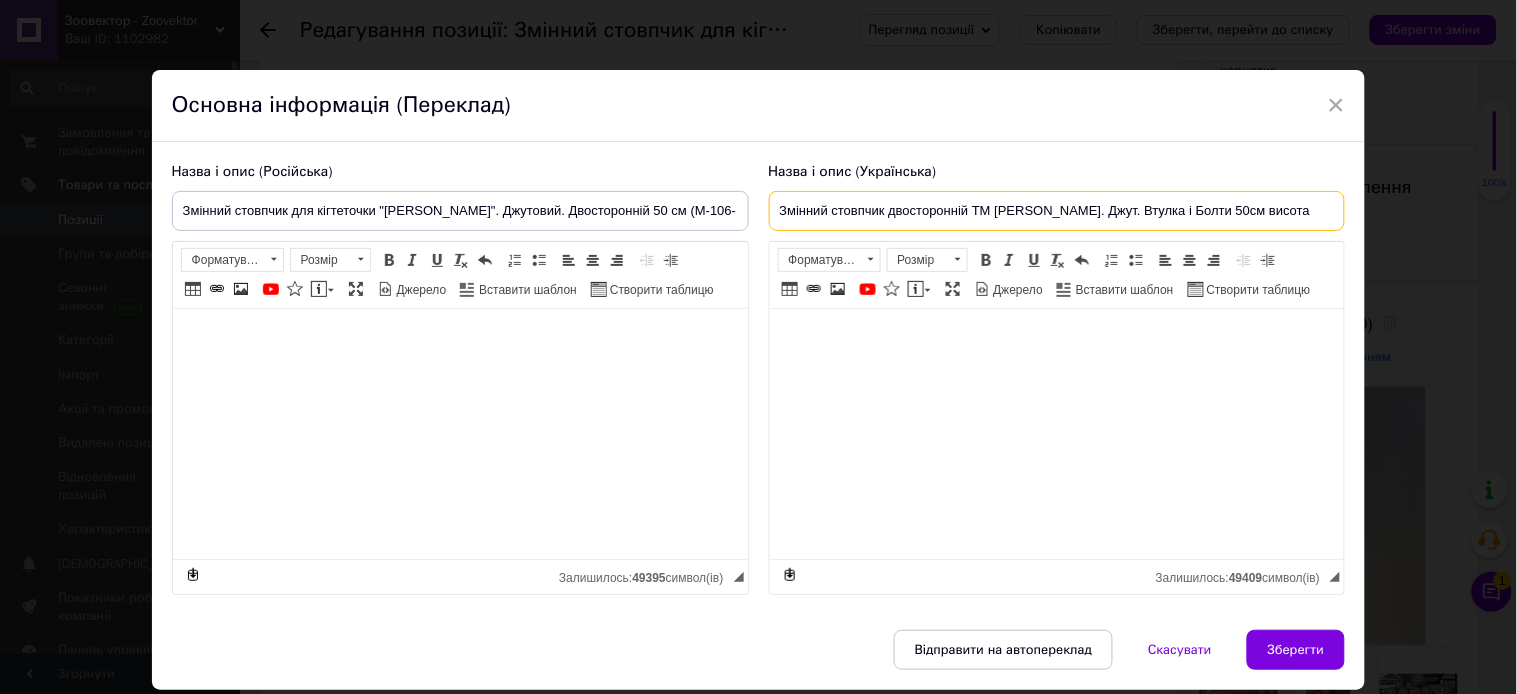 click on "Змінний стовпчик двосторонній ТМ Моніка. Джут. Втулка і Болти 50см висота" at bounding box center (1057, 211) 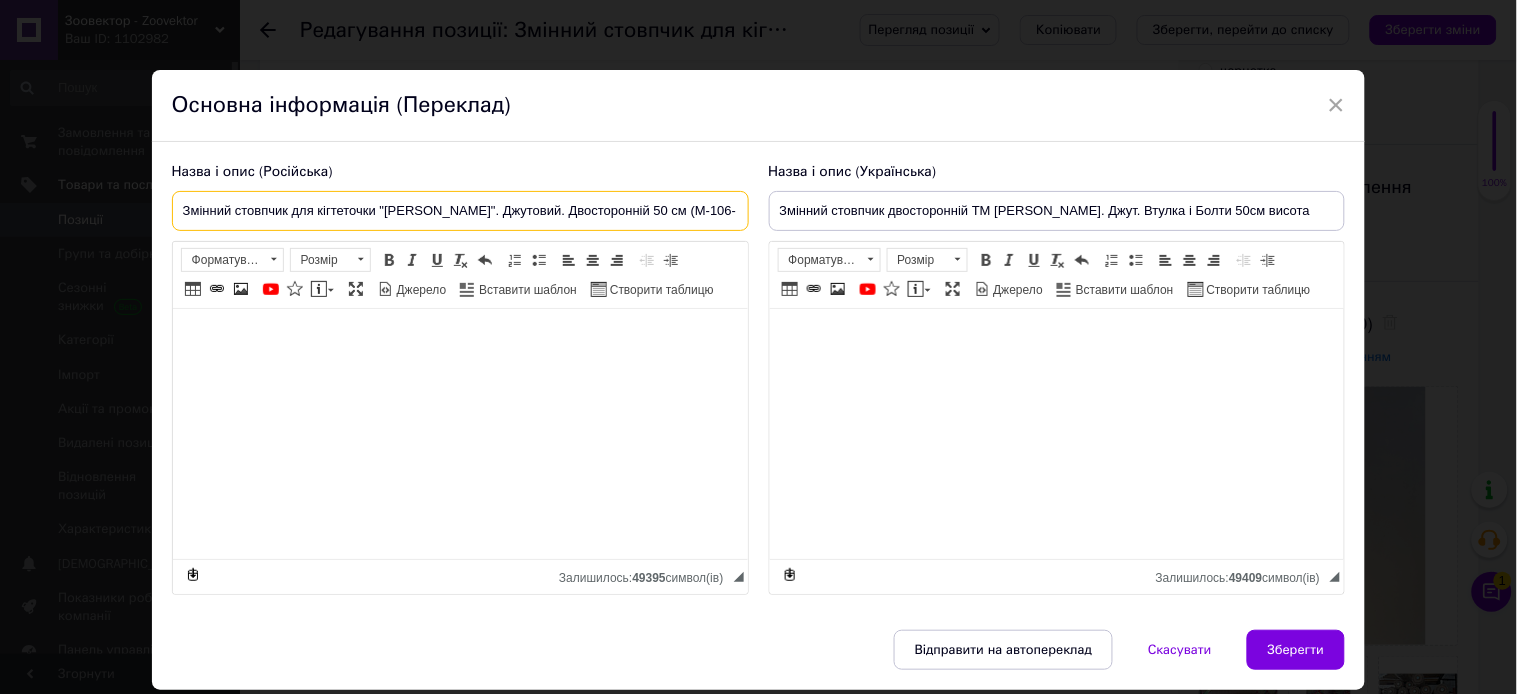 click on "Змінний стовпчик для кігтеточки "Моніка". Джутовий. Двосторонній 50 см (М-106-D)" at bounding box center (460, 211) 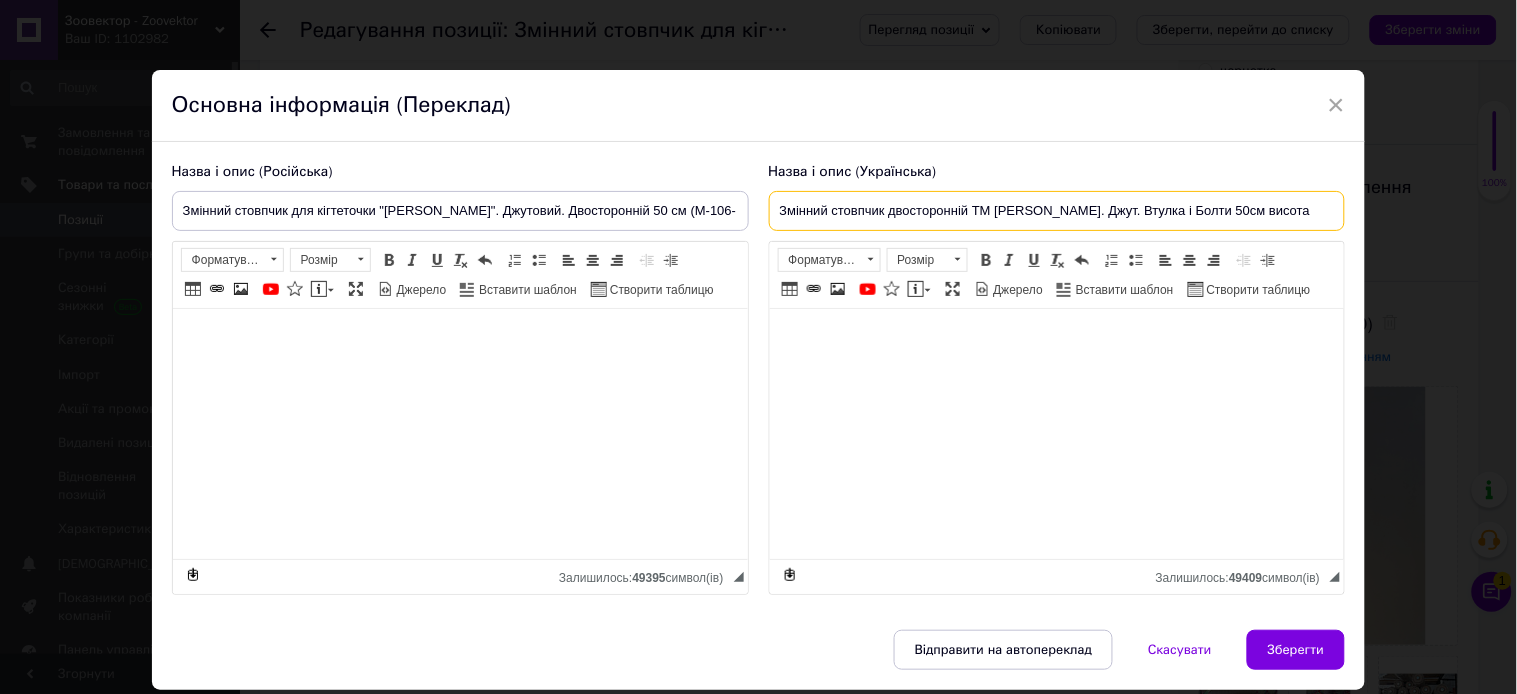 drag, startPoint x: 1293, startPoint y: 213, endPoint x: 1075, endPoint y: 212, distance: 218.00229 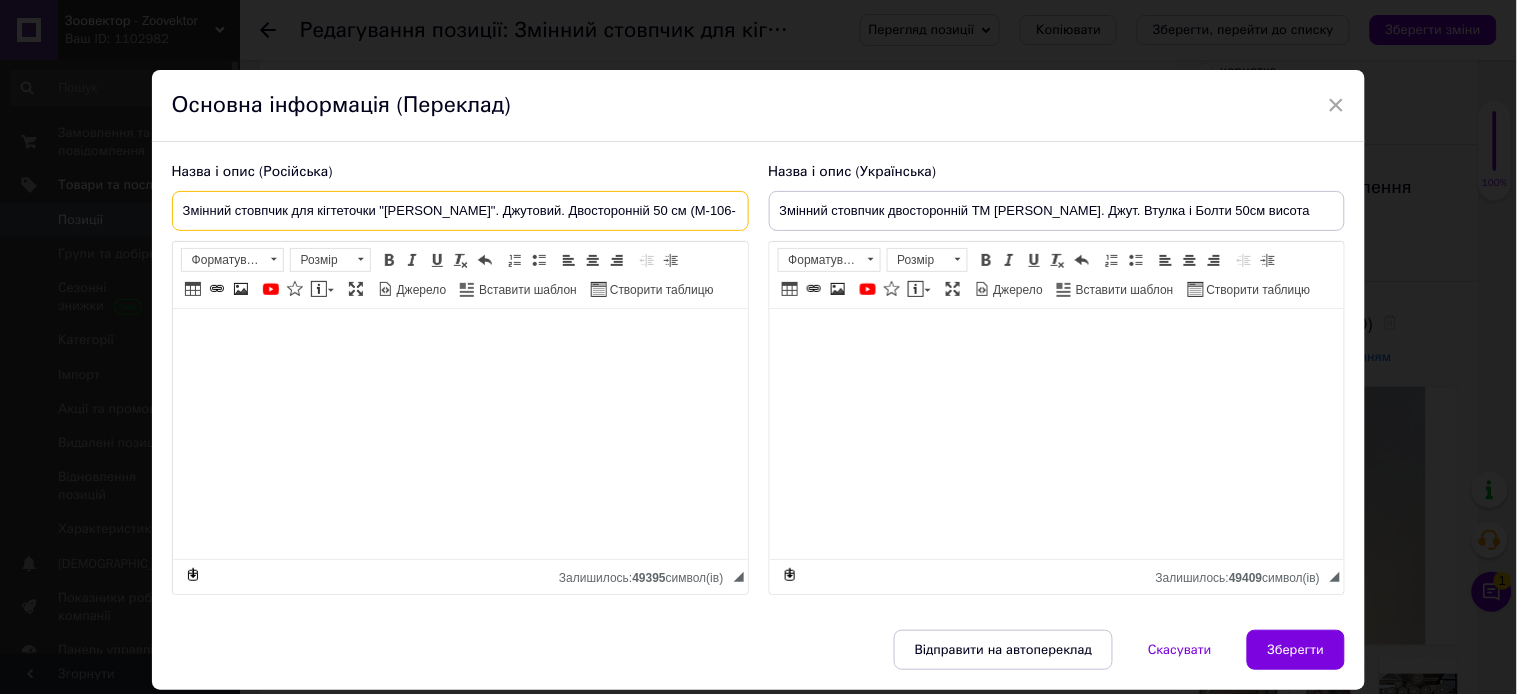 drag, startPoint x: 694, startPoint y: 208, endPoint x: 135, endPoint y: 212, distance: 559.0143 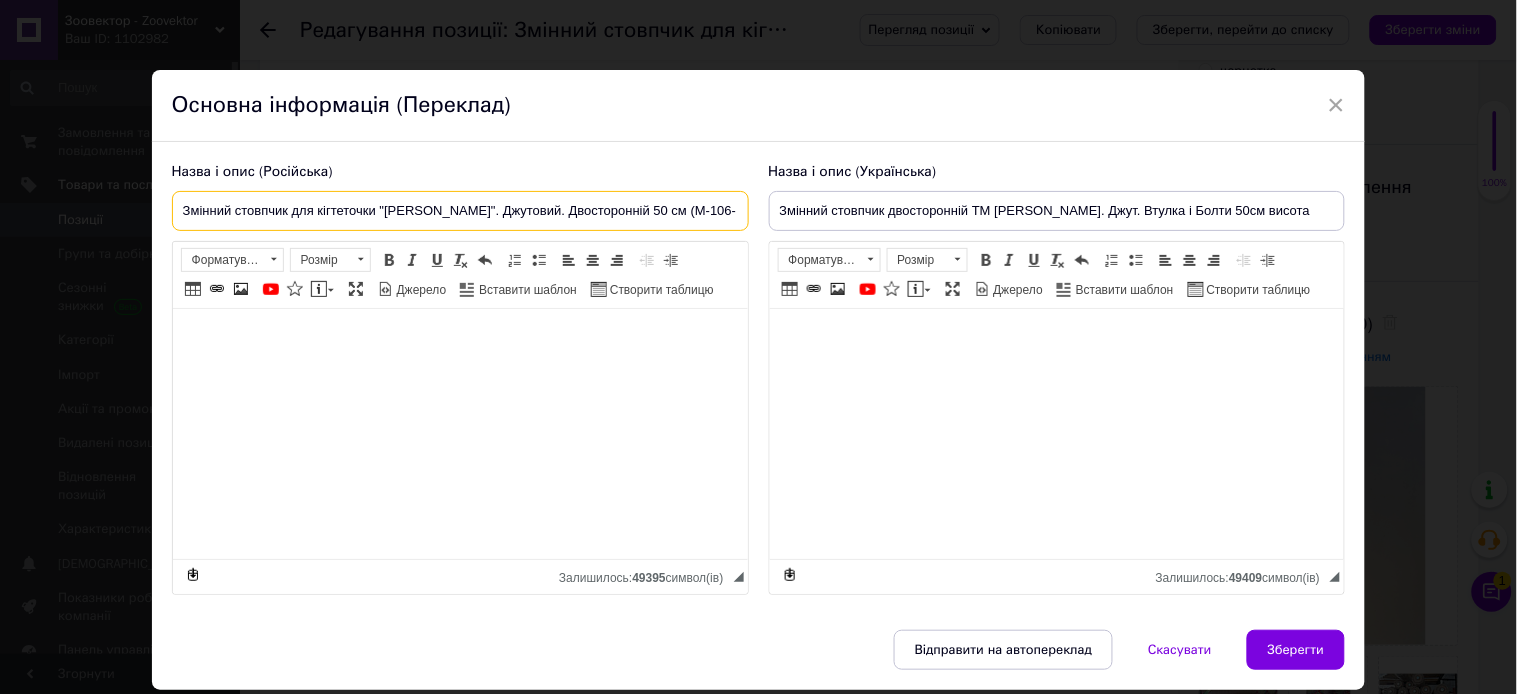 click on "× Основна інформація (Переклад) Назва і опис (Російська) Змінний стовпчик для кігтеточки "Моніка". Джутовий. Двосторонній 50 см (М-106-D)
Розширений текстовий редактор, 92E08797-7992-4D94-AF21-CA3B710820E1 Панель інструментів редактора Форматування Форматування Розмір Розмір   Жирний  Сполучення клавіш Ctrl+B   Курсив  Сполучення клавіш Ctrl+I   Підкреслений  Сполучення клавіш Ctrl+U   Видалити форматування   Повернути  Сполучення клавіш Ctrl+Z   Вставити/видалити нумерований список   Вставити/видалити маркований список   По лівому краю   По центру   По правому краю       Таблиця" at bounding box center (758, 347) 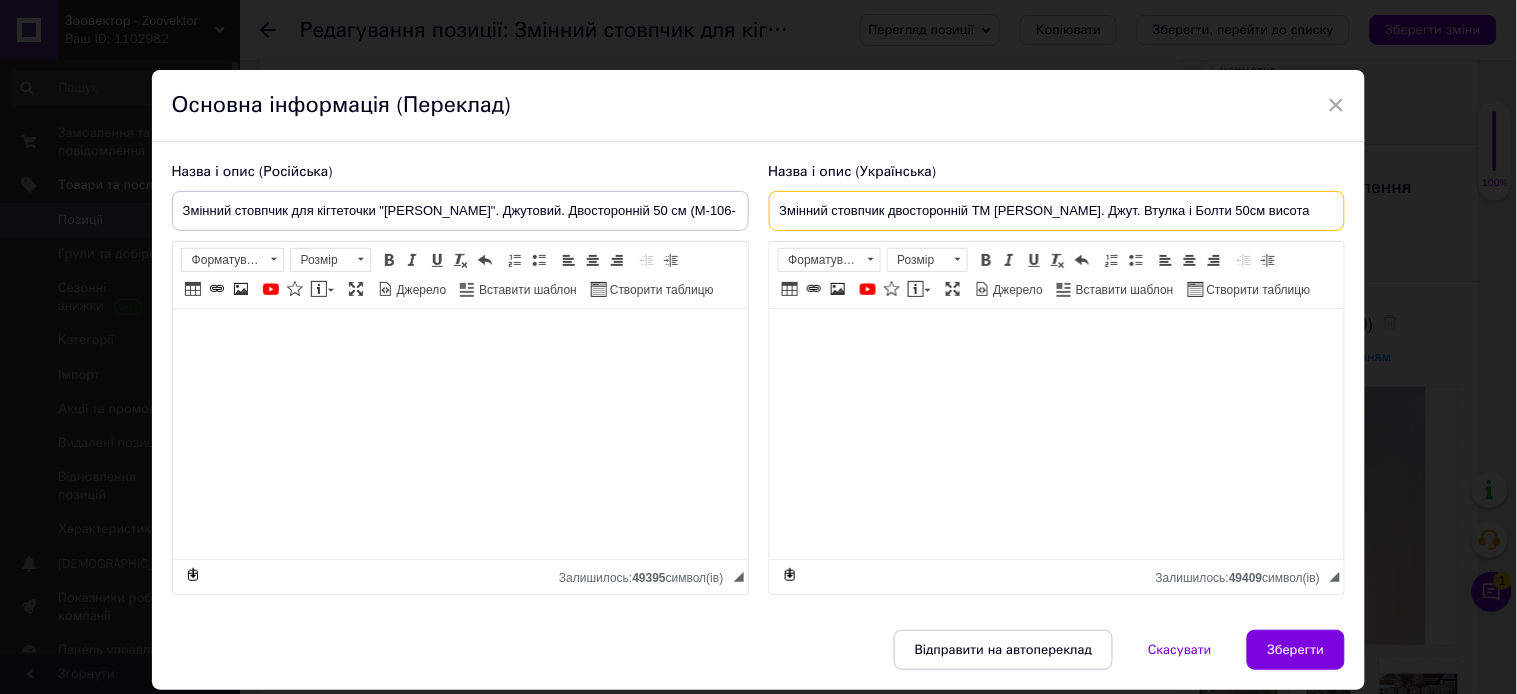 click on "Змінний стовпчик двосторонній ТМ Моніка. Джут. Втулка і Болти 50см висота" at bounding box center (1057, 211) 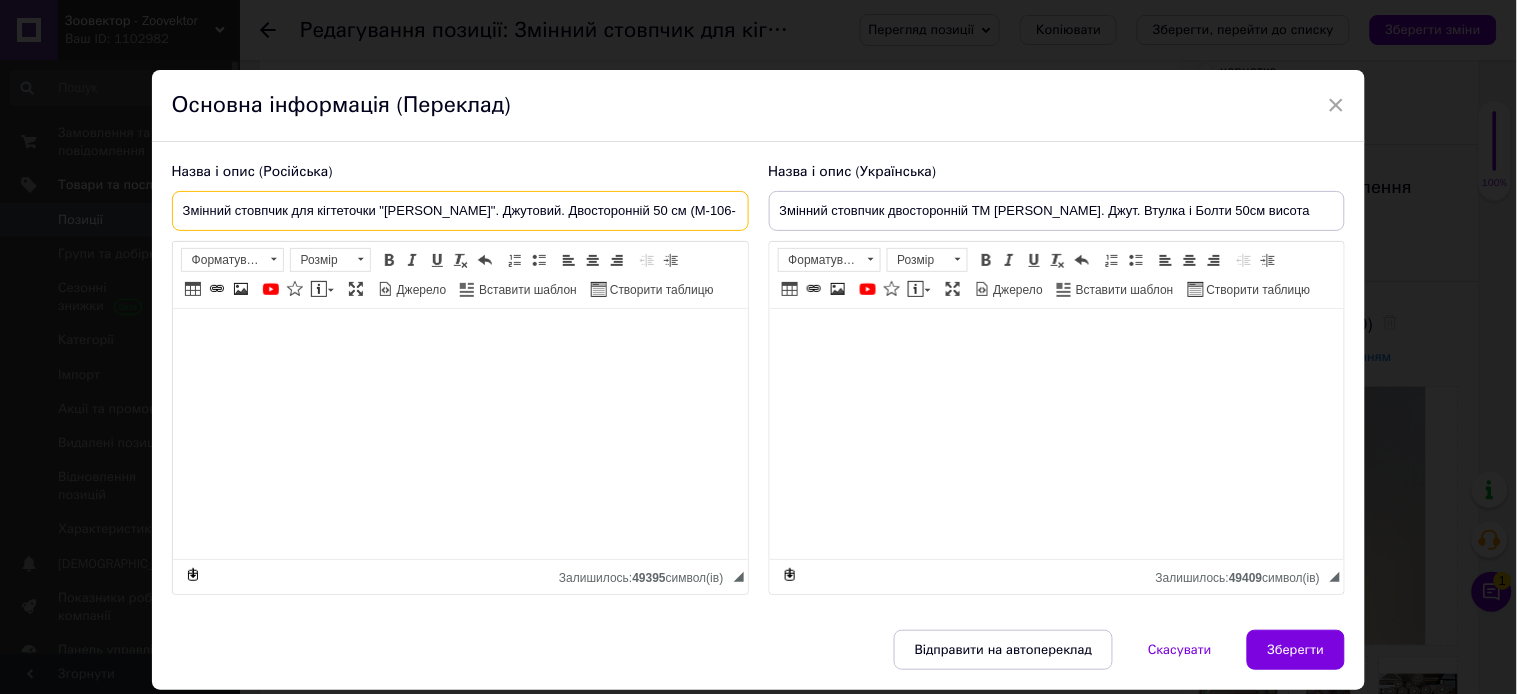 click on "Змінний стовпчик для кігтеточки "Моніка". Джутовий. Двосторонній 50 см (М-106-D)" at bounding box center [460, 211] 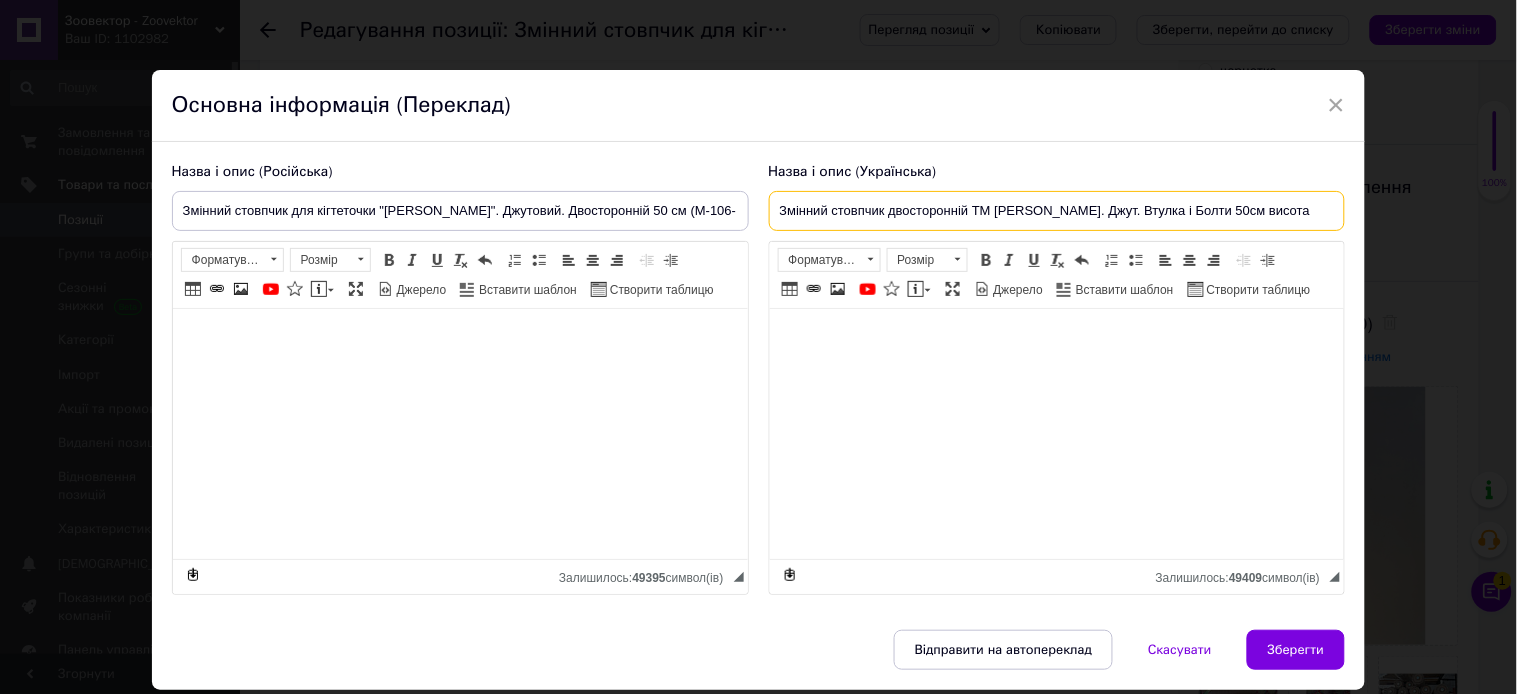 click on "Змінний стовпчик двосторонній ТМ Моніка. Джут. Втулка і Болти 50см висота" at bounding box center (1057, 211) 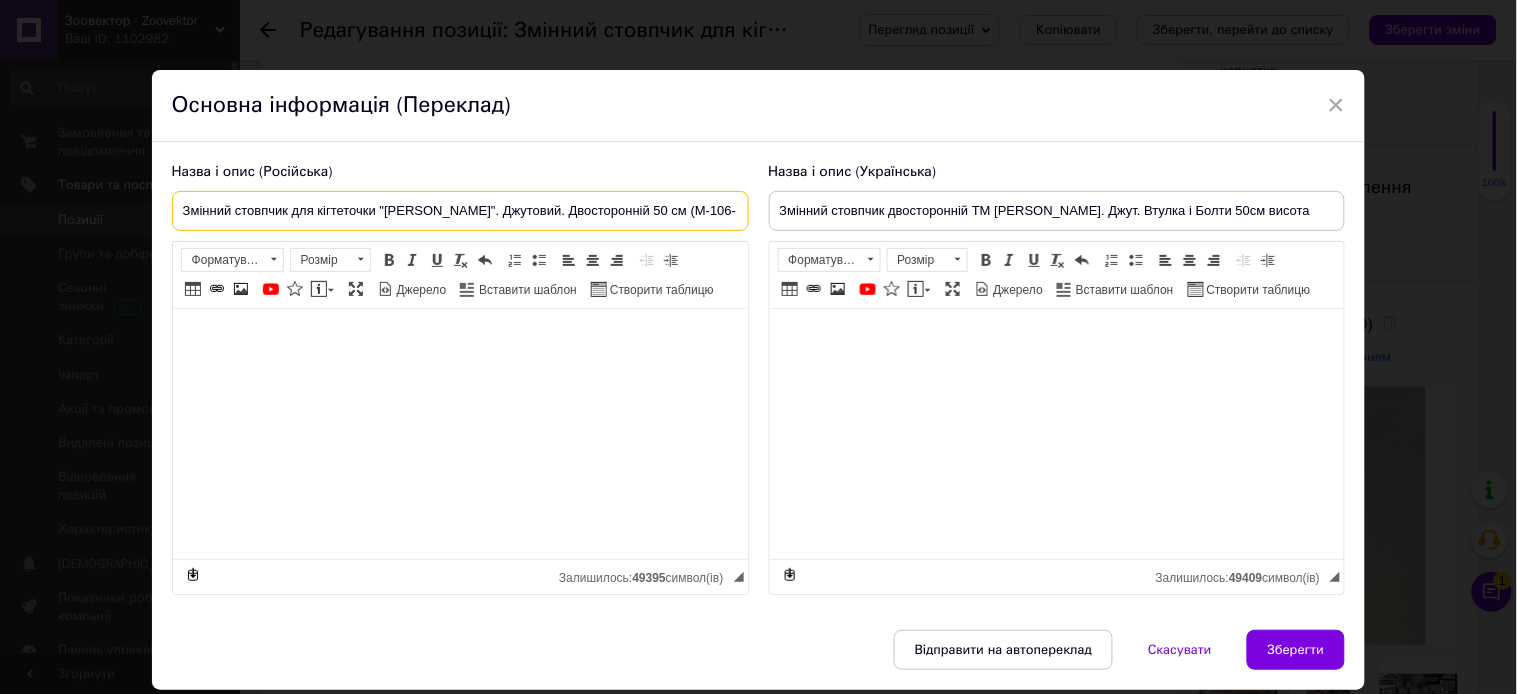 click on "Змінний стовпчик для кігтеточки "Моніка". Джутовий. Двосторонній 50 см (М-106-D)" at bounding box center [460, 211] 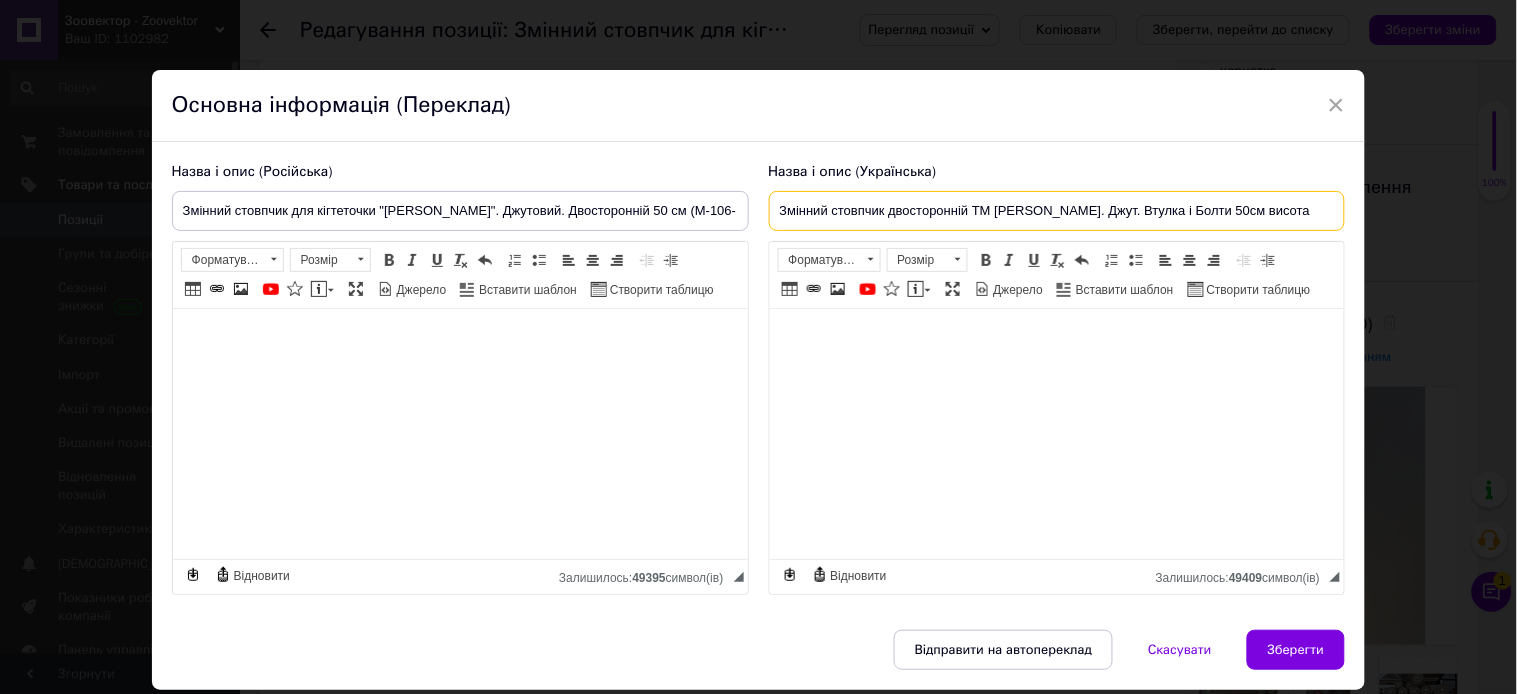 click on "Змінний стовпчик двосторонній ТМ Моніка. Джут. Втулка і Болти 50см висота" at bounding box center [1057, 211] 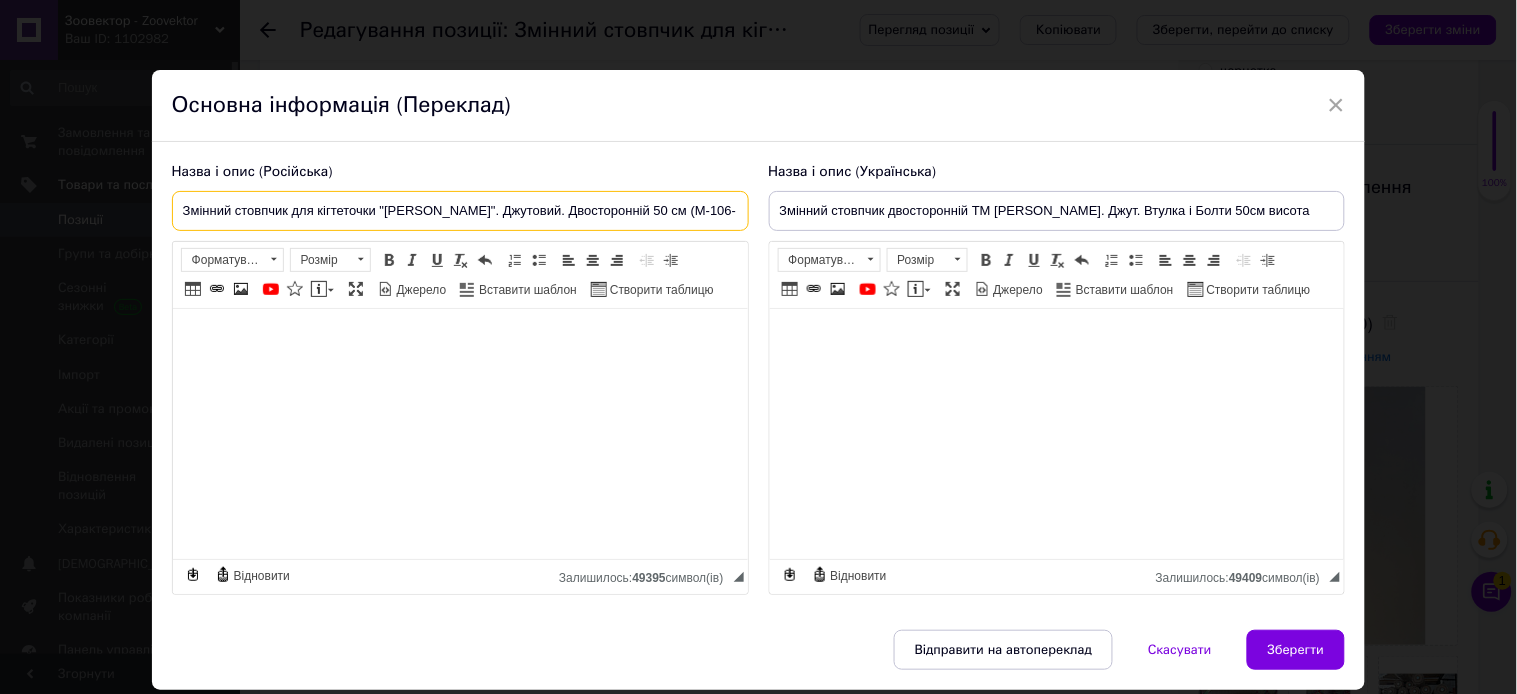 drag, startPoint x: 692, startPoint y: 210, endPoint x: 40, endPoint y: 210, distance: 652 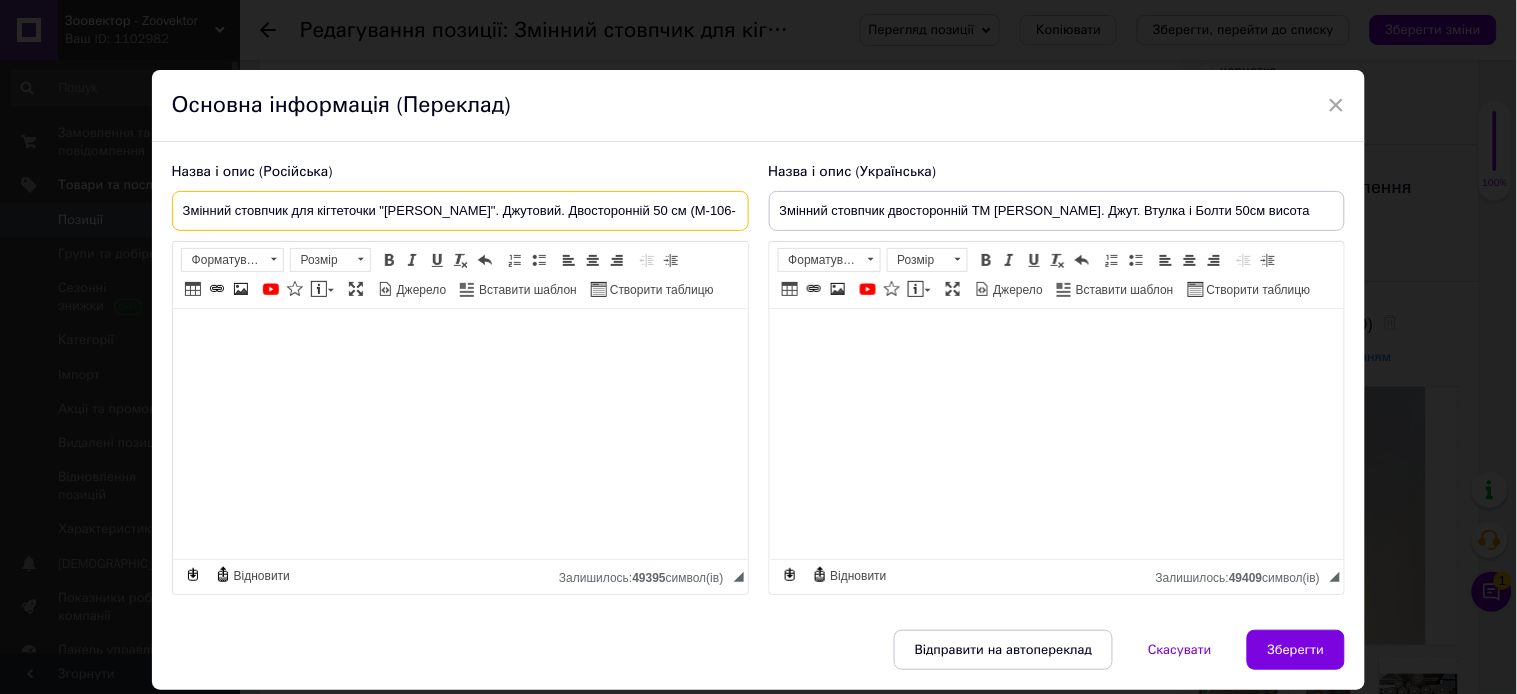 click on "× Основна інформація (Переклад) Назва і опис (Російська) Змінний стовпчик для кігтеточки "Моніка". Джутовий. Двосторонній 50 см (М-106-D)
Розширений текстовий редактор, 92E08797-7992-4D94-AF21-CA3B710820E1 Панель інструментів редактора Форматування Форматування Розмір Розмір   Жирний  Сполучення клавіш Ctrl+B   Курсив  Сполучення клавіш Ctrl+I   Підкреслений  Сполучення клавіш Ctrl+U   Видалити форматування   Повернути  Сполучення клавіш Ctrl+Z   Вставити/видалити нумерований список   Вставити/видалити маркований список   По лівому краю   По центру   По правому краю       Таблиця" at bounding box center (758, 347) 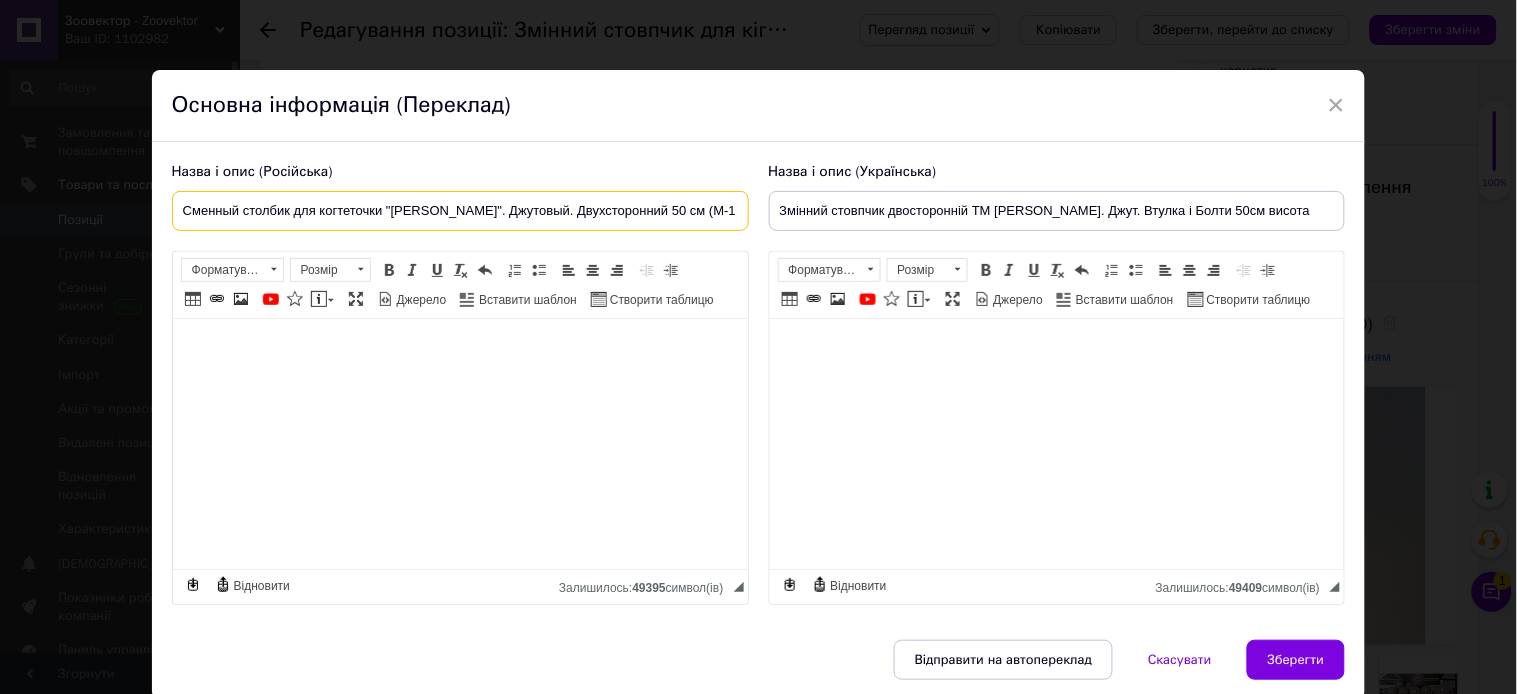 type on "Сменный столбик для когтеточки "[PERSON_NAME]". Джутовый. Двухсторонний 50 см (М-106-D)" 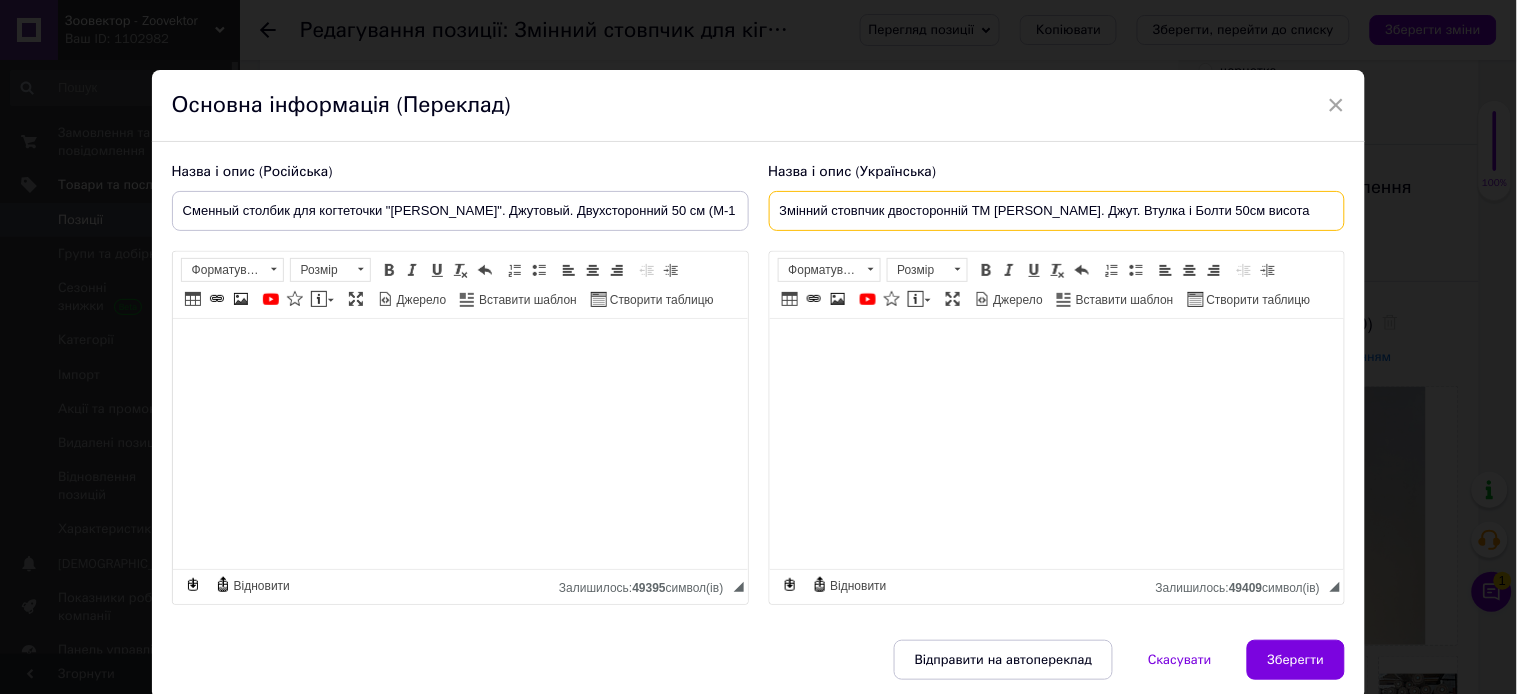 drag, startPoint x: 776, startPoint y: 207, endPoint x: 1315, endPoint y: 207, distance: 539 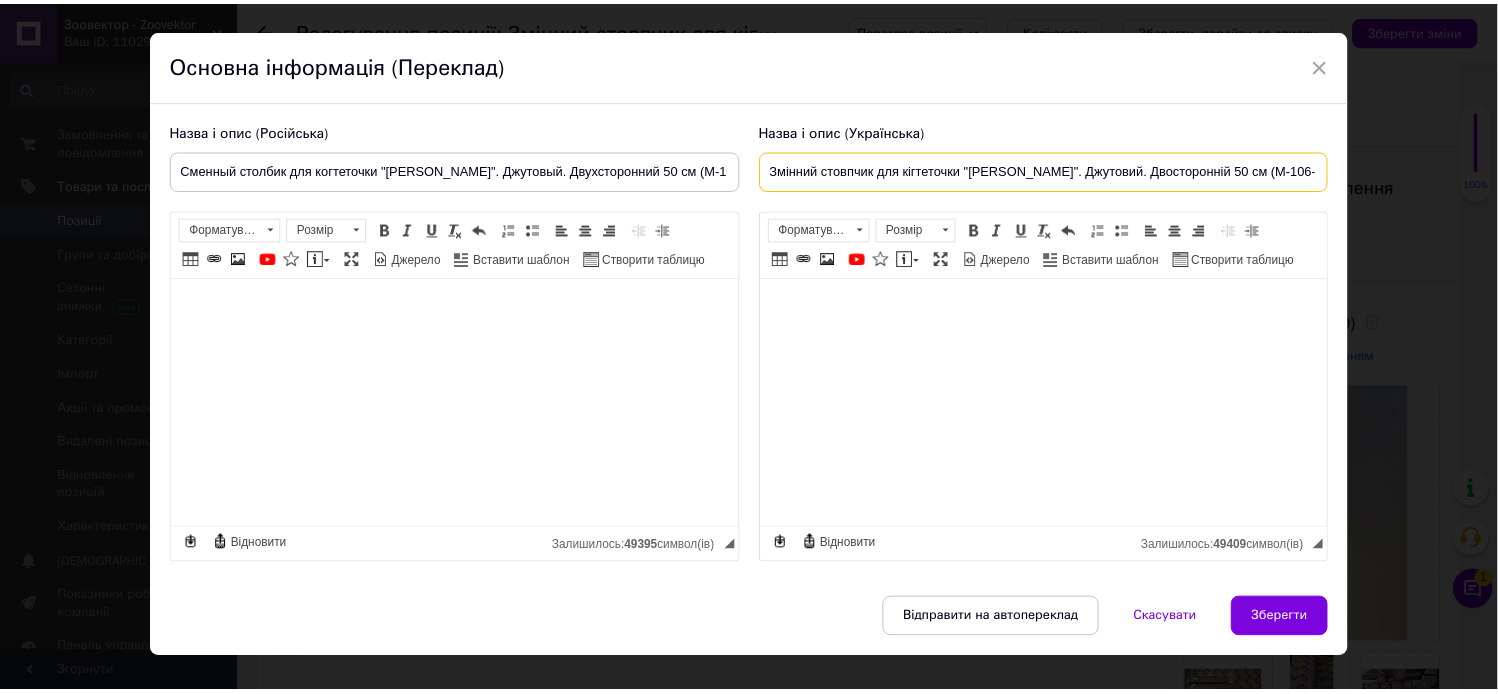 scroll, scrollTop: 106, scrollLeft: 0, axis: vertical 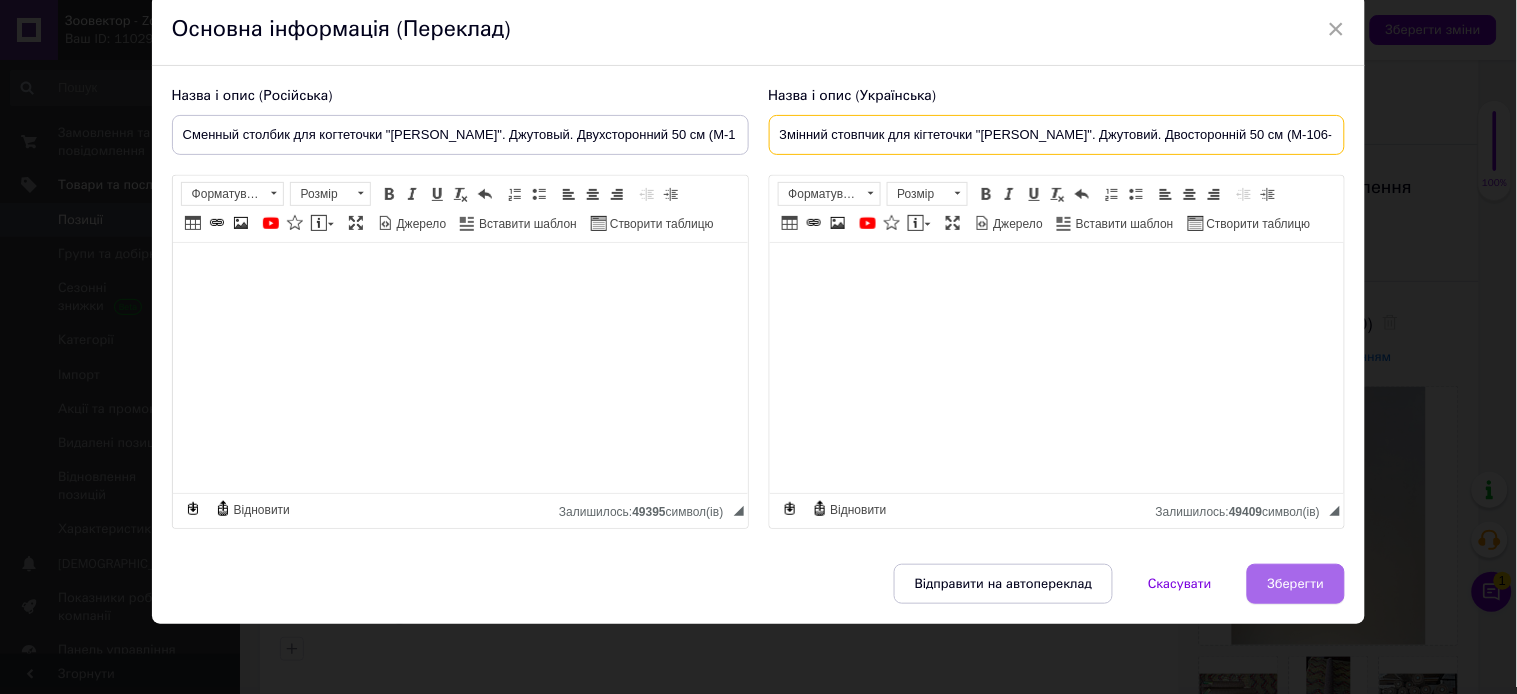 type on "Змінний стовпчик для кігтеточки "Моніка". Джутовий. Двосторонній 50 см (М-106-D)" 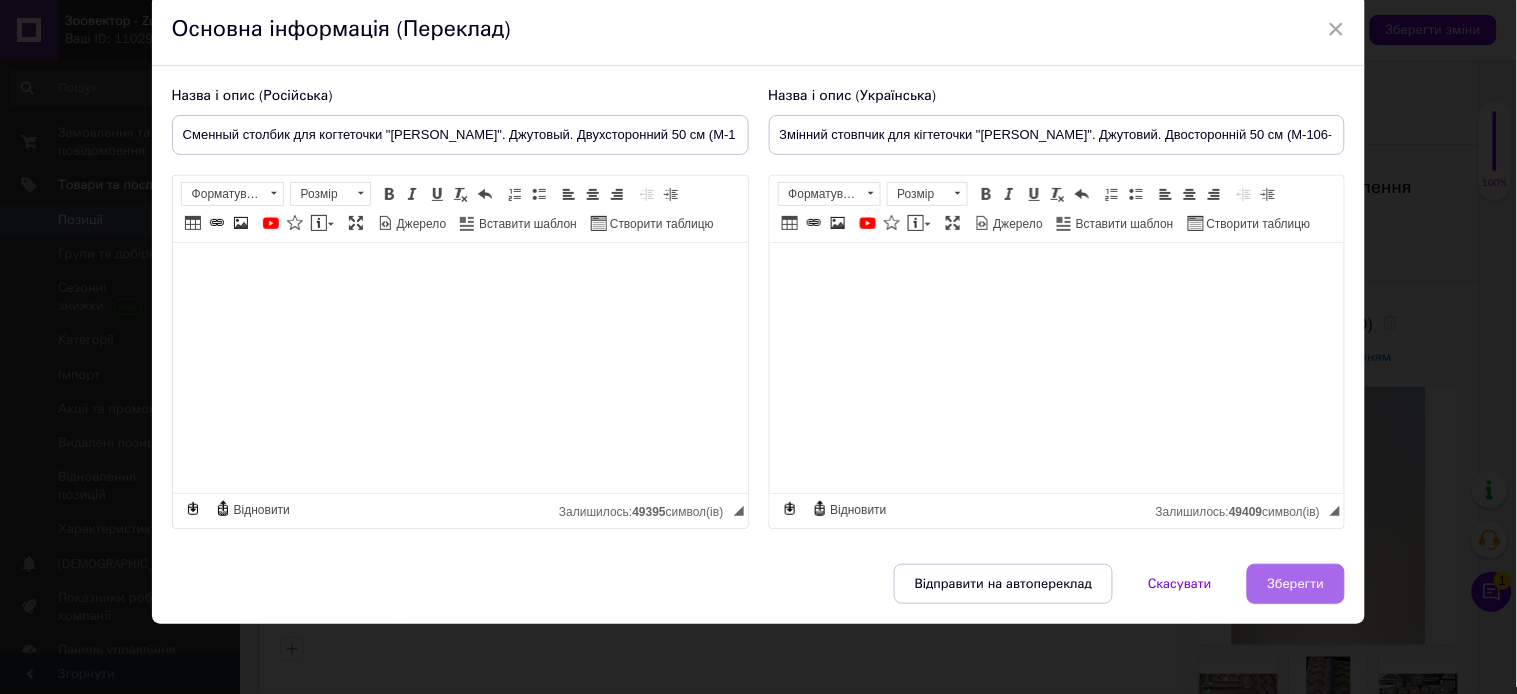 drag, startPoint x: 1294, startPoint y: 588, endPoint x: 1213, endPoint y: 556, distance: 87.0919 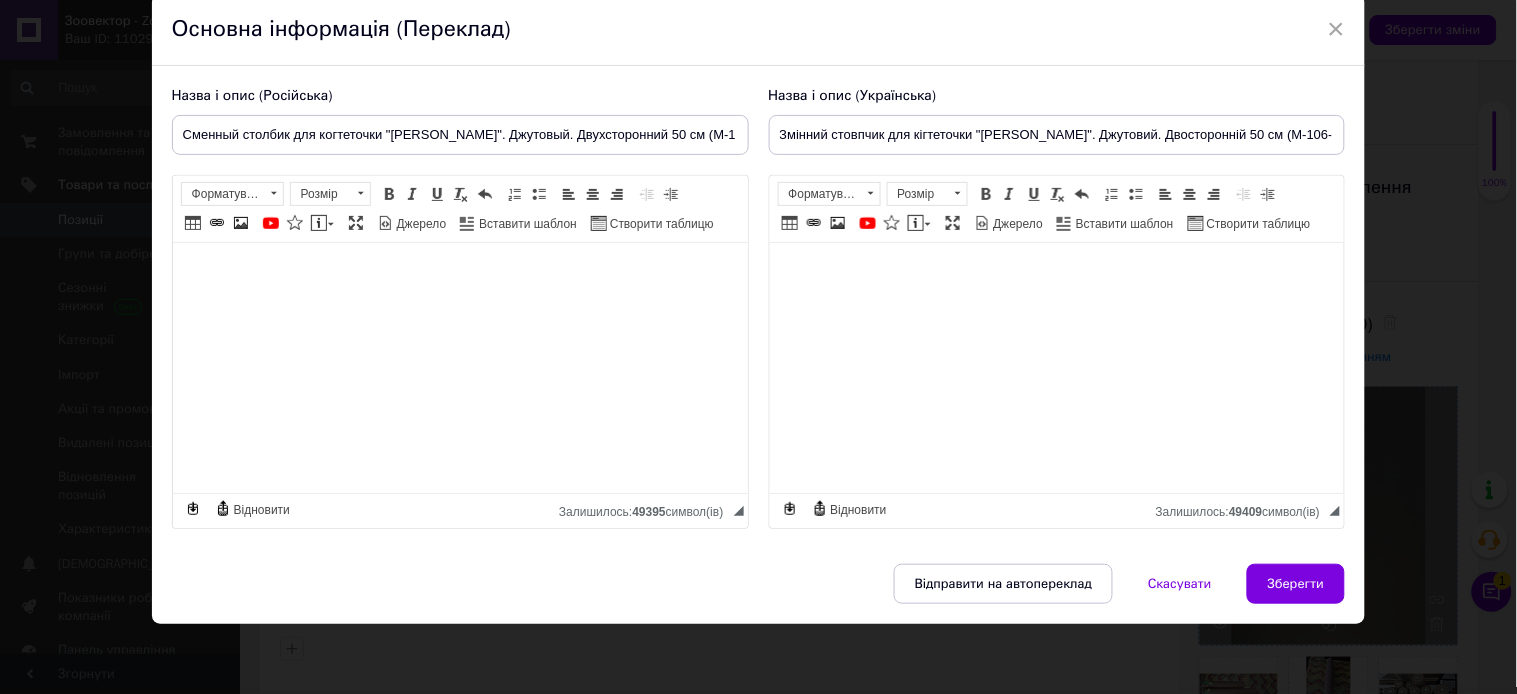 type on "Сменный столбик для когтеточки "[PERSON_NAME]". Джутовый. Двухсторонний 50 см (М-106-D)" 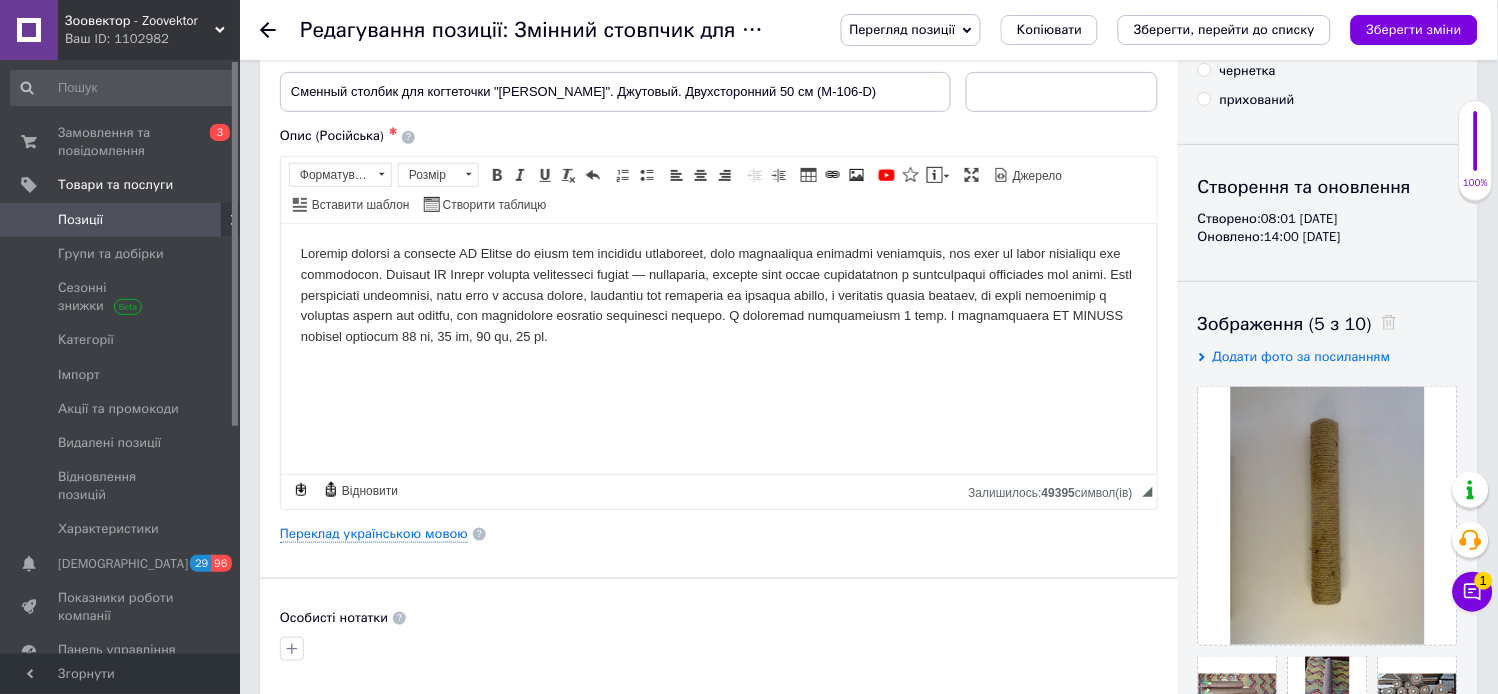 click at bounding box center [718, 295] 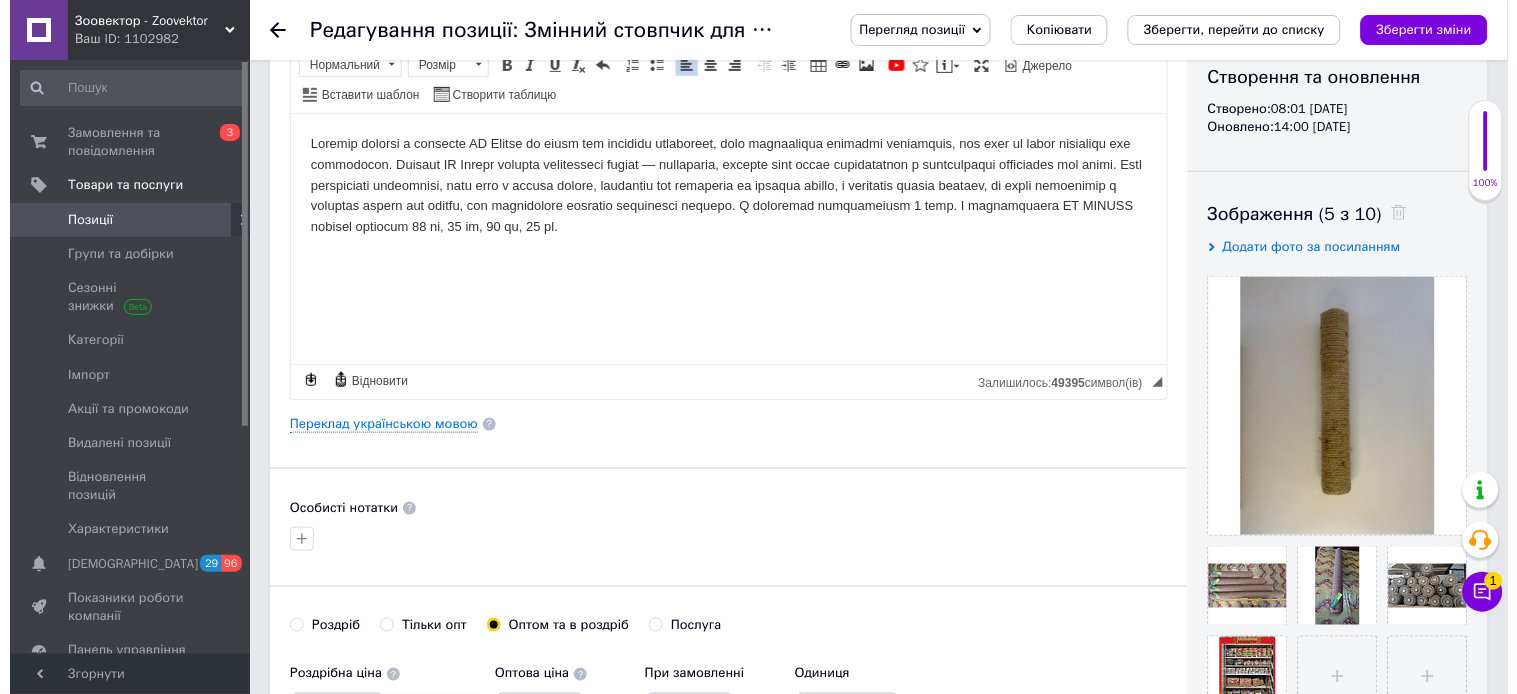 scroll, scrollTop: 222, scrollLeft: 0, axis: vertical 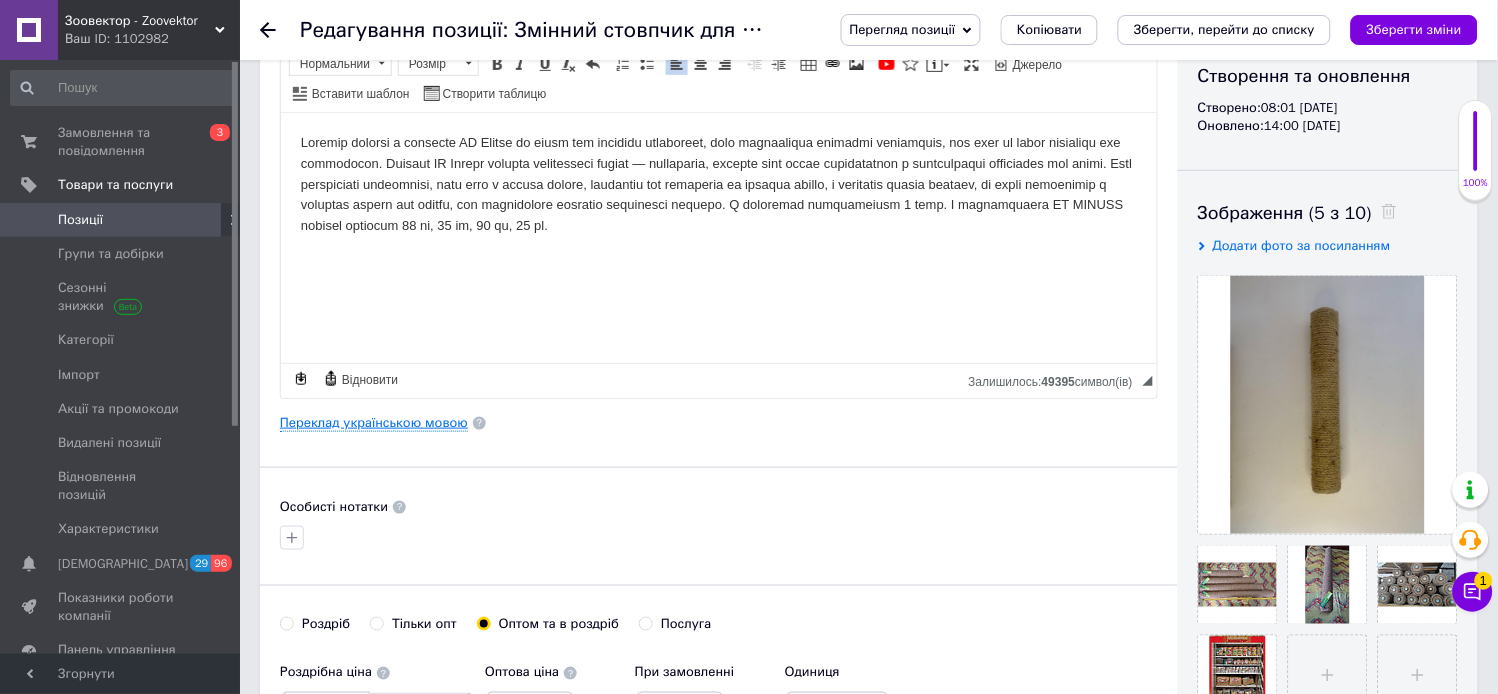 click on "Переклад українською мовою" at bounding box center [374, 423] 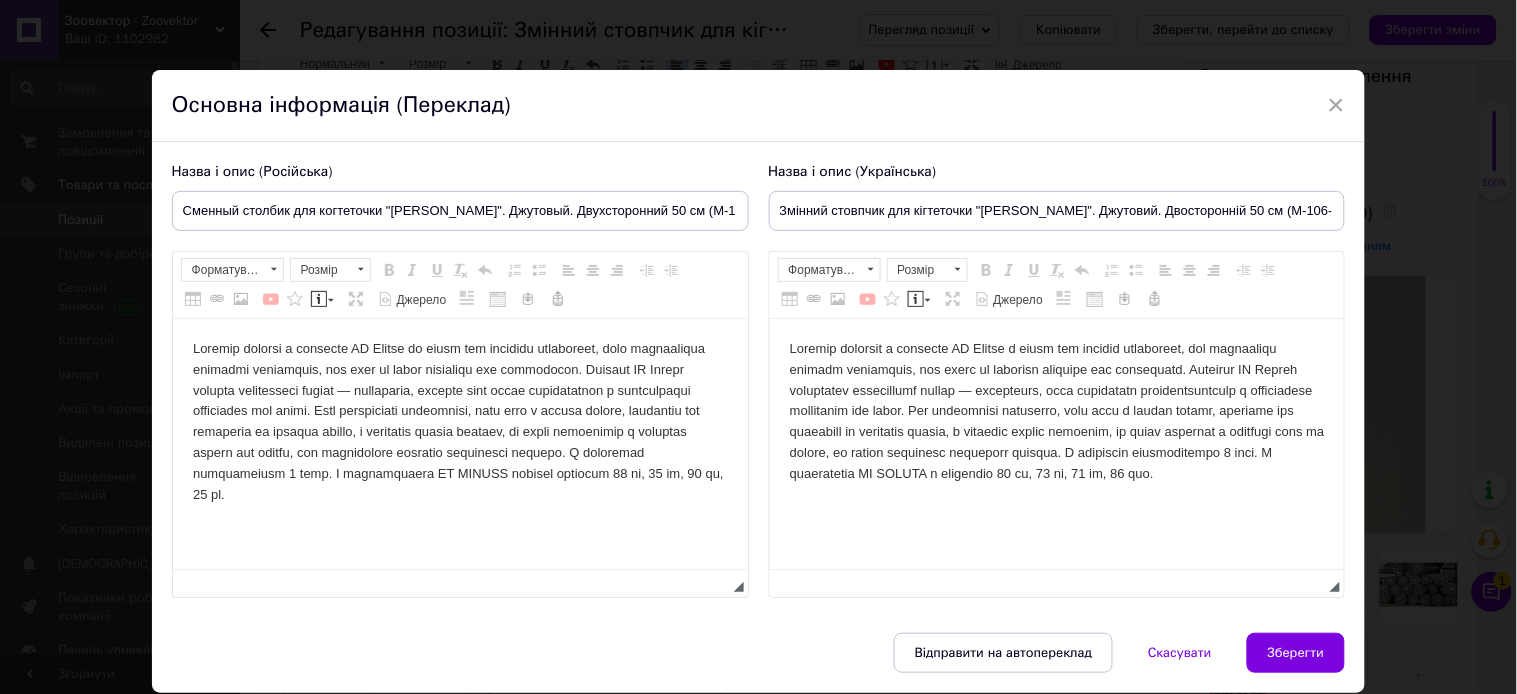 scroll, scrollTop: 0, scrollLeft: 0, axis: both 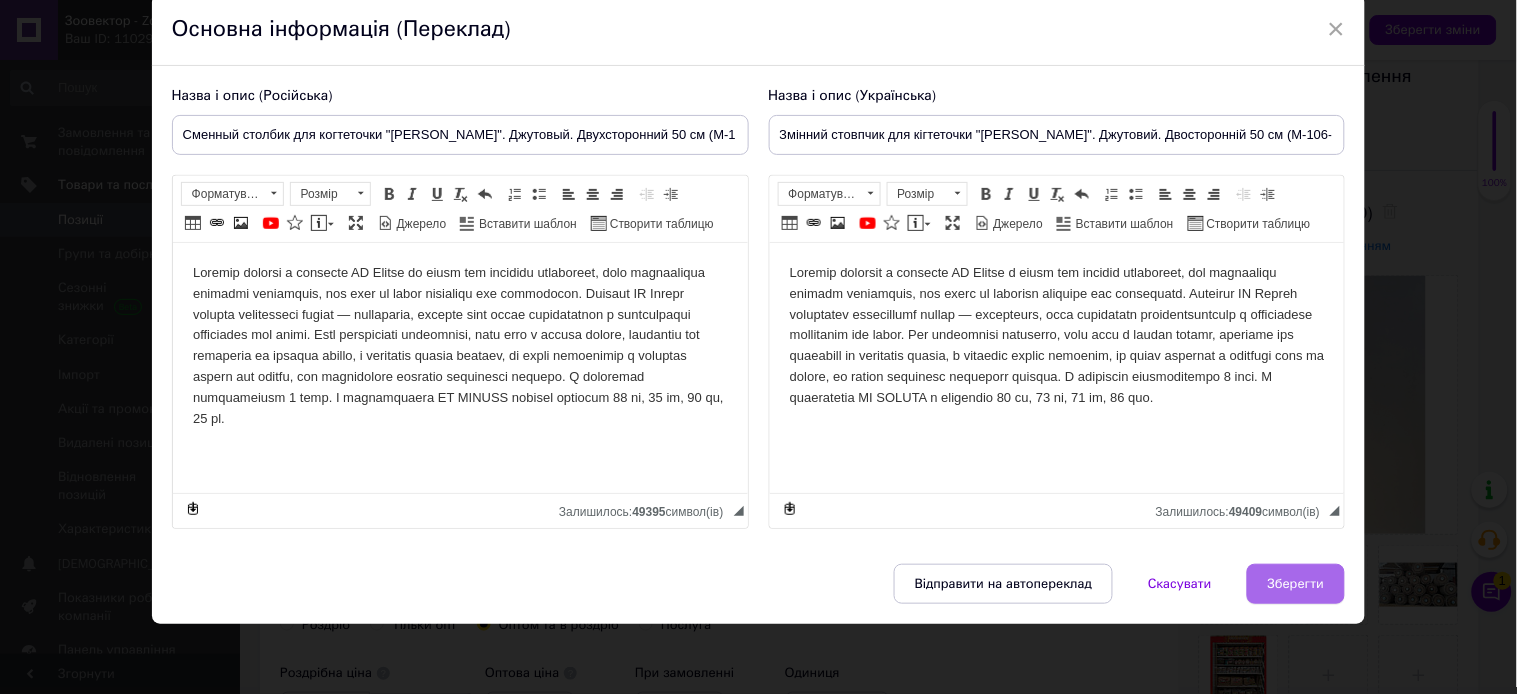 click on "Зберегти" at bounding box center (1296, 584) 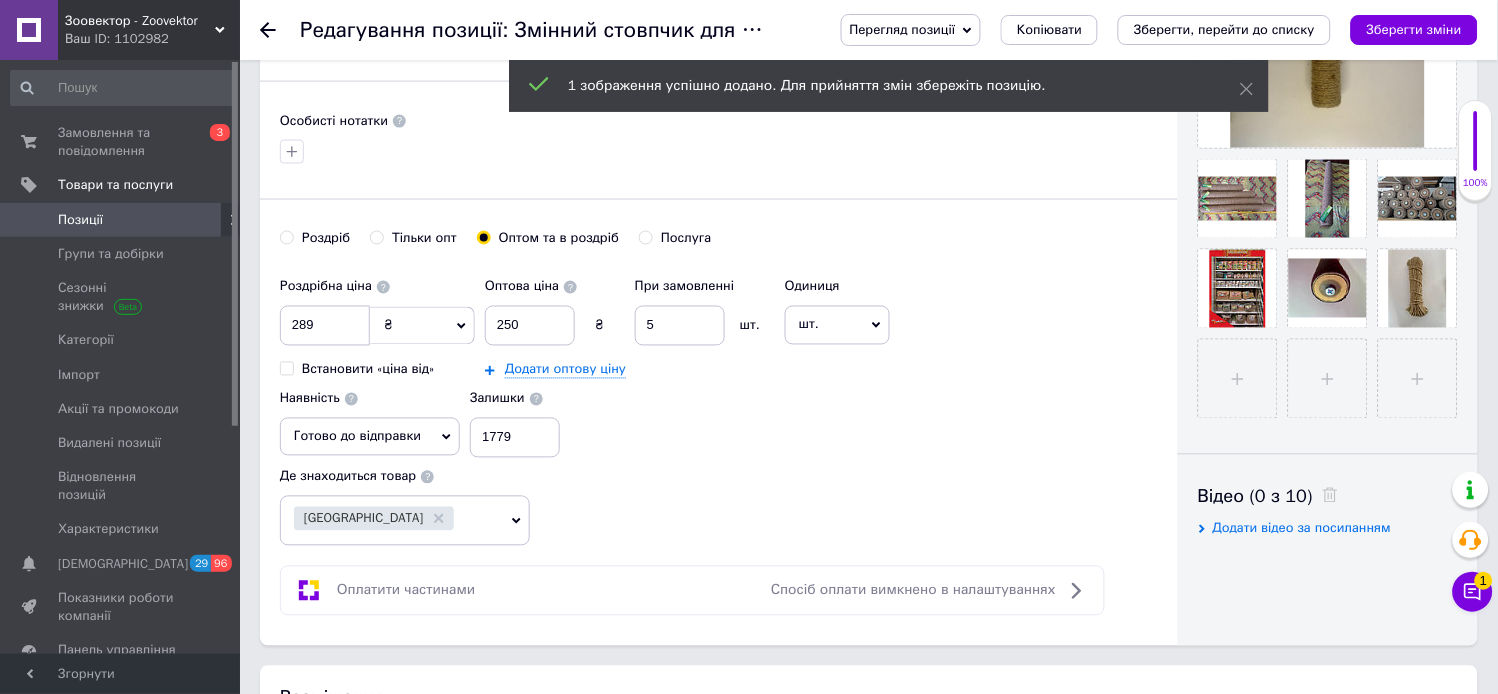 scroll, scrollTop: 555, scrollLeft: 0, axis: vertical 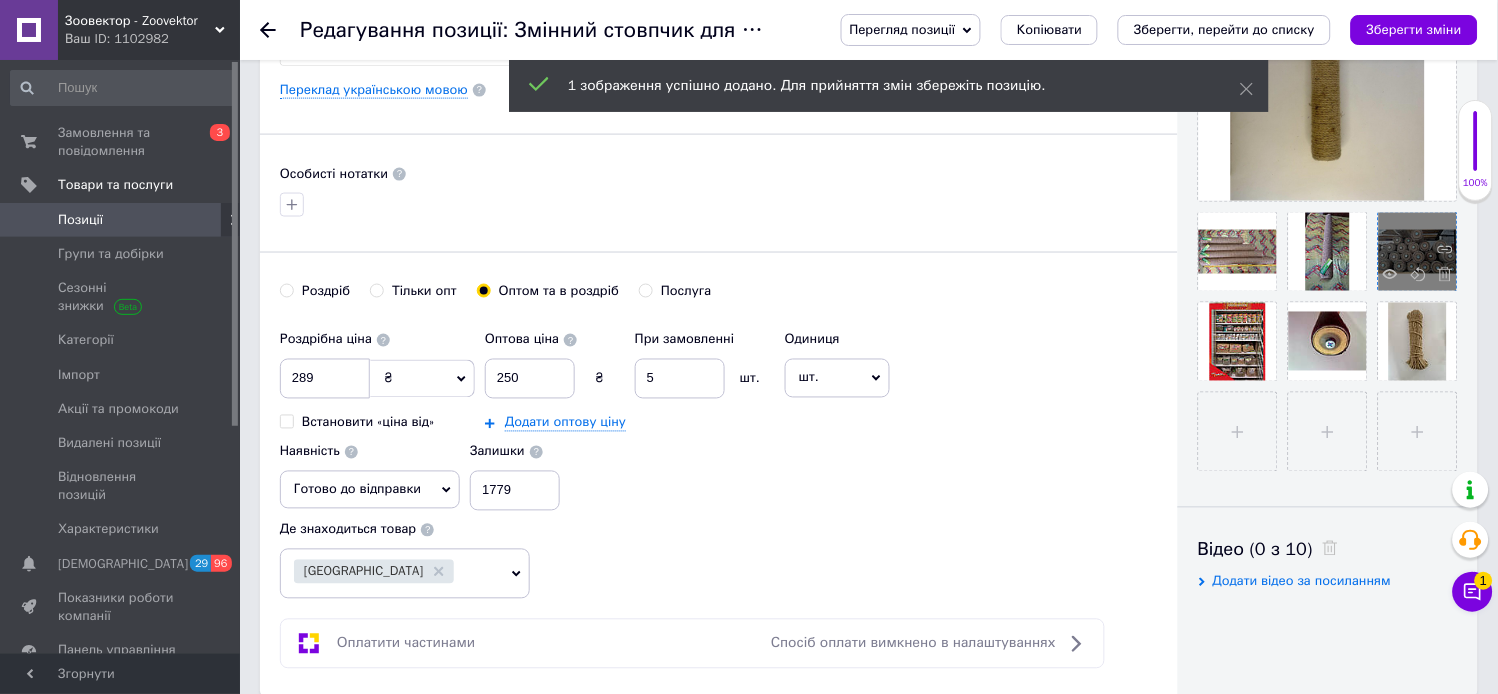 click at bounding box center [1418, 252] 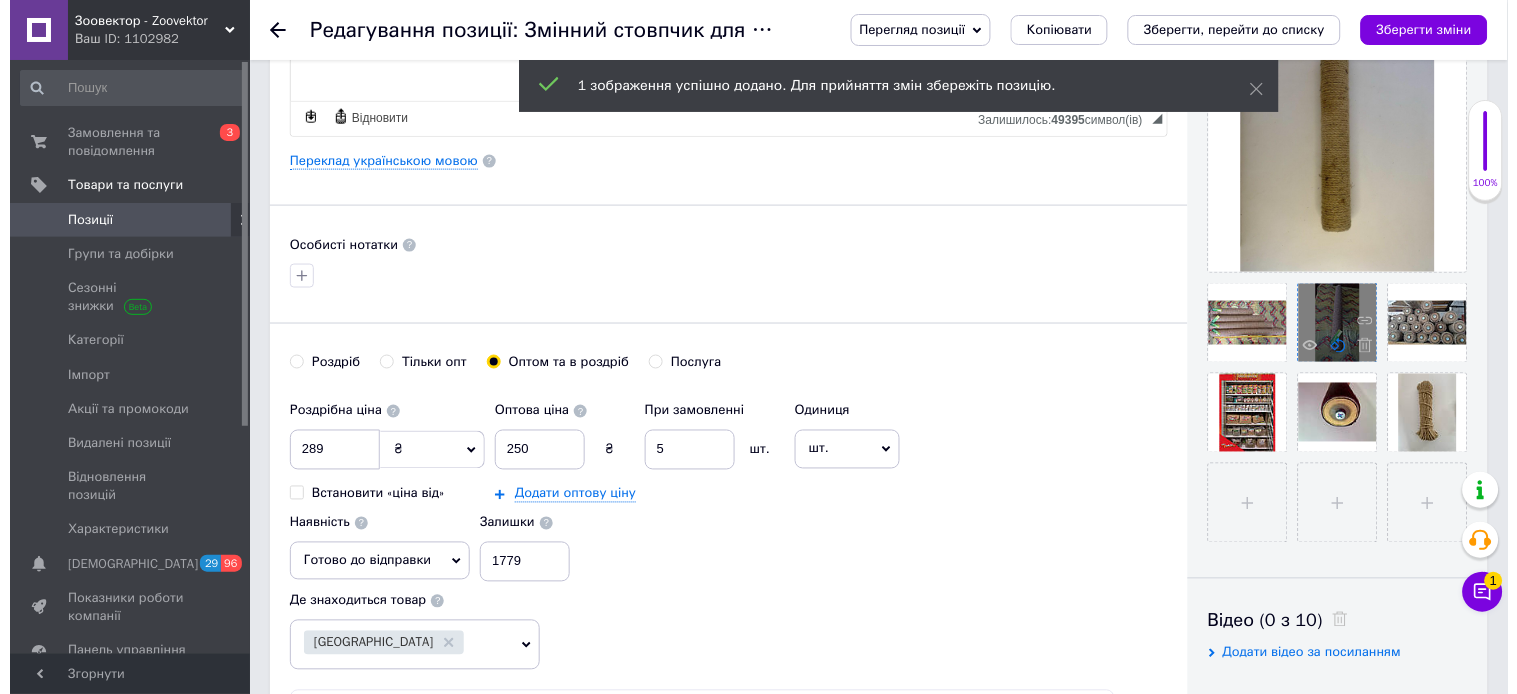 scroll, scrollTop: 444, scrollLeft: 0, axis: vertical 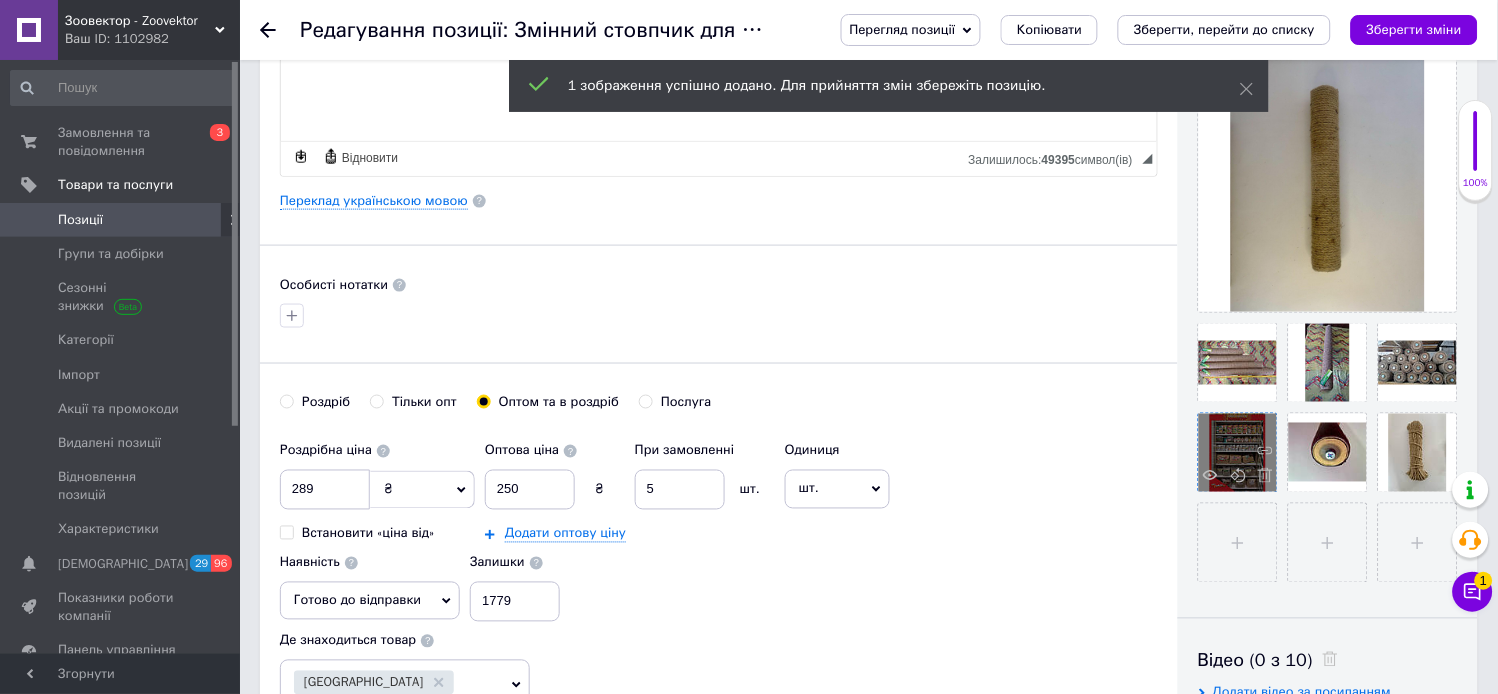 click at bounding box center [1238, 453] 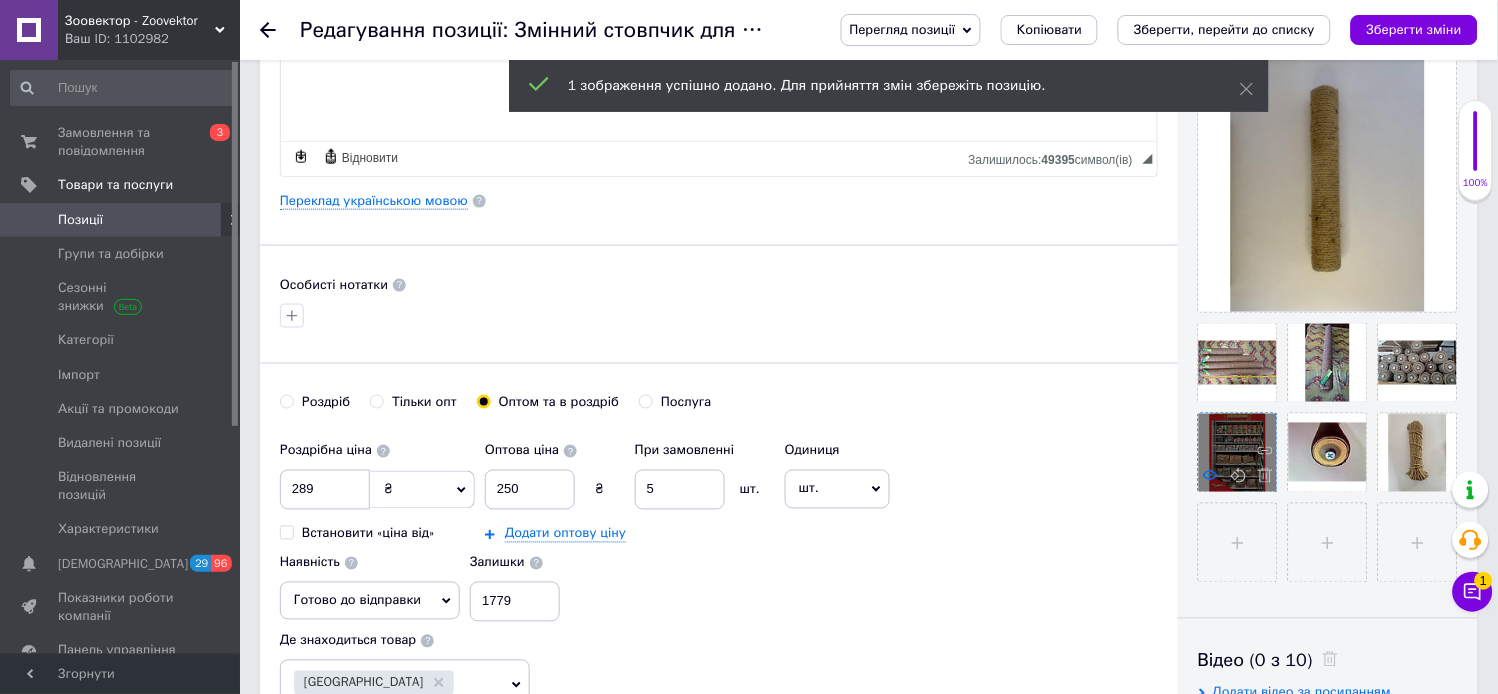 click 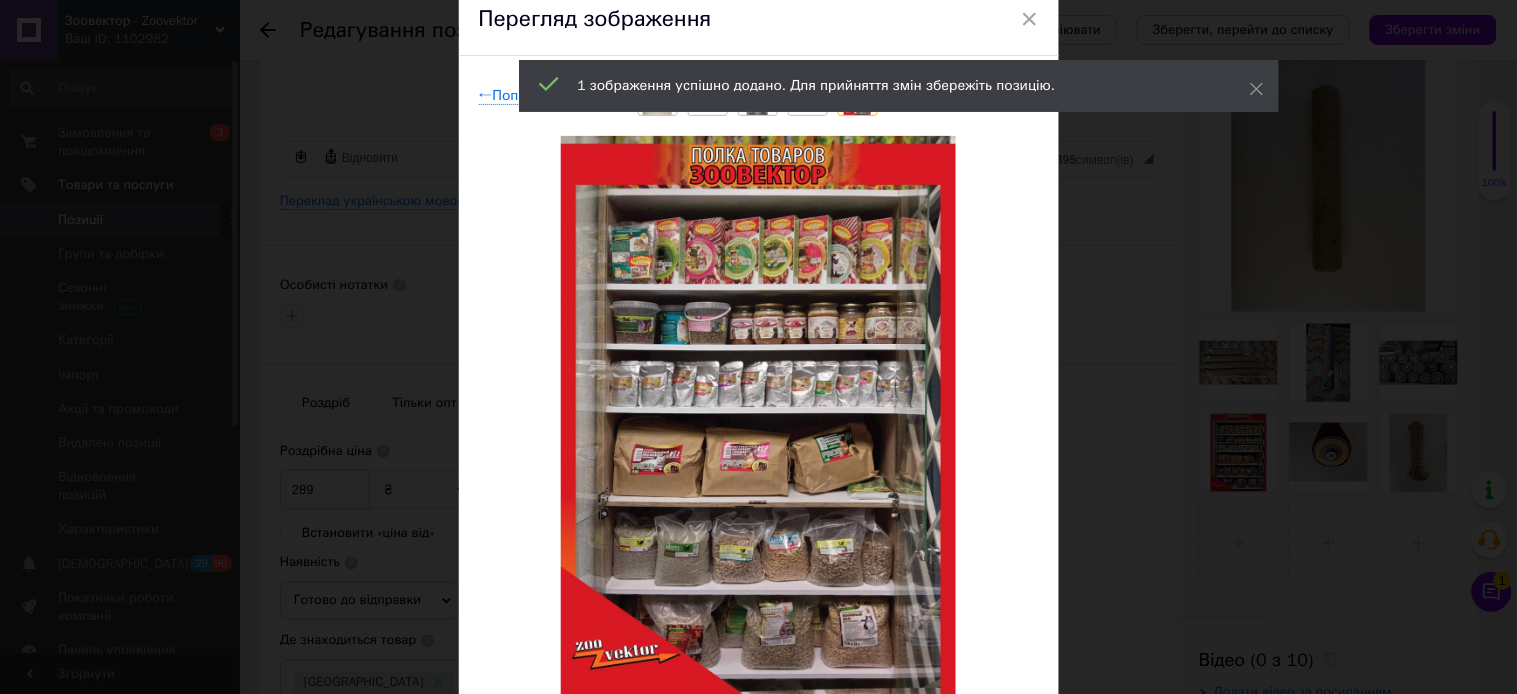 scroll, scrollTop: 217, scrollLeft: 0, axis: vertical 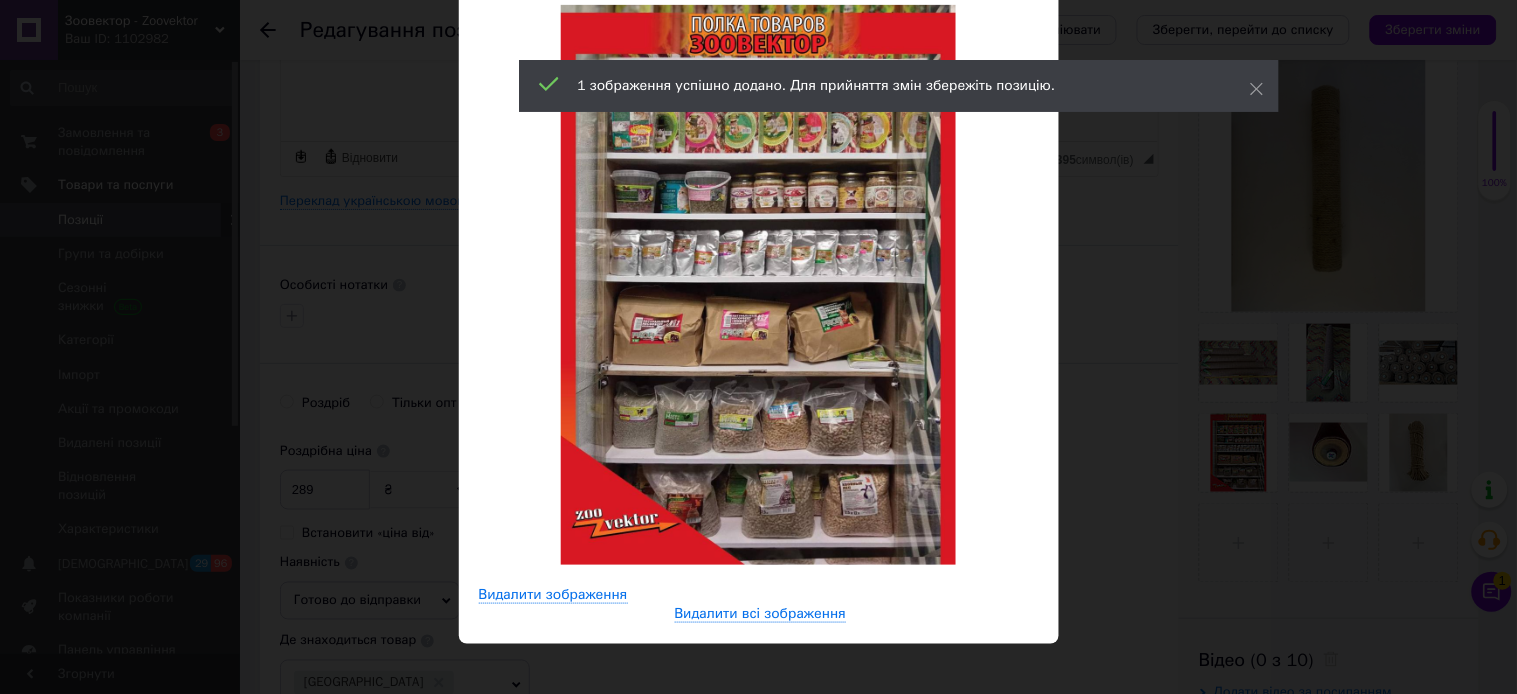 click on "× Перегляд зображення ← Попереднє Наступне → Видалити зображення Видалити всі зображення" at bounding box center [758, 347] 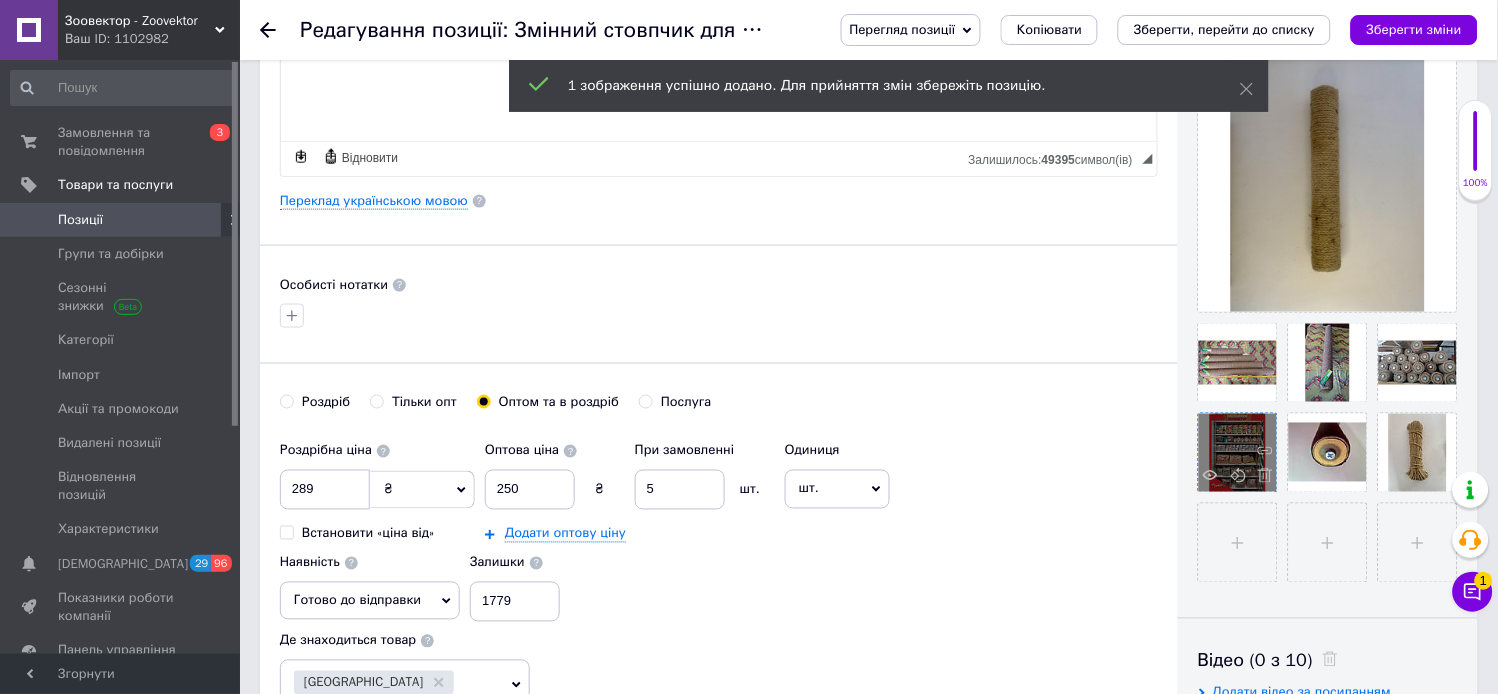 click at bounding box center [1238, 453] 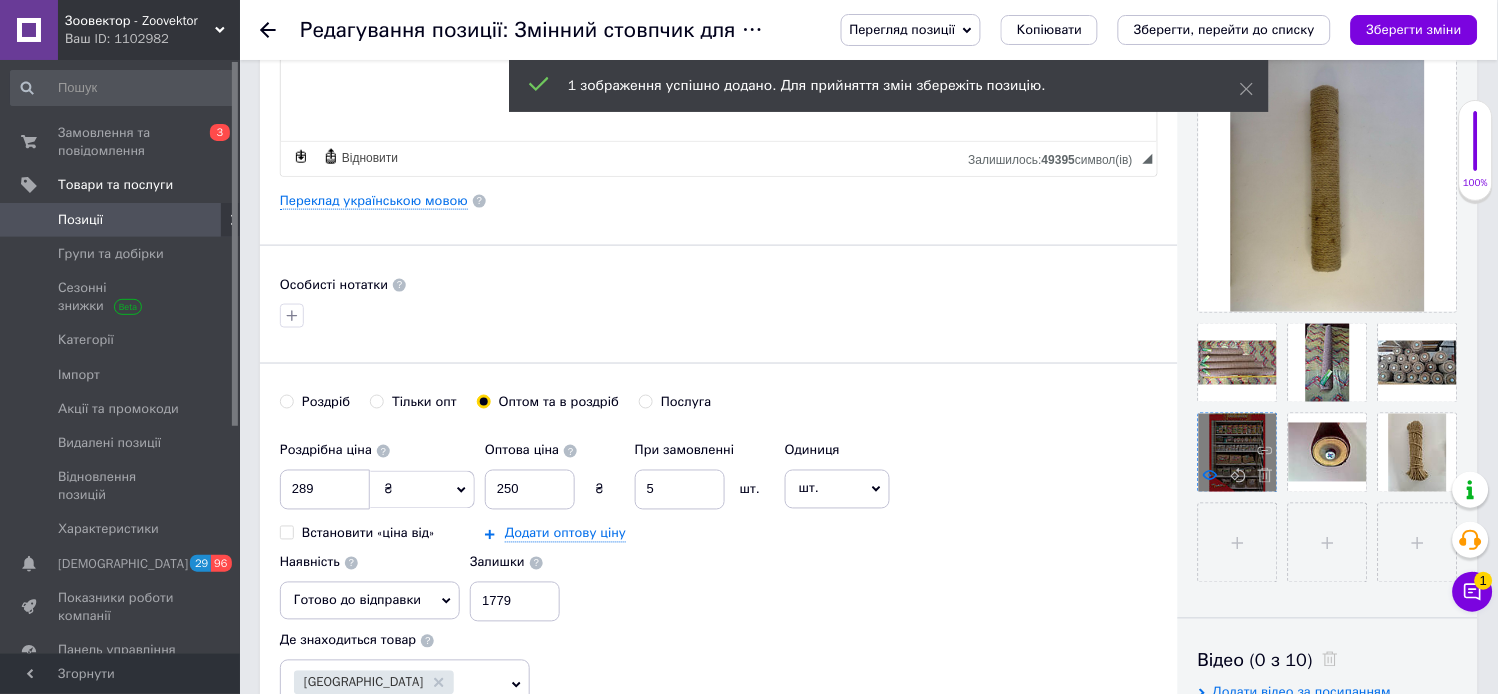click 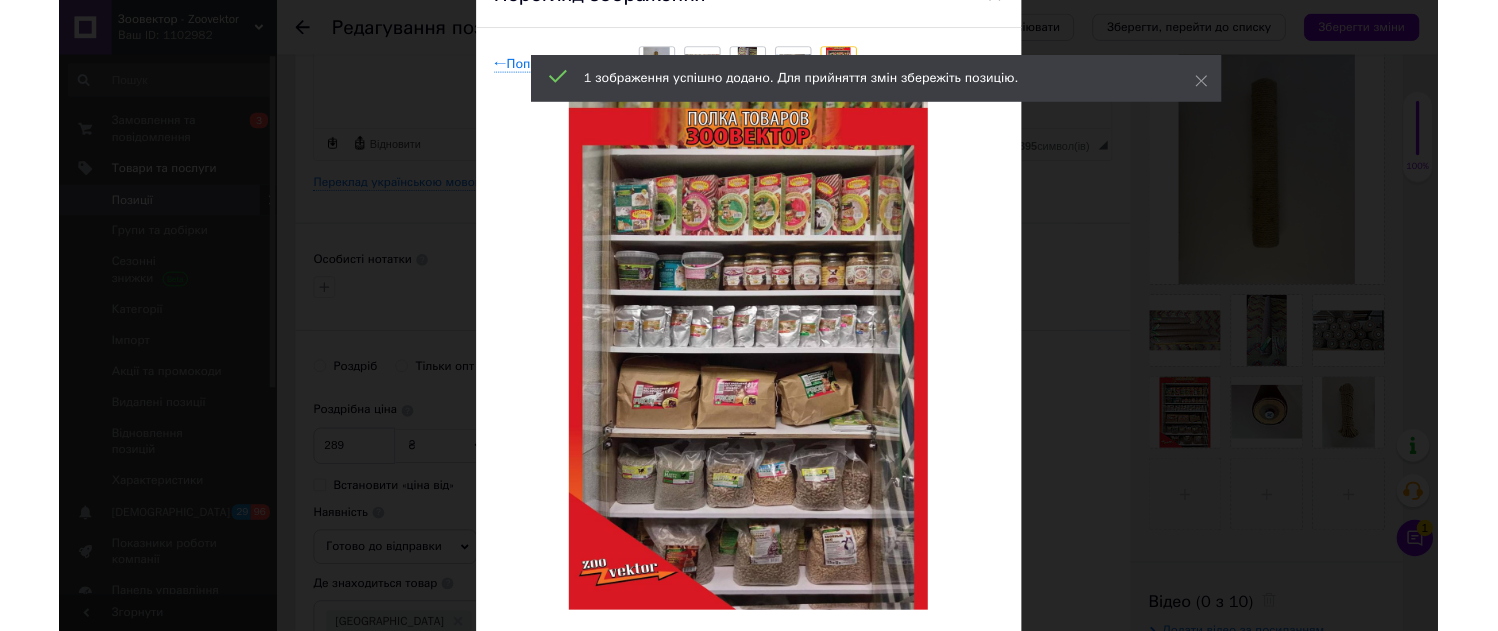 scroll, scrollTop: 217, scrollLeft: 0, axis: vertical 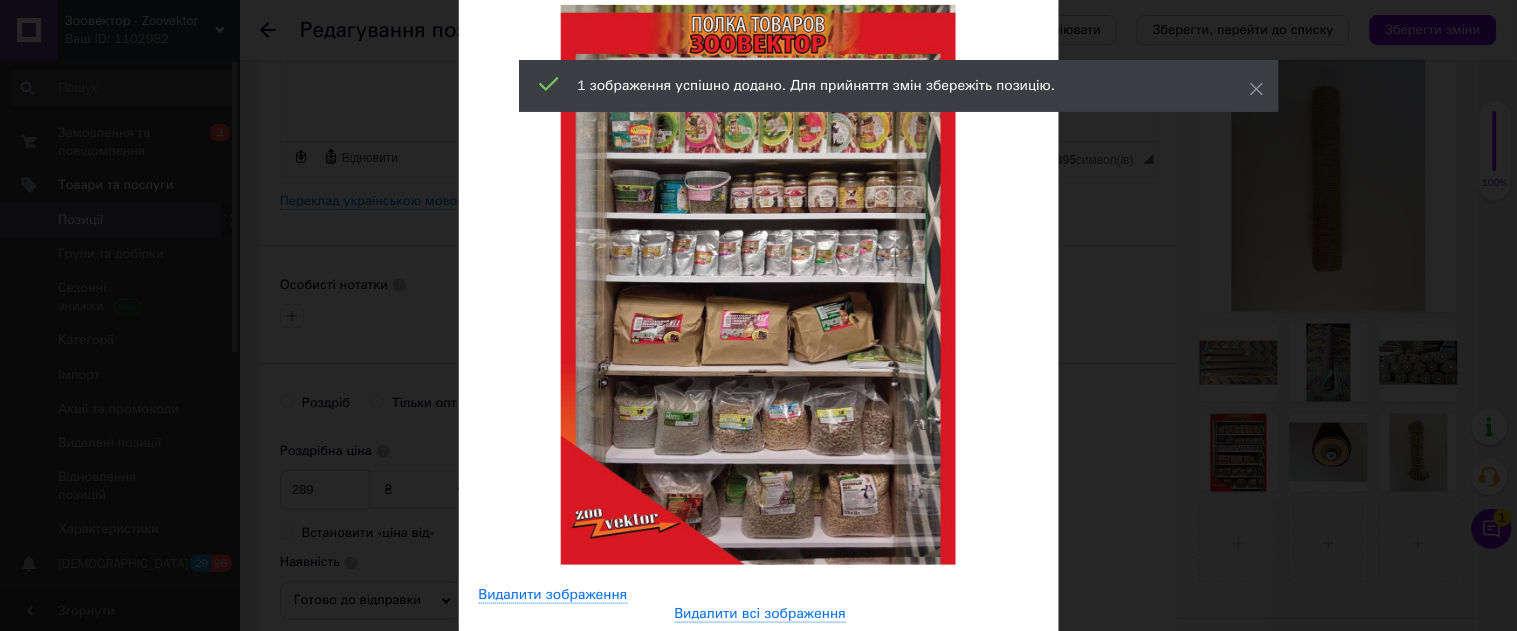 click on "× Перегляд зображення ← Попереднє Наступне → Видалити зображення Видалити всі зображення" at bounding box center [758, 315] 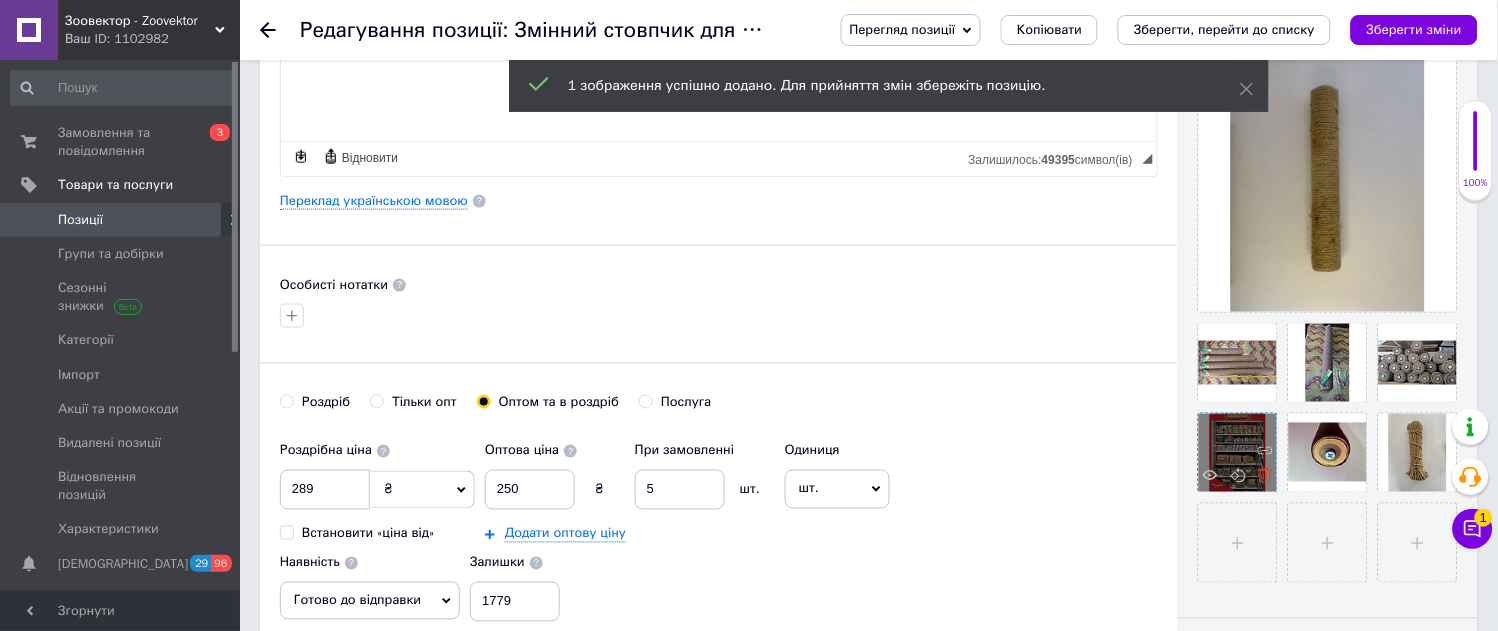 click 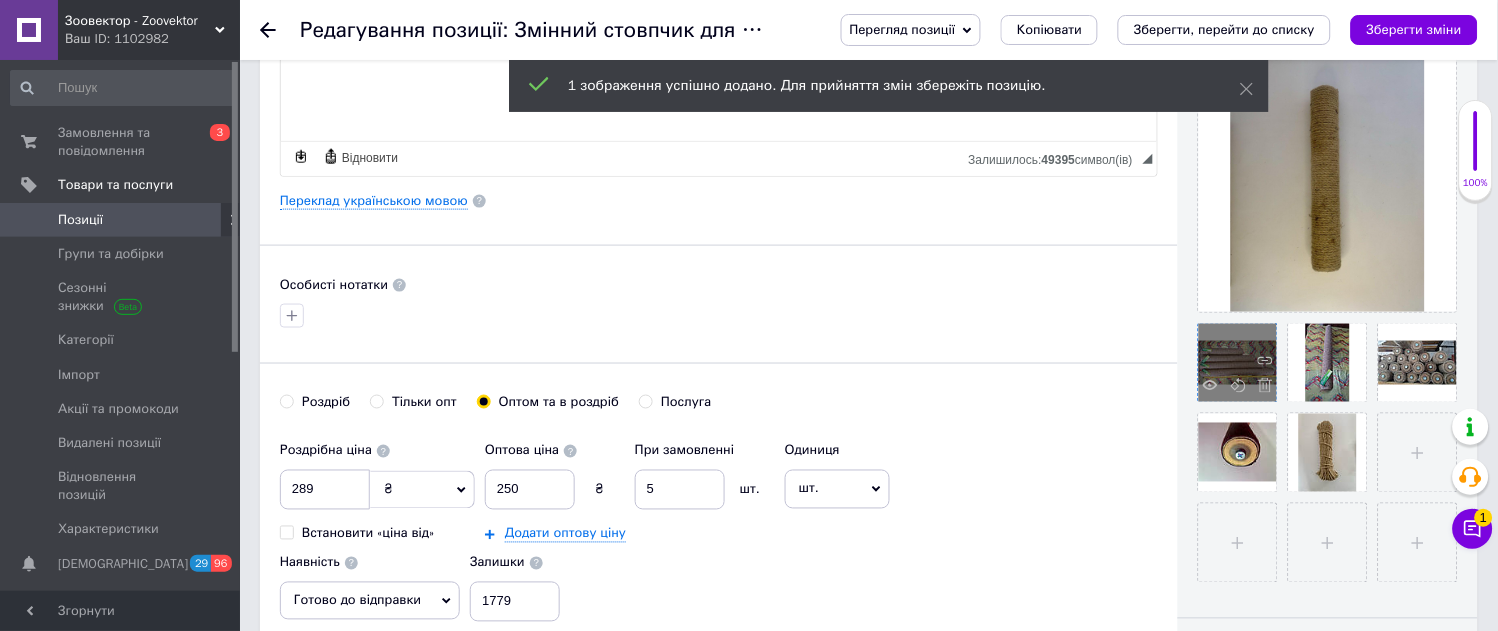 click at bounding box center [1238, 363] 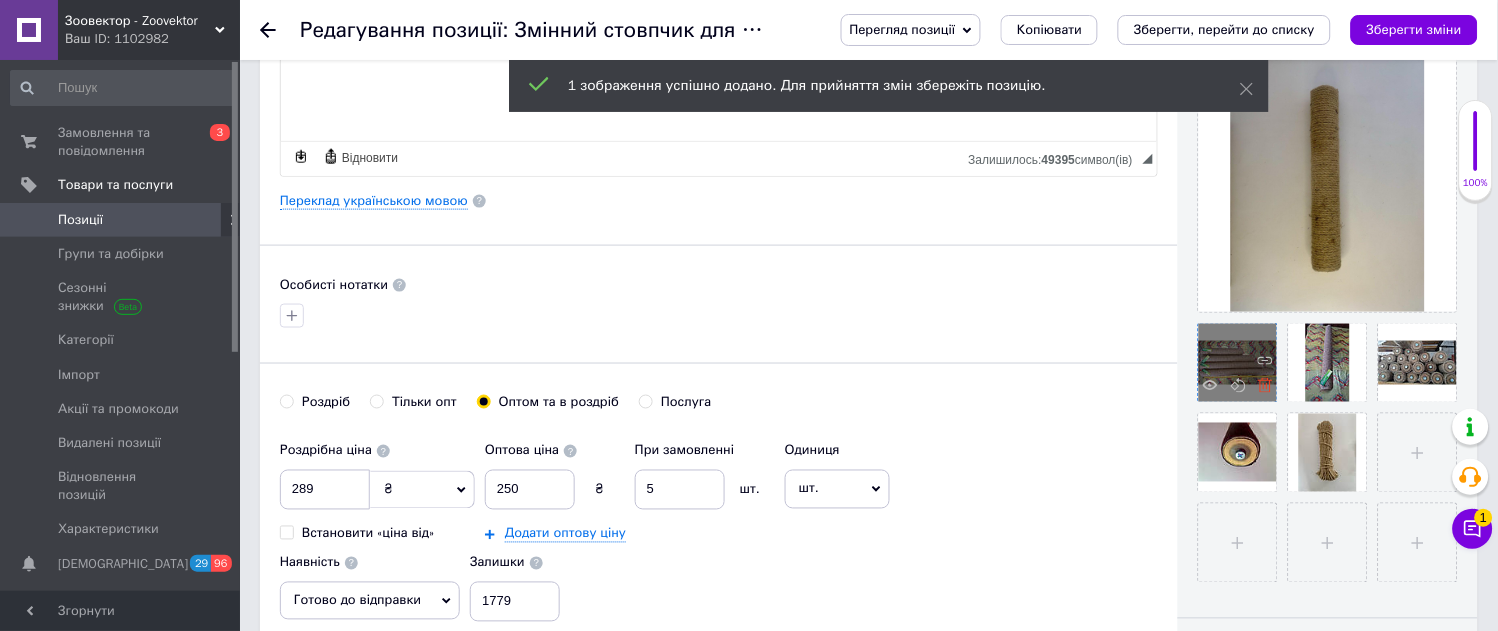 click 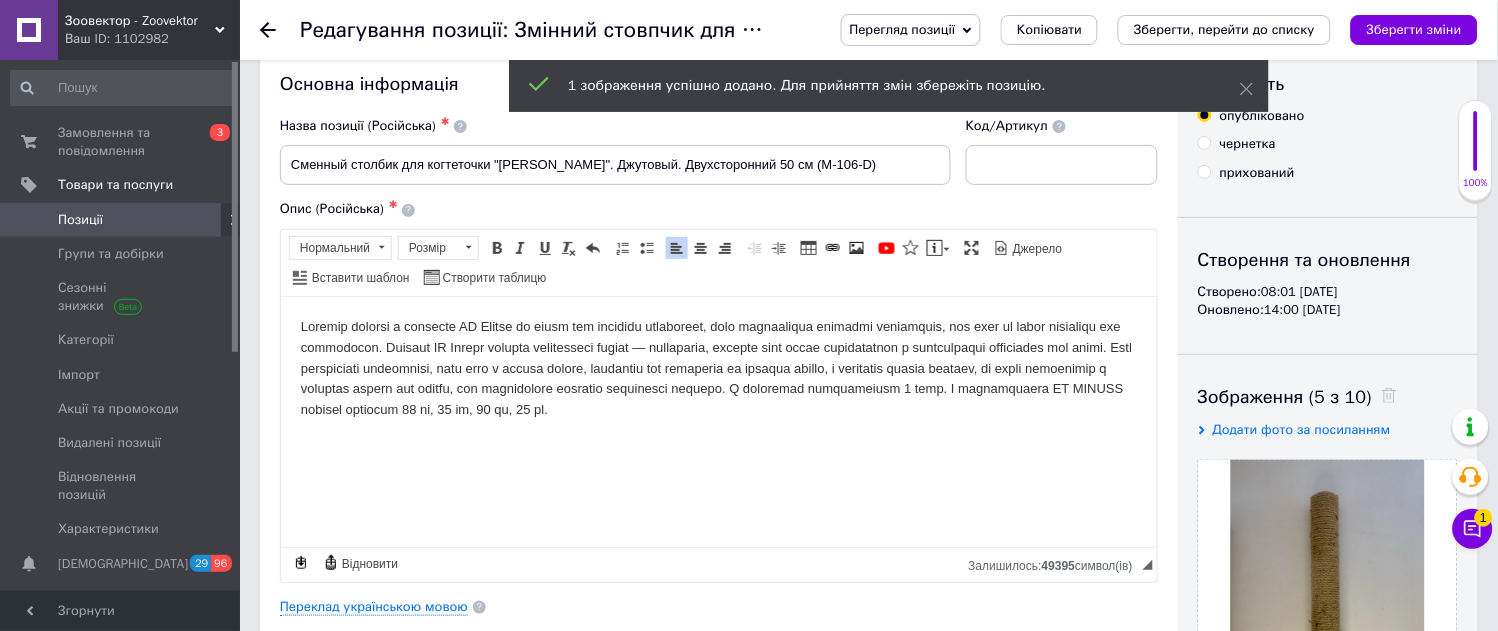 scroll, scrollTop: 0, scrollLeft: 0, axis: both 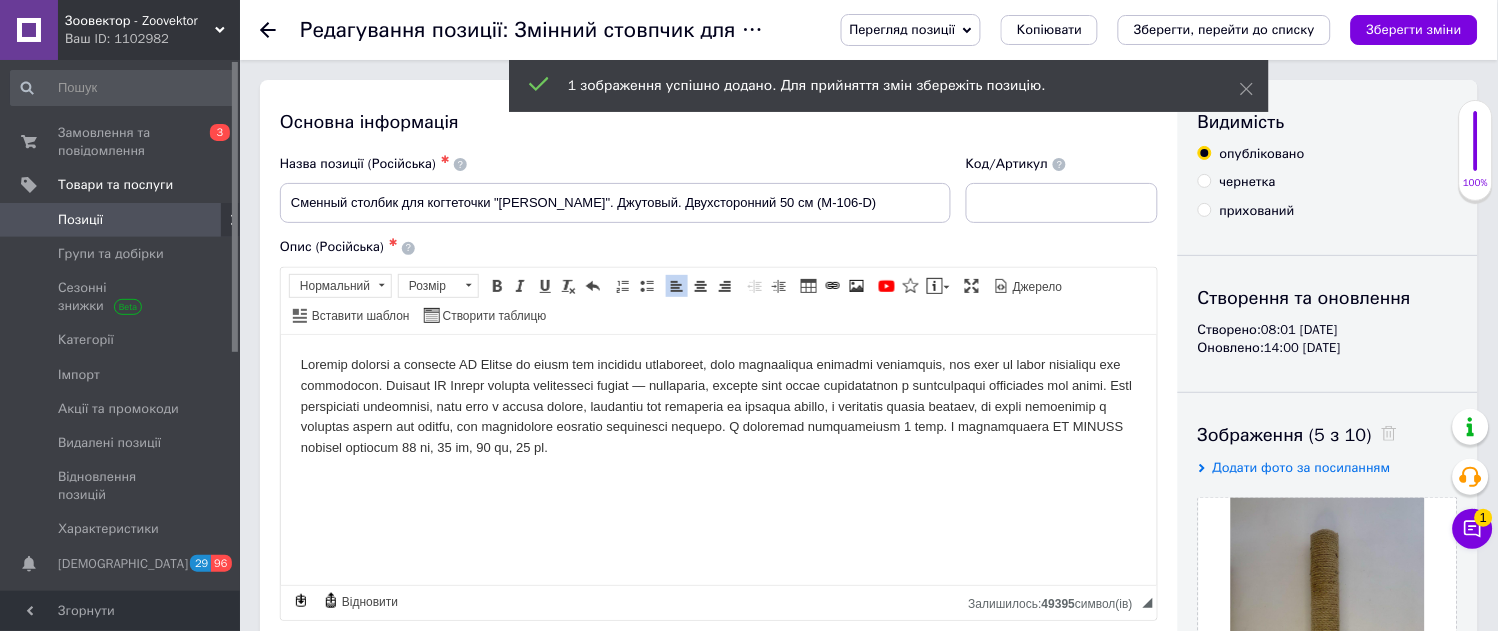 drag, startPoint x: 1406, startPoint y: 31, endPoint x: 1338, endPoint y: 25, distance: 68.26419 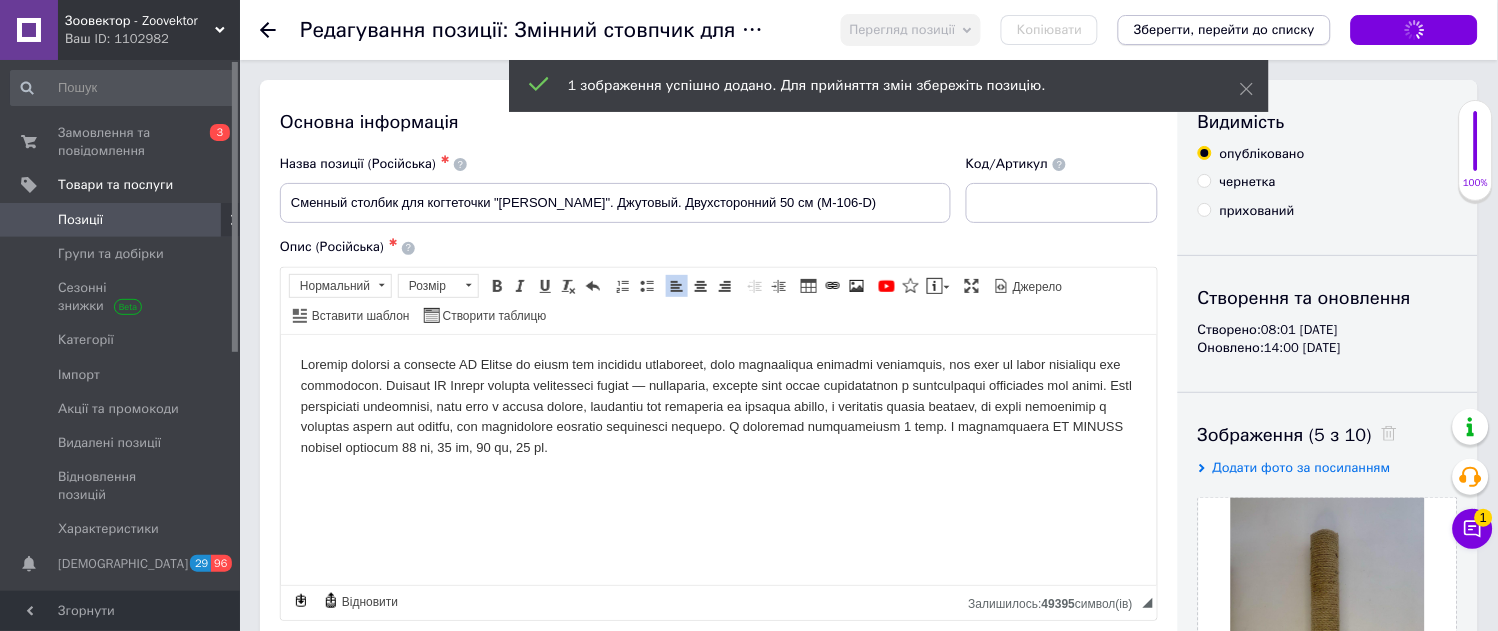 click on "Зберегти, перейти до списку" at bounding box center [1224, 29] 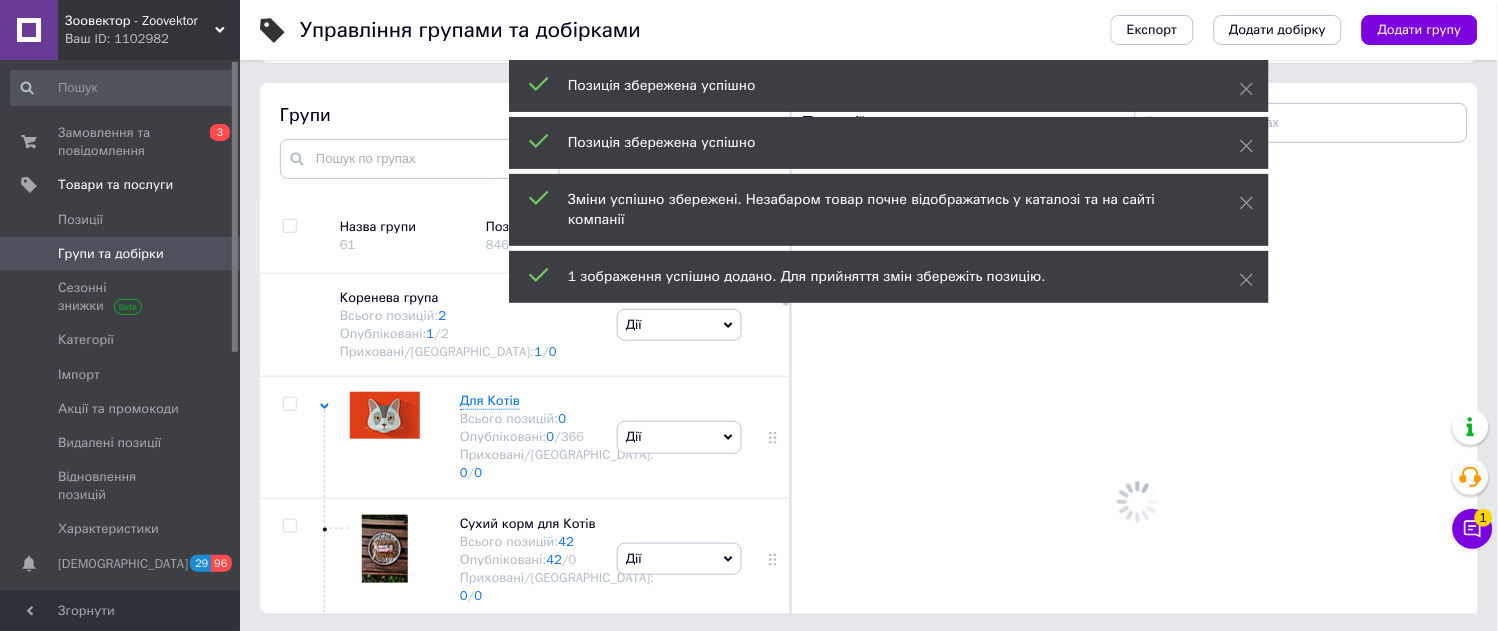 scroll, scrollTop: 113, scrollLeft: 0, axis: vertical 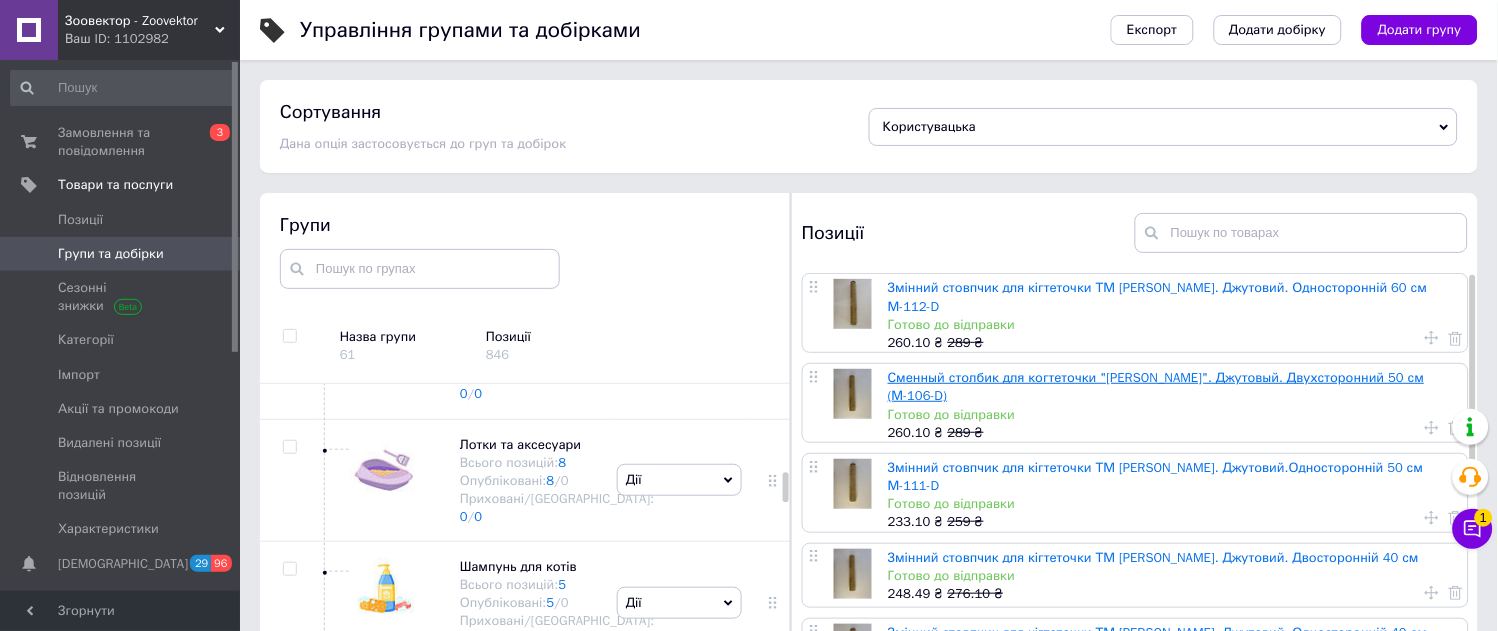 click on "Сменный столбик для когтеточки "[PERSON_NAME]". Джутовый. Двухсторонний 50 см (М-106-D)" at bounding box center (1156, 386) 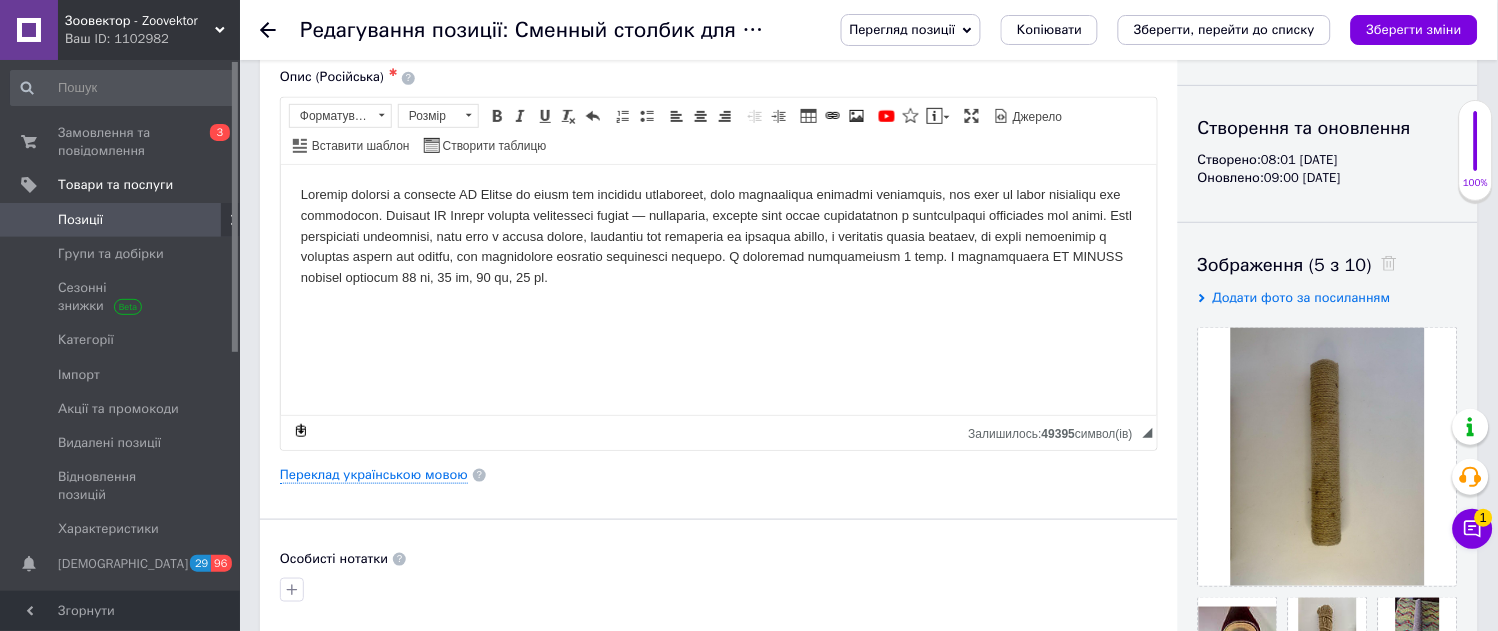 scroll, scrollTop: 0, scrollLeft: 0, axis: both 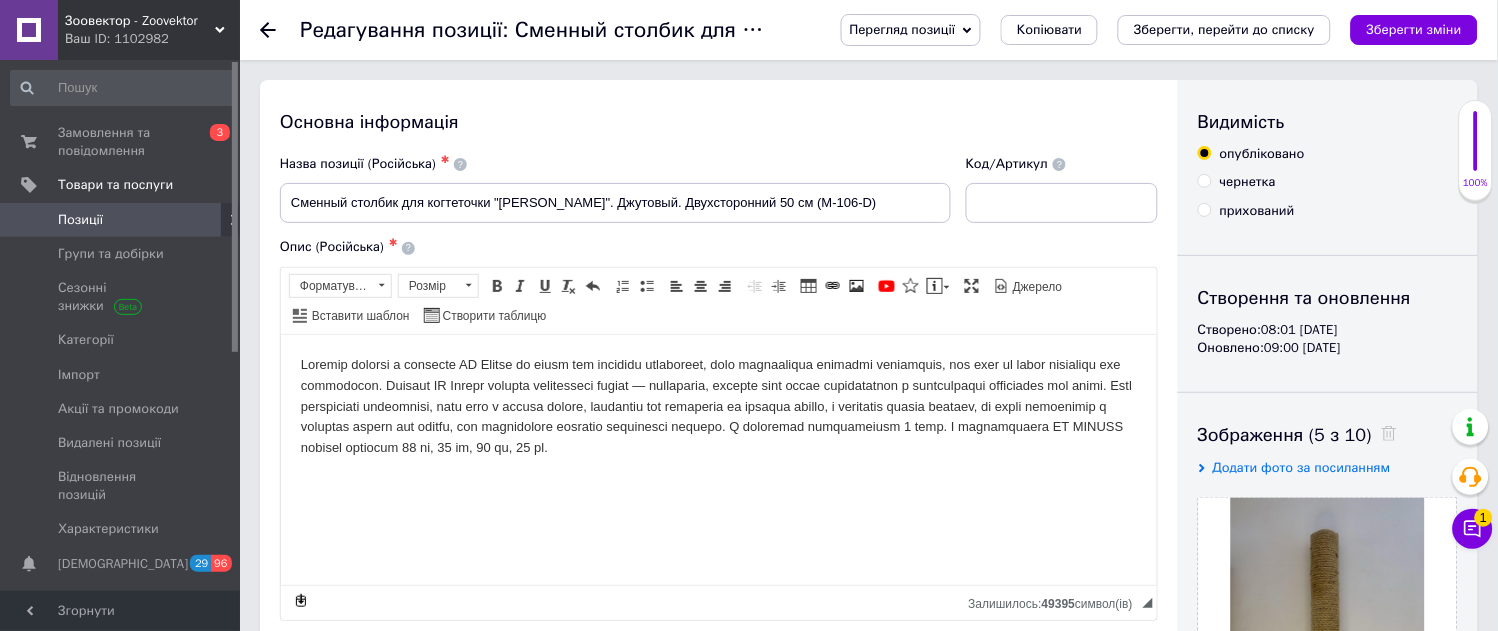 click 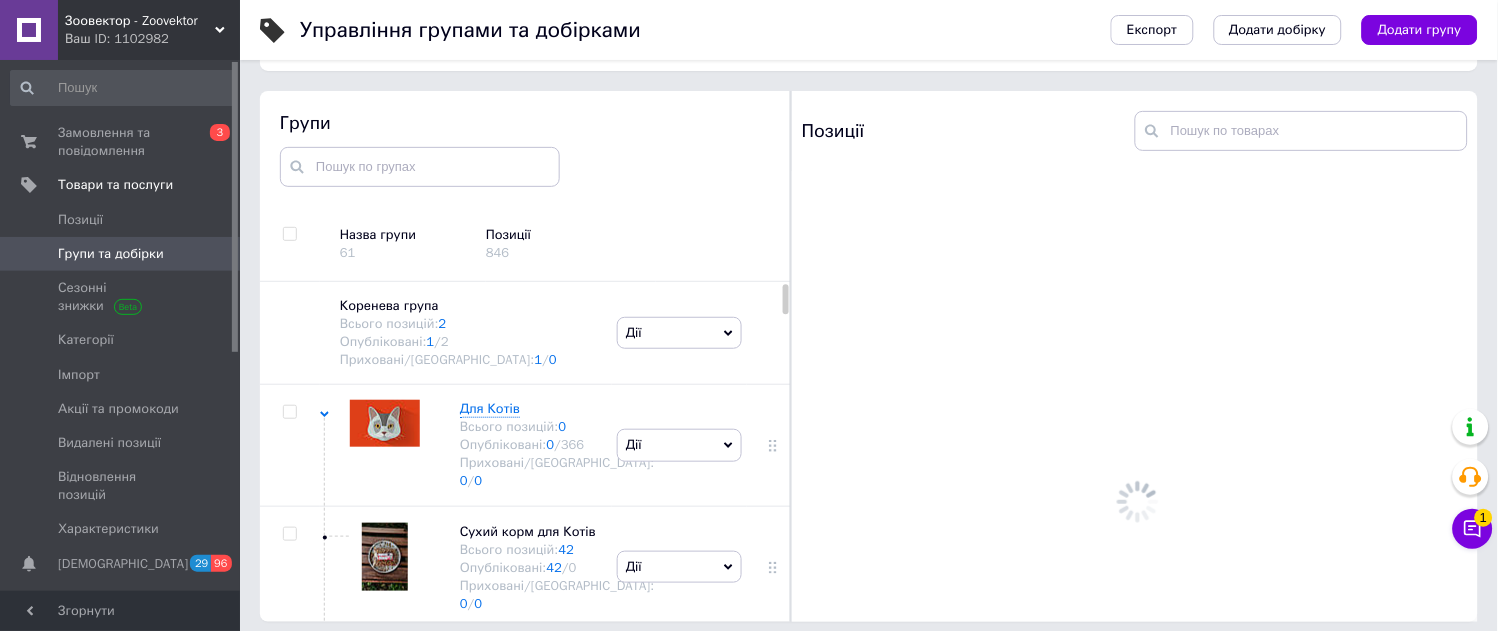 scroll, scrollTop: 113, scrollLeft: 0, axis: vertical 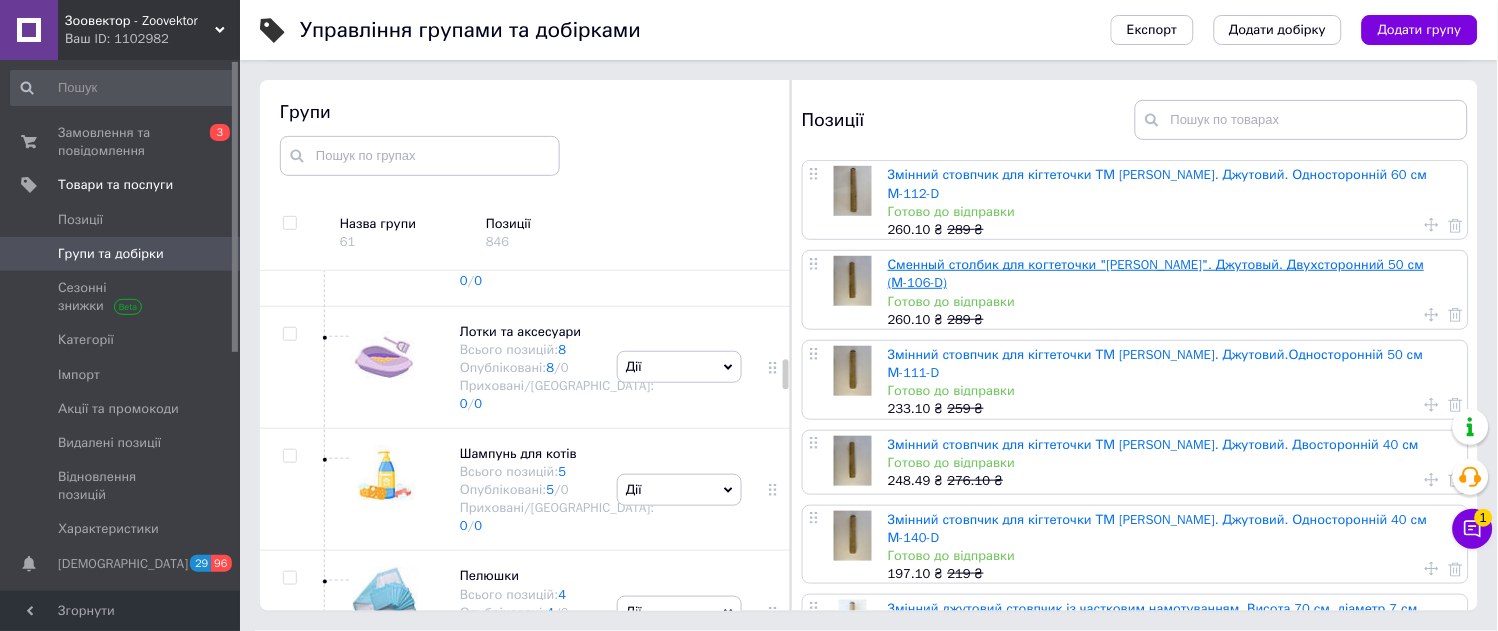 click on "Сменный столбик для когтеточки "[PERSON_NAME]". Джутовый. Двухсторонний 50 см (М-106-D)" at bounding box center [1156, 273] 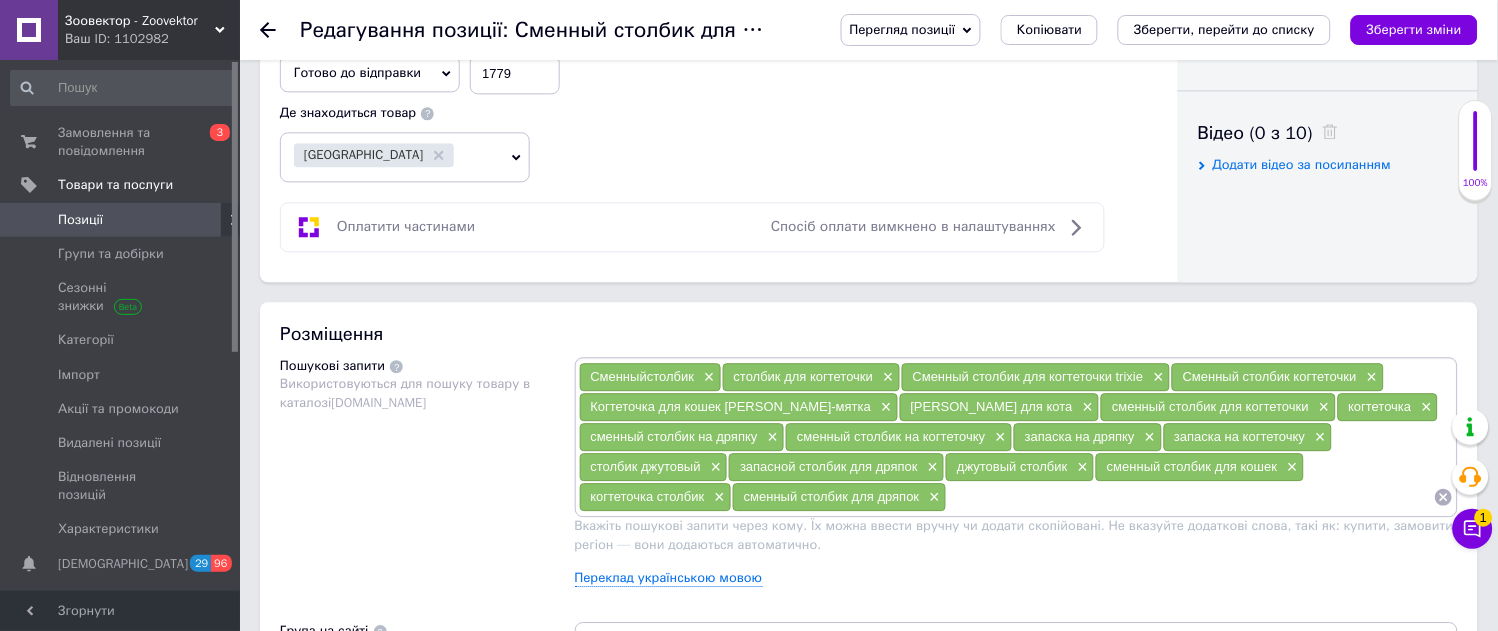 scroll, scrollTop: 666, scrollLeft: 0, axis: vertical 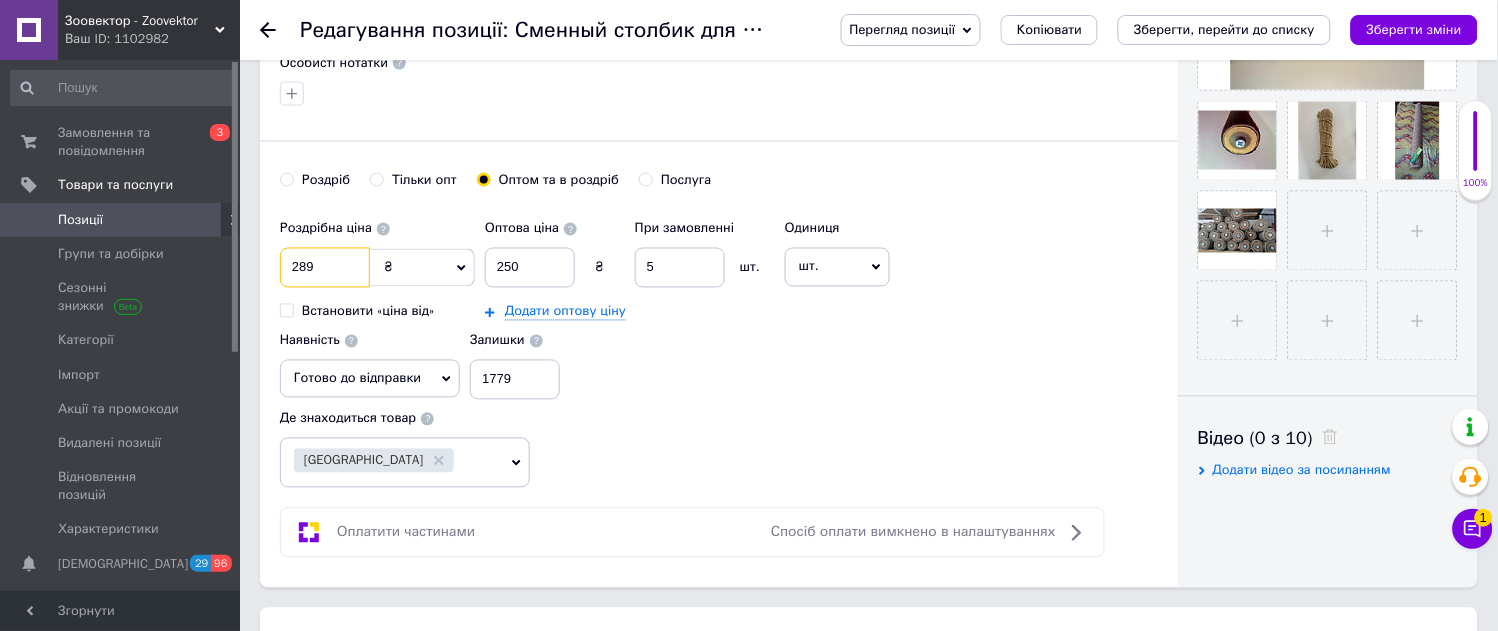 click on "289" at bounding box center [325, 268] 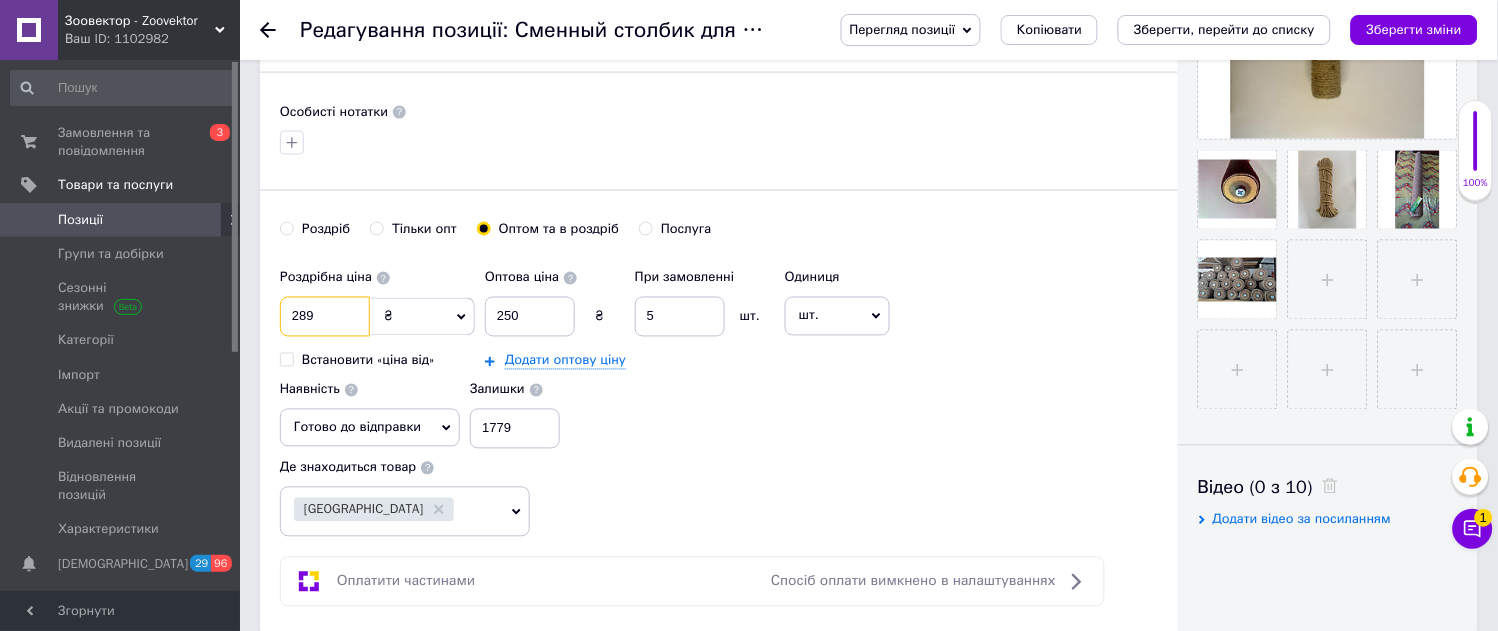 scroll, scrollTop: 596, scrollLeft: 0, axis: vertical 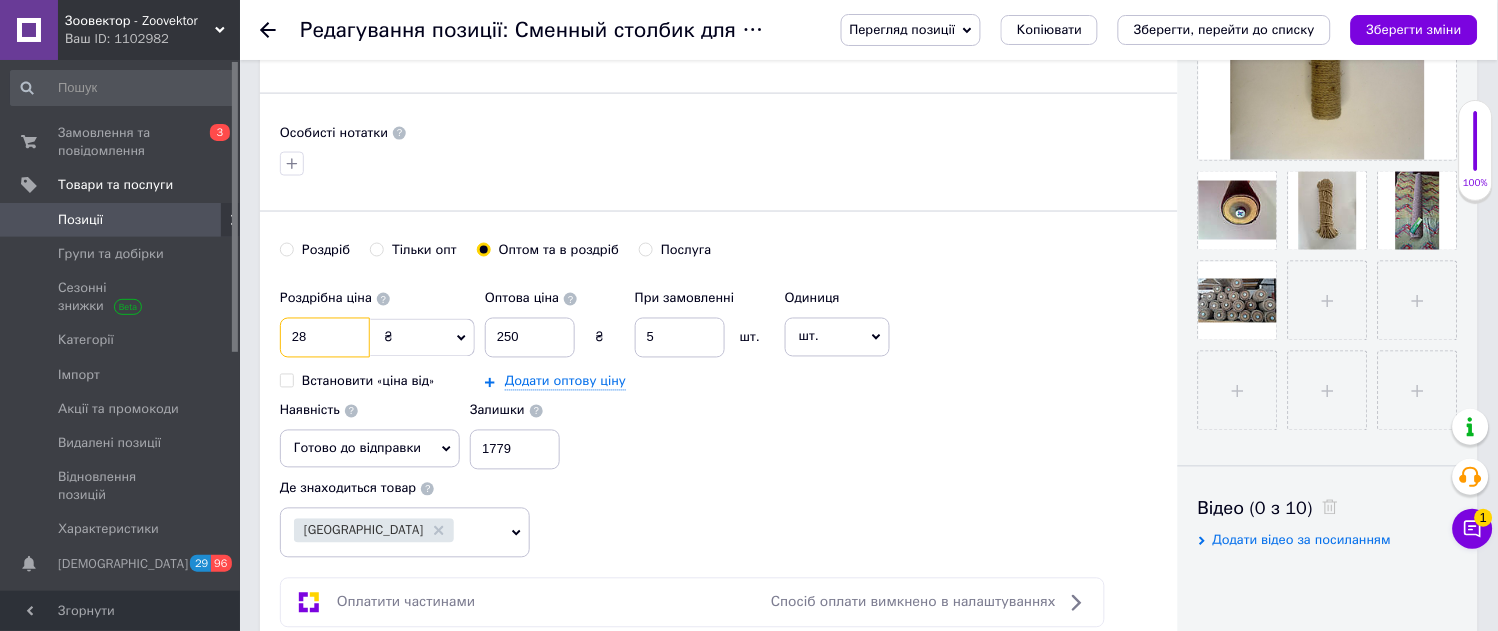 type on "2" 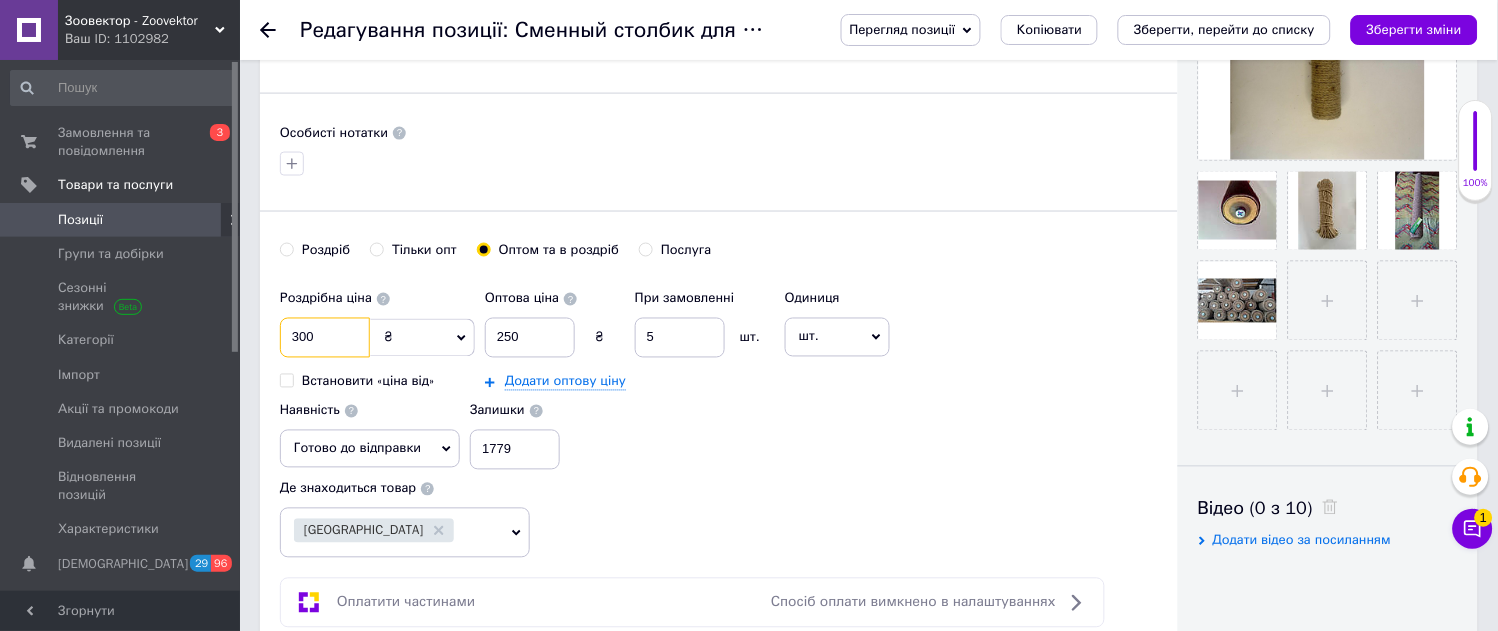 type on "300" 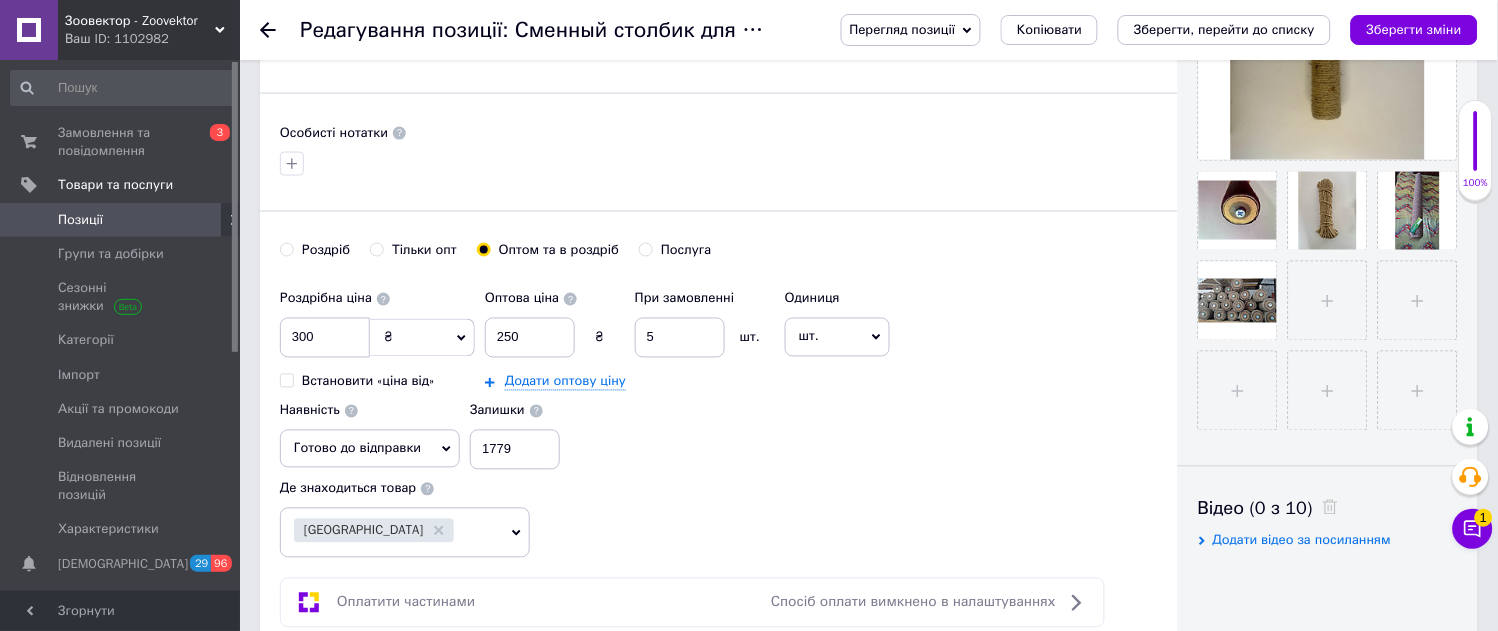 click on "Роздрібна ціна 300 ₴ $ EUR CHF GBP ¥ PLN ₸ MDL HUF KGS CNY TRY KRW lei Встановити «ціна від» Оптова ціна 250 ₴ При замовленні 5 шт. Додати оптову ціну Одиниця шт. Популярне комплект упаковка кв.м пара м кг пог.м послуга т а автоцистерна ампула б балон банка блістер бобіна бочка бут бухта в ват виїзд відро г г га година гр/кв.м гігакалорія д дав два місяці день доба доза є єврокуб з зміна к кВт каністра карат кв.дм кв.м кв.см кв.фут квартал кг кг/кв.м км колесо комплект коробка куб.дм куб.м л л лист м м мВт мл мм моток місяць мішок н набір номер о об'єкт од. п палетомісце пара партія пач р с" at bounding box center (719, 375) 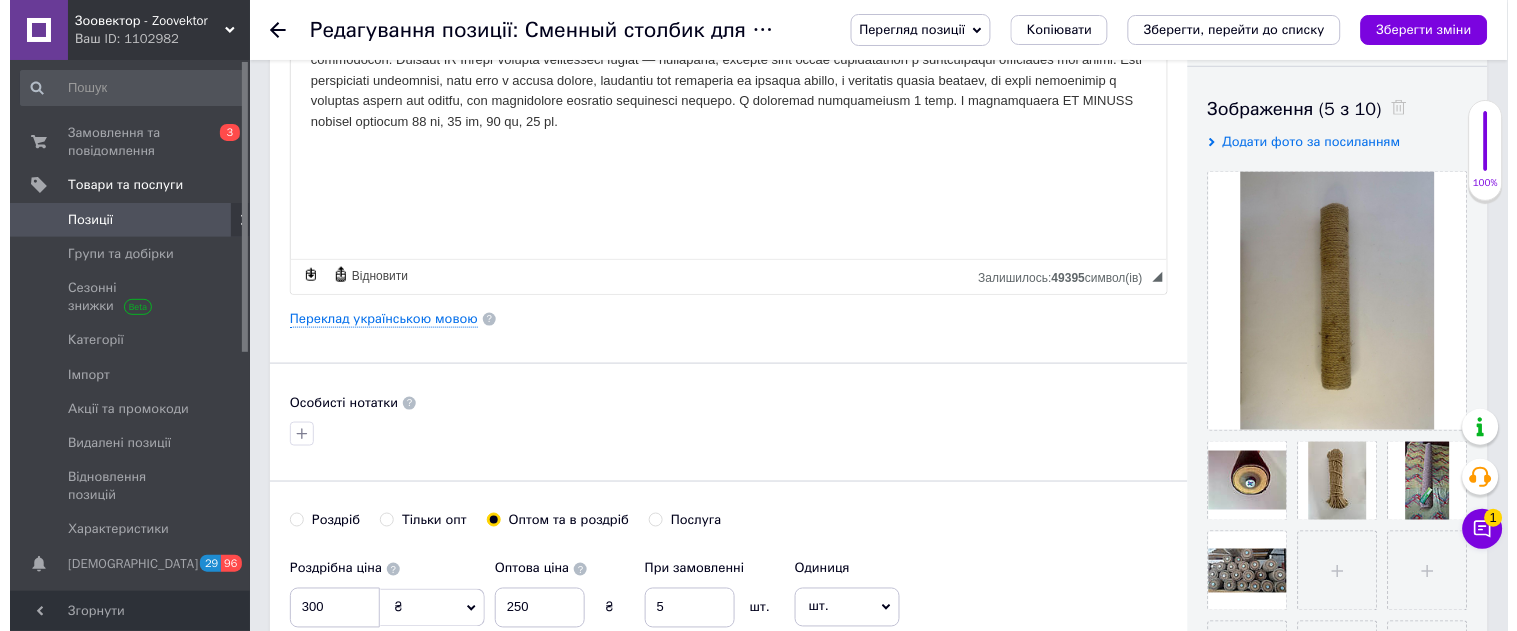 scroll, scrollTop: 333, scrollLeft: 0, axis: vertical 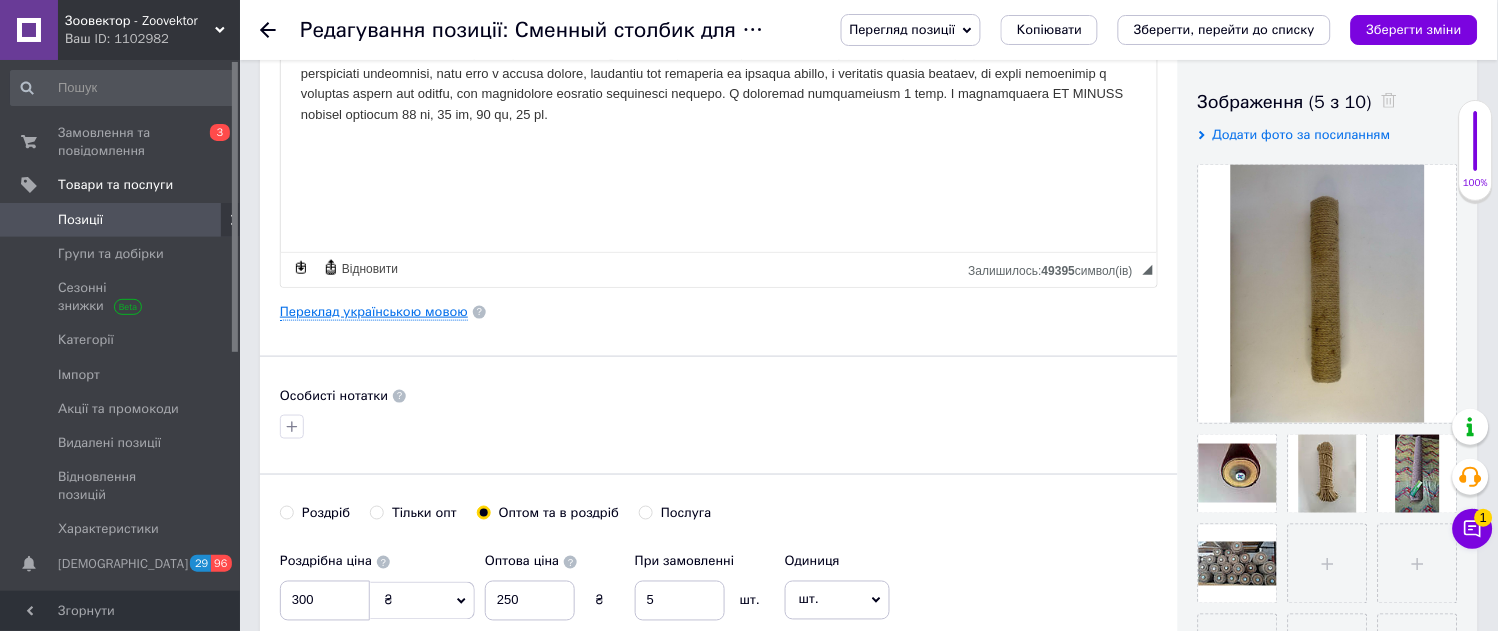 click on "Переклад українською мовою" at bounding box center [374, 312] 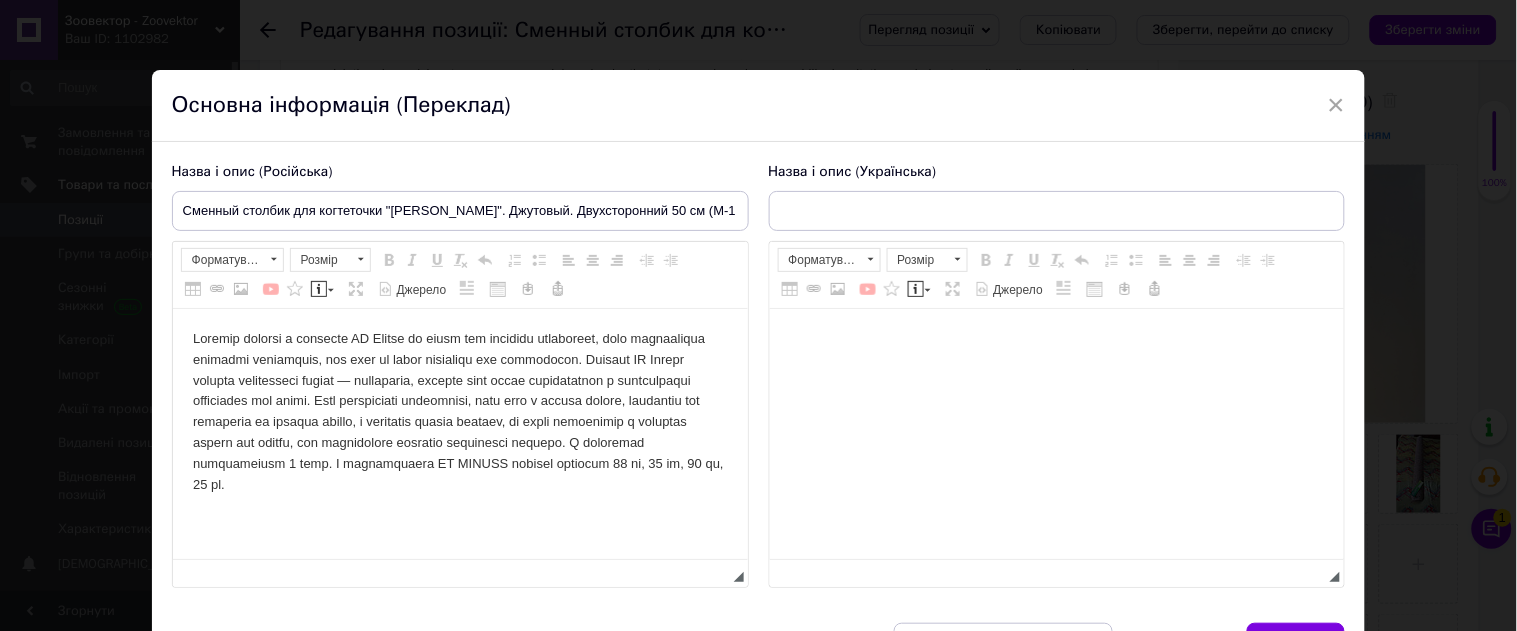 type on "Змінний стовпчик для кігтеточки "Моніка". Джутовий. Двосторонній 50 см (М-106-D)" 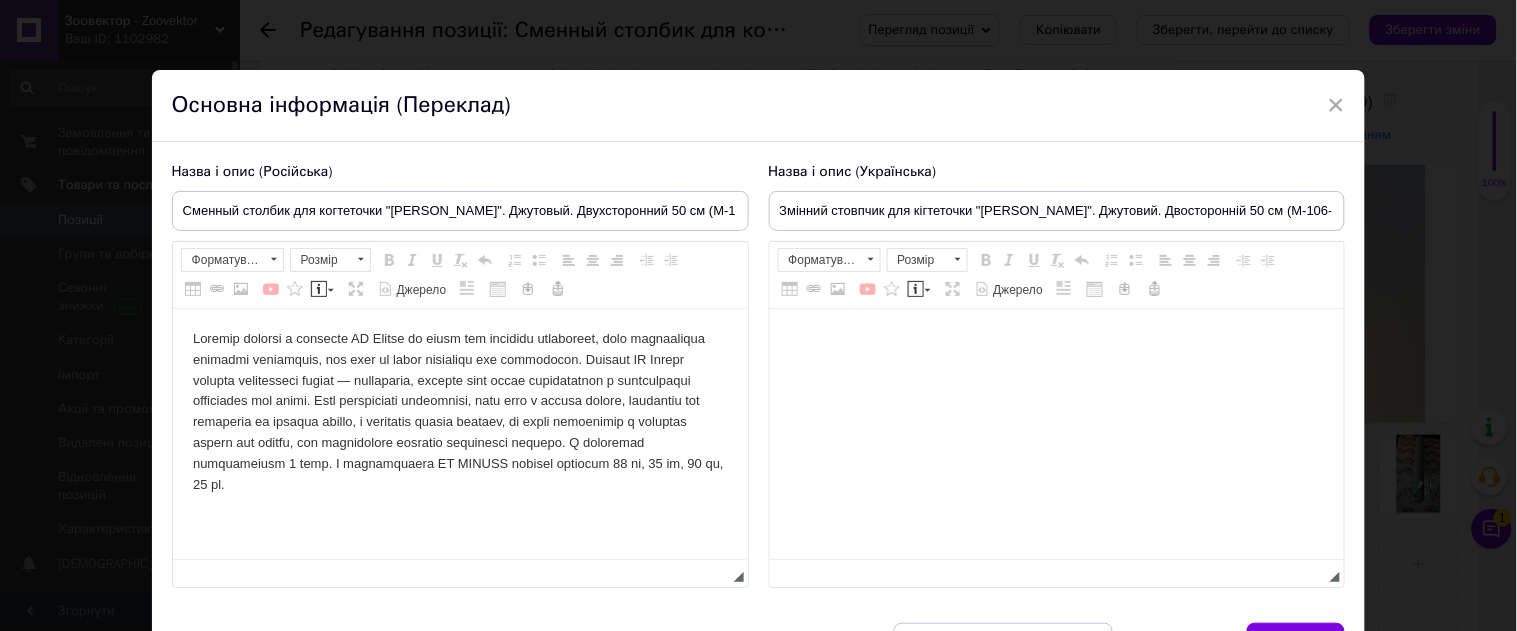 scroll, scrollTop: 0, scrollLeft: 0, axis: both 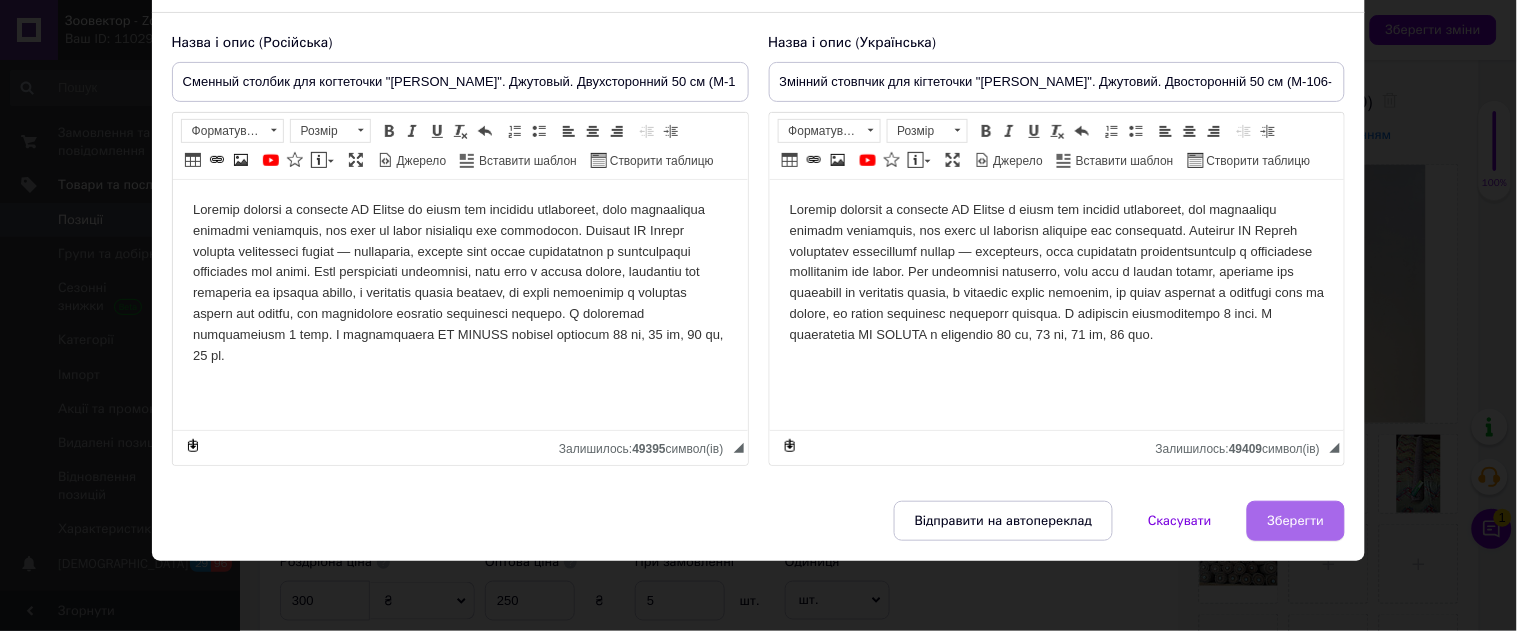 click on "Зберегти" at bounding box center [1296, 521] 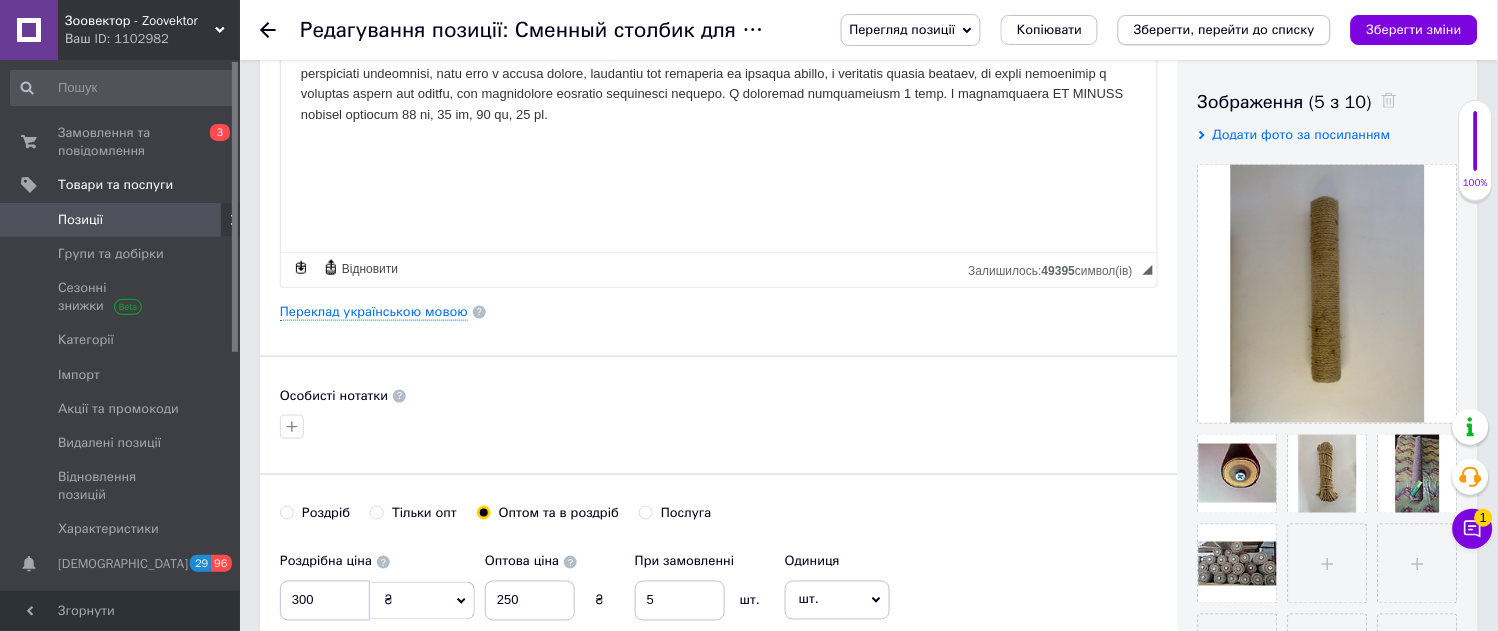 click on "Зберегти, перейти до списку" at bounding box center (1224, 29) 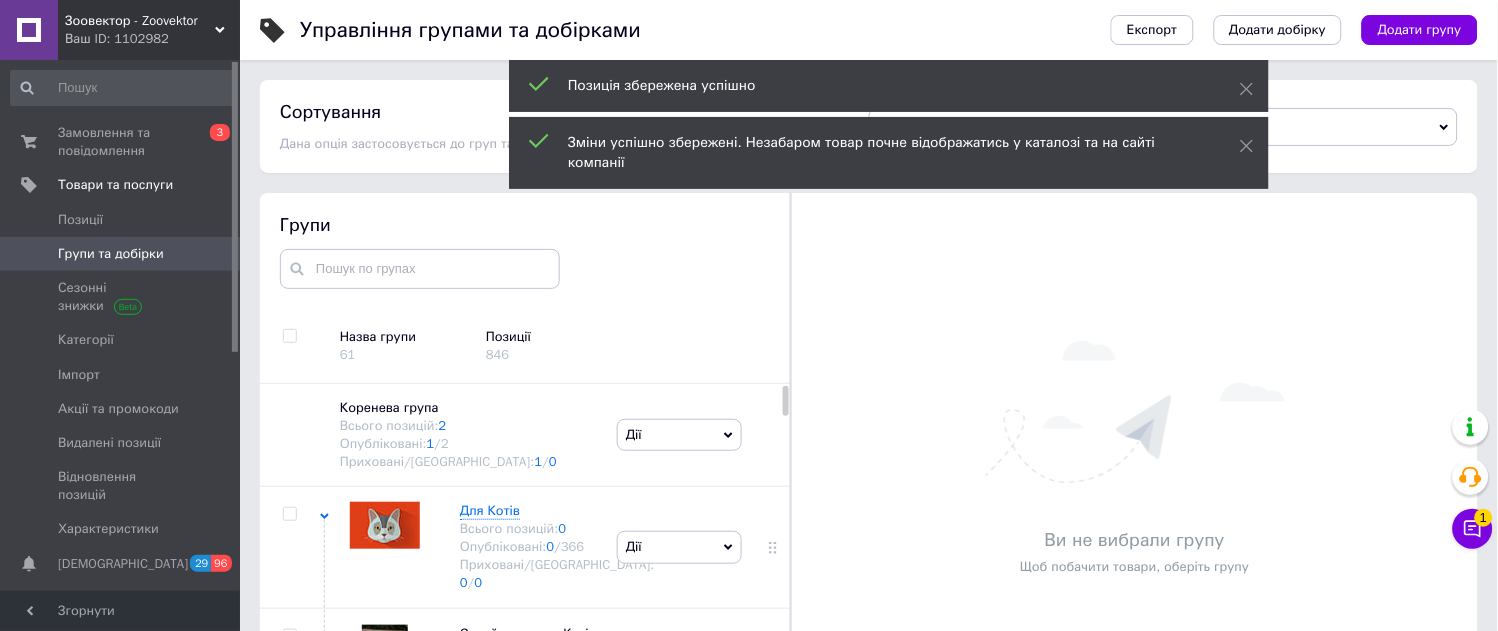 scroll, scrollTop: 113, scrollLeft: 0, axis: vertical 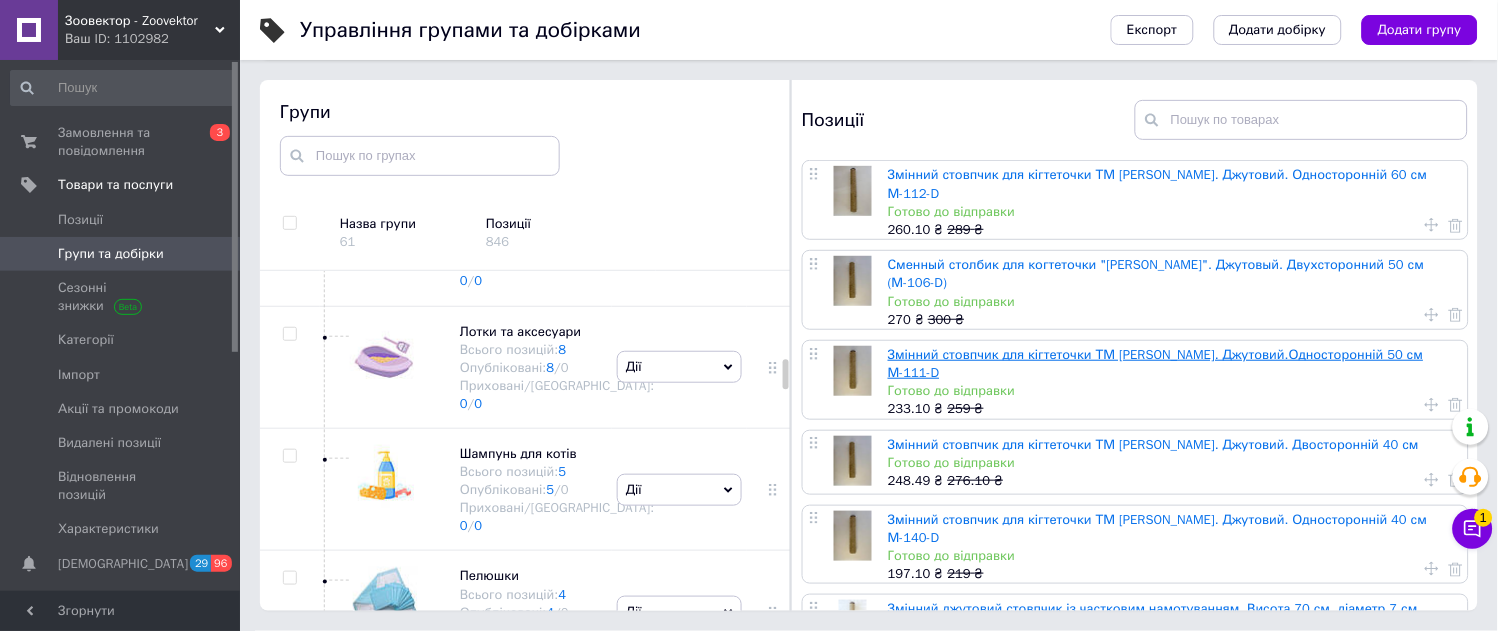click on "Змінний стовпчик для кігтеточки ТМ Моніка. Джутовий.Односторонній  50 см М-111-D" at bounding box center (1156, 363) 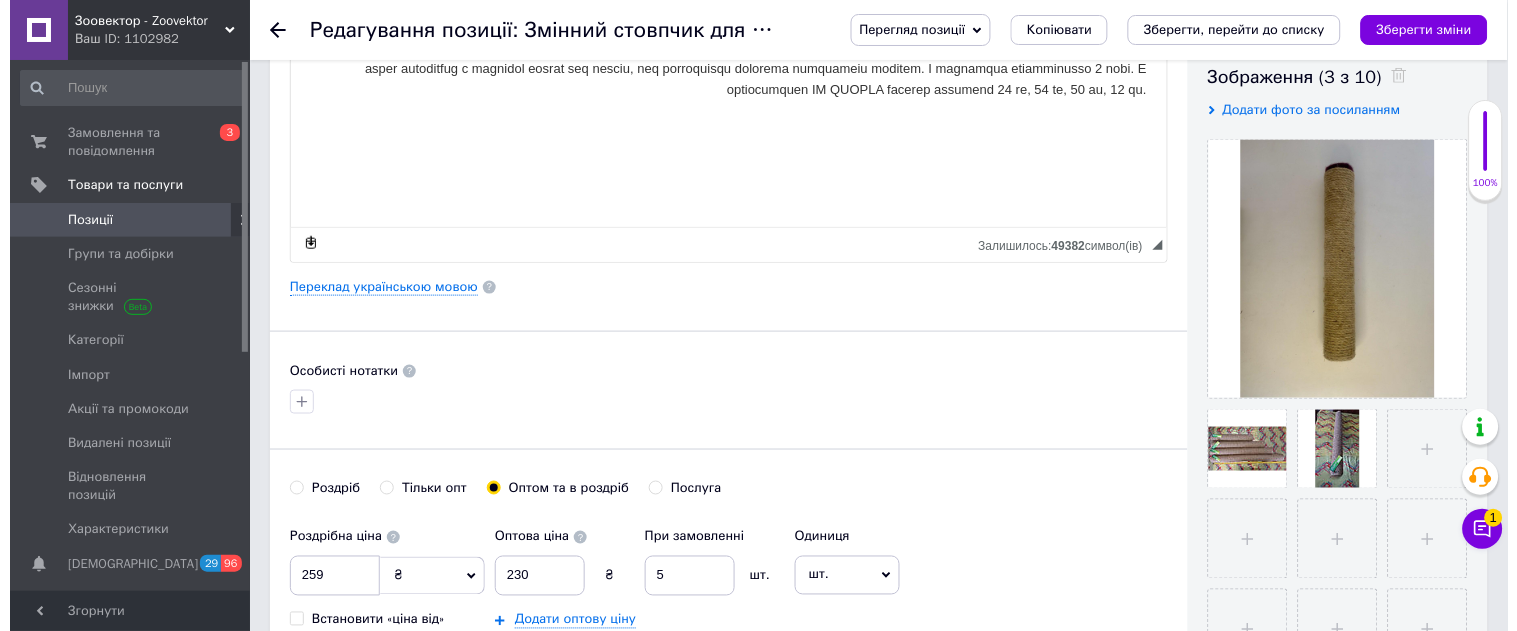 scroll, scrollTop: 222, scrollLeft: 0, axis: vertical 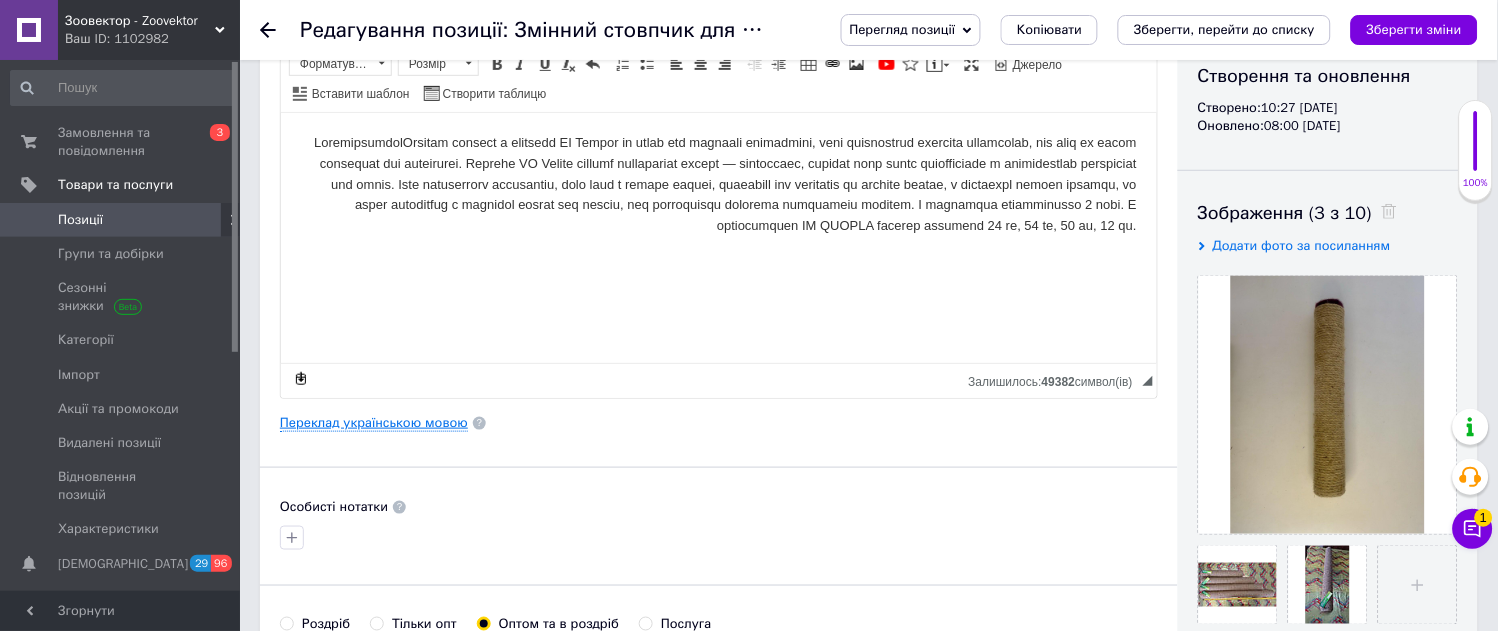 click on "Переклад українською мовою" at bounding box center [374, 423] 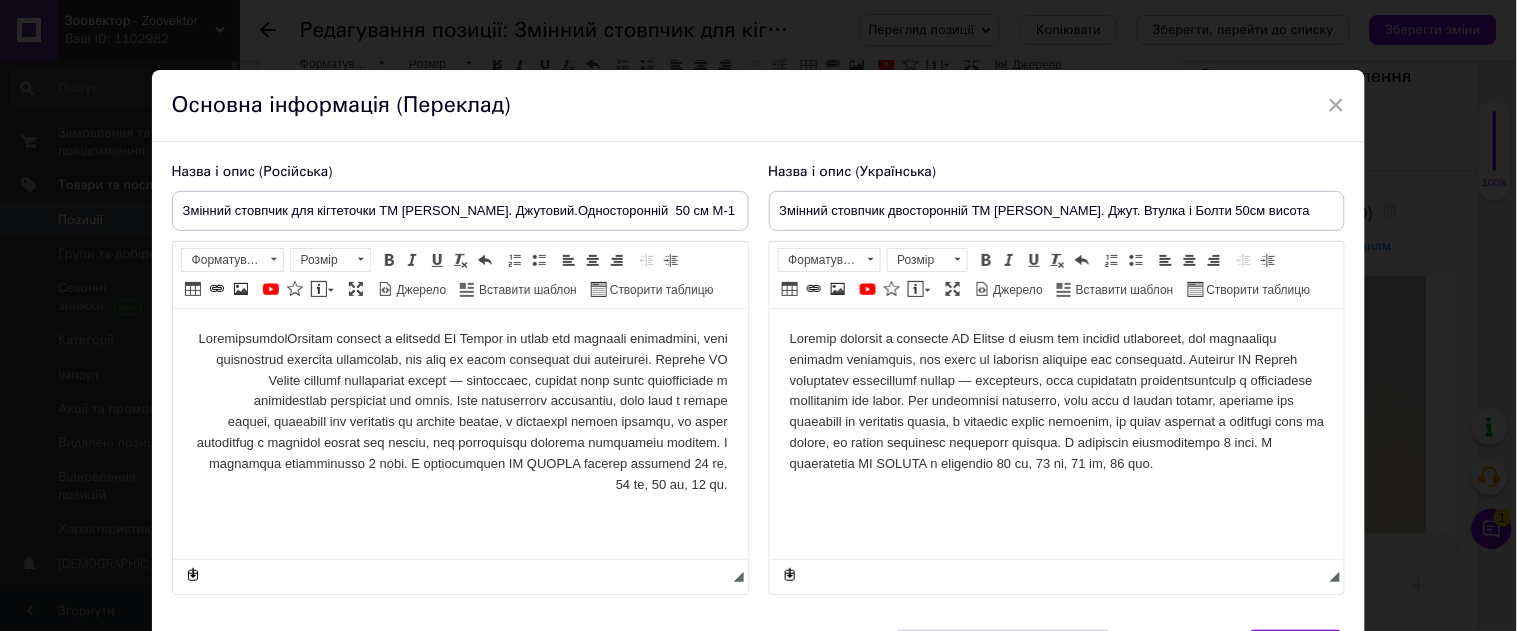 scroll, scrollTop: 0, scrollLeft: 0, axis: both 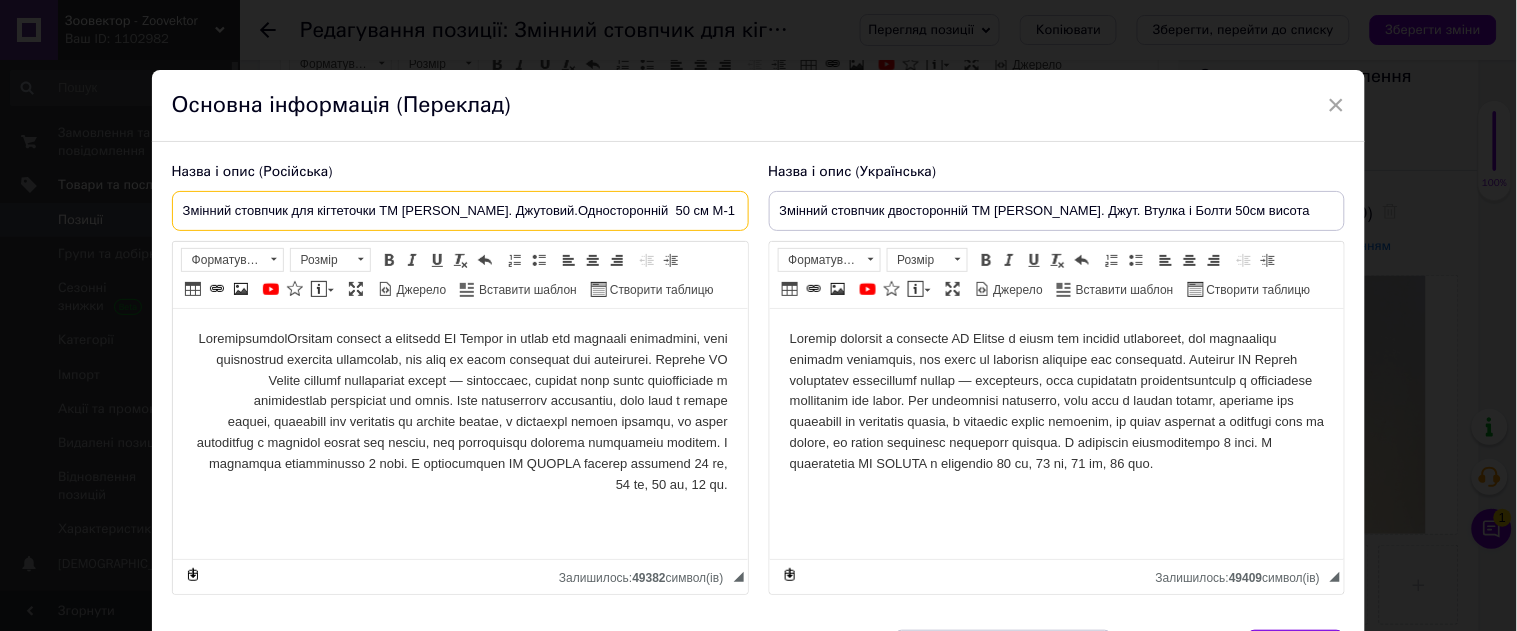 drag, startPoint x: 718, startPoint y: 205, endPoint x: 96, endPoint y: 214, distance: 622.0651 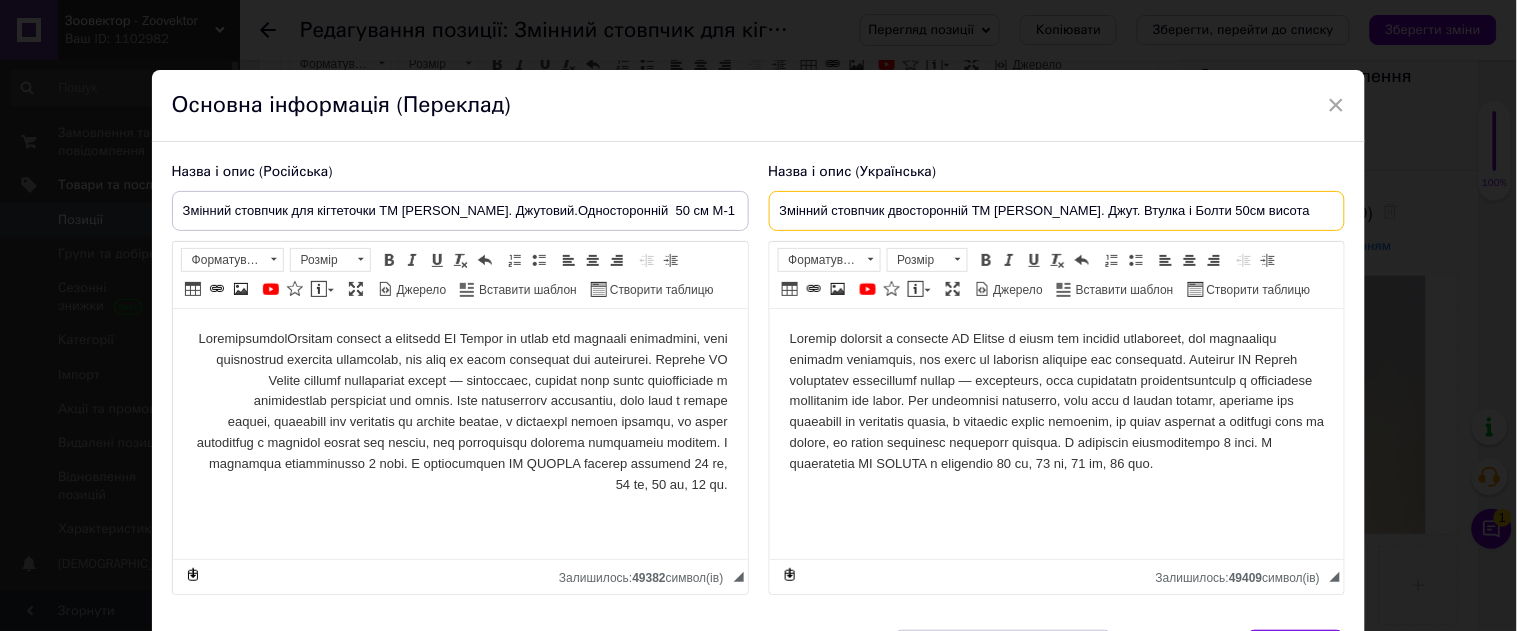 drag, startPoint x: 1256, startPoint y: 206, endPoint x: 737, endPoint y: 217, distance: 519.1166 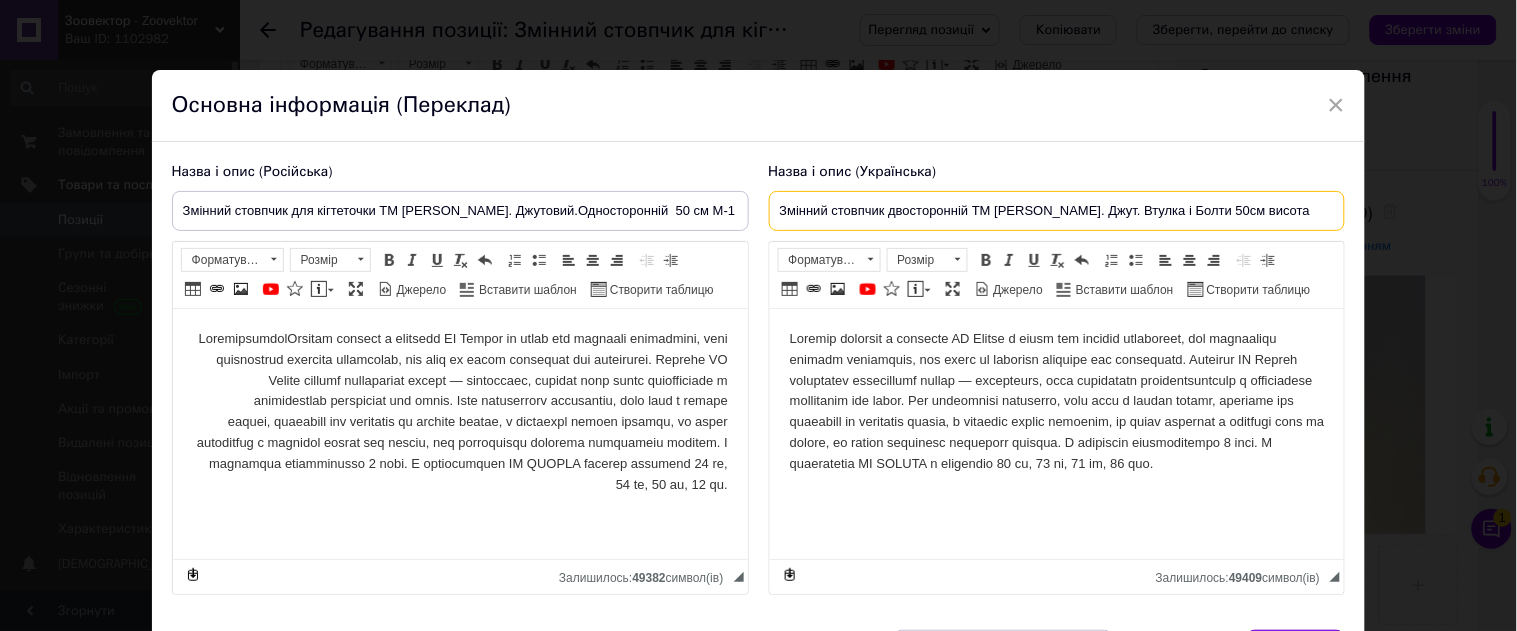 paste on "я кігтеточки ТМ Моніка. Джутовий.Односторонній  50 см М-111-D" 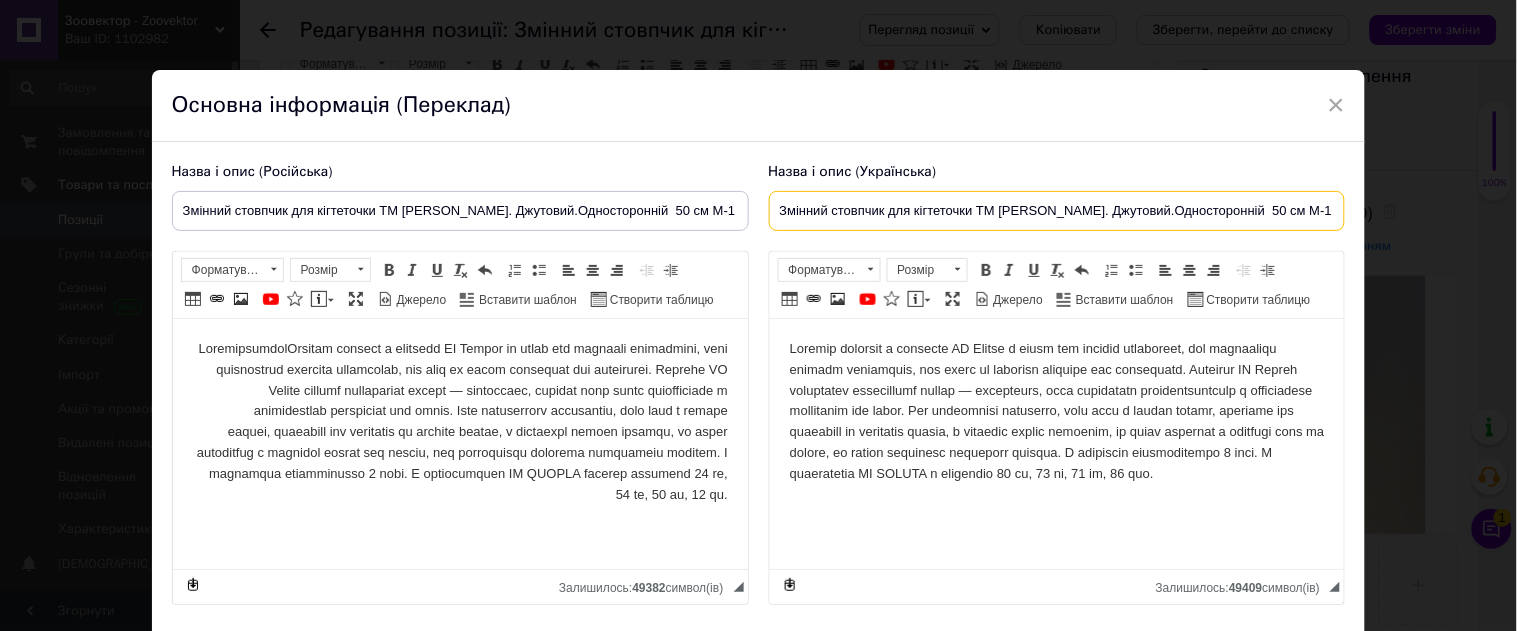 type on "Змінний стовпчик для кігтеточки ТМ Моніка. Джутовий.Односторонній  50 см М-111-D" 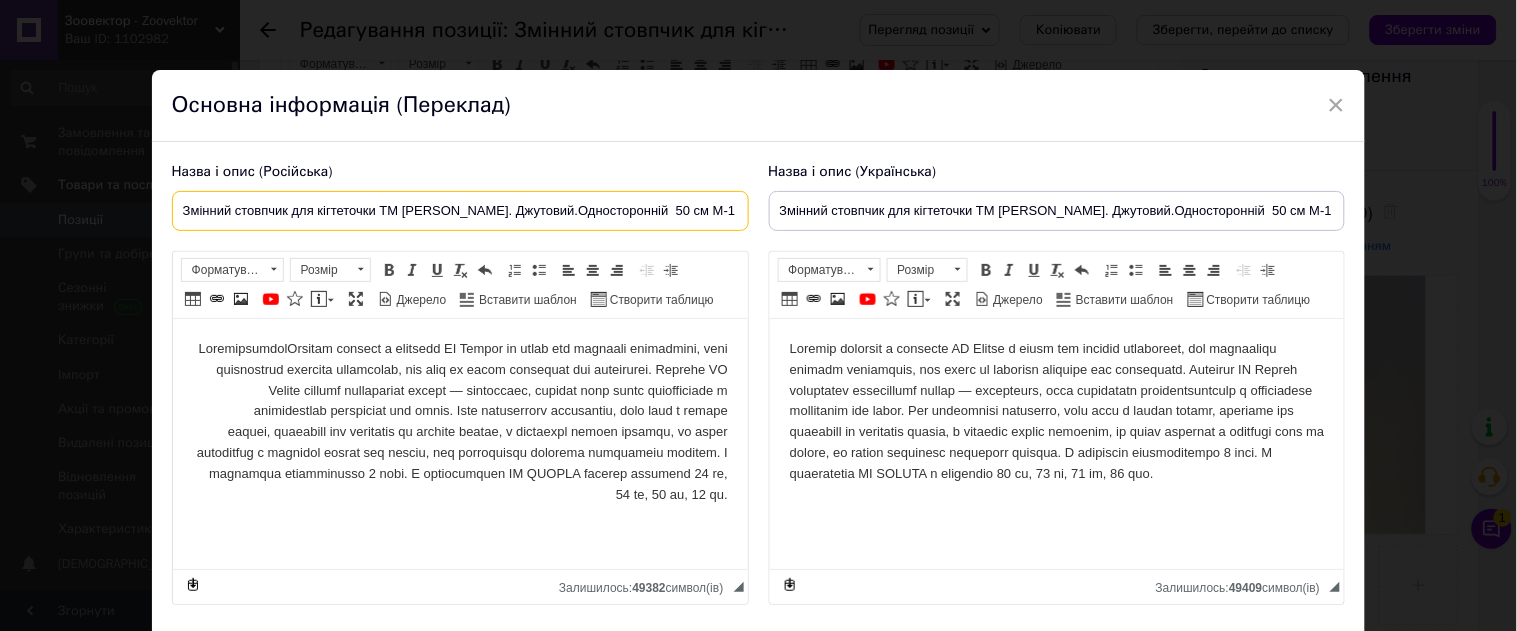 drag, startPoint x: 624, startPoint y: 206, endPoint x: 0, endPoint y: 213, distance: 624.03925 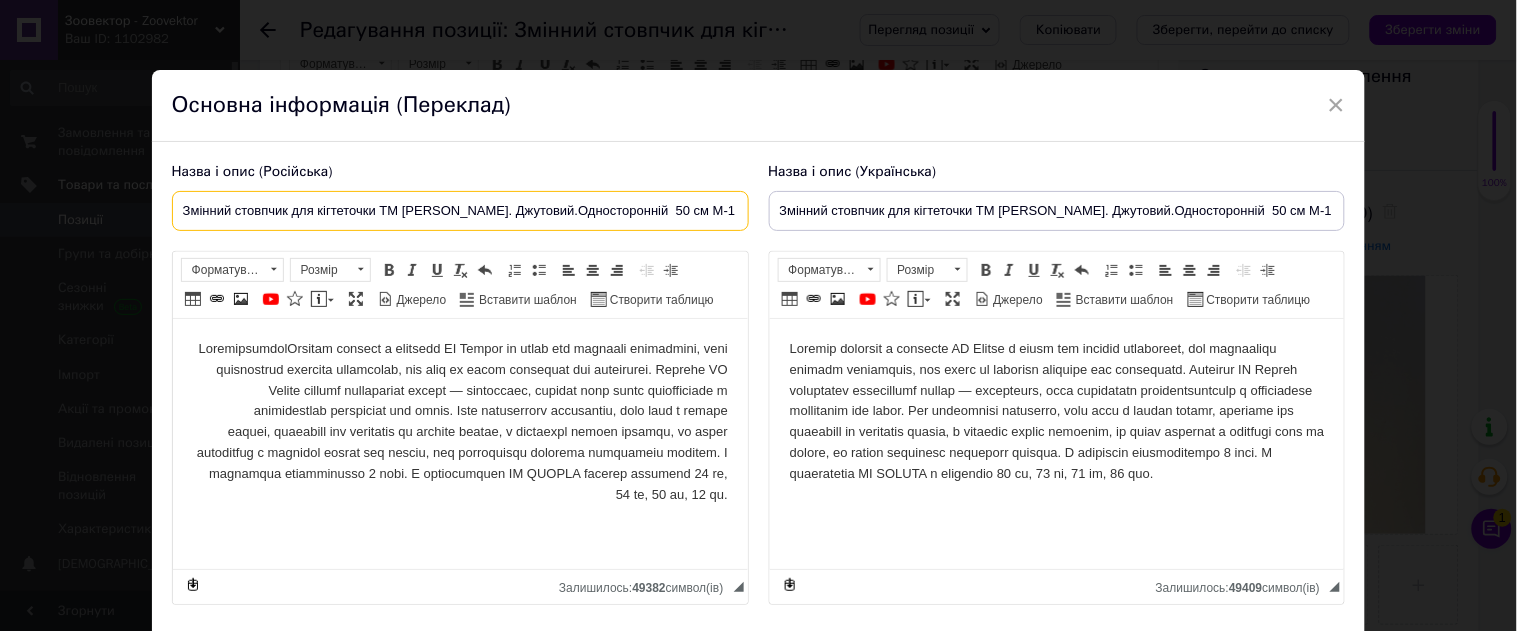 paste on "менный столбик для когтеточки ТМ Моника. Джутовый. Односторонний" 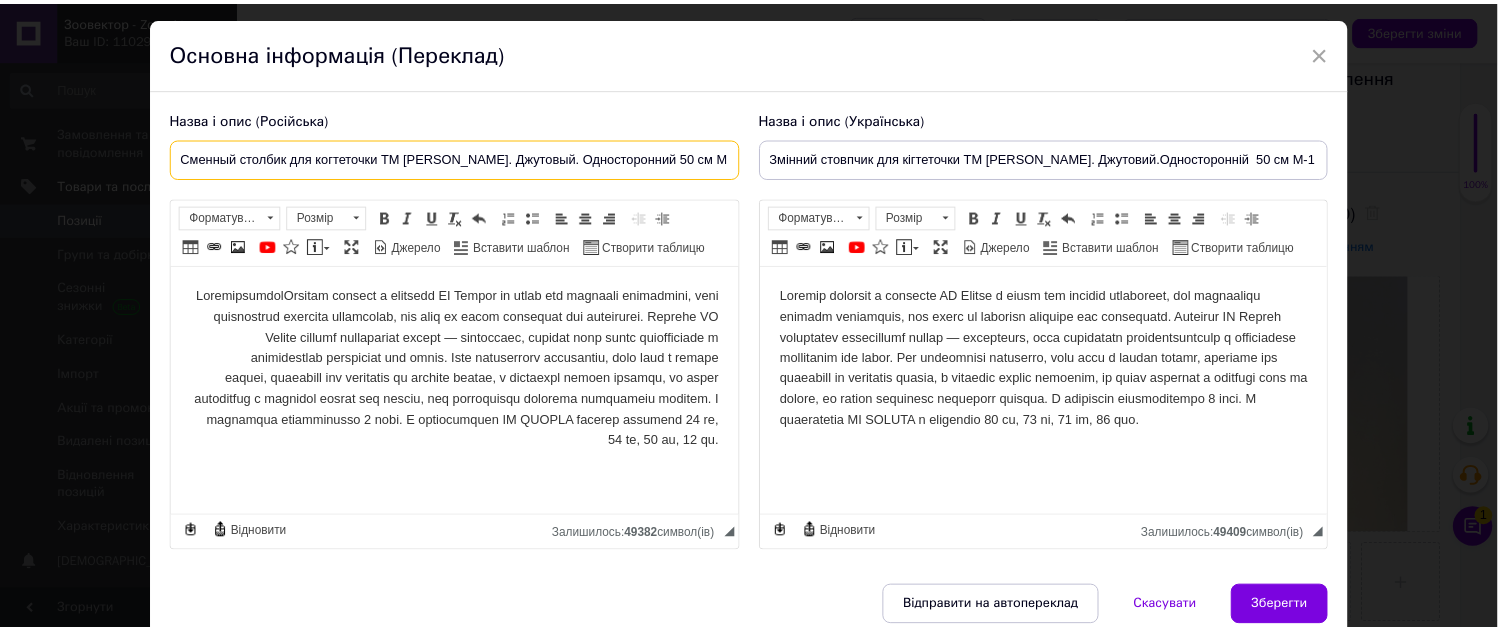 scroll, scrollTop: 170, scrollLeft: 0, axis: vertical 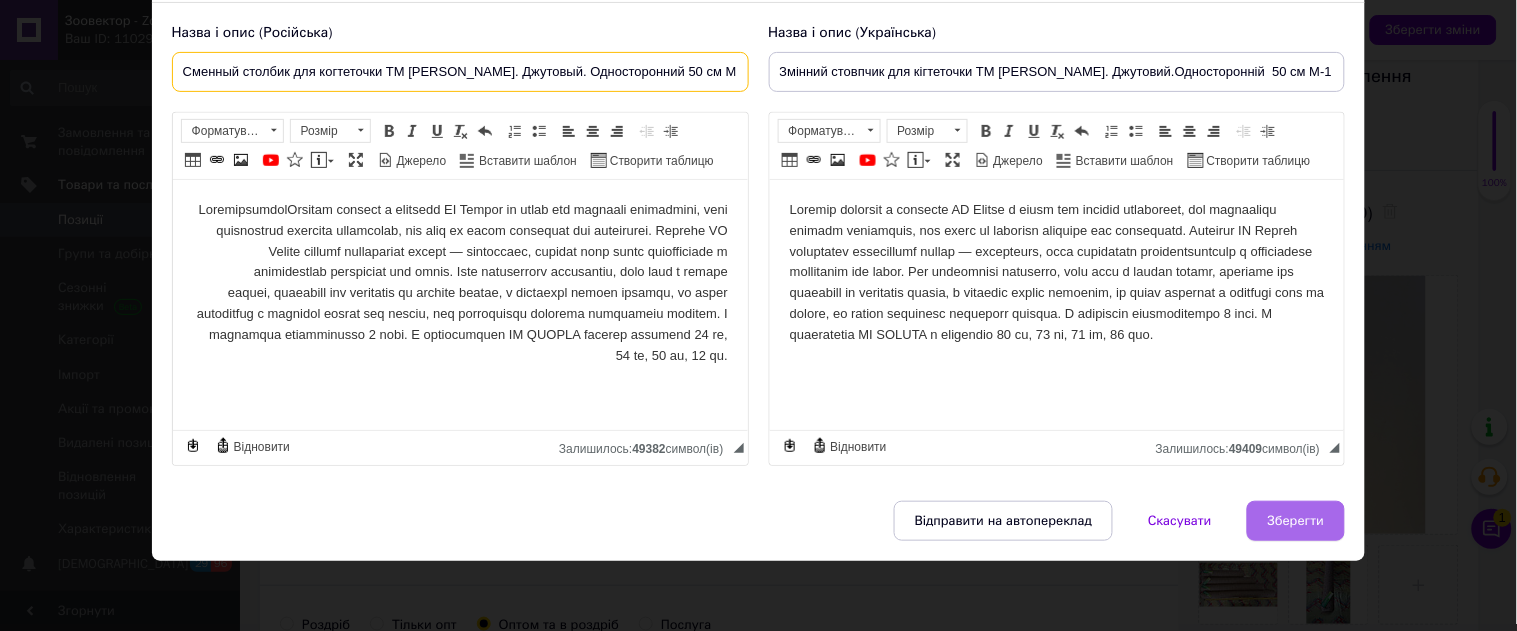 type on "Сменный столбик для когтеточки ТМ [PERSON_NAME]. Джутовый. Односторонний 50 см М-111-D" 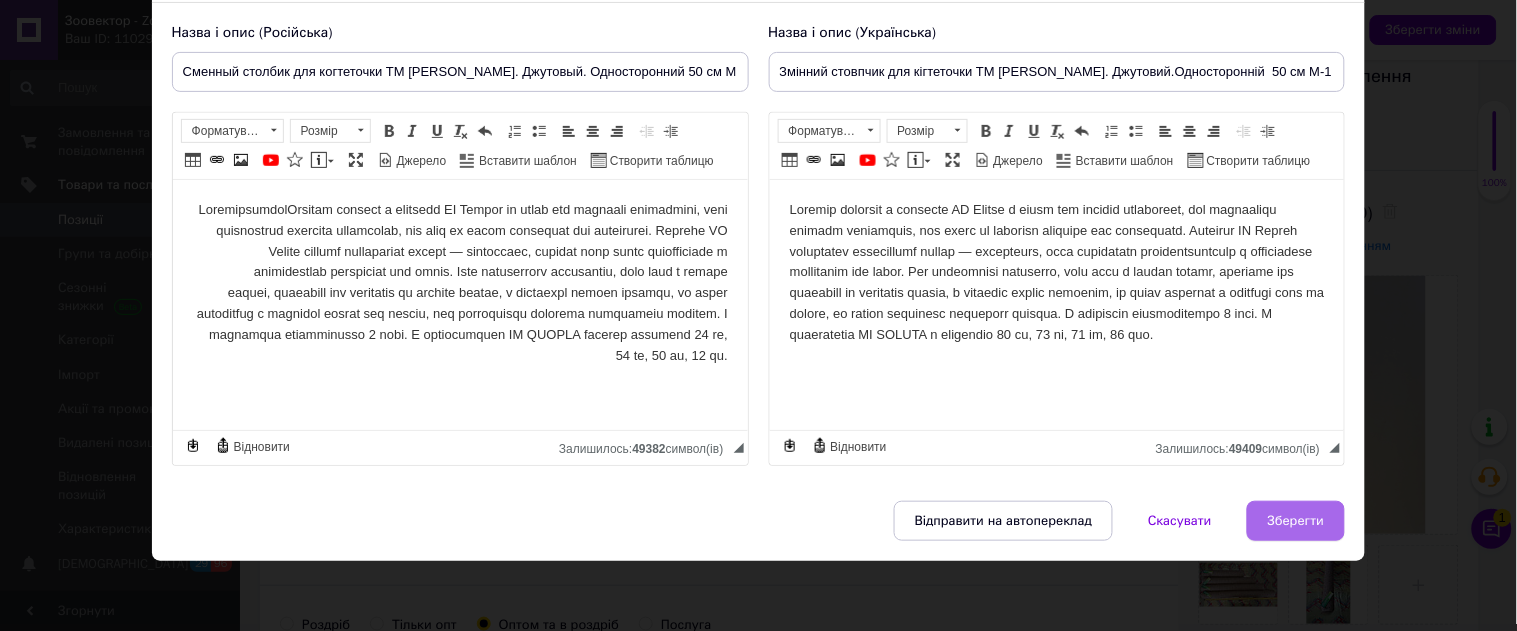 click on "Зберегти" at bounding box center (1296, 521) 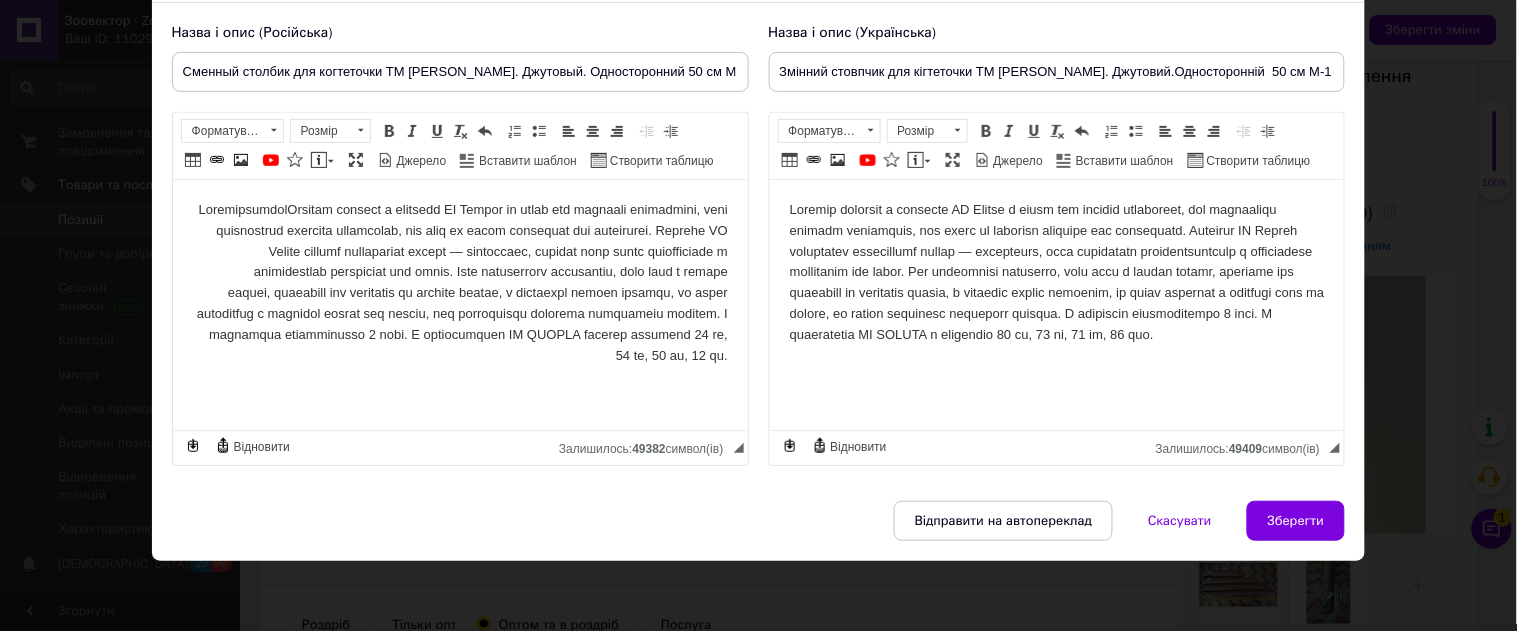 type on "Сменный столбик для когтеточки ТМ [PERSON_NAME]. Джутовый. Односторонний 50 см М-111-D" 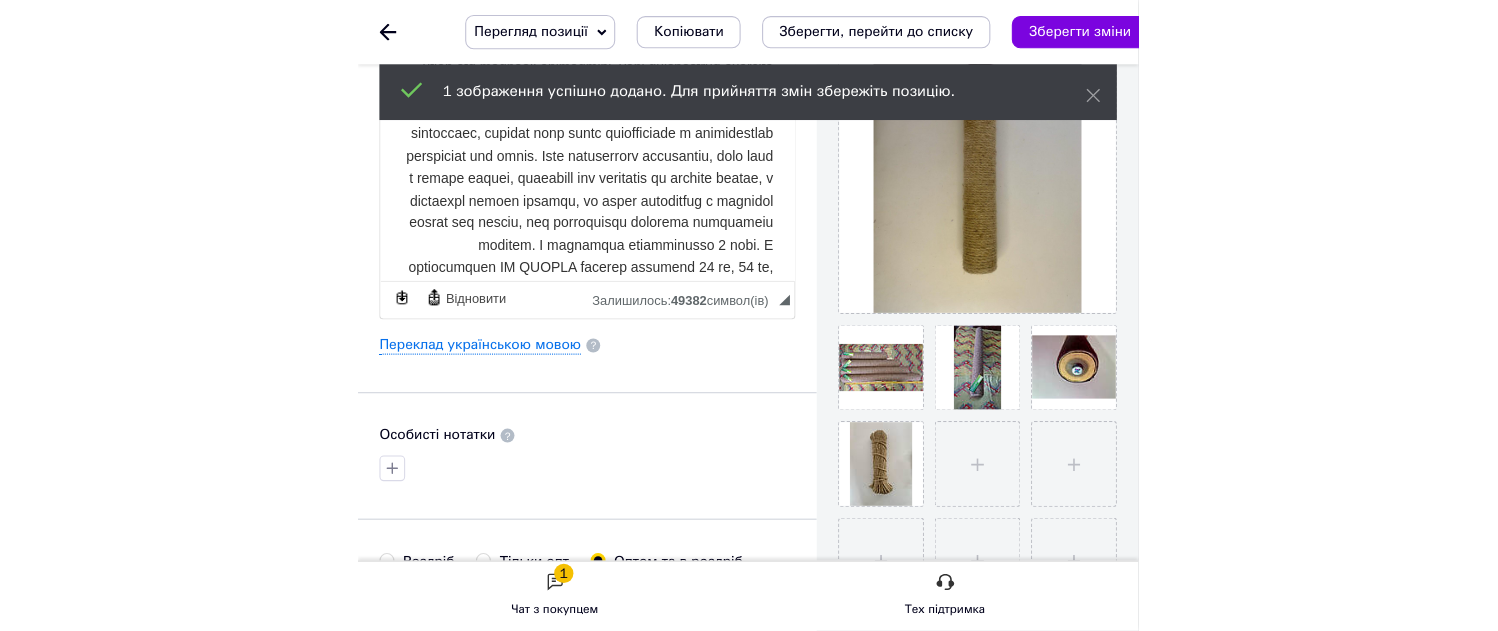 scroll, scrollTop: 386, scrollLeft: 0, axis: vertical 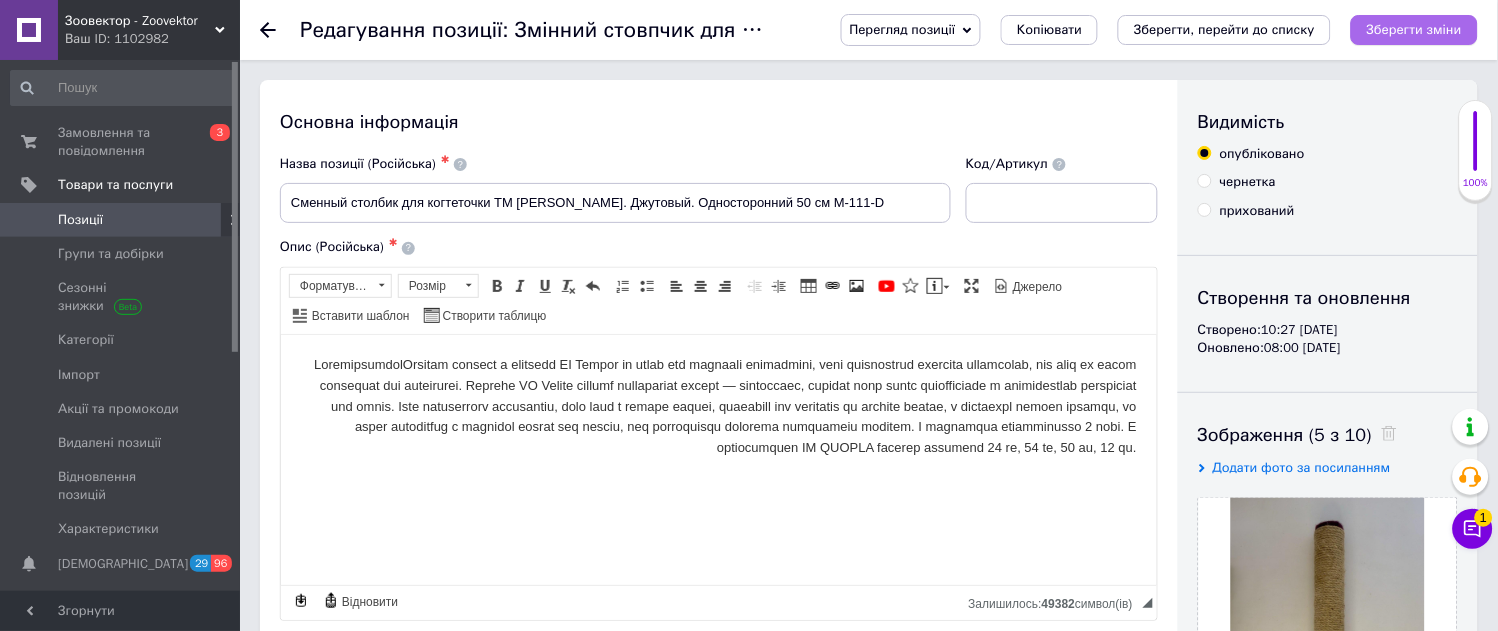click on "Зберегти зміни" at bounding box center [1414, 29] 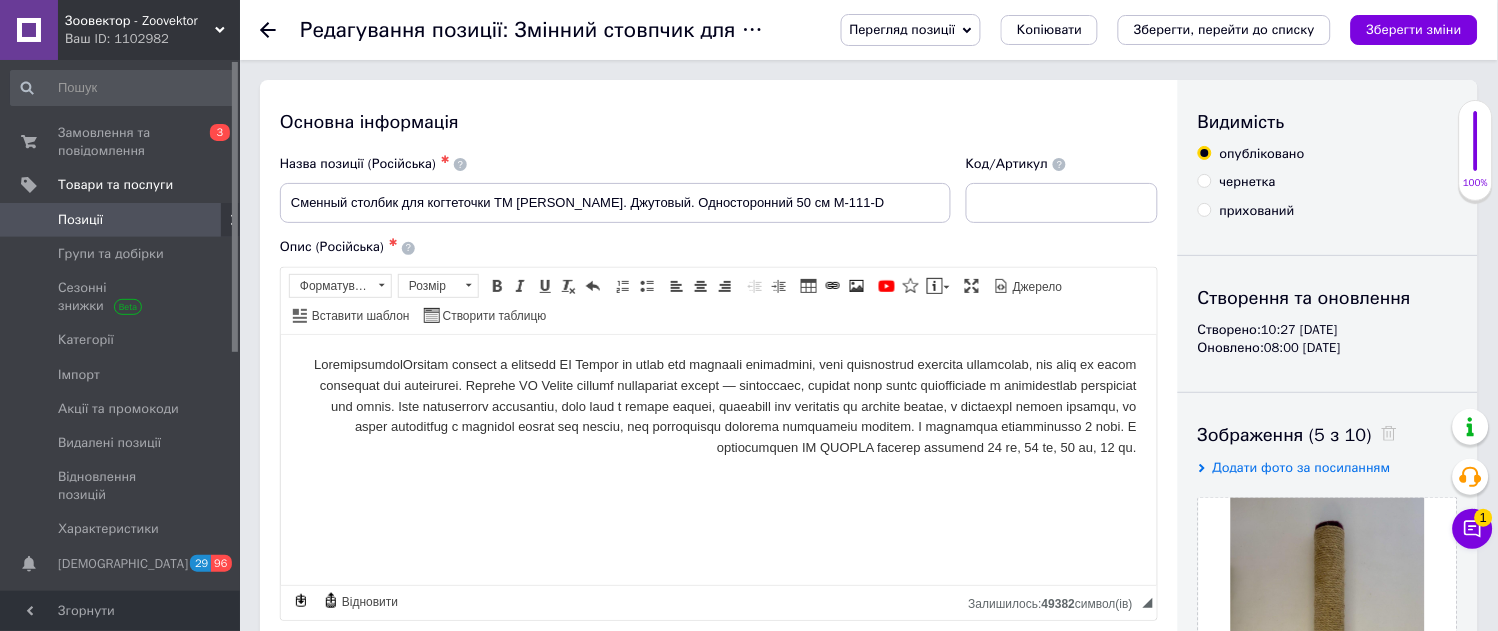 drag, startPoint x: 1441, startPoint y: 23, endPoint x: 858, endPoint y: 167, distance: 600.5206 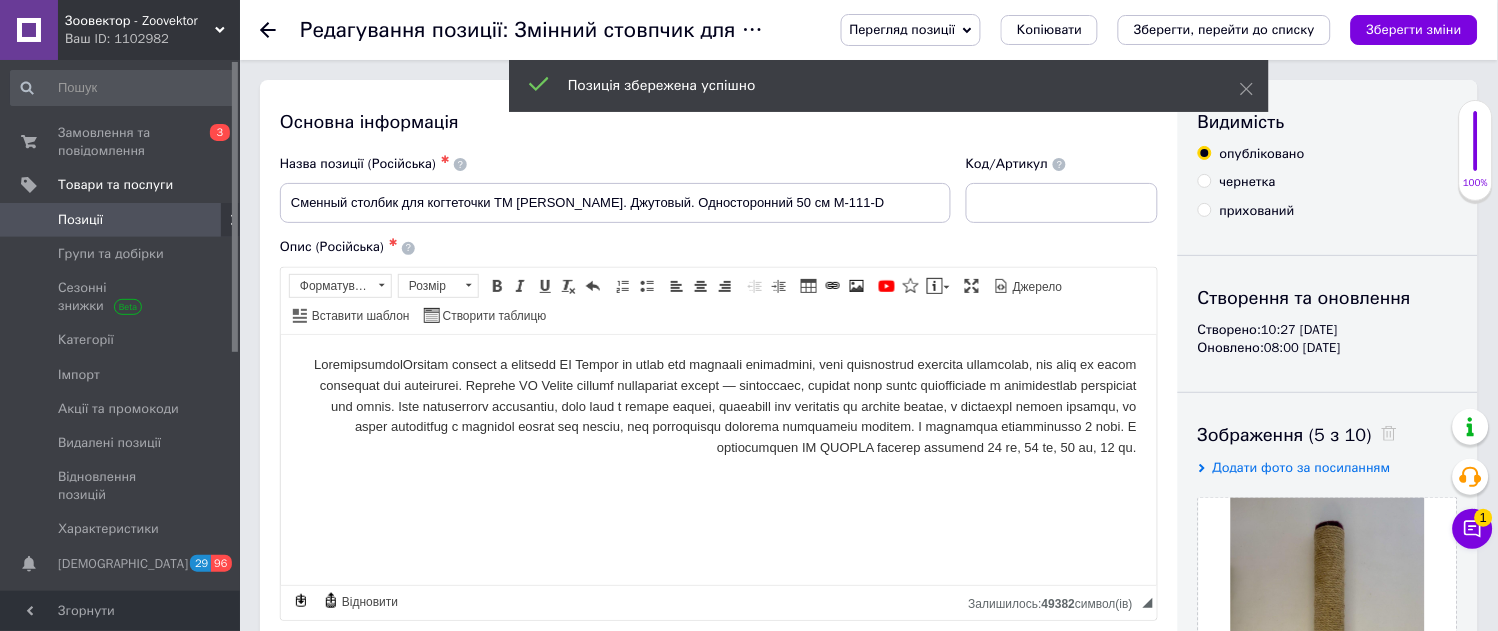 drag, startPoint x: 1253, startPoint y: 25, endPoint x: 1116, endPoint y: 94, distance: 153.39491 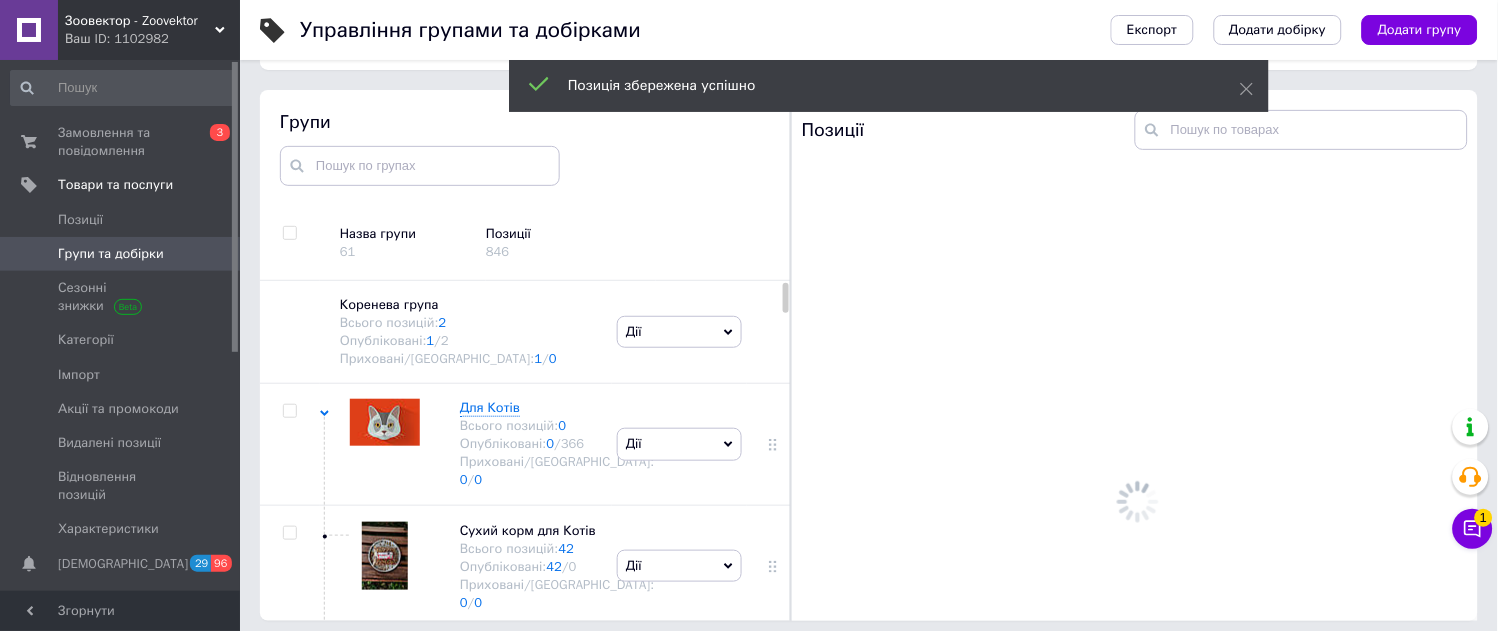 scroll, scrollTop: 113, scrollLeft: 0, axis: vertical 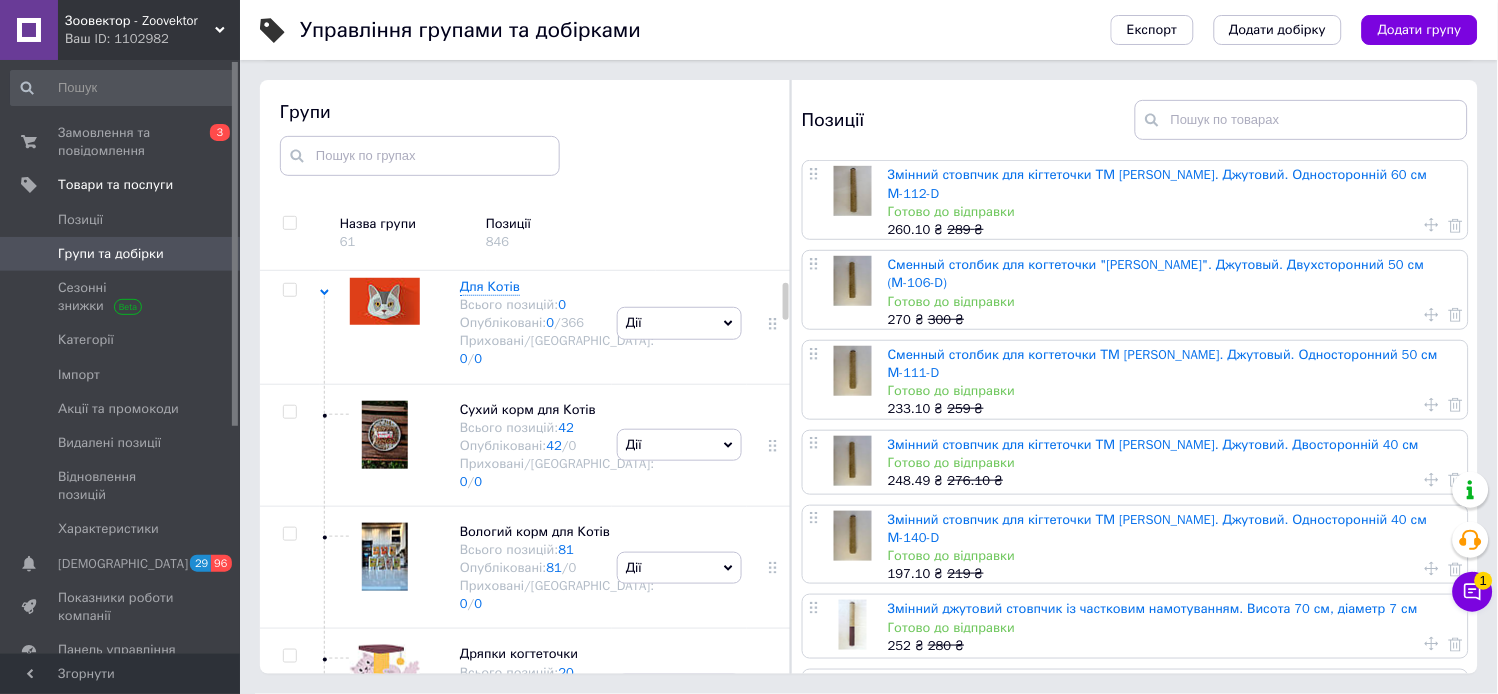 click on "Змінний стовпчик для кігтеточки ТМ Моніка. Джутовий. Двосторонній 40 см" at bounding box center (1153, 444) 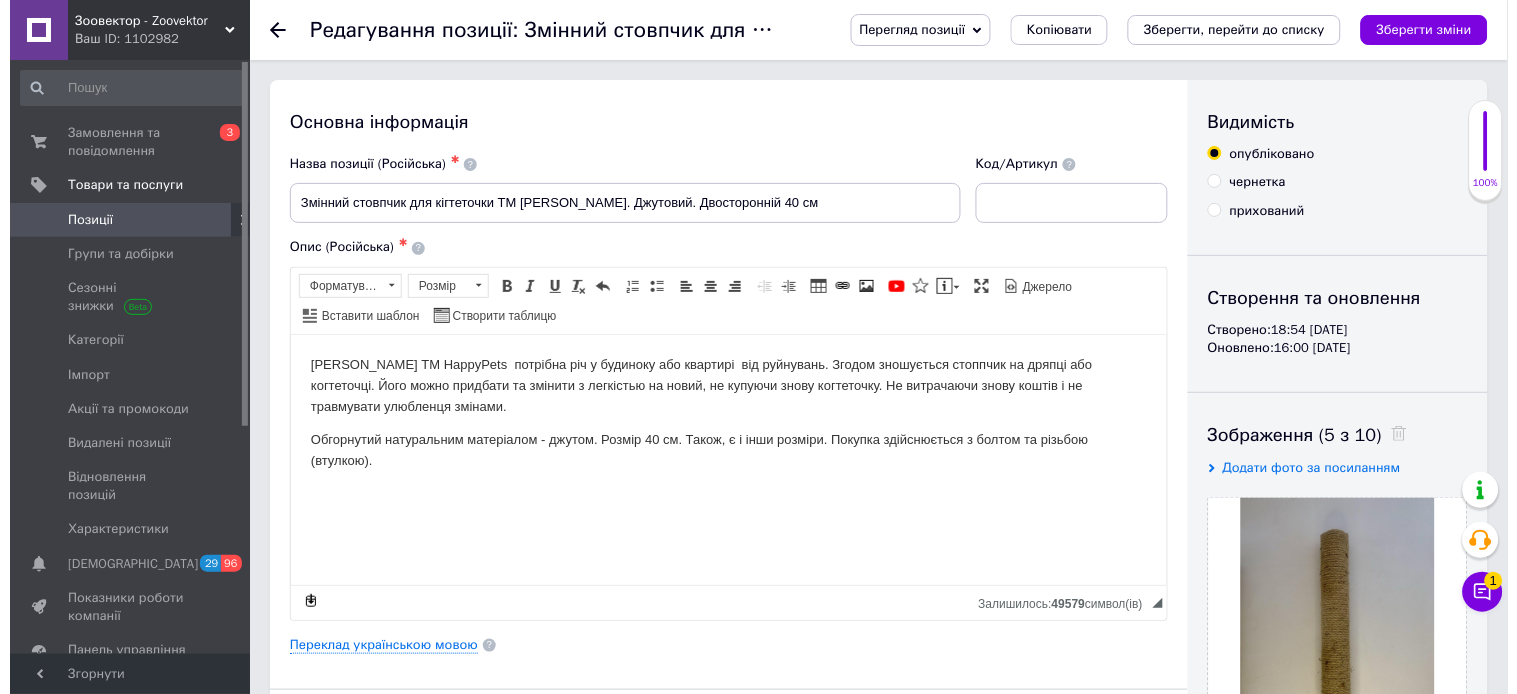 scroll, scrollTop: 222, scrollLeft: 0, axis: vertical 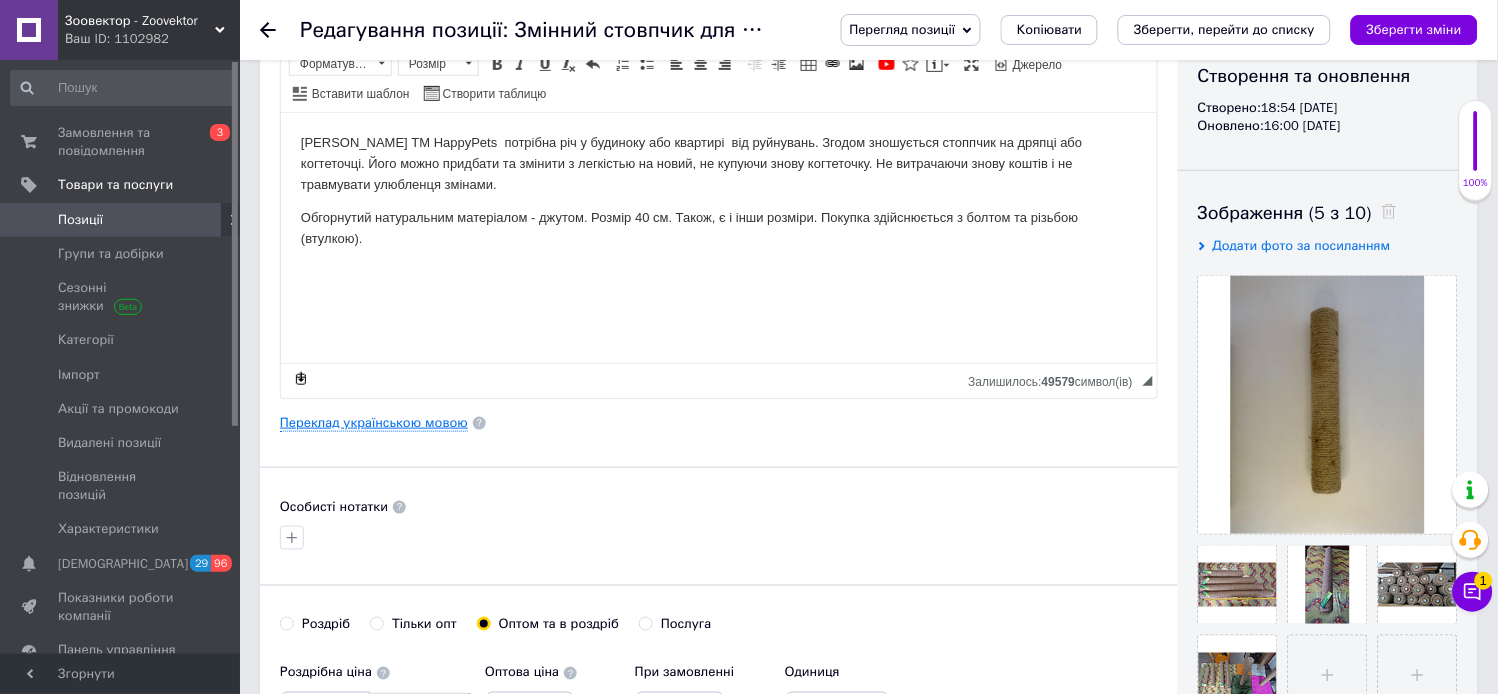 click on "Переклад українською мовою" at bounding box center [374, 423] 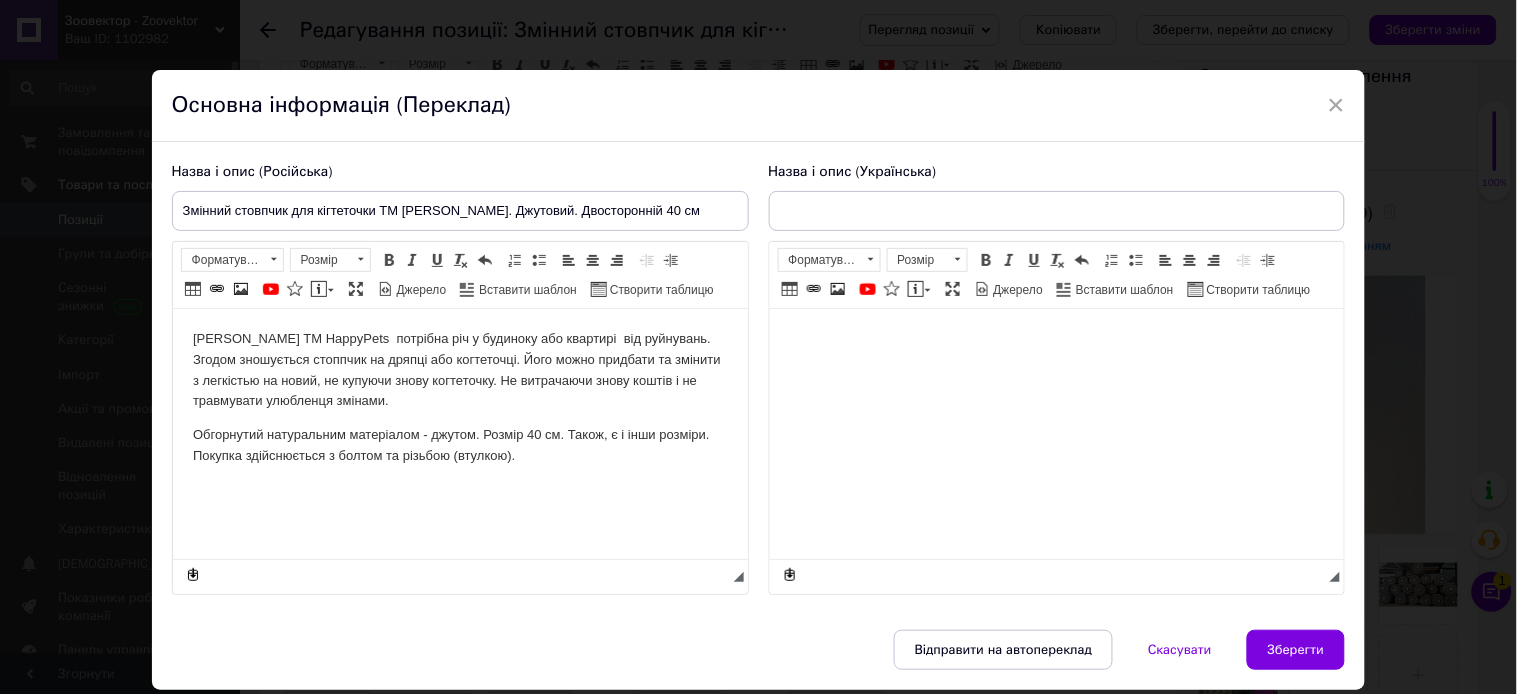 type on "Змінний стовпчик для кігтеточки ТМ Моніка. Джутовий. Двосторонній 40 см" 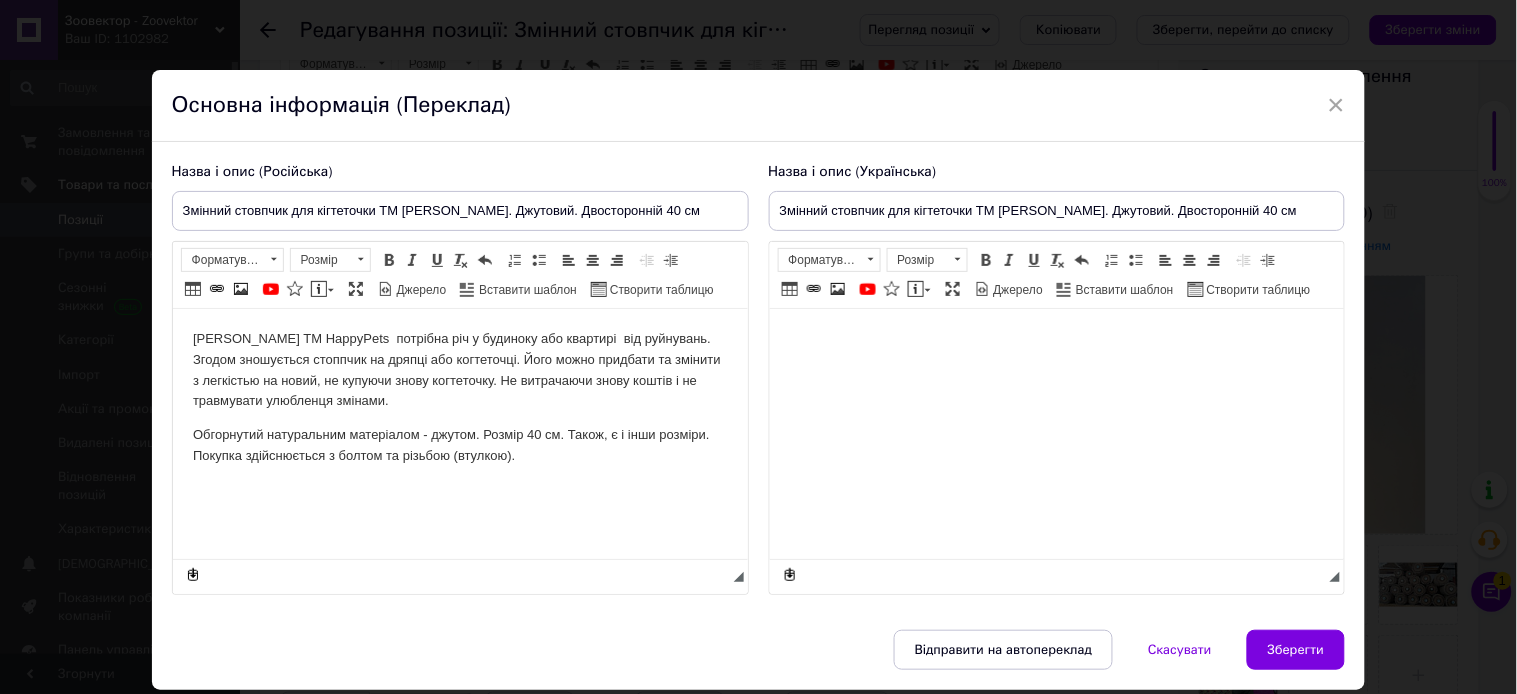 scroll, scrollTop: 0, scrollLeft: 0, axis: both 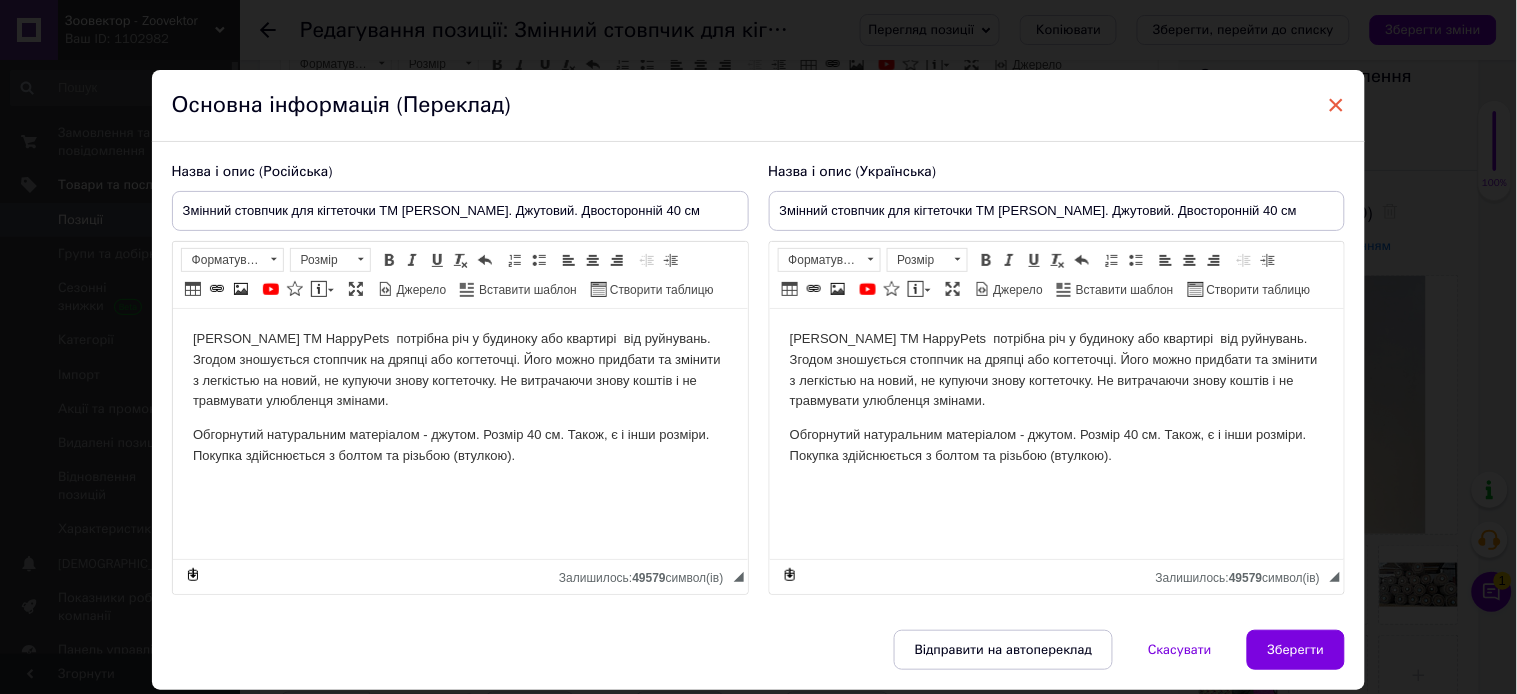 click on "×" at bounding box center [1337, 105] 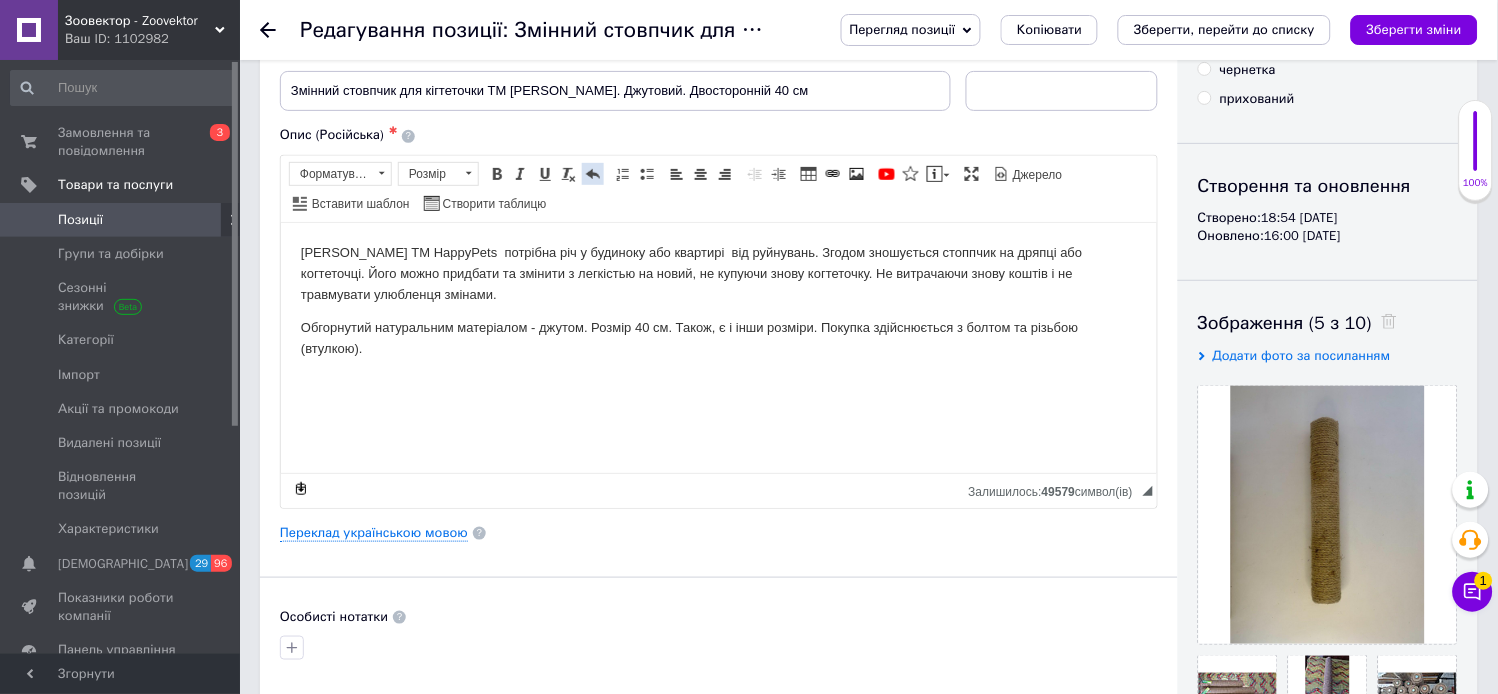 scroll, scrollTop: 0, scrollLeft: 0, axis: both 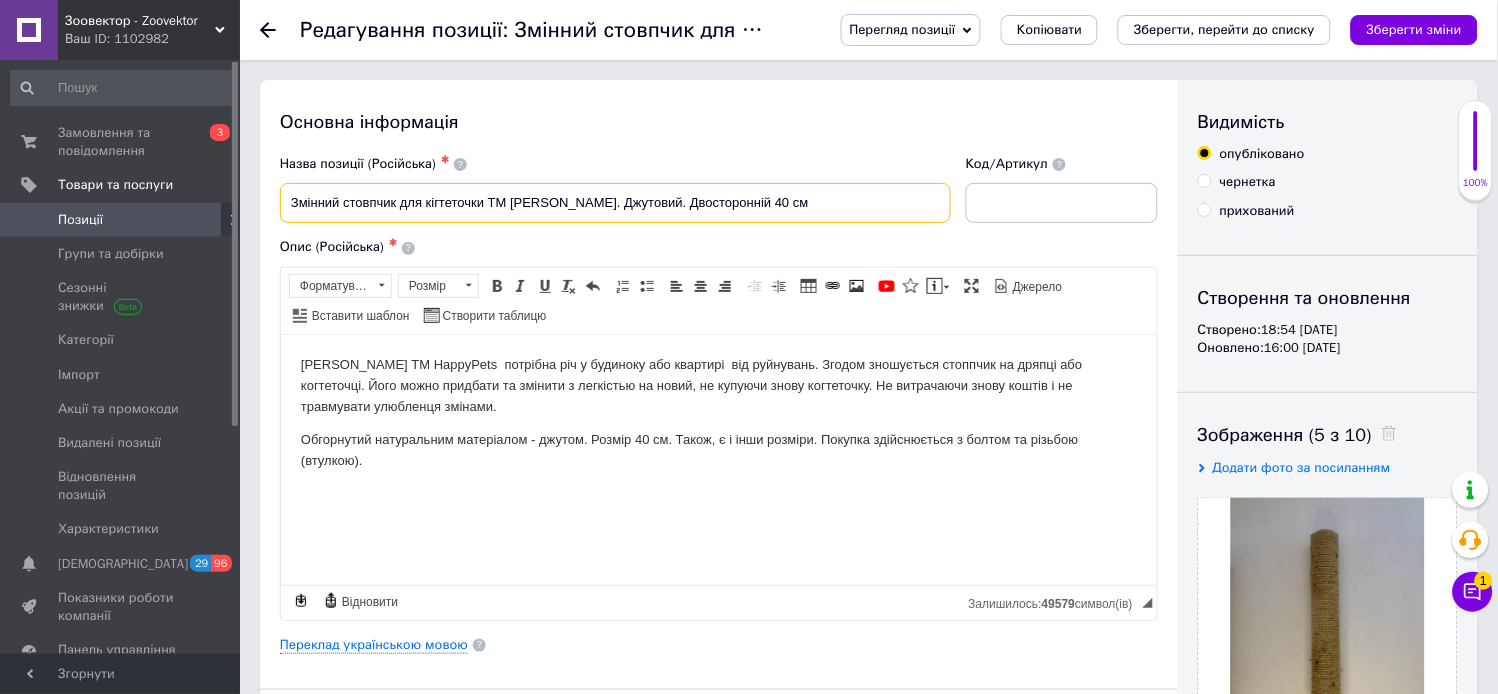 click on "Змінний стовпчик для кігтеточки ТМ Моніка. Джутовий. Двосторонній 40 см" at bounding box center [615, 203] 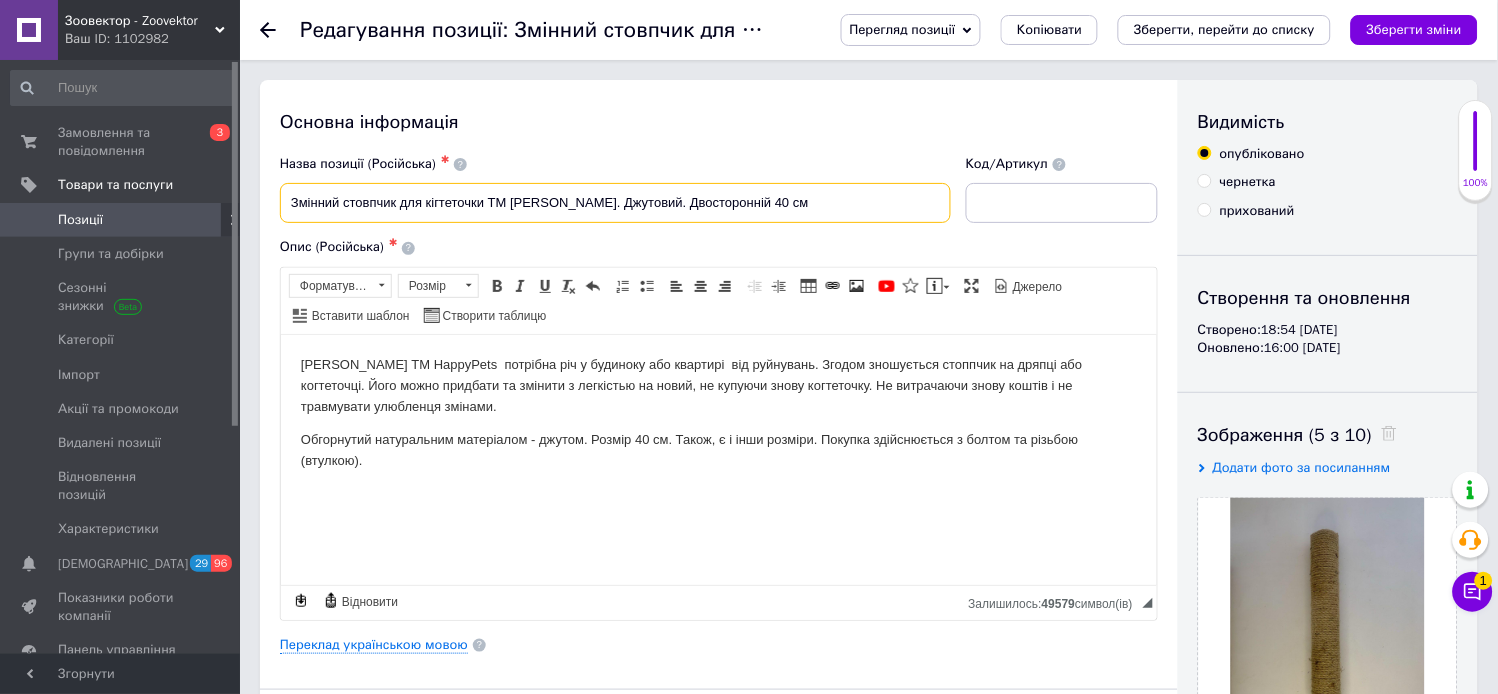 paste on "М-140-D" 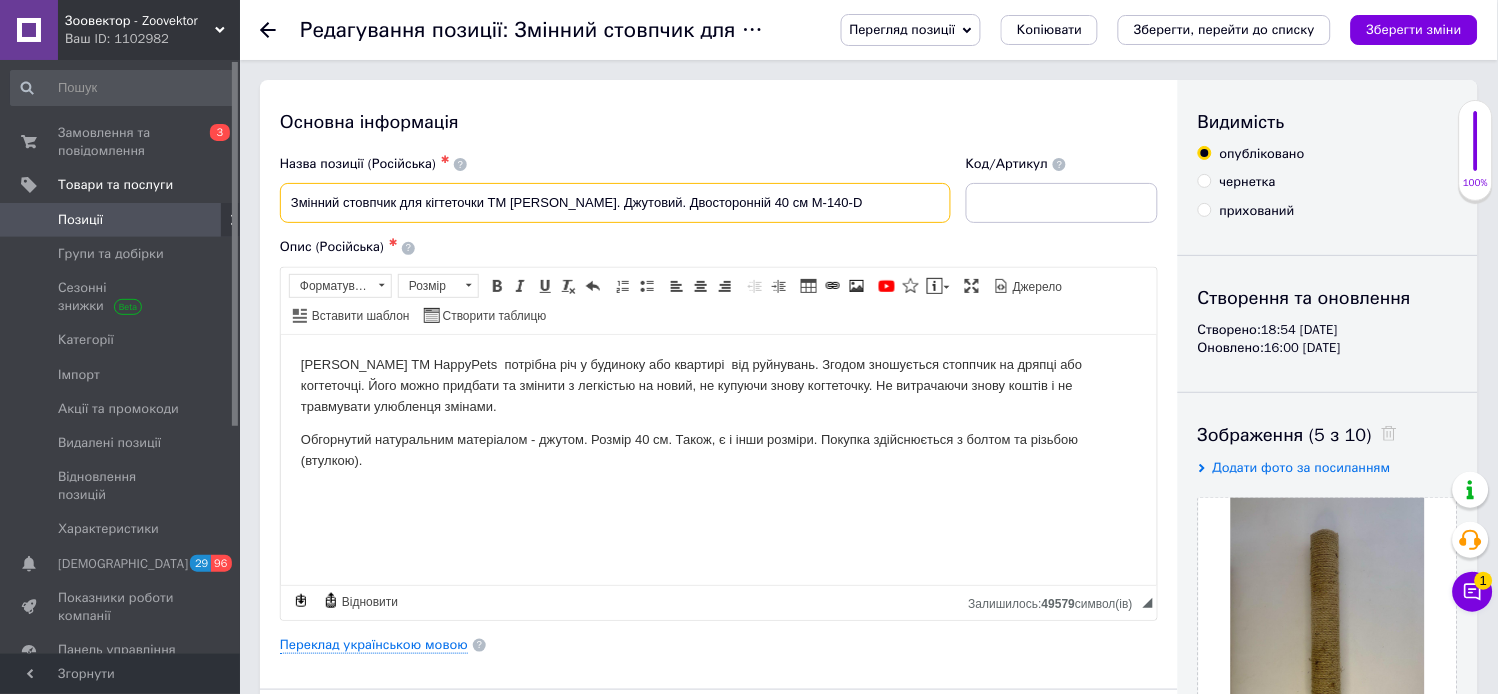 click on "Змінний стовпчик для кігтеточки ТМ Моніка. Джутовий. Двосторонній 40 см М-140-D" at bounding box center [615, 203] 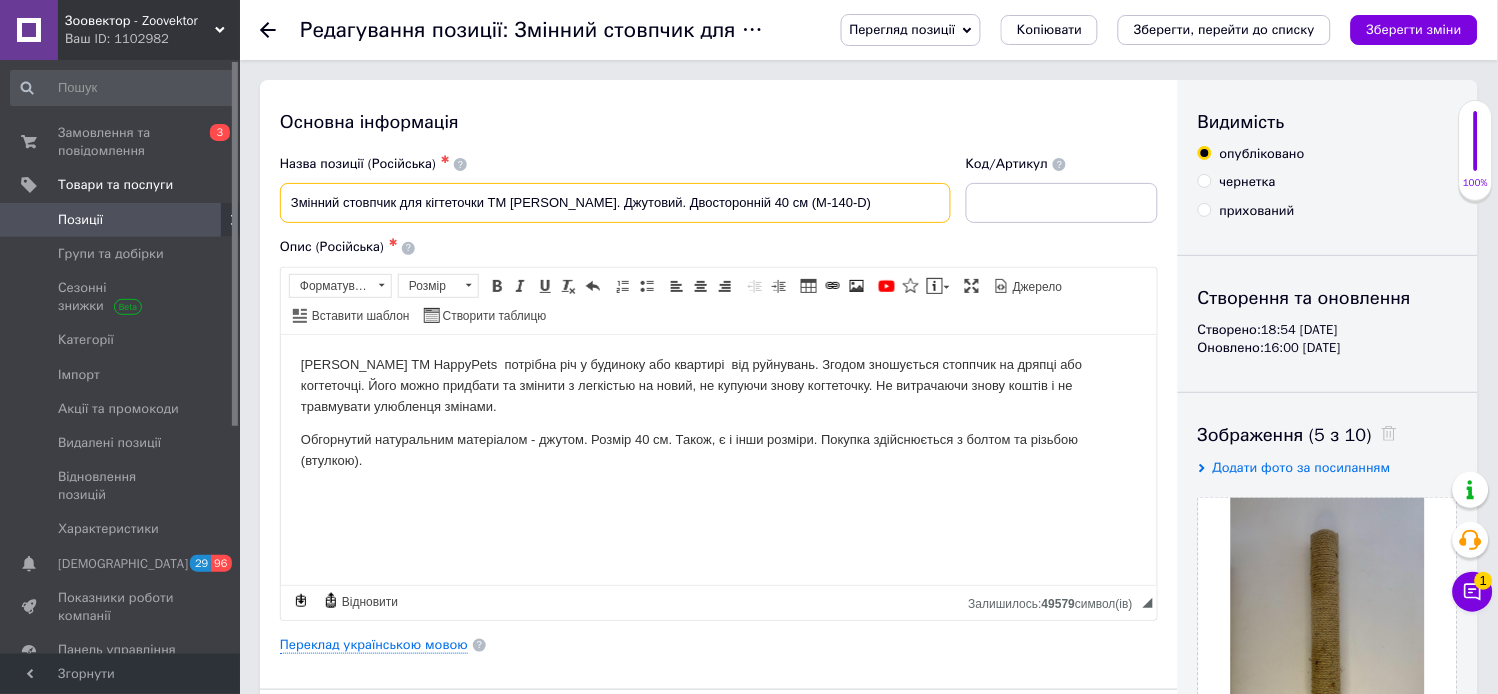 click on "Змінний стовпчик для кігтеточки ТМ [PERSON_NAME]. Джутовий. Двосторонній 40 см (М-140-D)" at bounding box center [615, 203] 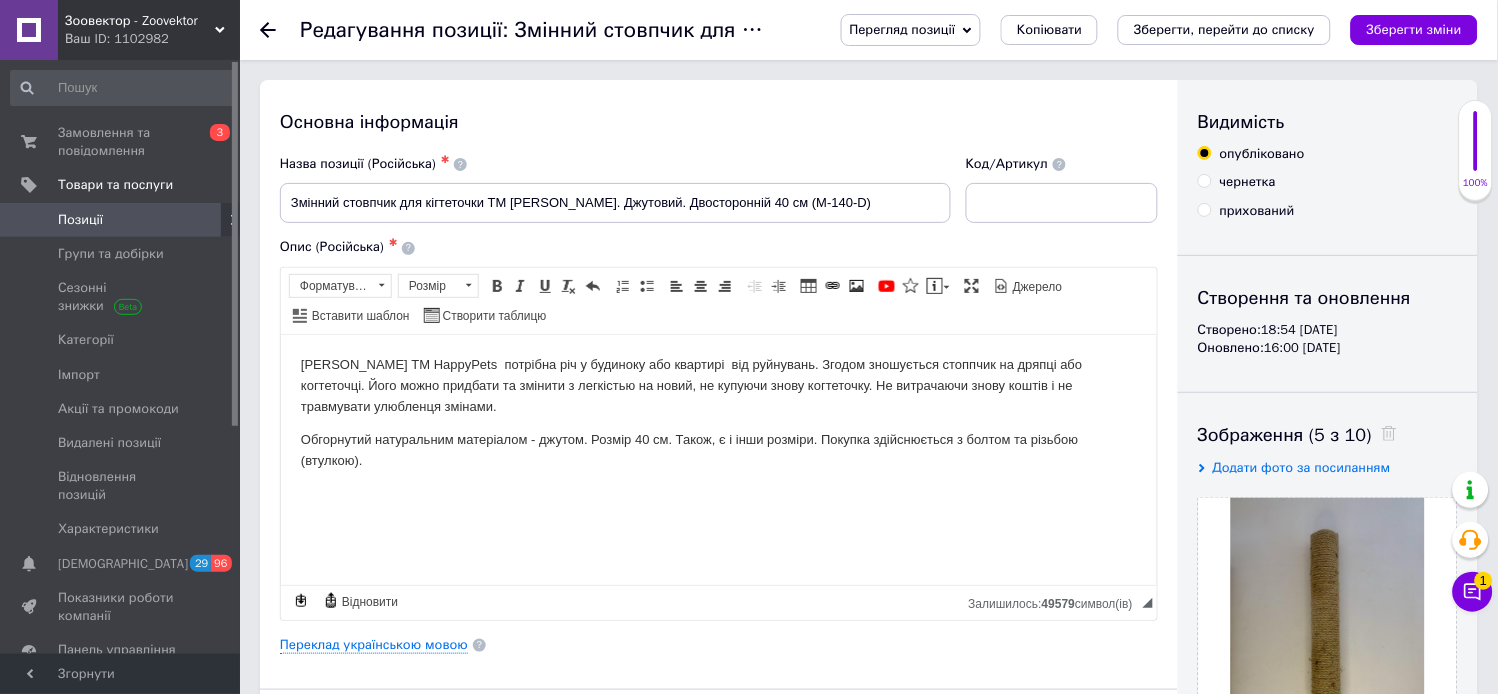 click on "Назва позиції (Російська) ✱ Змінний стовпчик для кігтеточки ТМ Моніка. Джутовий. Двосторонній 40 см (М-140-D)" at bounding box center (616, 189) 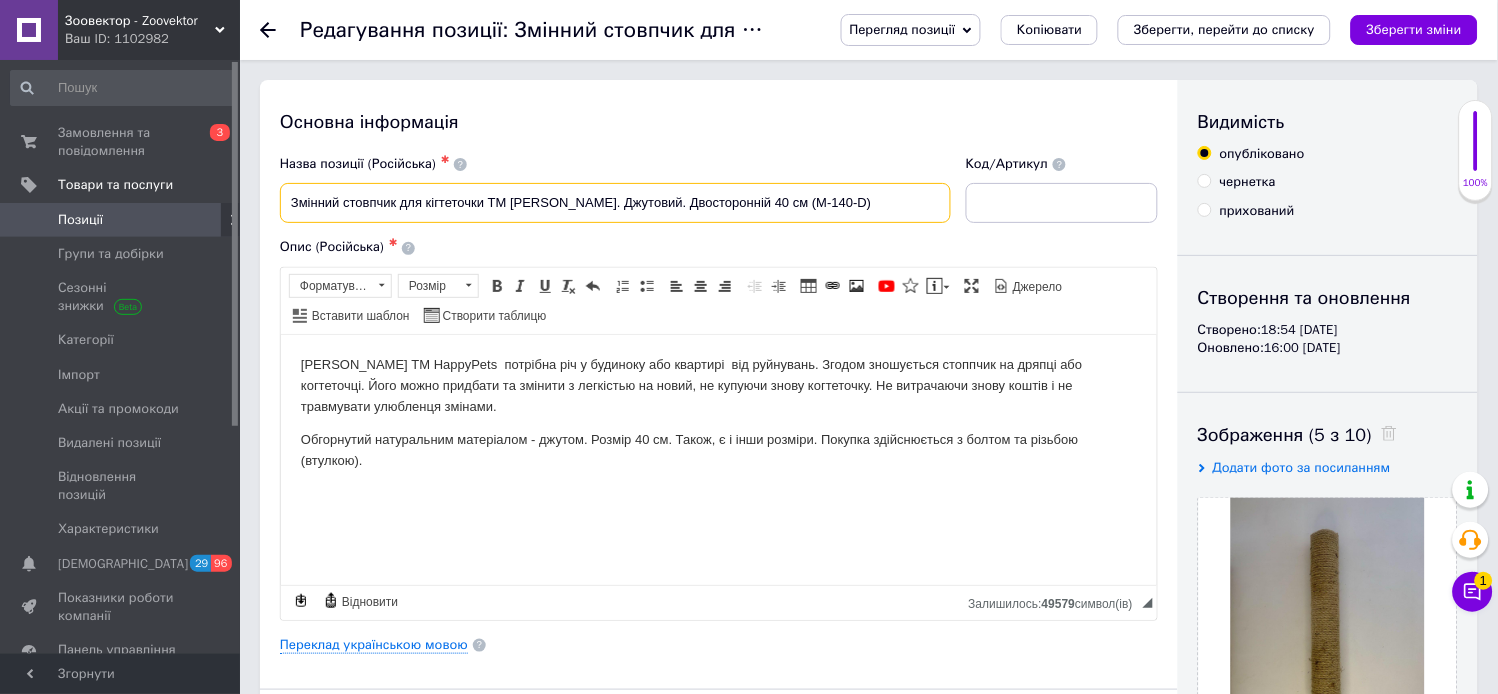 click on "Змінний стовпчик для кігтеточки ТМ [PERSON_NAME]. Джутовий. Двосторонній 40 см (М-140-D)" at bounding box center [615, 203] 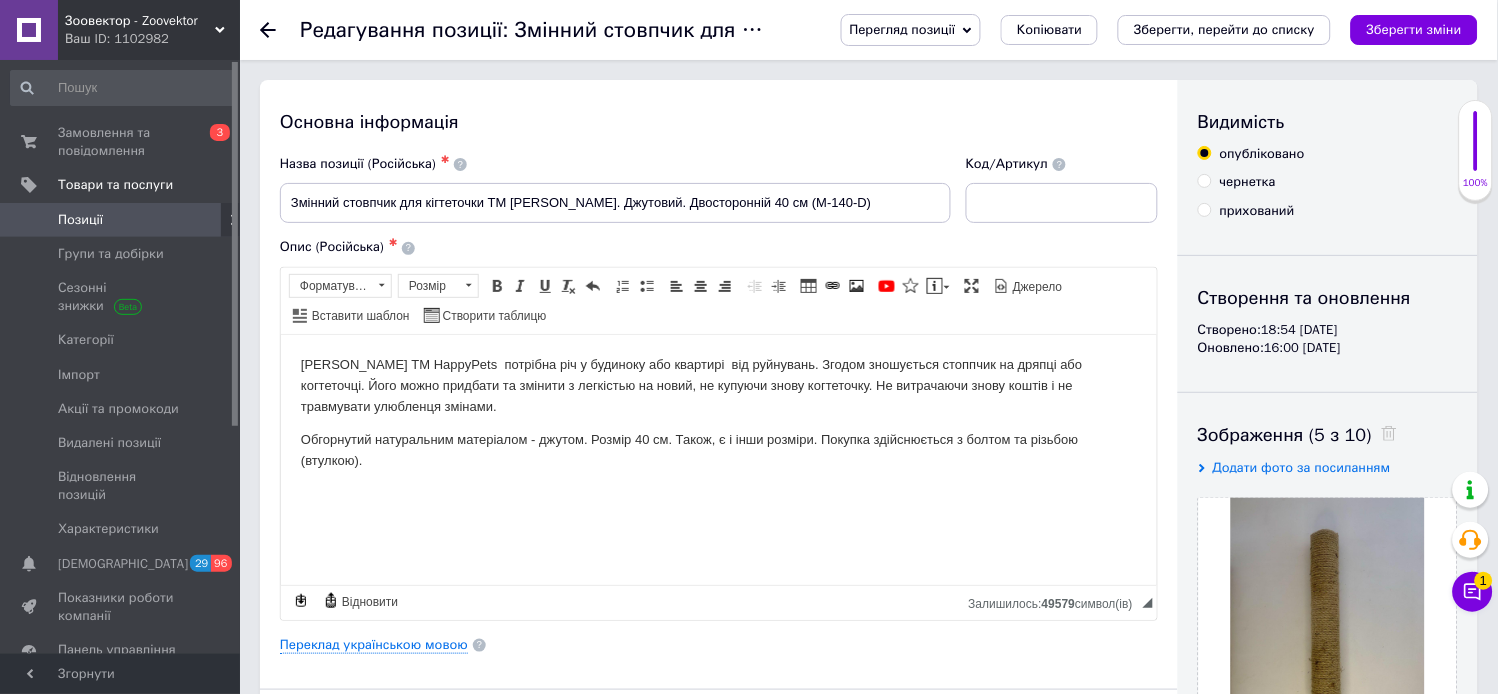 click on "Опис (Російська) ✱ Дряпка ТМ HappyPets  потрібна річ у будиноку або квартирі  від руйнувань. Згодом зношується стоппчик на дряпці або когтеточці. Його можно придбати та змінити з легкістью на новий, не купуючи знову когтеточку. Не витрачаючи знову коштів і не травмувати улюбленця змінами.
Обгорнутий натуральним матеріалом - джутом. Розмір 40 см. Також, є і інши розміри. Покупка здійснюється з болтом та різьбою (втулкою).
Розширений текстовий редактор, 37C763B4-66AC-474E-BA2C-466AC86E63B9 Панель інструментів редактора Форматування Форматування Розмір Розмір" at bounding box center [719, 429] 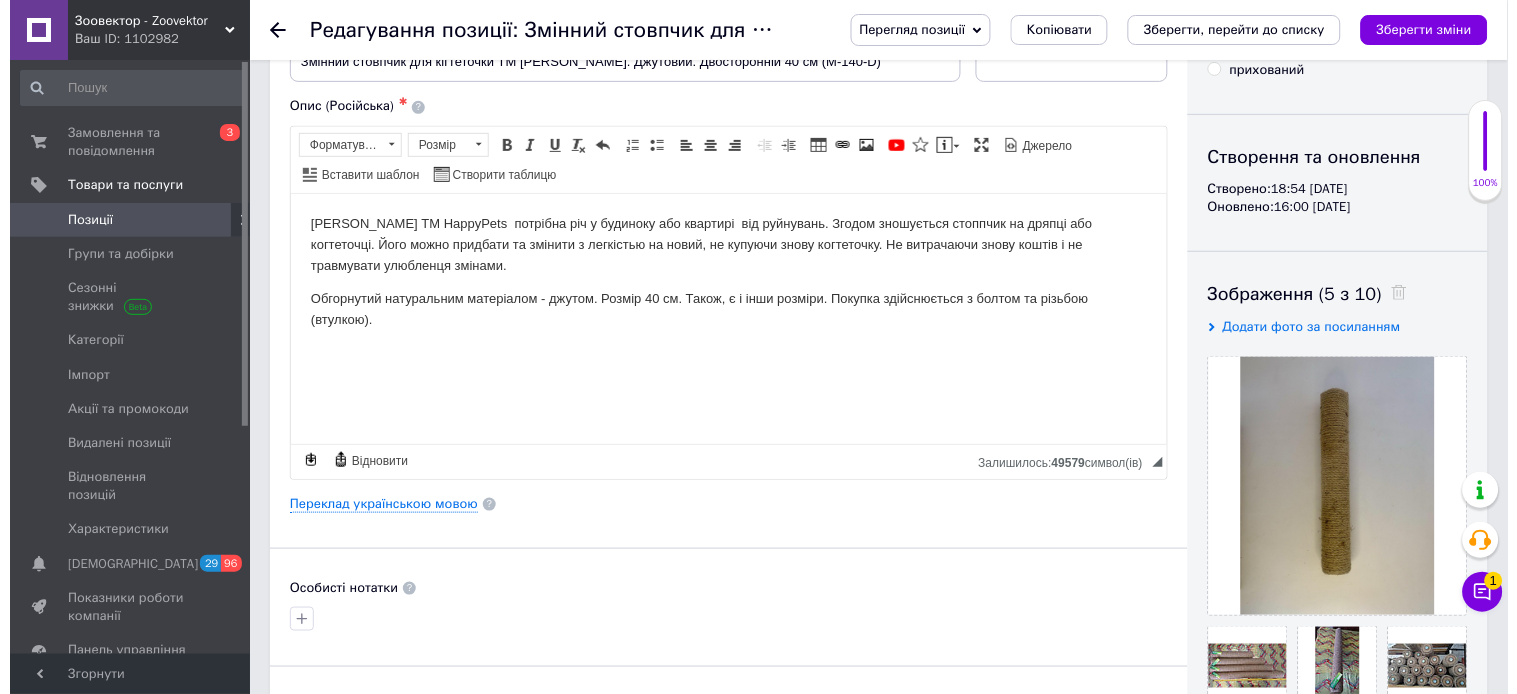 scroll, scrollTop: 111, scrollLeft: 0, axis: vertical 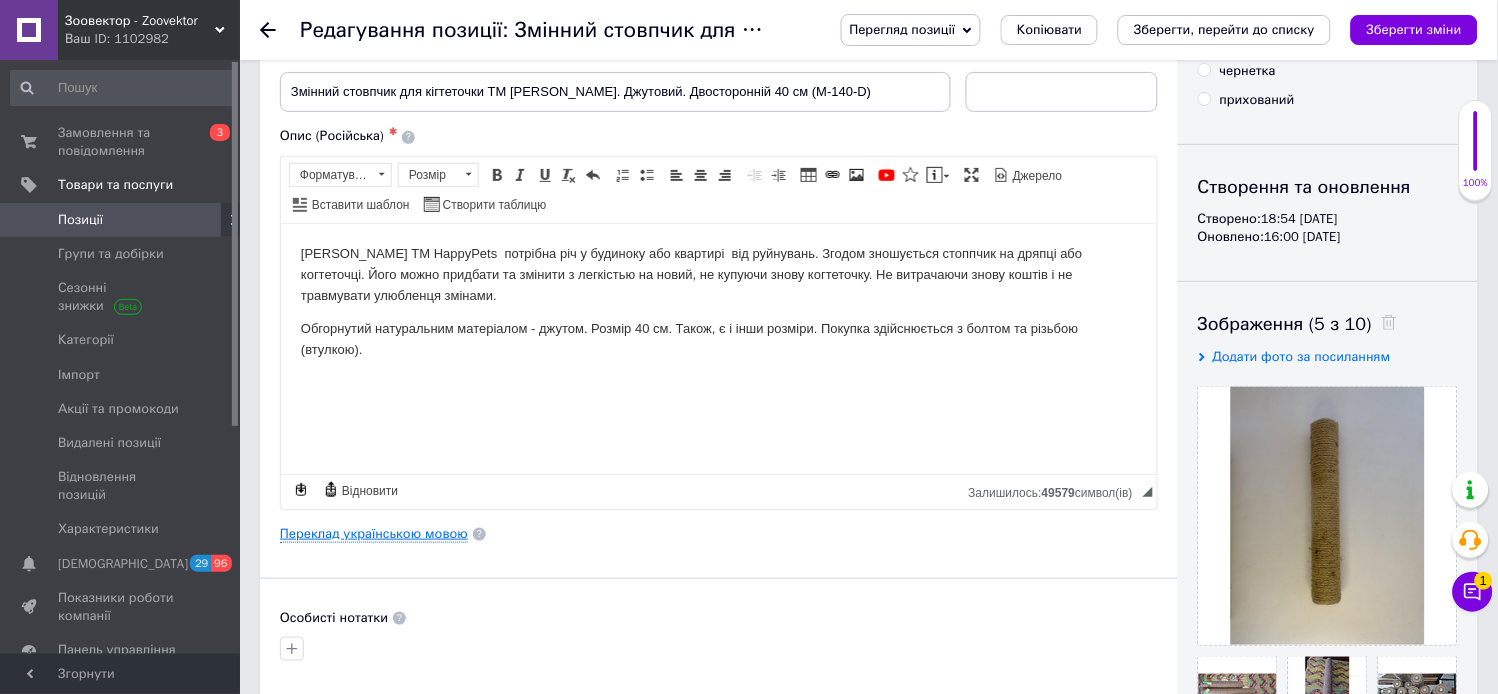 click on "Переклад українською мовою" at bounding box center (374, 534) 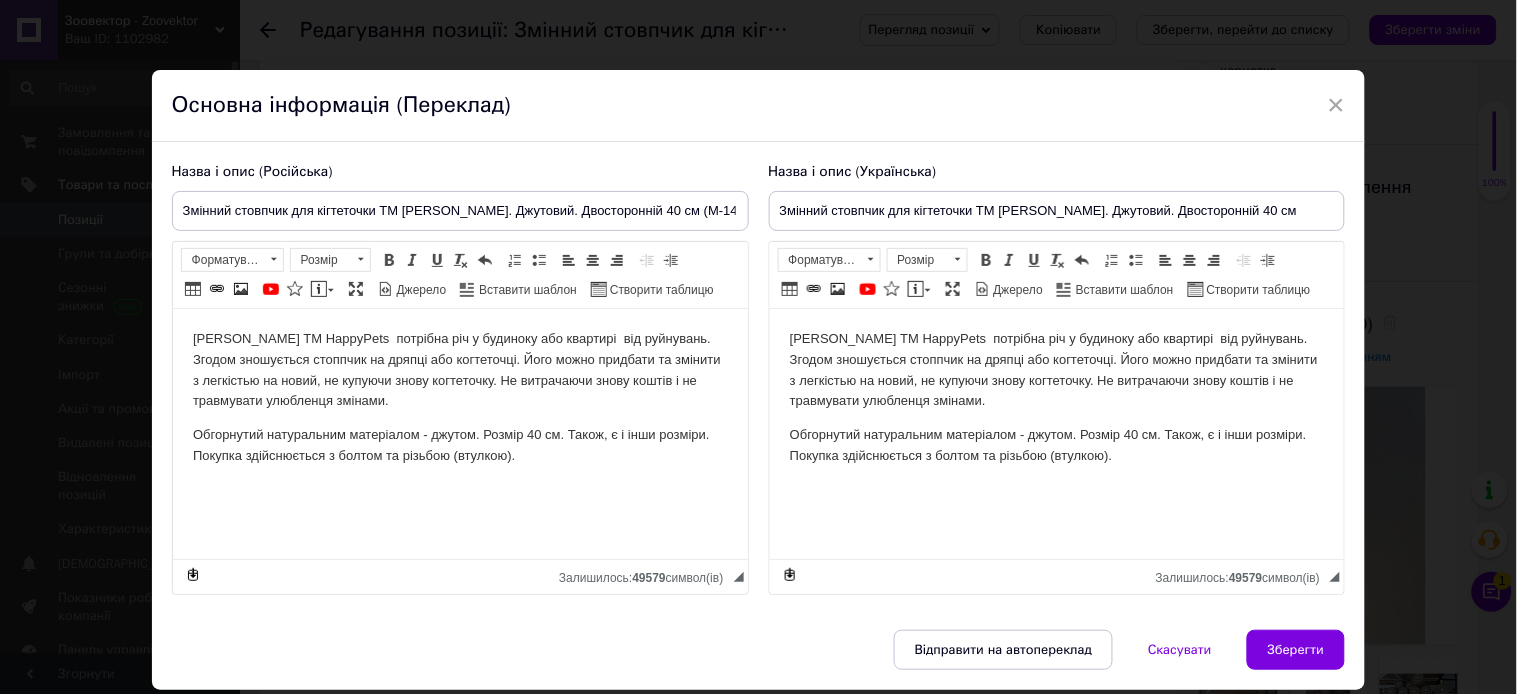 scroll, scrollTop: 0, scrollLeft: 0, axis: both 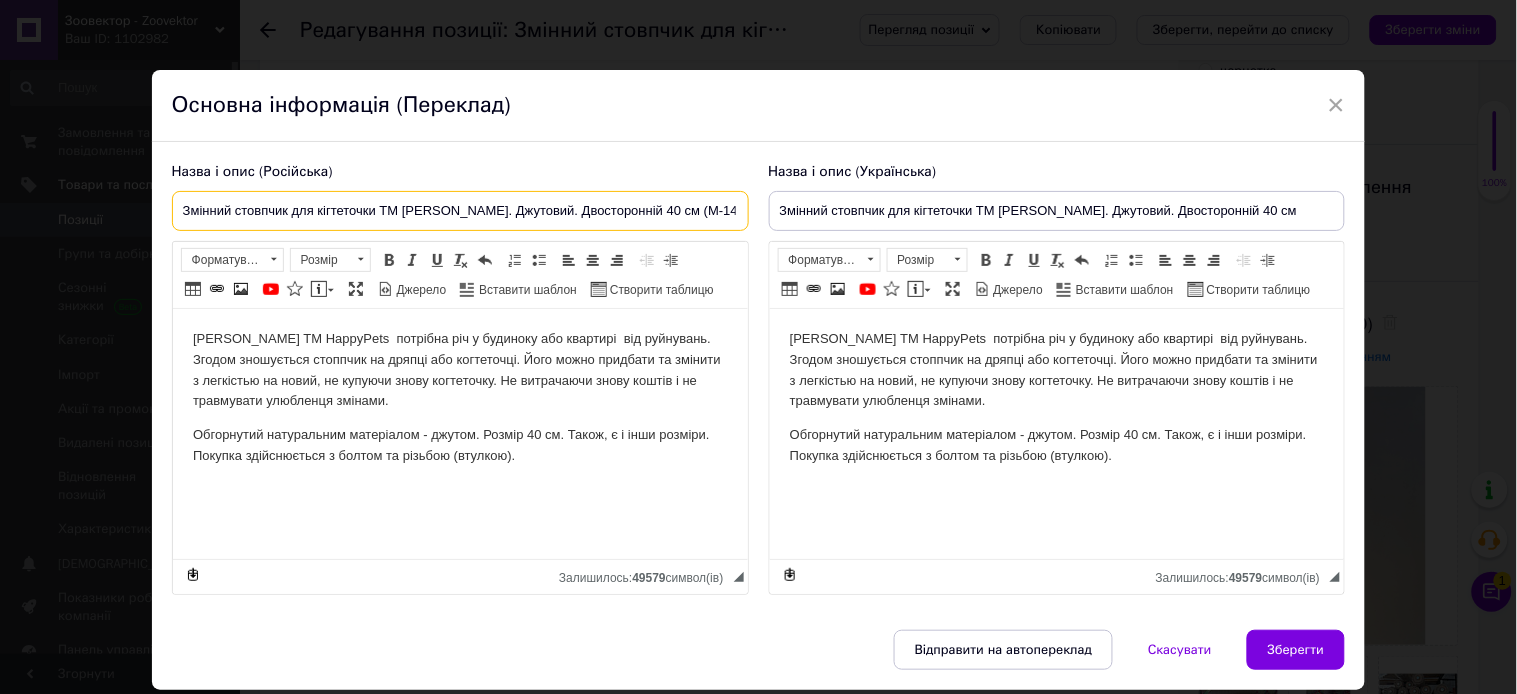 drag, startPoint x: 711, startPoint y: 208, endPoint x: 118, endPoint y: 238, distance: 593.75836 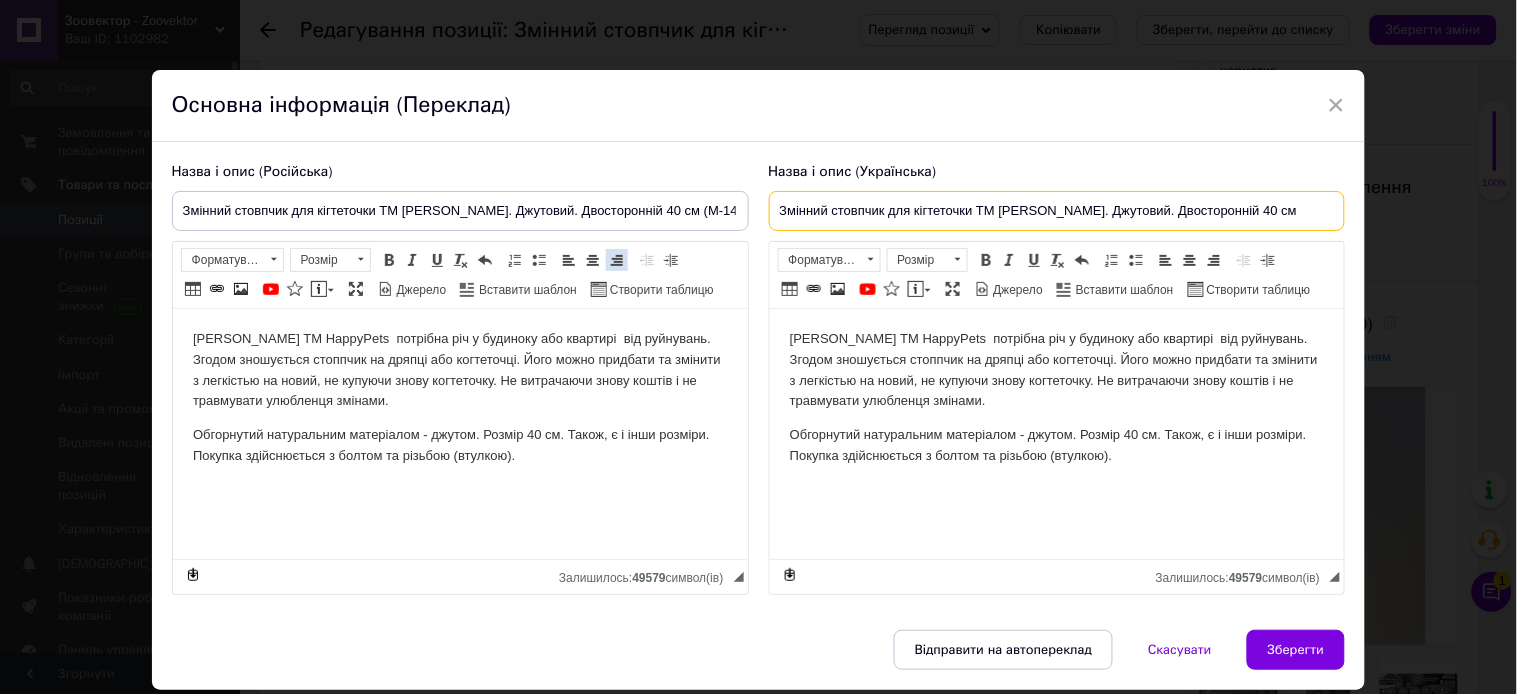 drag, startPoint x: 1297, startPoint y: 217, endPoint x: 623, endPoint y: 252, distance: 674.90814 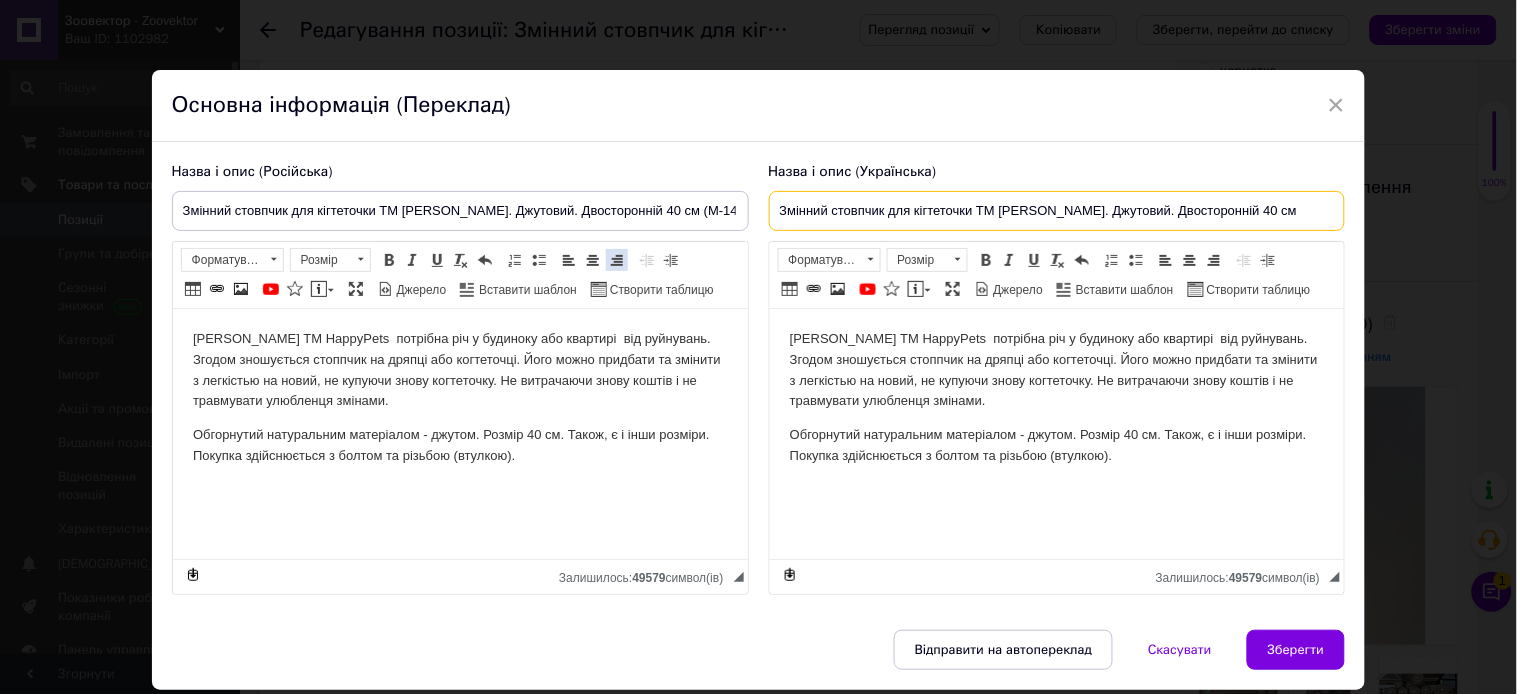 paste on "(М-140-D)" 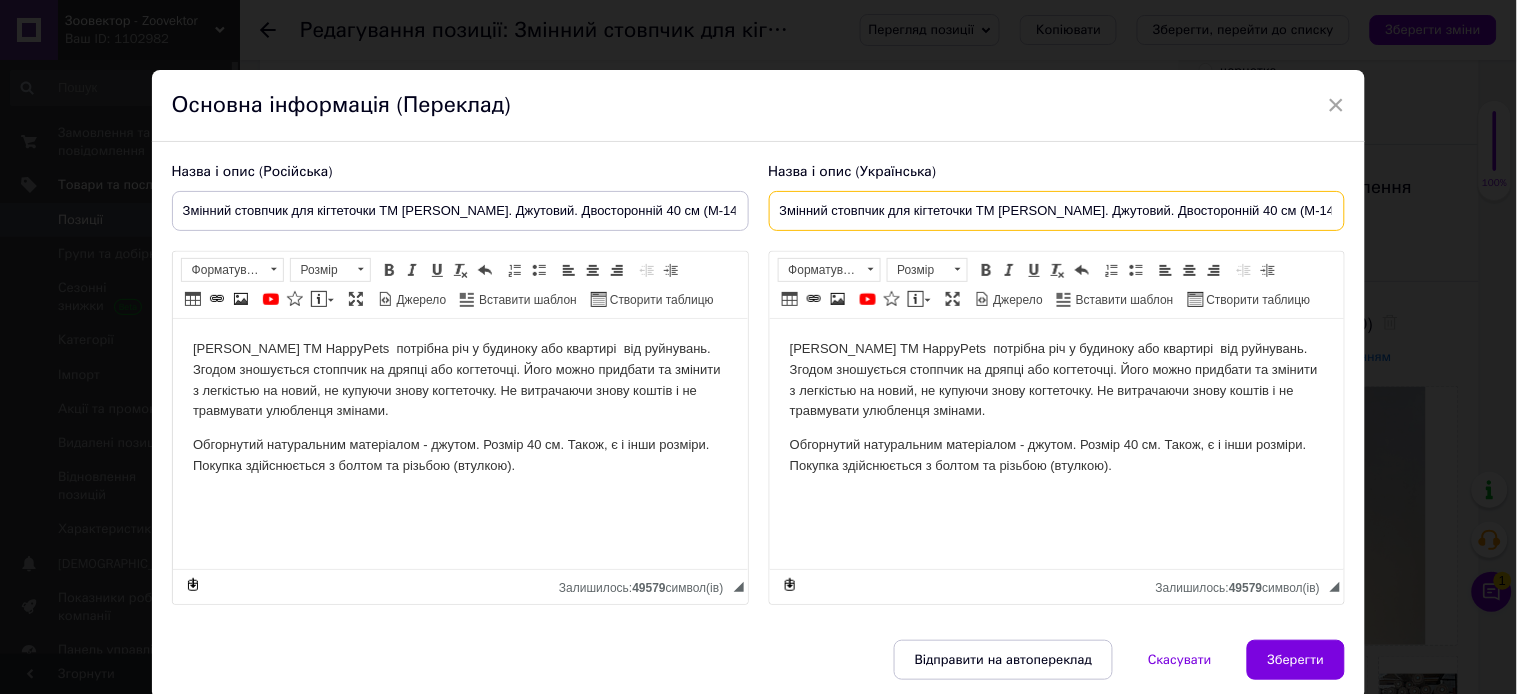 drag, startPoint x: 948, startPoint y: 233, endPoint x: 712, endPoint y: 221, distance: 236.30489 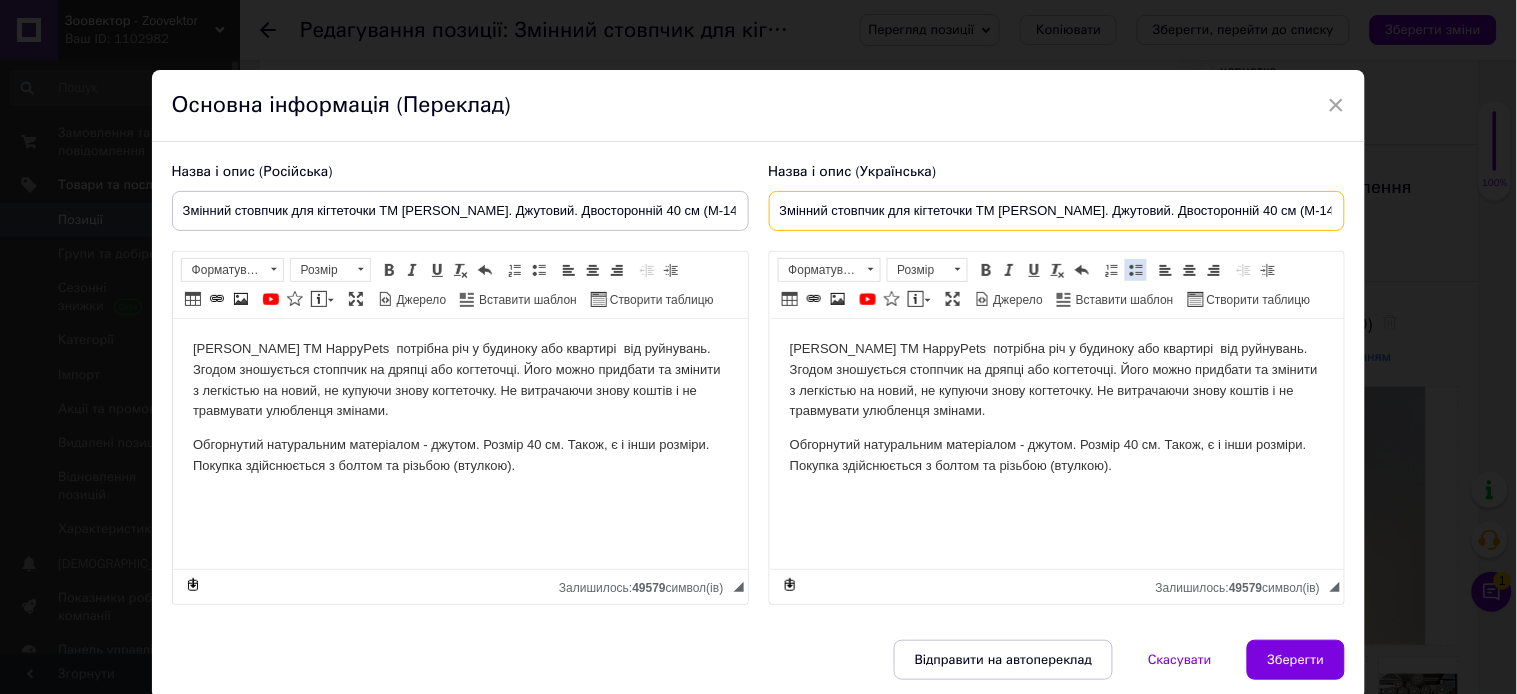 paste on "менный столбик для когтеточки ТМ [PERSON_NAME]. Джутовый. Двухсторонни" 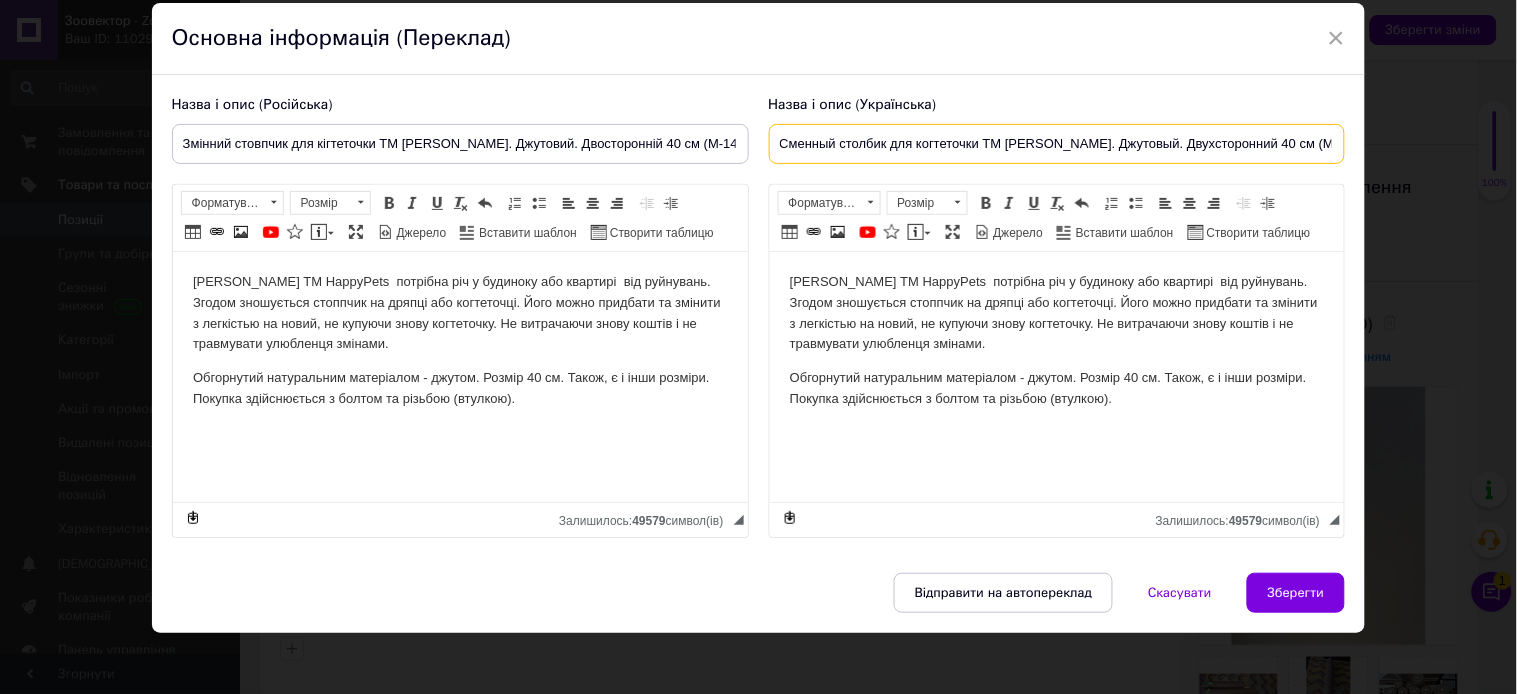 scroll, scrollTop: 106, scrollLeft: 0, axis: vertical 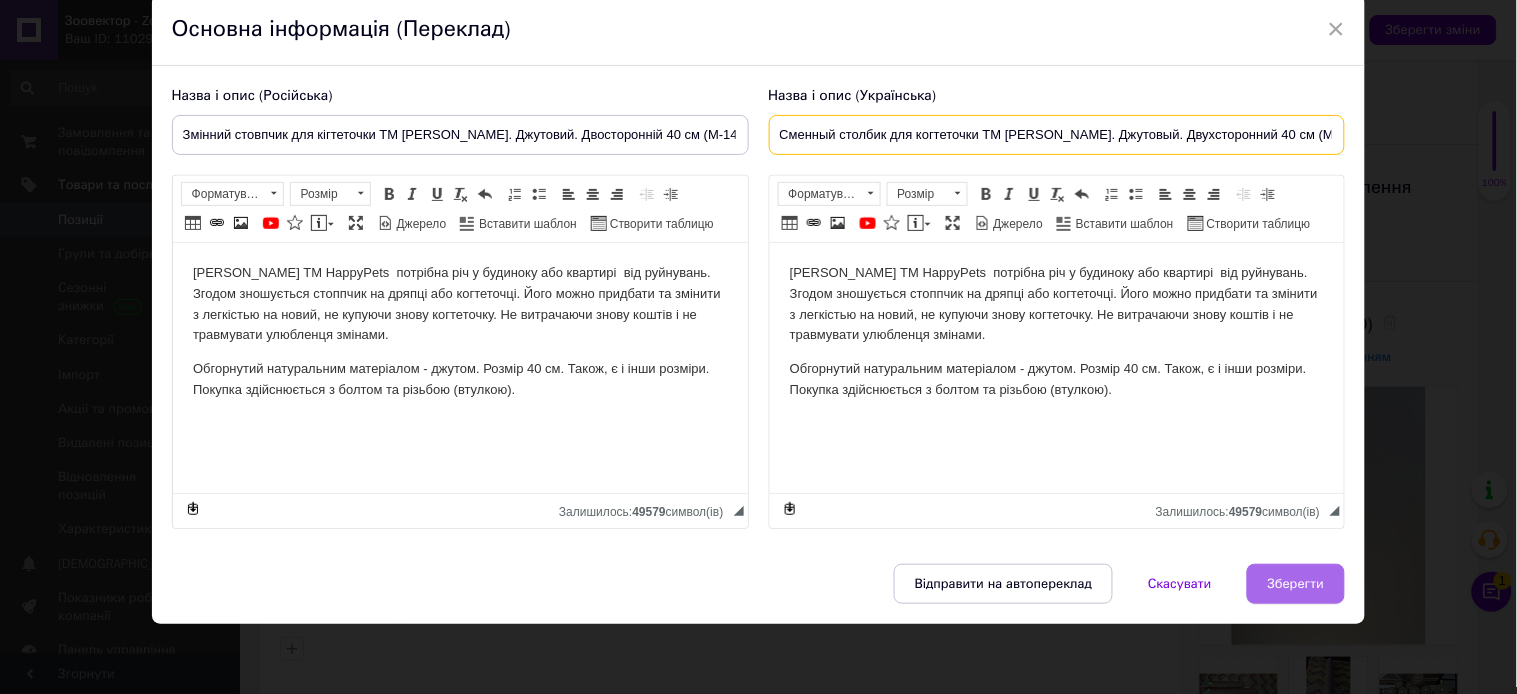 type on "Сменный столбик для когтеточки ТМ [PERSON_NAME]. Джутовый. Двухсторонний 40 см (М-140-D)" 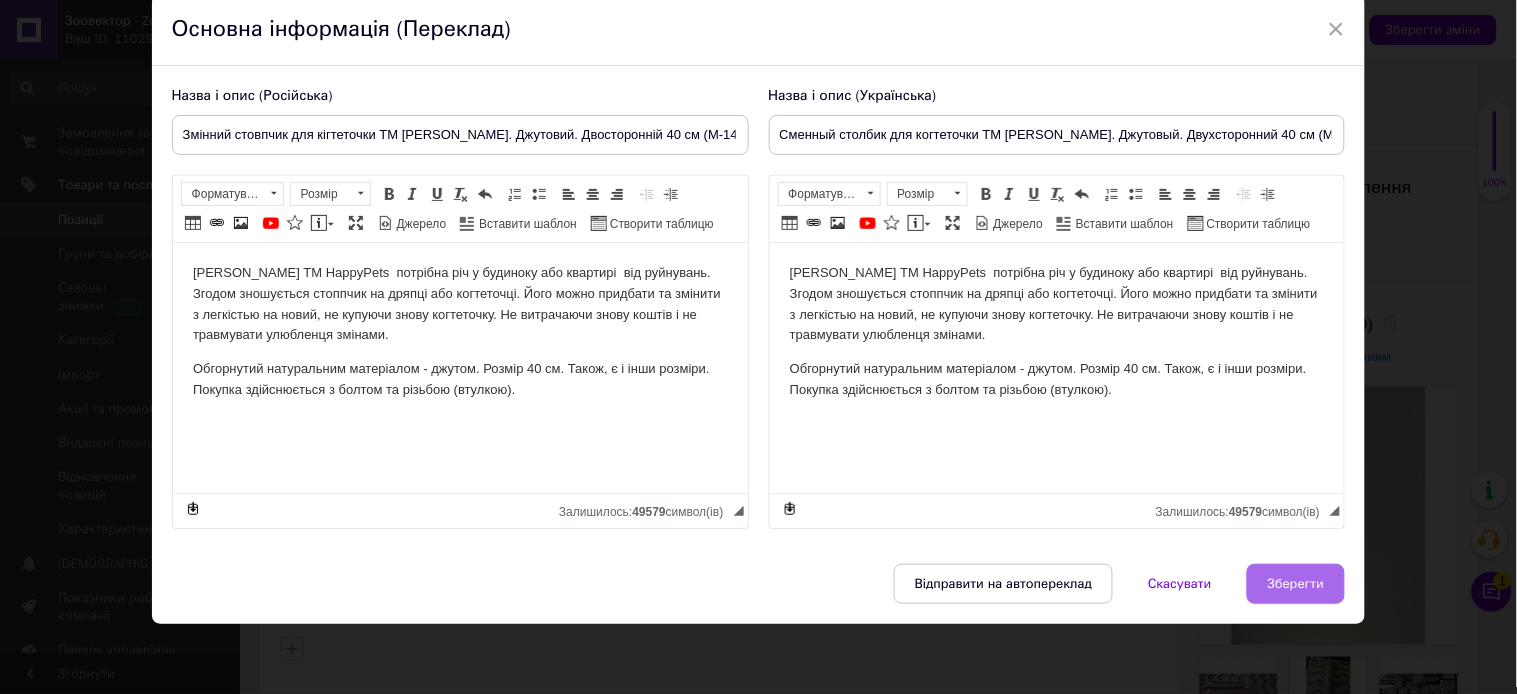 drag, startPoint x: 1305, startPoint y: 578, endPoint x: 1264, endPoint y: 562, distance: 44.011364 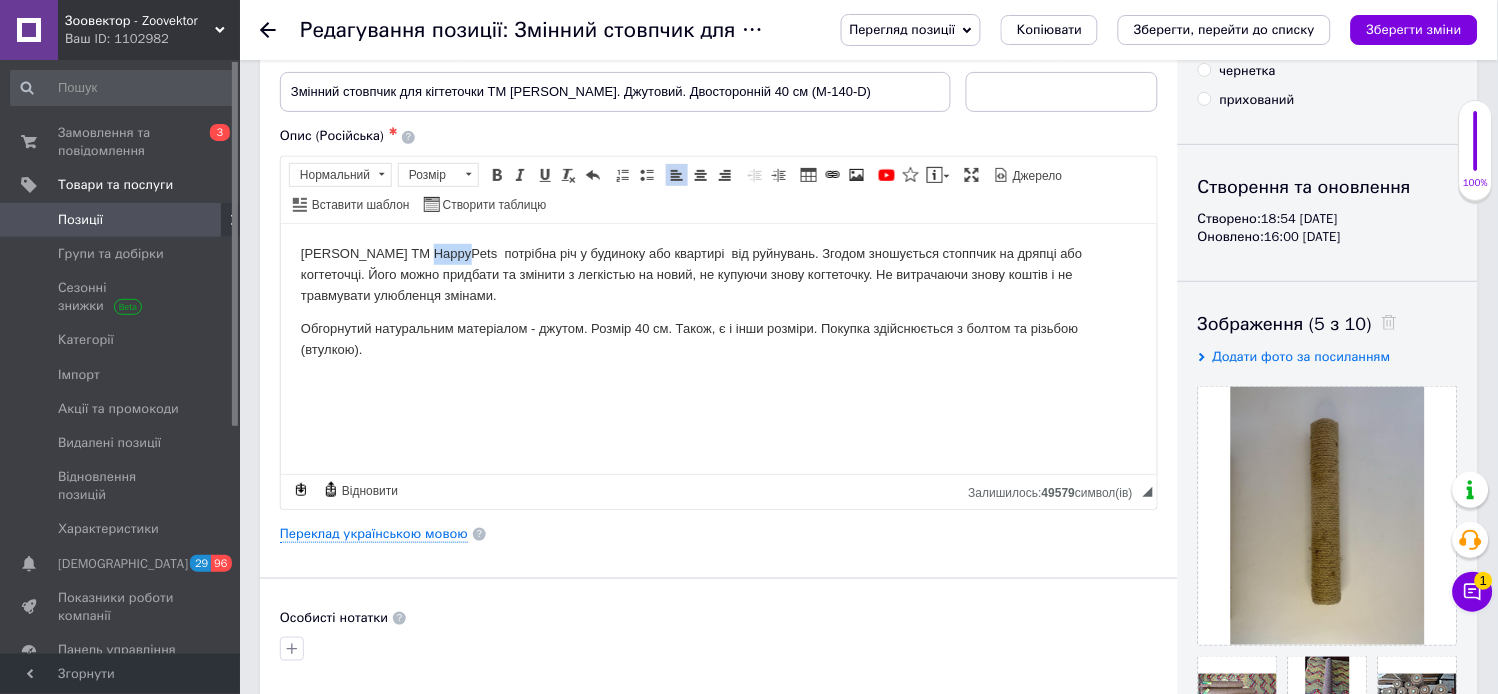 drag, startPoint x: 446, startPoint y: 254, endPoint x: 421, endPoint y: 254, distance: 25 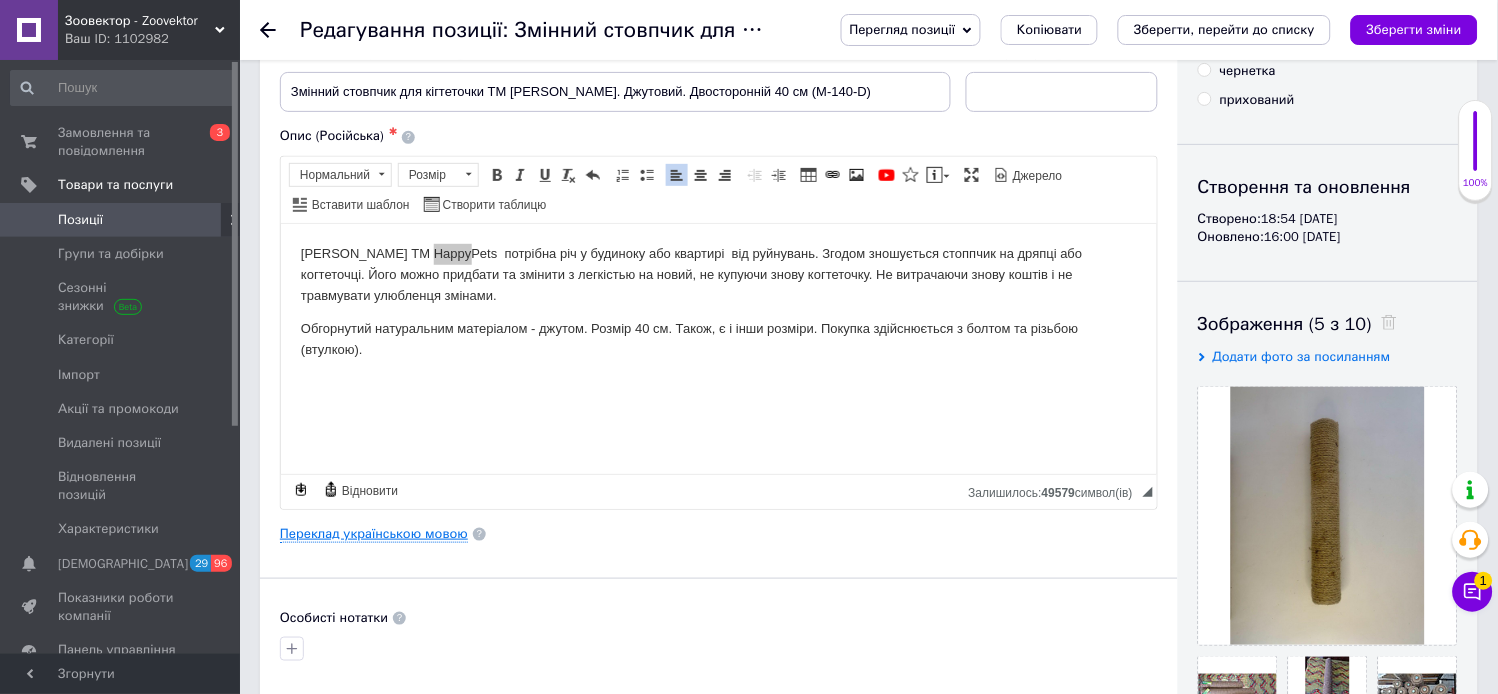click on "Переклад українською мовою" at bounding box center (374, 534) 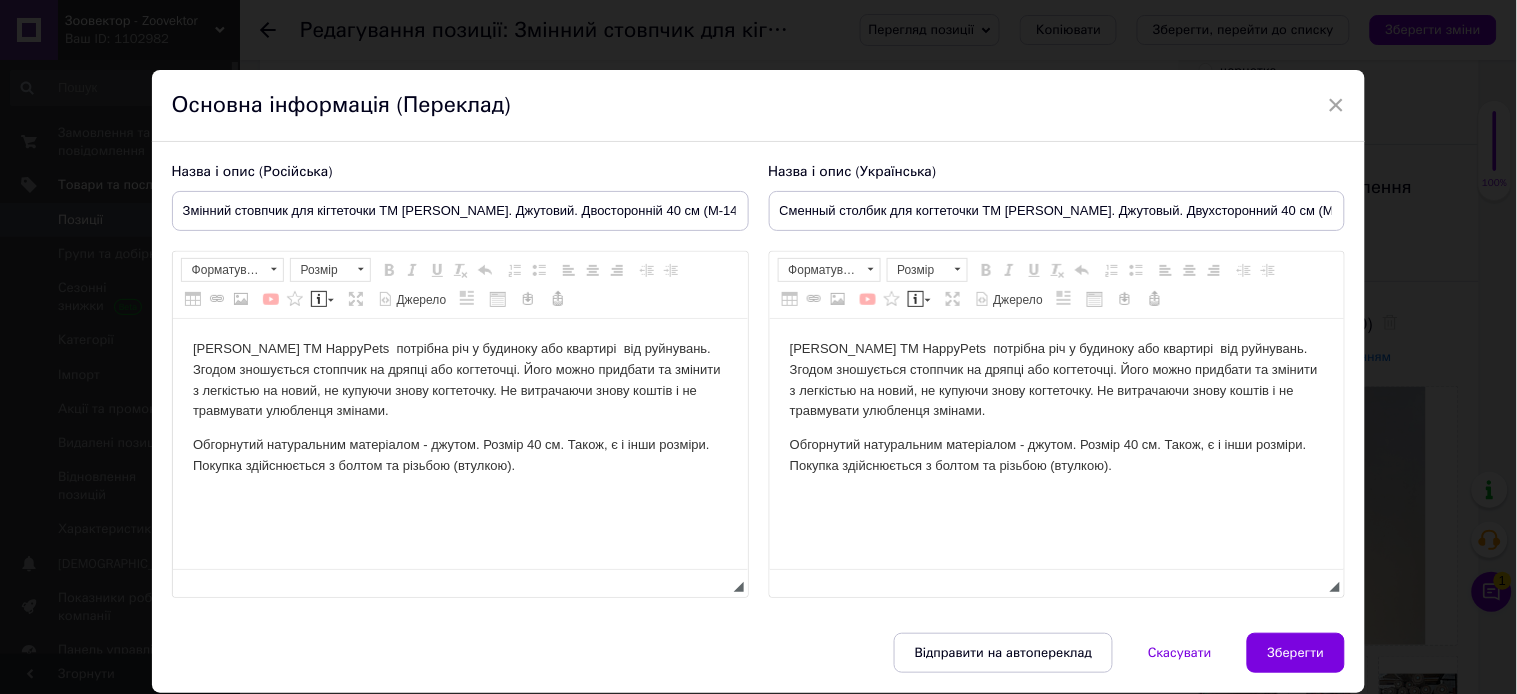 scroll, scrollTop: 0, scrollLeft: 0, axis: both 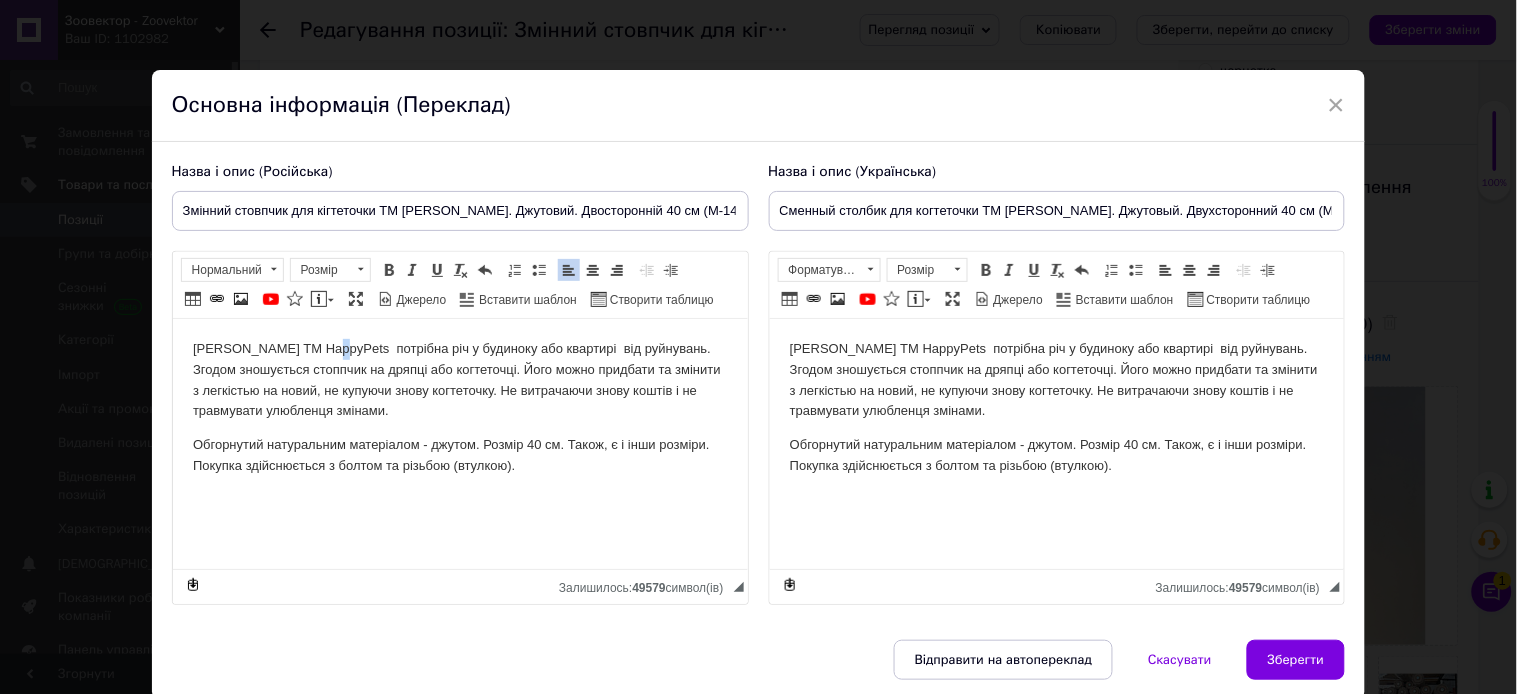 click on "[PERSON_NAME] ТМ HappyPets  потрібна річ у будиноку або квартирі  від руйнувань. Згодом зношується стоппчик на дряпці або когтеточці. Його можно придбати та змінити з легкістью на новий, не купуючи знову когтеточку. Не витрачаючи знову коштів і не травмувати улюбленця змінами." at bounding box center (459, 380) 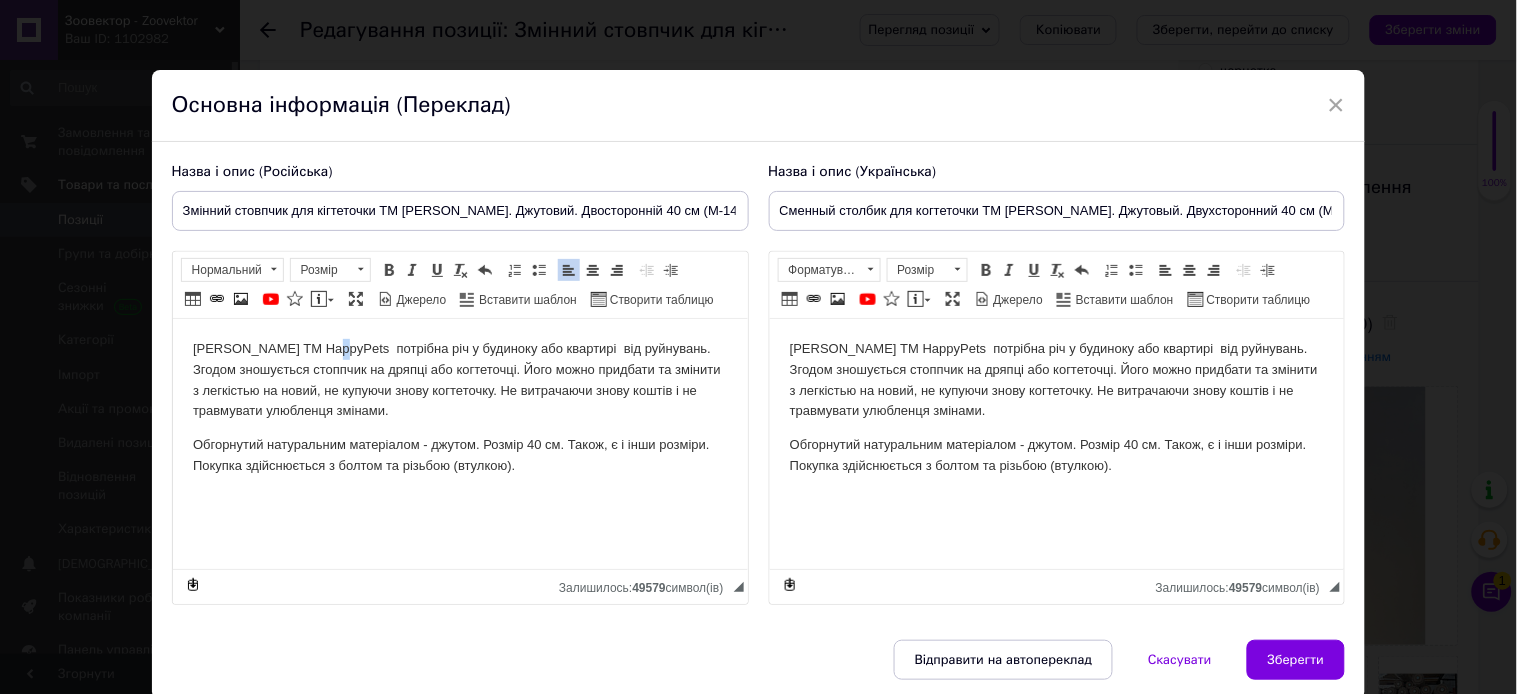 type 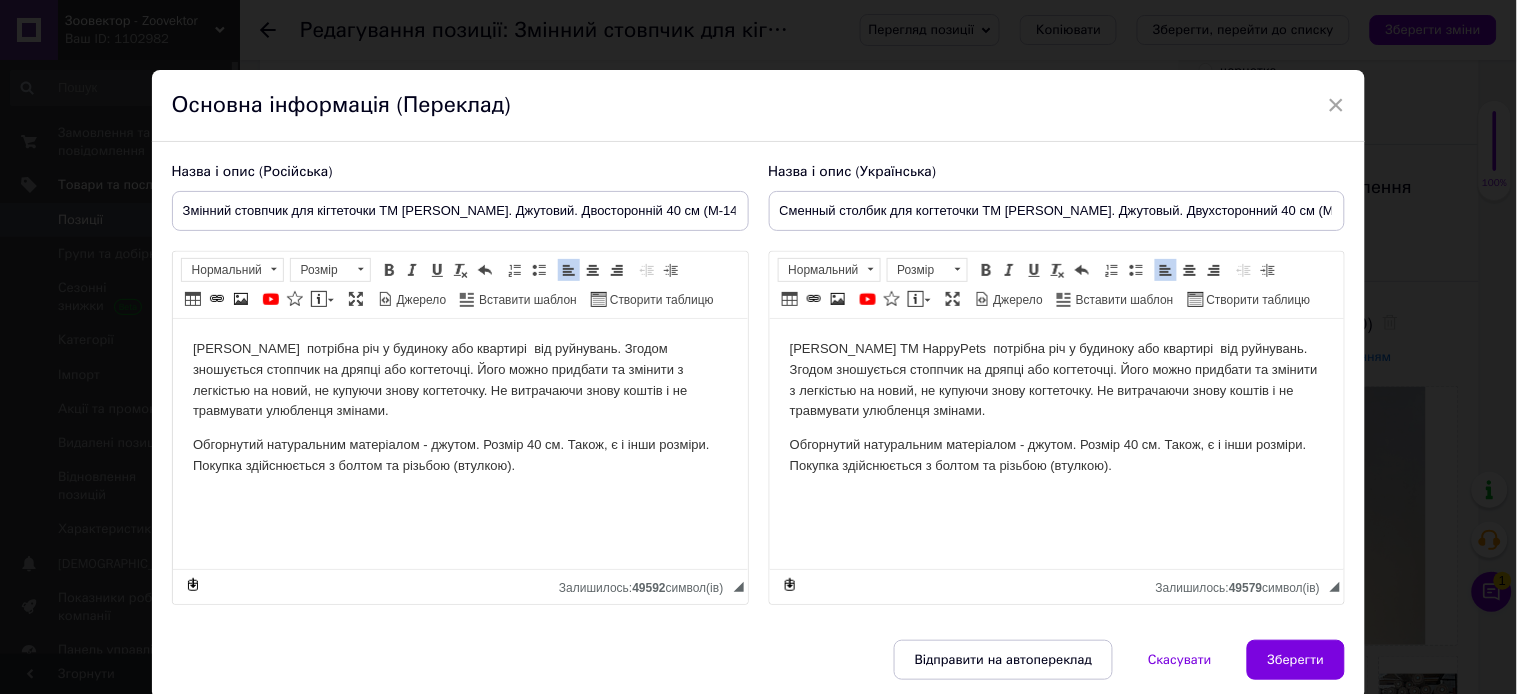 click on "[PERSON_NAME] ТМ HappyPets  потрібна річ у будиноку або квартирі  від руйнувань. Згодом зношується стоппчик на дряпці або когтеточці. Його можно придбати та змінити з легкістью на новий, не купуючи знову когтеточку. Не витрачаючи знову коштів і не травмувати улюбленця змінами." at bounding box center [1056, 380] 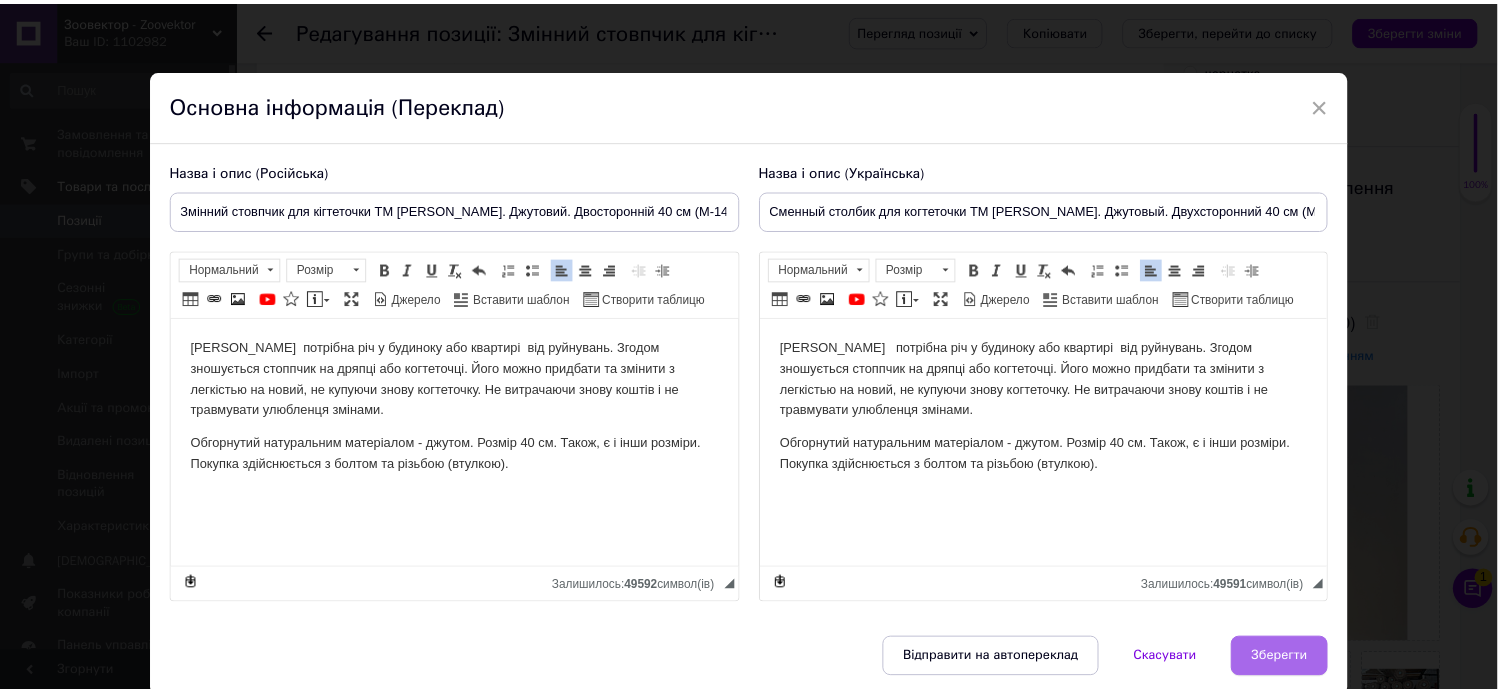 scroll, scrollTop: 106, scrollLeft: 0, axis: vertical 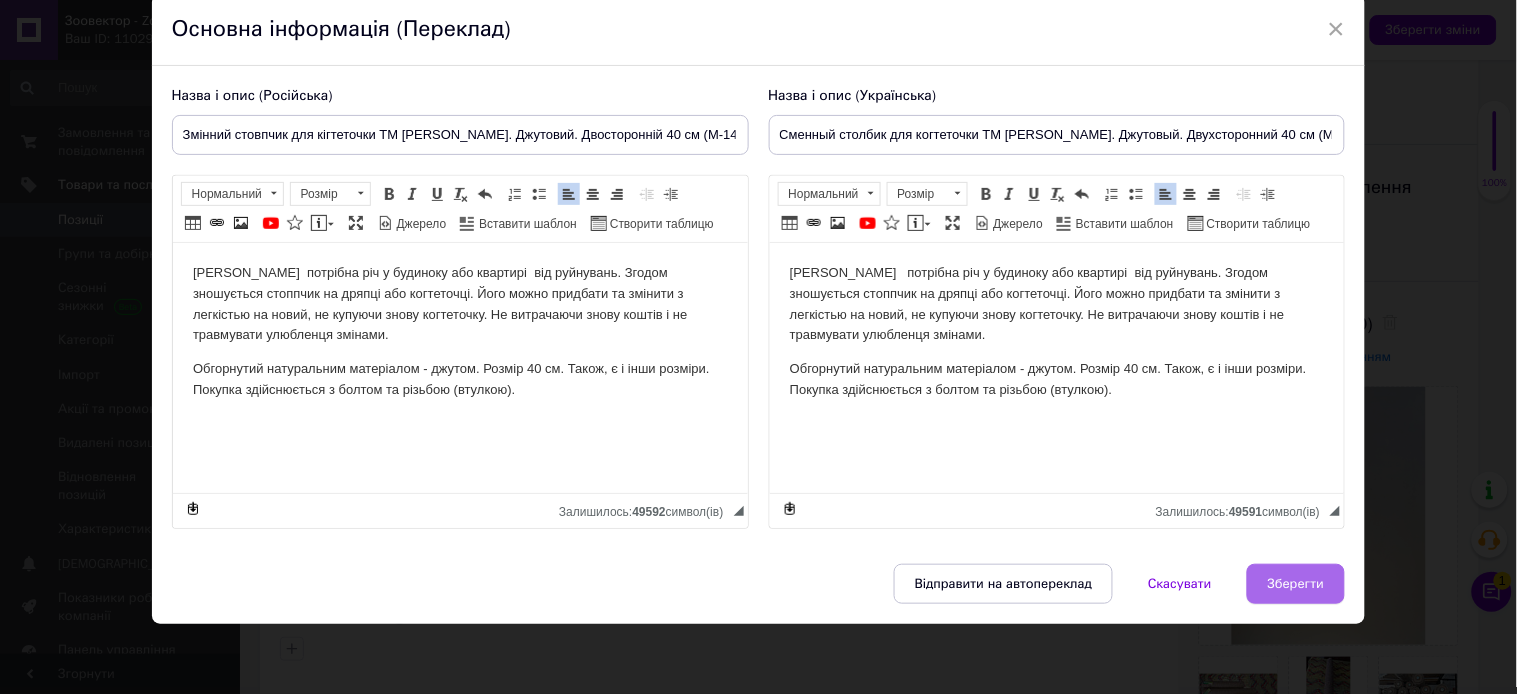 click on "Зберегти" at bounding box center (1296, 584) 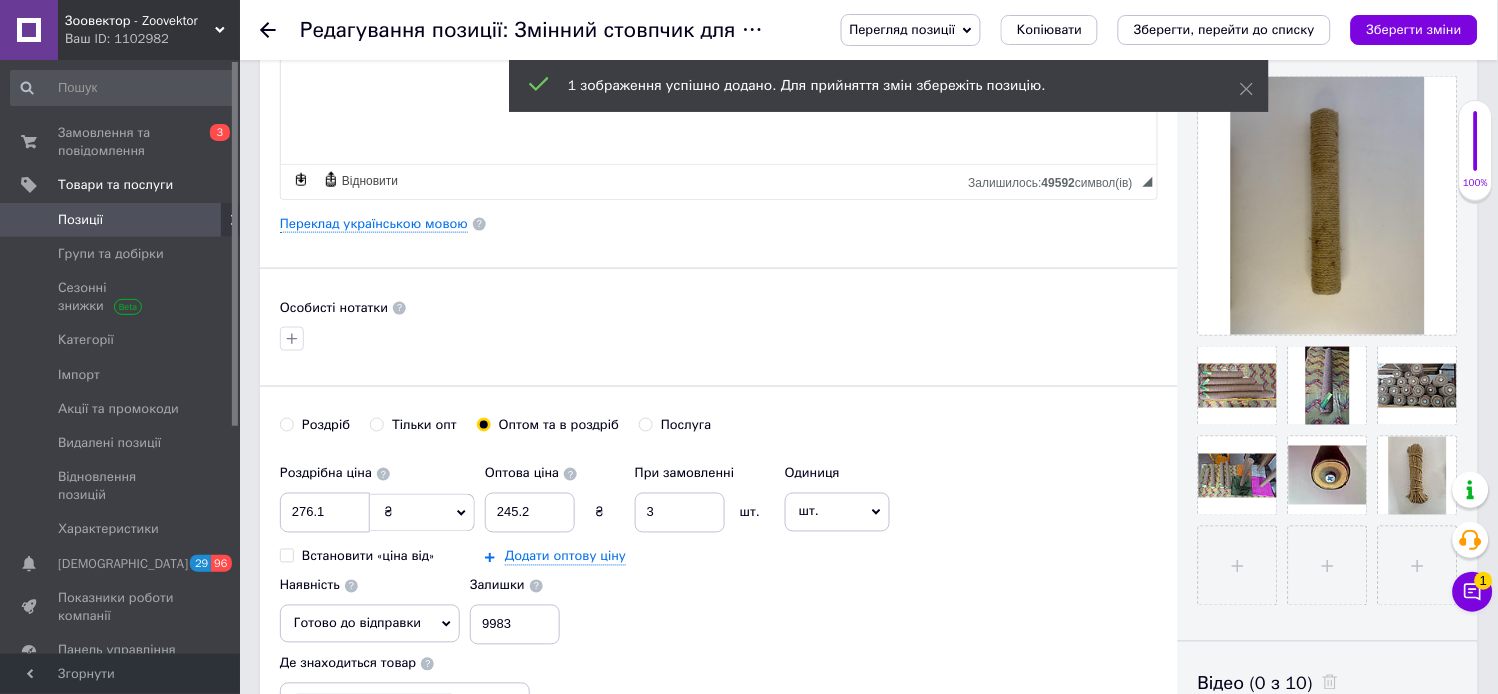 scroll, scrollTop: 444, scrollLeft: 0, axis: vertical 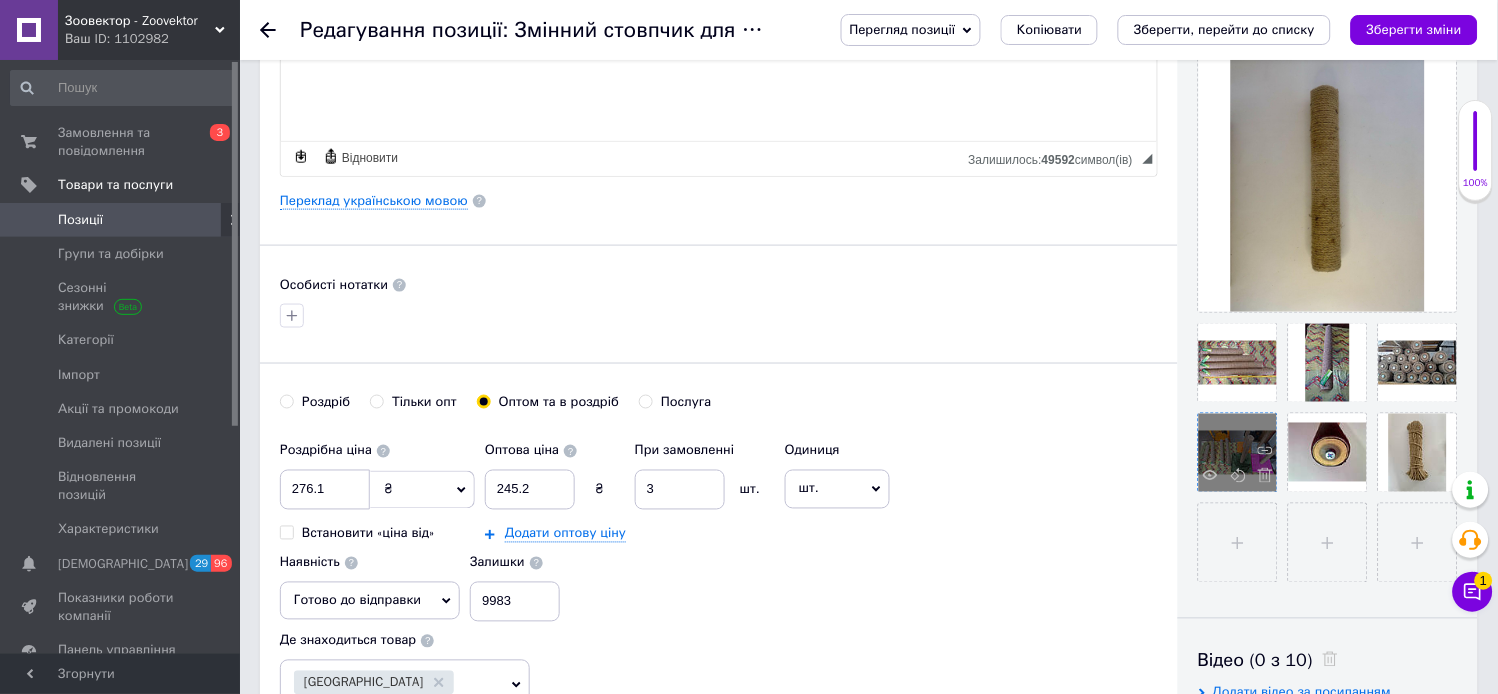 click at bounding box center (1238, 453) 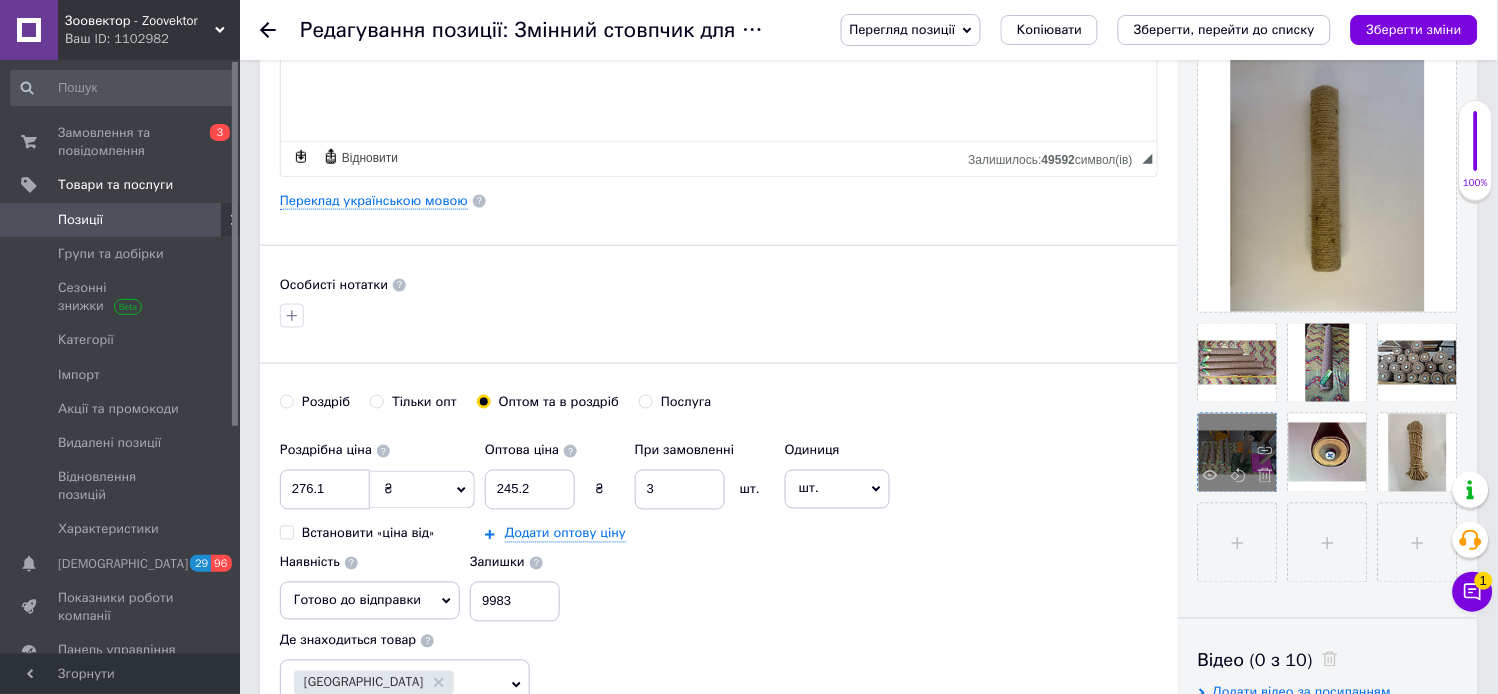 click at bounding box center [1238, 453] 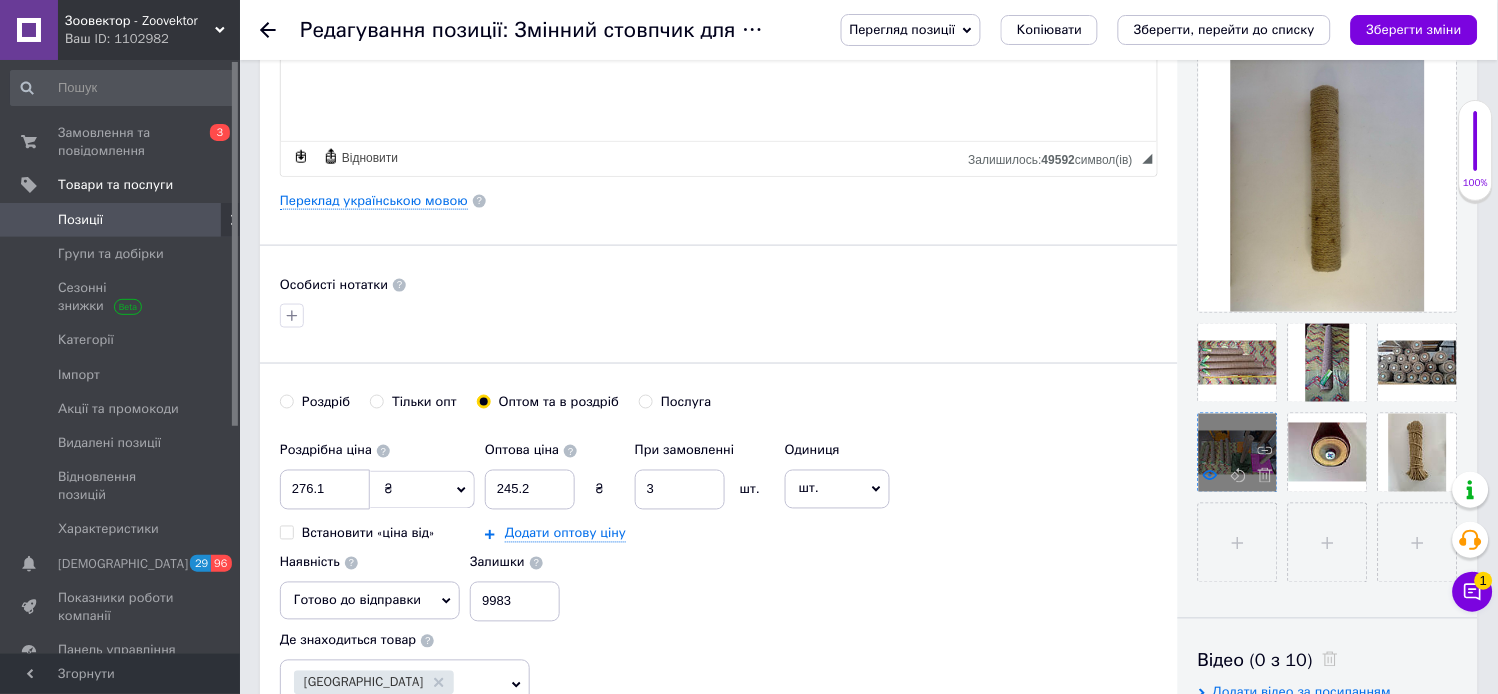 click 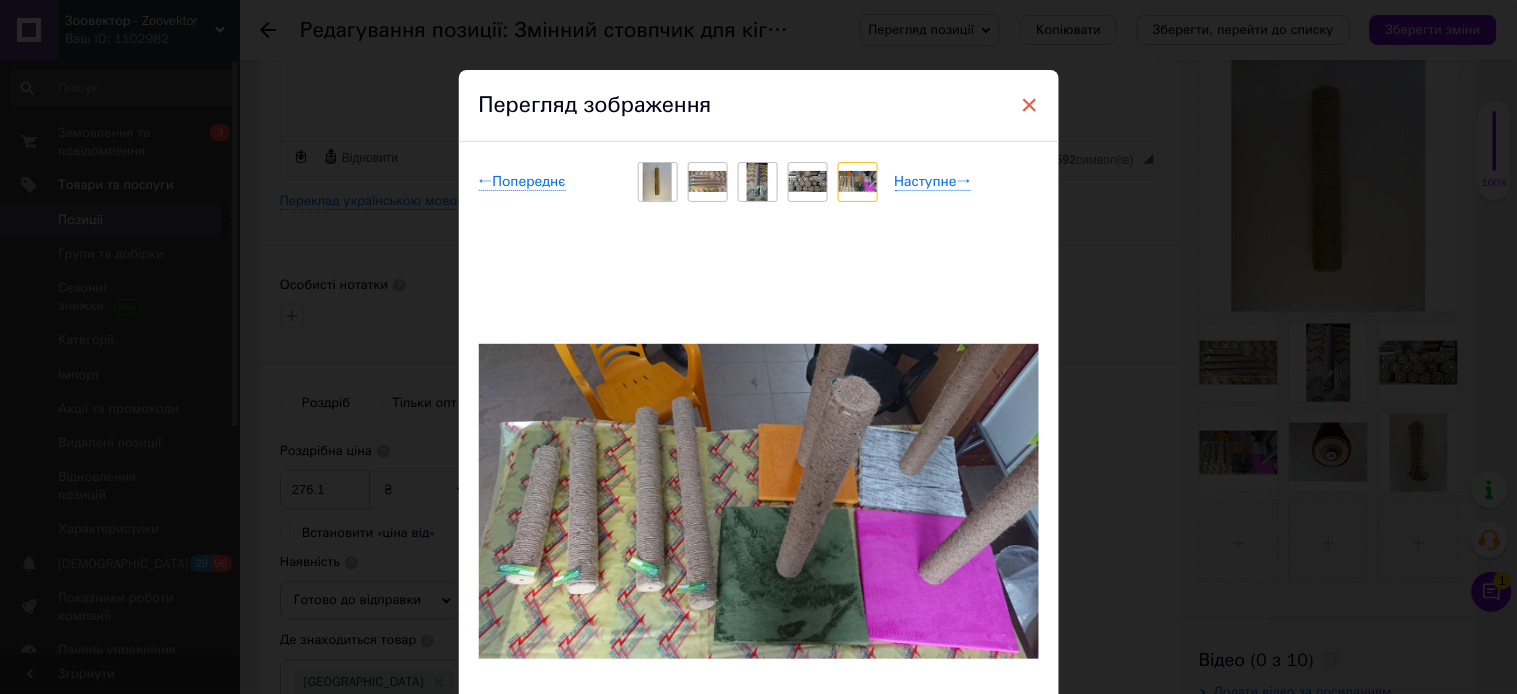 click on "×" at bounding box center [1030, 105] 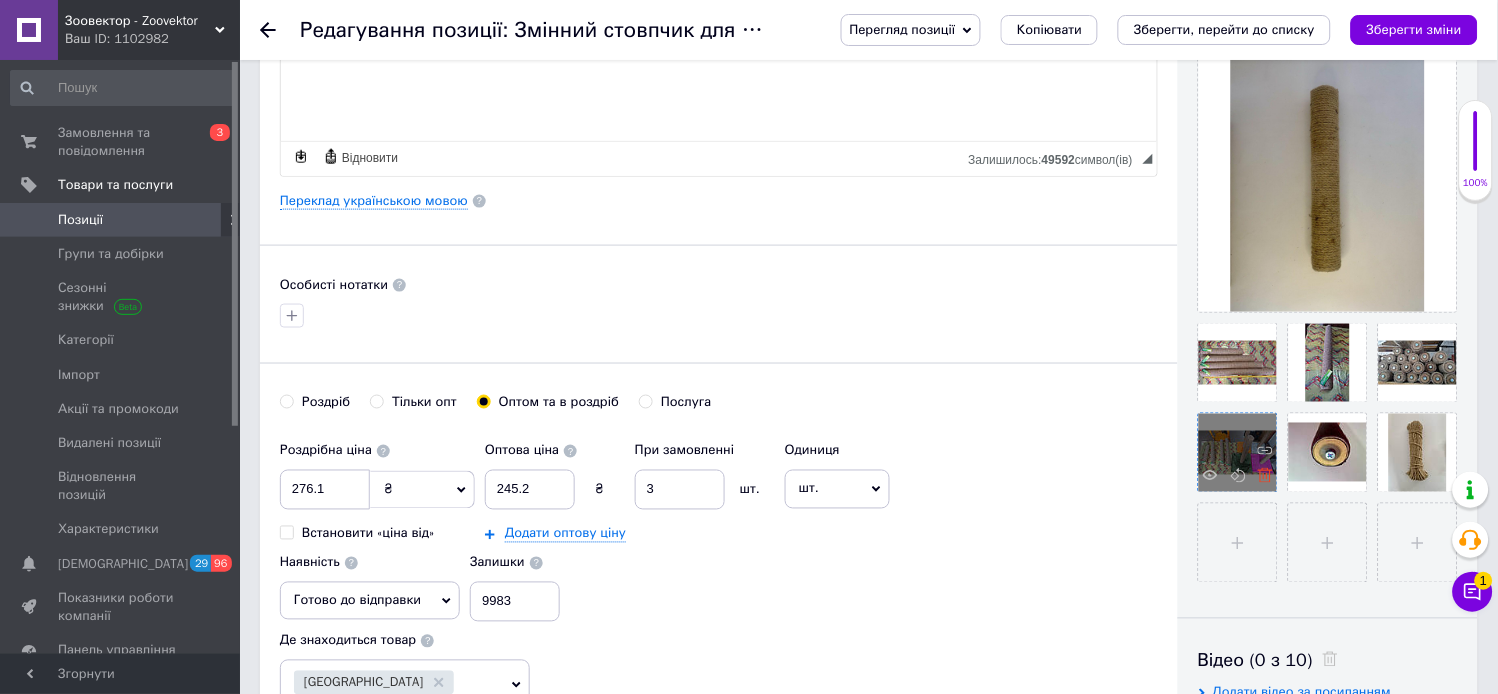 click 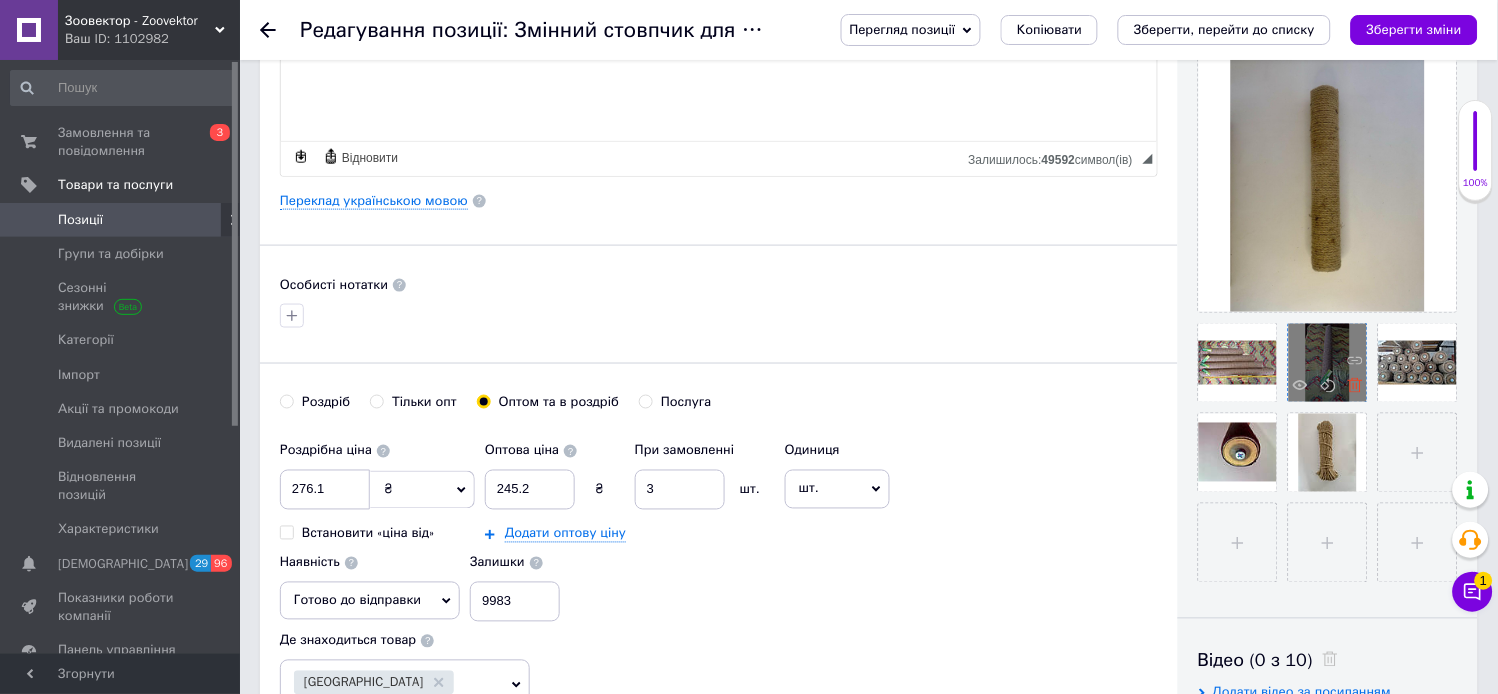 click 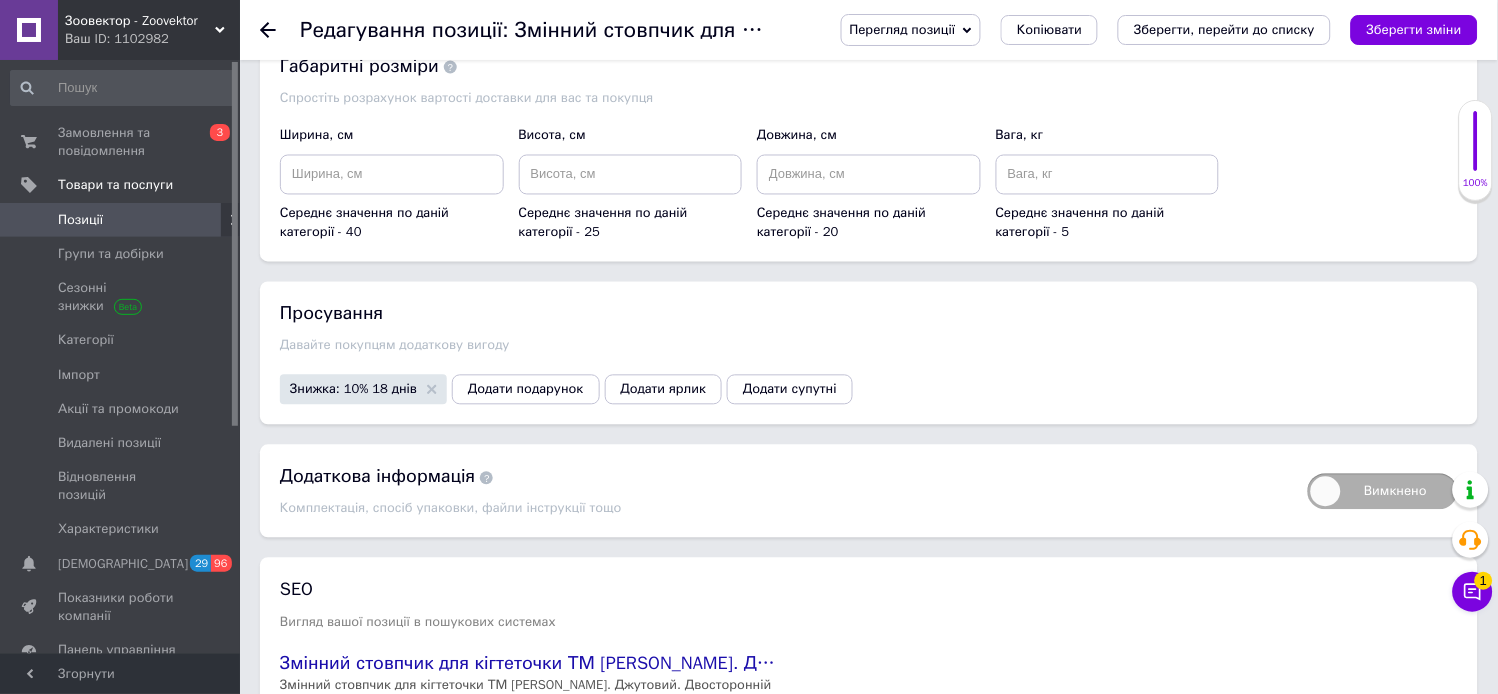 scroll, scrollTop: 2396, scrollLeft: 0, axis: vertical 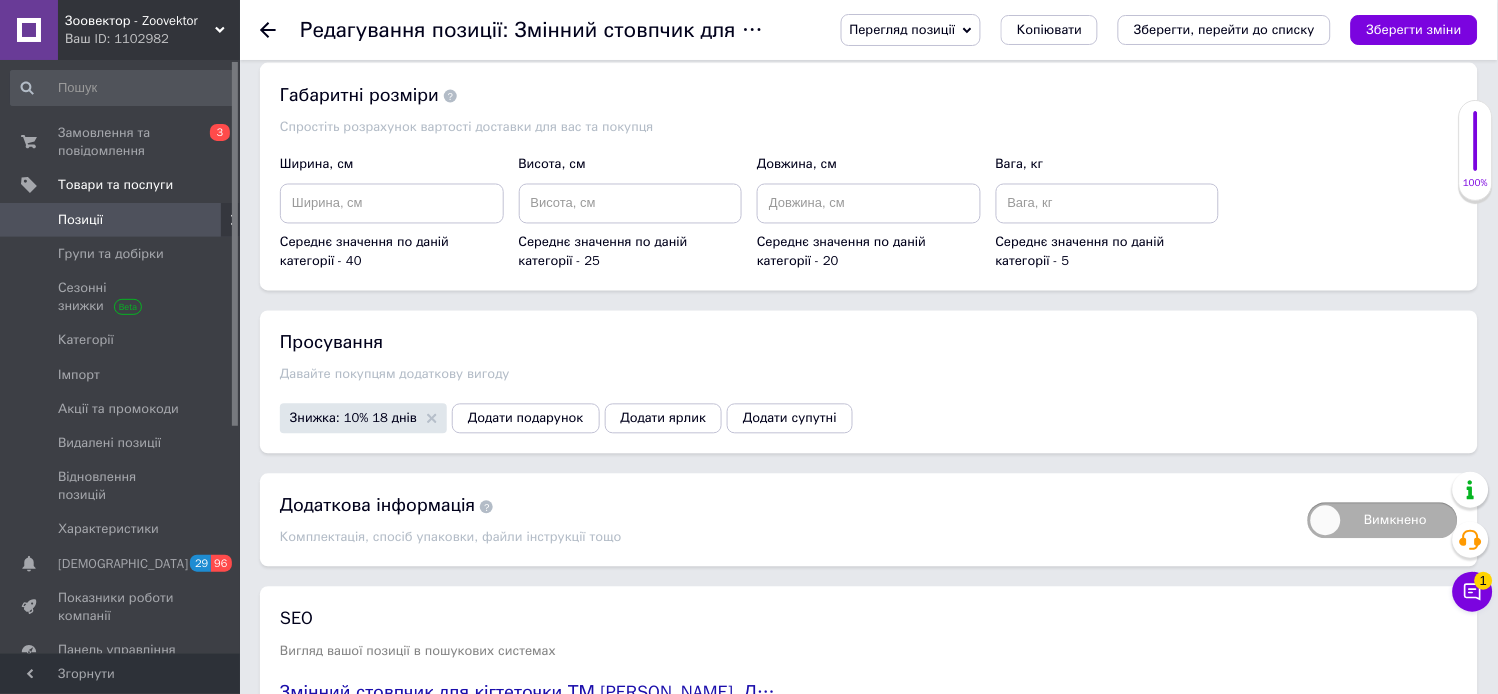 click on "Середнє значення по даній категорії - 40" at bounding box center (392, 227) 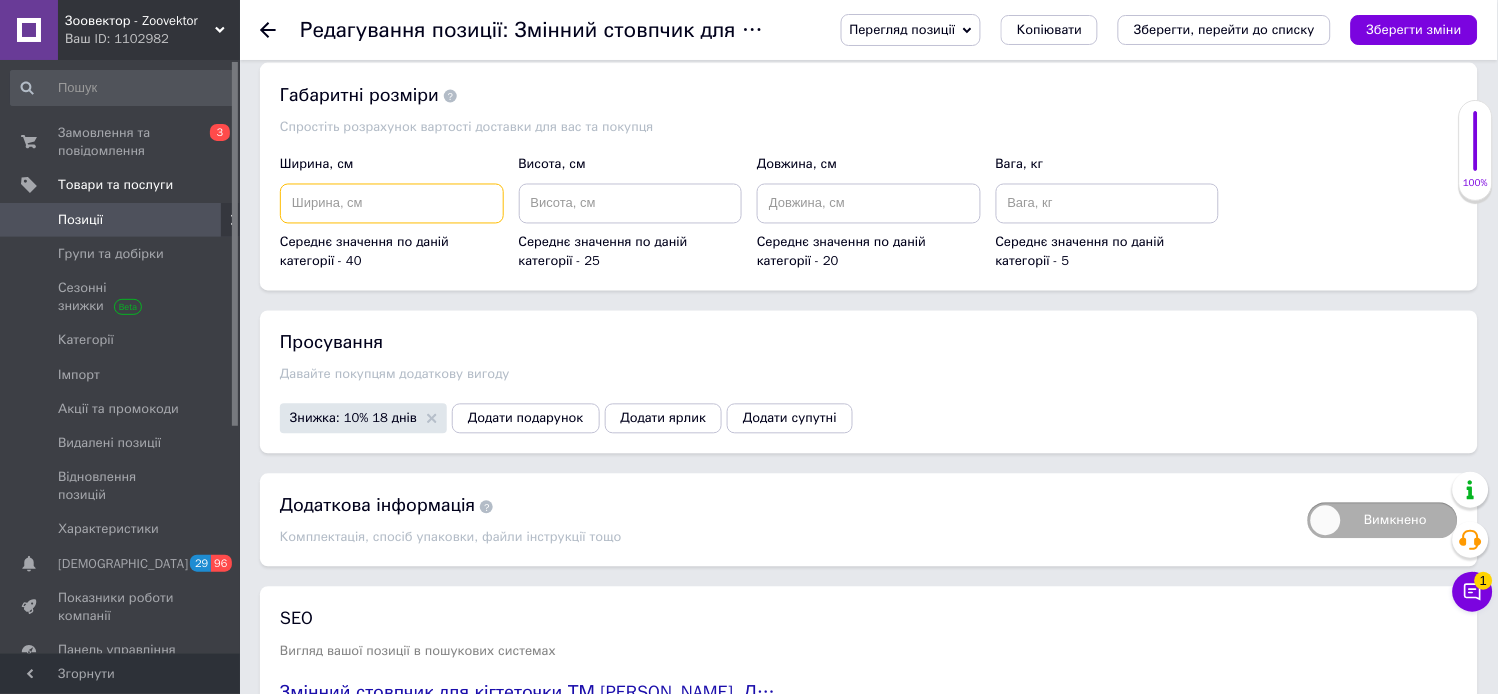 click at bounding box center (392, 204) 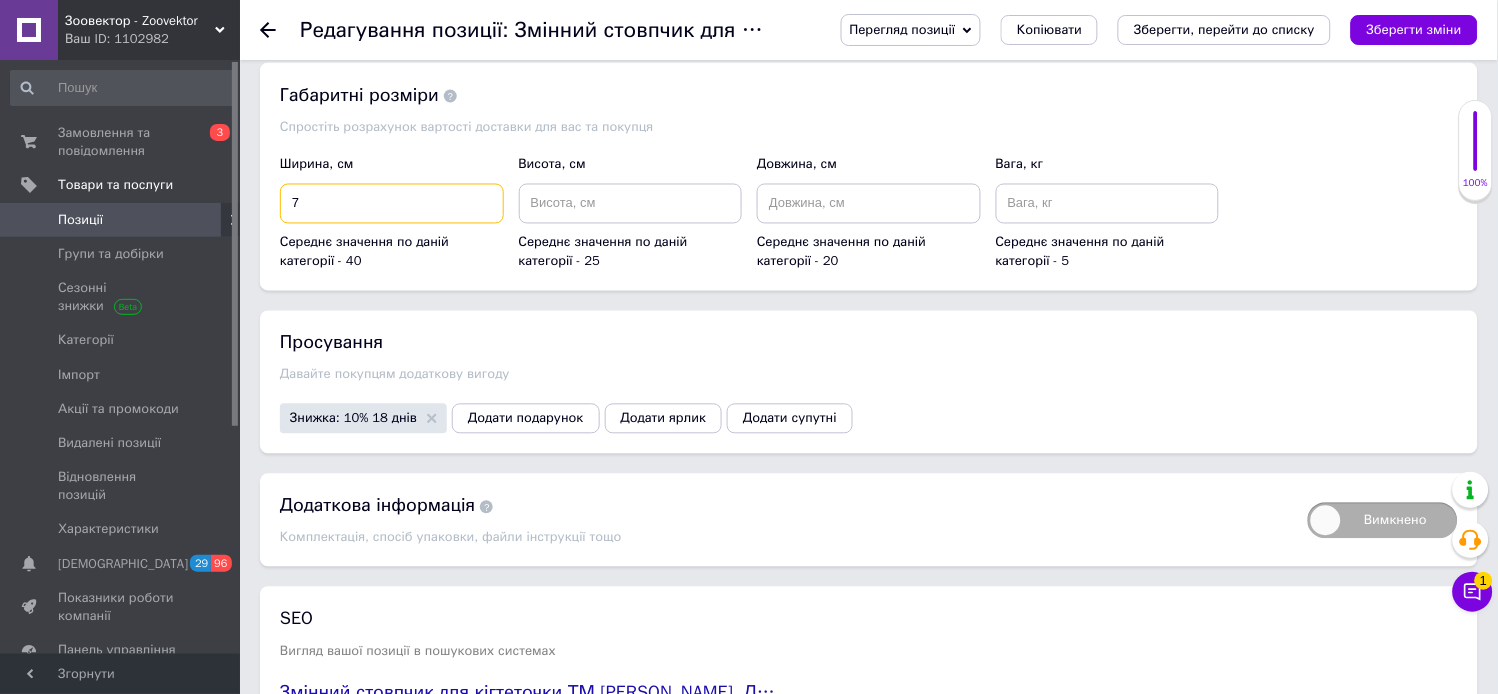 type on "7" 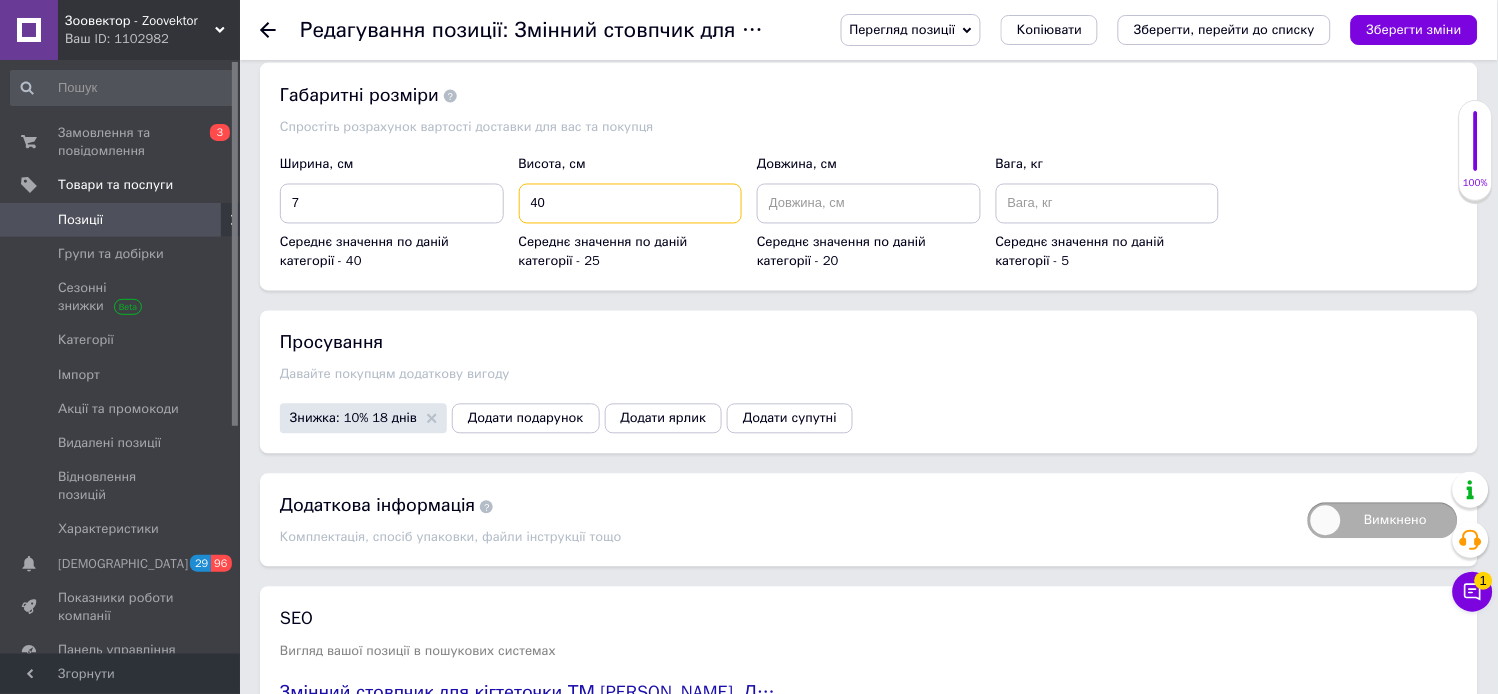 type on "40" 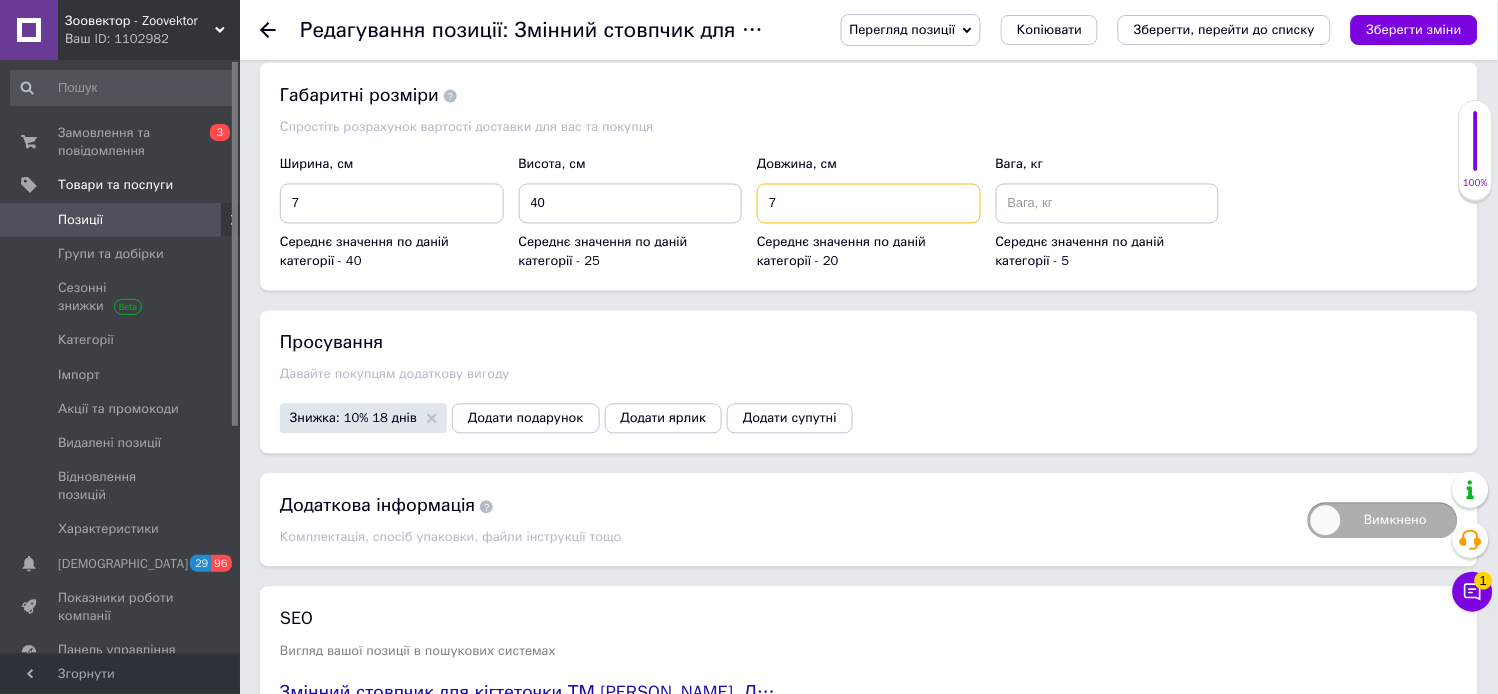 type on "7" 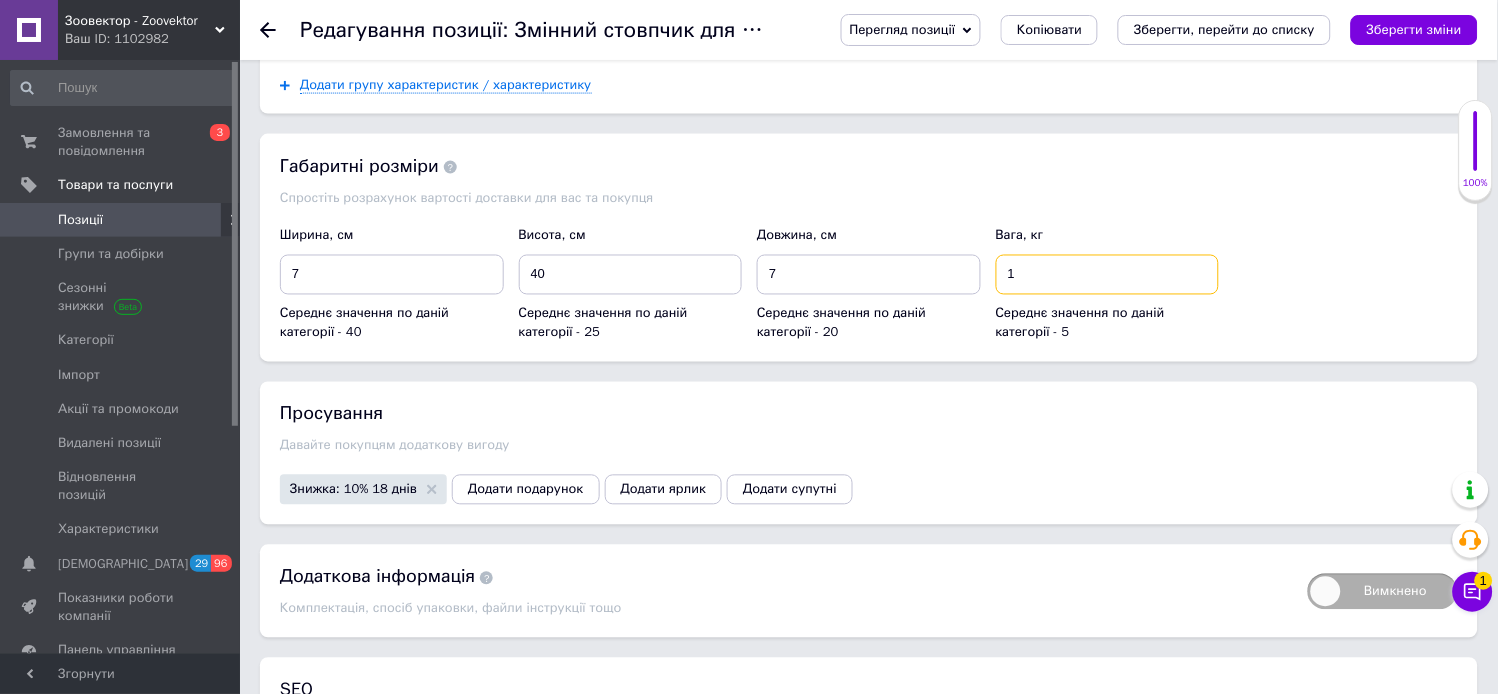 scroll, scrollTop: 2285, scrollLeft: 0, axis: vertical 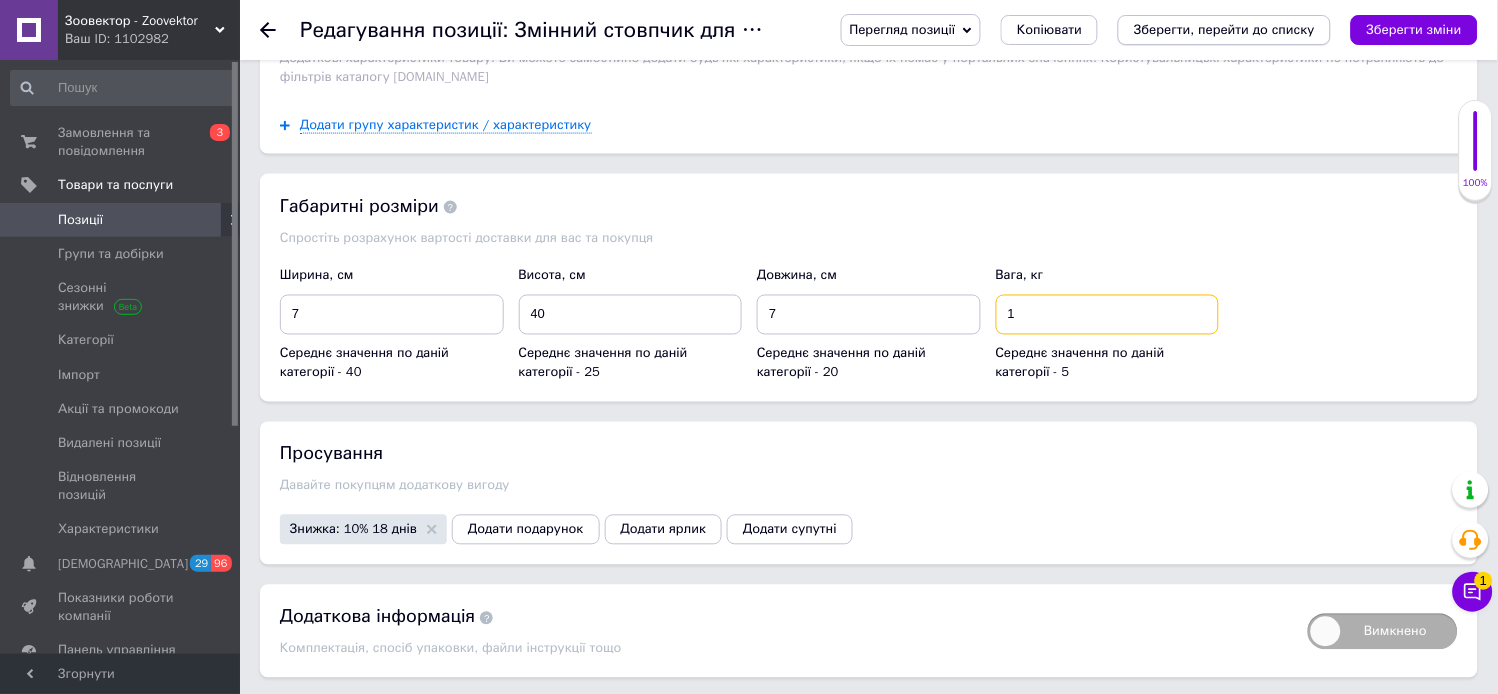 type on "1" 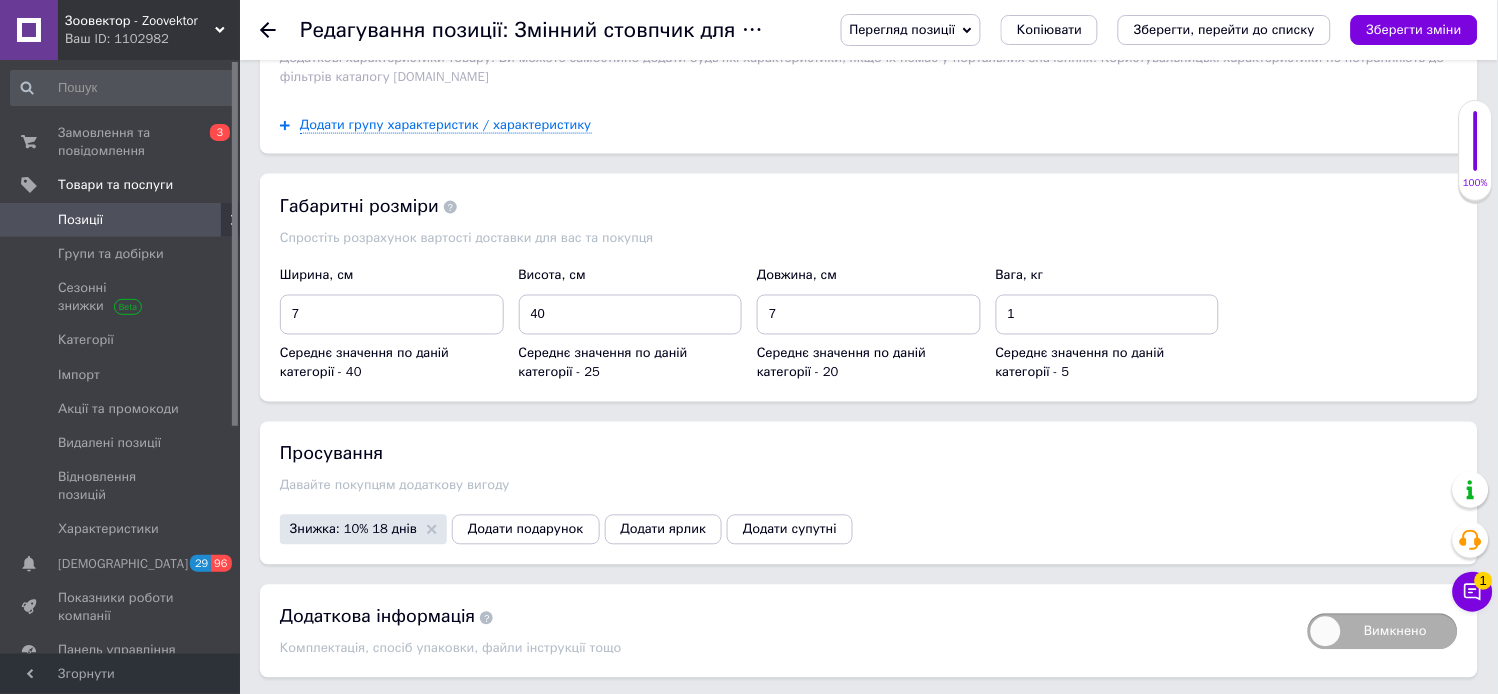 drag, startPoint x: 1284, startPoint y: 36, endPoint x: 1226, endPoint y: 75, distance: 69.89278 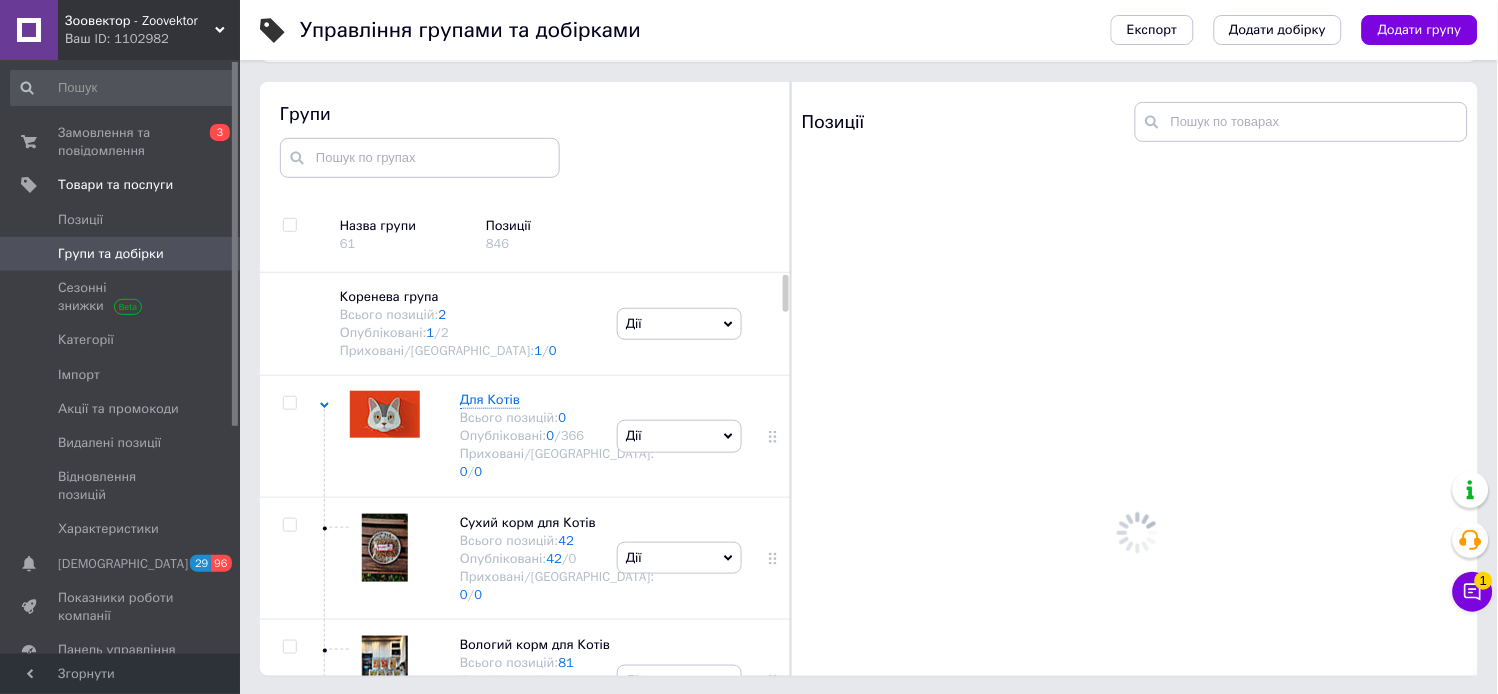 scroll, scrollTop: 113, scrollLeft: 0, axis: vertical 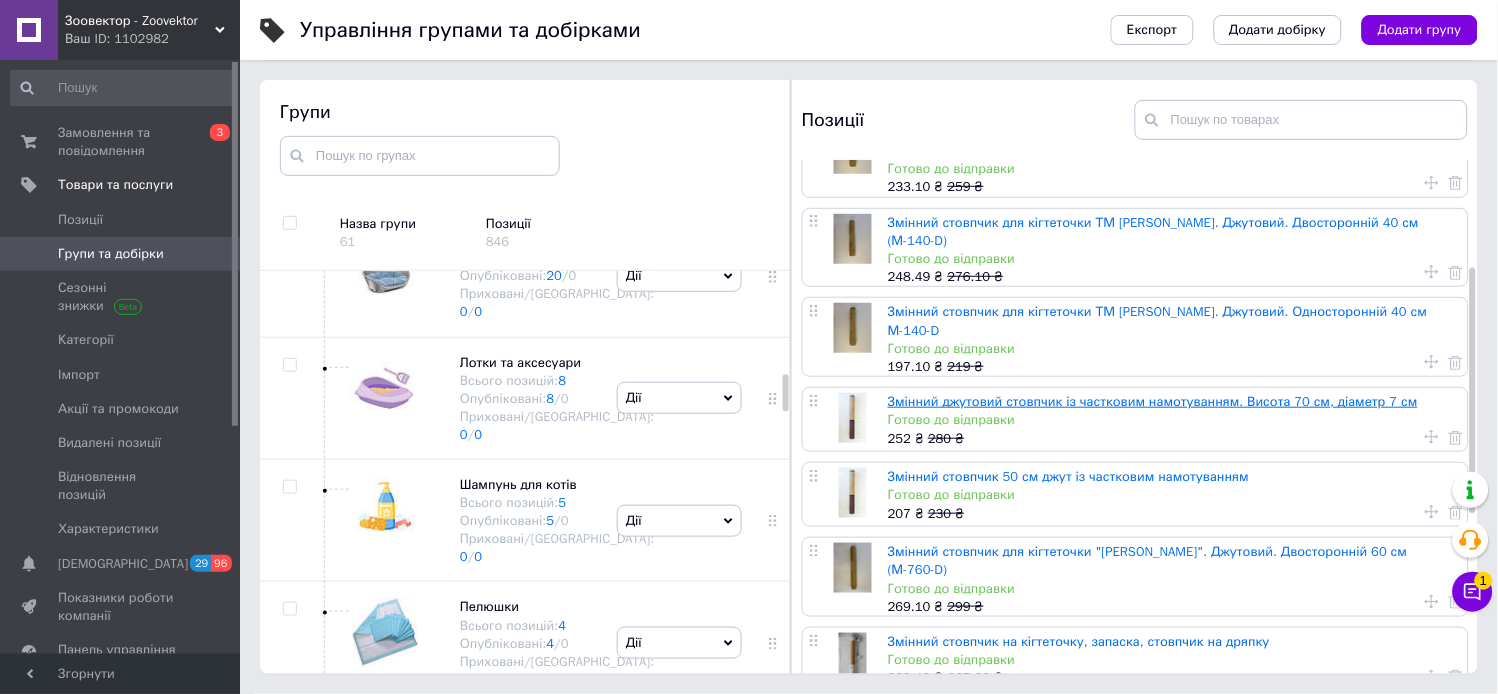 click on "Змінний джутовий стовпчик із частковим намотуванням. Висота 70 см, діаметр 7 см" at bounding box center [1153, 401] 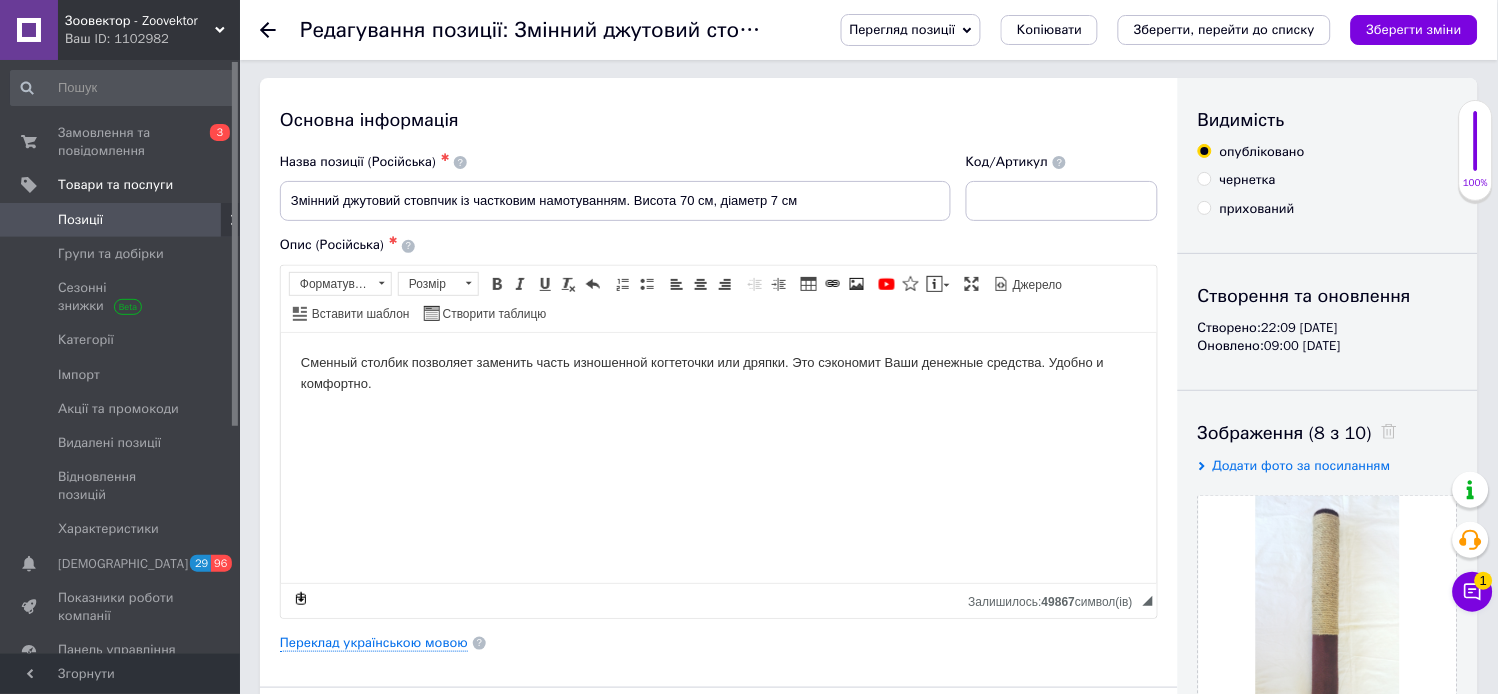 scroll, scrollTop: 0, scrollLeft: 0, axis: both 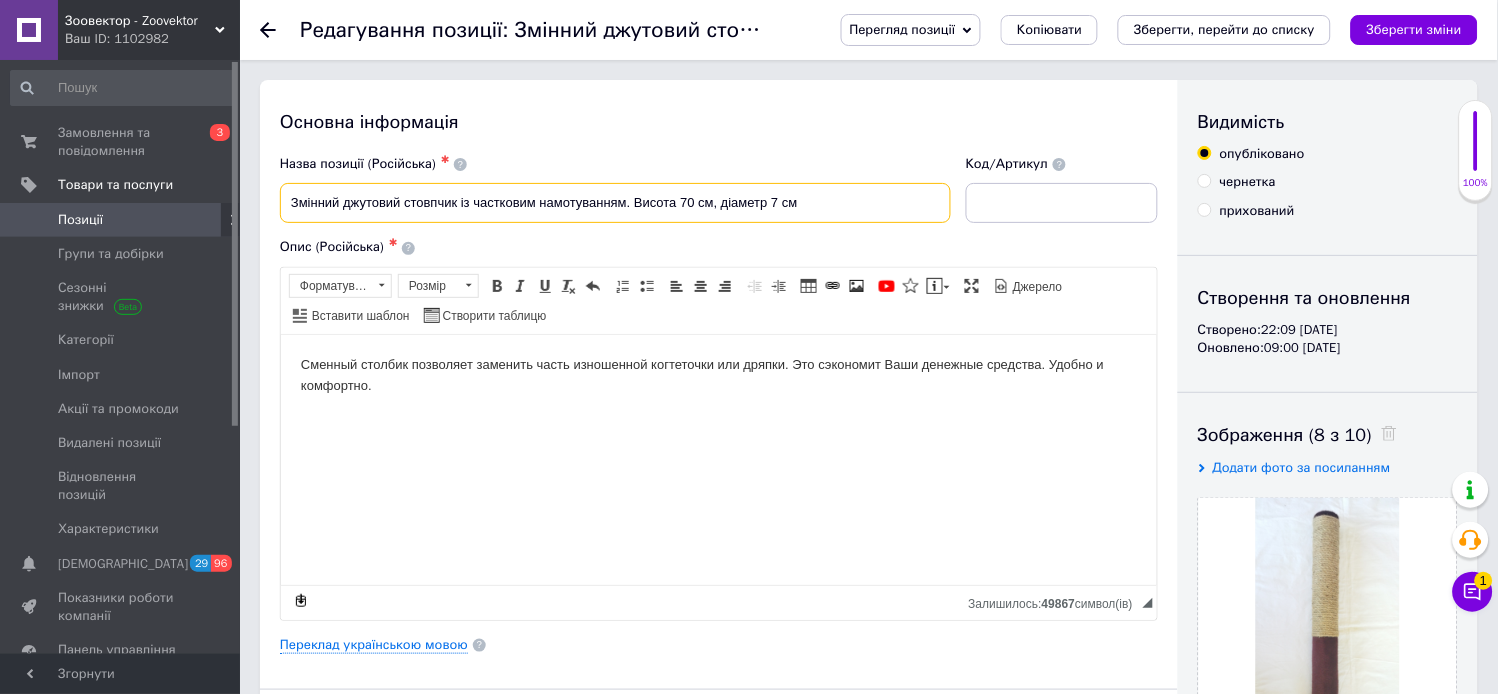drag, startPoint x: 826, startPoint y: 203, endPoint x: 265, endPoint y: 206, distance: 561.008 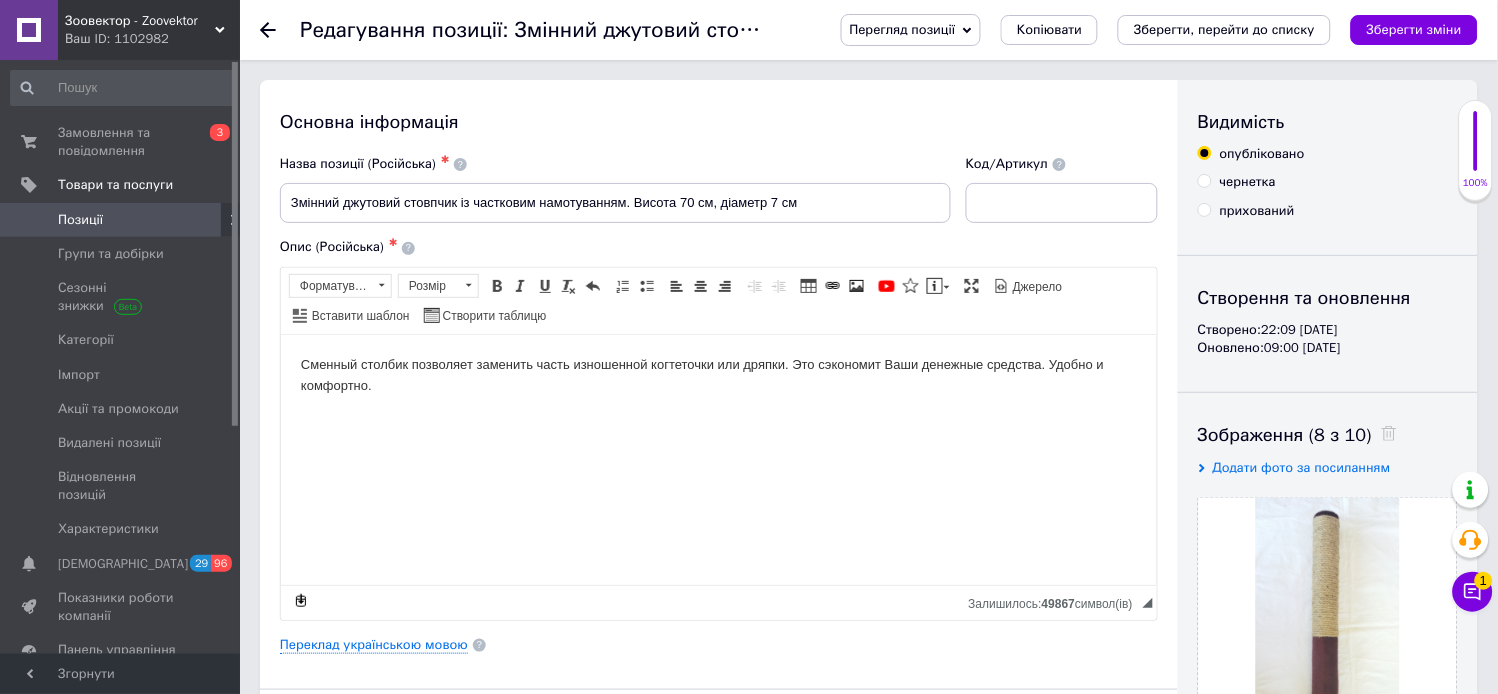 click on "Сменный столбик позволяет заменить часть изношенной когтеточки или дряпки. Это сэкономит Ваши денежные средства. Удобно и комфортно." at bounding box center (718, 375) 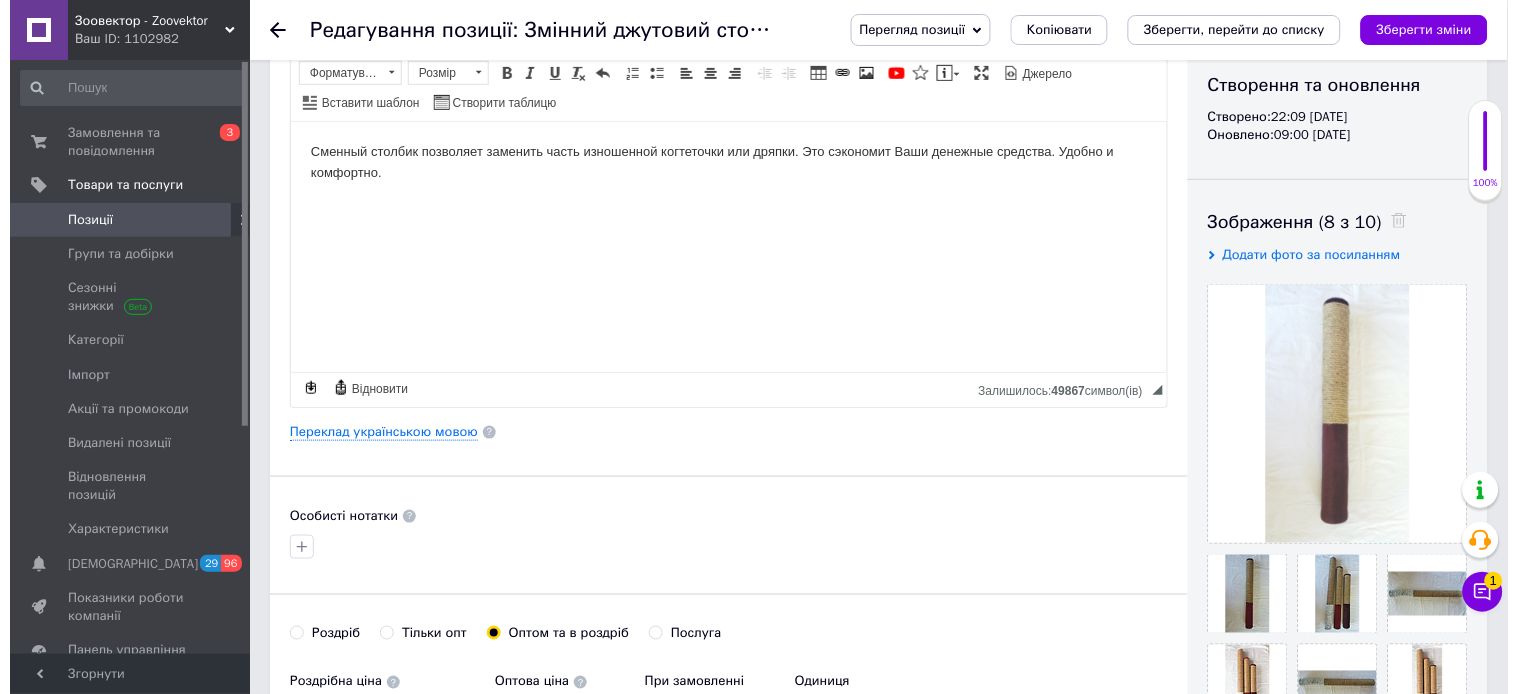 scroll, scrollTop: 222, scrollLeft: 0, axis: vertical 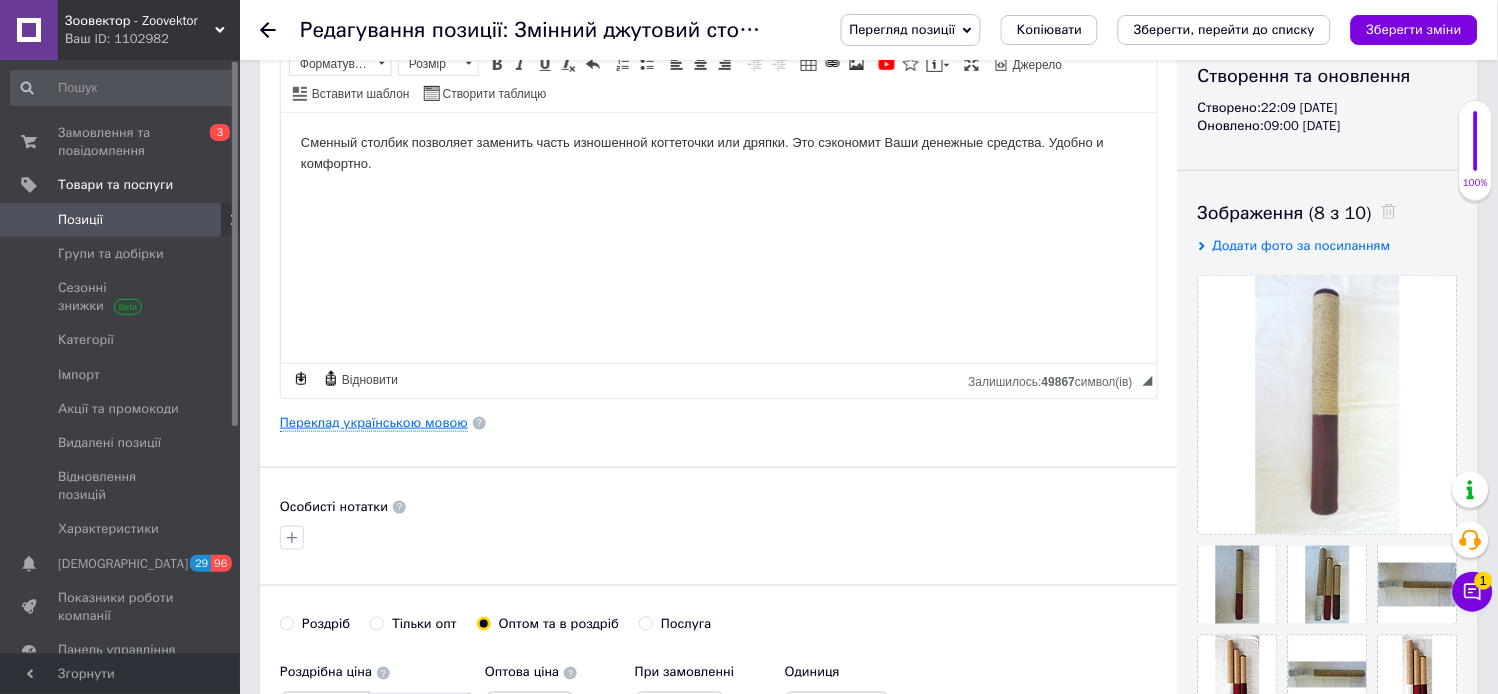 click on "Переклад українською мовою" at bounding box center (374, 423) 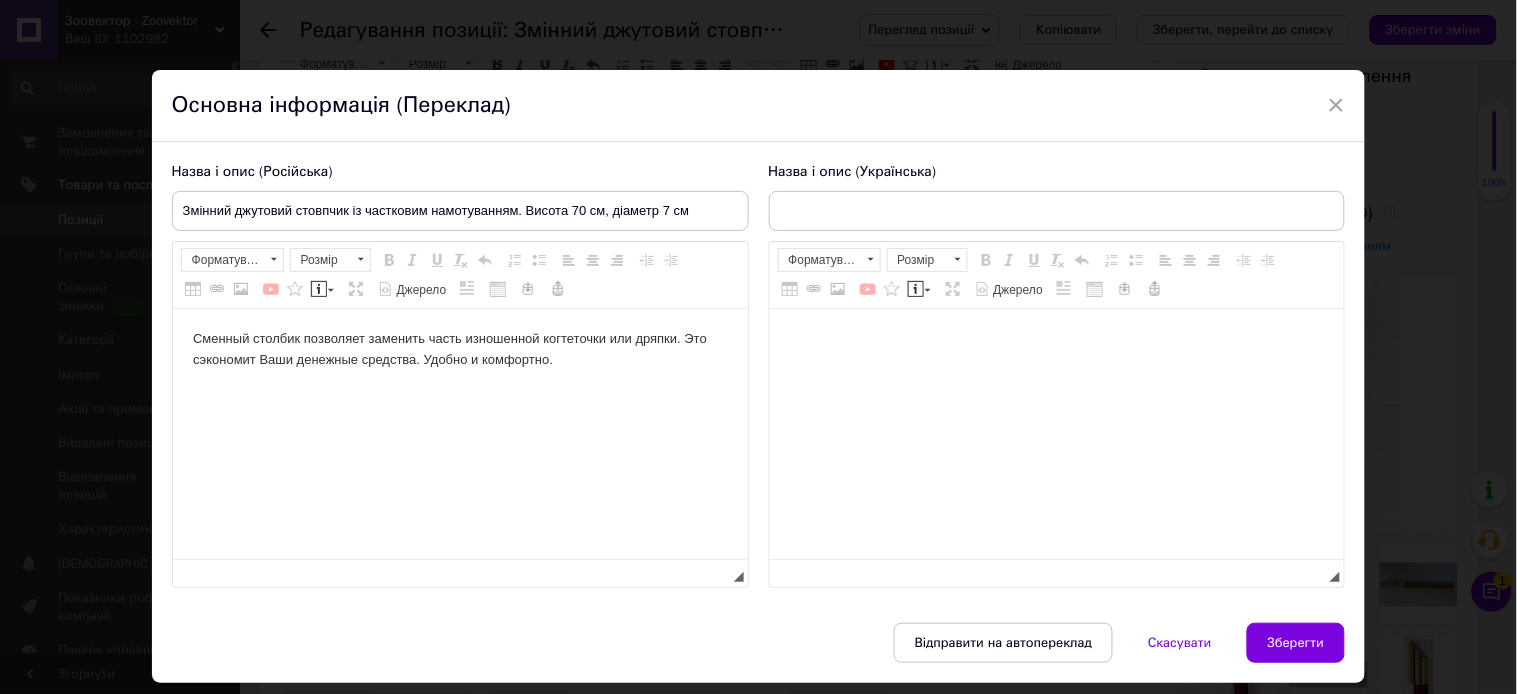 scroll, scrollTop: 0, scrollLeft: 0, axis: both 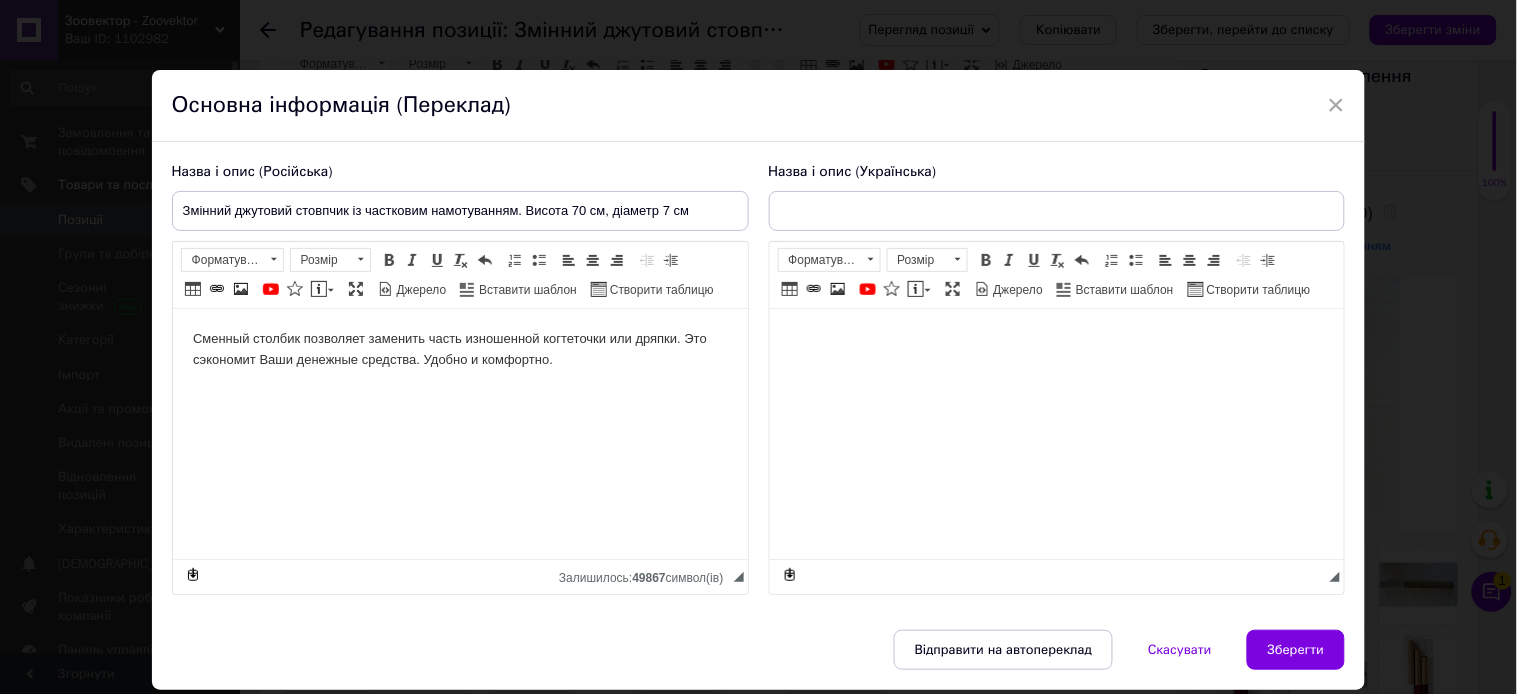 type on "Змінний джутовий стовпчик із частковим намотуванням. Висота 70 см, діаметр 7 см" 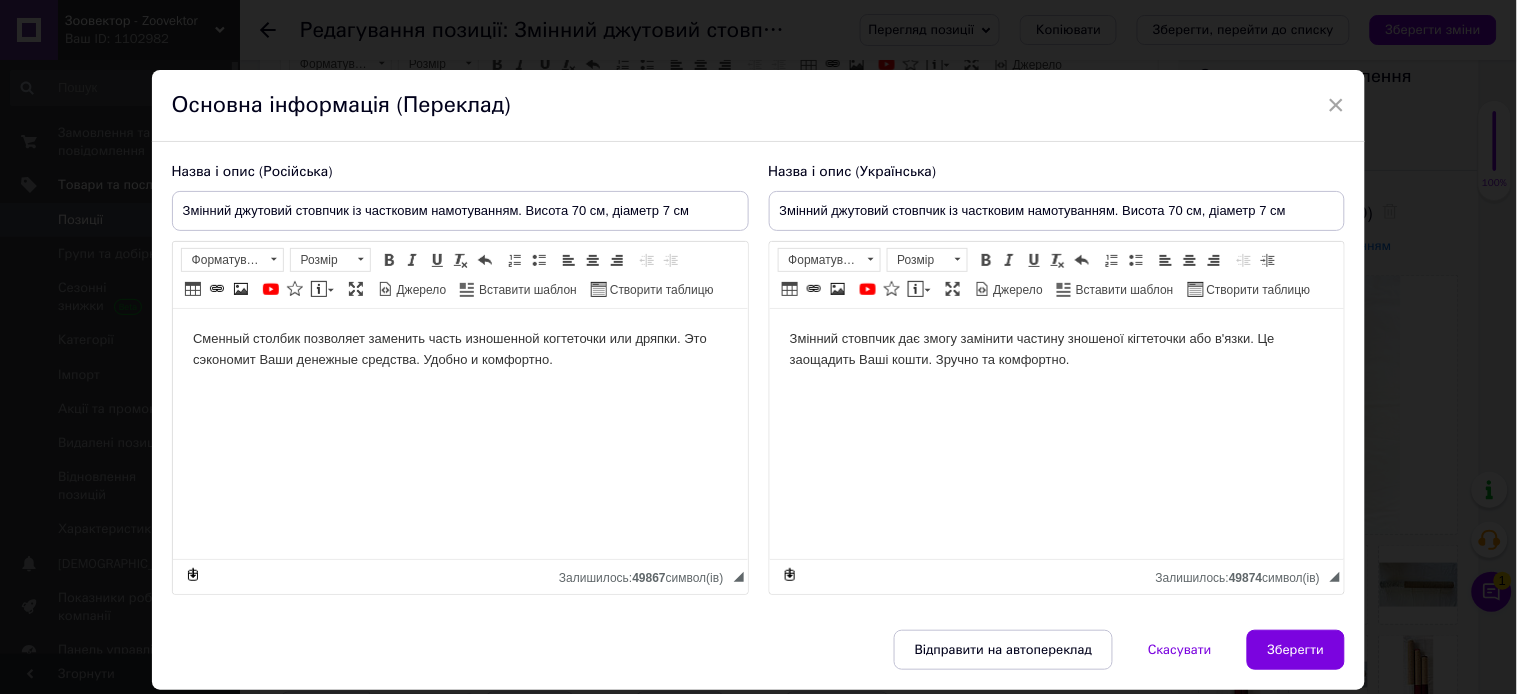 drag, startPoint x: 187, startPoint y: 341, endPoint x: 743, endPoint y: 420, distance: 561.58435 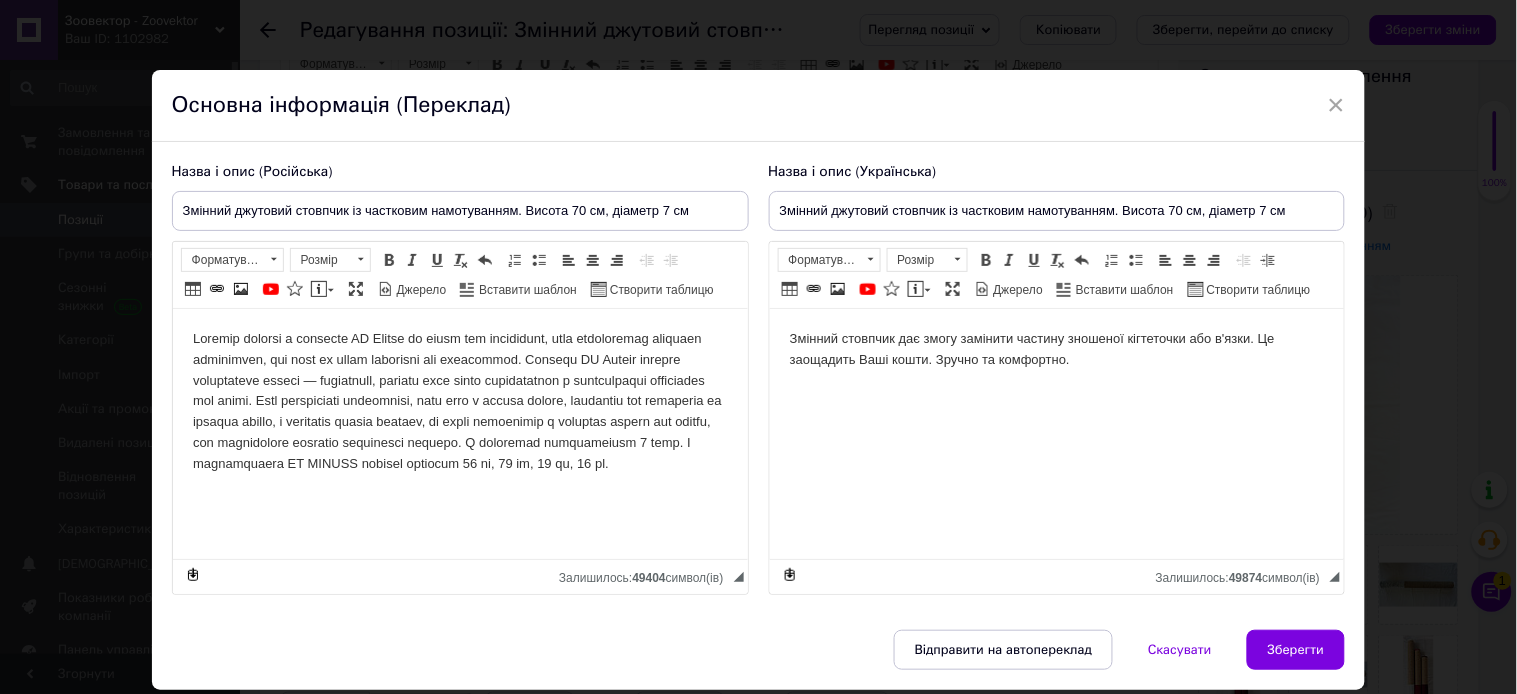 click at bounding box center [459, 402] 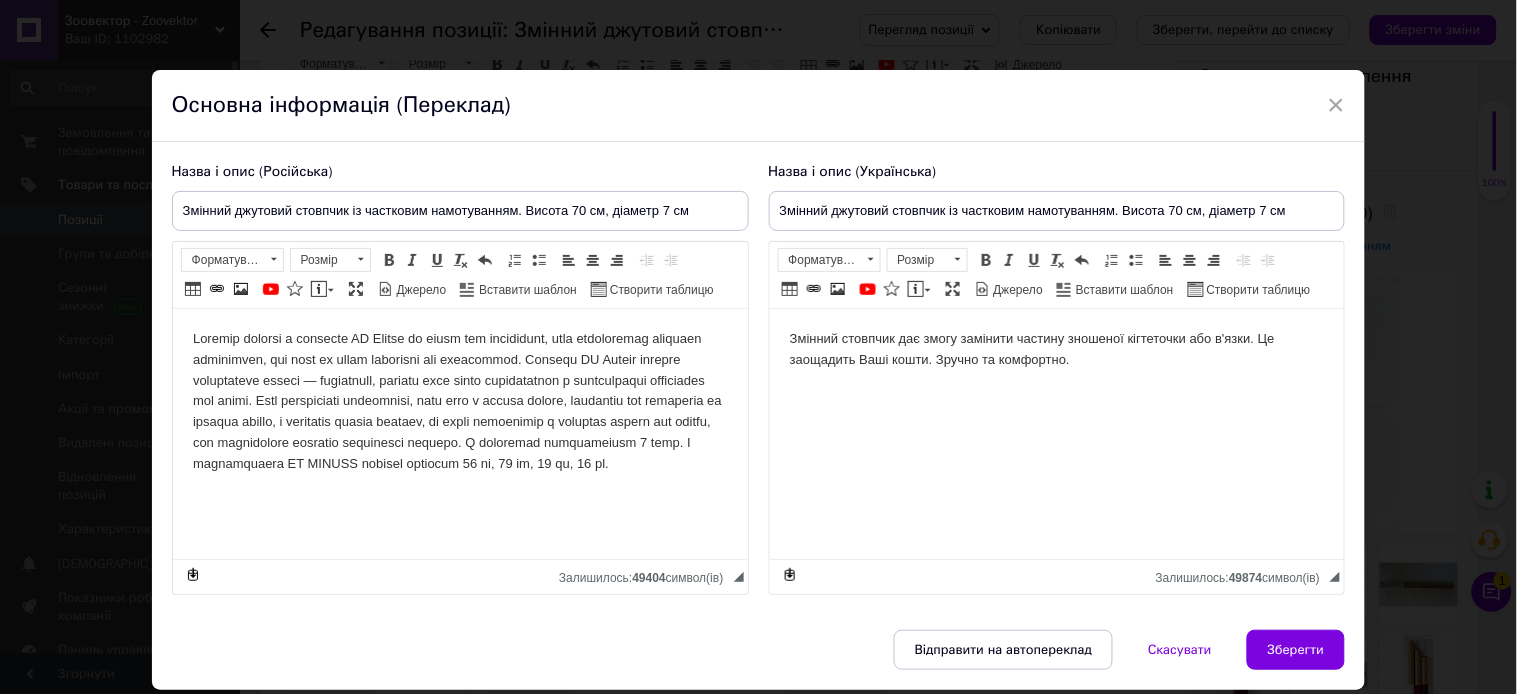 drag, startPoint x: 1138, startPoint y: 361, endPoint x: 784, endPoint y: 319, distance: 356.48282 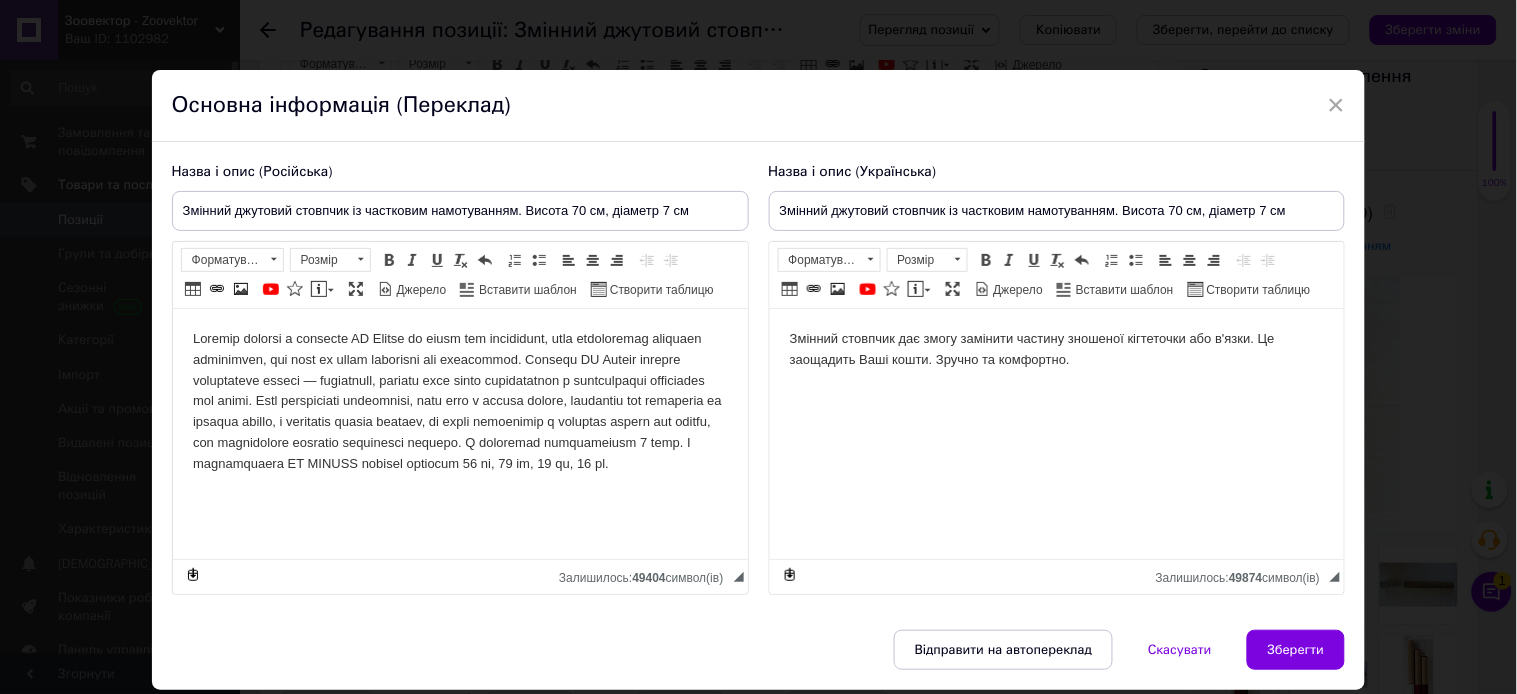 click on "Змінний стовпчик дає змогу замінити частину зношеної кігтеточки або в'язки. Це заощадить Ваші кошти. Зручно та комфортно." at bounding box center (1056, 350) 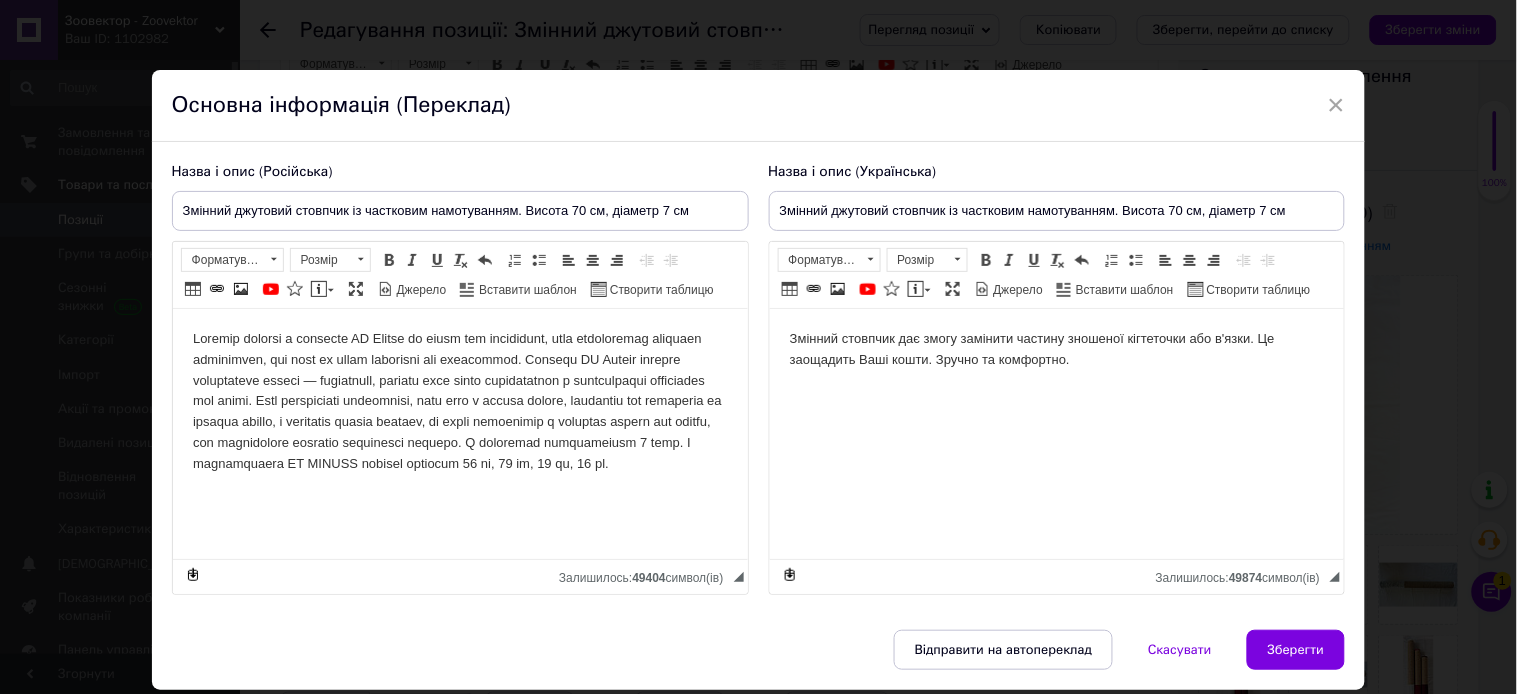 type 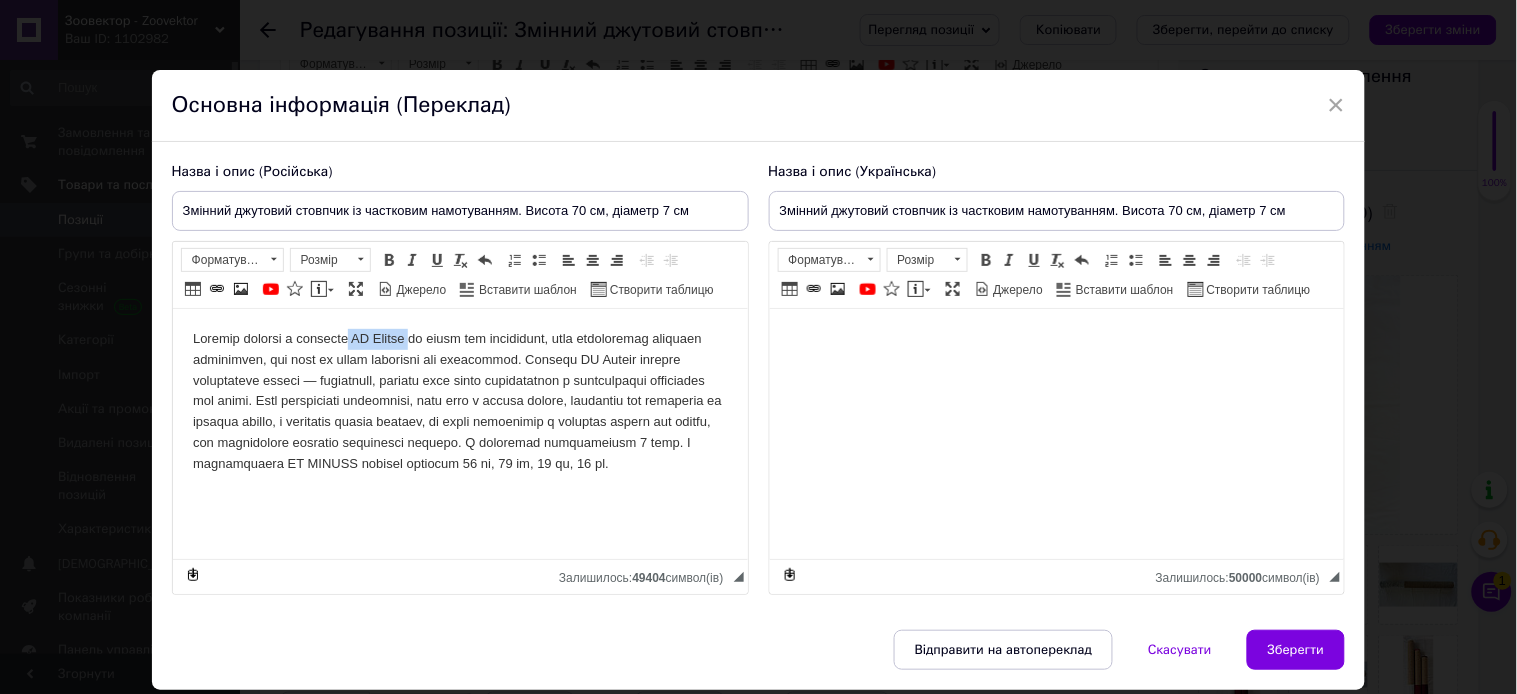 drag, startPoint x: 370, startPoint y: 338, endPoint x: 428, endPoint y: 336, distance: 58.034473 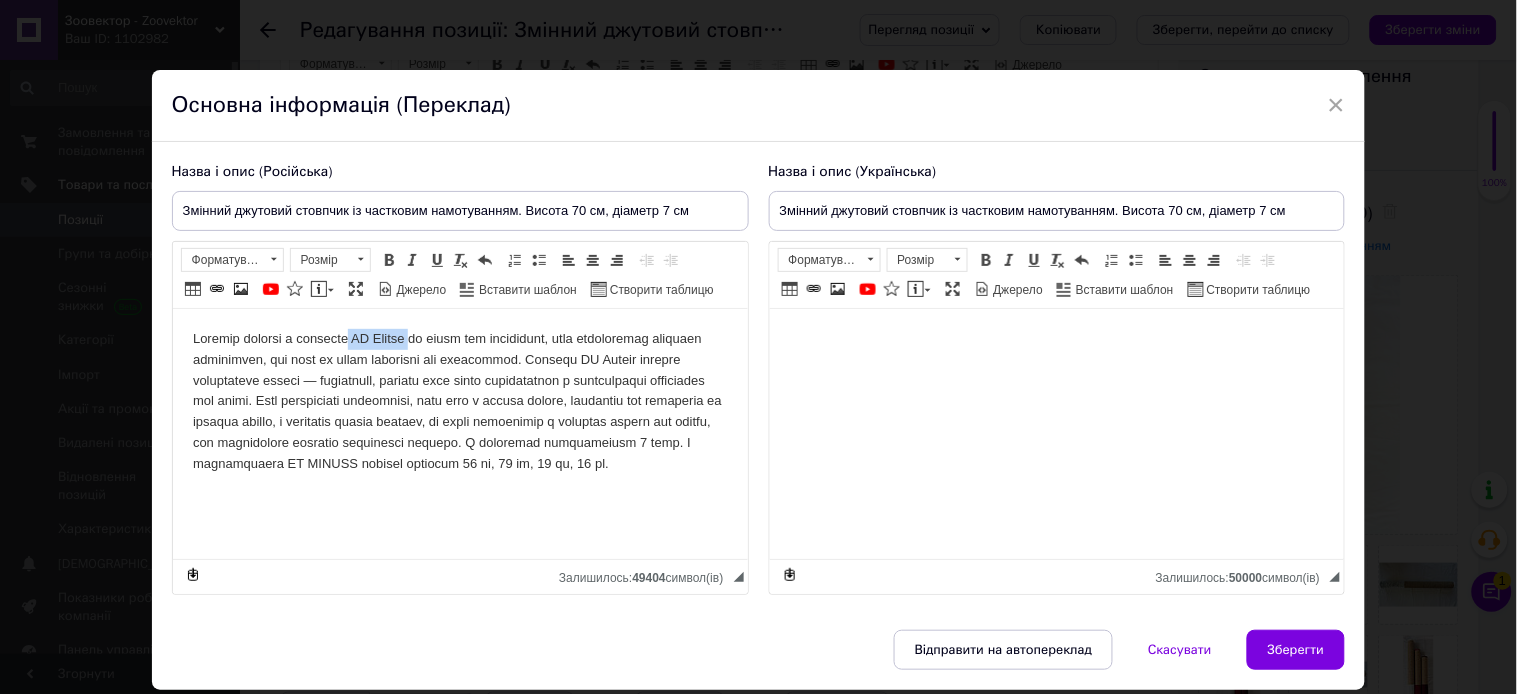 click at bounding box center [459, 402] 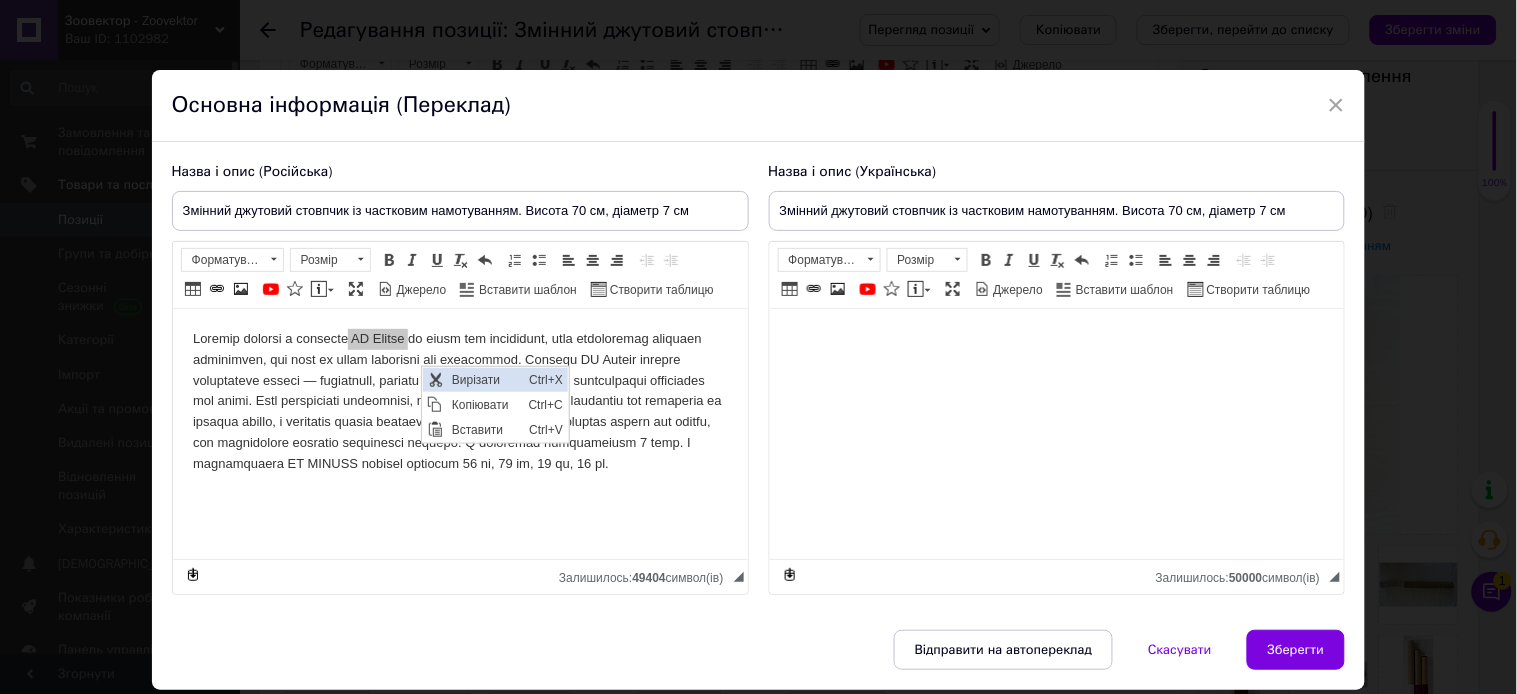 scroll, scrollTop: 0, scrollLeft: 0, axis: both 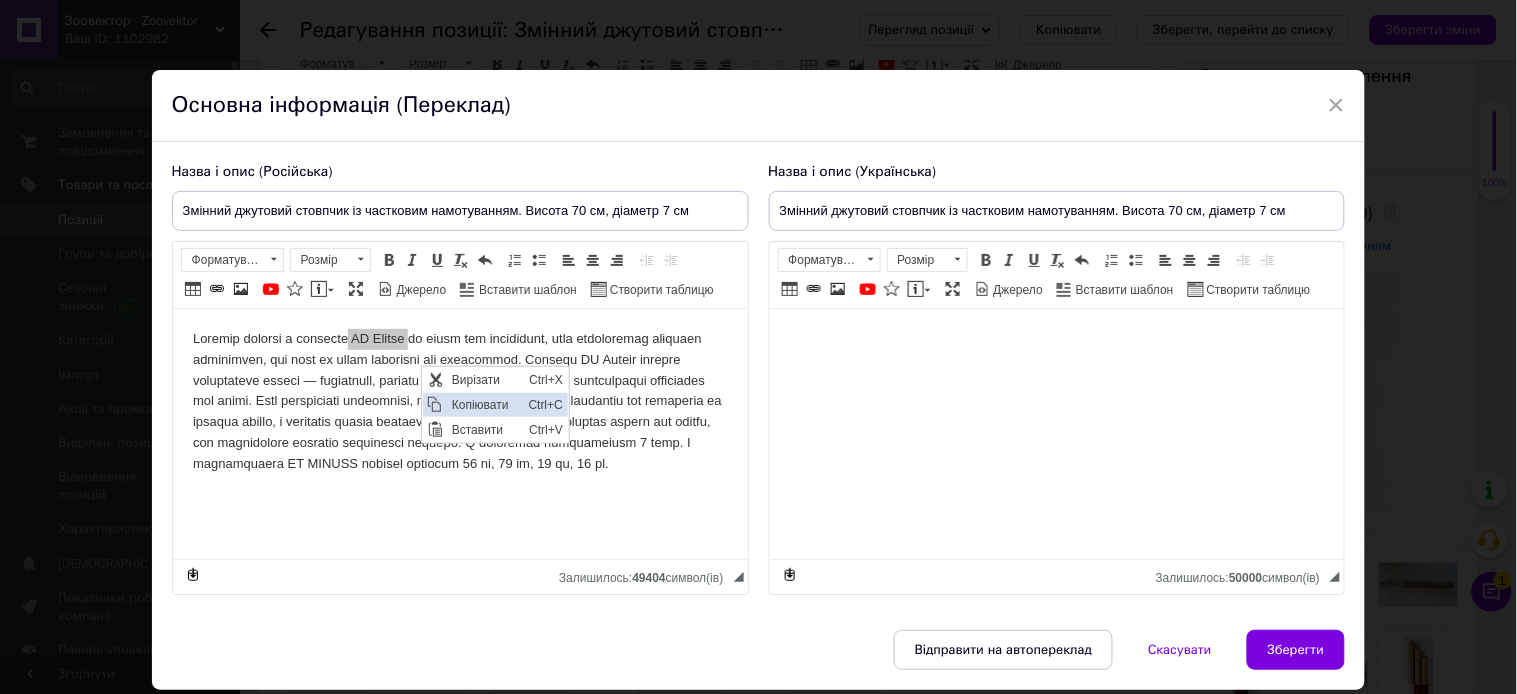 drag, startPoint x: 482, startPoint y: 402, endPoint x: 730, endPoint y: 429, distance: 249.46542 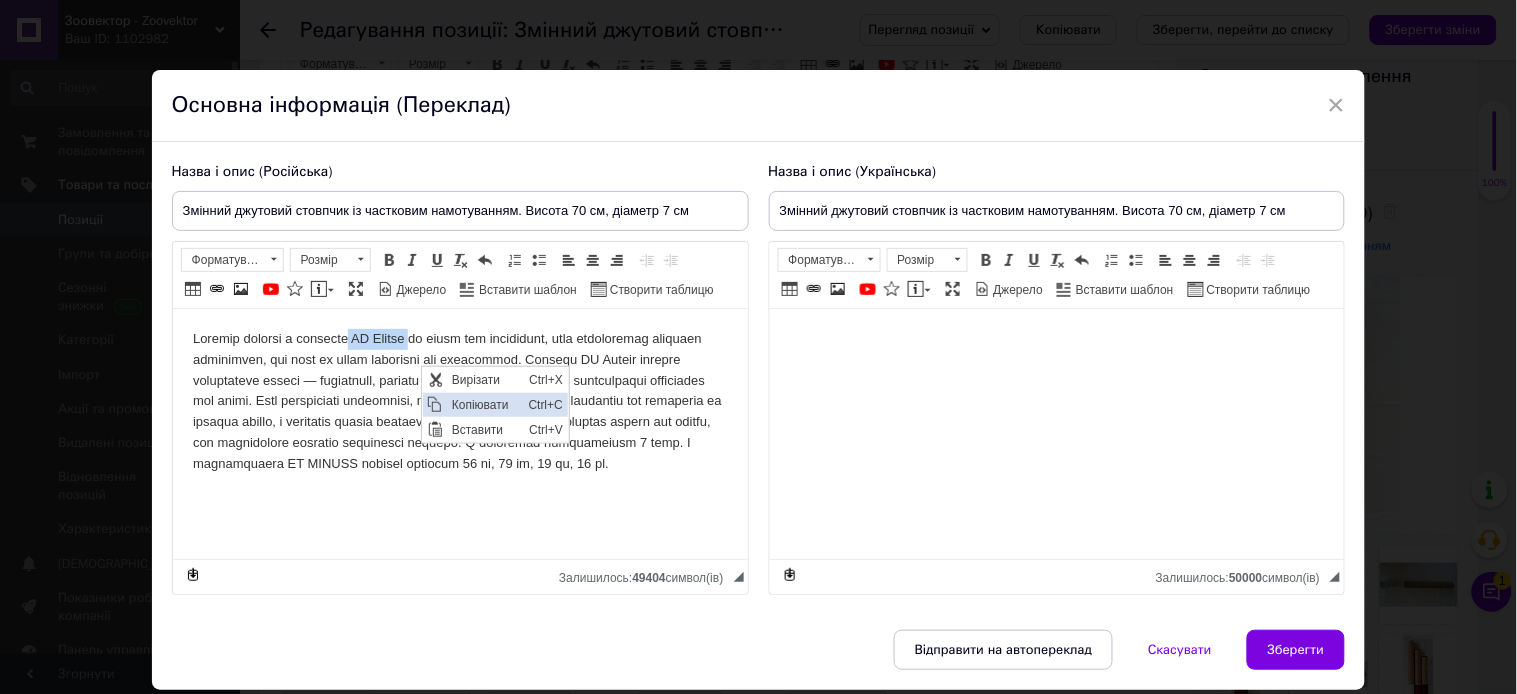 copy on "ТМ Моника" 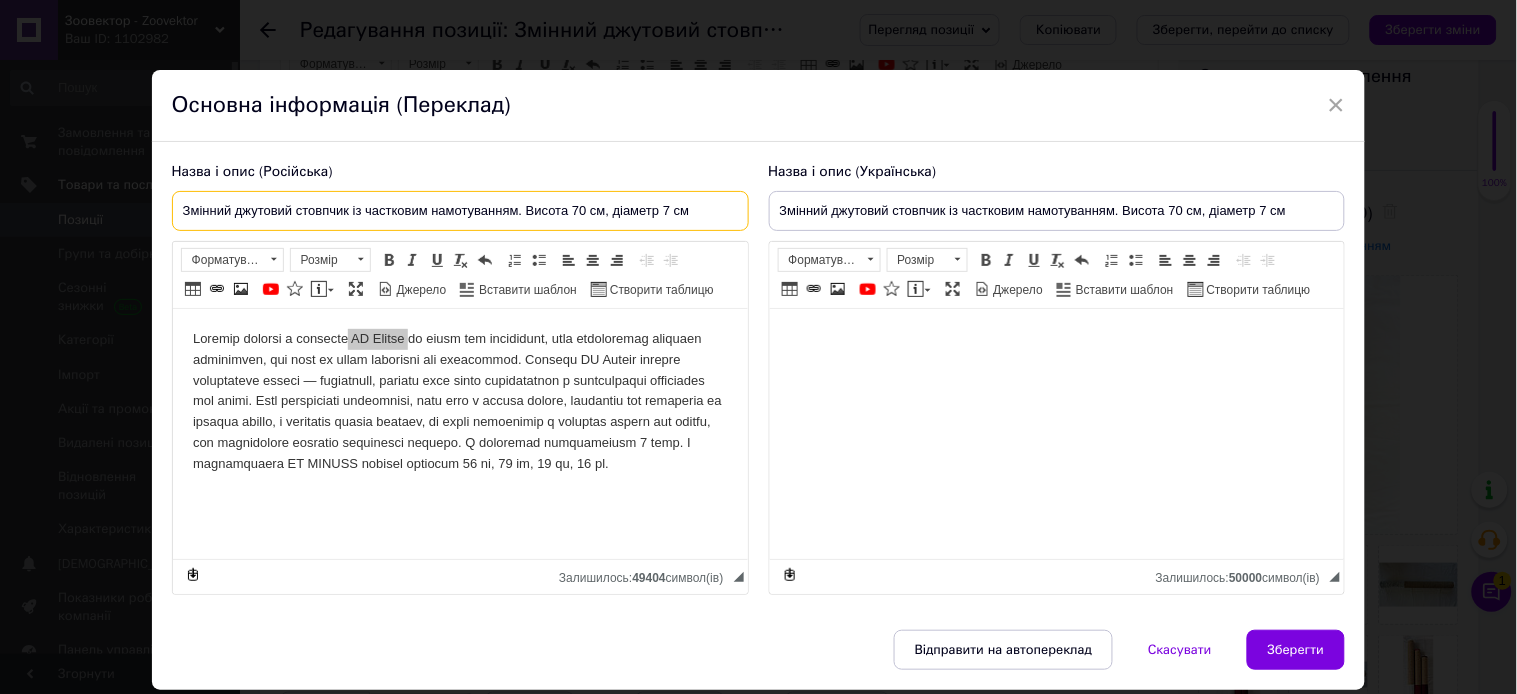 click on "Змінний джутовий стовпчик із частковим намотуванням. Висота 70 см, діаметр 7 см" at bounding box center (460, 211) 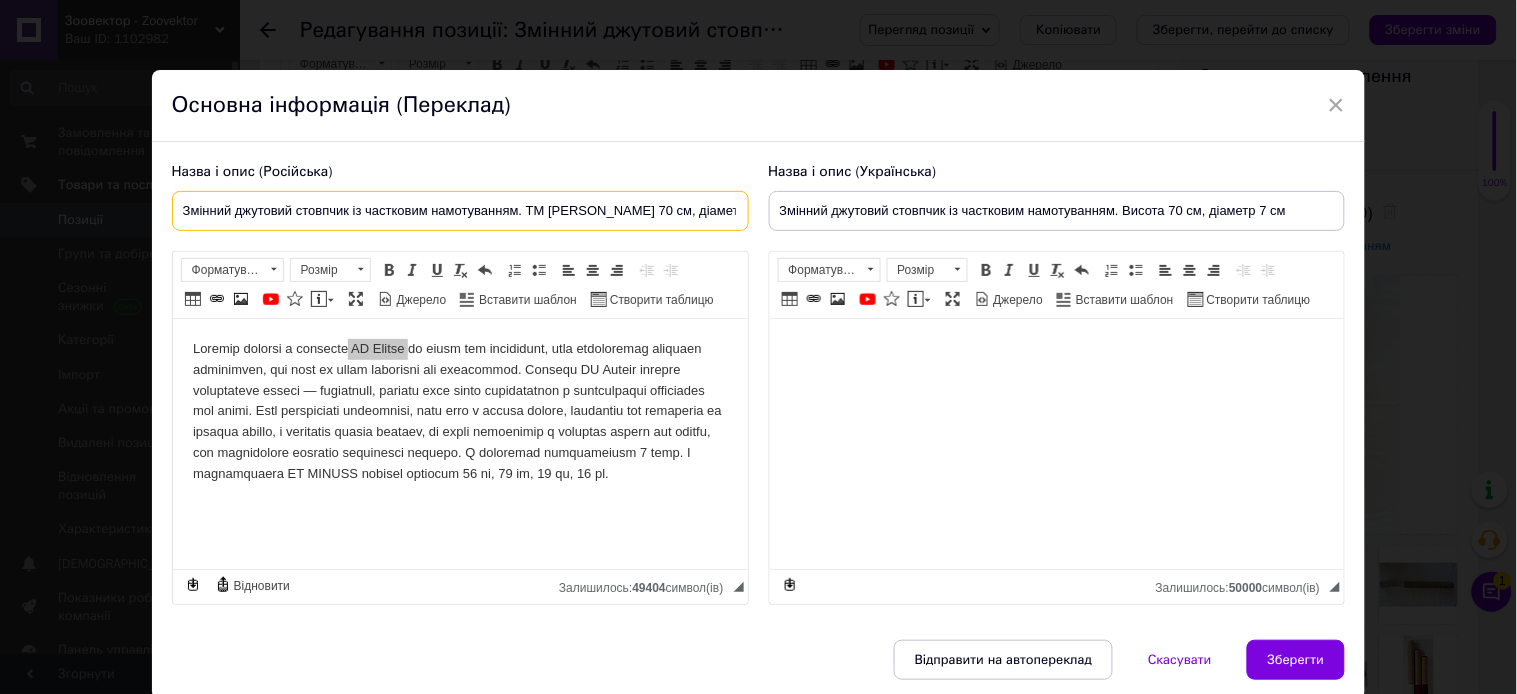 type on "Змінний джутовий стовпчик із частковим намотуванням. ТМ [PERSON_NAME] 70 см, діаметр 7 см" 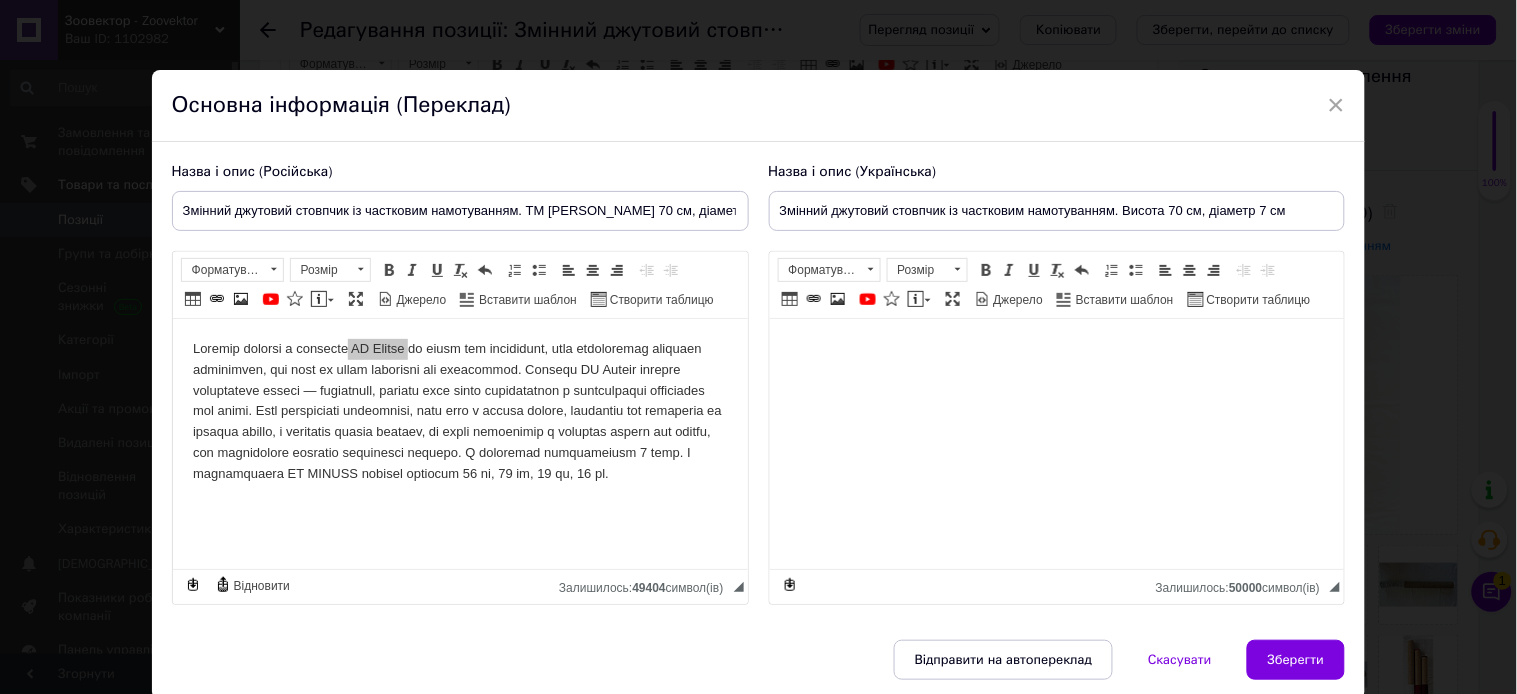 click at bounding box center [1056, 349] 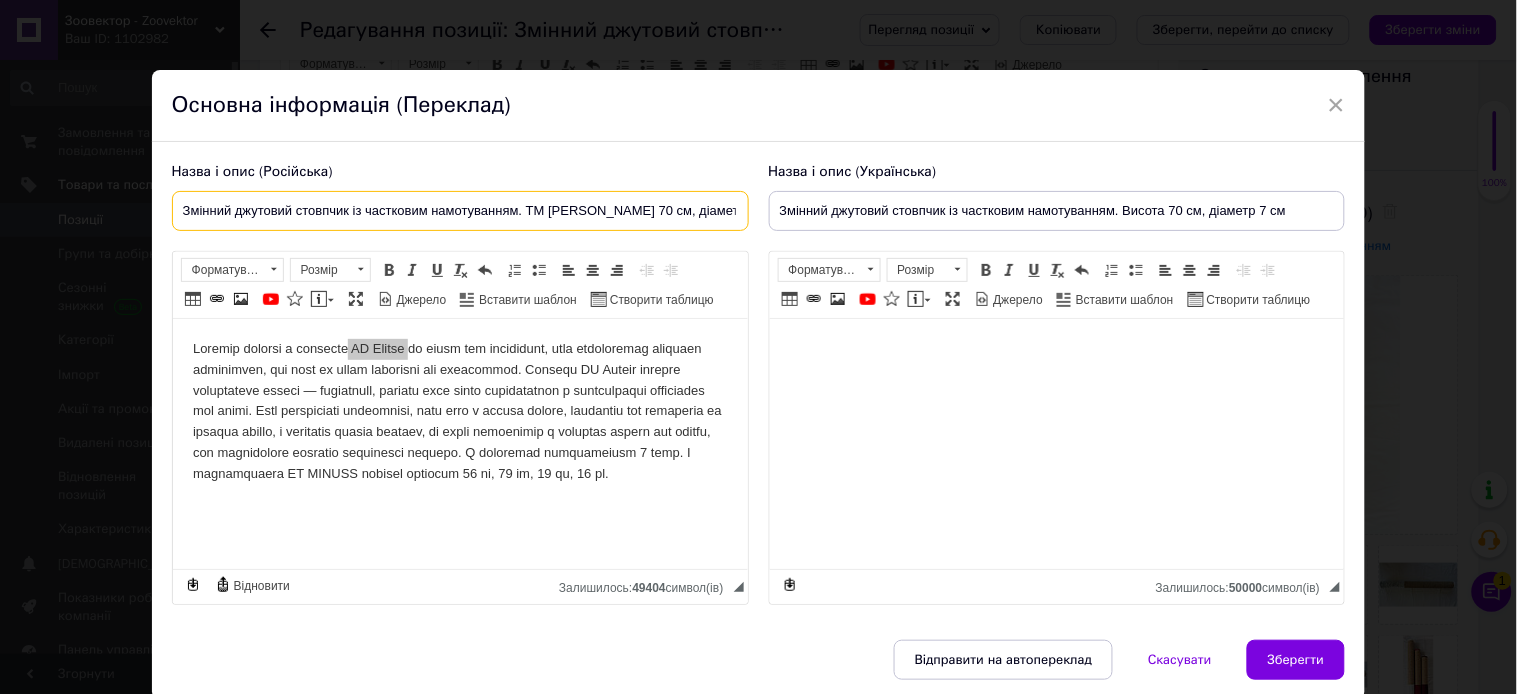 click on "Змінний джутовий стовпчик із частковим намотуванням. ТМ [PERSON_NAME] 70 см, діаметр 7 см" at bounding box center (460, 211) 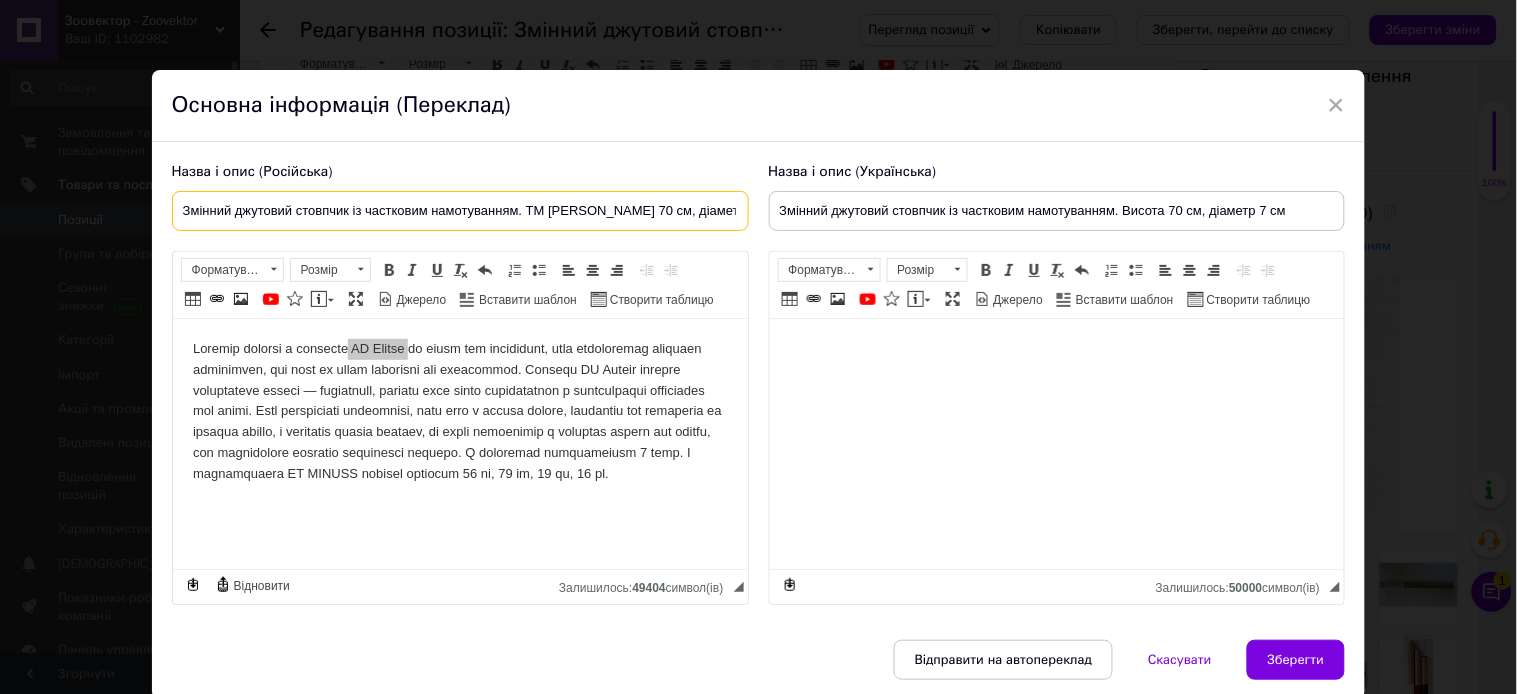scroll, scrollTop: 0, scrollLeft: 27, axis: horizontal 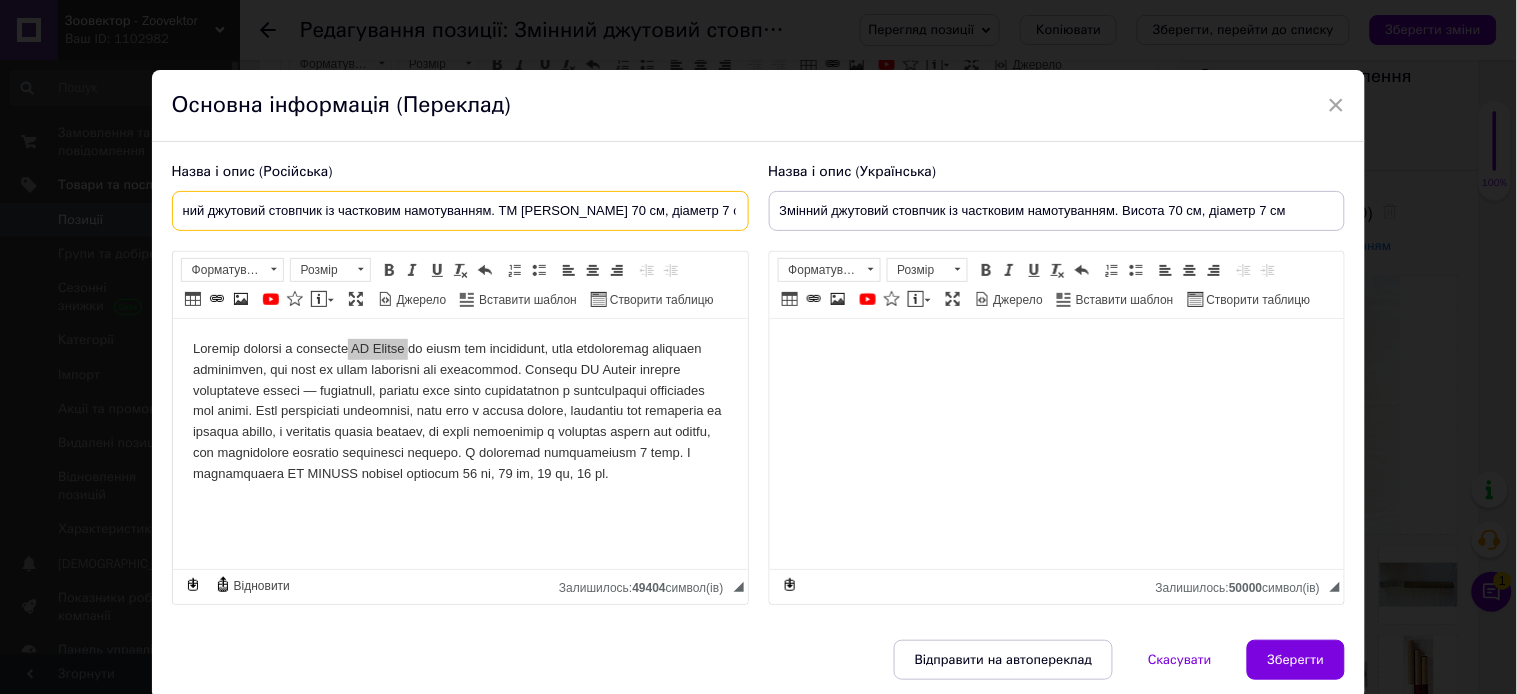 drag, startPoint x: 181, startPoint y: 214, endPoint x: 1116, endPoint y: 220, distance: 935.0192 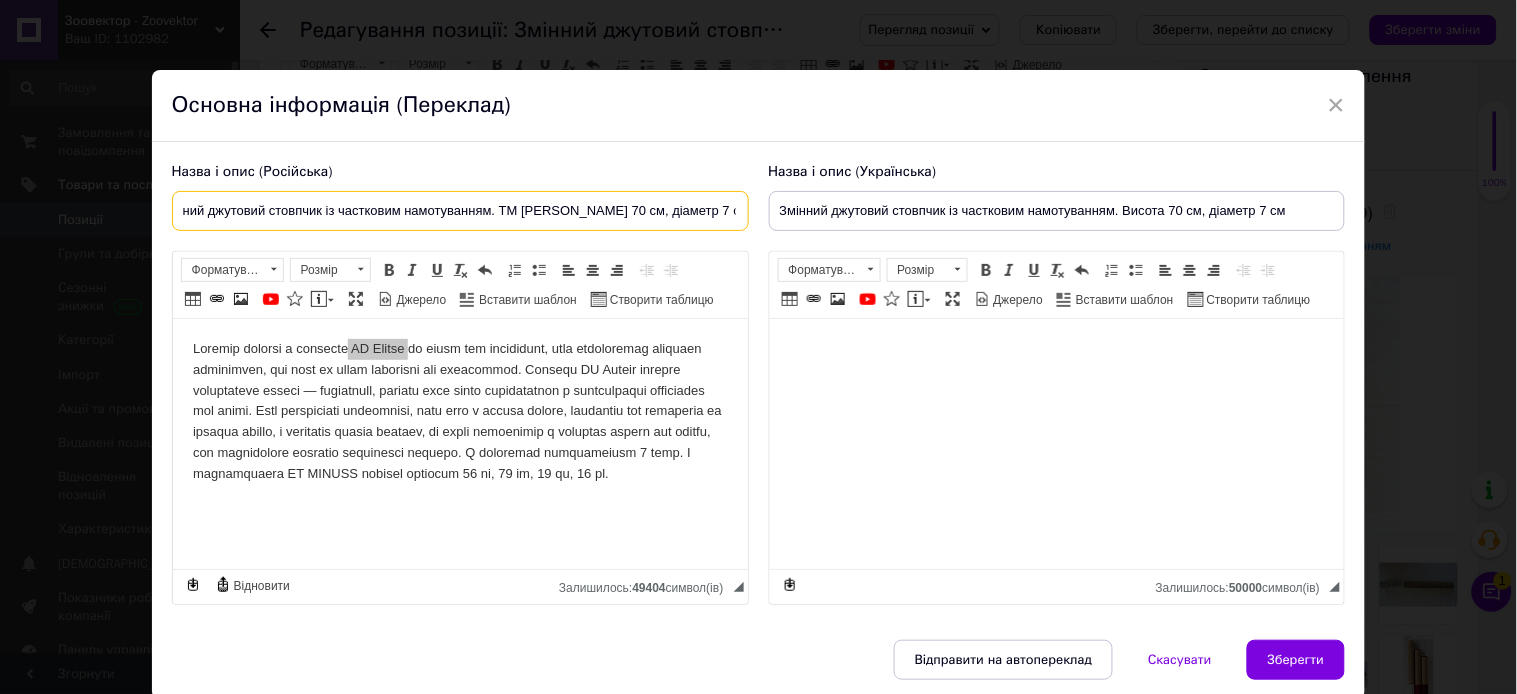 scroll, scrollTop: 0, scrollLeft: 0, axis: both 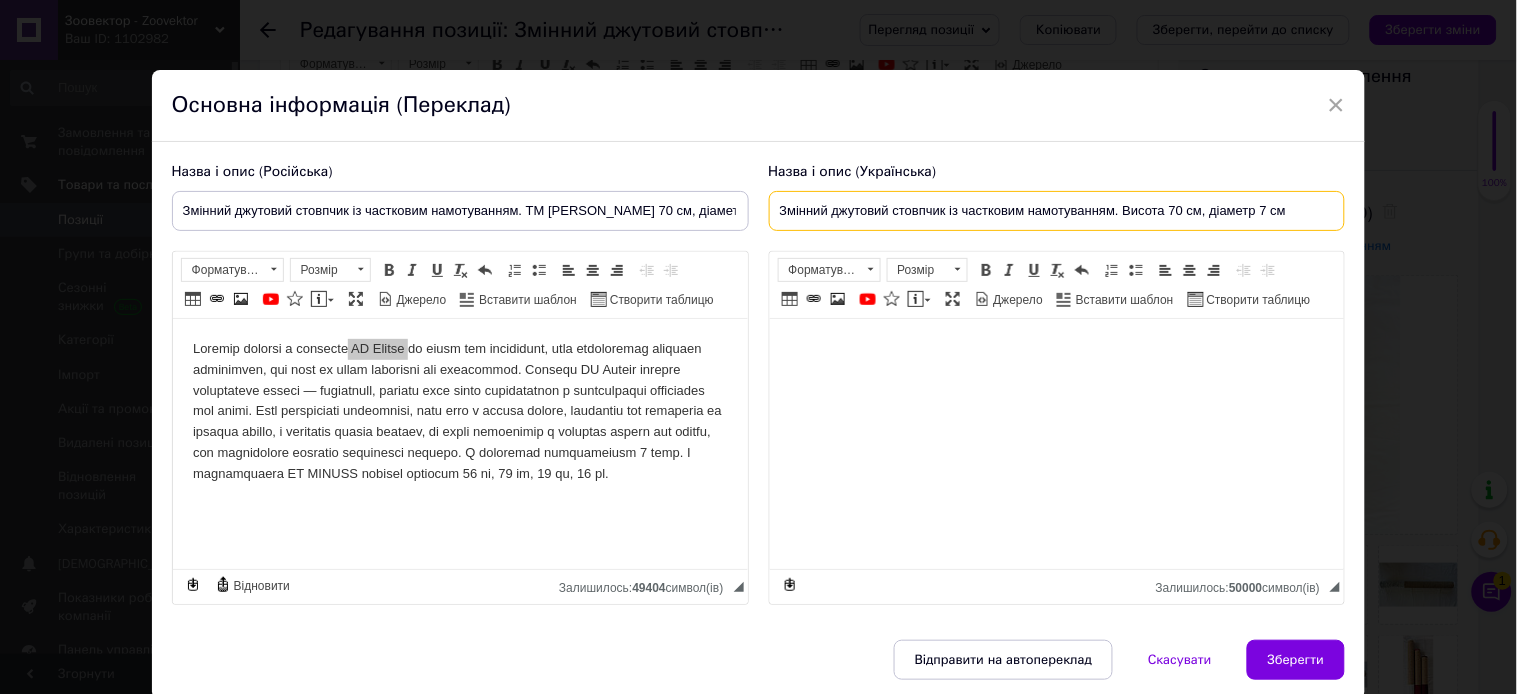 drag, startPoint x: 776, startPoint y: 206, endPoint x: 572, endPoint y: 210, distance: 204.03922 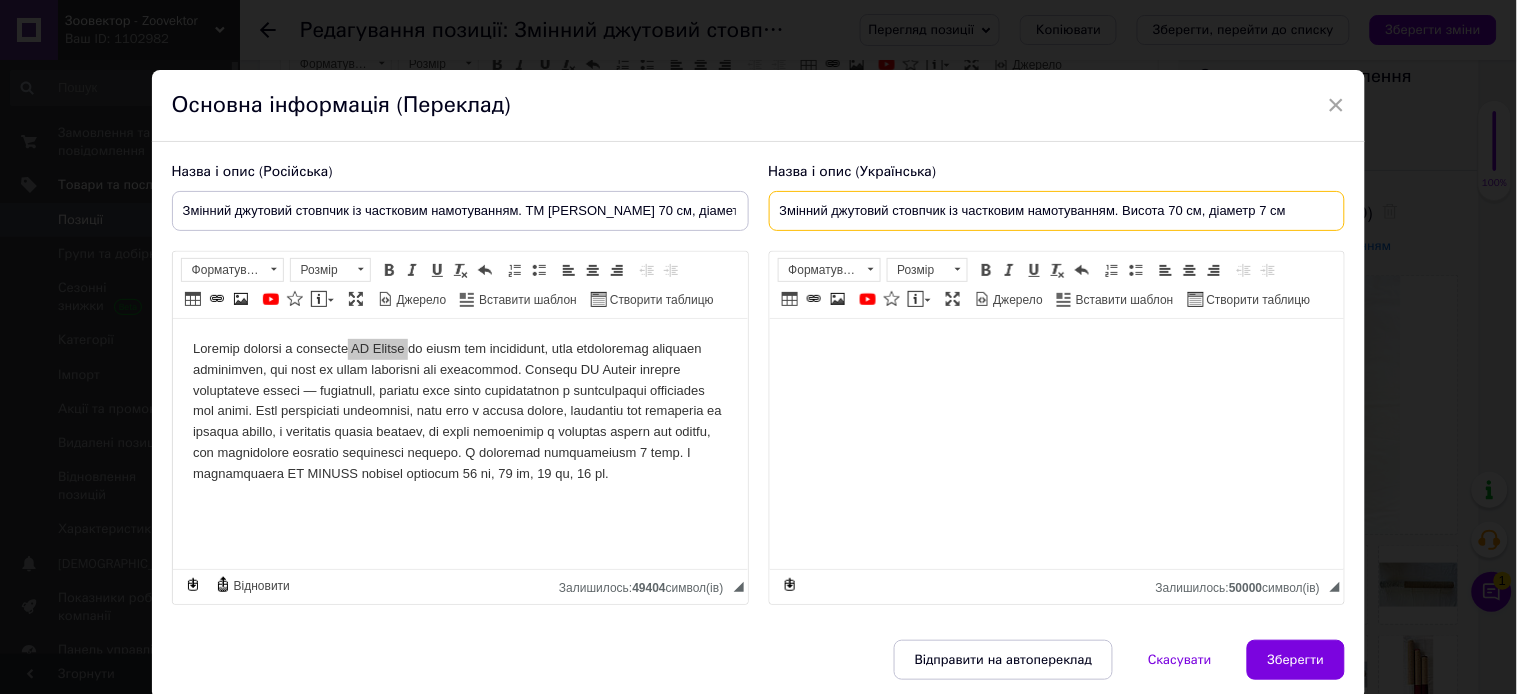click on "Назва і опис (Російська) Змінний джутовий стовпчик із частковим намотуванням. ТМ Моника Висота 70 см, діаметр 7 см Розширений текстовий редактор, A20C7298-7417-446B-9DE1-BAEC24A5A915 Панель інструментів редактора Форматування Форматування Розмір Розмір   Жирний  Сполучення клавіш Ctrl+B   Курсив  Сполучення клавіш Ctrl+I   Підкреслений  Сполучення клавіш Ctrl+U   Видалити форматування   Повернути  Сполучення клавіш Ctrl+Z   Вставити/видалити нумерований список   Вставити/видалити маркований список   По лівому краю   По центру   По правому краю   Зменшити відступ     Таблиця" at bounding box center (759, 384) 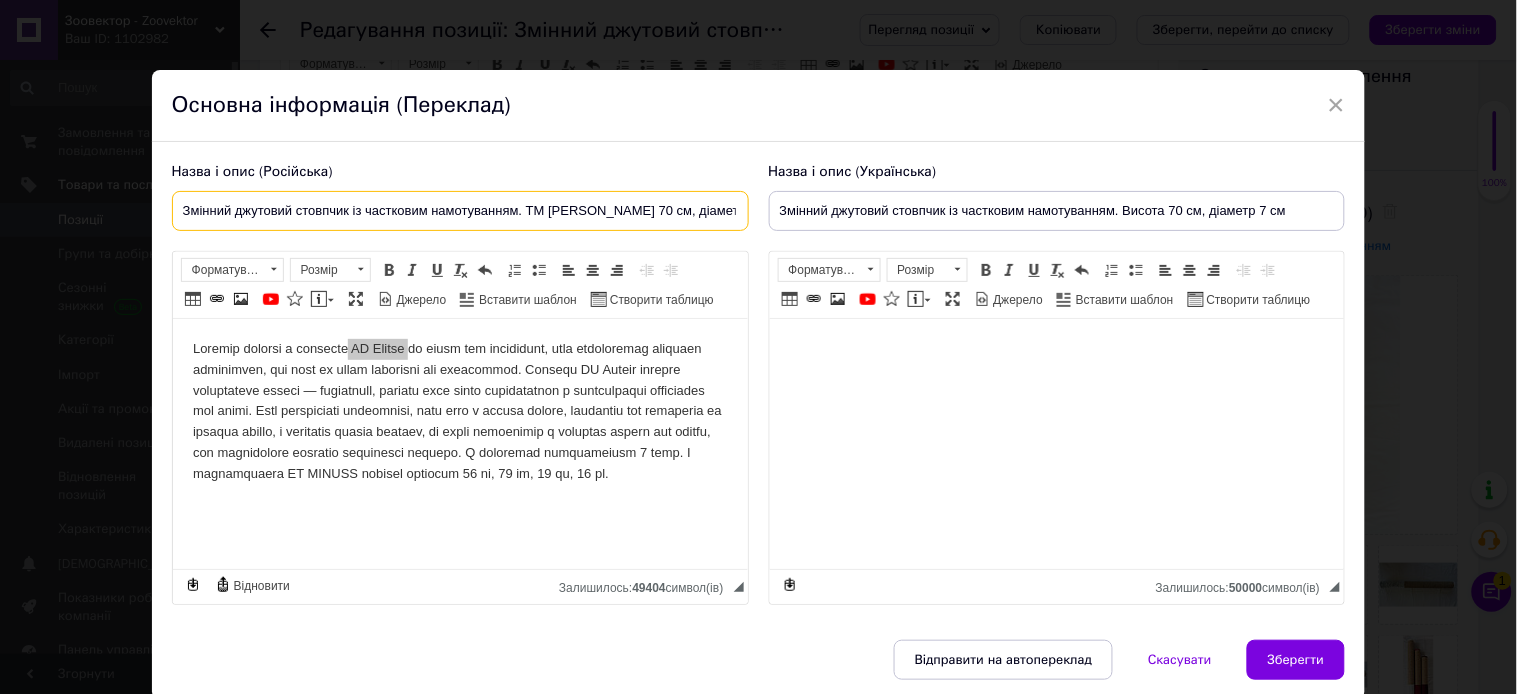 scroll, scrollTop: 0, scrollLeft: 27, axis: horizontal 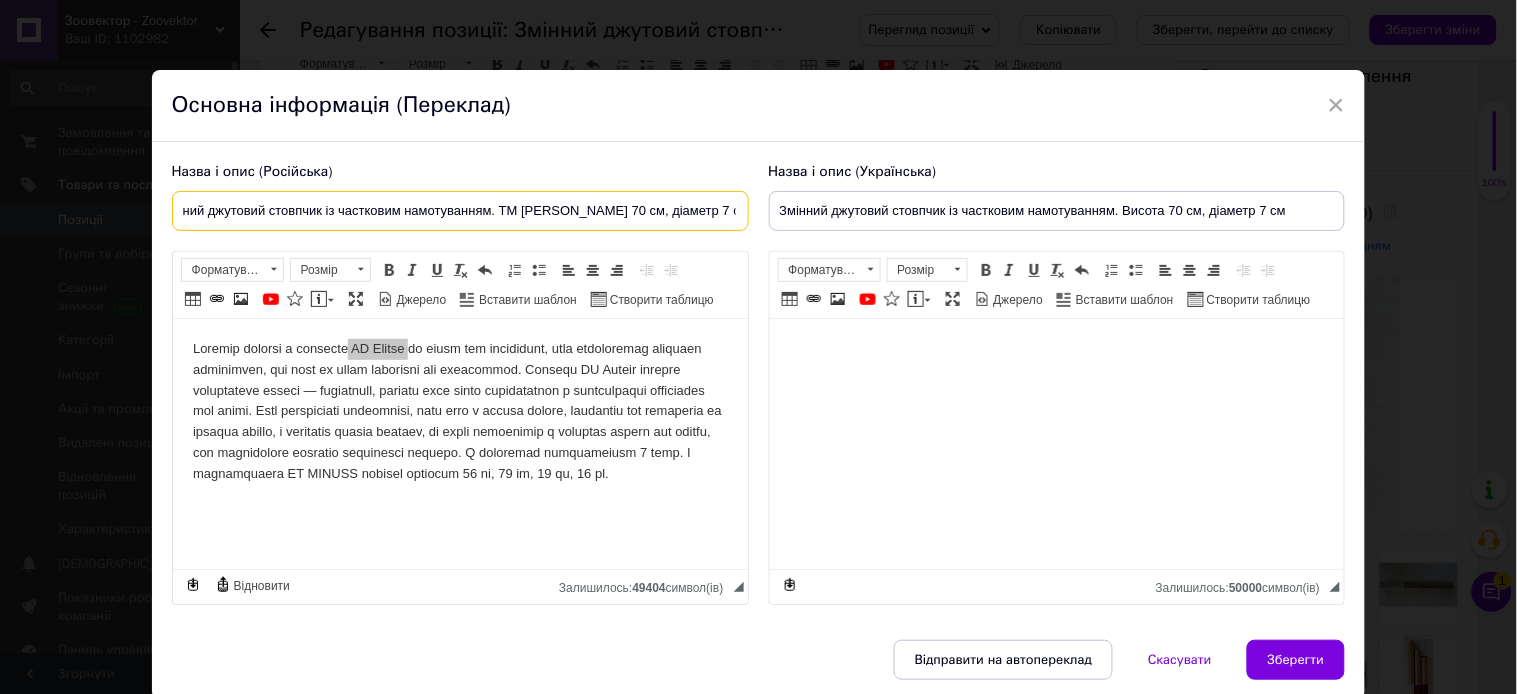 drag, startPoint x: 176, startPoint y: 212, endPoint x: 880, endPoint y: 196, distance: 704.1818 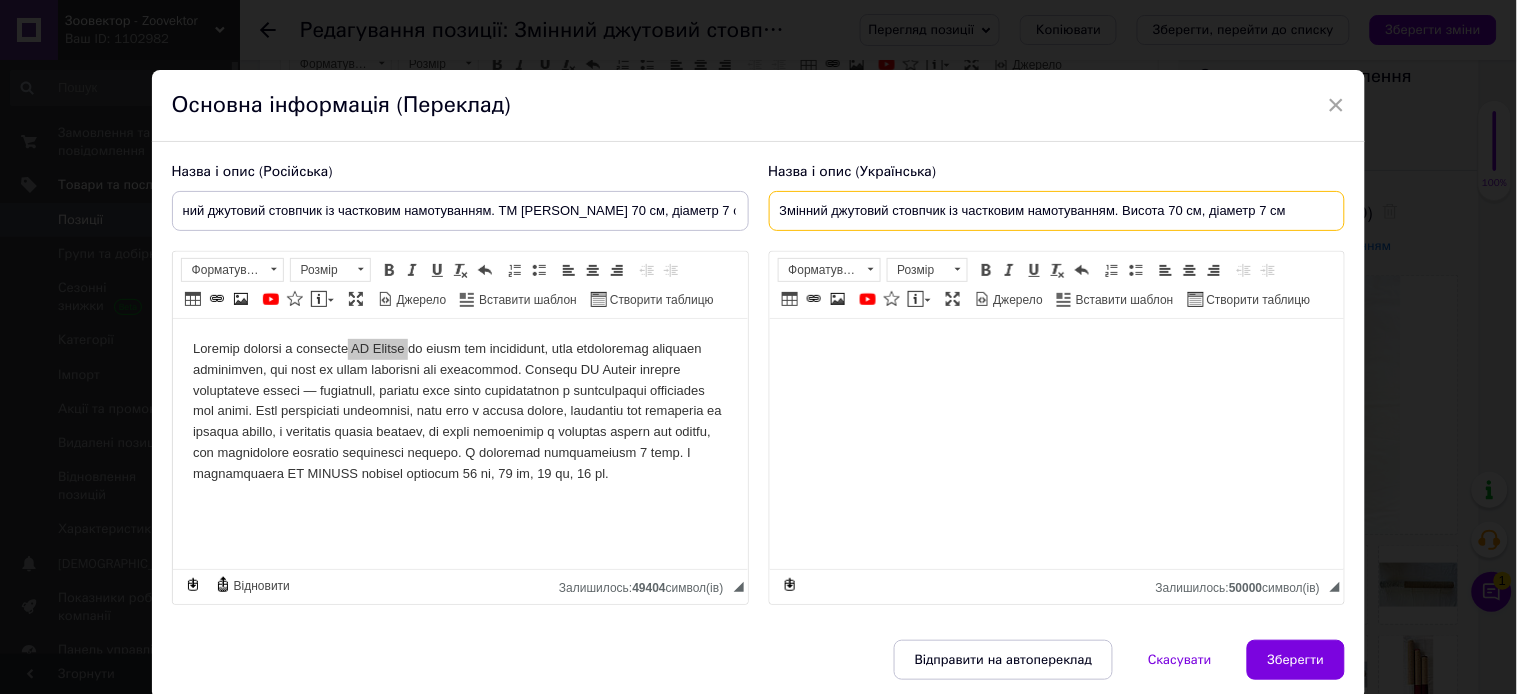 scroll, scrollTop: 0, scrollLeft: 0, axis: both 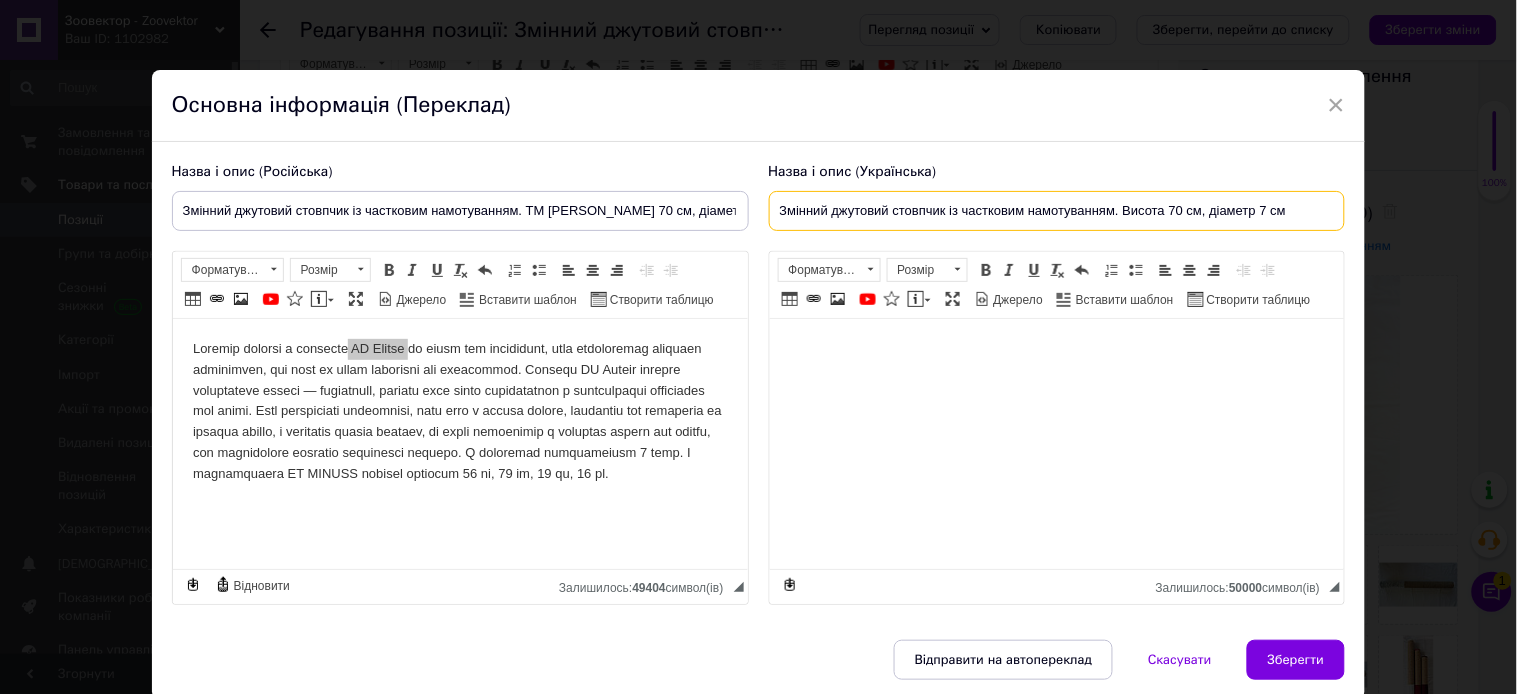 click on "Змінний джутовий стовпчик із частковим намотуванням. Висота 70 см, діаметр 7 см" at bounding box center (1057, 211) 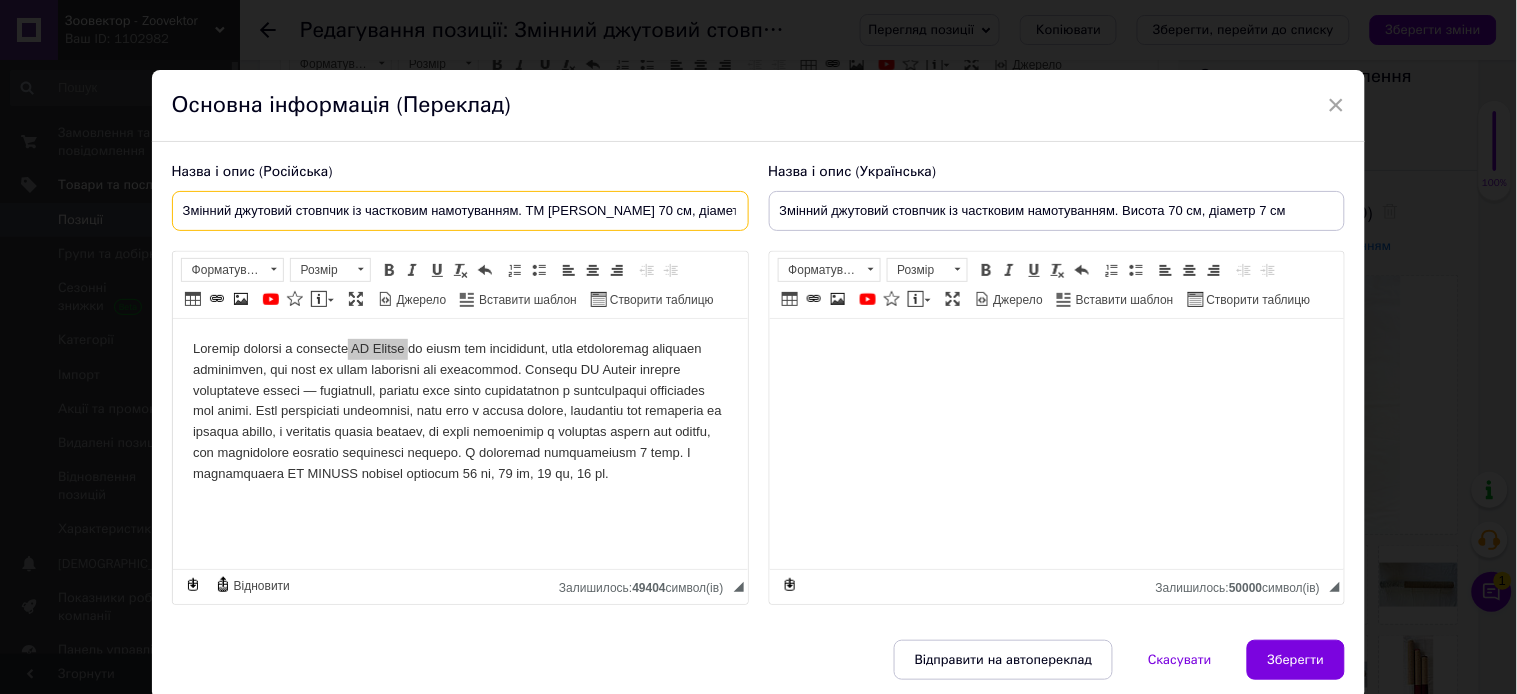 scroll, scrollTop: 0, scrollLeft: 27, axis: horizontal 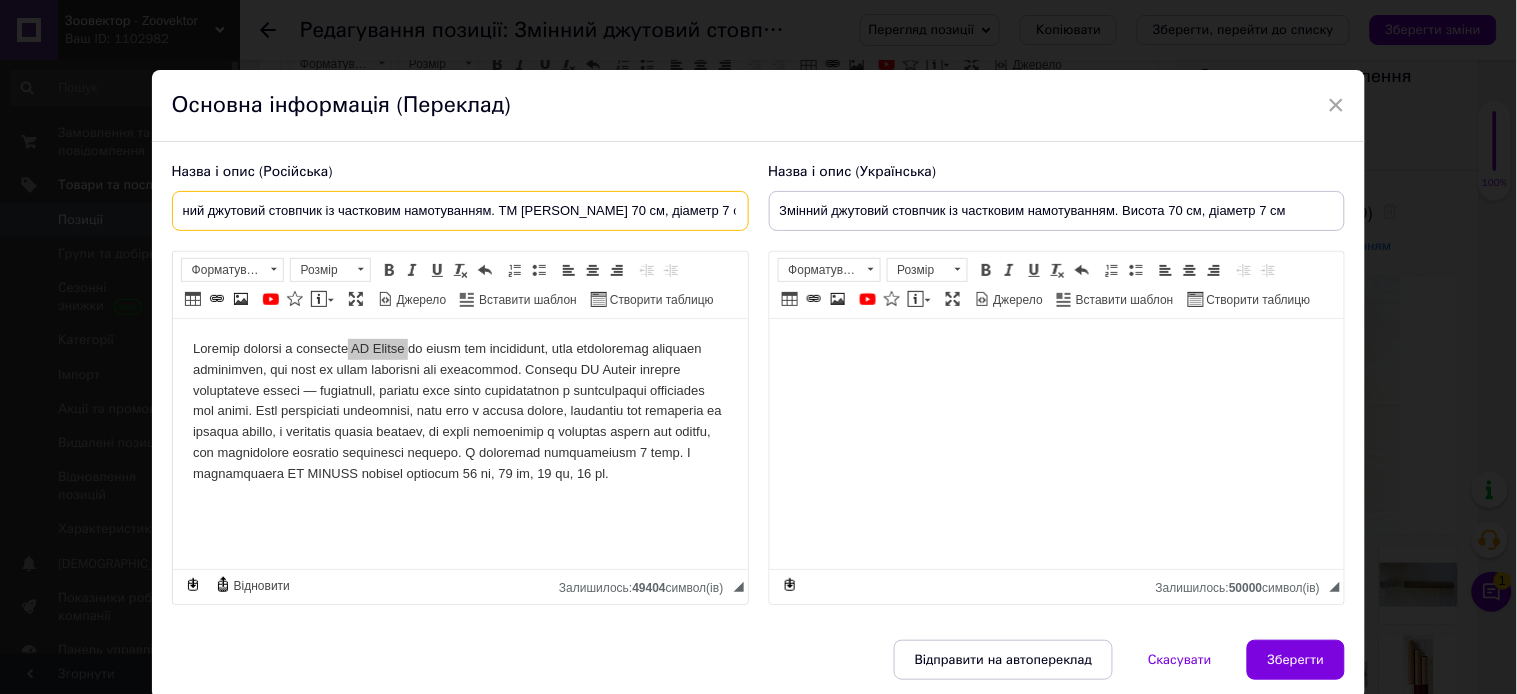 drag, startPoint x: 175, startPoint y: 208, endPoint x: 955, endPoint y: 212, distance: 780.01025 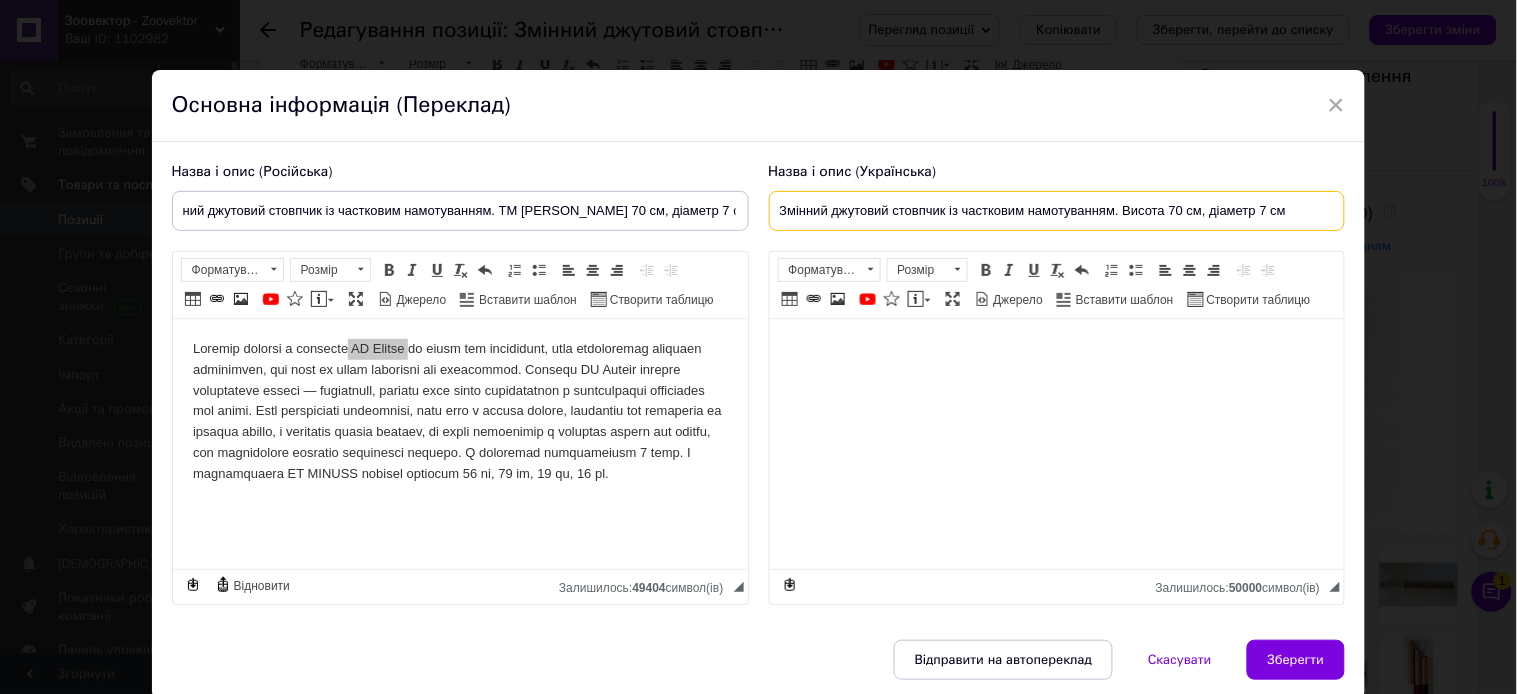 scroll, scrollTop: 0, scrollLeft: 0, axis: both 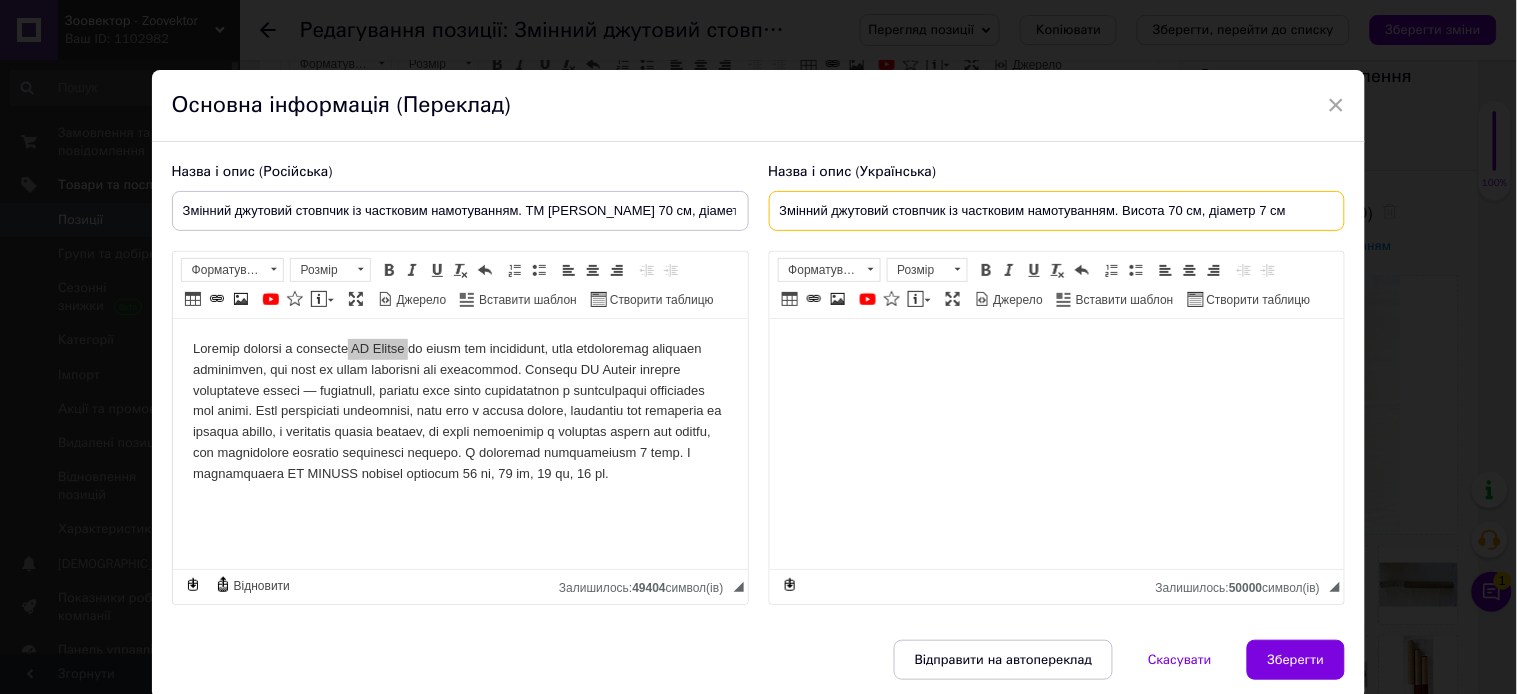 drag, startPoint x: 775, startPoint y: 212, endPoint x: 1516, endPoint y: 214, distance: 741.0027 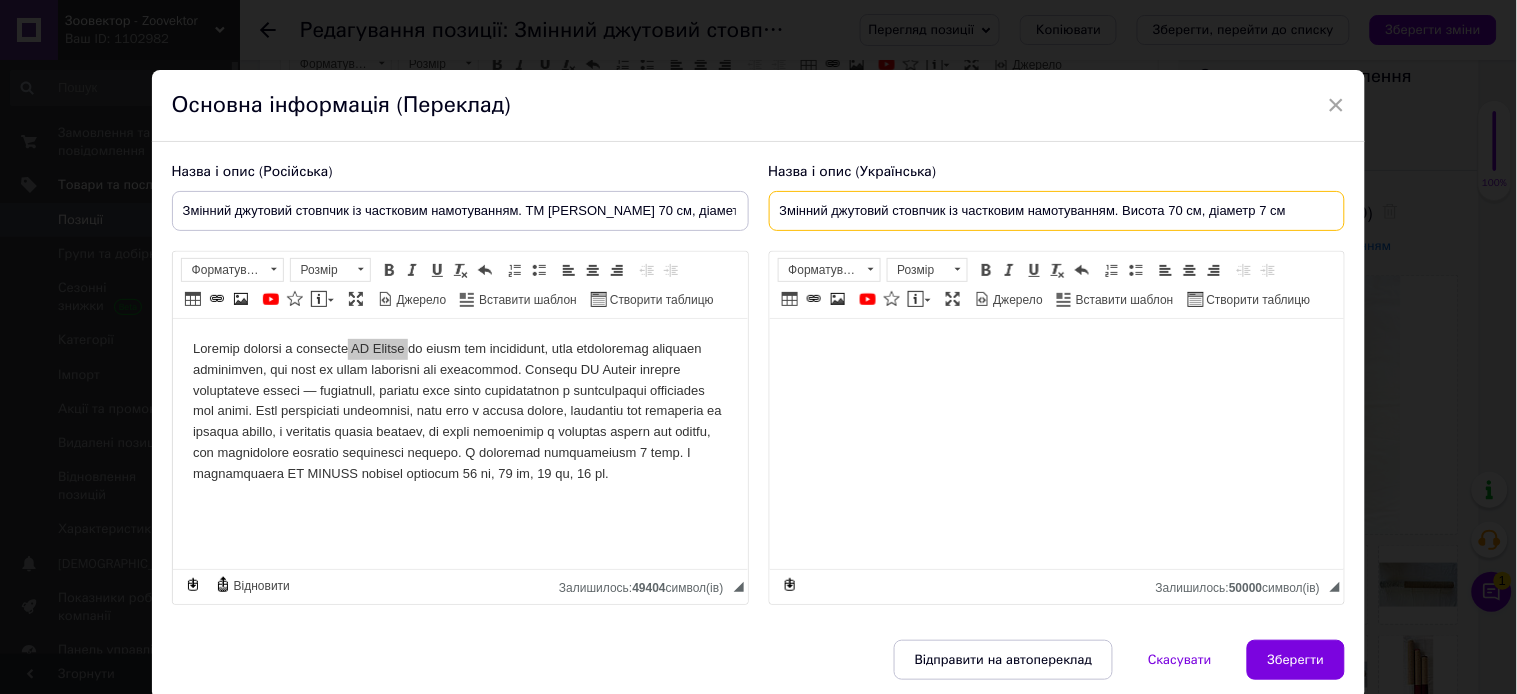 paste on "М Моника" 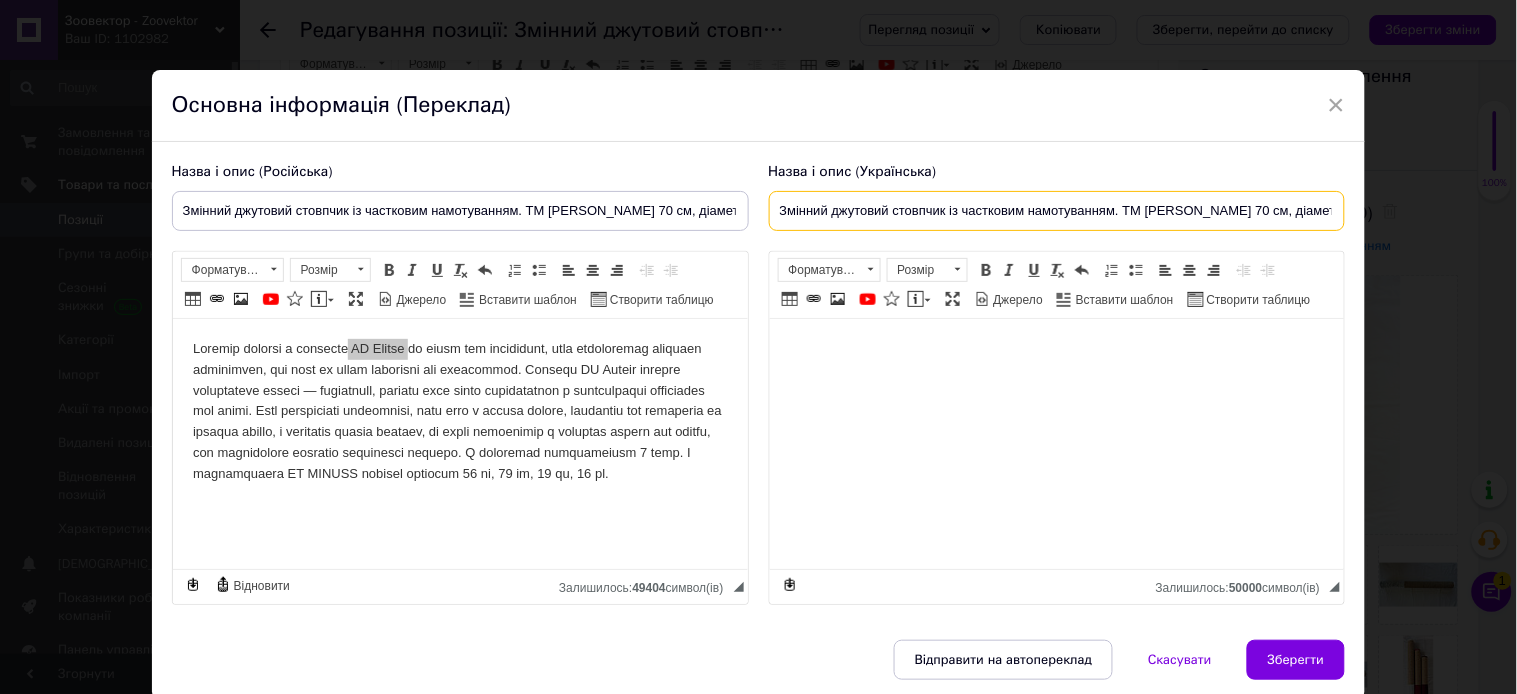 scroll, scrollTop: 0, scrollLeft: 27, axis: horizontal 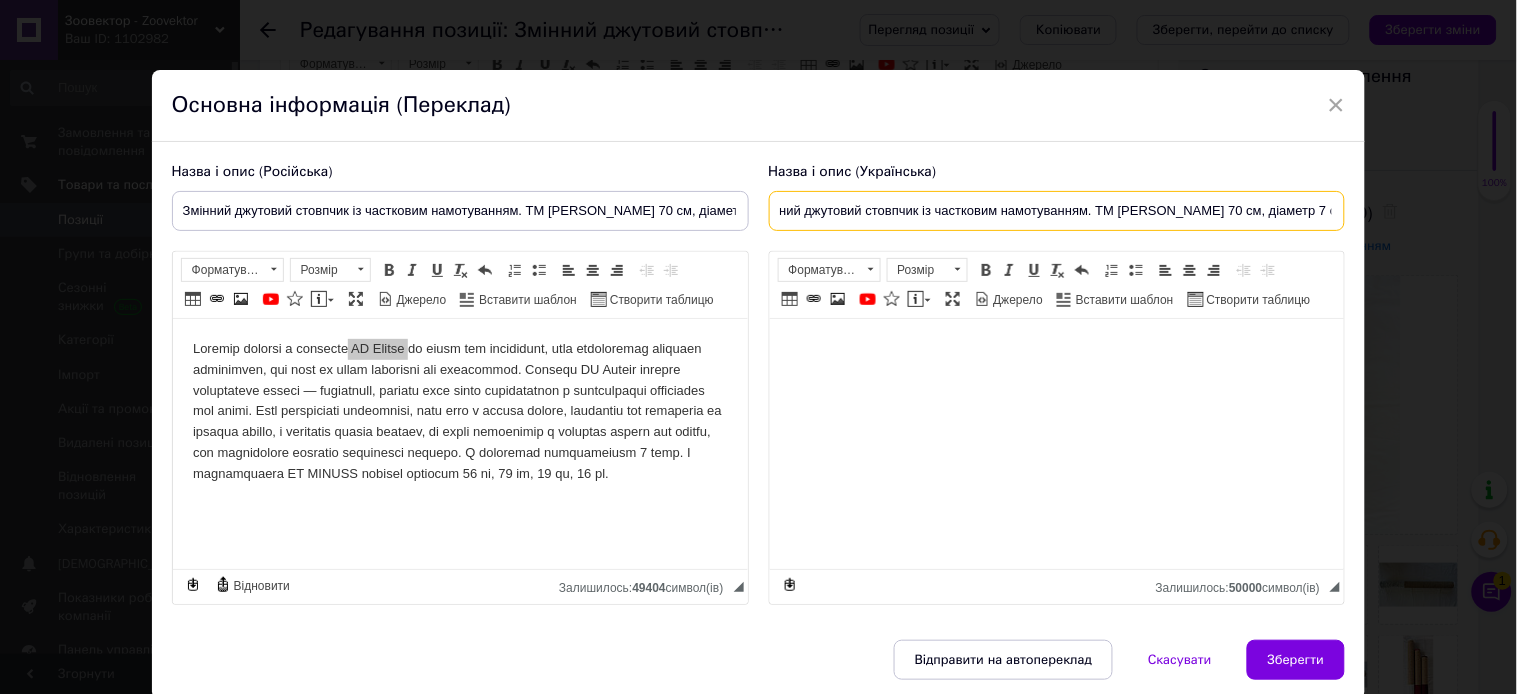 type on "Змінний джутовий стовпчик із частковим намотуванням. ТМ [PERSON_NAME] 70 см, діаметр 7 см" 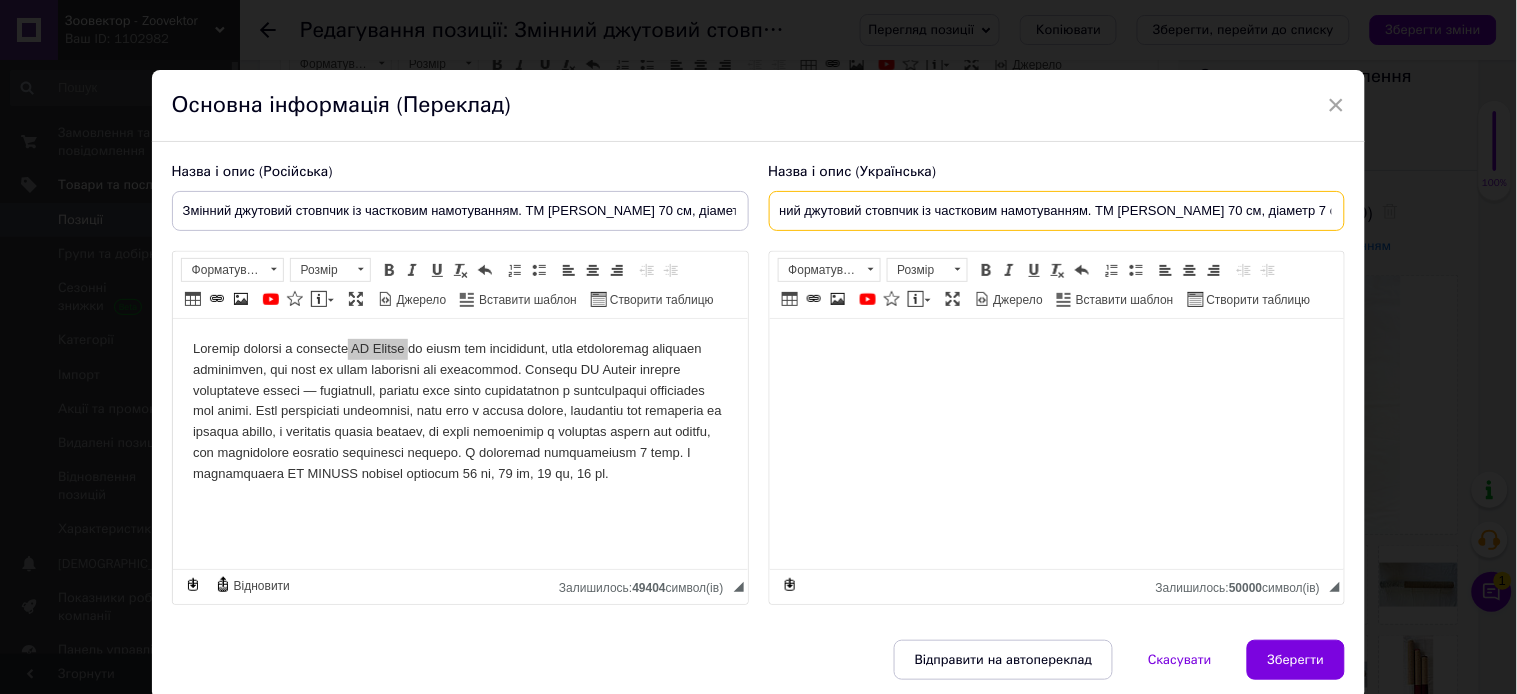 scroll, scrollTop: 0, scrollLeft: 0, axis: both 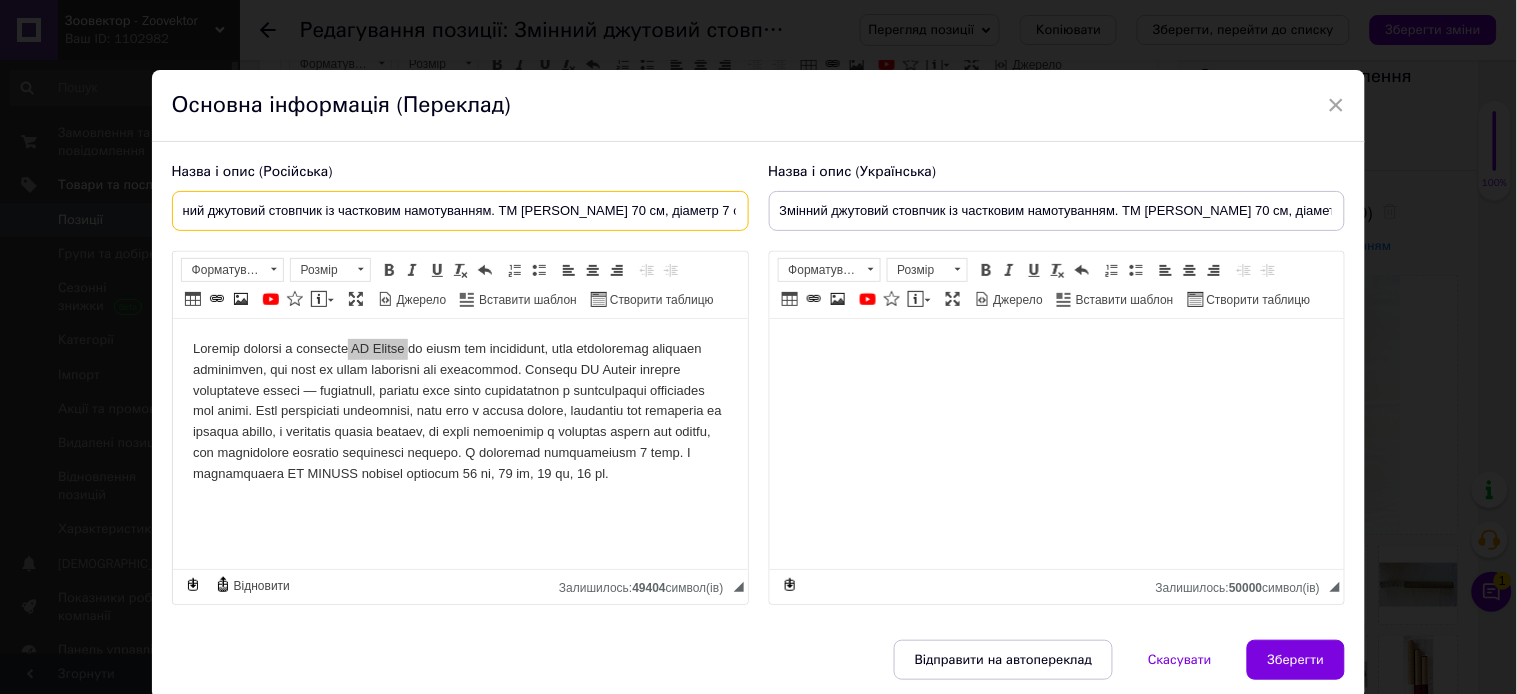 drag, startPoint x: 174, startPoint y: 210, endPoint x: 1400, endPoint y: 211, distance: 1226.0004 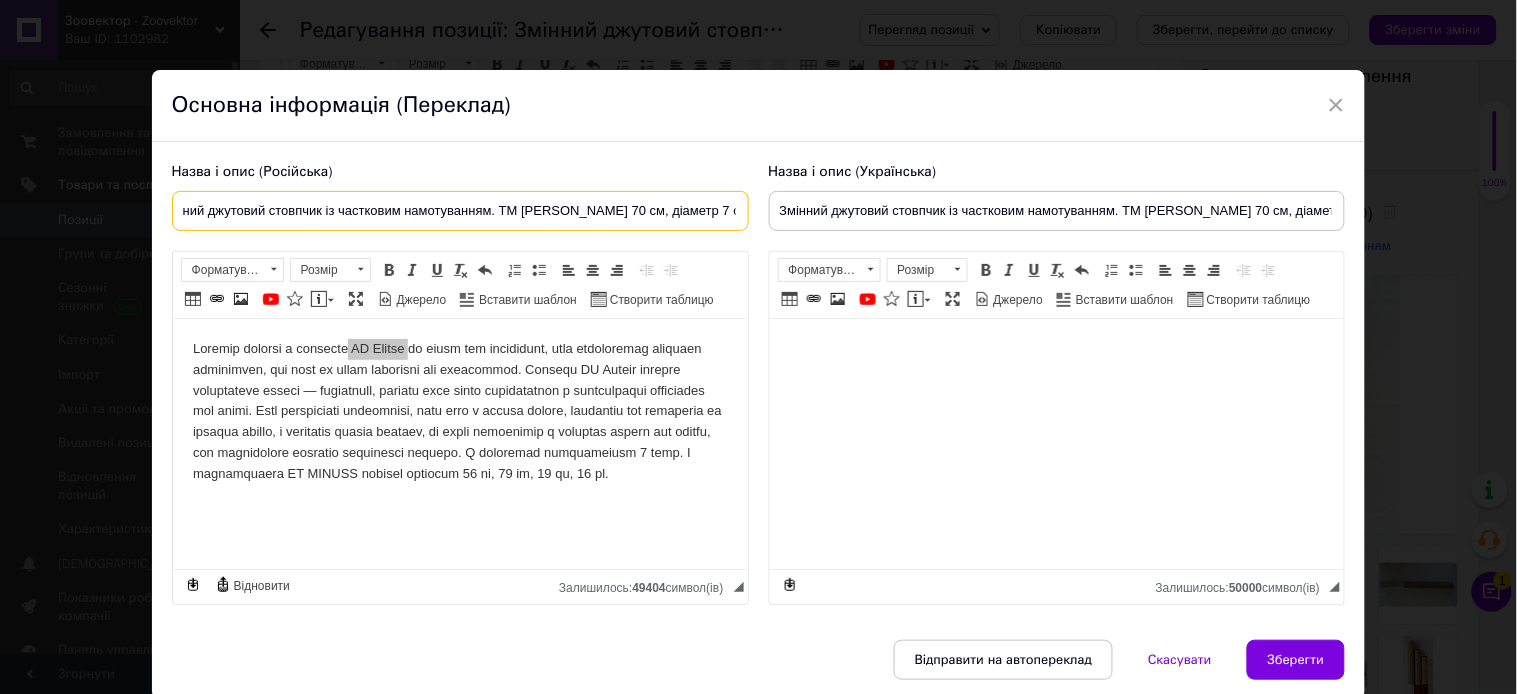 paste on "менный джутовый столбик с частичной намоткой. ТМ Моника Высота 70 см, ди" 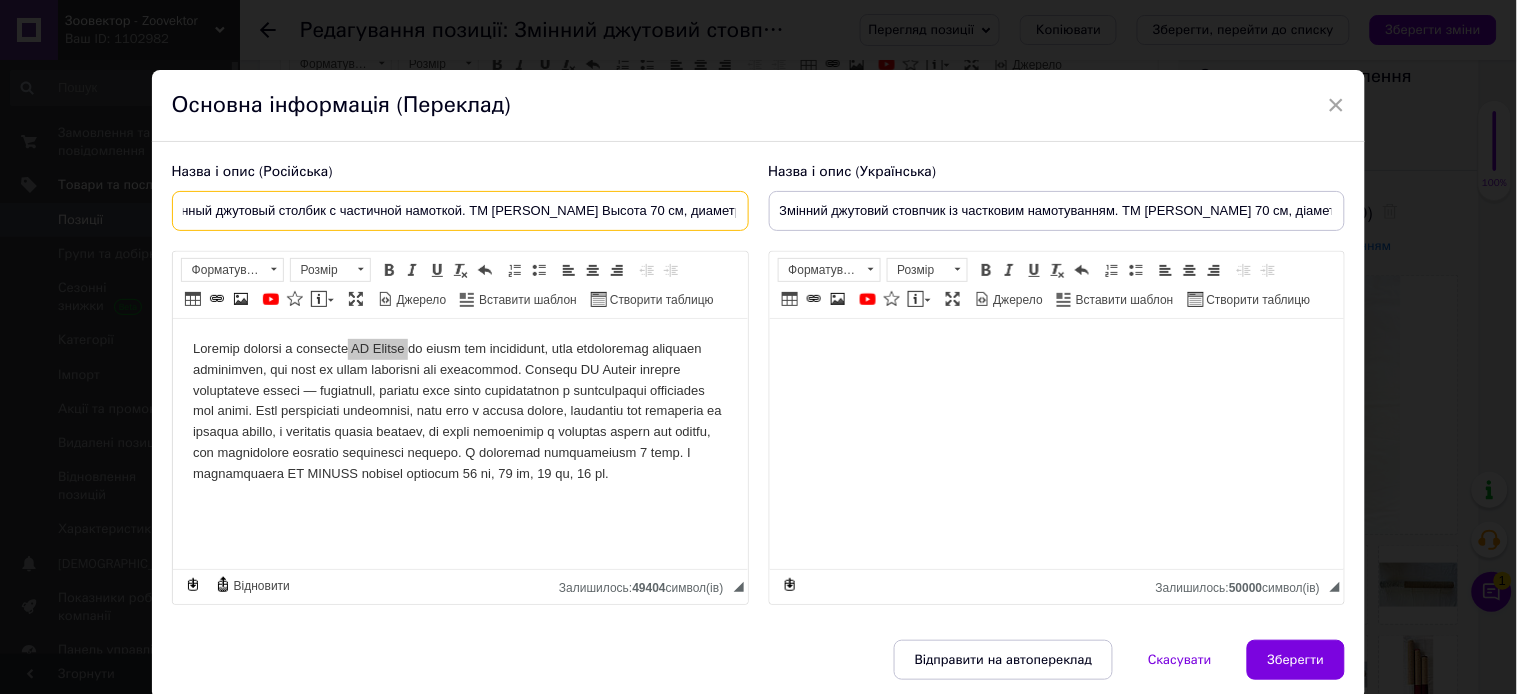 scroll, scrollTop: 0, scrollLeft: 4, axis: horizontal 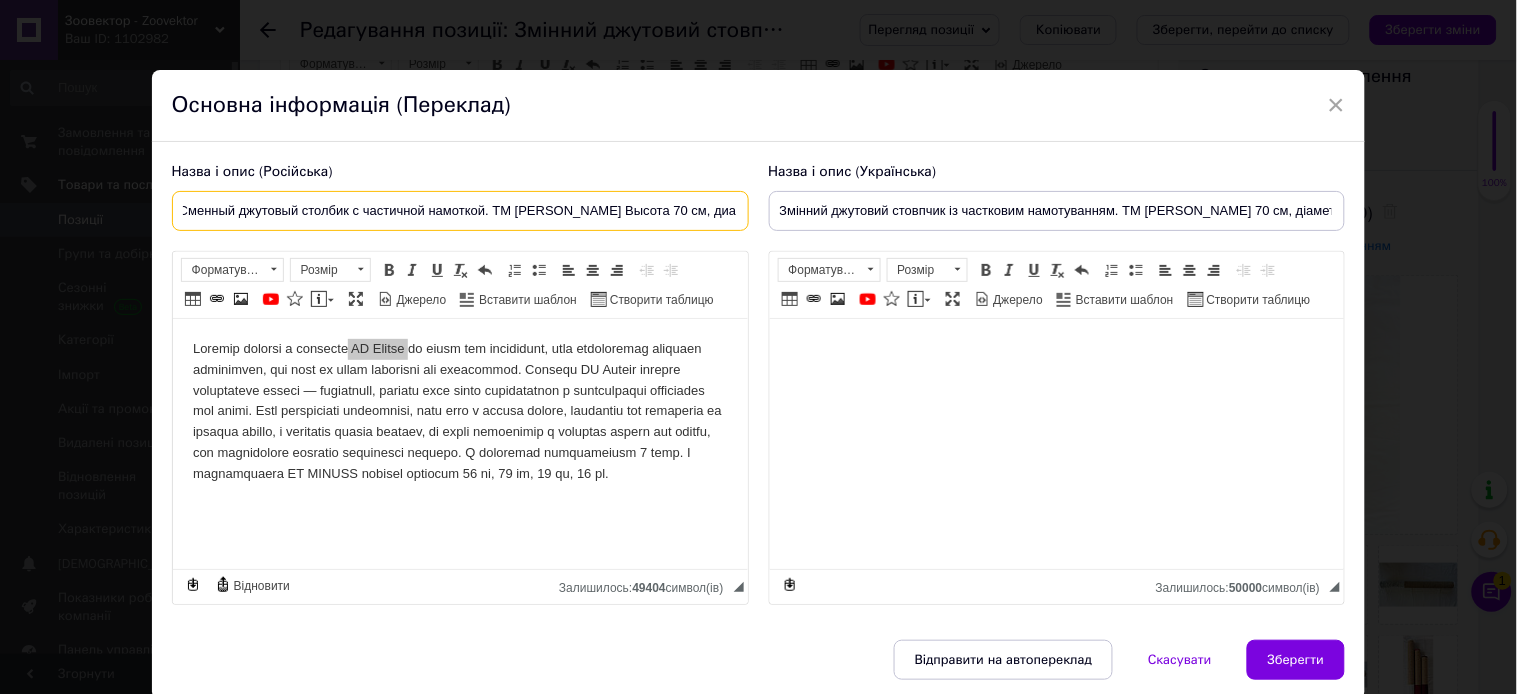 type on "Сменный джутовый столбик с частичной намоткой. ТМ [PERSON_NAME] Высота 70 см, диаметр 7 см" 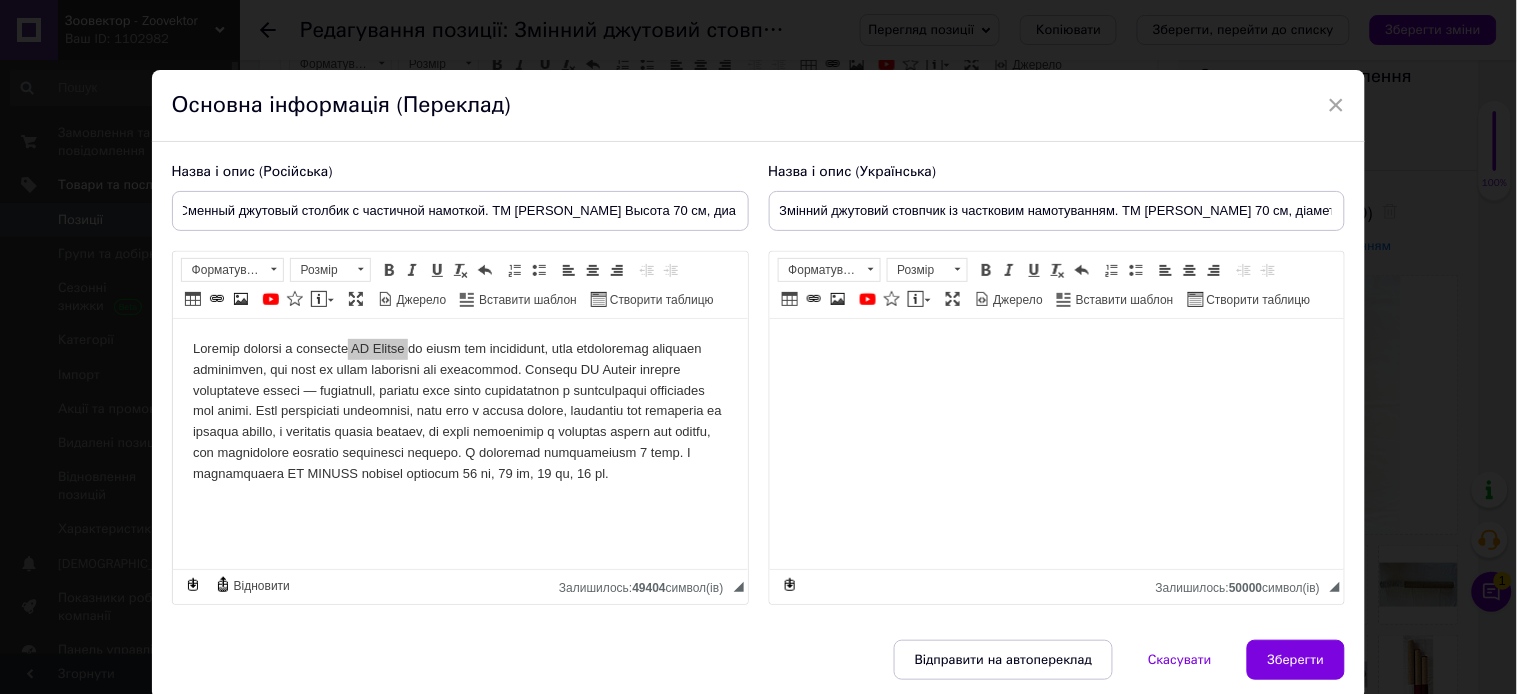 click at bounding box center [1056, 349] 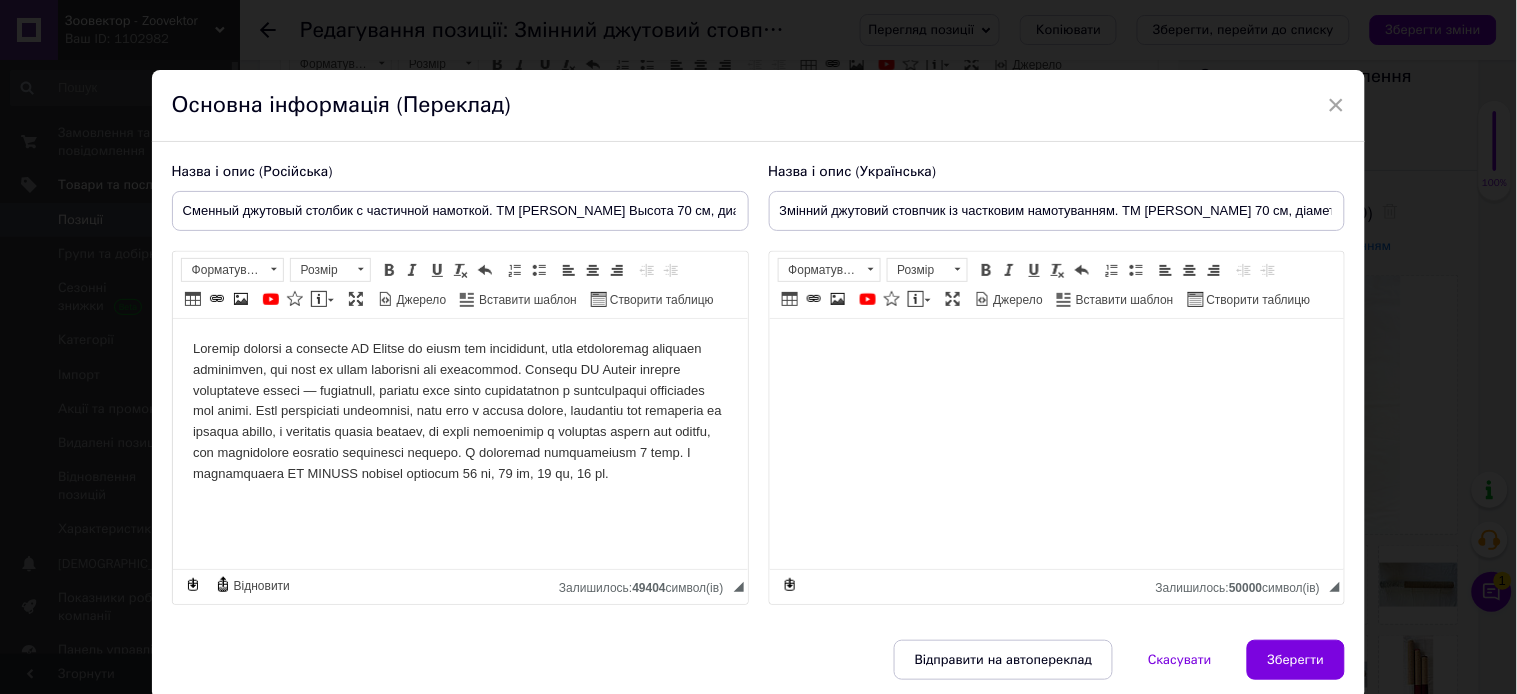 click at bounding box center [459, 412] 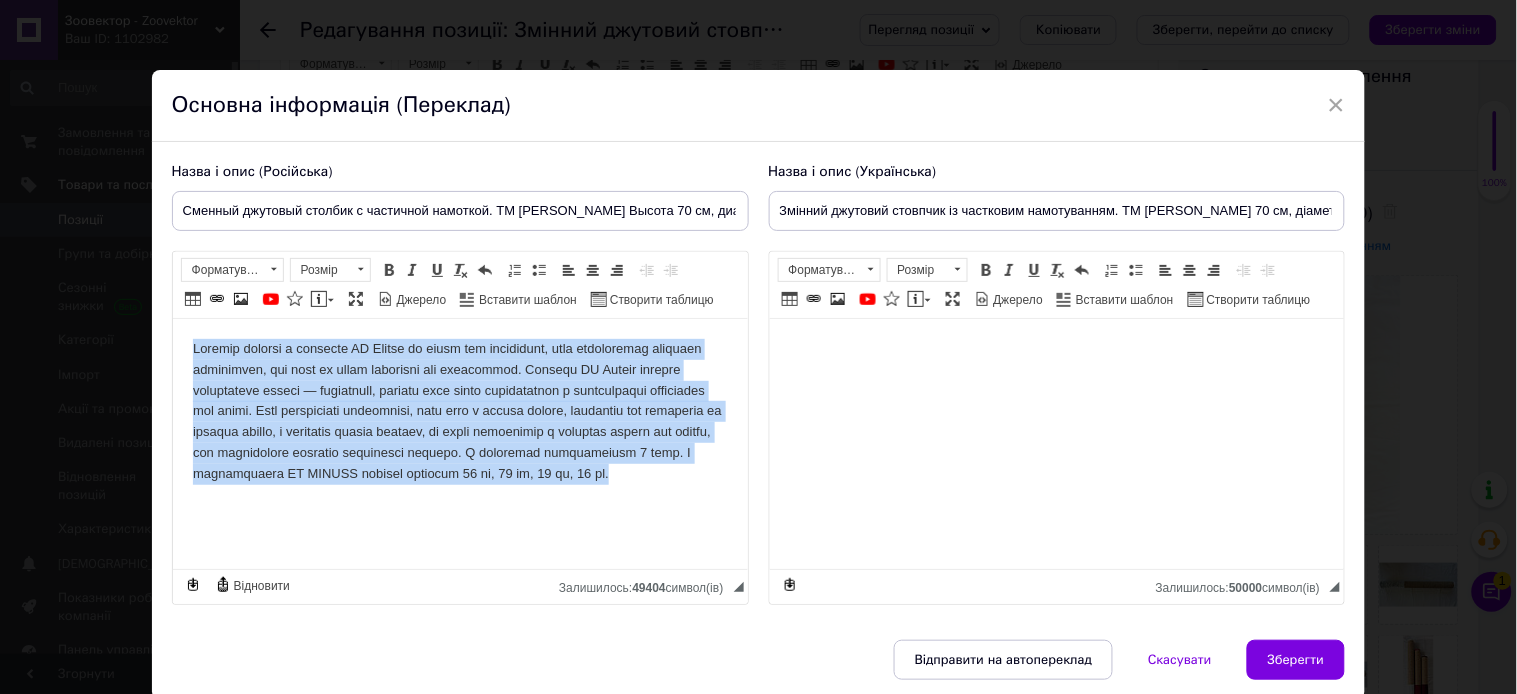 drag, startPoint x: 241, startPoint y: 348, endPoint x: 528, endPoint y: 404, distance: 292.41238 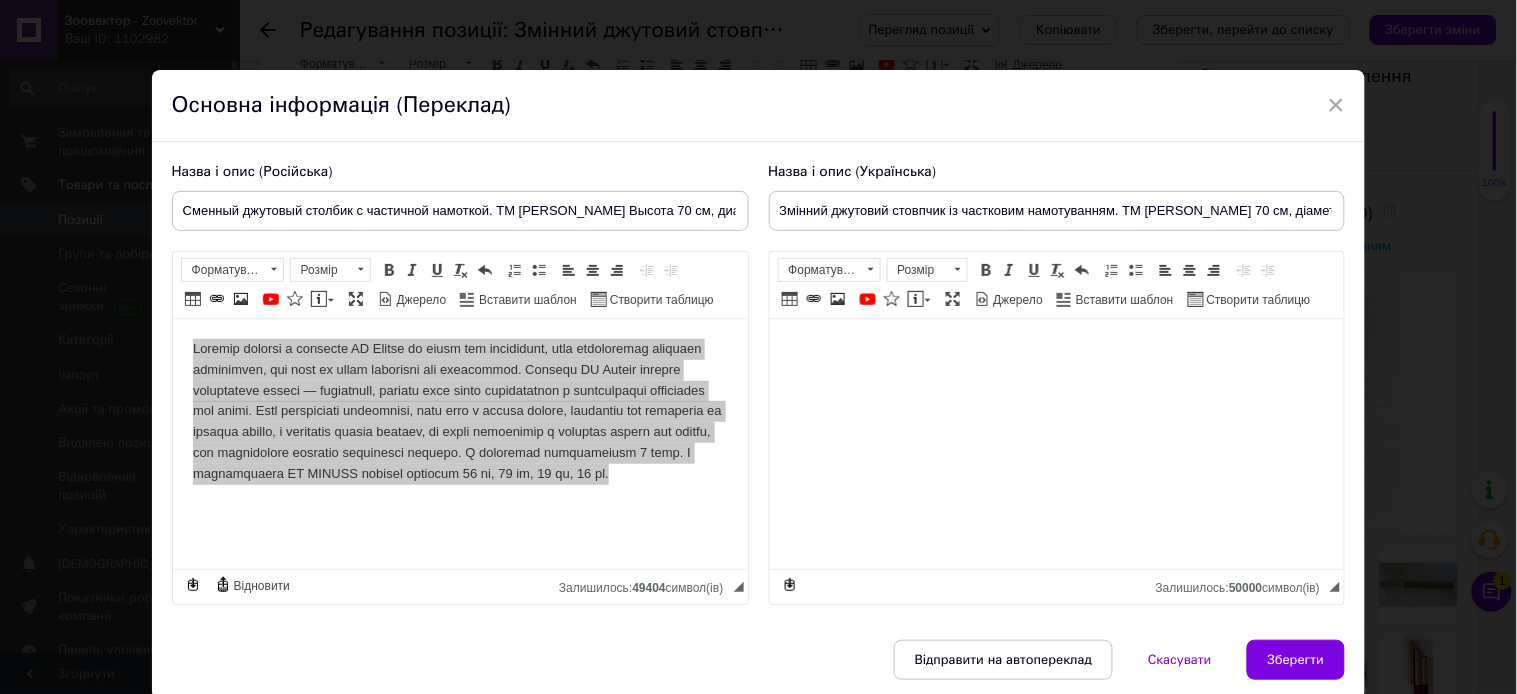click at bounding box center [1056, 349] 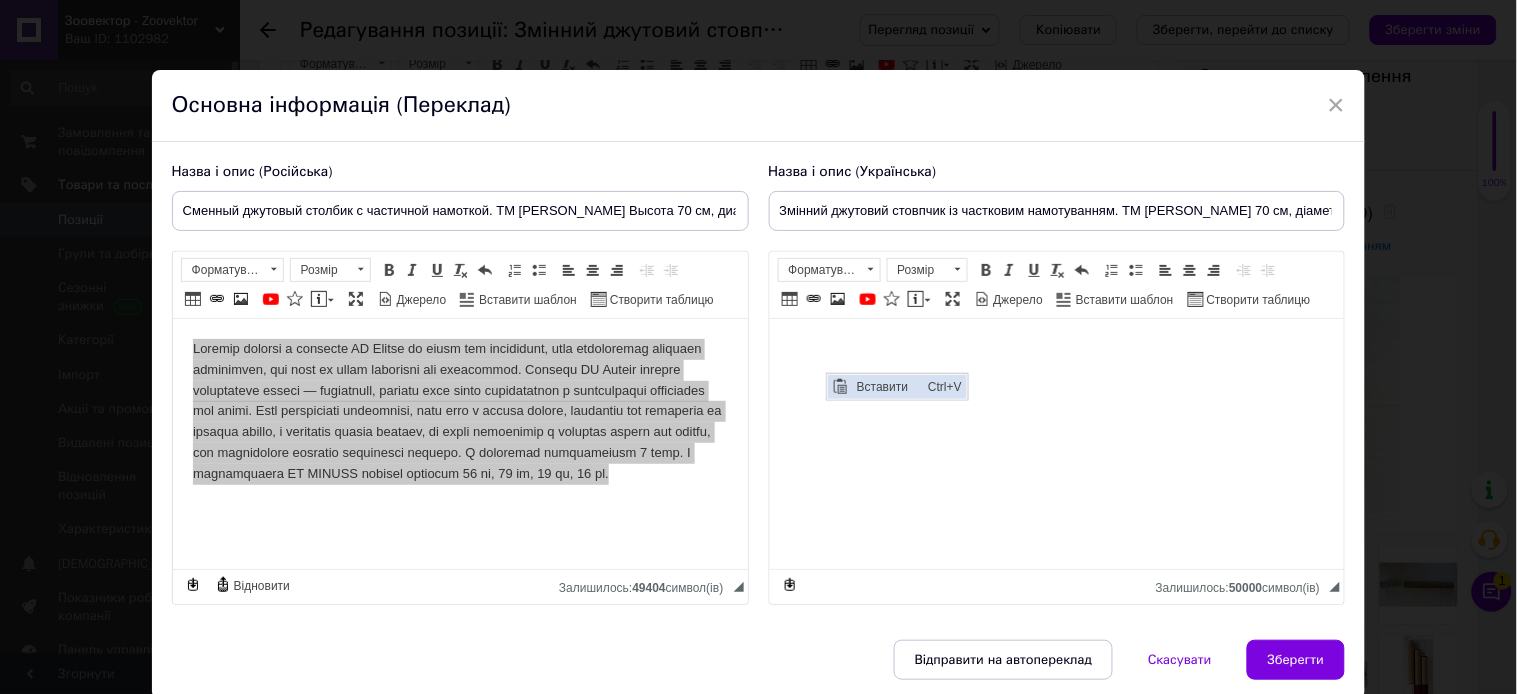 click on "Вставити" at bounding box center (886, 386) 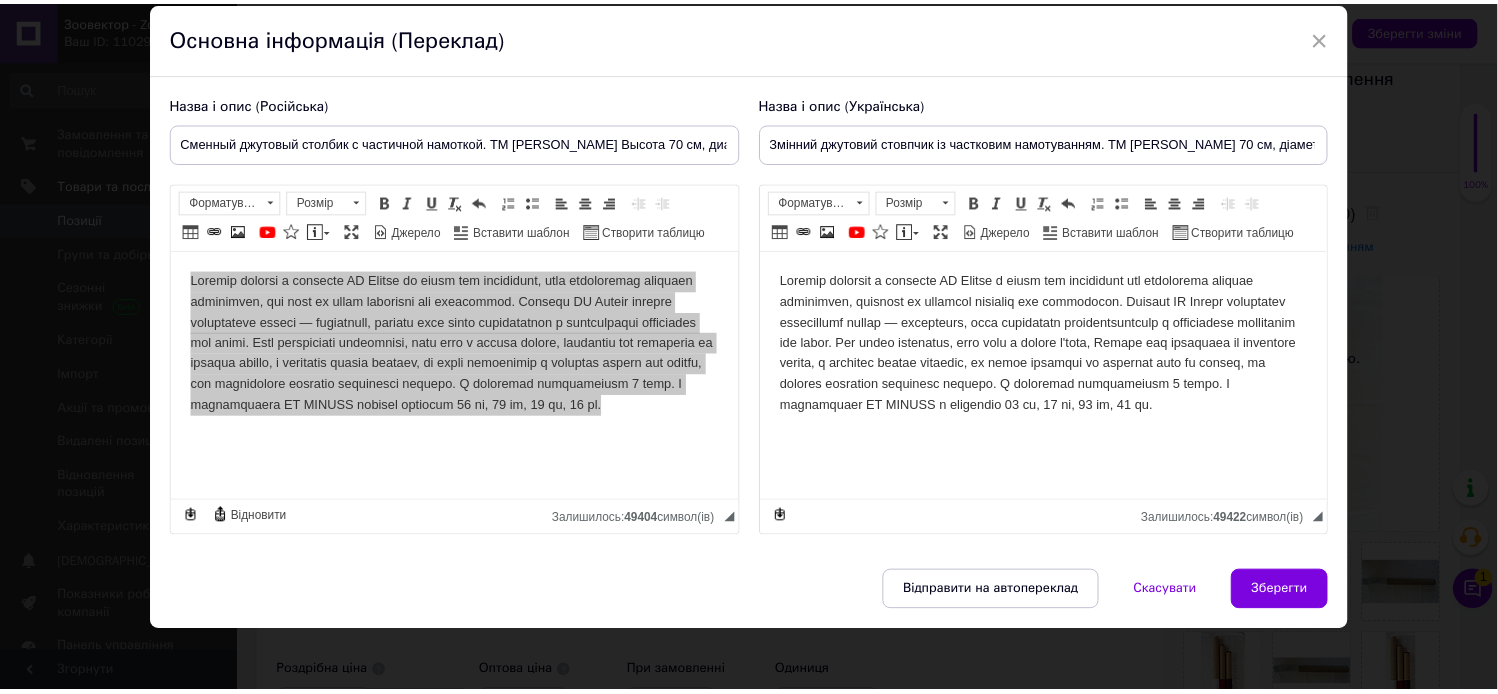 scroll, scrollTop: 106, scrollLeft: 0, axis: vertical 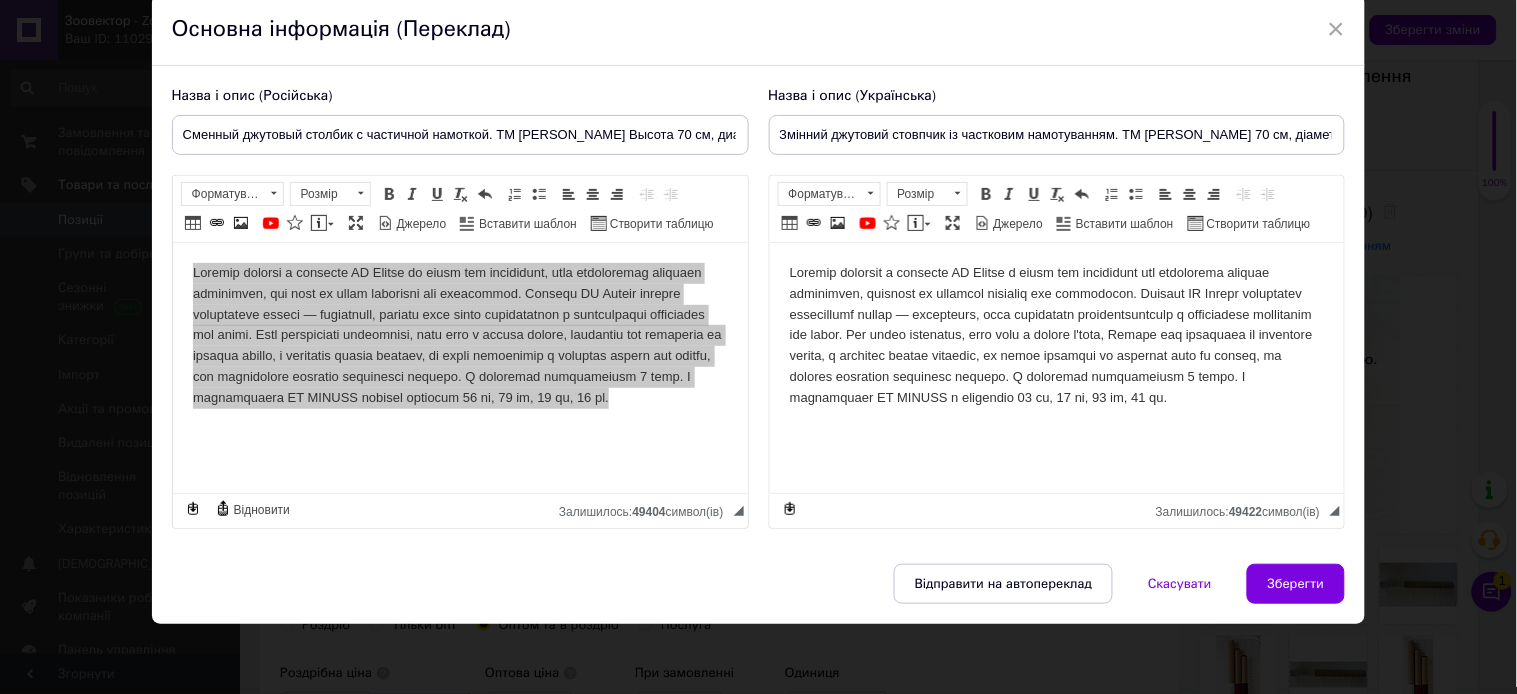 drag, startPoint x: 1285, startPoint y: 594, endPoint x: 624, endPoint y: 367, distance: 698.89197 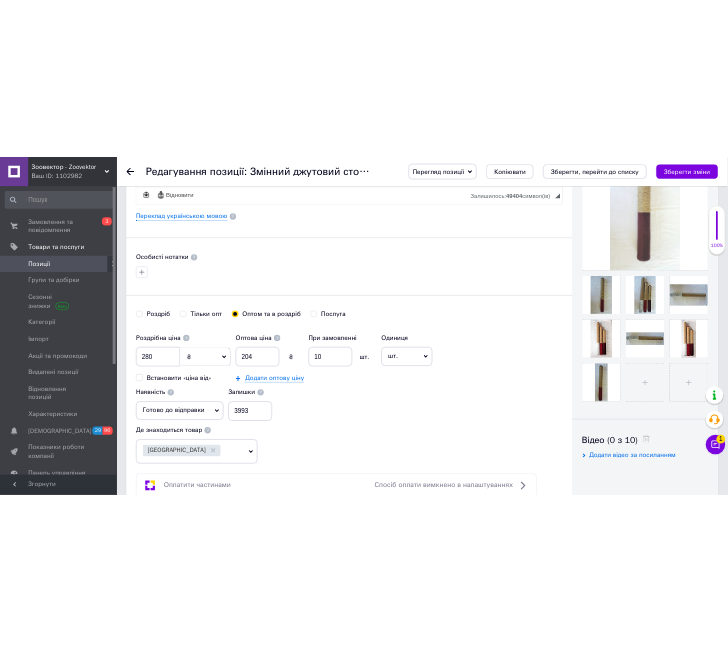 scroll, scrollTop: 555, scrollLeft: 0, axis: vertical 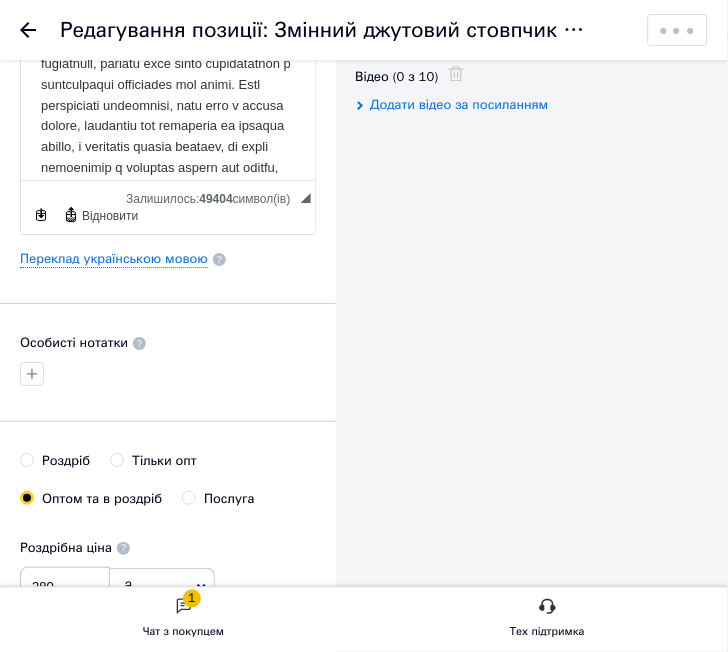 click on "Видимість опубліковано чернетка прихований Створення та оновлення Створено:  22:09 19.08.2022 Оновлено:  09:00 06.06.2025 Зображення (8 з 10) Додати фото за посиланням Відео (0 з 10) Додати відео за посиланням" at bounding box center (801, 413) 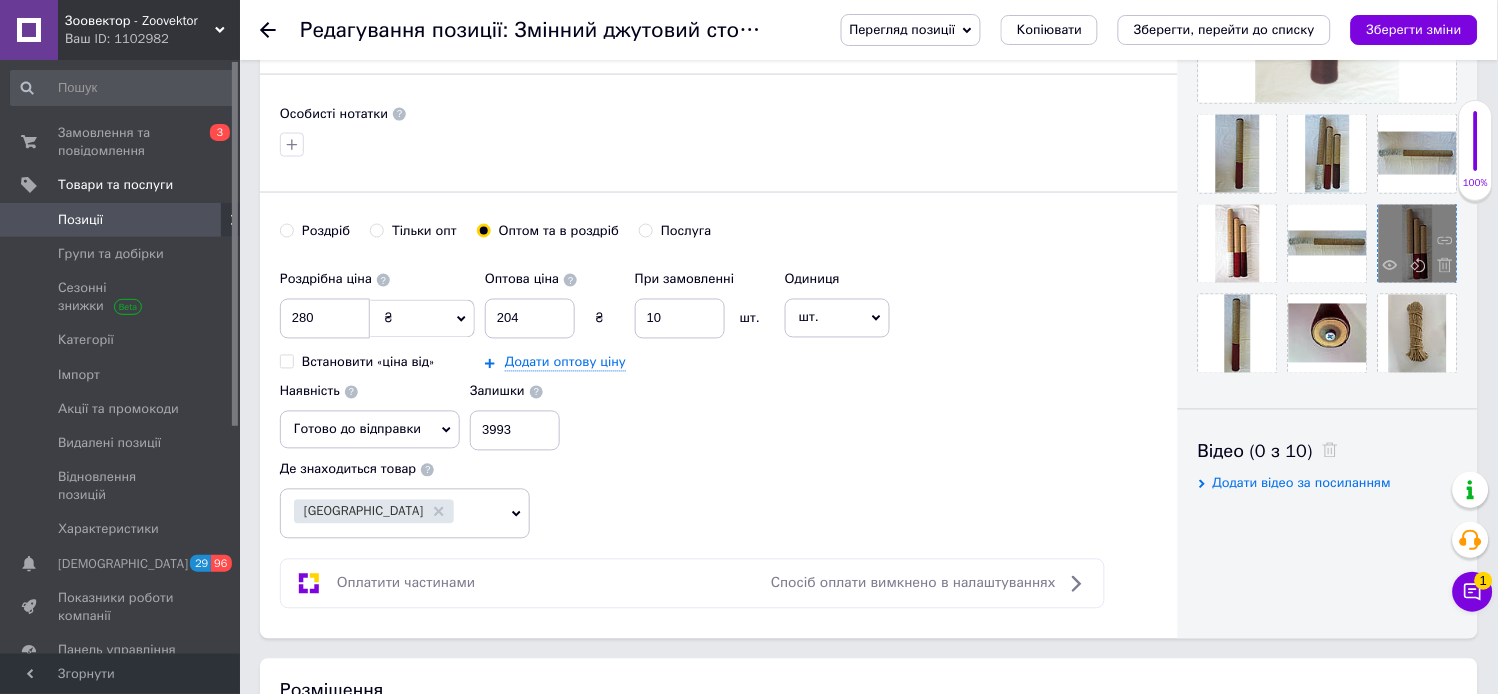 scroll, scrollTop: 444, scrollLeft: 0, axis: vertical 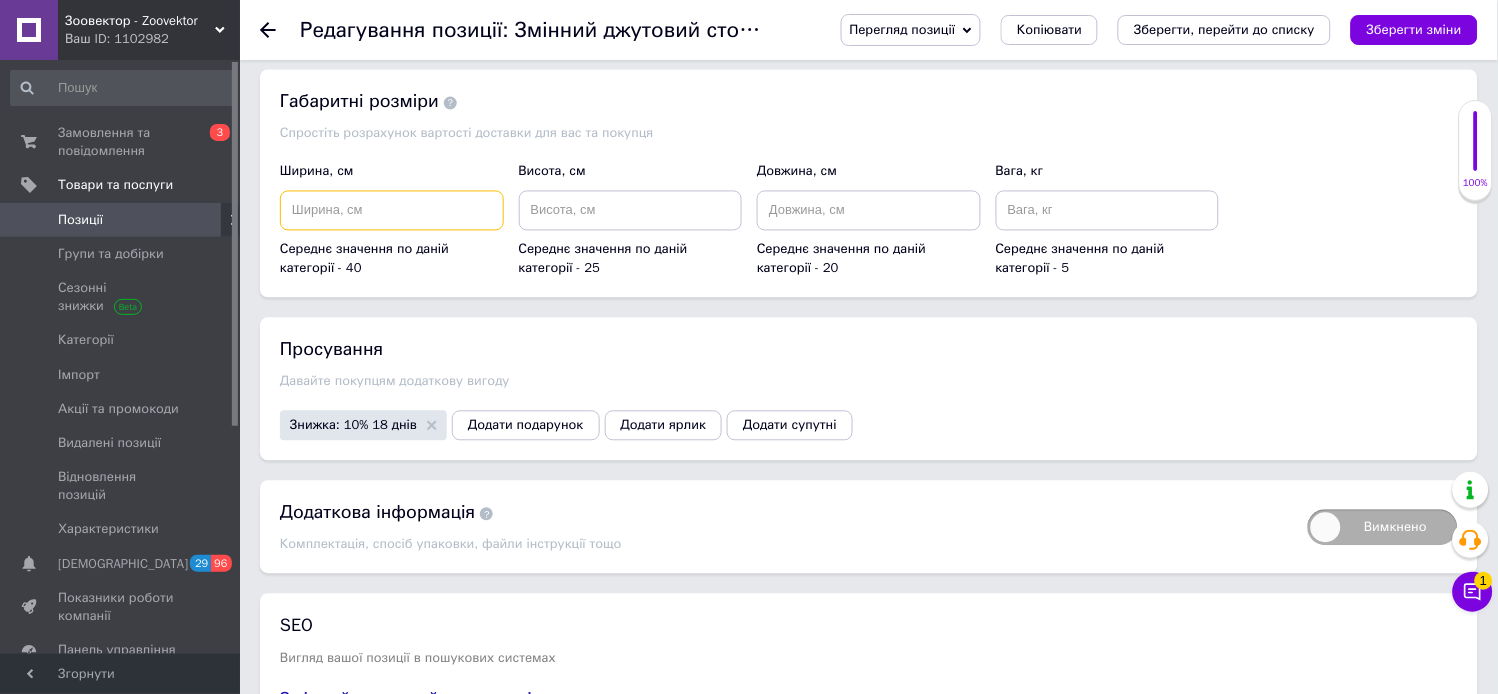 click at bounding box center (392, 211) 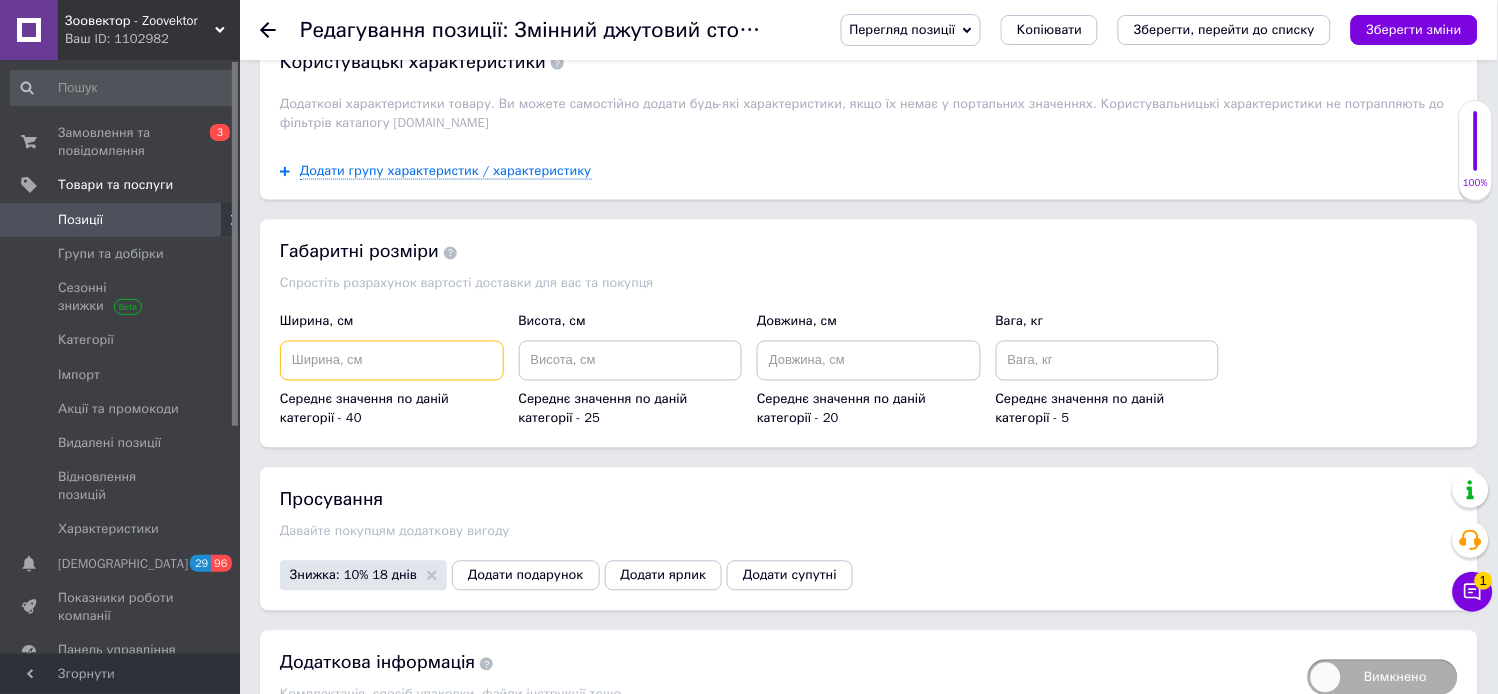 scroll, scrollTop: 2333, scrollLeft: 0, axis: vertical 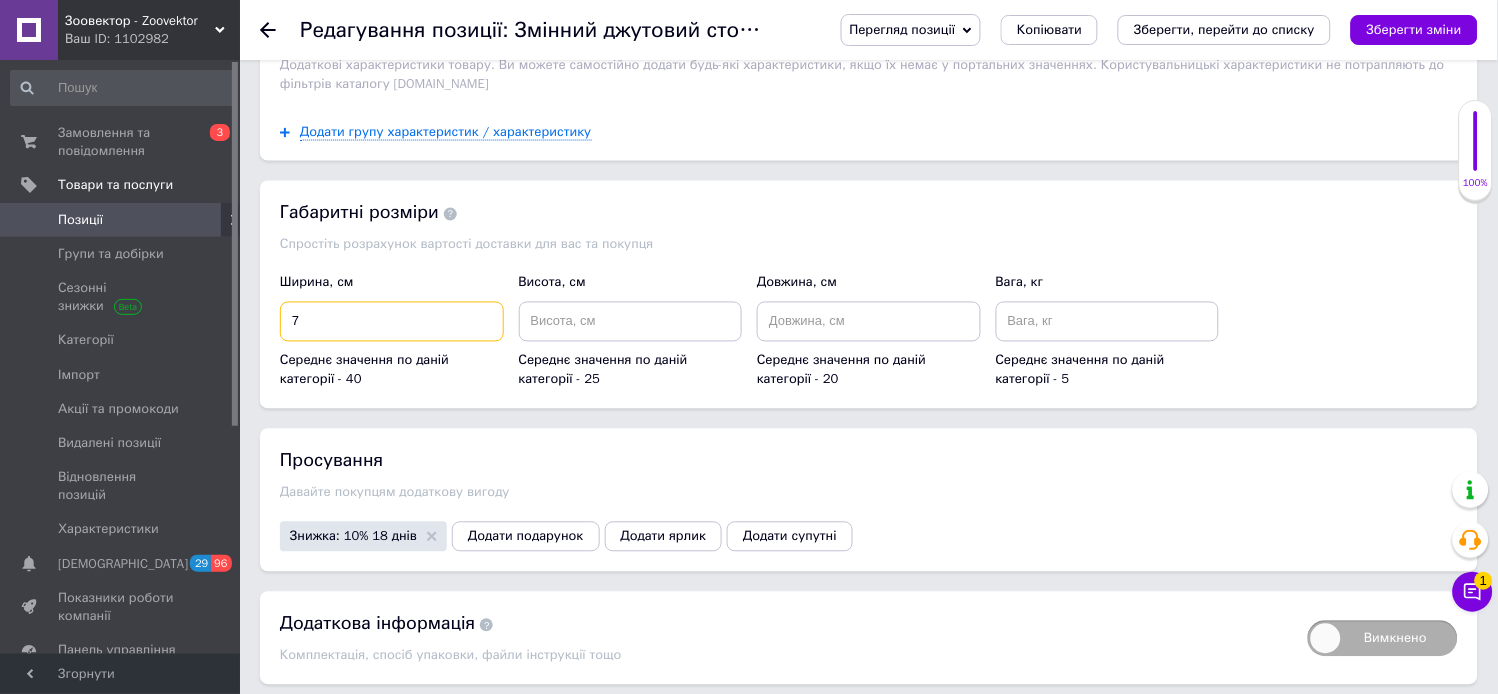 type on "7" 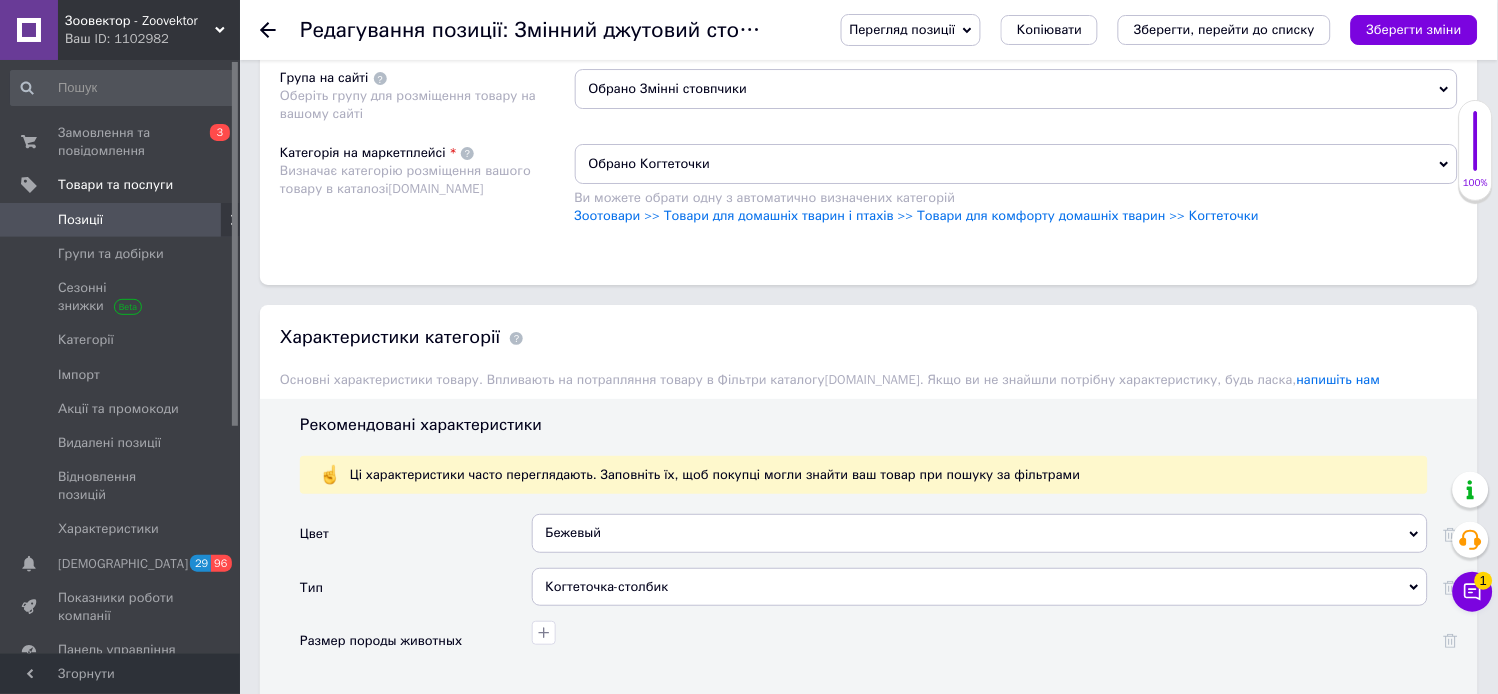 scroll, scrollTop: 2222, scrollLeft: 0, axis: vertical 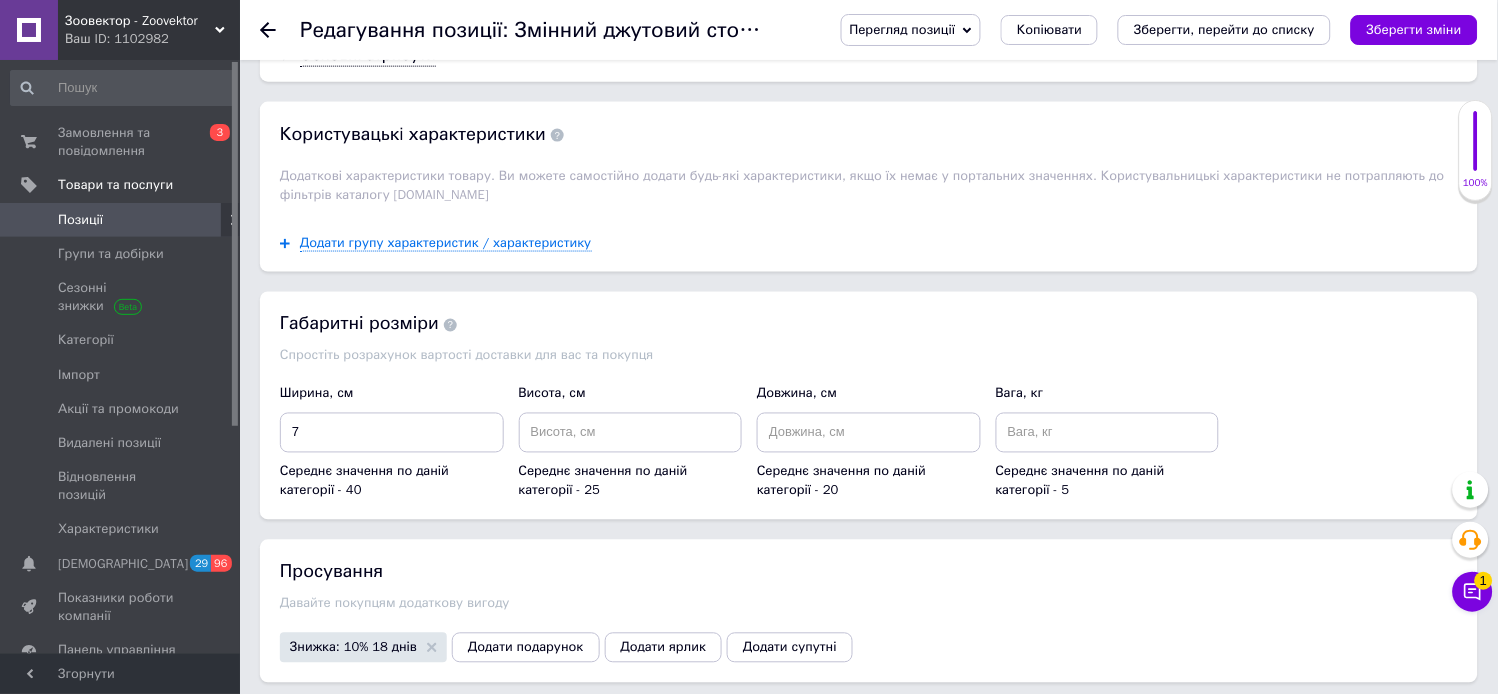click on "Габаритні розміри Спростіть розрахунок вартості доставки для вас та покупця Ширина, см 7 Середнє значення по даній категорії - 40 Висота, см Середнє значення по даній категорії - 25 Довжина, см Середнє значення по даній категорії - 20 Вага, кг Середнє значення по даній категорії - 5" at bounding box center (869, 406) 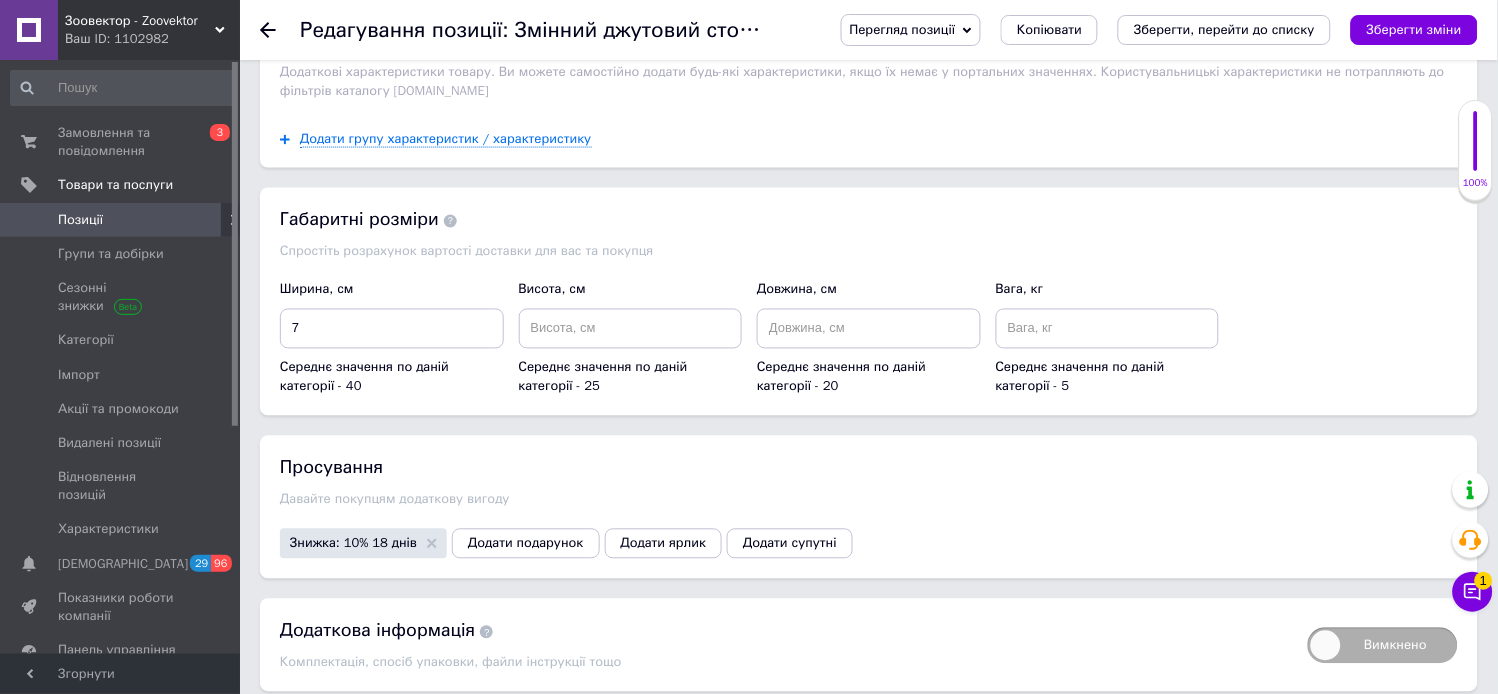 scroll, scrollTop: 2333, scrollLeft: 0, axis: vertical 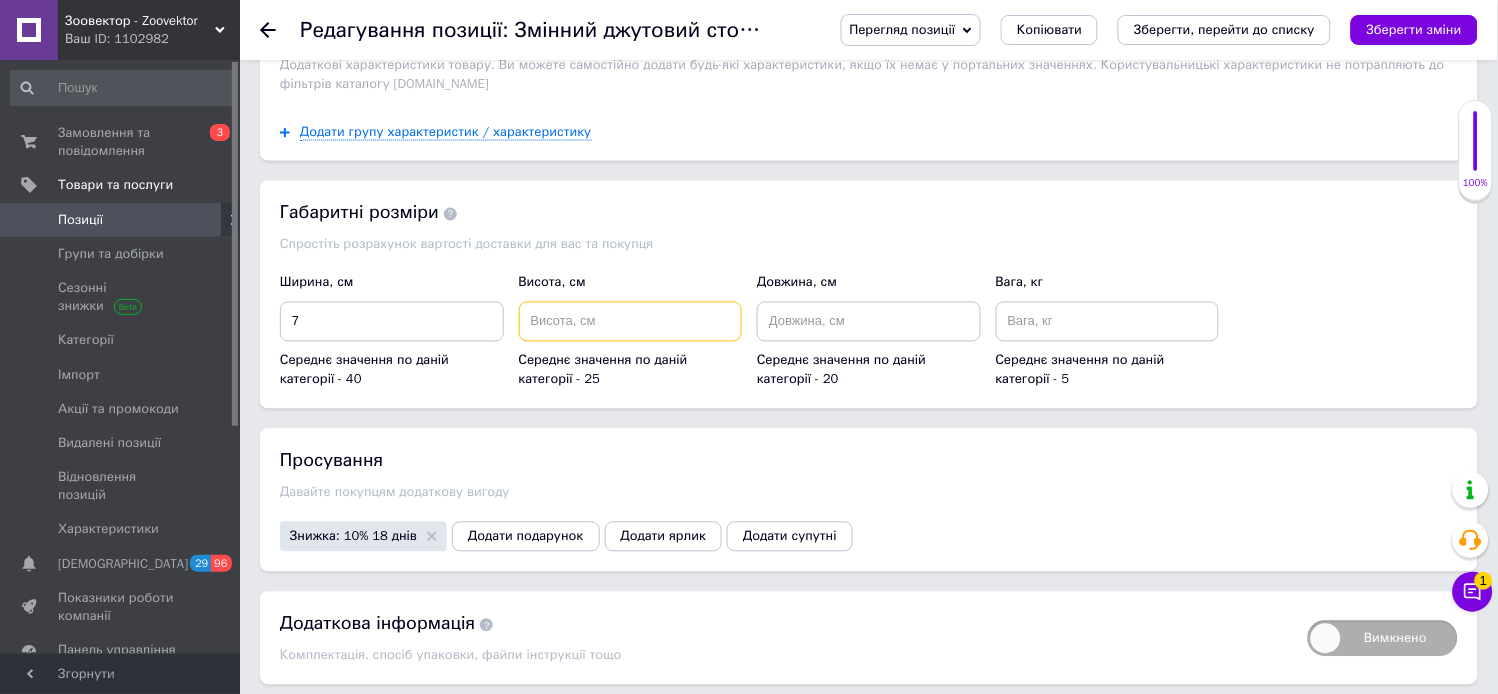 click at bounding box center (631, 322) 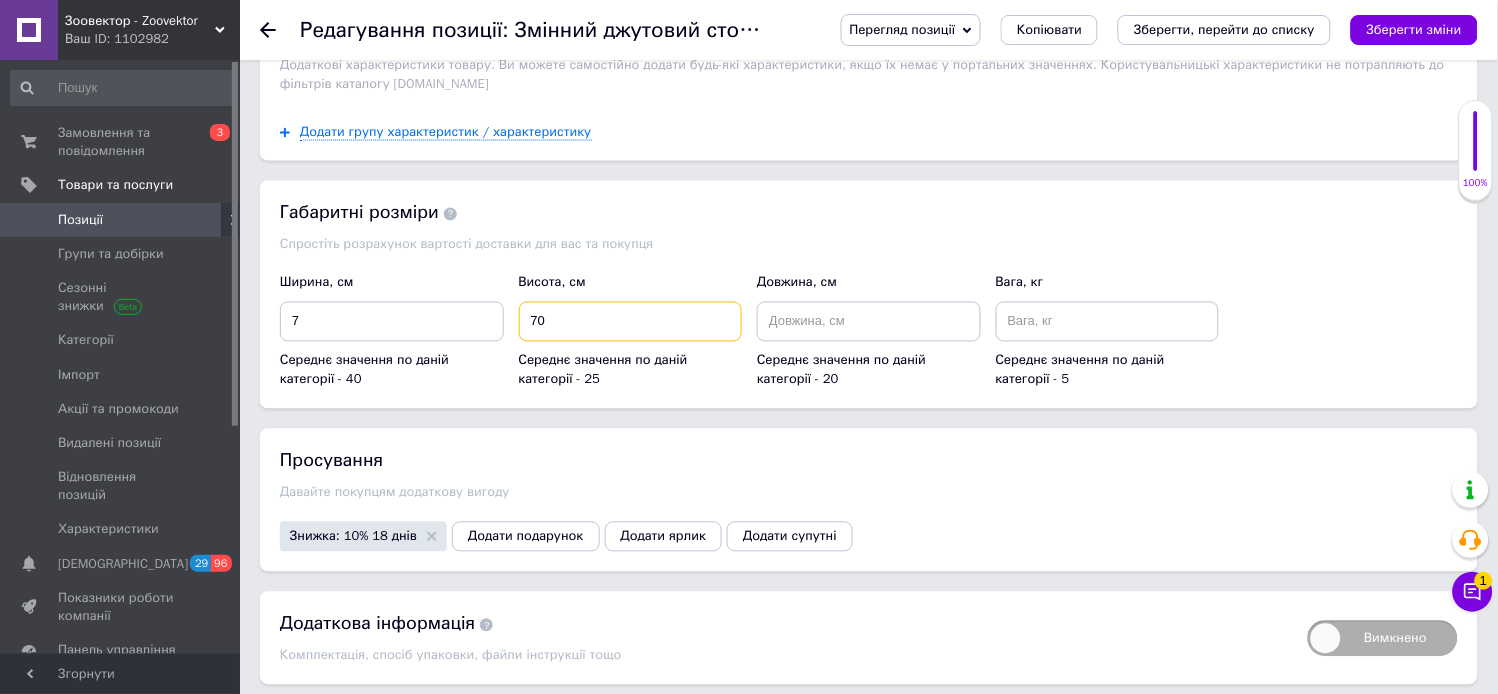 type on "70" 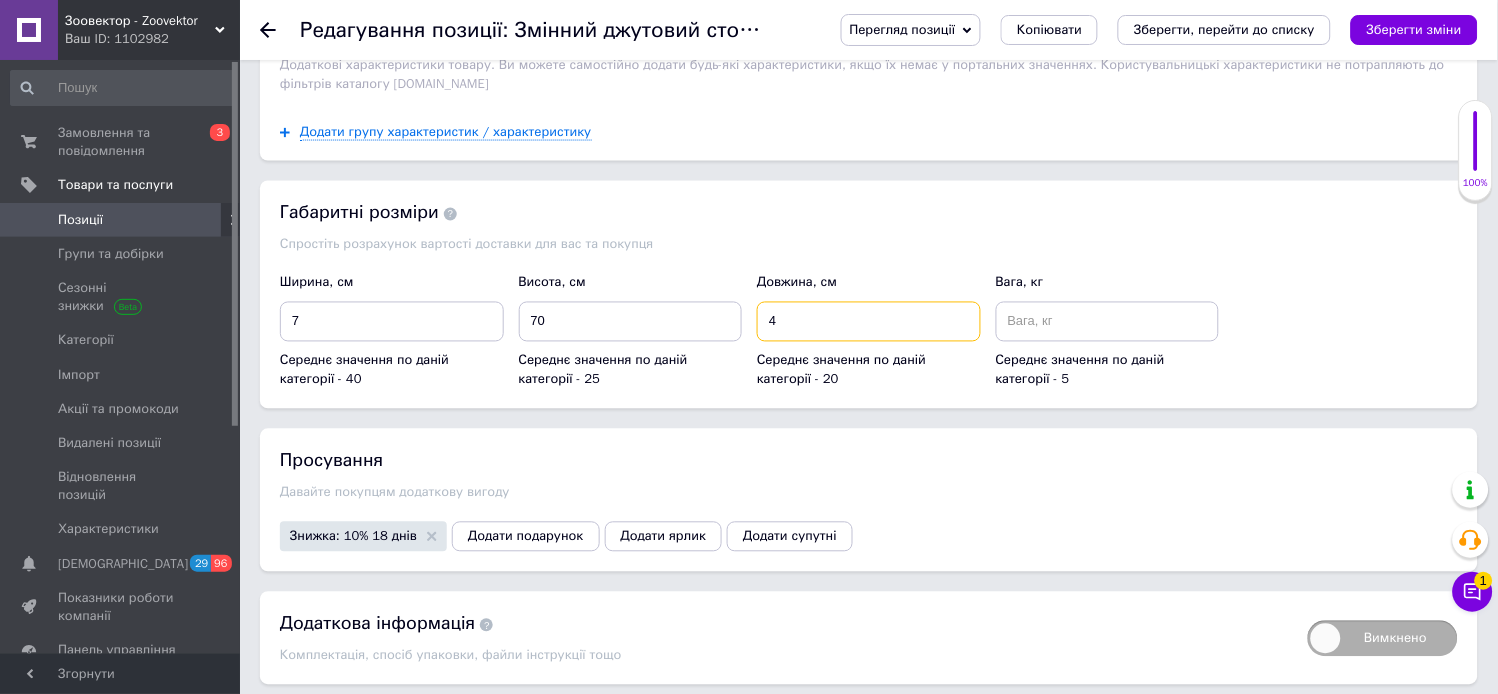 type on "4" 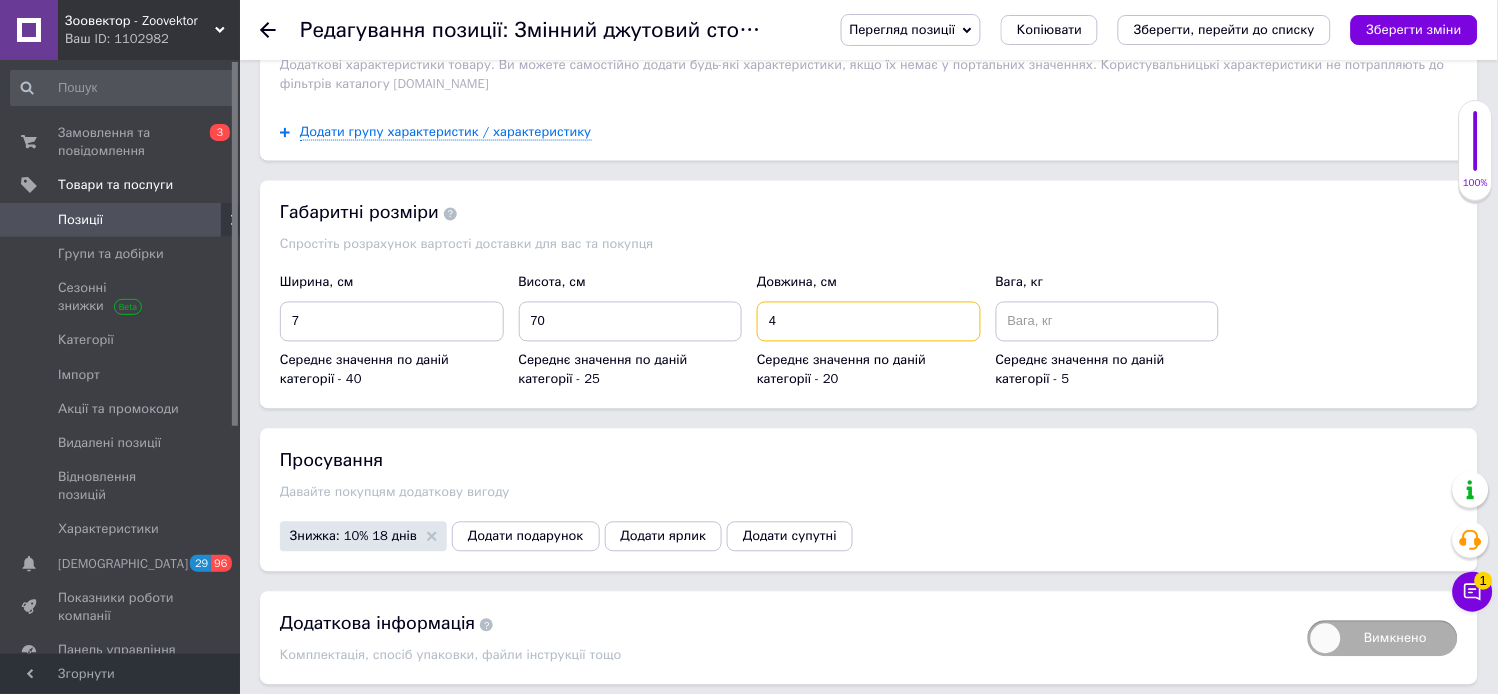 click on "4" at bounding box center [869, 322] 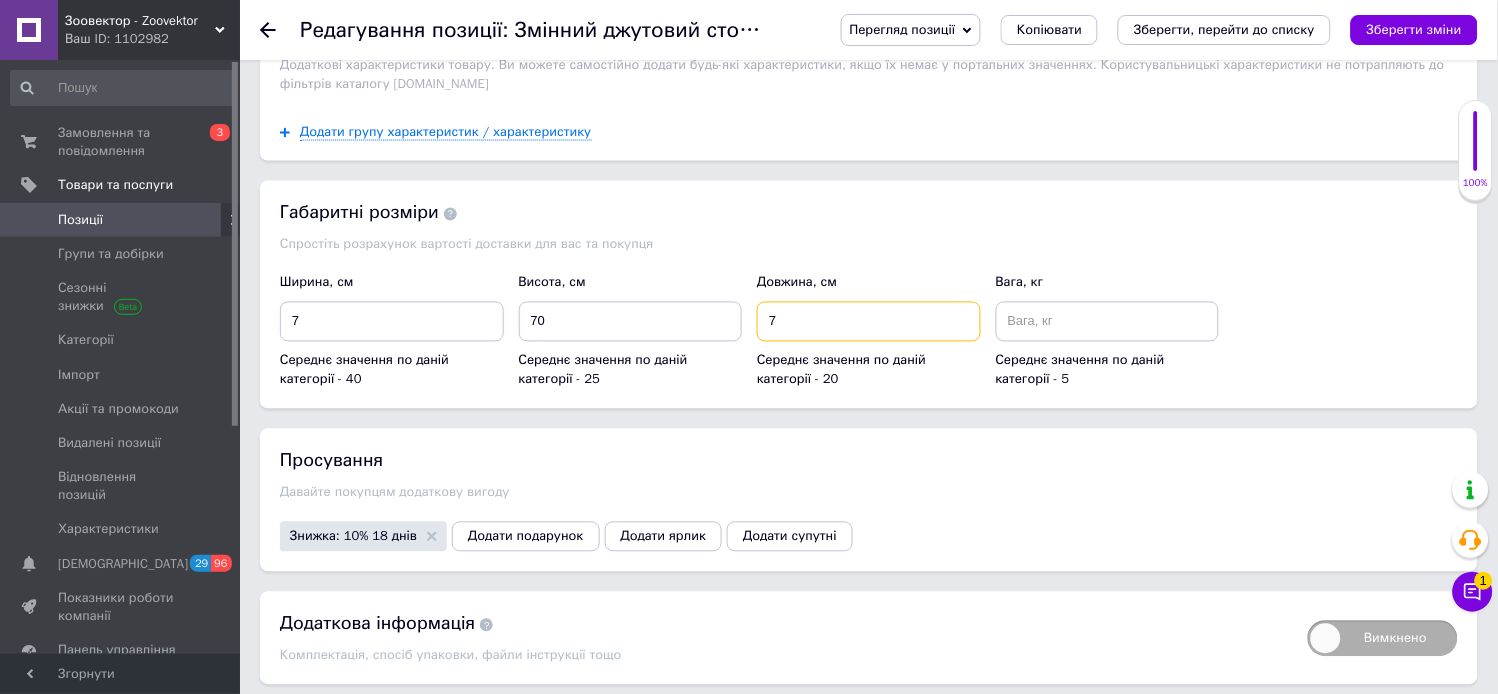 type on "7" 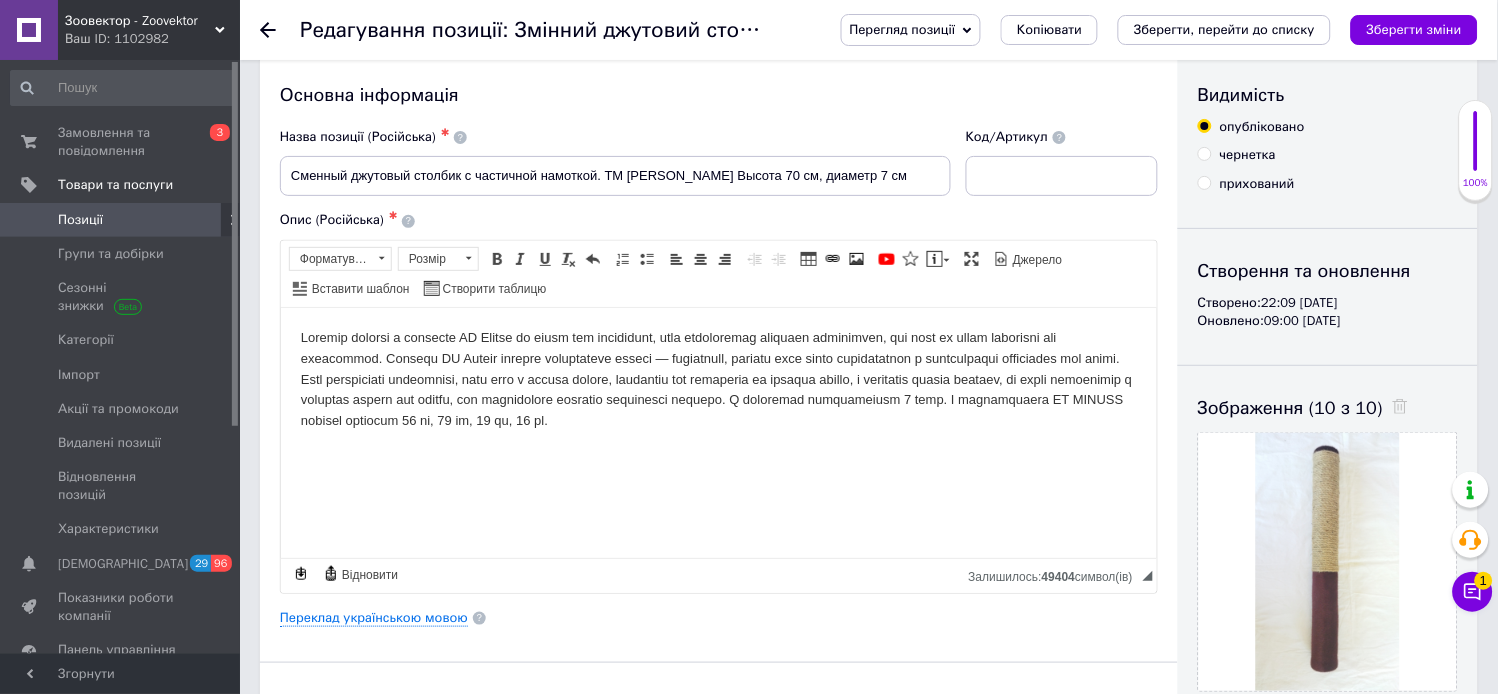 scroll, scrollTop: 0, scrollLeft: 0, axis: both 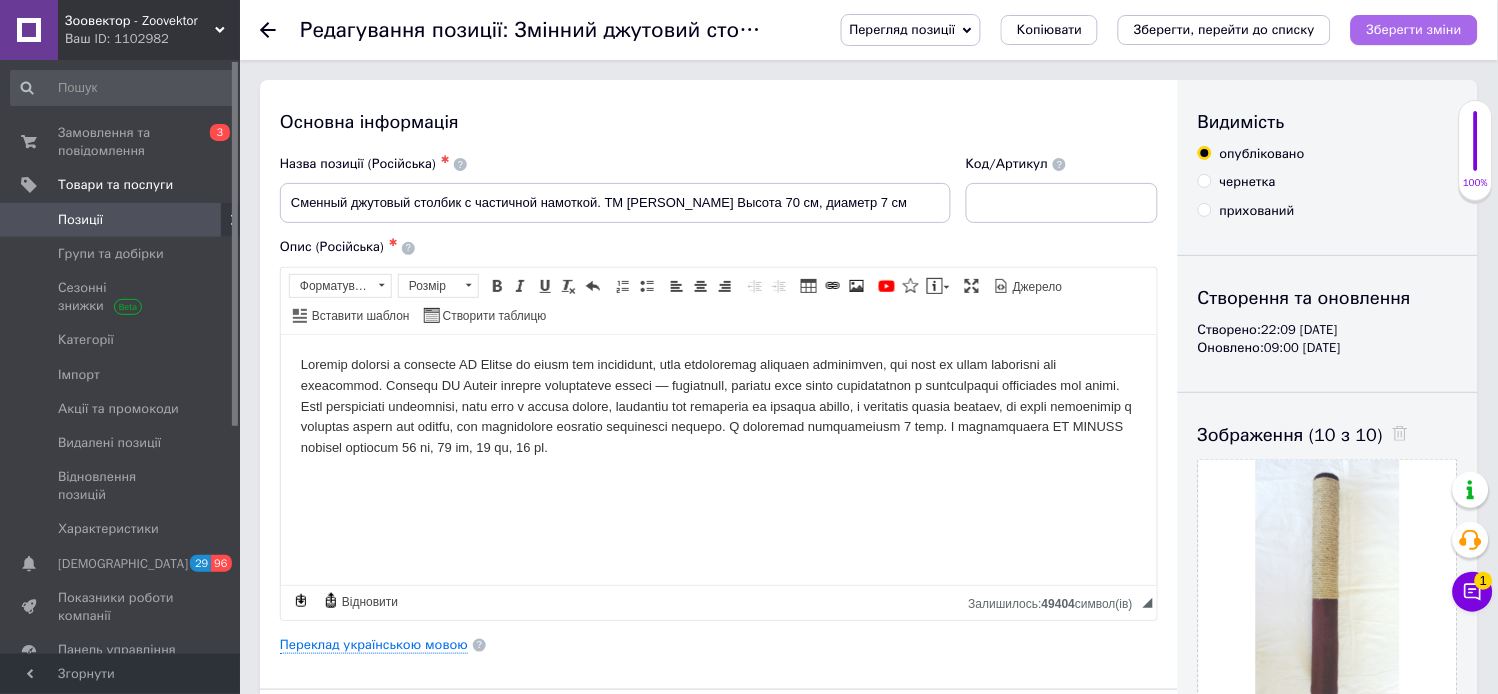 type on "1" 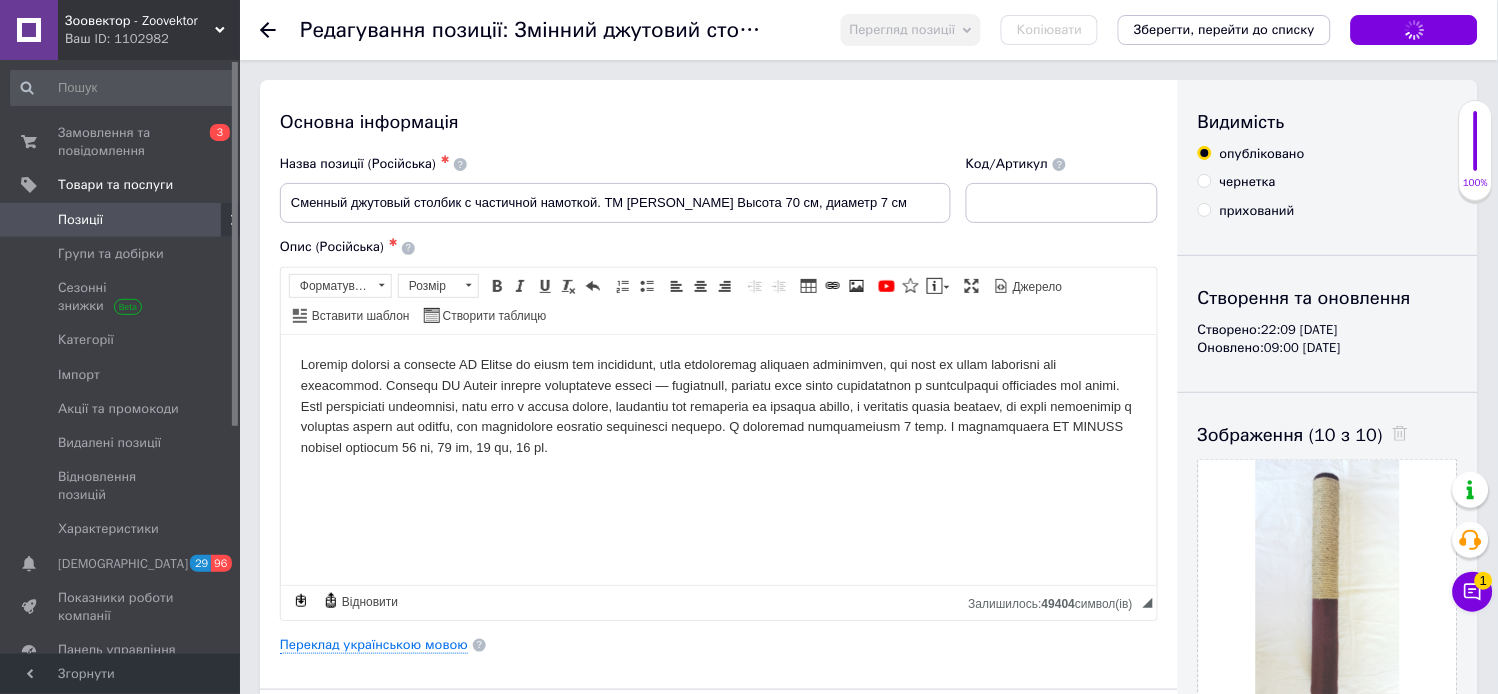 click on "Зберегти, перейти до списку" at bounding box center (1224, 29) 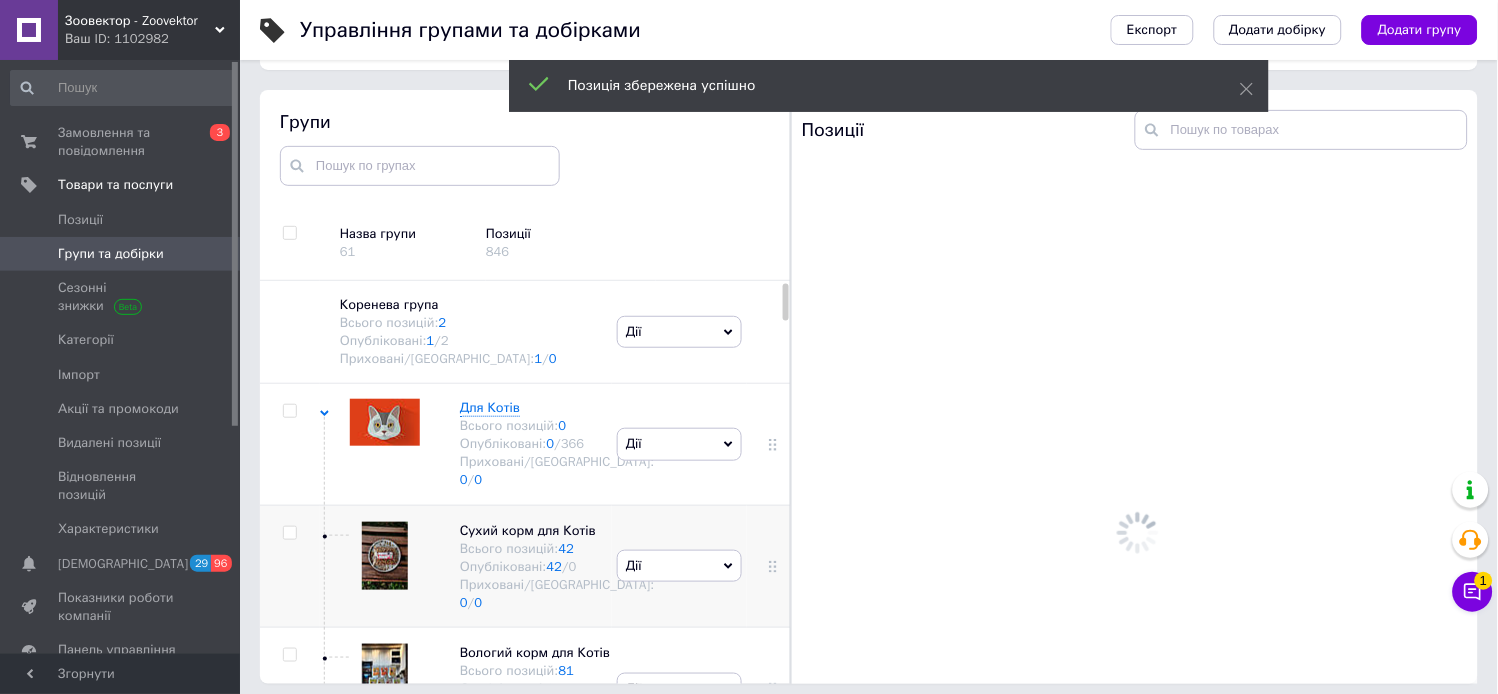 scroll, scrollTop: 113, scrollLeft: 0, axis: vertical 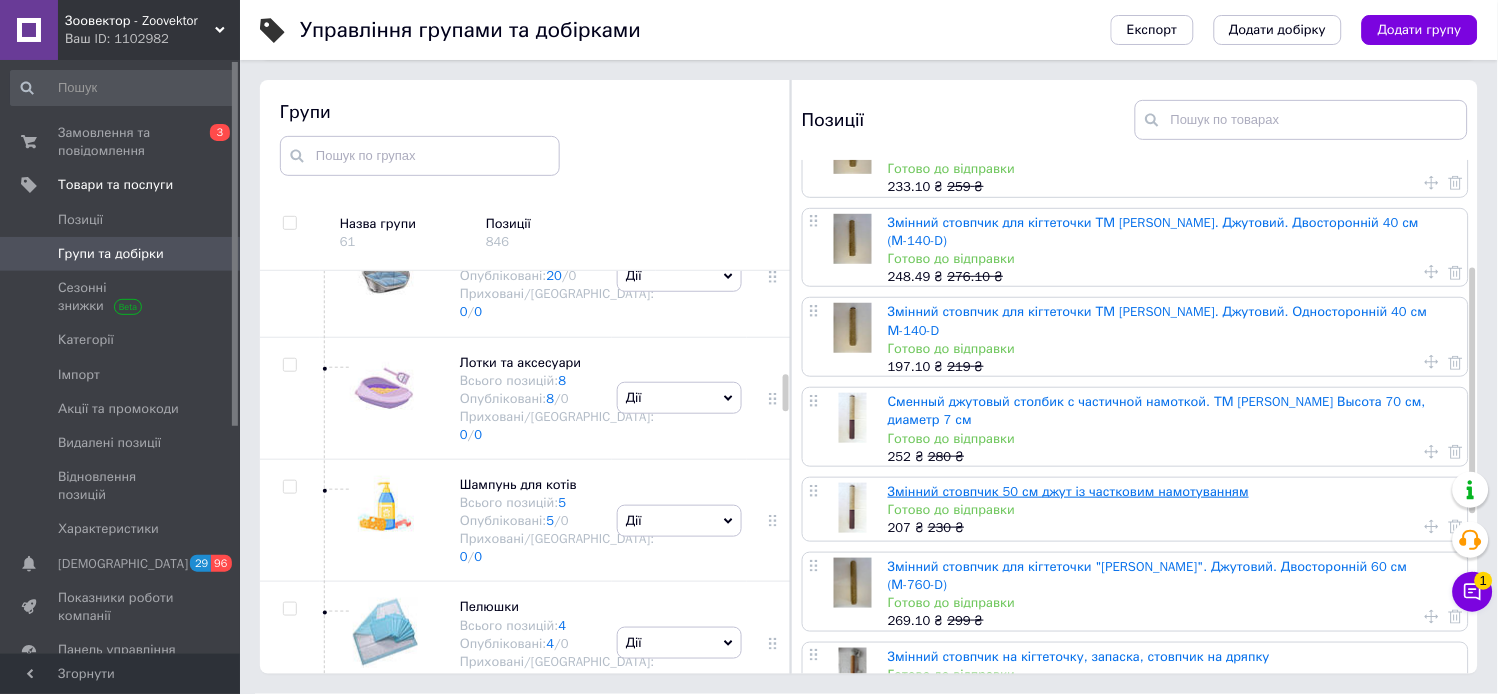 click on "Змінний стовпчик 50 см джут із частковим намотуванням" at bounding box center (1068, 491) 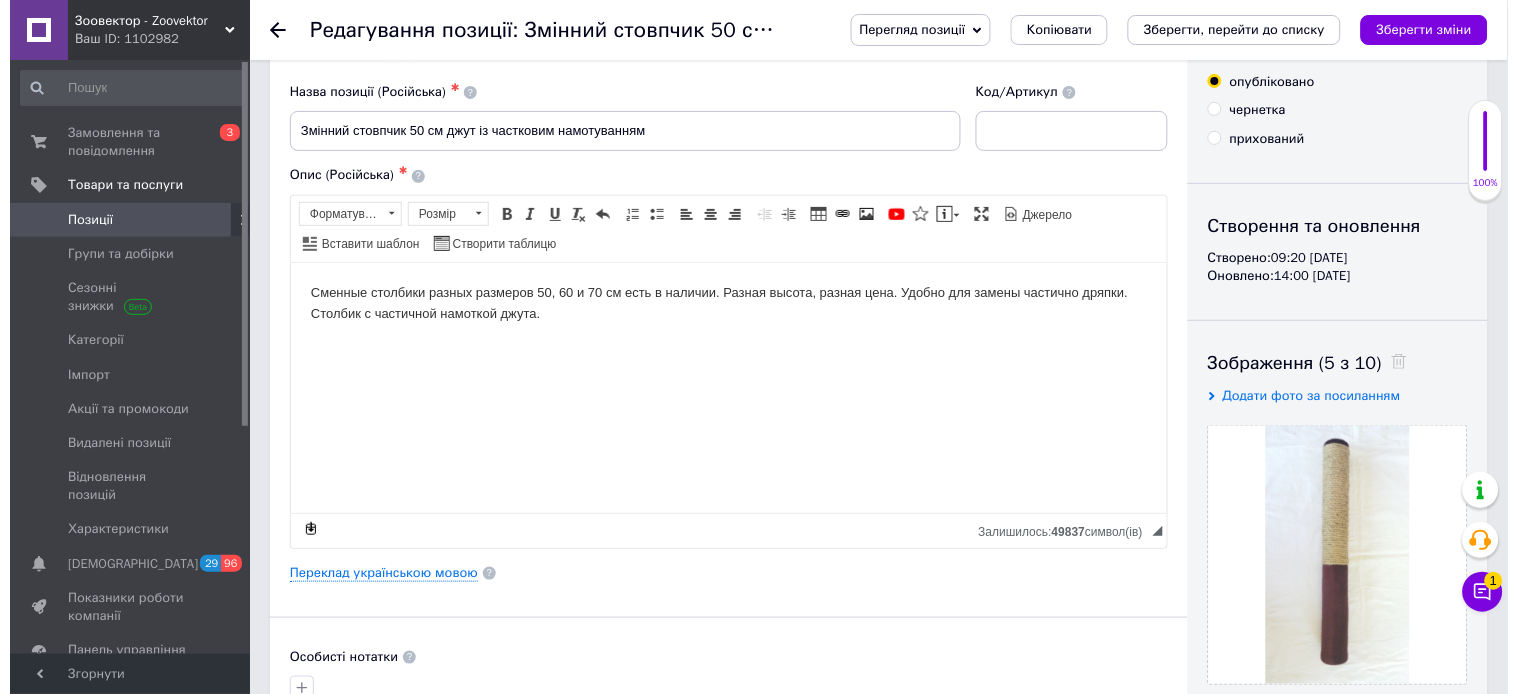 scroll, scrollTop: 111, scrollLeft: 0, axis: vertical 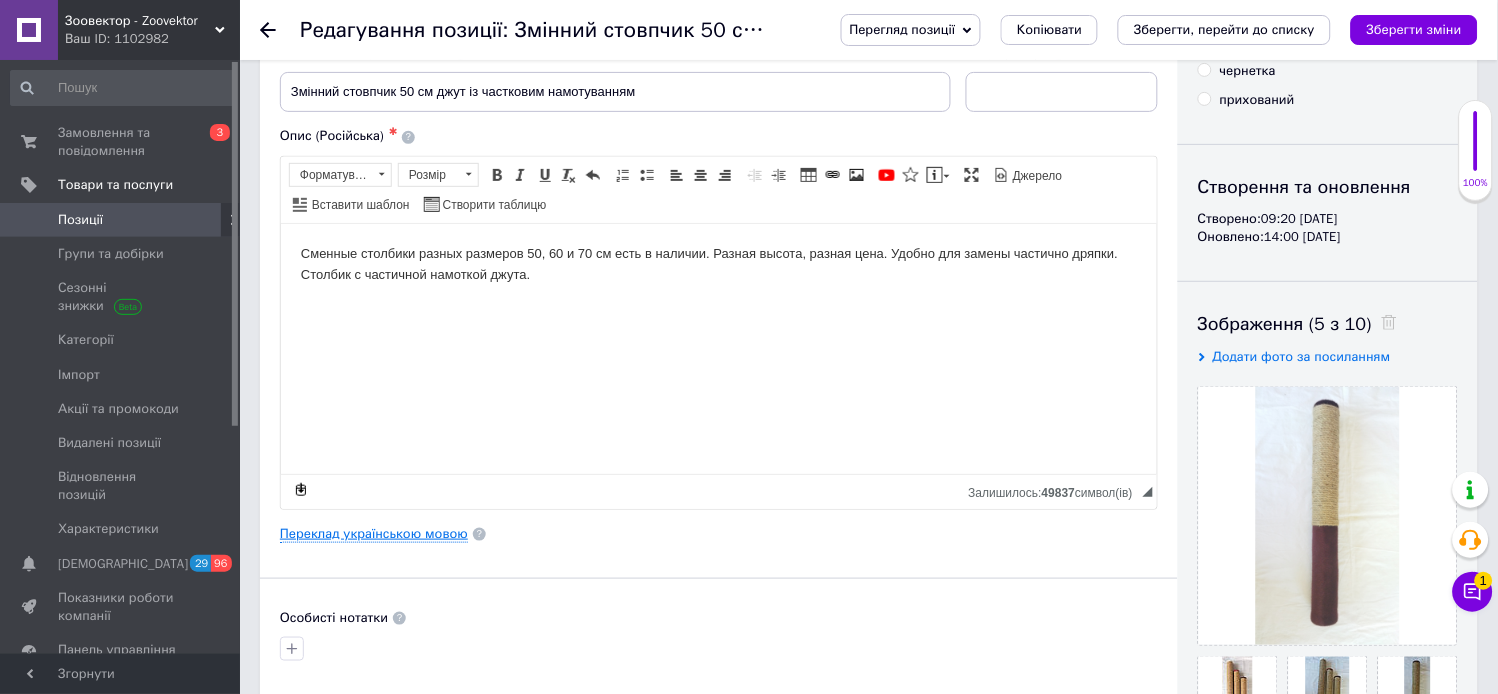 click on "Переклад українською мовою" at bounding box center [374, 534] 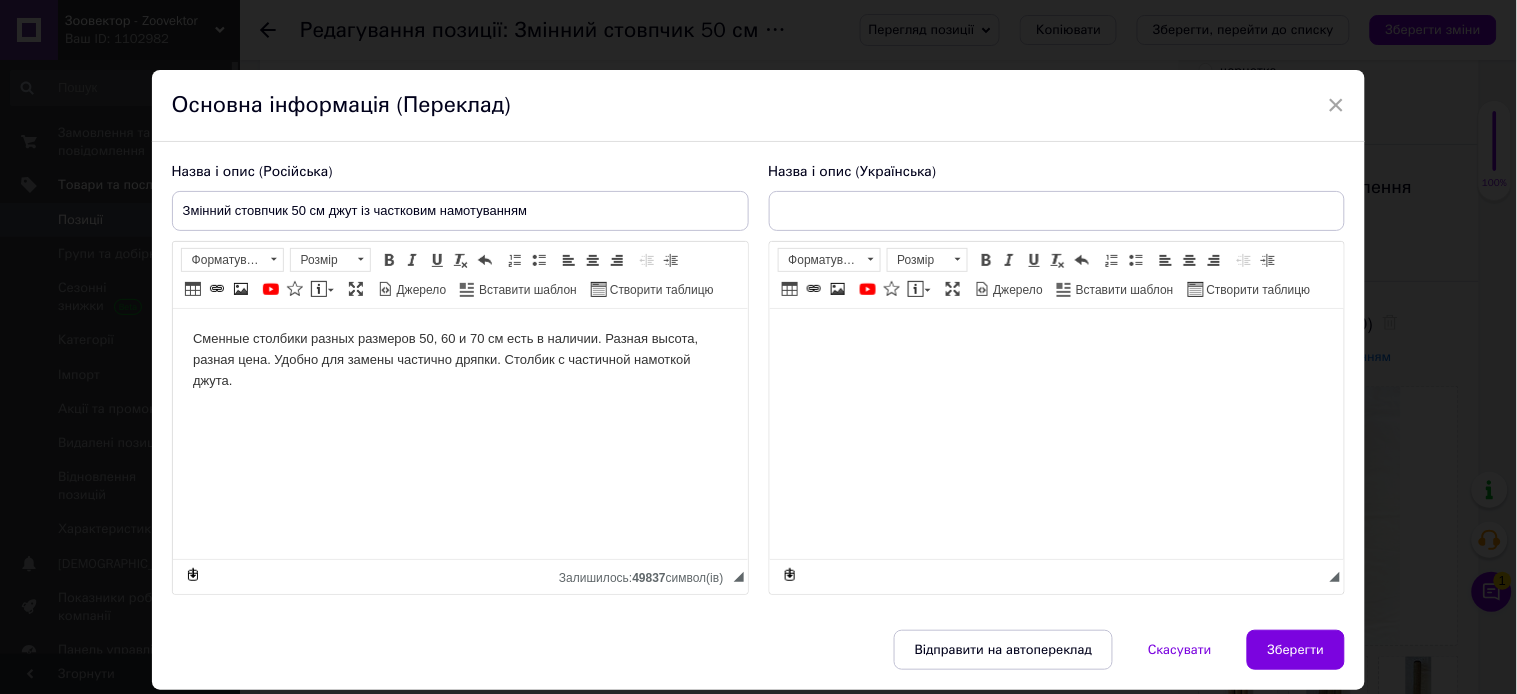 scroll, scrollTop: 0, scrollLeft: 0, axis: both 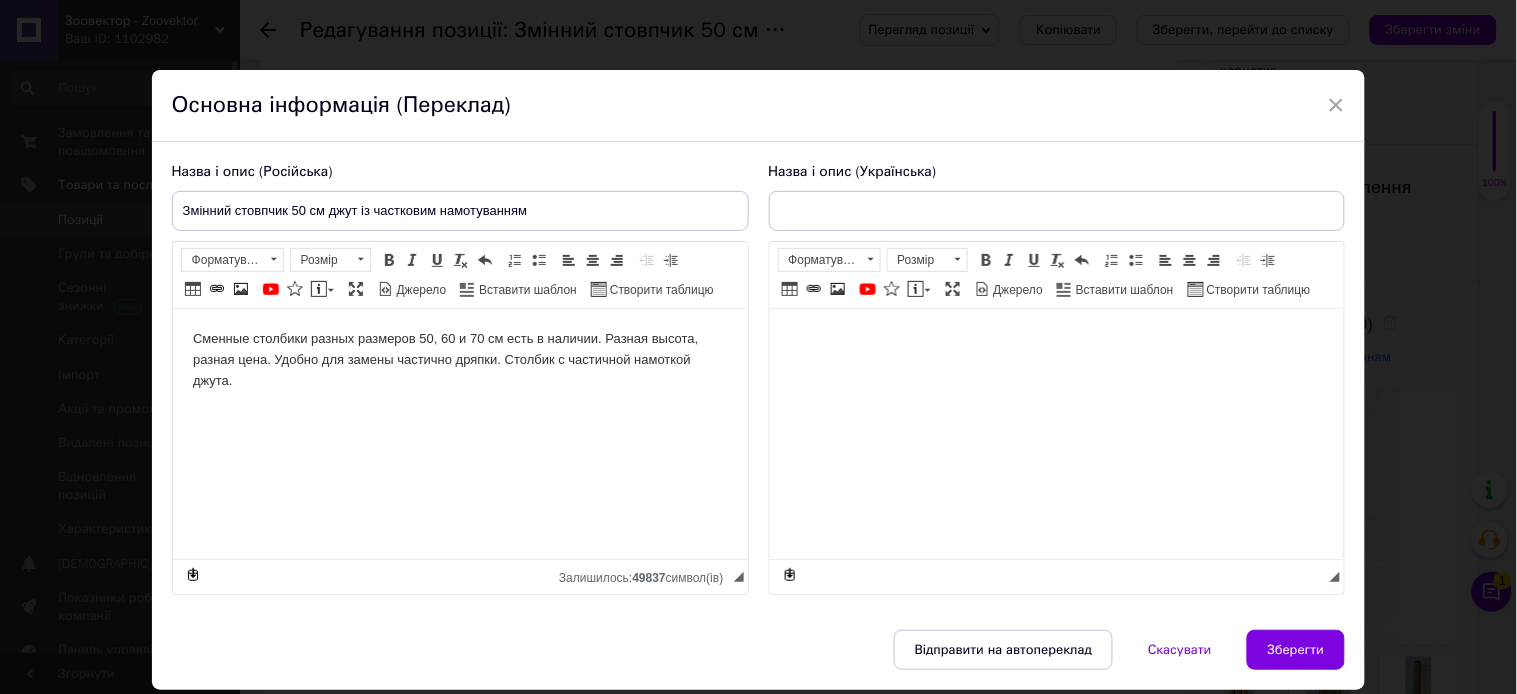 type on "Змінний стовпчик 50 см джут із частковим намотуванням" 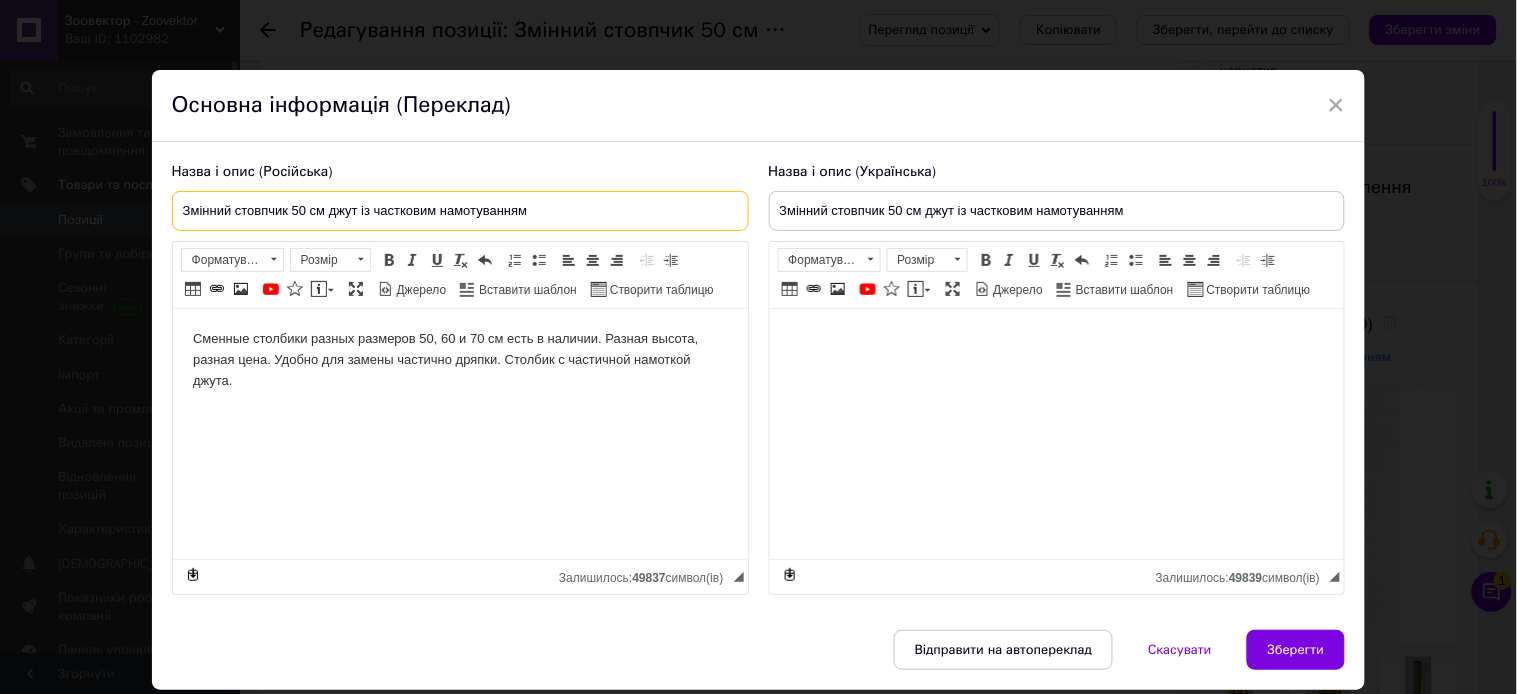 drag, startPoint x: 291, startPoint y: 208, endPoint x: 322, endPoint y: 217, distance: 32.280025 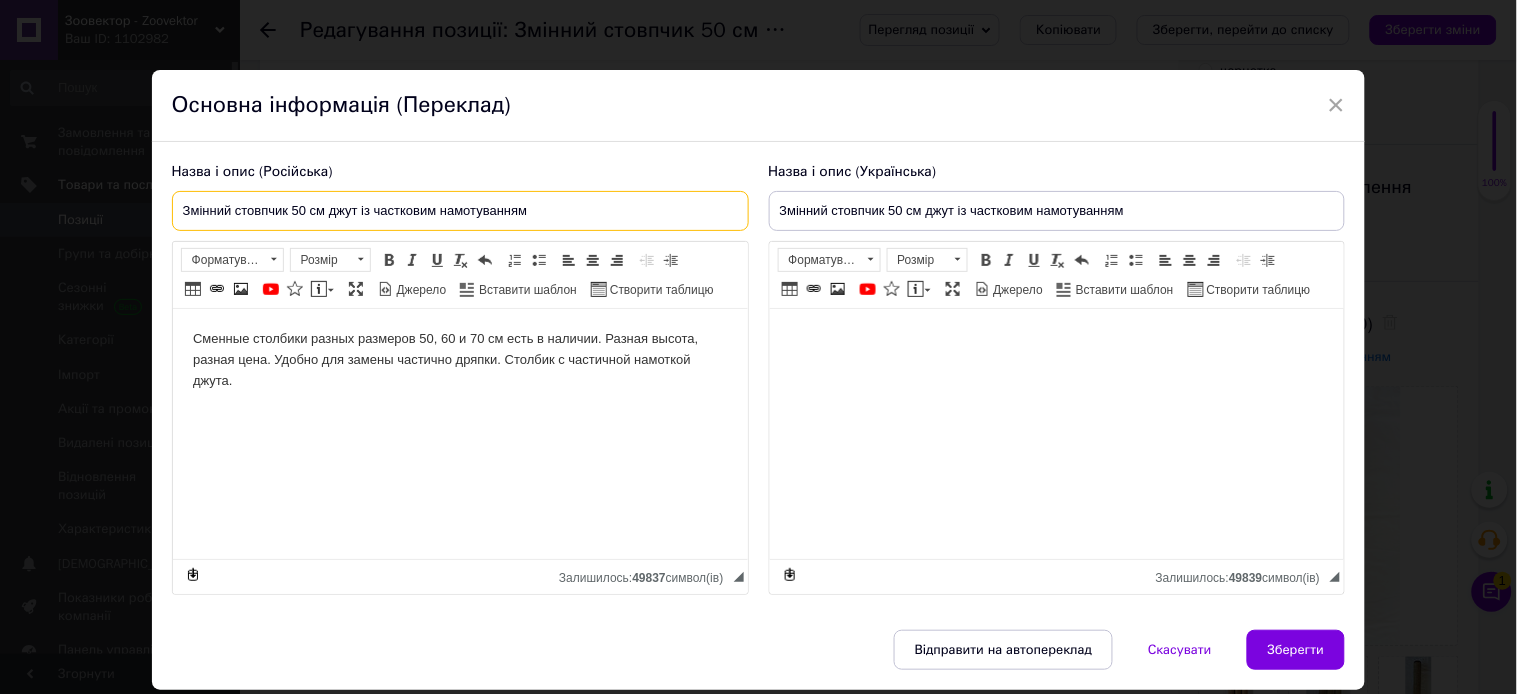 click on "Змінний стовпчик 50 см джут із частковим намотуванням" at bounding box center (460, 211) 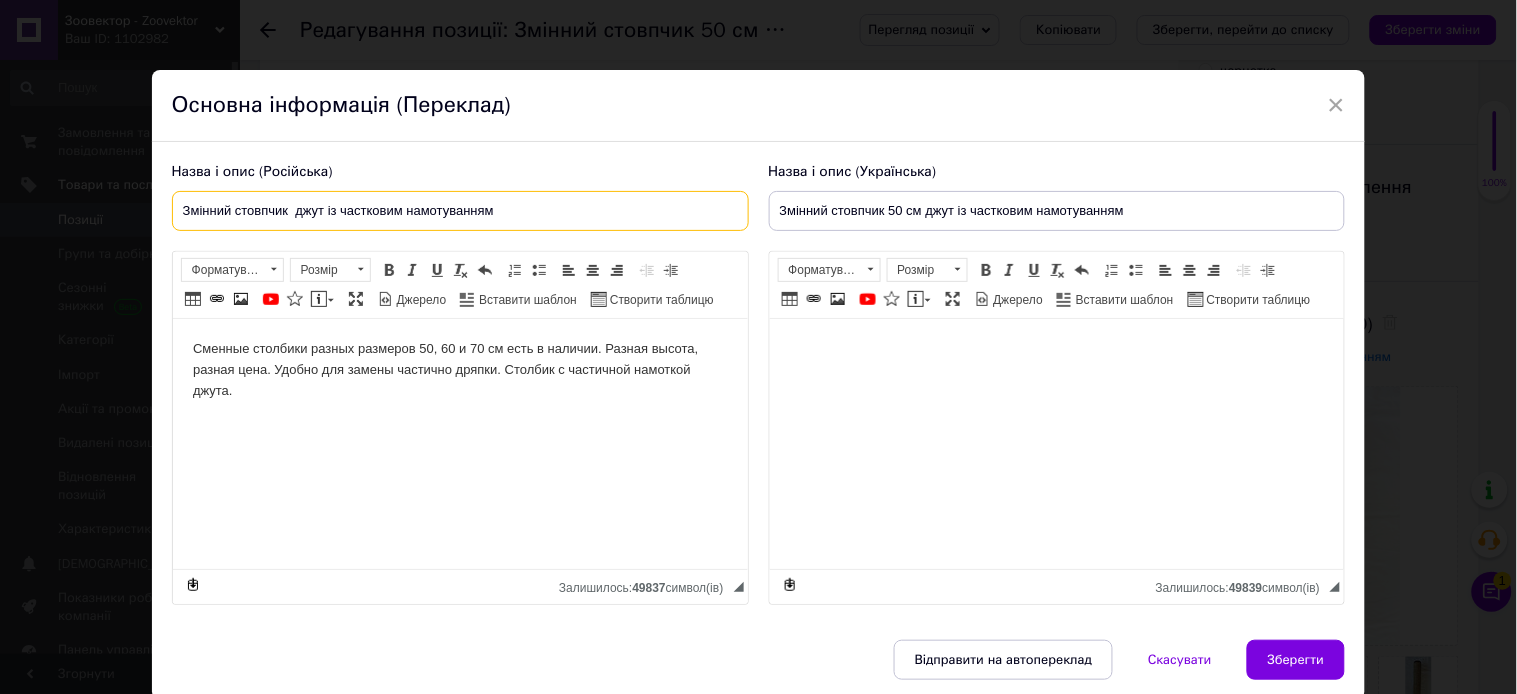 click on "Змінний стовпчик  джут із частковим намотуванням" at bounding box center (460, 211) 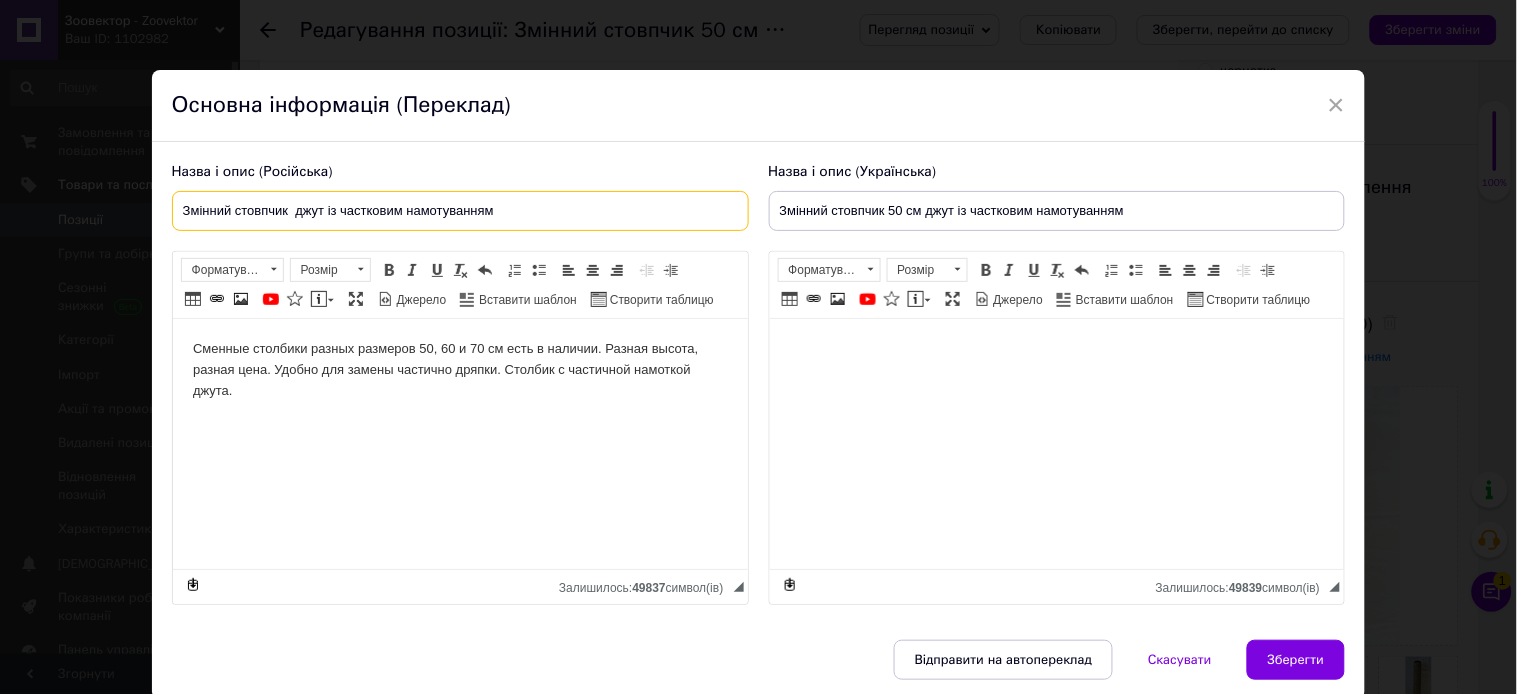 paste on "50 см" 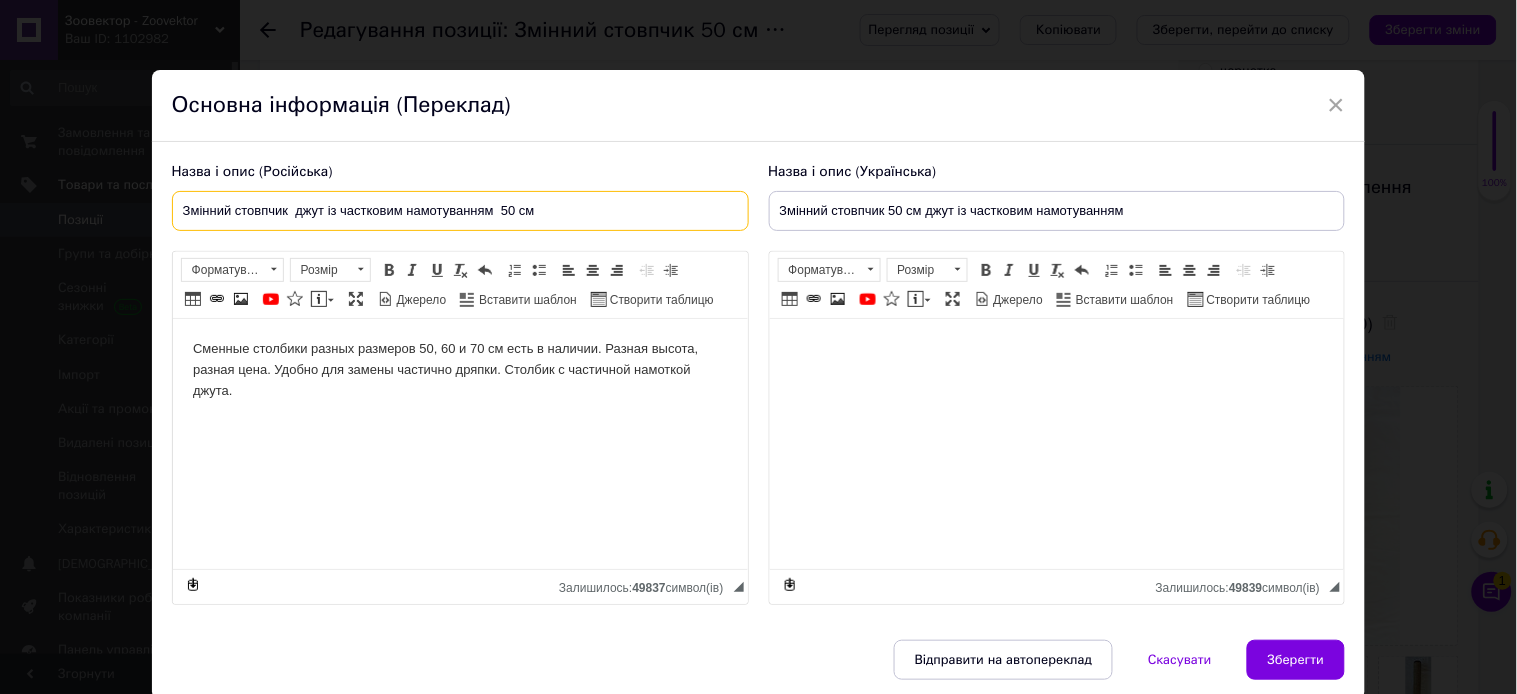 click on "Змінний стовпчик  джут із частковим намотуванням  50 см" at bounding box center [460, 211] 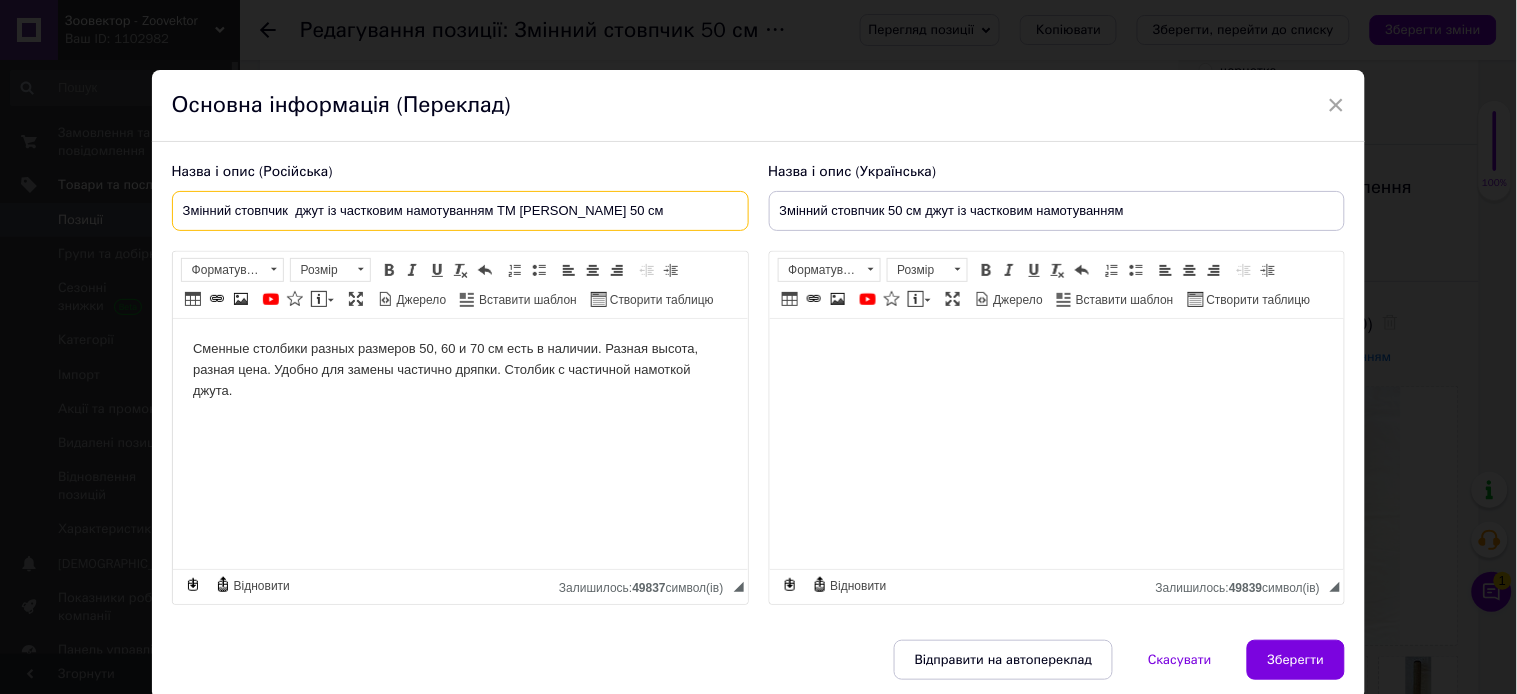 click on "Змінний стовпчик  джут із частковим намотуванням ТМ Моніка 50 см" at bounding box center [460, 211] 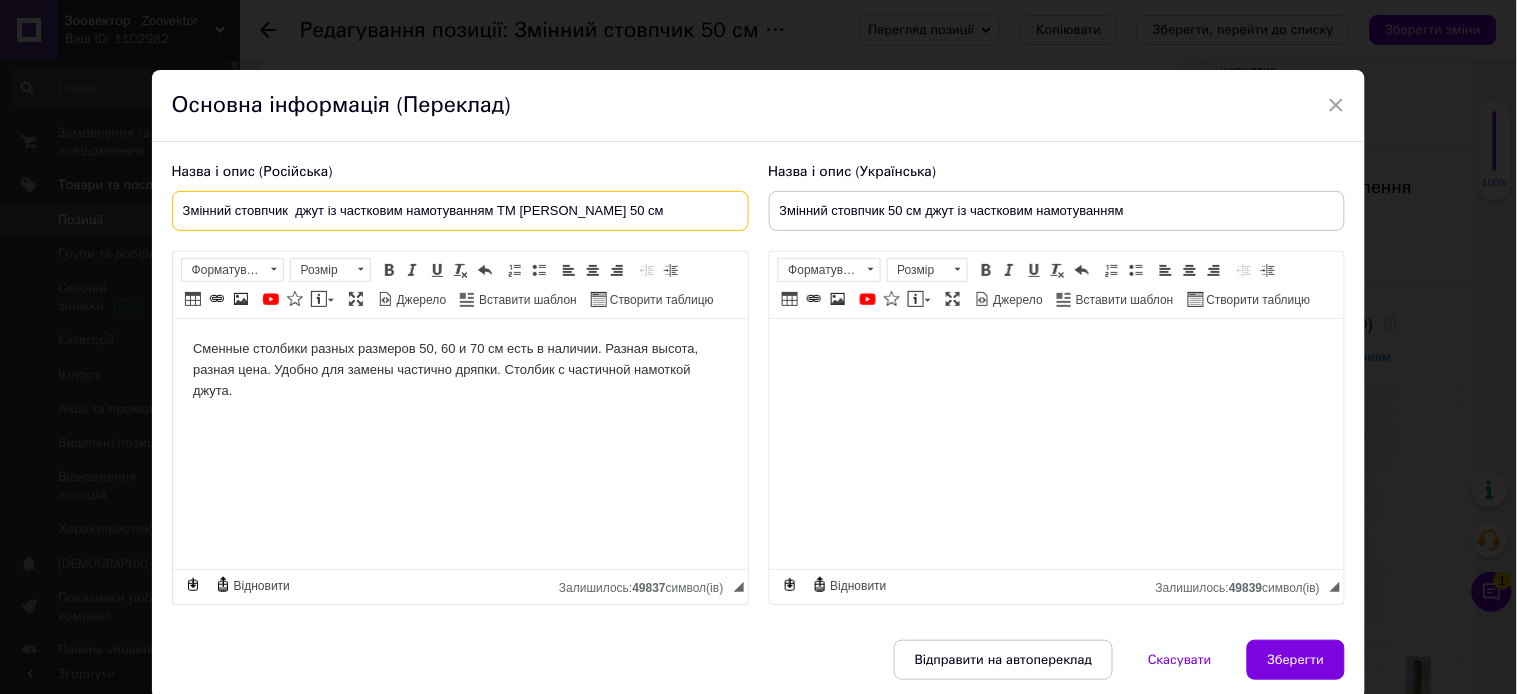 type on "Змінний стовпчик  джут із частковим намотуванням ТМ Моніка 50 см" 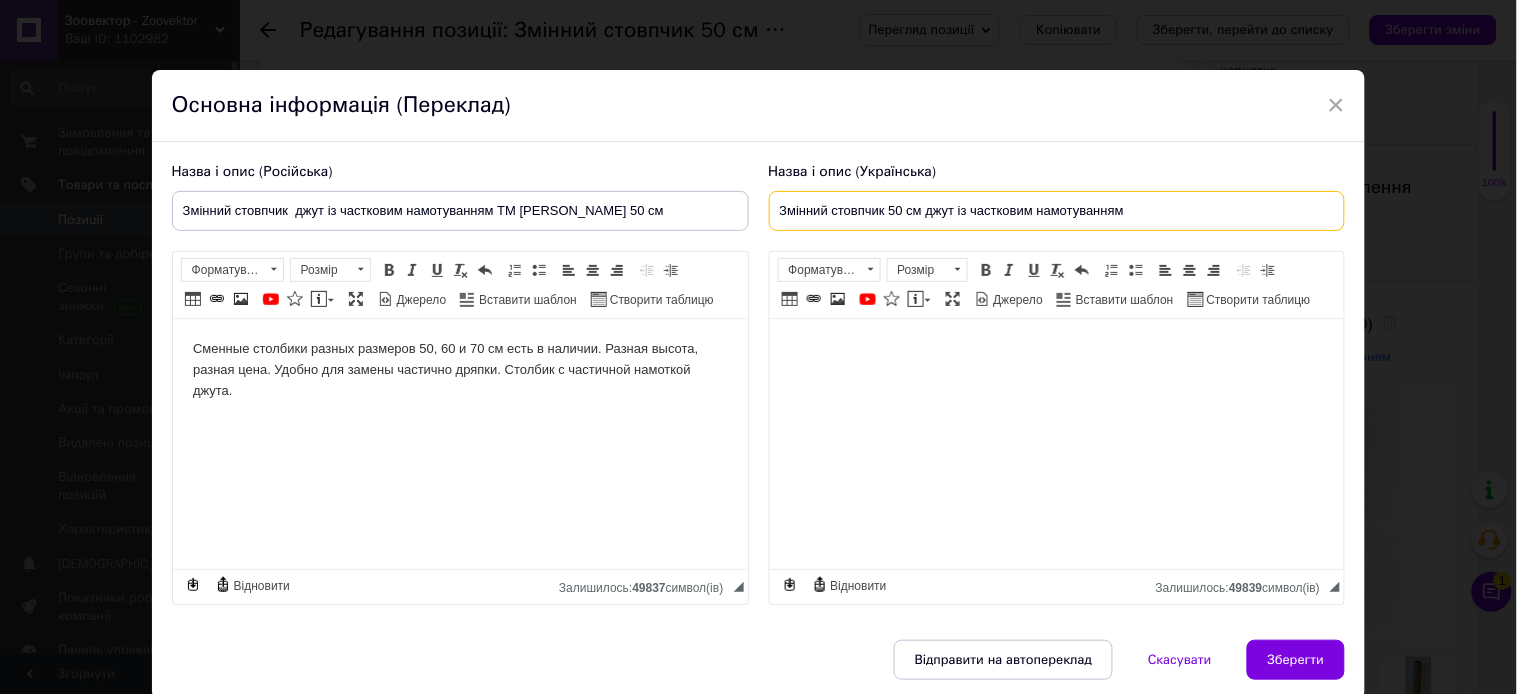 drag, startPoint x: 1143, startPoint y: 213, endPoint x: 513, endPoint y: 222, distance: 630.0643 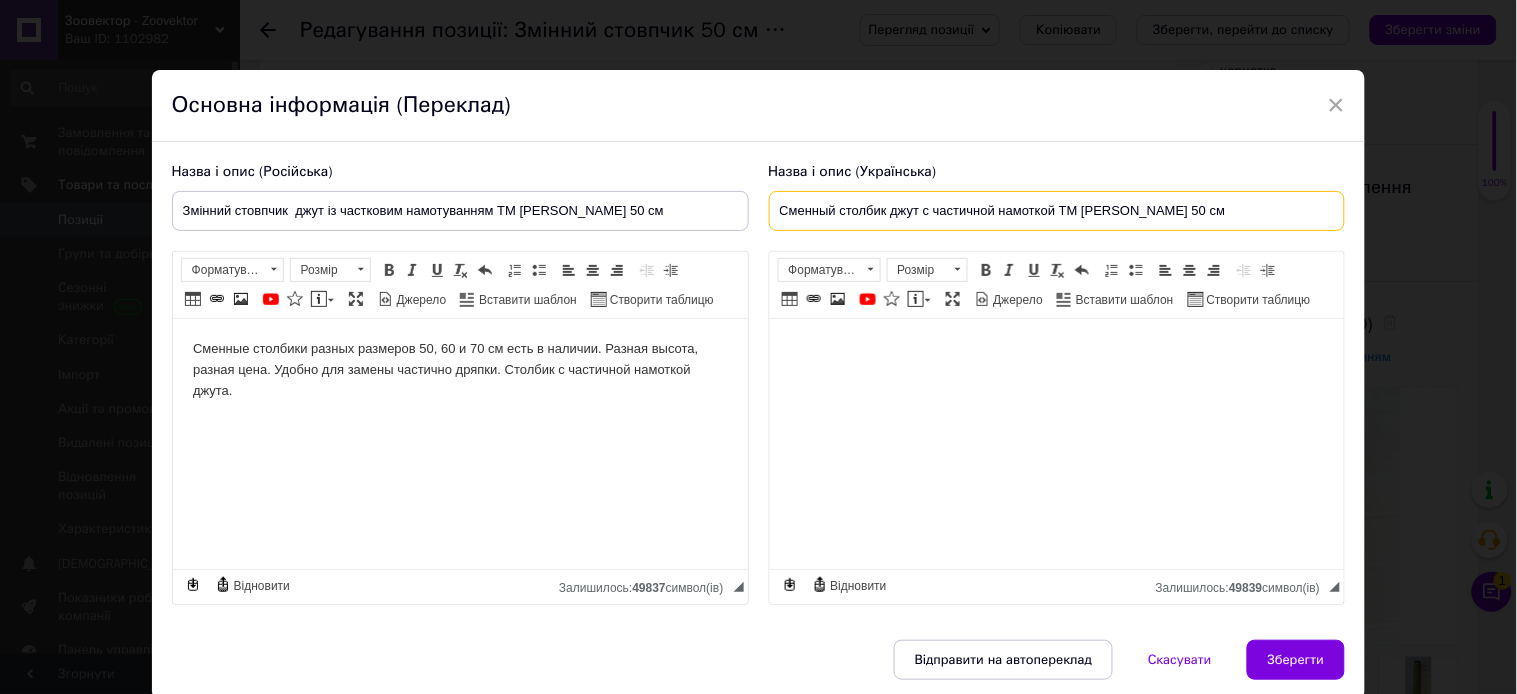 drag, startPoint x: 1205, startPoint y: 208, endPoint x: 572, endPoint y: 213, distance: 633.0198 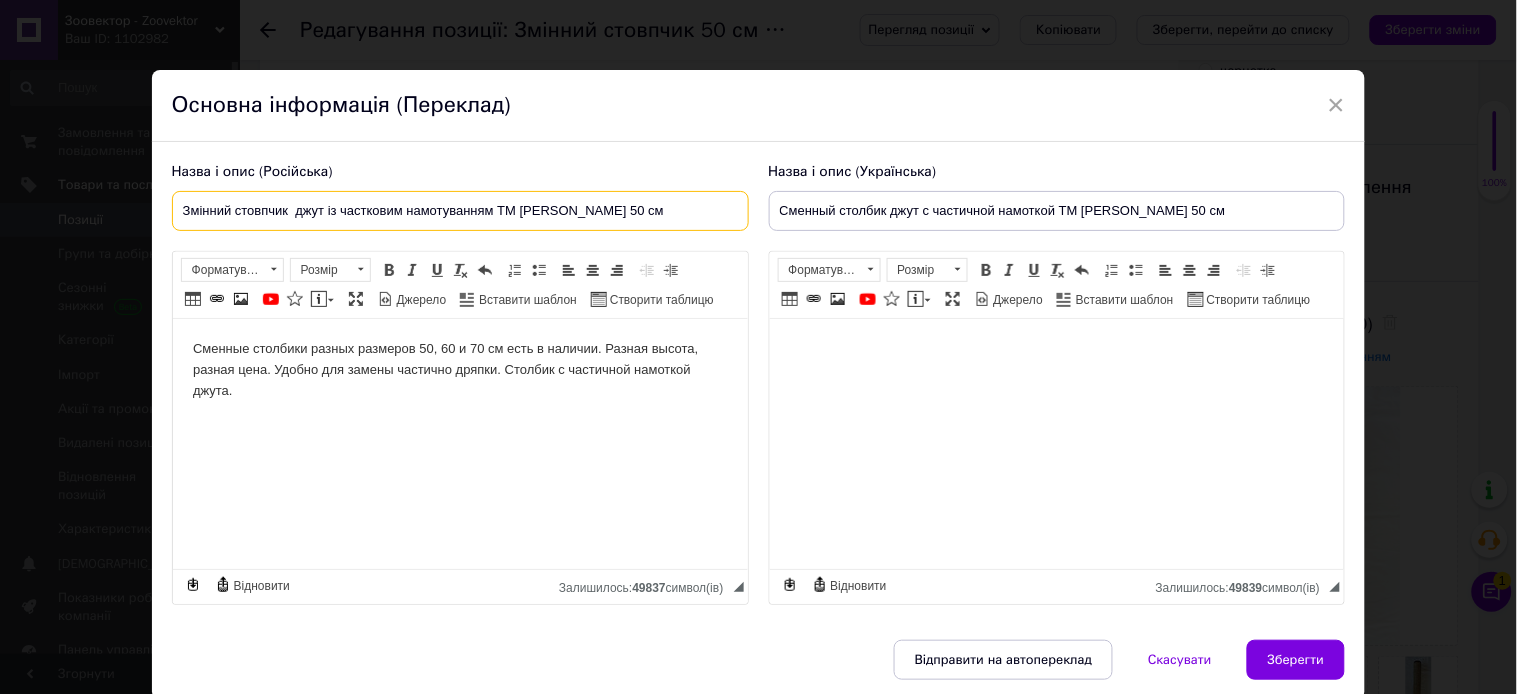 drag, startPoint x: 621, startPoint y: 203, endPoint x: 0, endPoint y: 213, distance: 621.0805 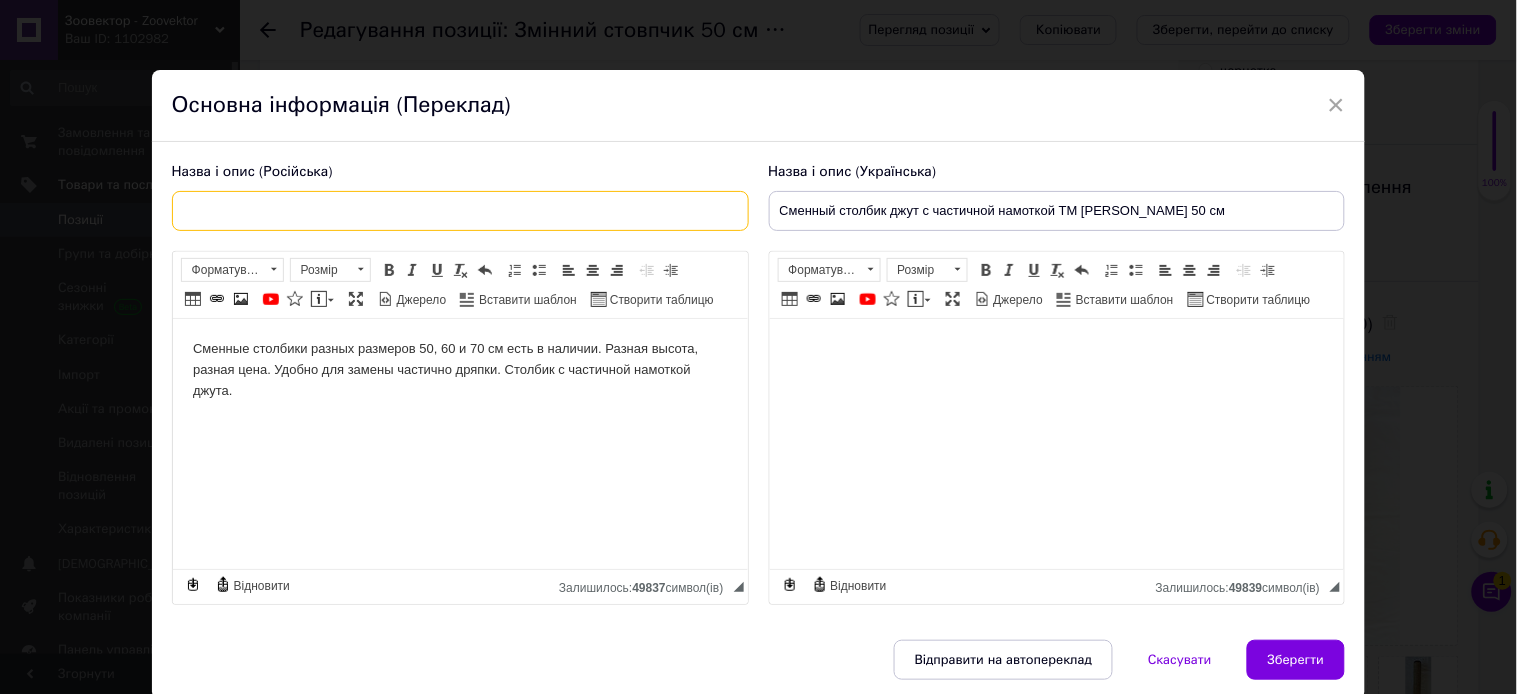 type 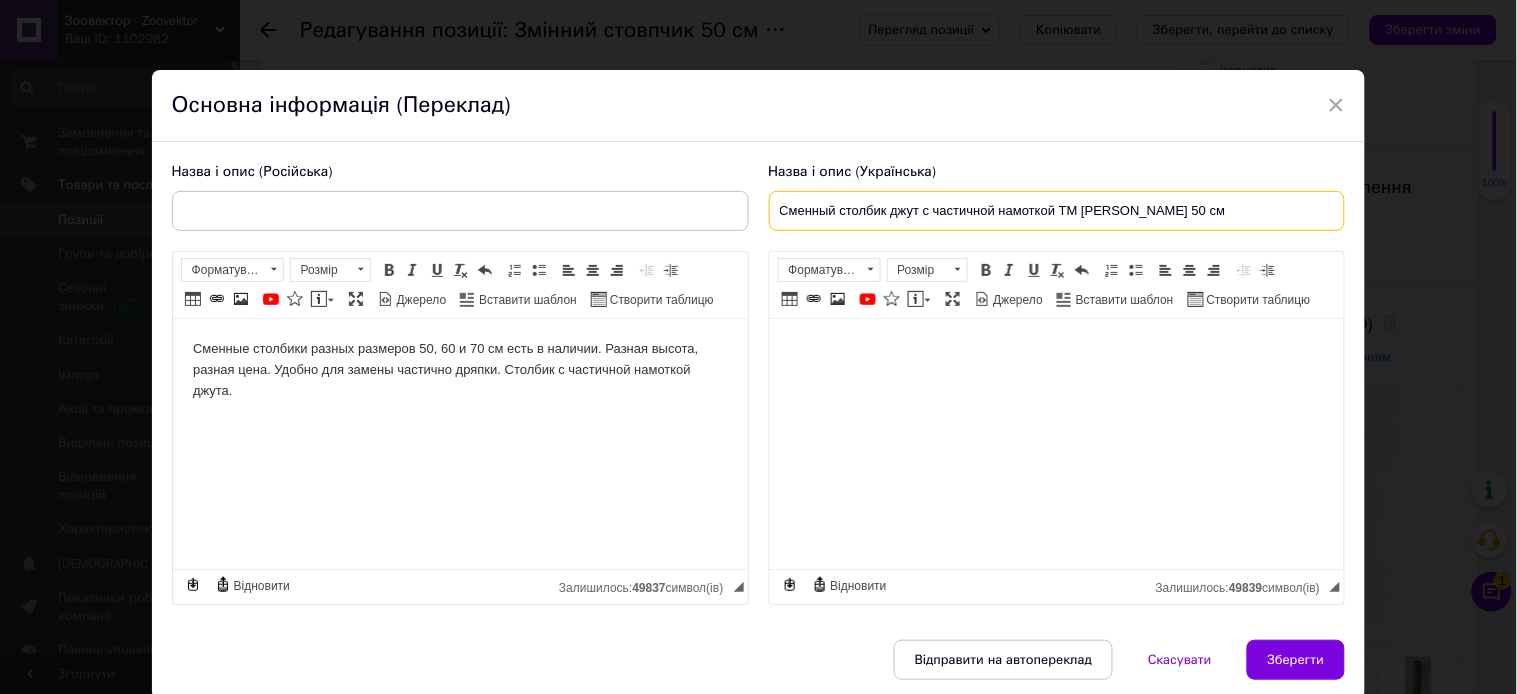 drag, startPoint x: 1281, startPoint y: 212, endPoint x: 500, endPoint y: 215, distance: 781.00574 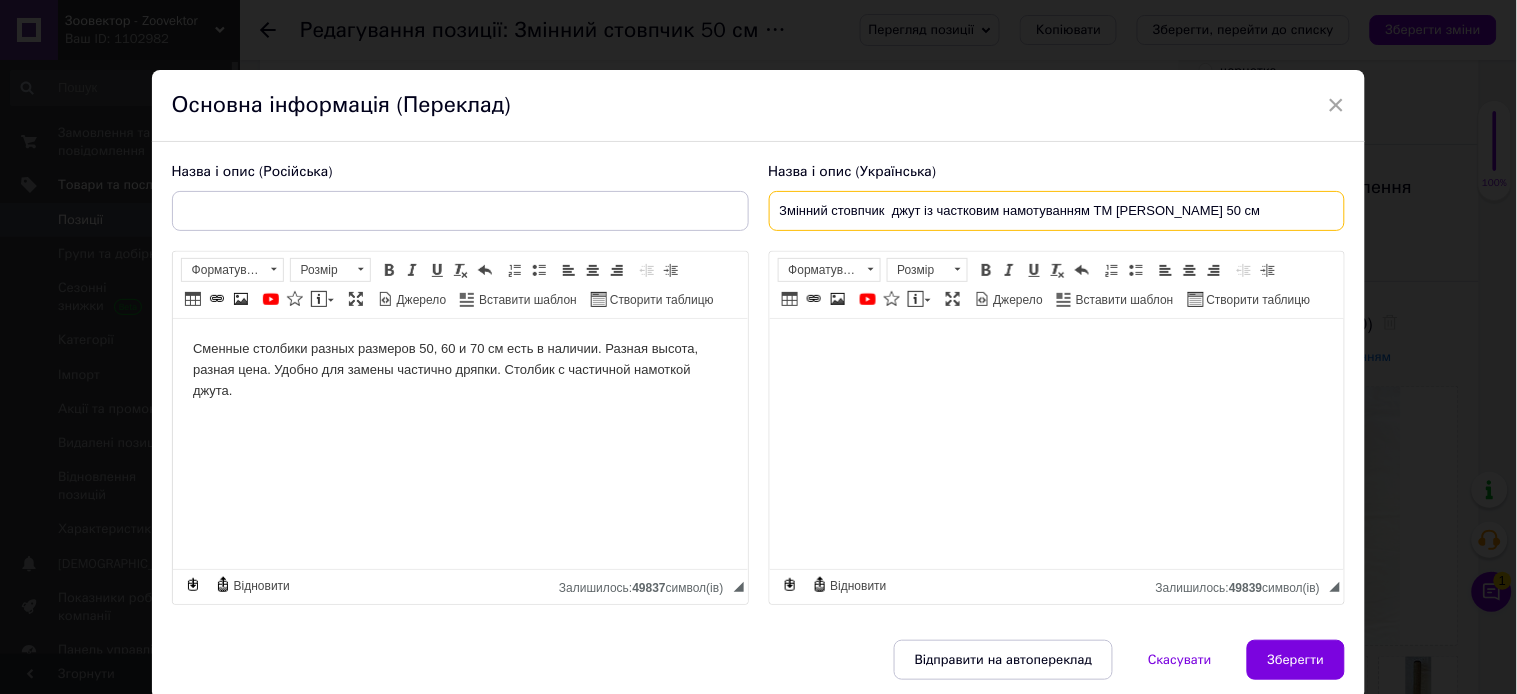 type on "Змінний стовпчик  джут із частковим намотуванням ТМ Моніка 50 см" 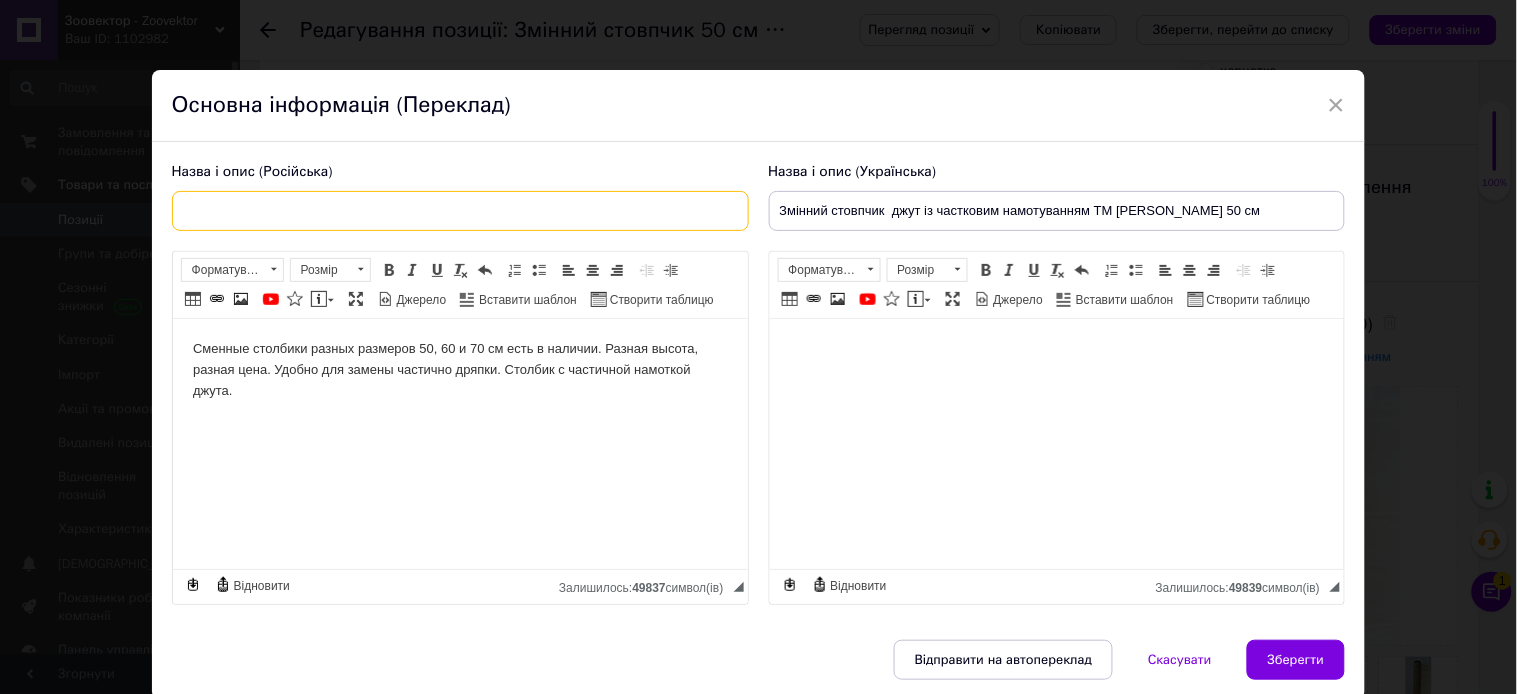 click at bounding box center [460, 211] 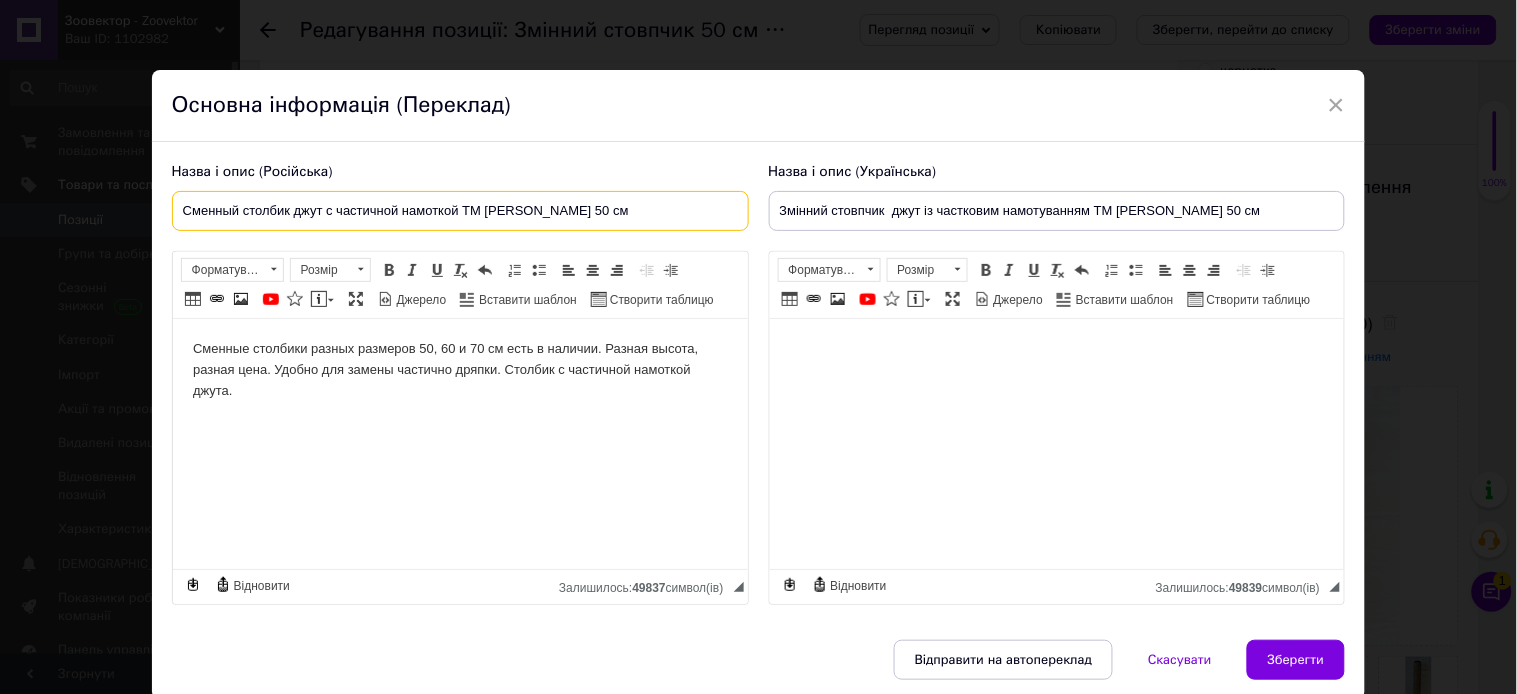 type on "Сменный столбик джут с частичной намоткой ТМ [PERSON_NAME] 50 см" 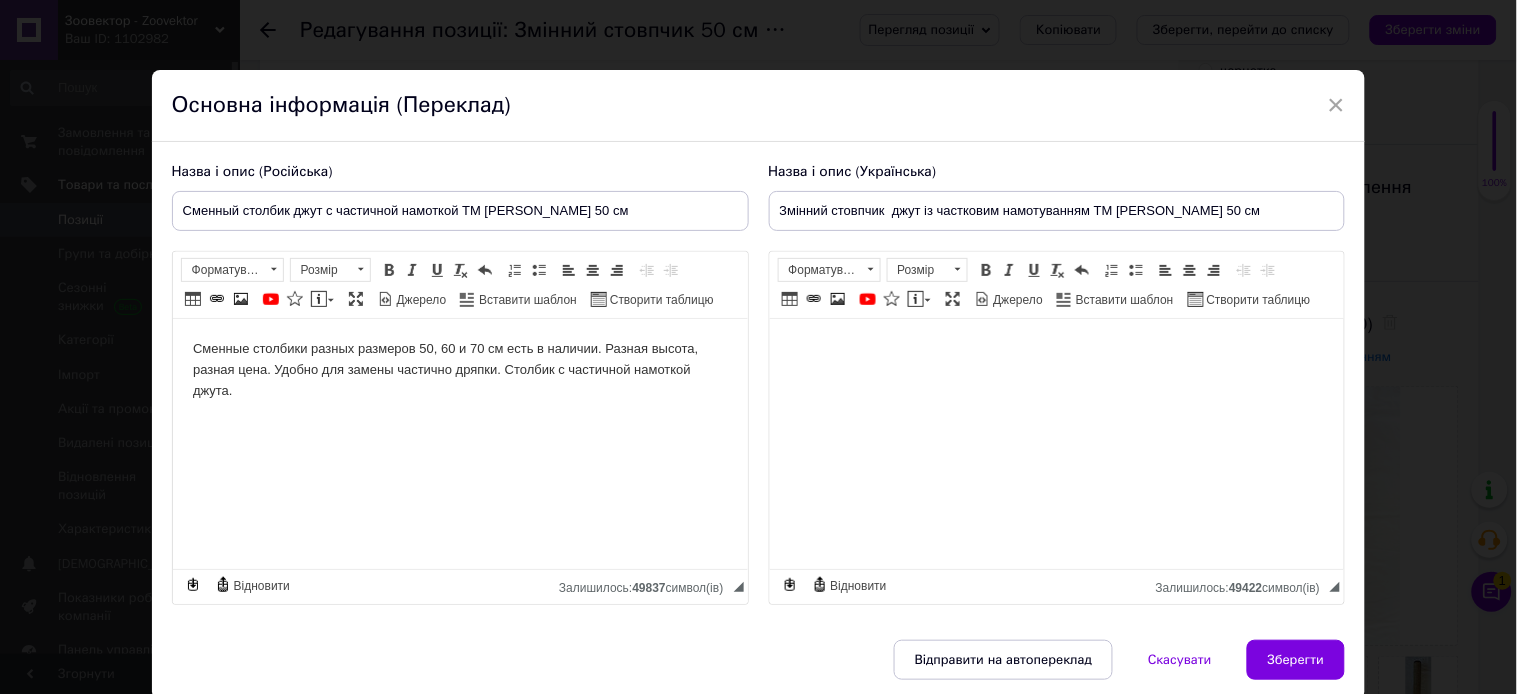 drag, startPoint x: 190, startPoint y: 341, endPoint x: 486, endPoint y: 478, distance: 326.16714 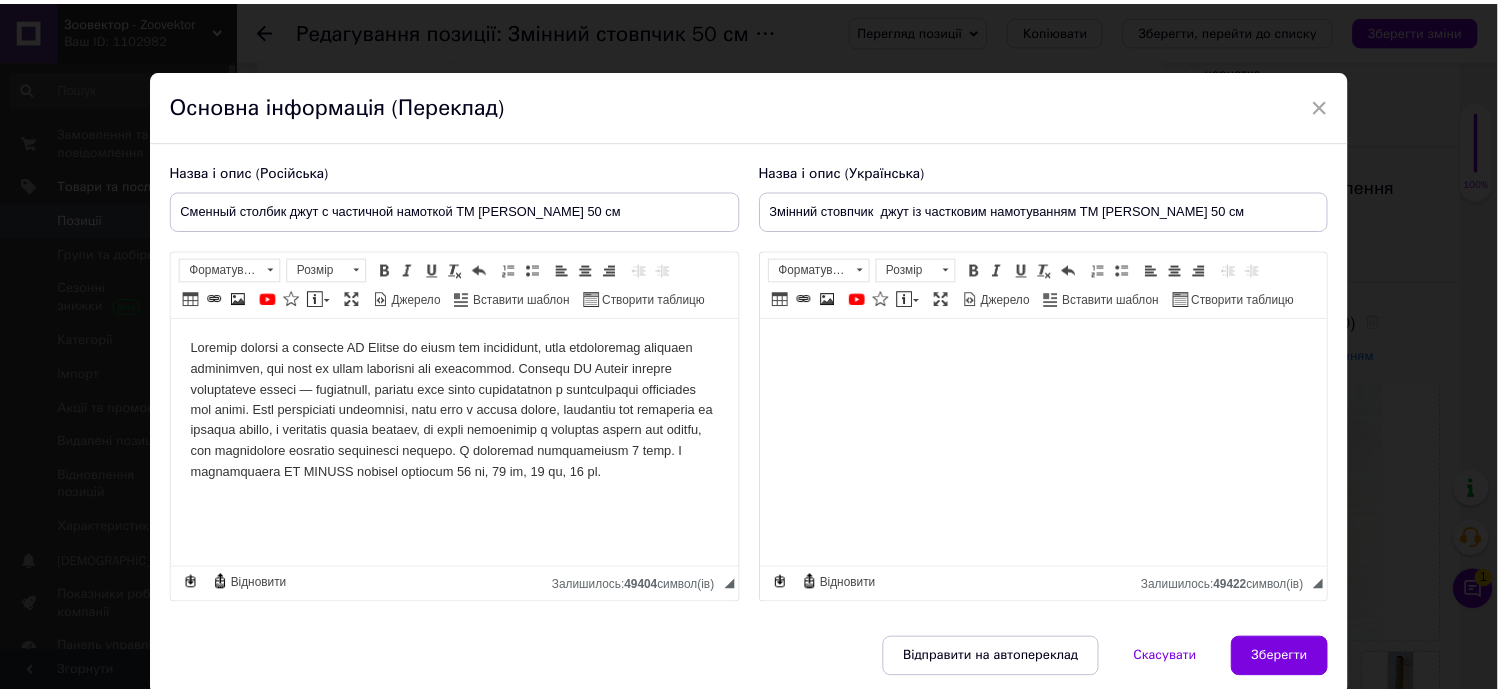 scroll, scrollTop: 106, scrollLeft: 0, axis: vertical 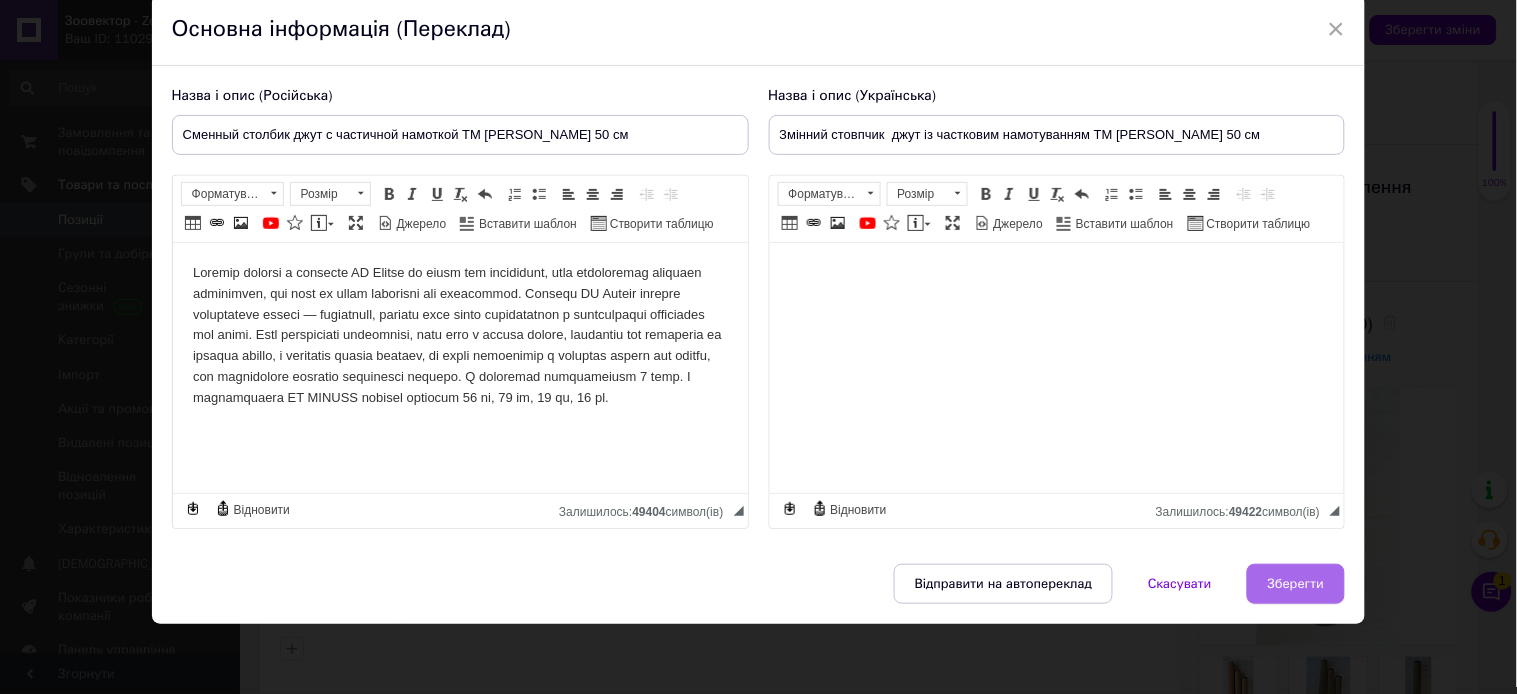 click on "Зберегти" at bounding box center (1296, 584) 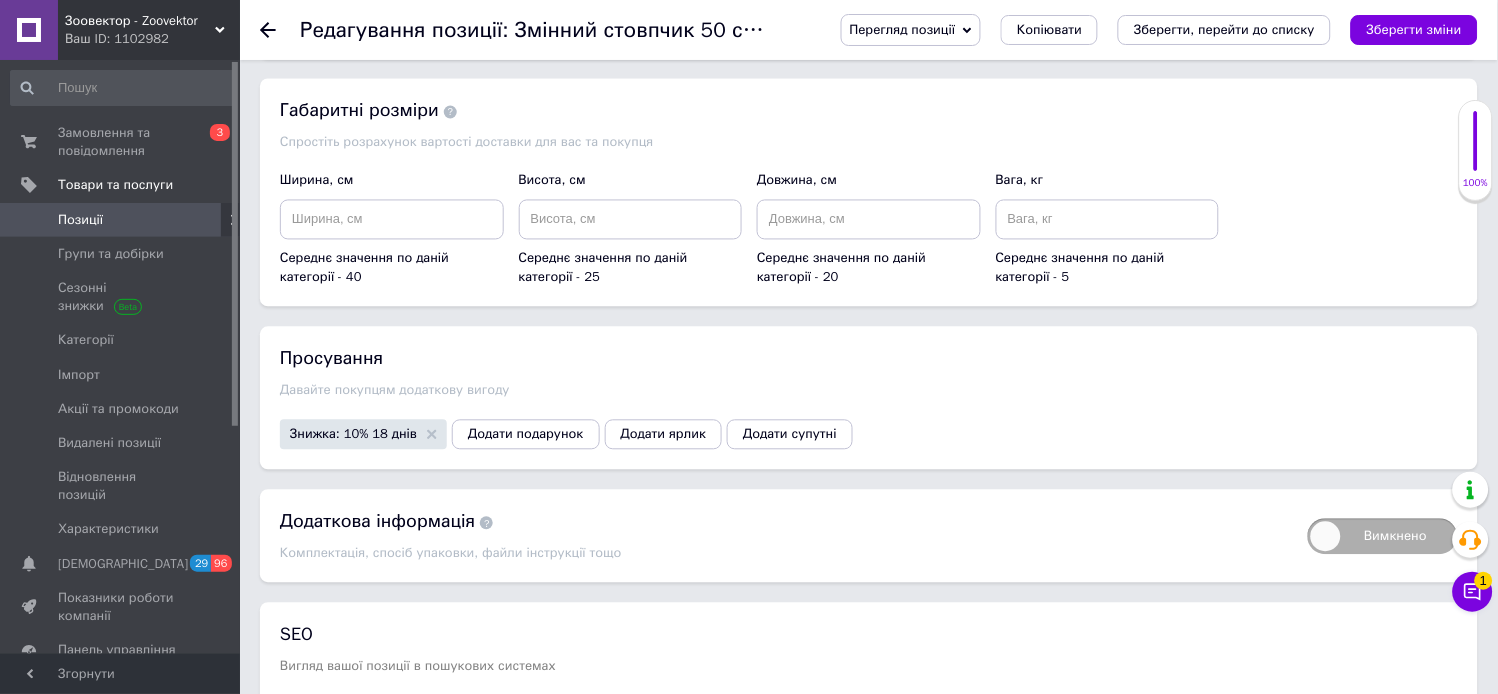 scroll, scrollTop: 2444, scrollLeft: 0, axis: vertical 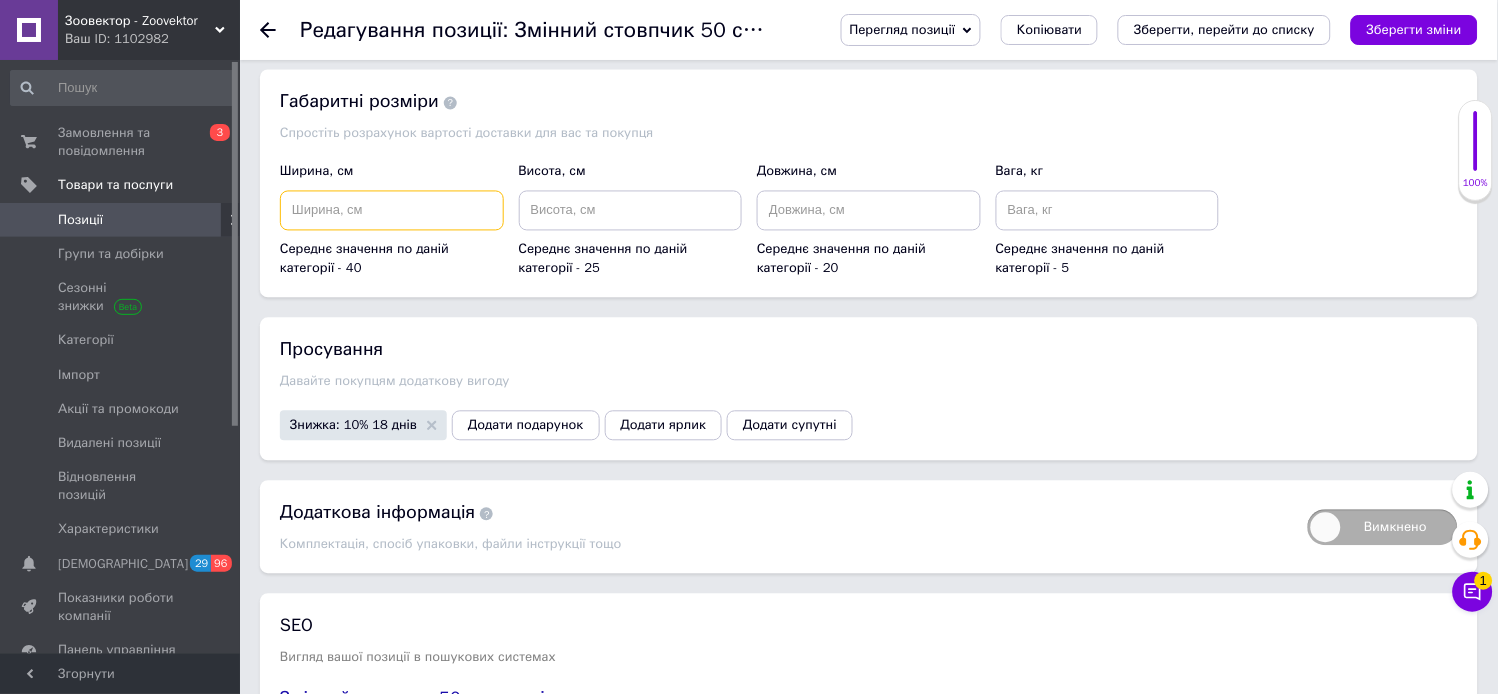 click at bounding box center [392, 211] 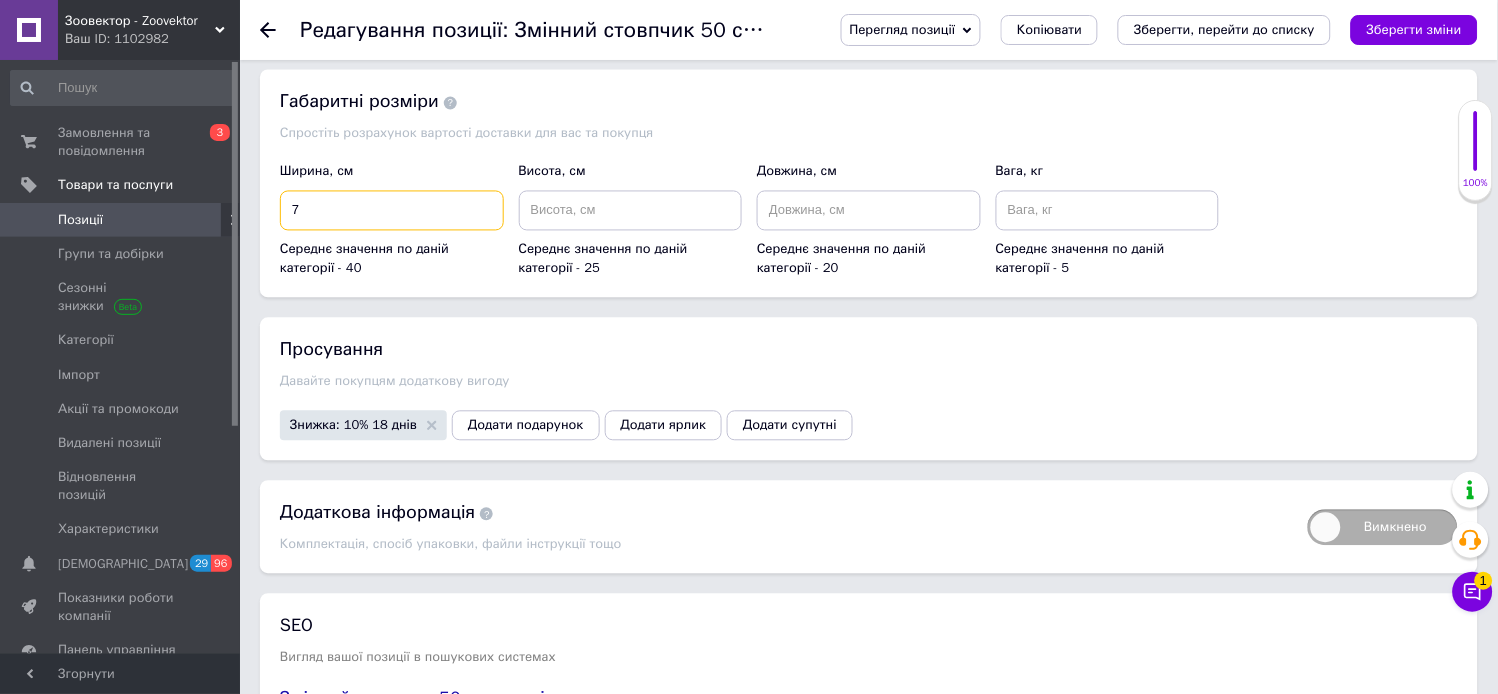 type on "7" 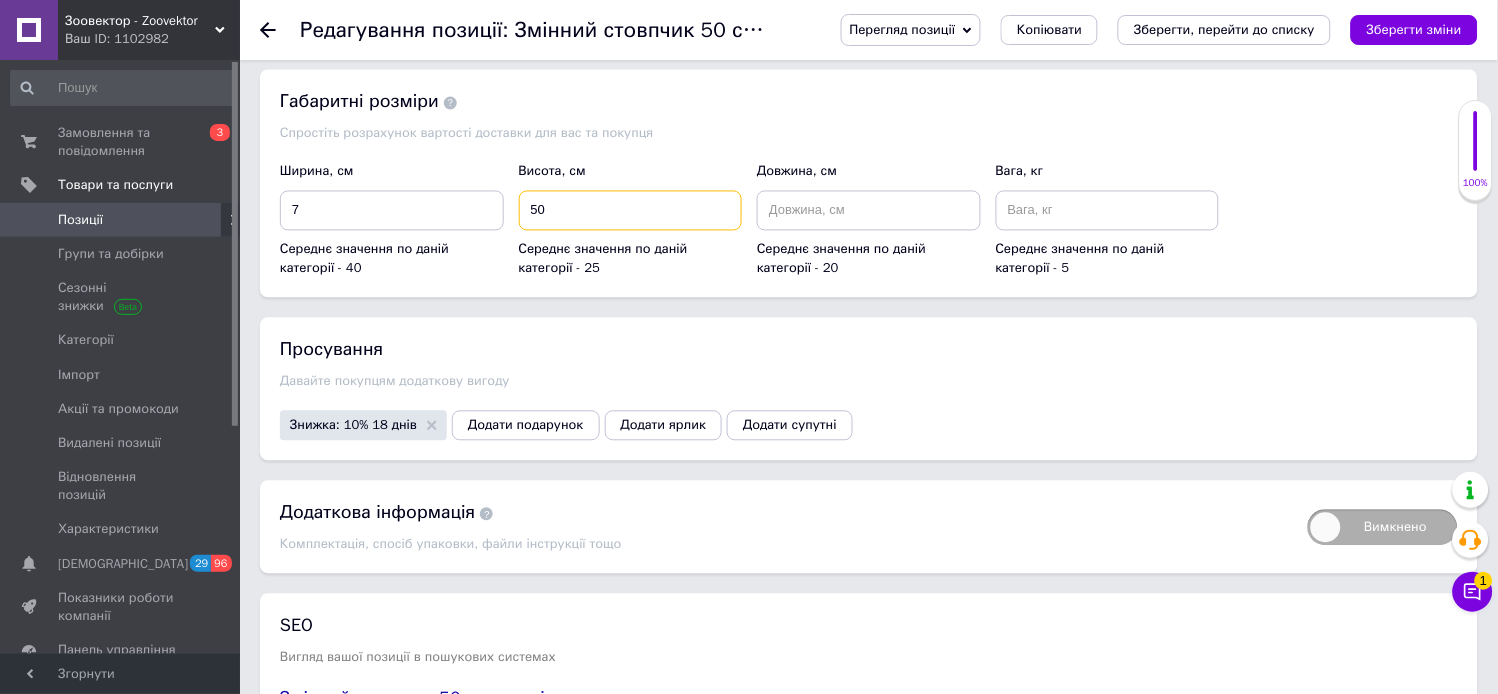 type on "50" 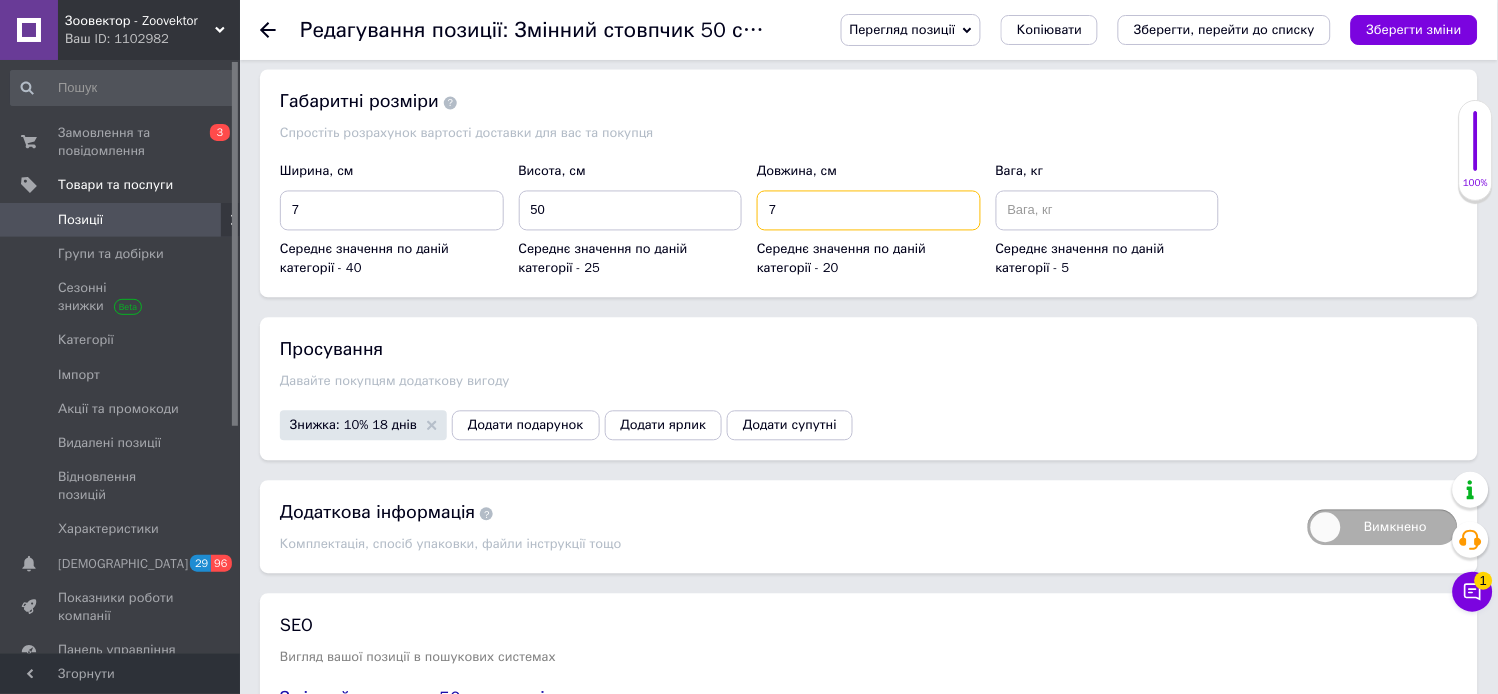 type on "7" 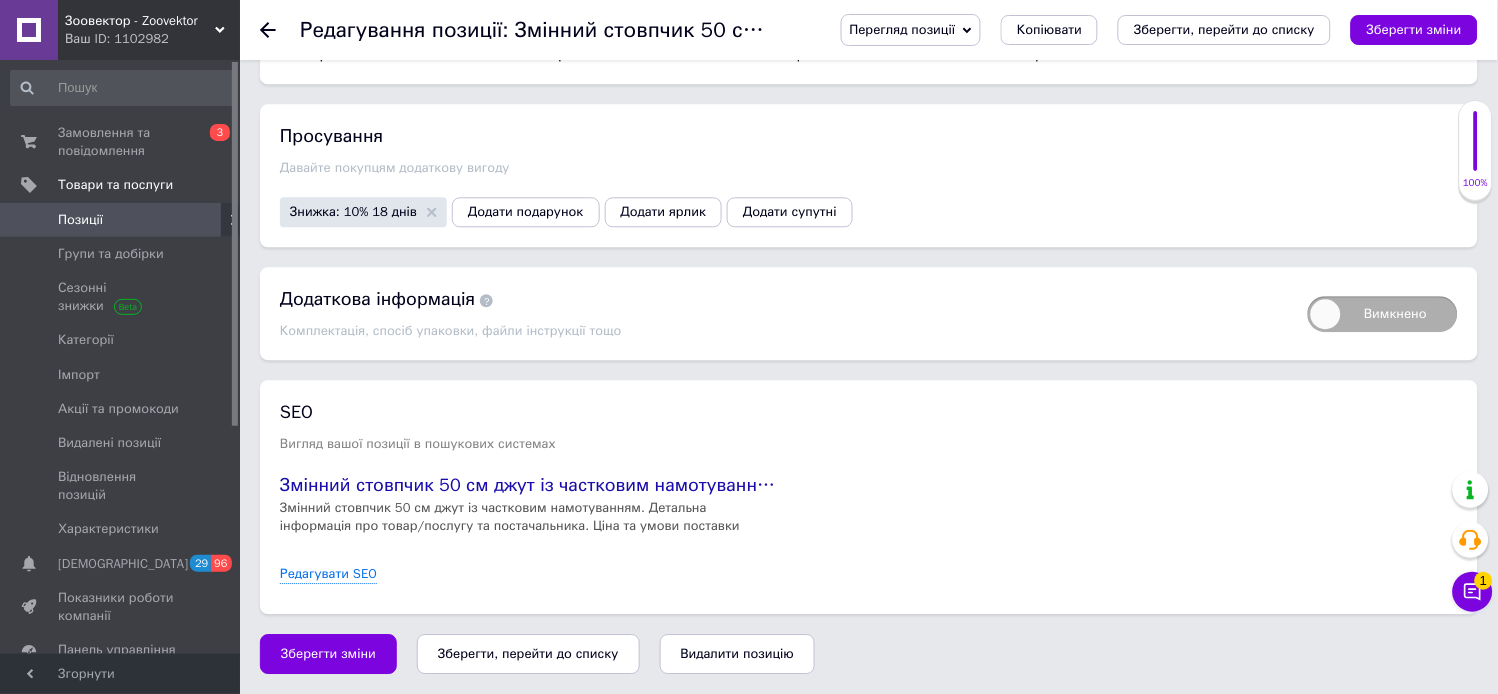 scroll, scrollTop: 2755, scrollLeft: 0, axis: vertical 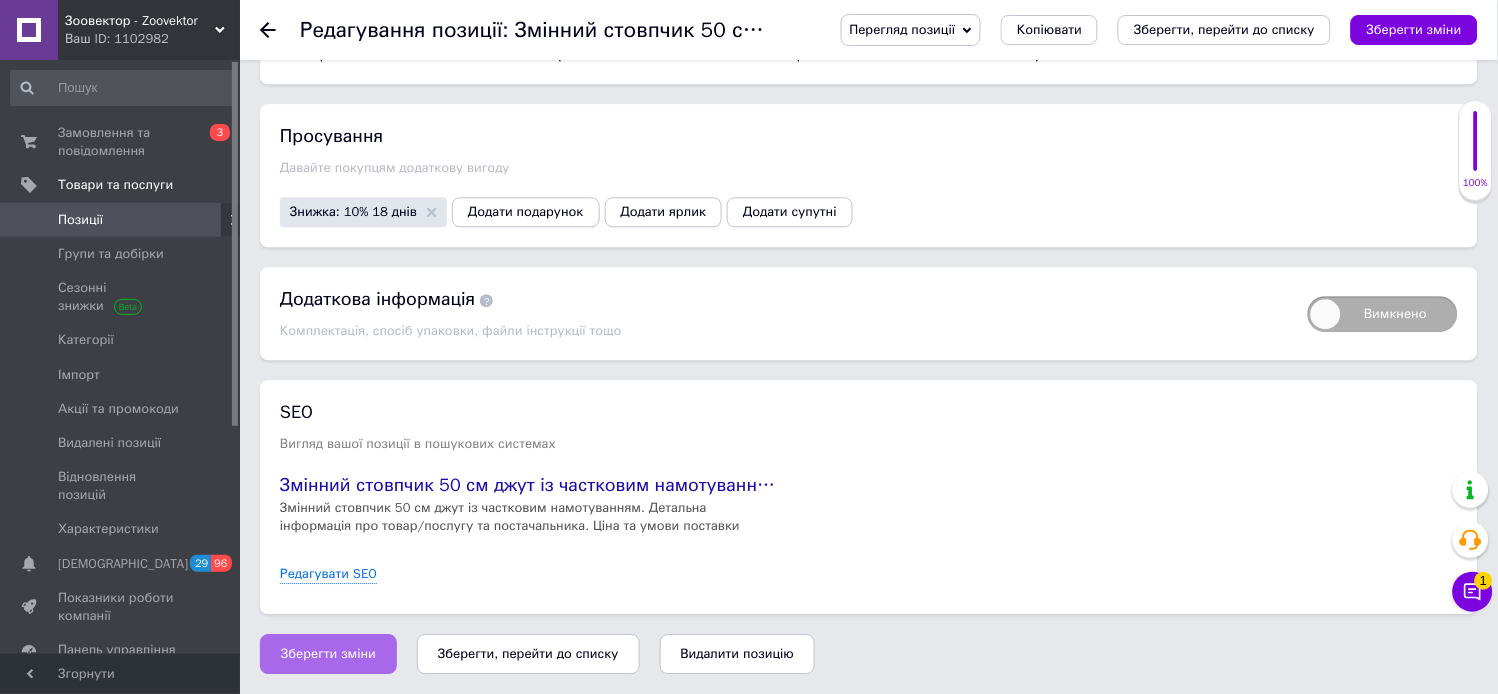 type on "2" 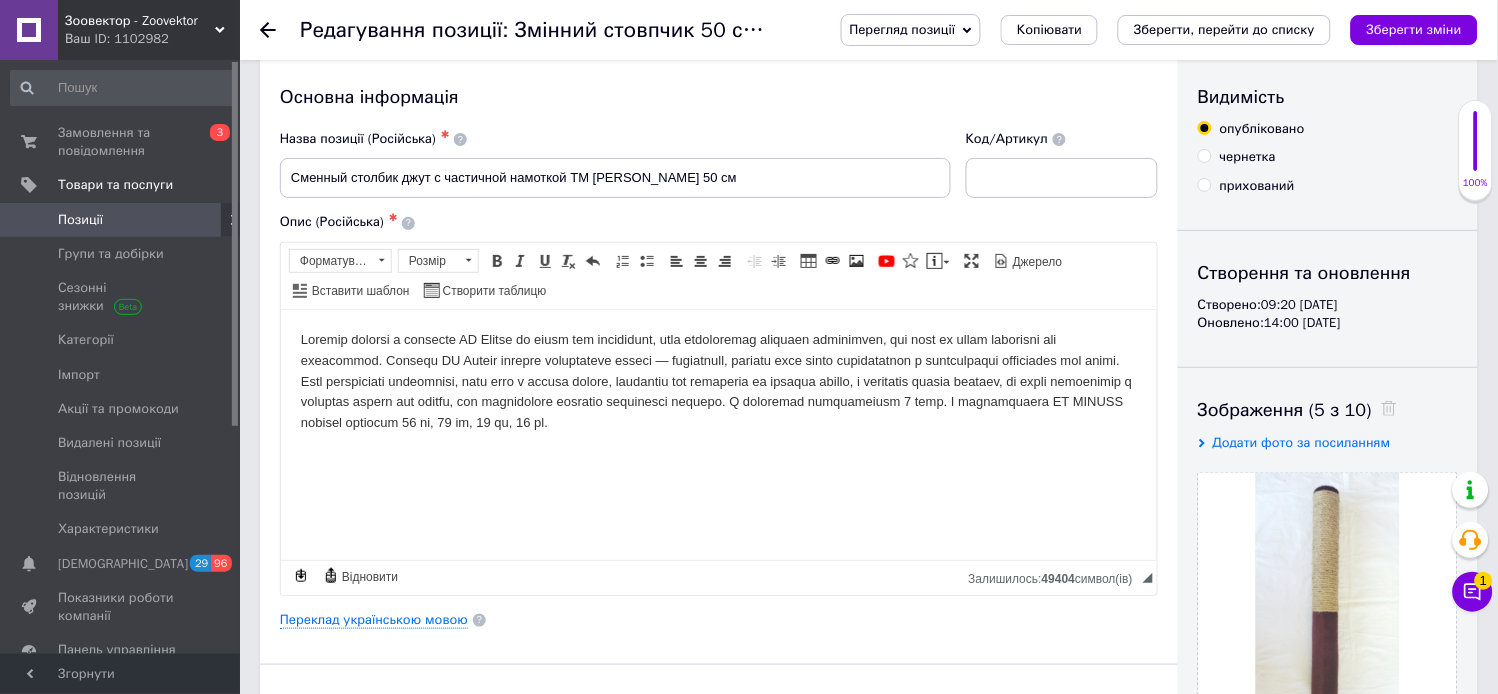 scroll, scrollTop: 0, scrollLeft: 0, axis: both 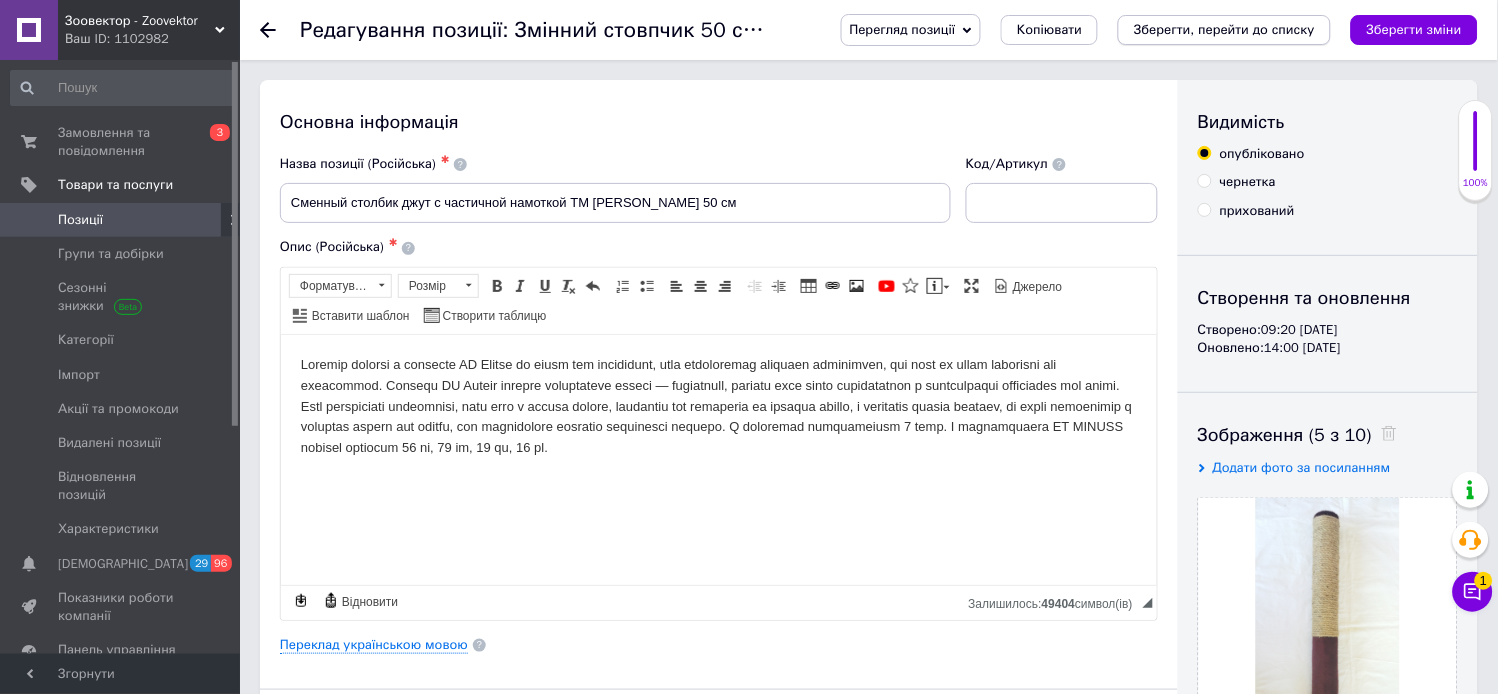 click on "Зберегти, перейти до списку" at bounding box center [1224, 29] 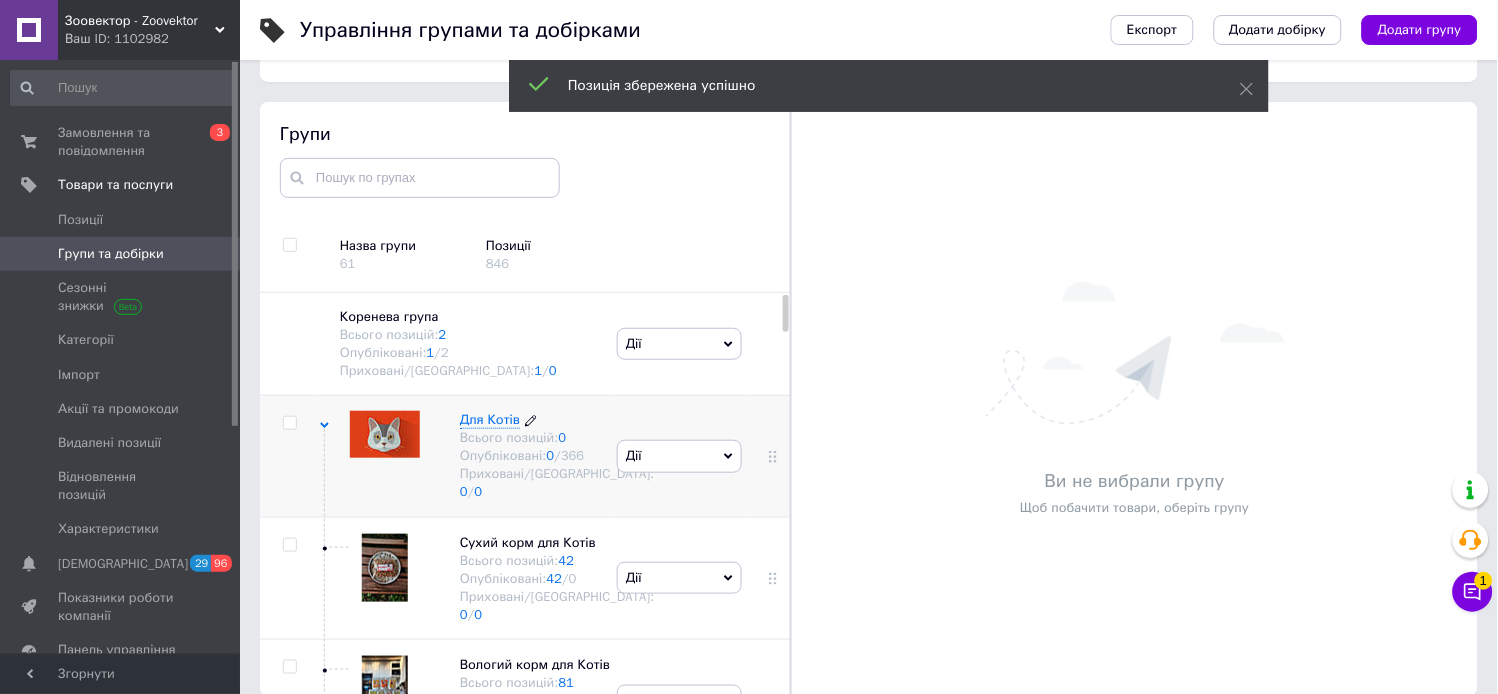 scroll, scrollTop: 113, scrollLeft: 0, axis: vertical 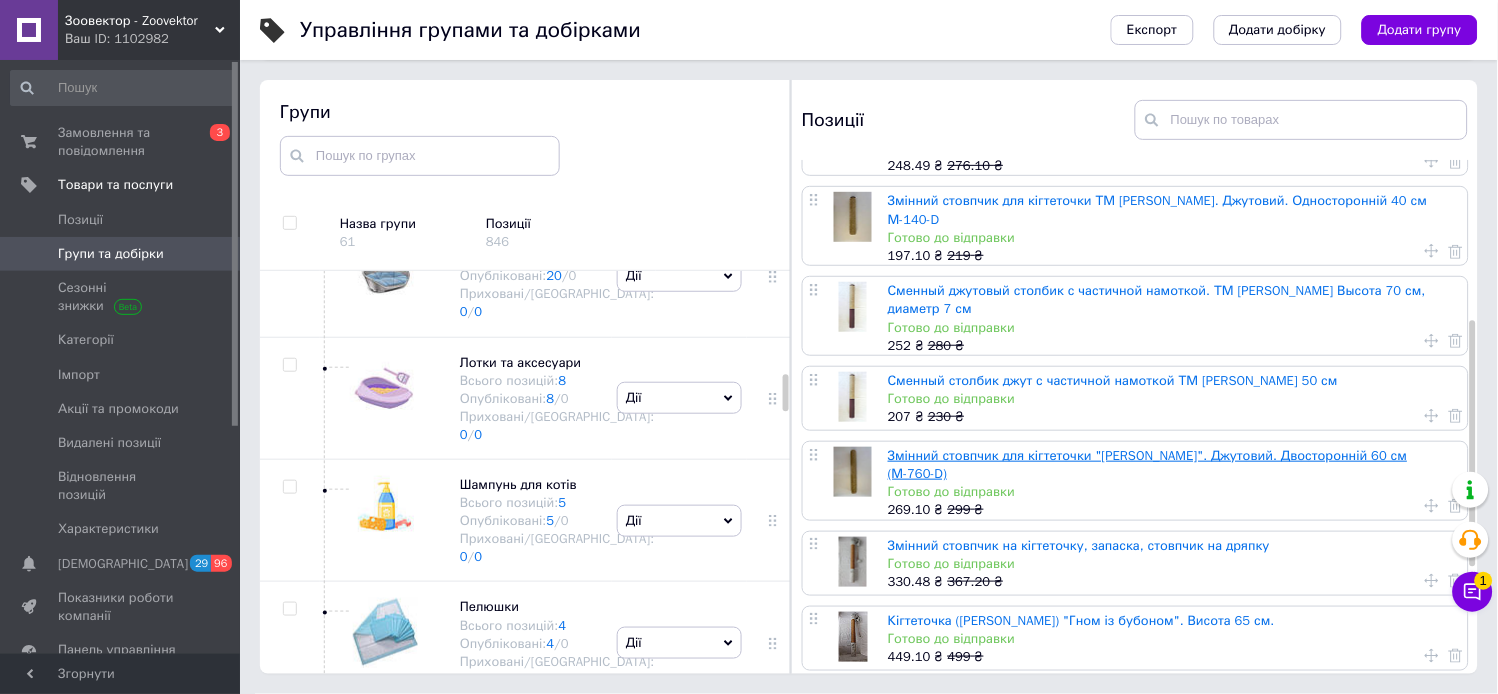 click on "Змінний стовпчик для кігтеточки  "Моніка". Джутовий. Двосторонній 60 см (М-760-D)" at bounding box center [1148, 464] 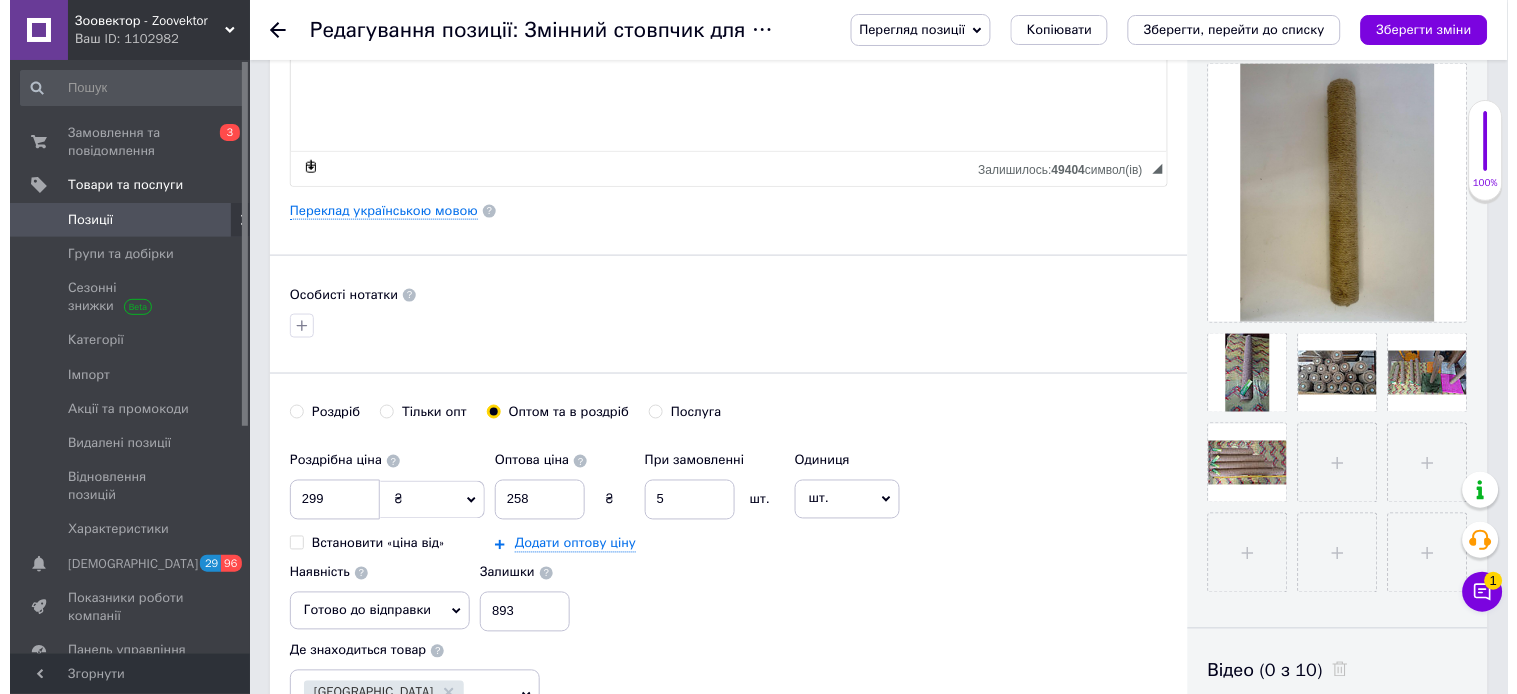 scroll, scrollTop: 444, scrollLeft: 0, axis: vertical 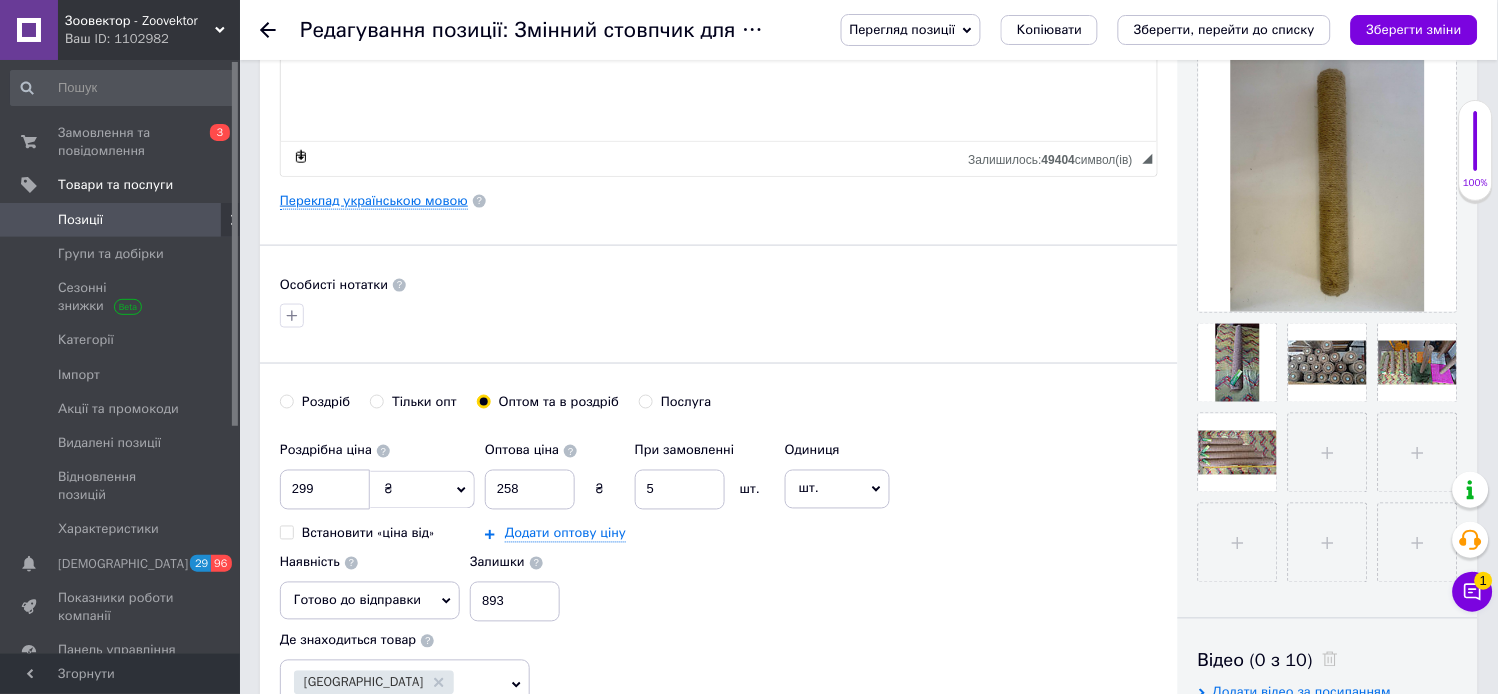click on "Переклад українською мовою" at bounding box center [374, 201] 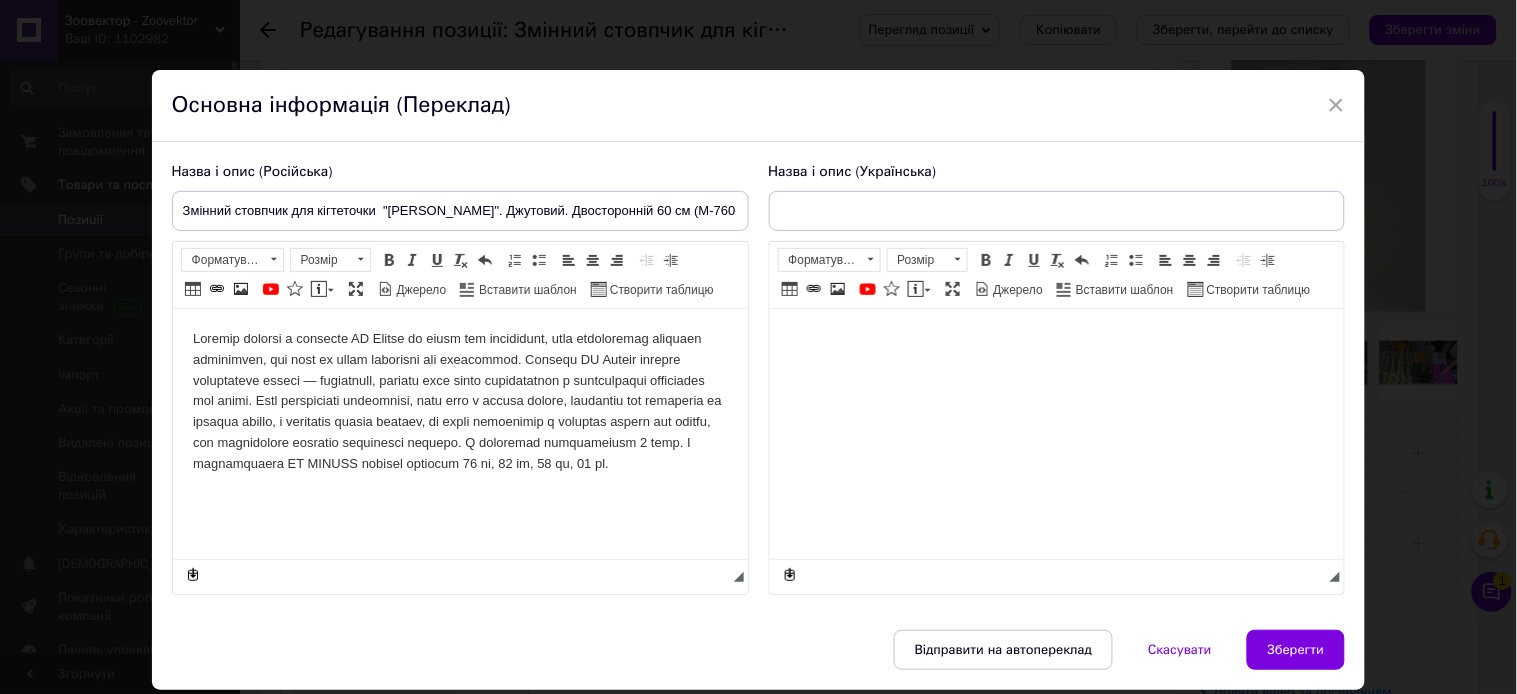 scroll, scrollTop: 0, scrollLeft: 0, axis: both 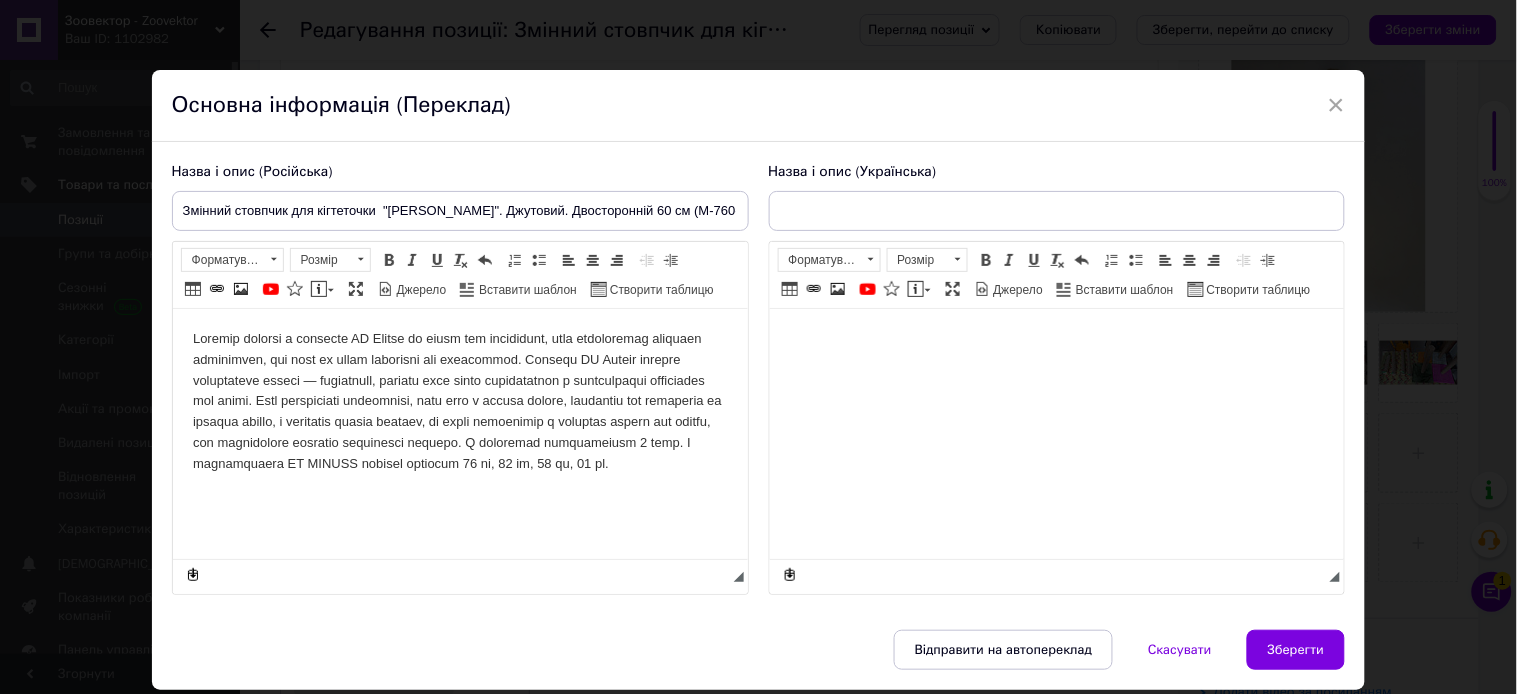 type on "Змінний стовпчик для кігтеточки  "Моніка". Джутовий. Двосторонній 60 см (М-760-D)" 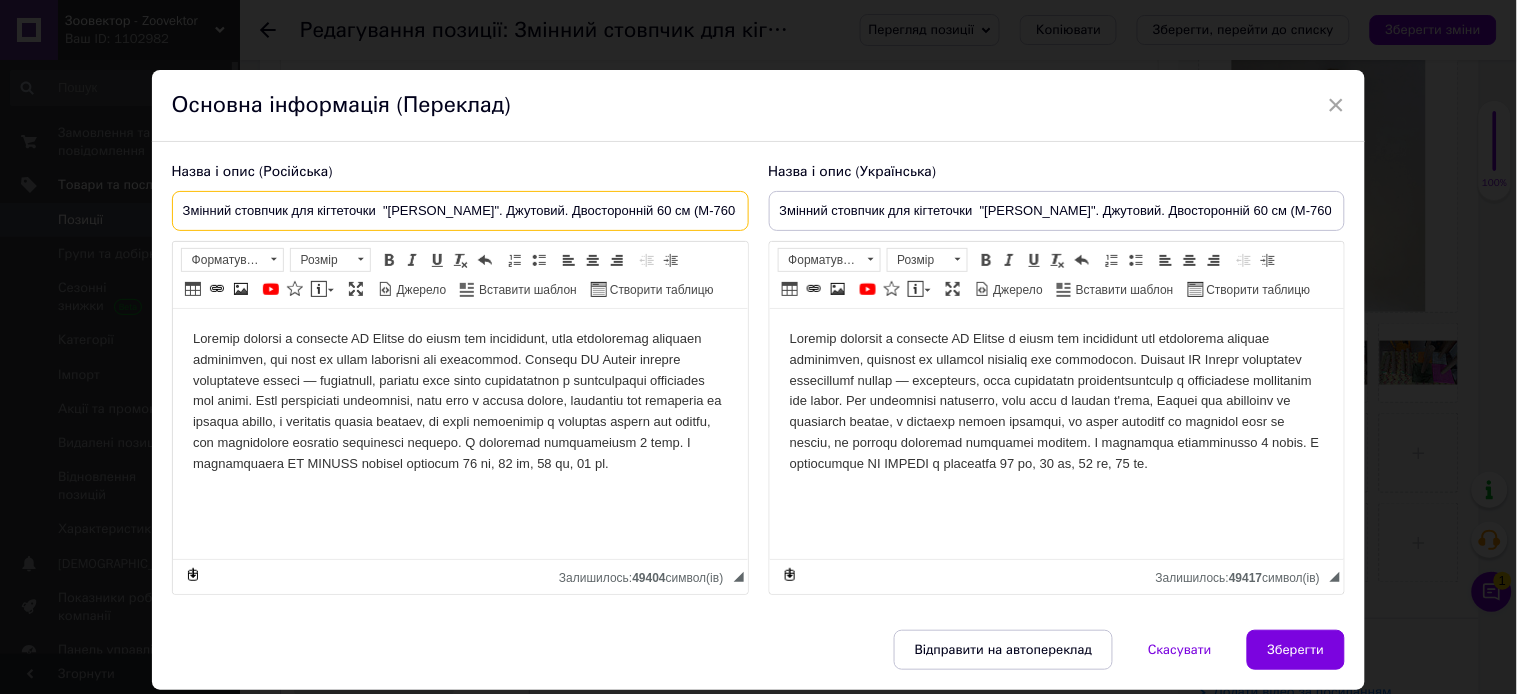 drag, startPoint x: 722, startPoint y: 206, endPoint x: 91, endPoint y: 228, distance: 631.3834 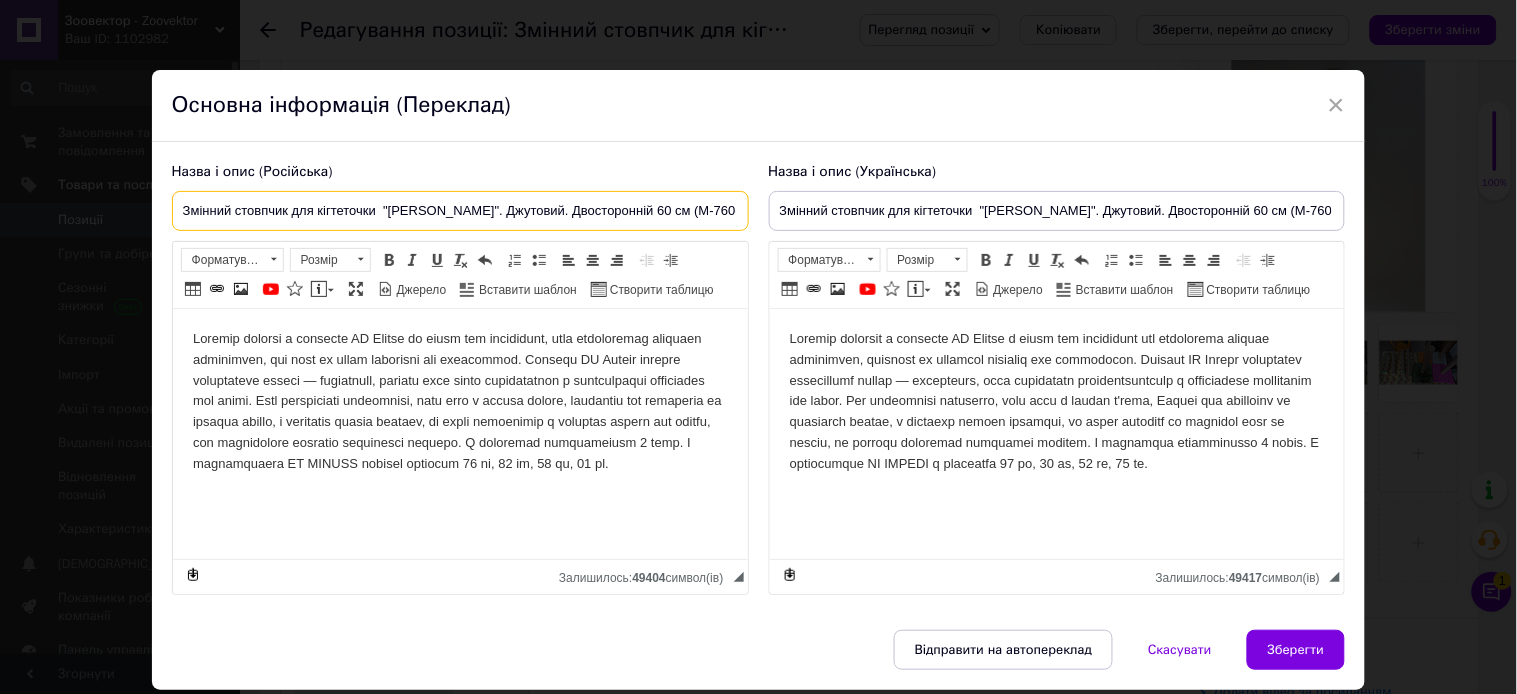 paste on "менный столбик для когтеточки "Моника". Джутовый. Двухсторонни" 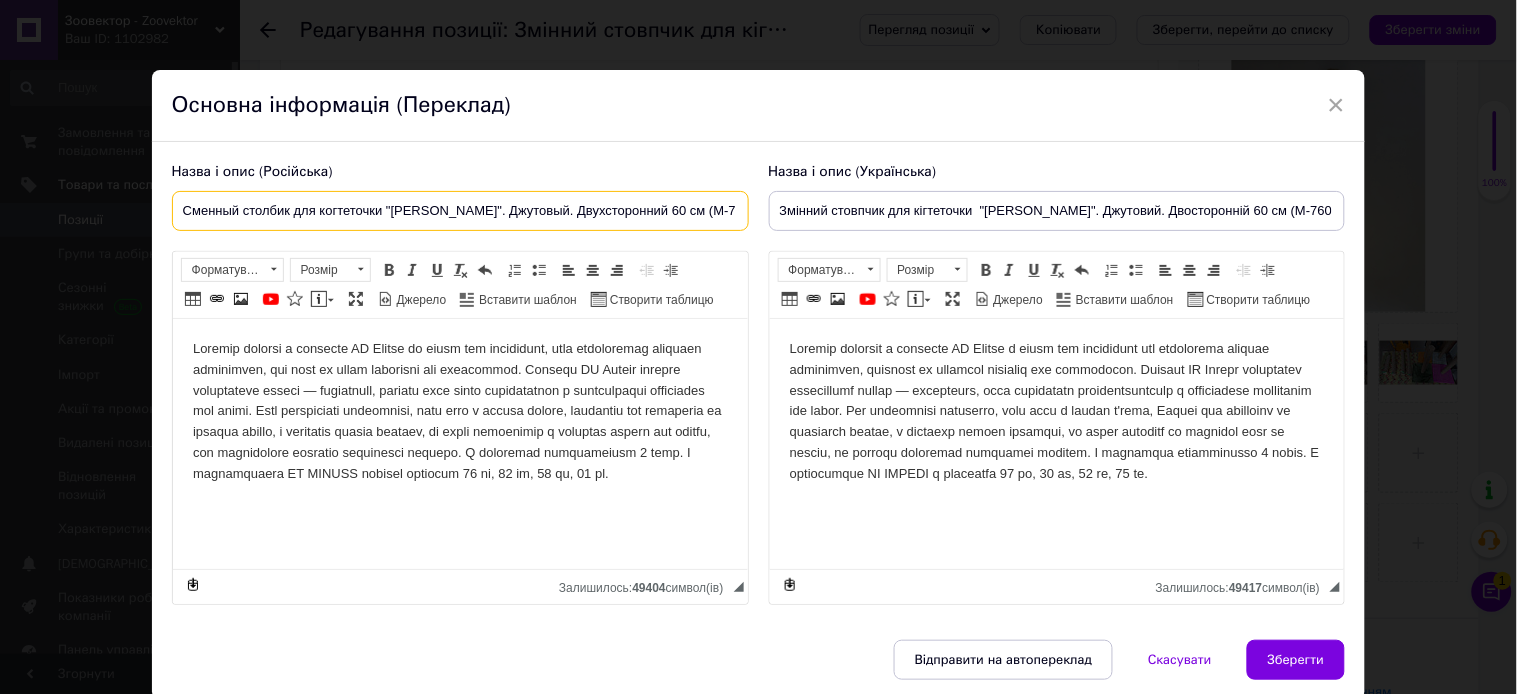 type on "Сменный столбик для когтеточки "[PERSON_NAME]". Джутовый. Двухсторонний 60 см (М-760-D)" 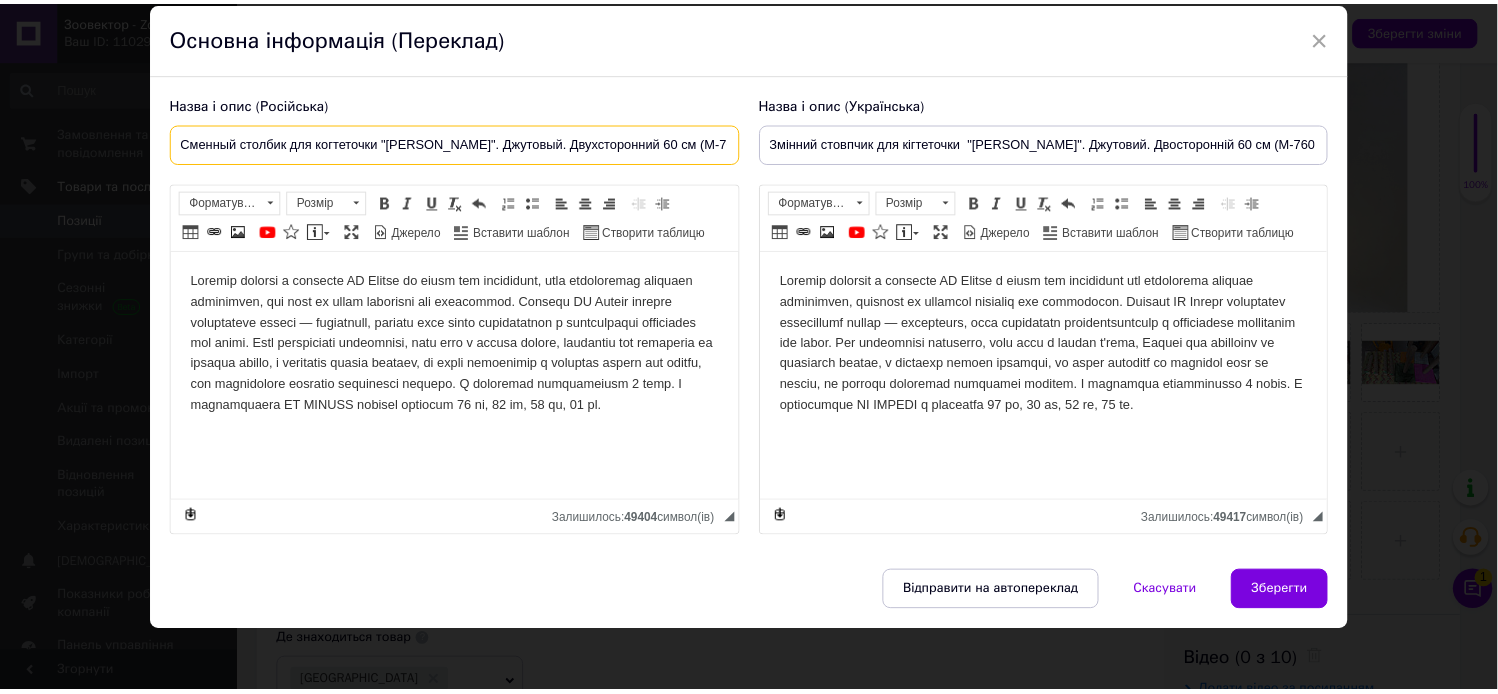 scroll, scrollTop: 106, scrollLeft: 0, axis: vertical 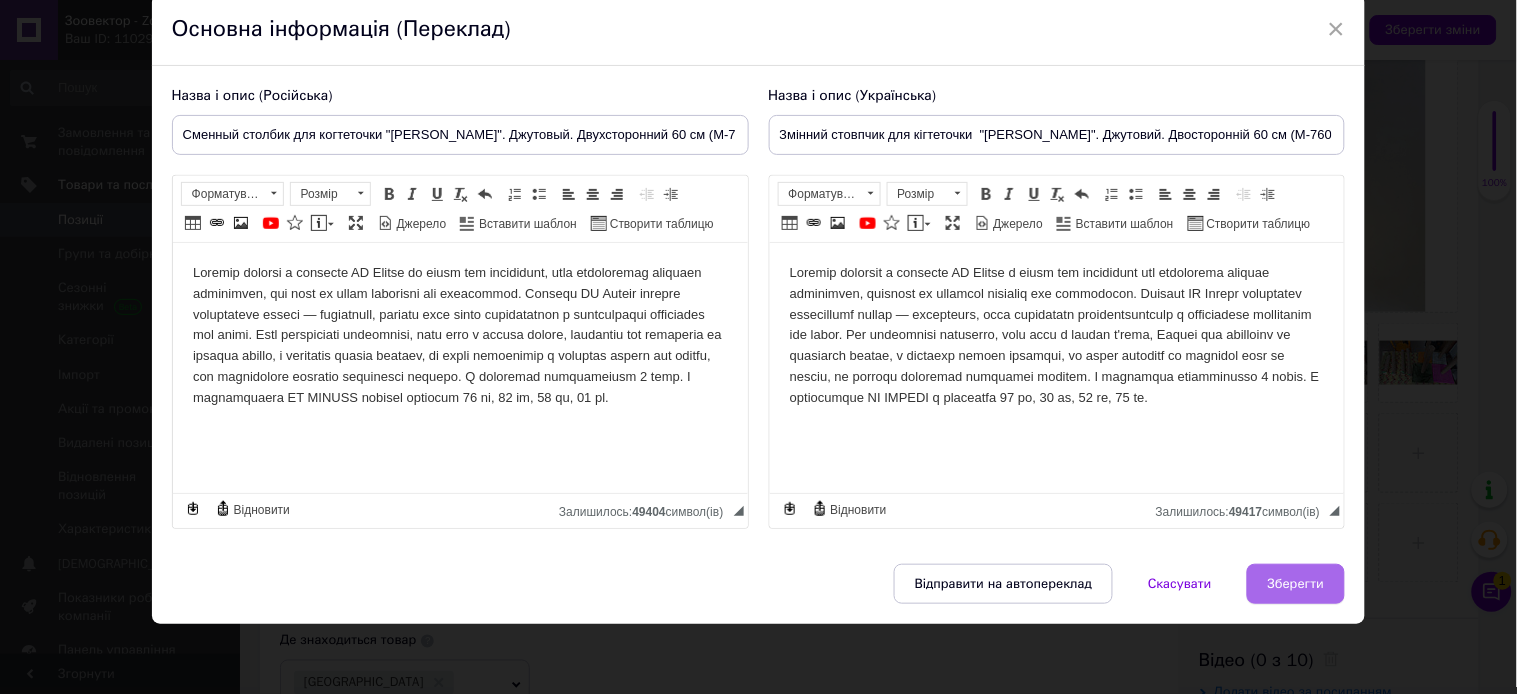 click on "Зберегти" at bounding box center [1296, 584] 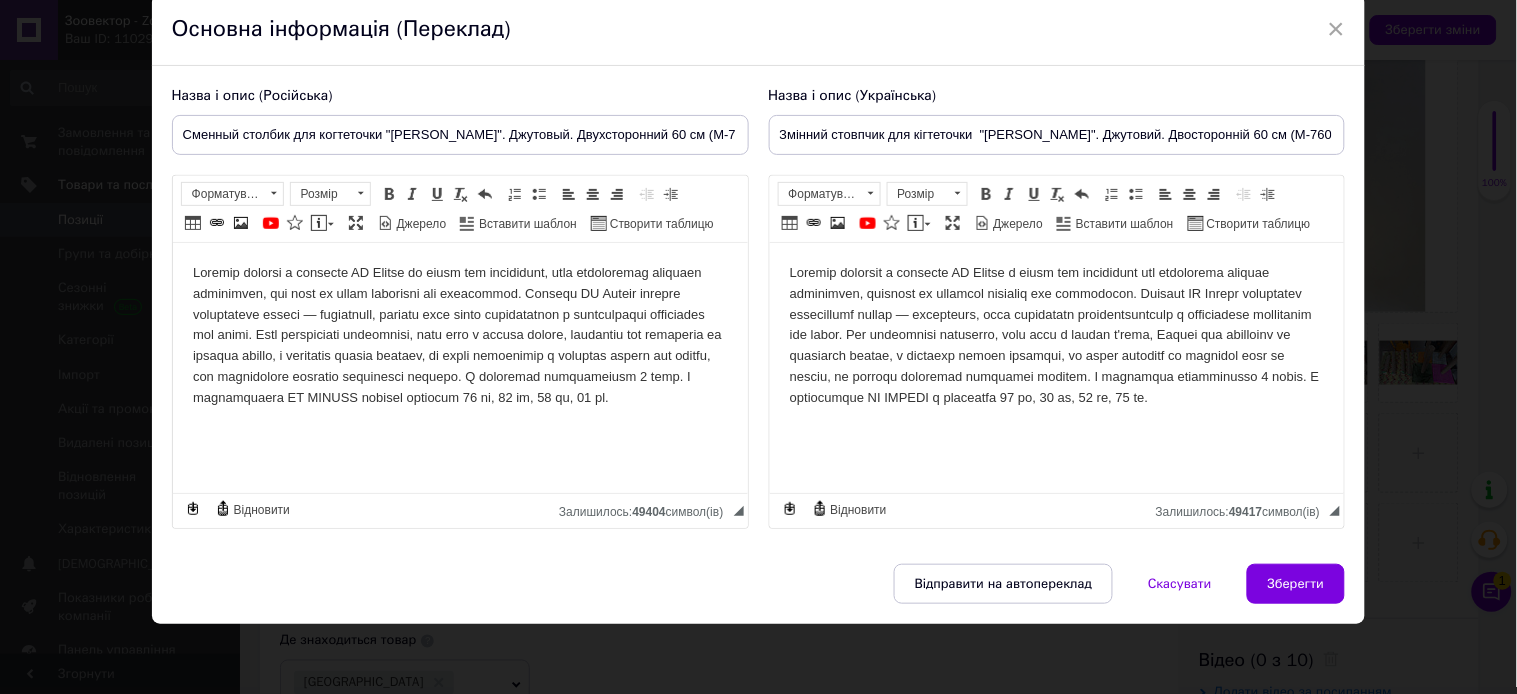 type on "Сменный столбик для когтеточки "[PERSON_NAME]". Джутовый. Двухсторонний 60 см (М-760-D)" 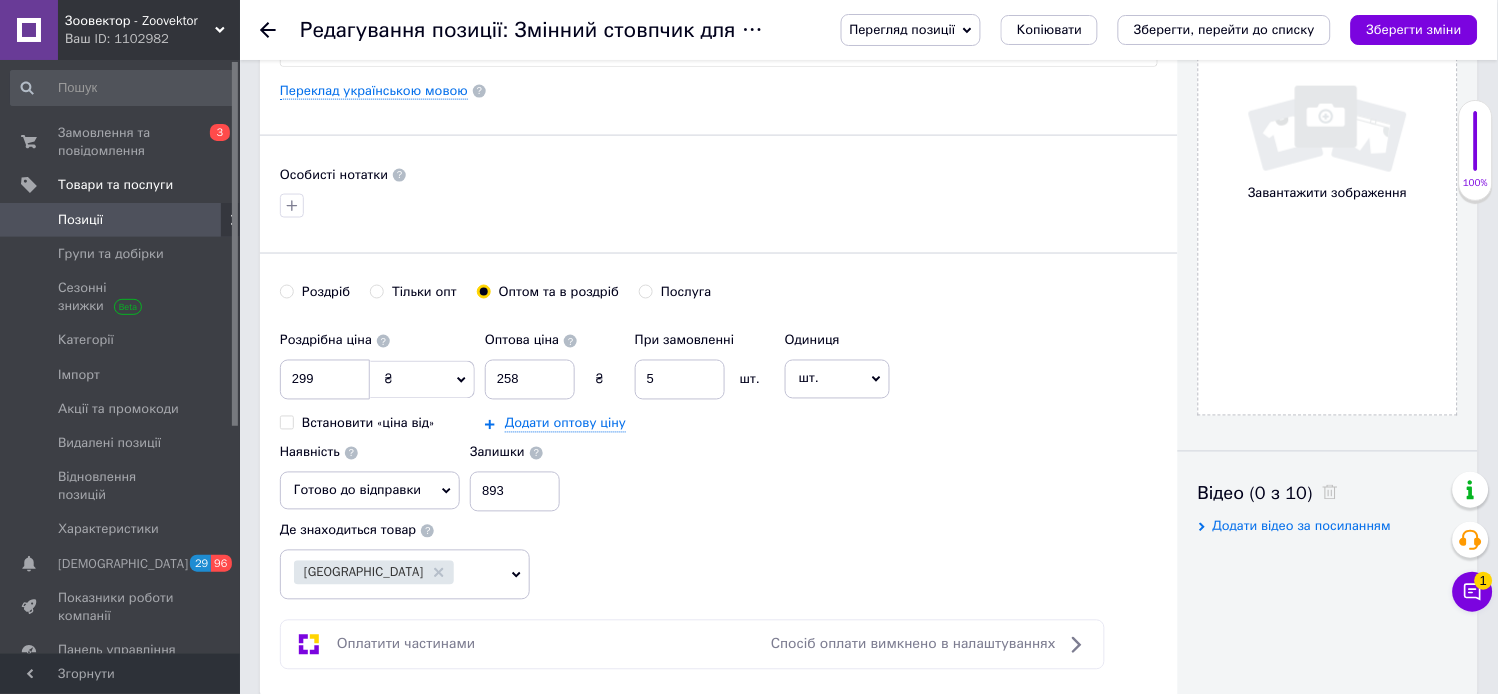 scroll, scrollTop: 555, scrollLeft: 0, axis: vertical 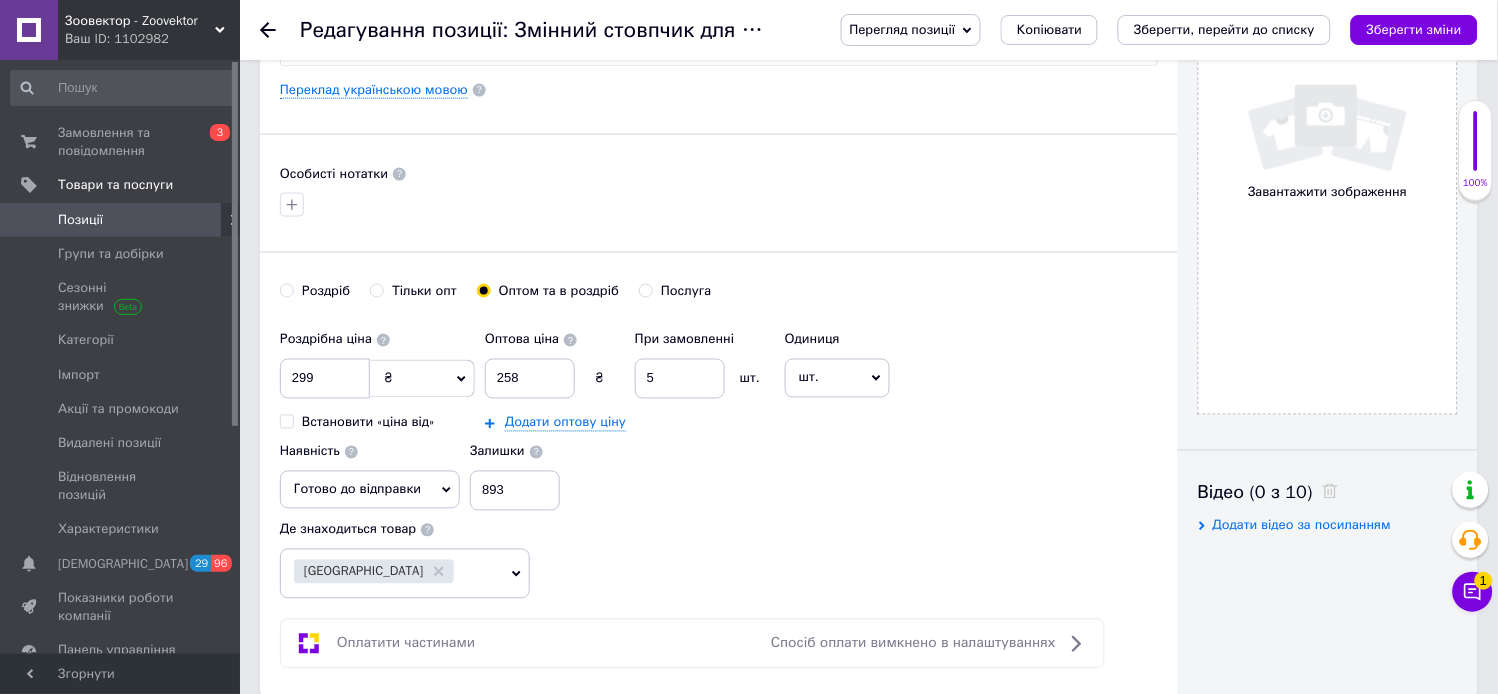 click on "Завантажити зображення" at bounding box center (1328, 141) 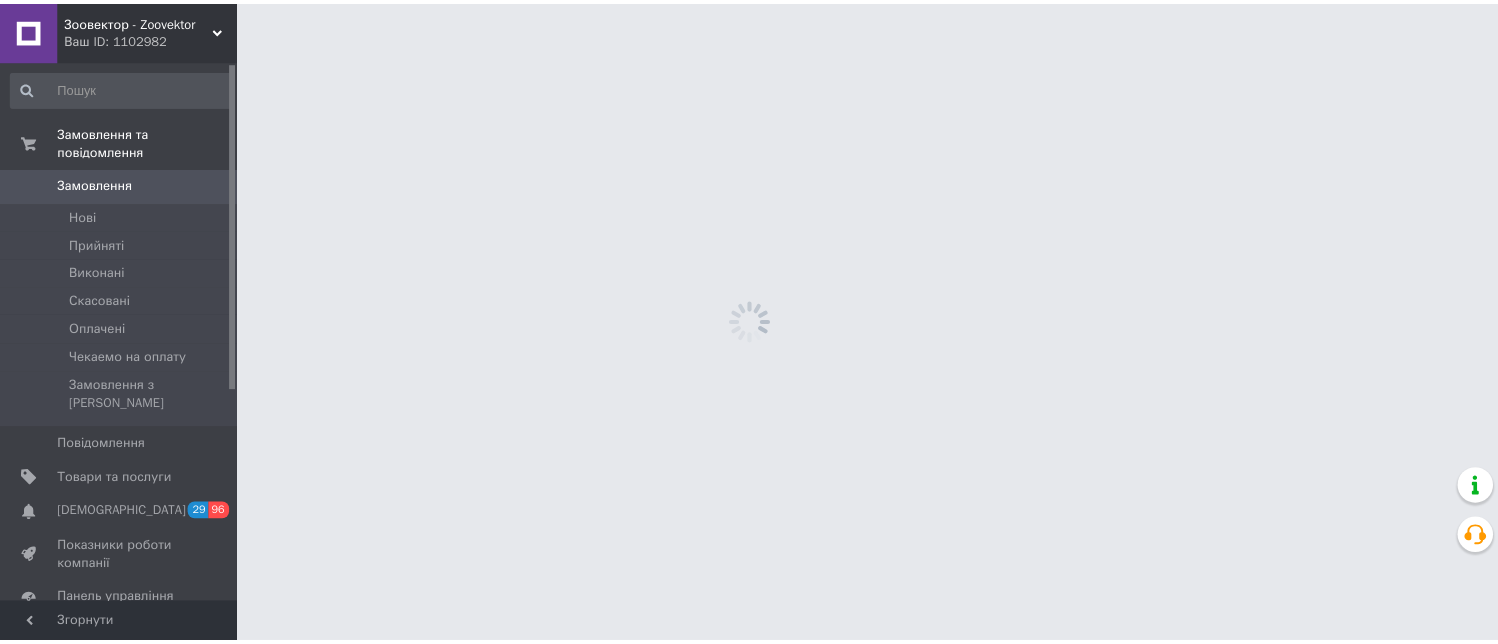 scroll, scrollTop: 0, scrollLeft: 0, axis: both 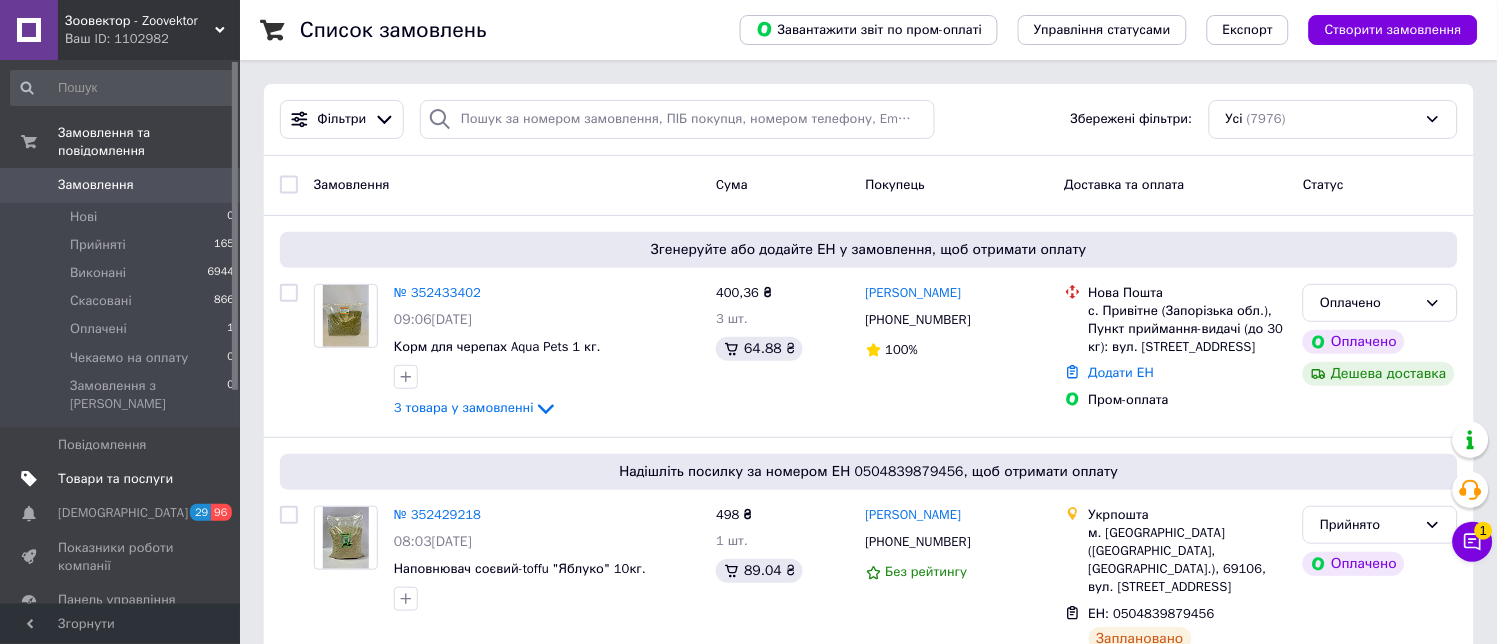 click on "Товари та послуги" at bounding box center (115, 479) 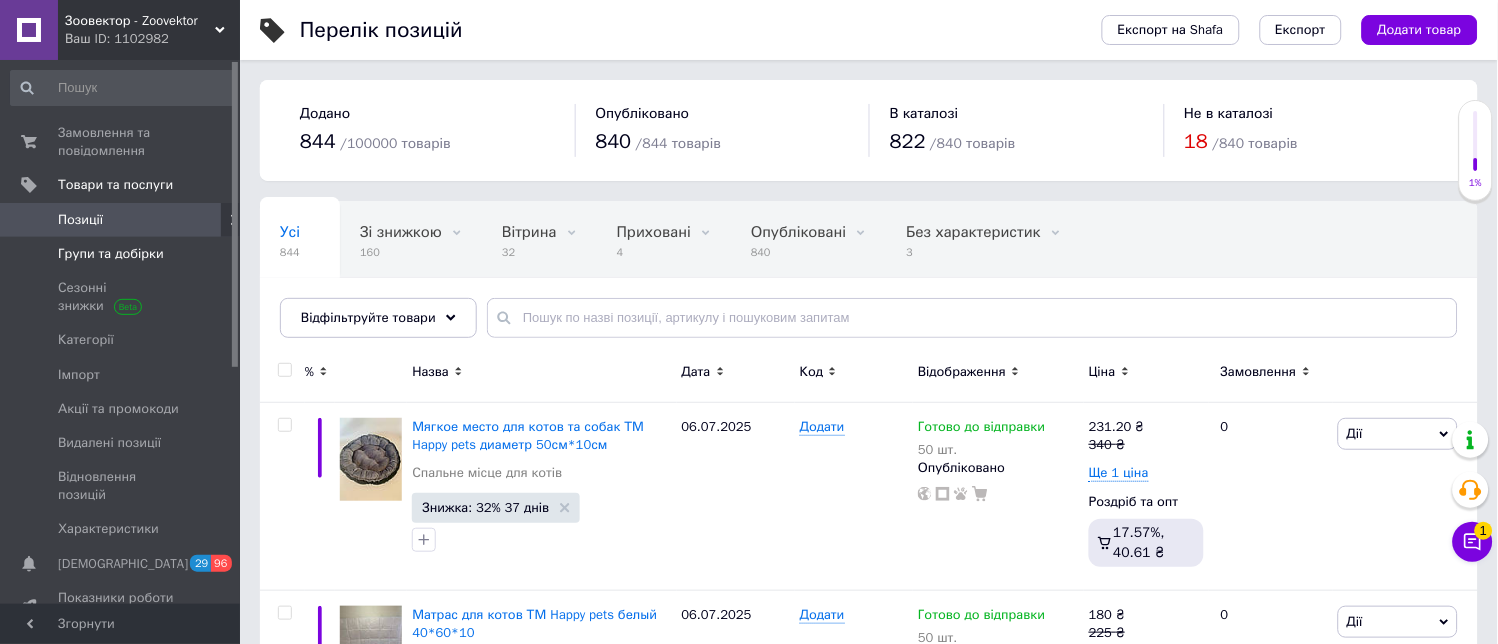 click on "Групи та добірки" at bounding box center (111, 254) 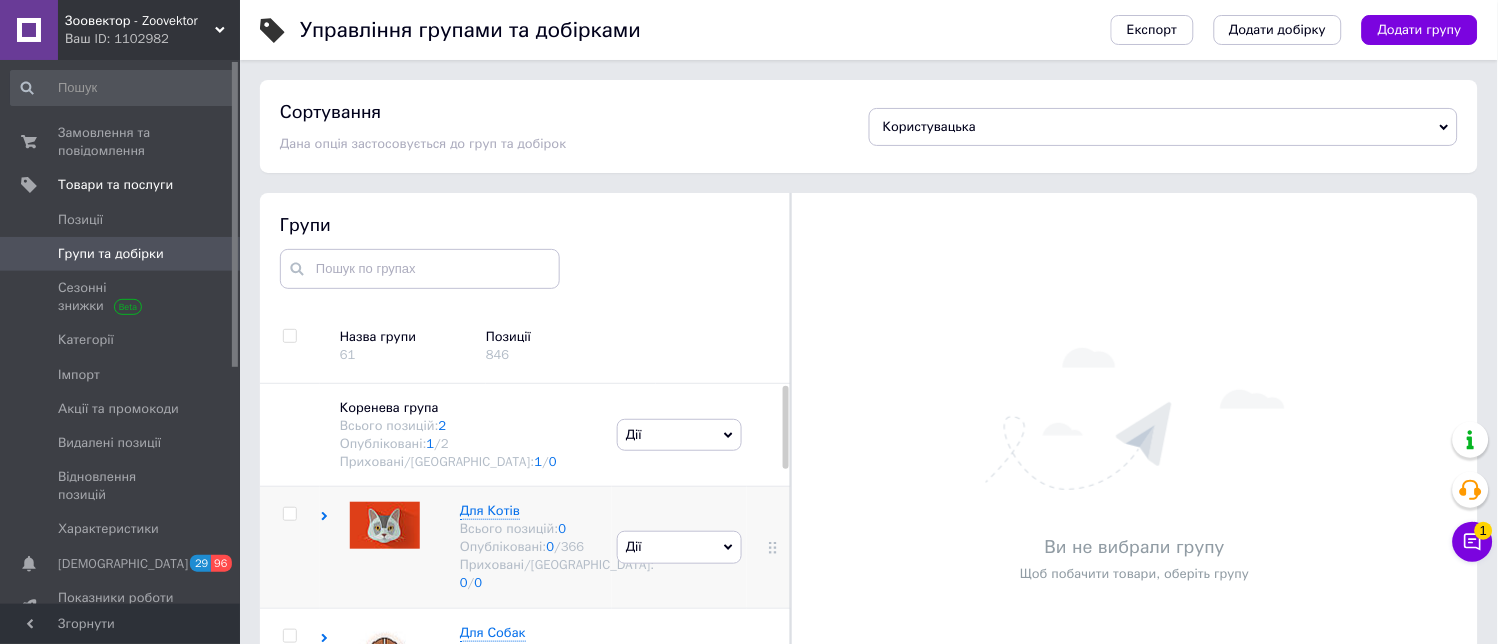 click at bounding box center [290, 514] 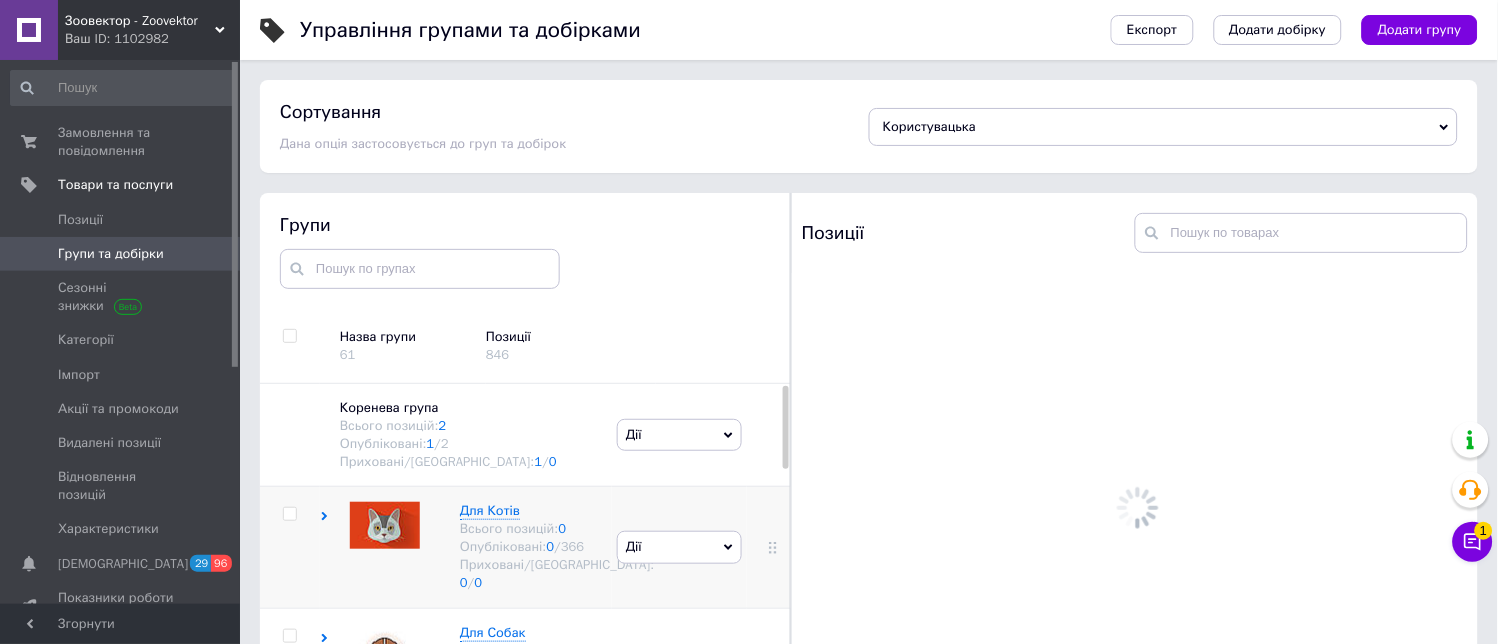click 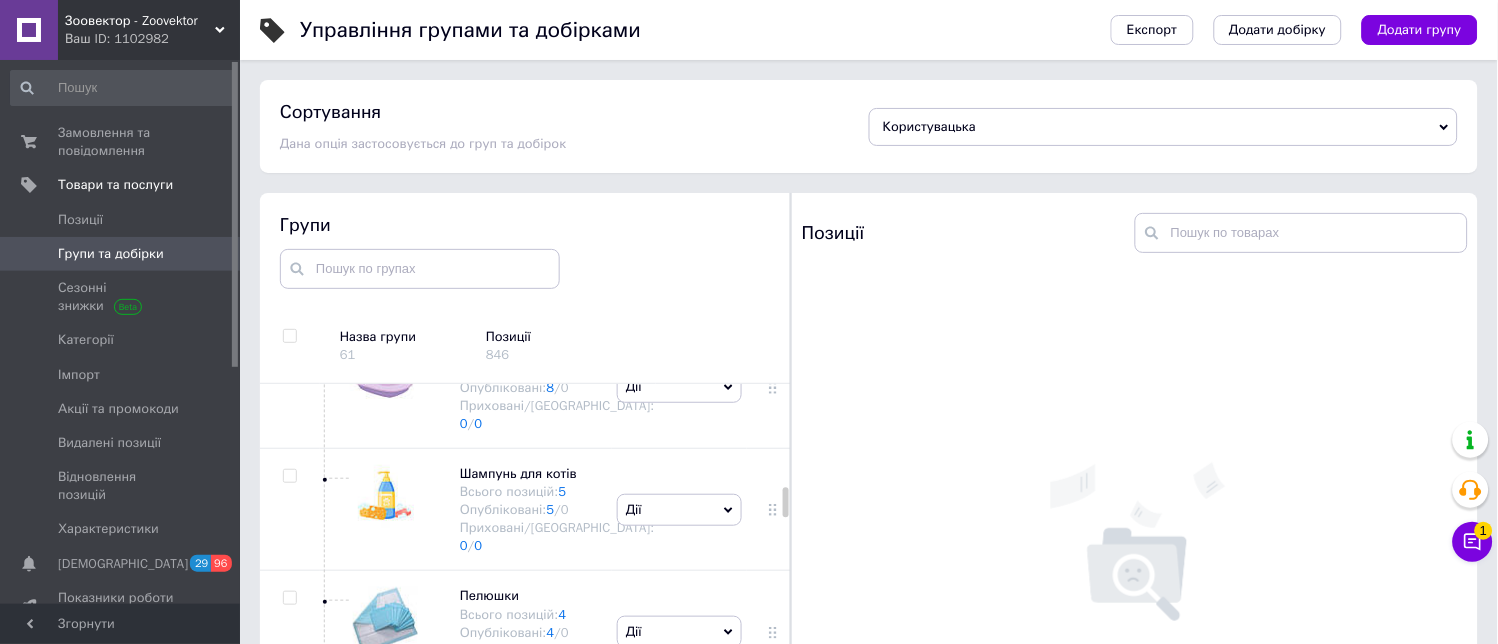 scroll, scrollTop: 1222, scrollLeft: 0, axis: vertical 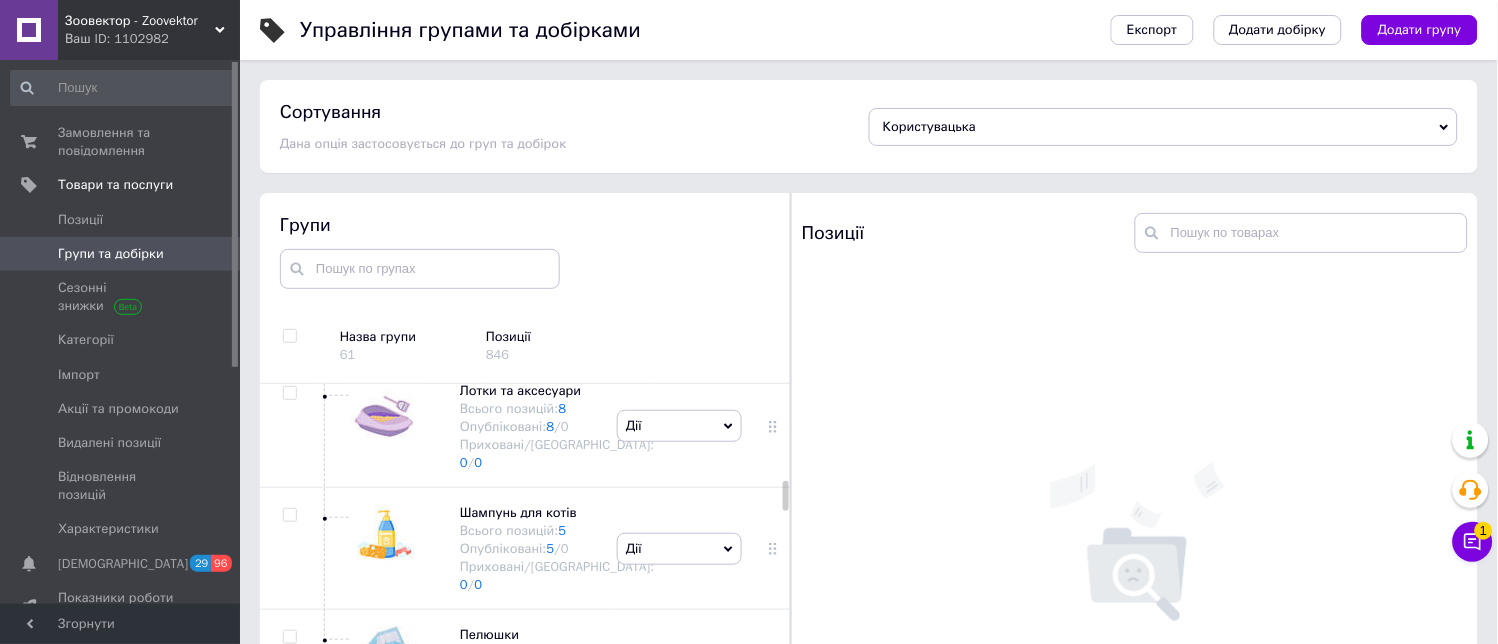 click on "Змінні стовпчики" at bounding box center [513, 145] 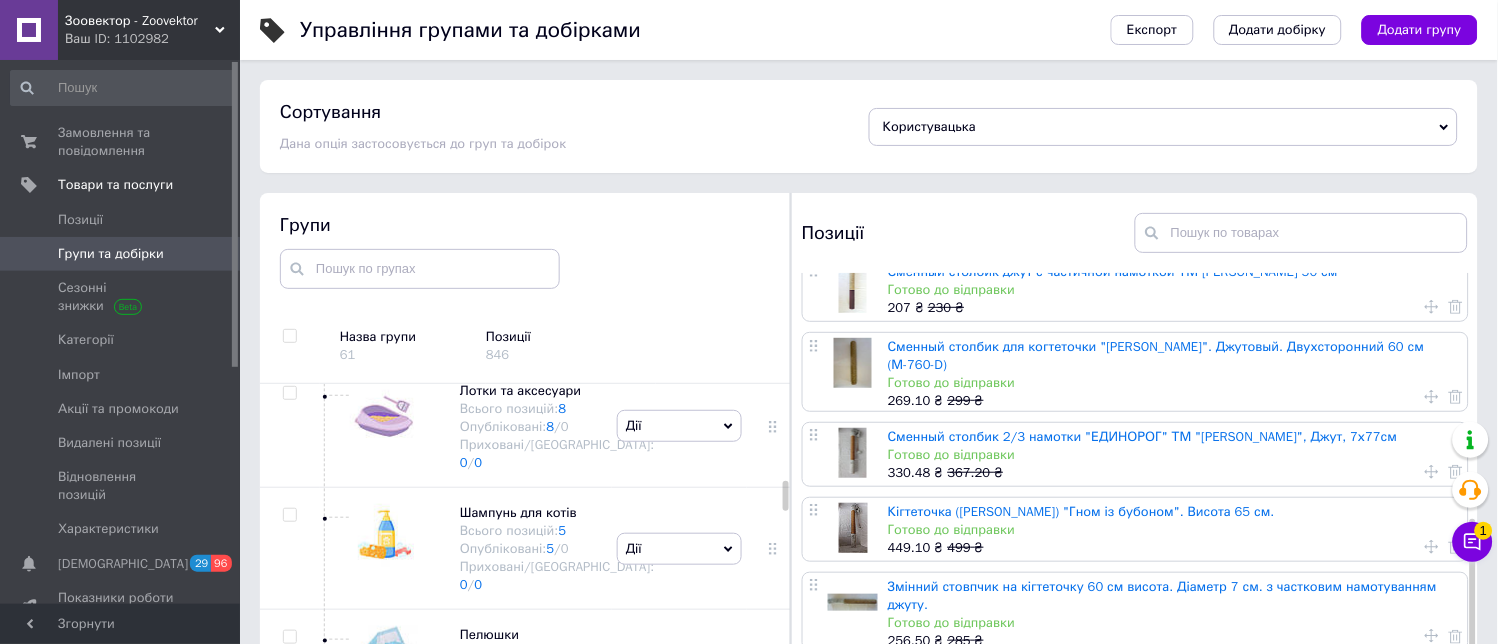scroll, scrollTop: 605, scrollLeft: 0, axis: vertical 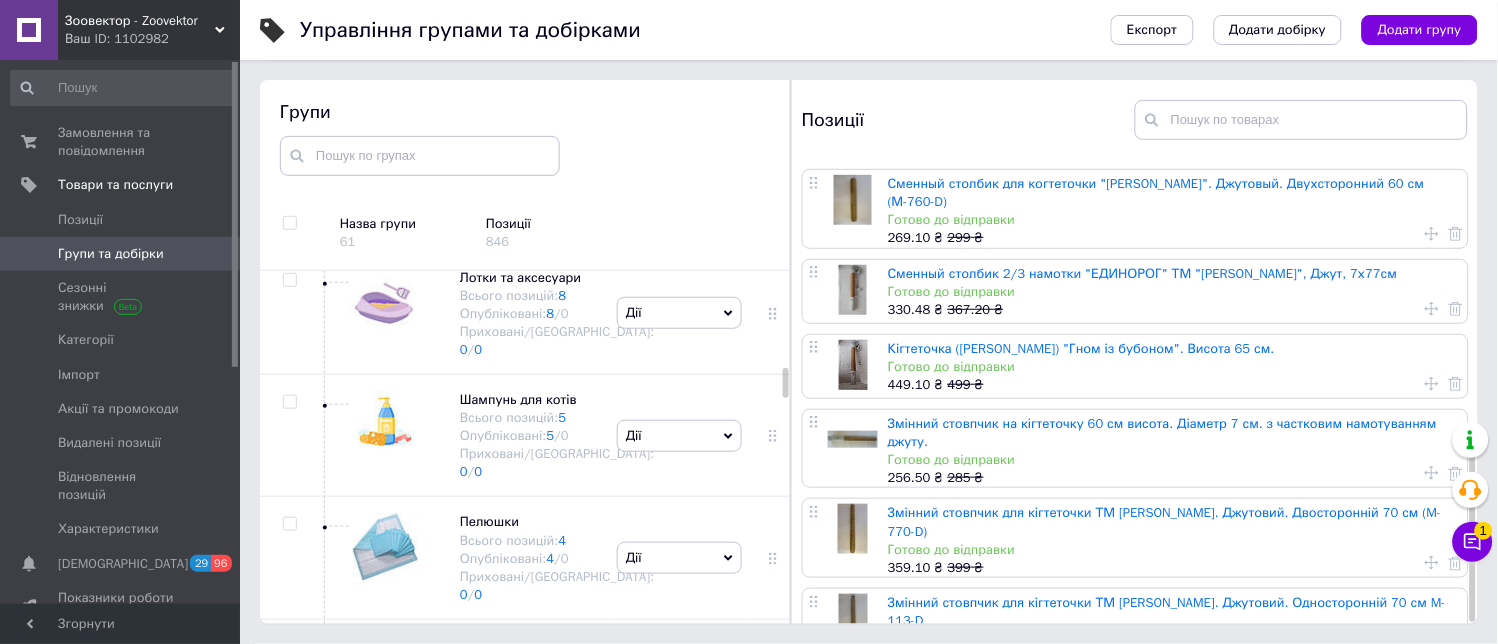 click on "Кігтеточка ([PERSON_NAME]) "Гном із бубоном". Висота 65 см." at bounding box center (1081, 348) 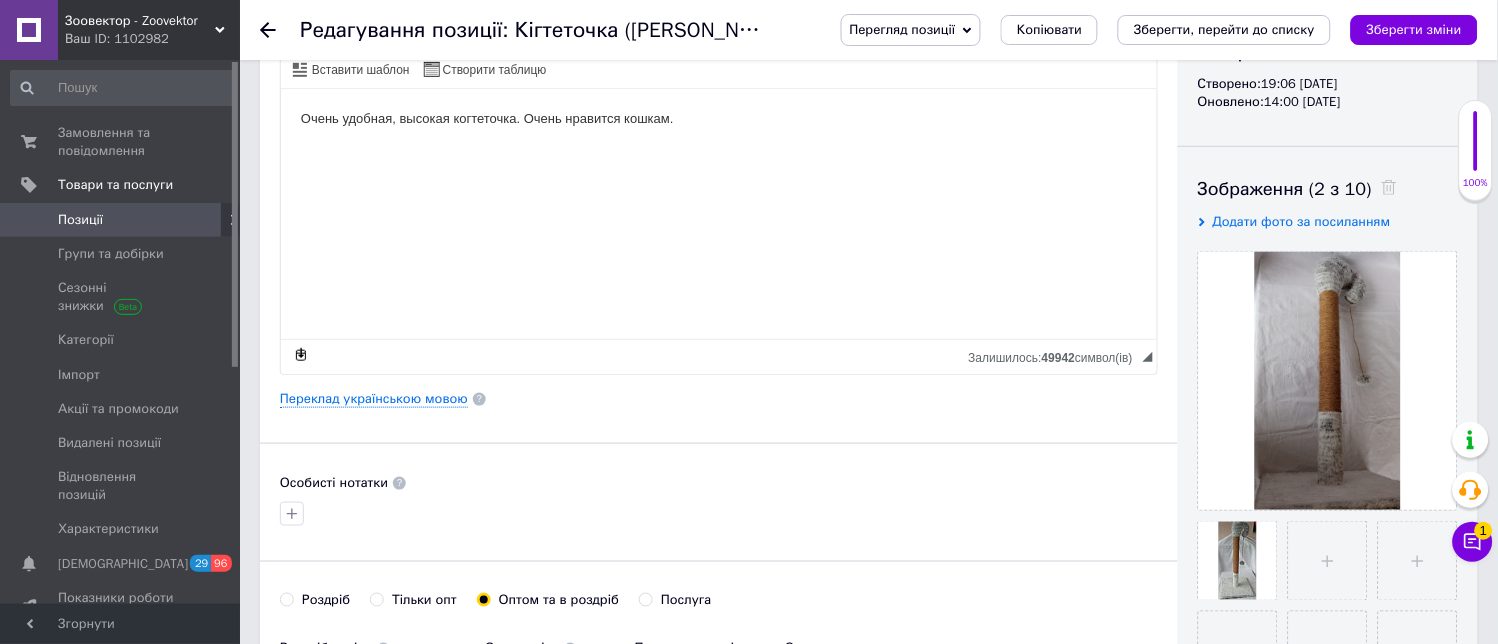 scroll, scrollTop: 0, scrollLeft: 0, axis: both 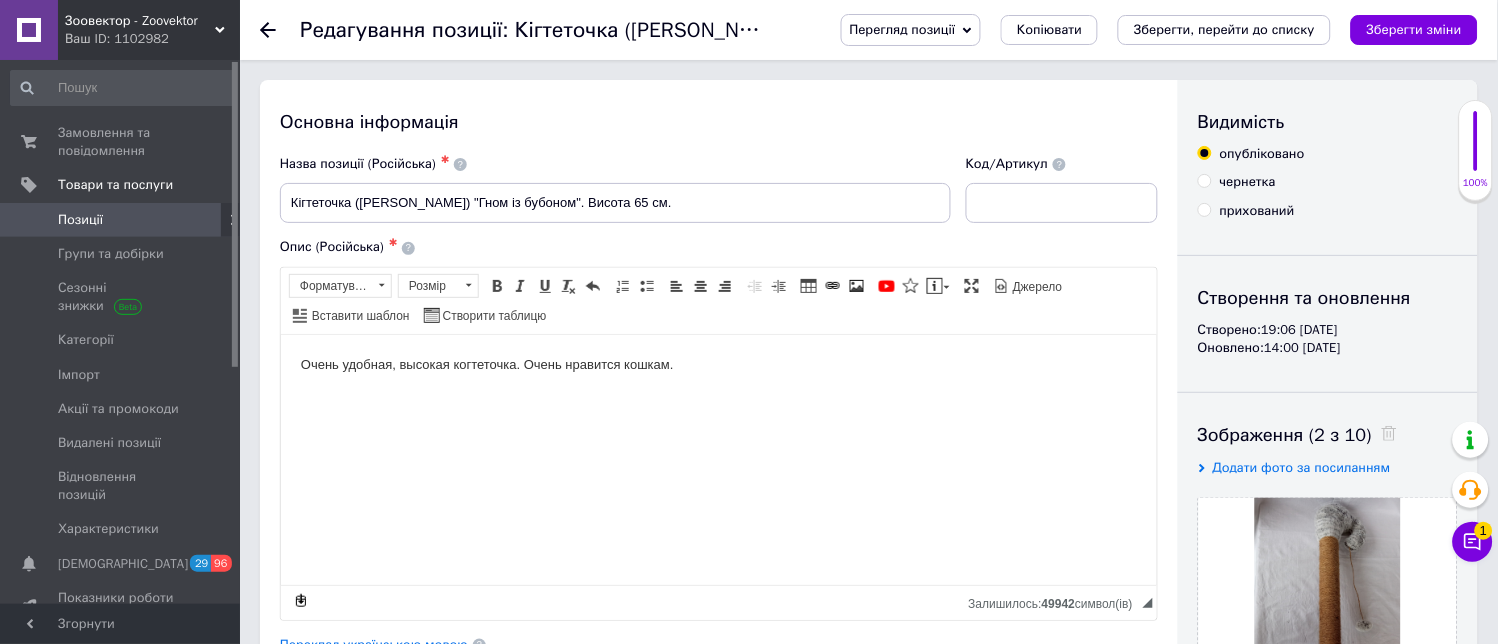 click on "прихований" at bounding box center [1204, 209] 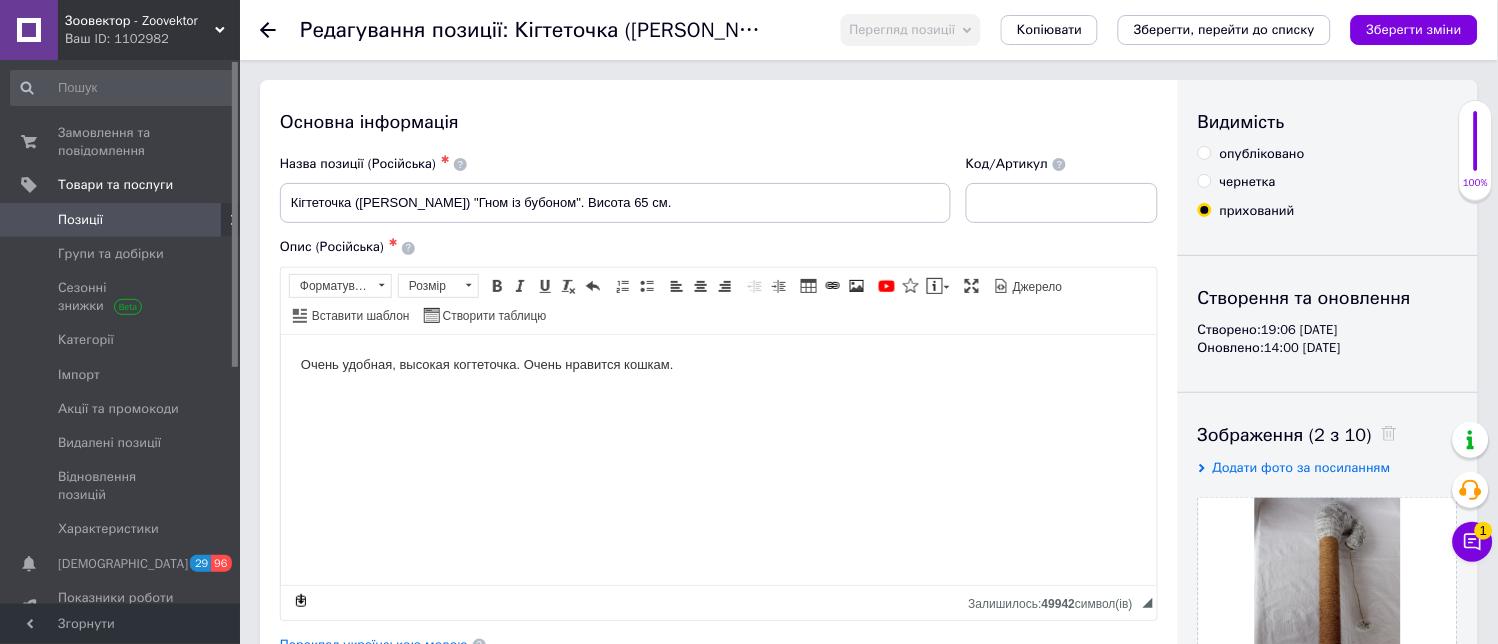 scroll, scrollTop: 111, scrollLeft: 0, axis: vertical 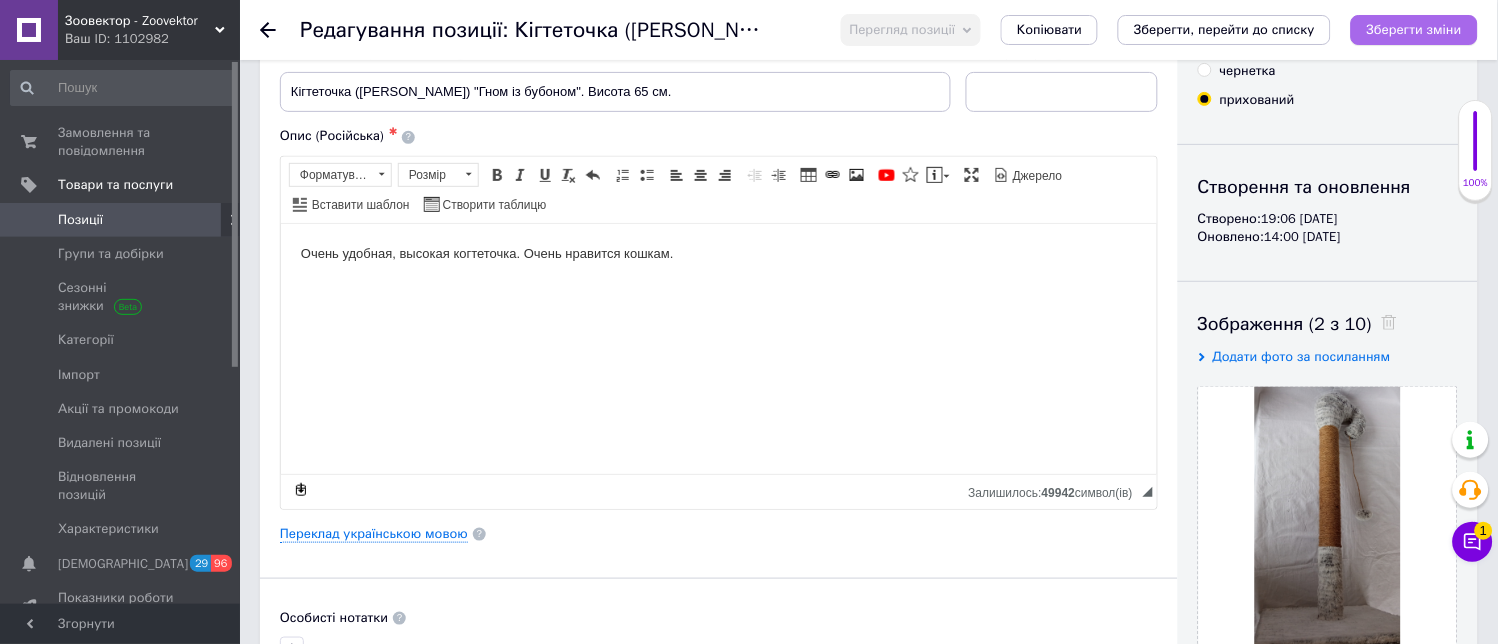 click on "Зберегти зміни" at bounding box center (1414, 29) 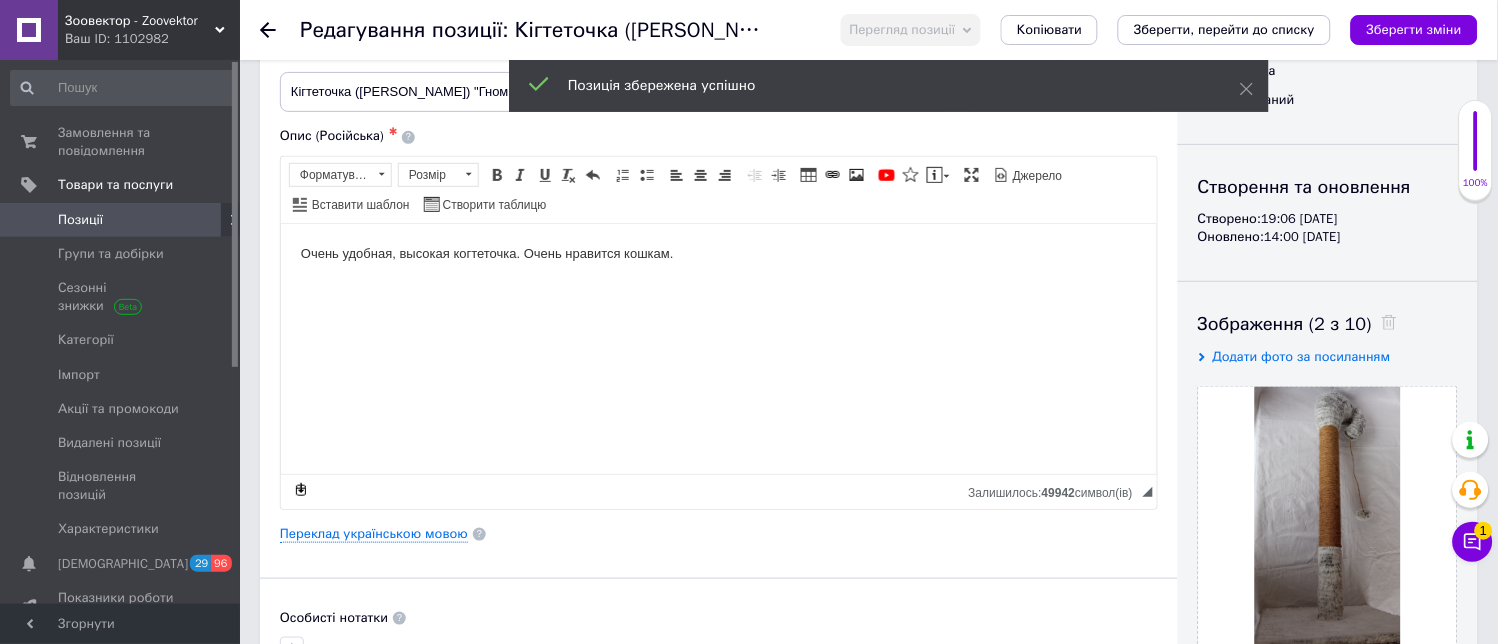 drag, startPoint x: 1200, startPoint y: 30, endPoint x: 1141, endPoint y: 60, distance: 66.189125 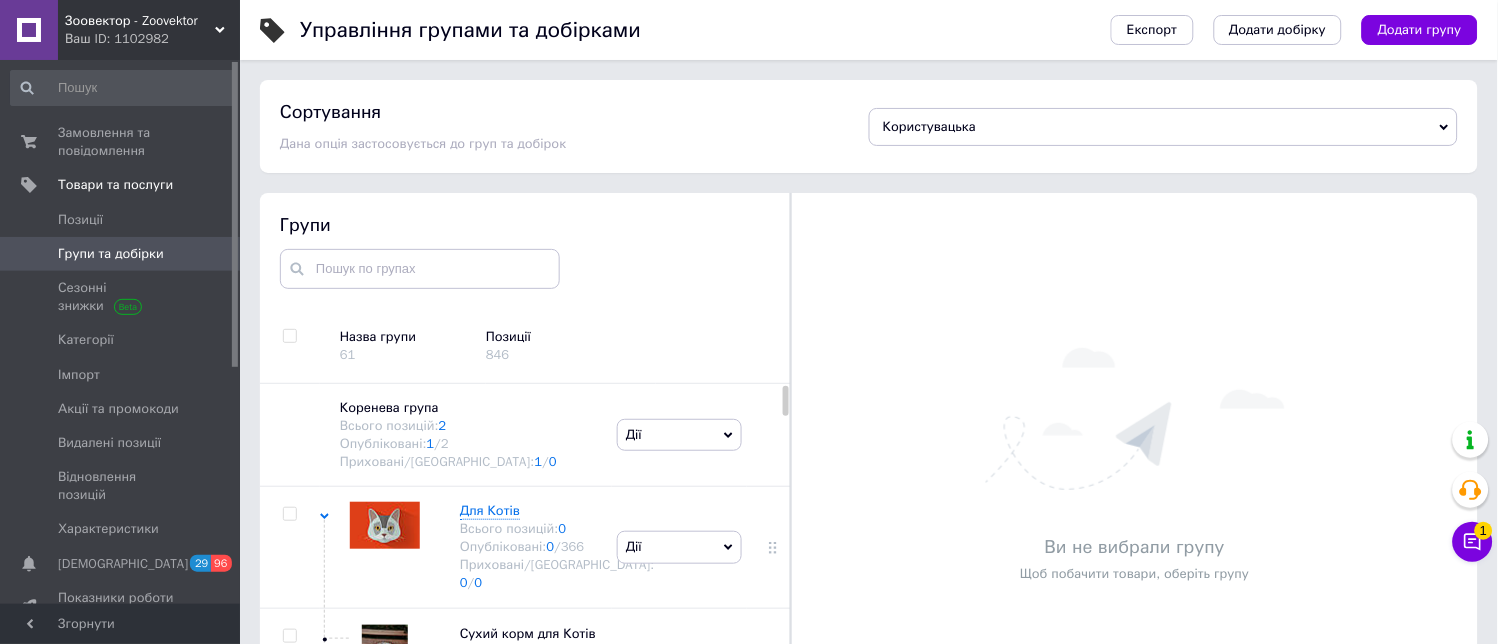 scroll, scrollTop: 113, scrollLeft: 0, axis: vertical 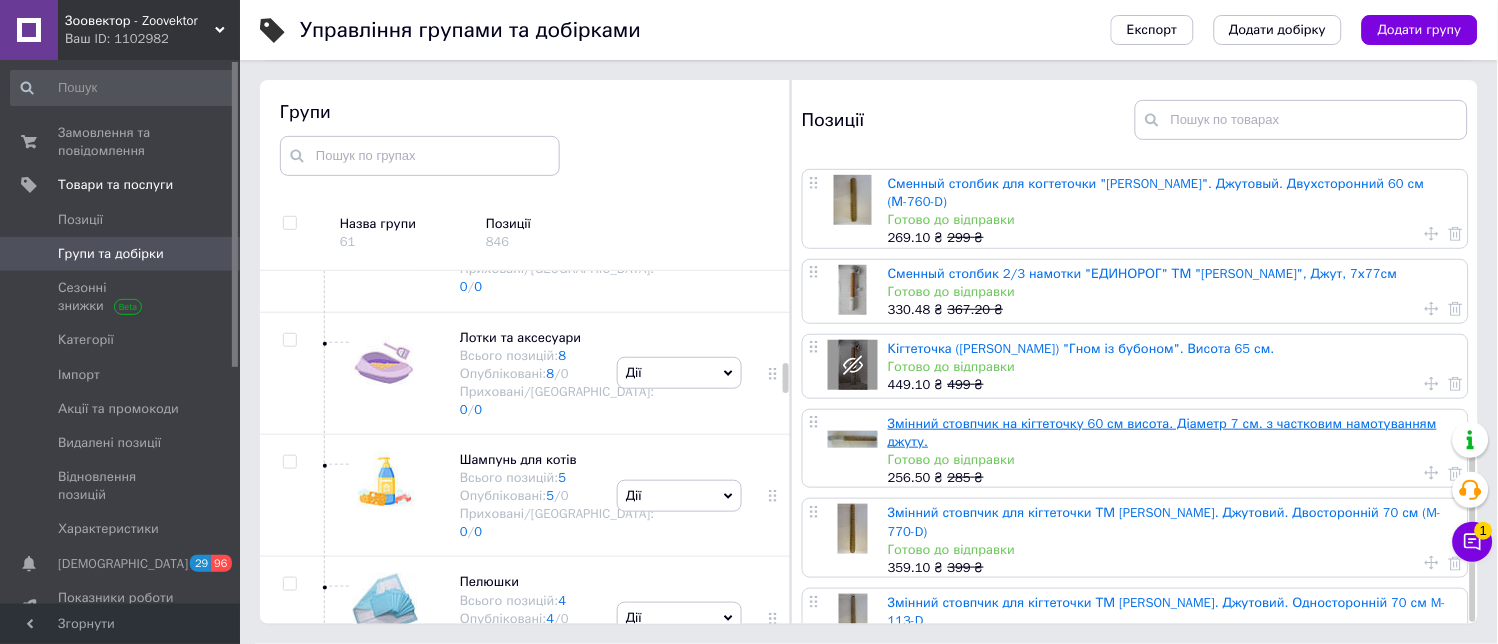 click on "Змінний стовпчик на кігтеточку 60 см висота. Діаметр 7 см. з частковим намотуванням джуту." at bounding box center (1162, 432) 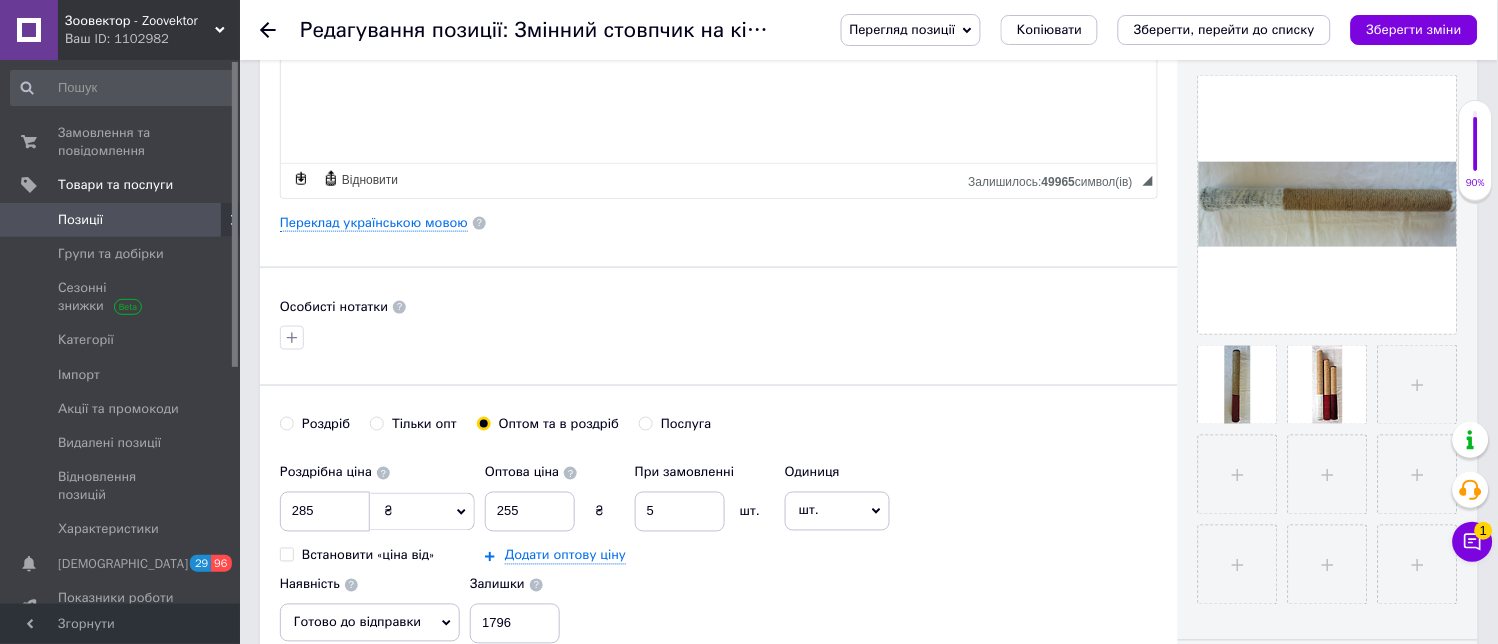 scroll, scrollTop: 444, scrollLeft: 0, axis: vertical 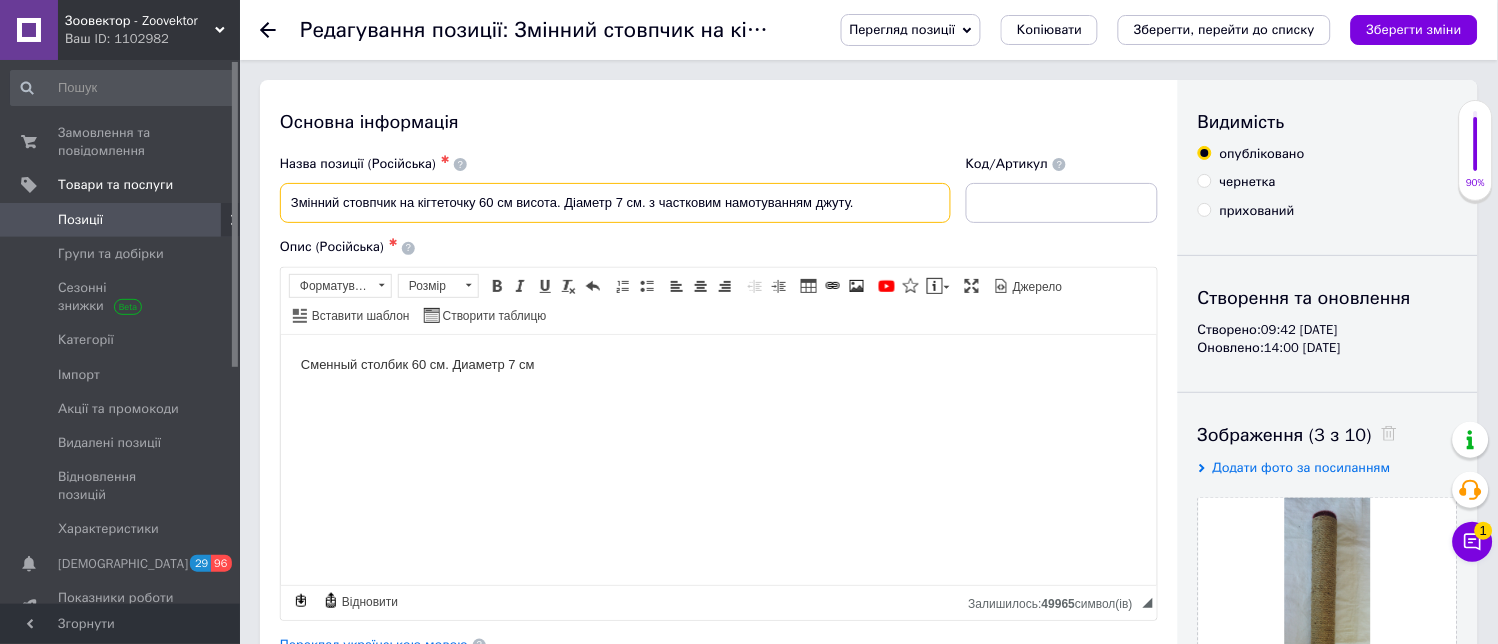 drag, startPoint x: 888, startPoint y: 205, endPoint x: 236, endPoint y: 217, distance: 652.1104 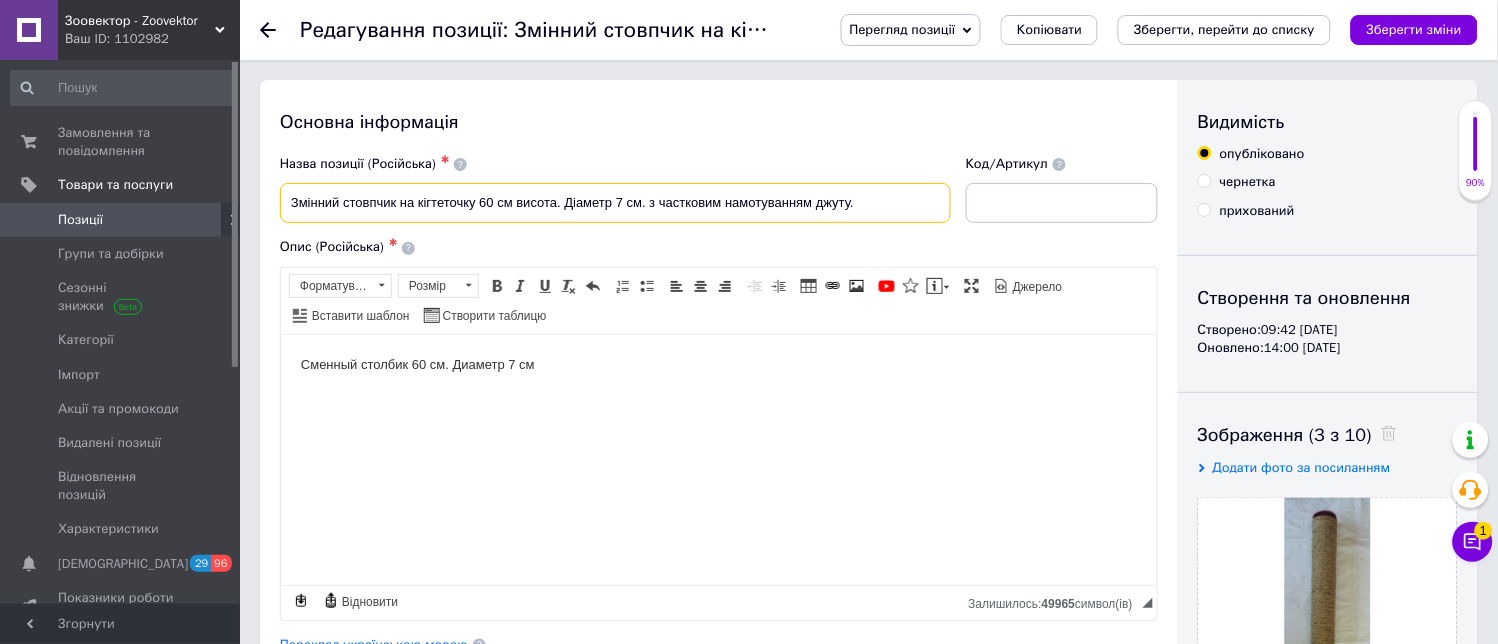 click on "Зоовектор - Zoovektor Ваш ID: 1102982 Сайт Зоовектор - Zoovektor Кабінет покупця Перевірити стан системи Сторінка на порталі [PERSON_NAME] Довідка Вийти Замовлення та повідомлення 0 0 Товари та послуги Позиції Групи та добірки Сезонні знижки Категорії Імпорт Акції та промокоди Видалені позиції Відновлення позицій Характеристики Сповіщення 29 96 Показники роботи компанії Панель управління Відгуки Покупці Каталог ProSale Аналітика Інструменти веб-майстра та SEO Управління сайтом Гаманець компанії [PERSON_NAME] Тарифи та рахунки Prom топ Згорнути
$" at bounding box center [749, 1658] 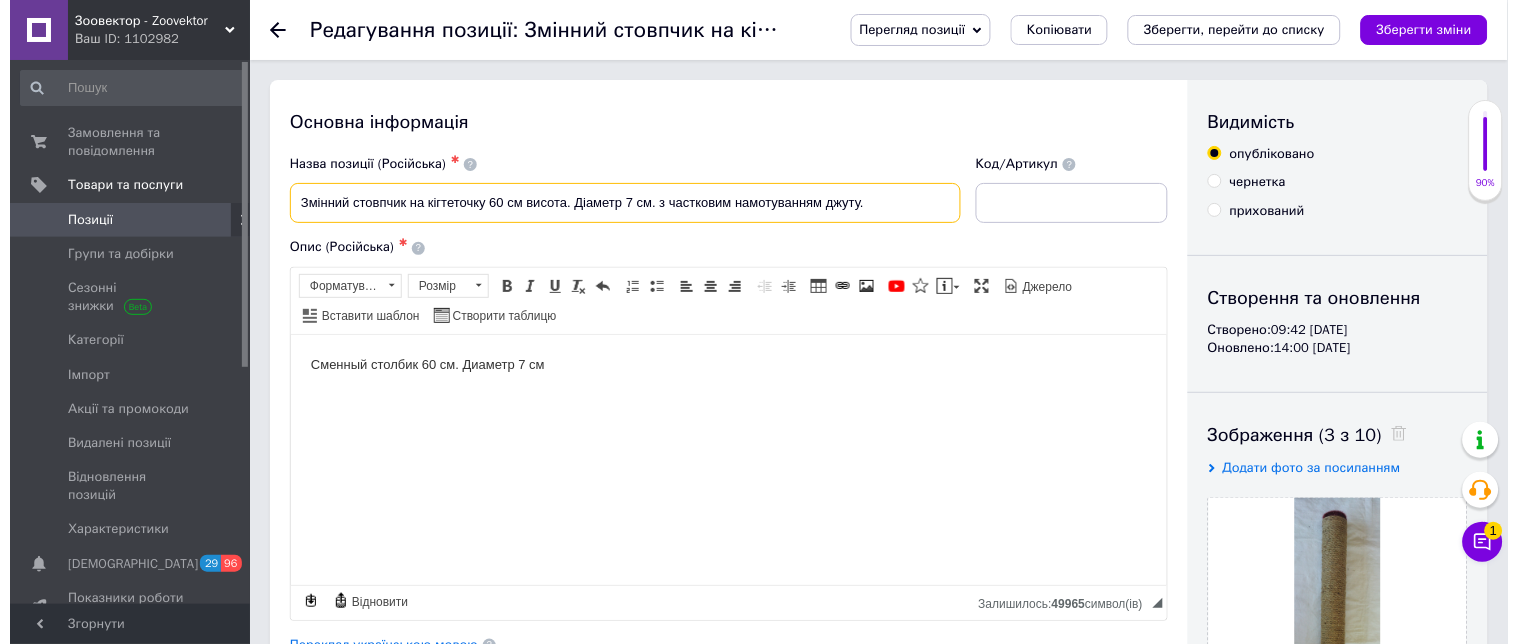 scroll, scrollTop: 111, scrollLeft: 0, axis: vertical 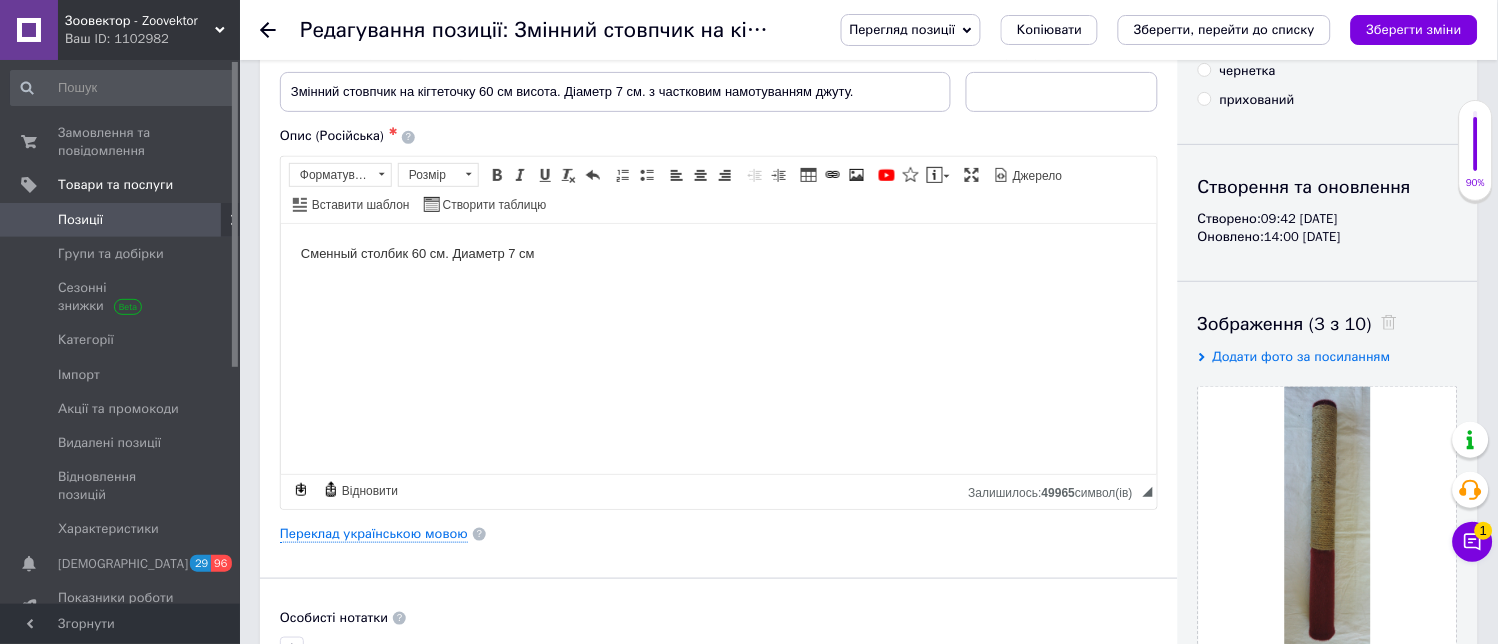 click on "Основна інформація Назва позиції (Російська) ✱ Змінний стовпчик на кігтеточку 60 см висота. Діаметр 7 см. з частковим намотуванням джуту. Код/Артикул Опис (Російська) ✱ Сменный столбик 60 см. Диаметр 7 см Розширений текстовий редактор, BD92EE08-8DCE-43E9-ABAC-95FFD83102DC Панель інструментів редактора Форматування Форматування Розмір Розмір   Жирний  Сполучення клавіш Ctrl+B   Курсив  Сполучення клавіш Ctrl+I   Підкреслений  Сполучення клавіш Ctrl+U   Видалити форматування   Повернути  Сполучення клавіш Ctrl+Z   Вставити/видалити нумерований список     По лівому краю   По центру   $" at bounding box center (719, 556) 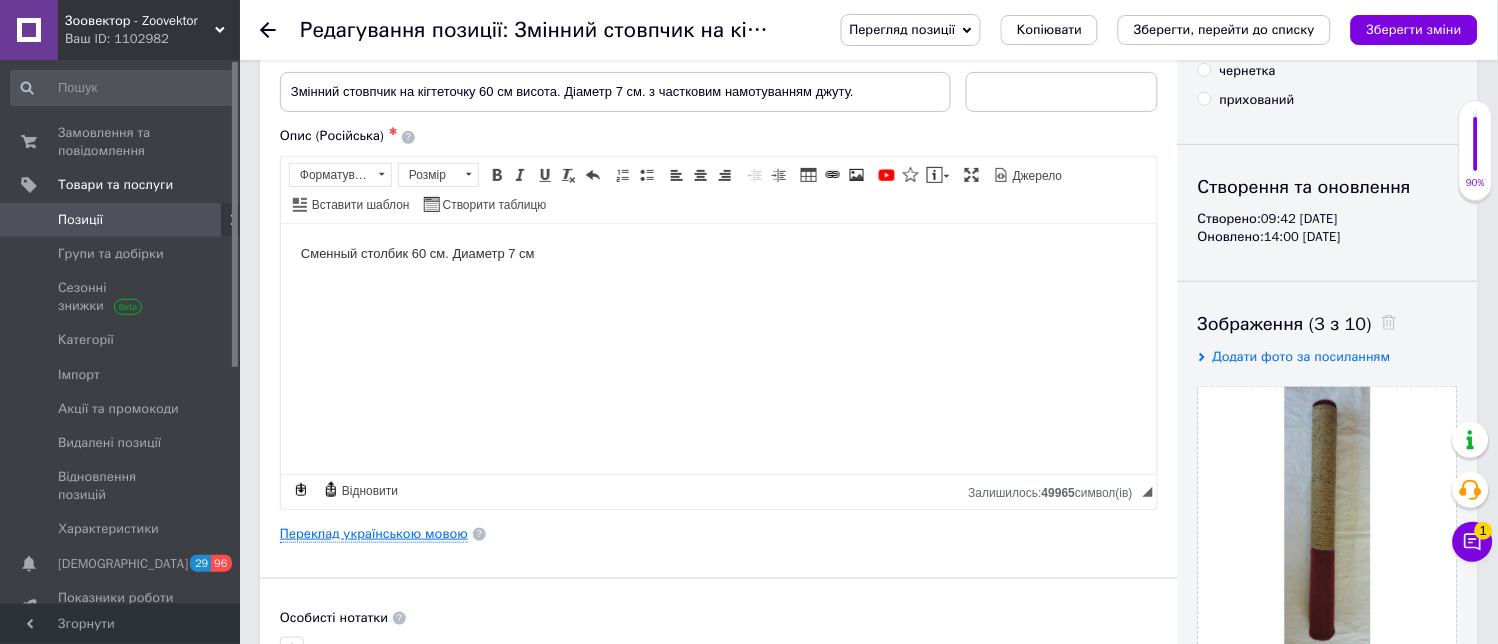 click on "Переклад українською мовою" at bounding box center [374, 534] 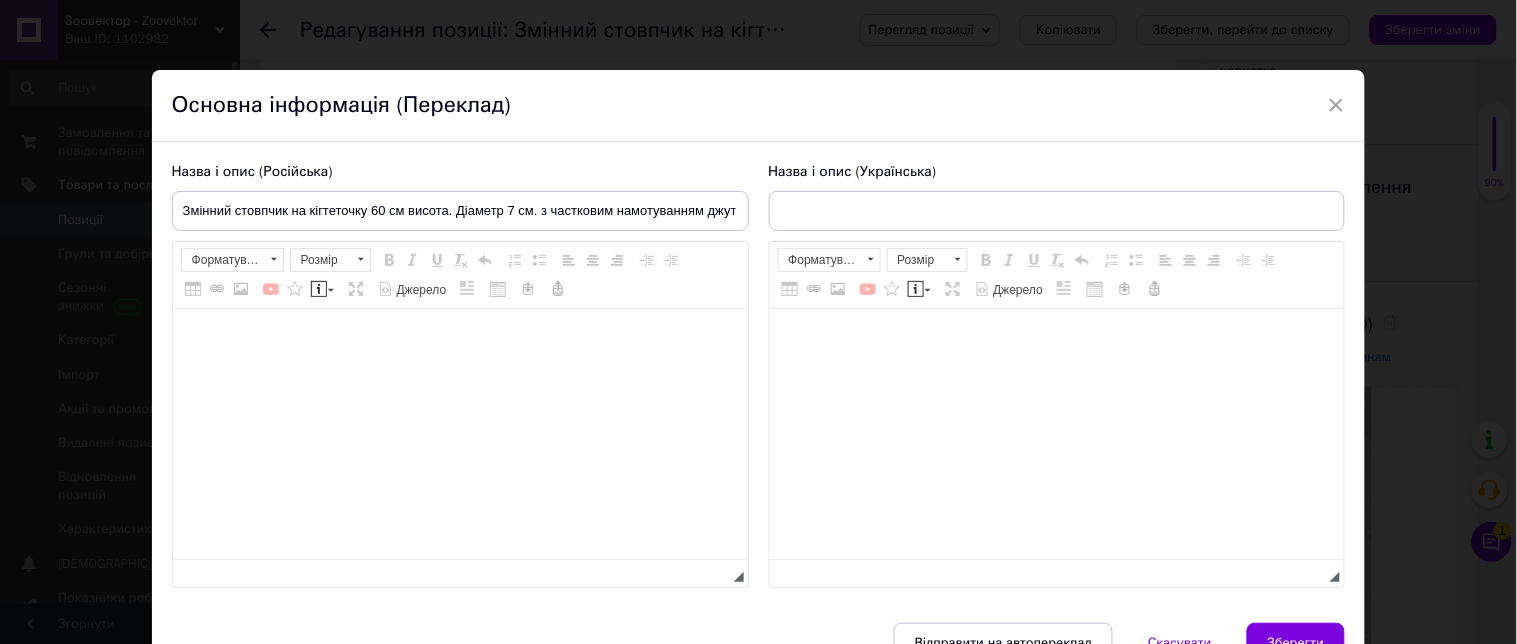type on "Змінний стовпчик на кігтеточку 60 см висота. Діаметр 7 см. з частковим намотуванням джуту." 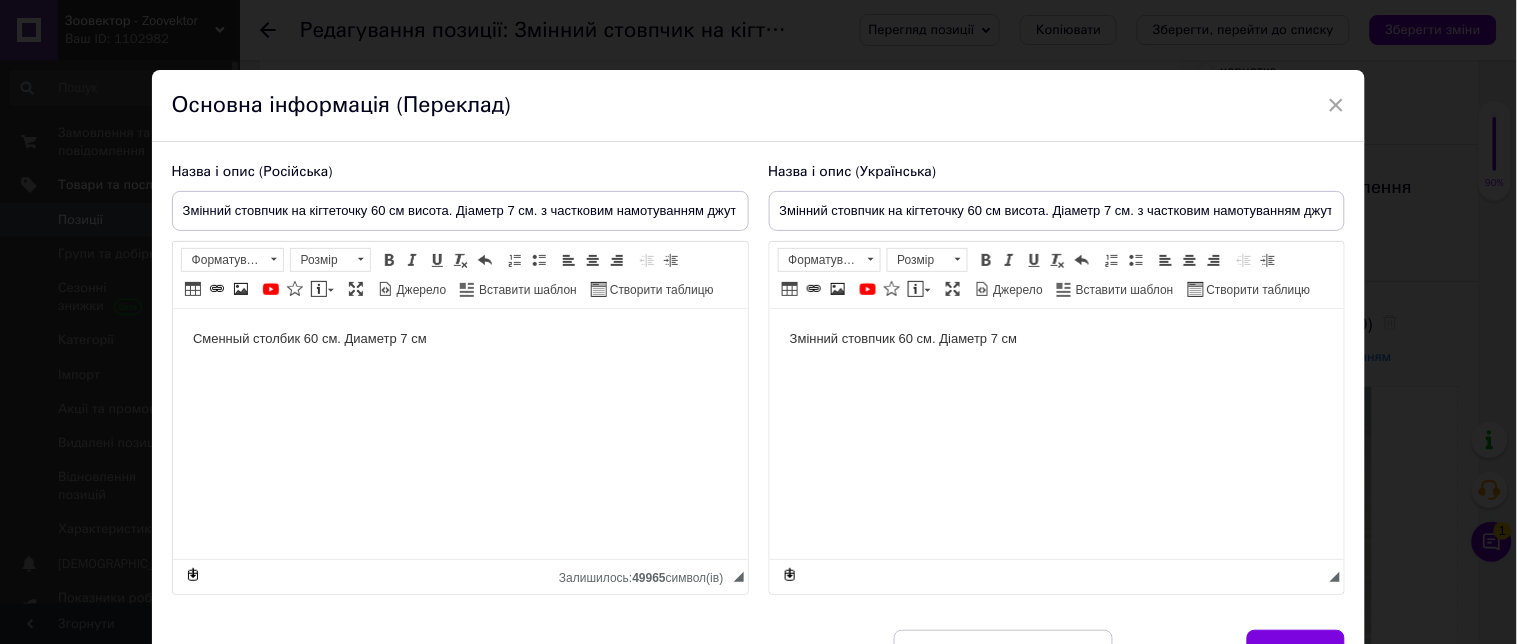 scroll, scrollTop: 0, scrollLeft: 0, axis: both 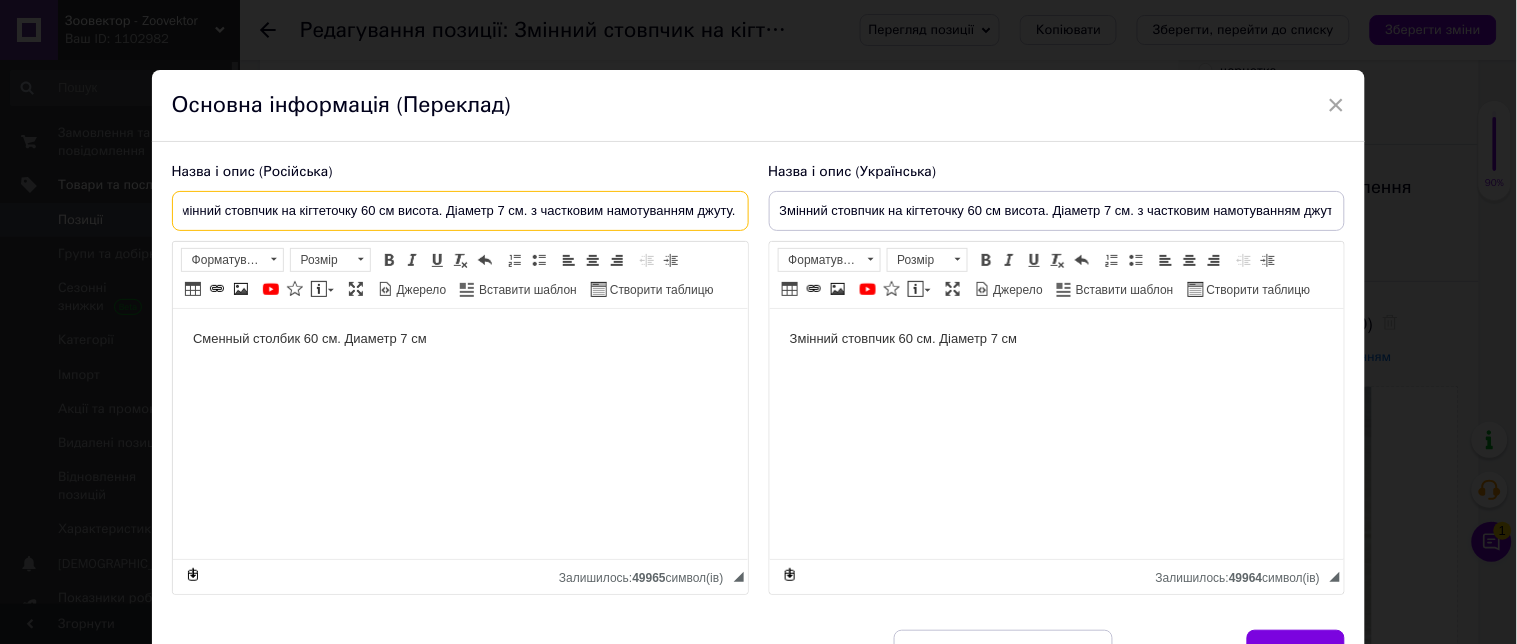 drag, startPoint x: 183, startPoint y: 213, endPoint x: 902, endPoint y: 215, distance: 719.0028 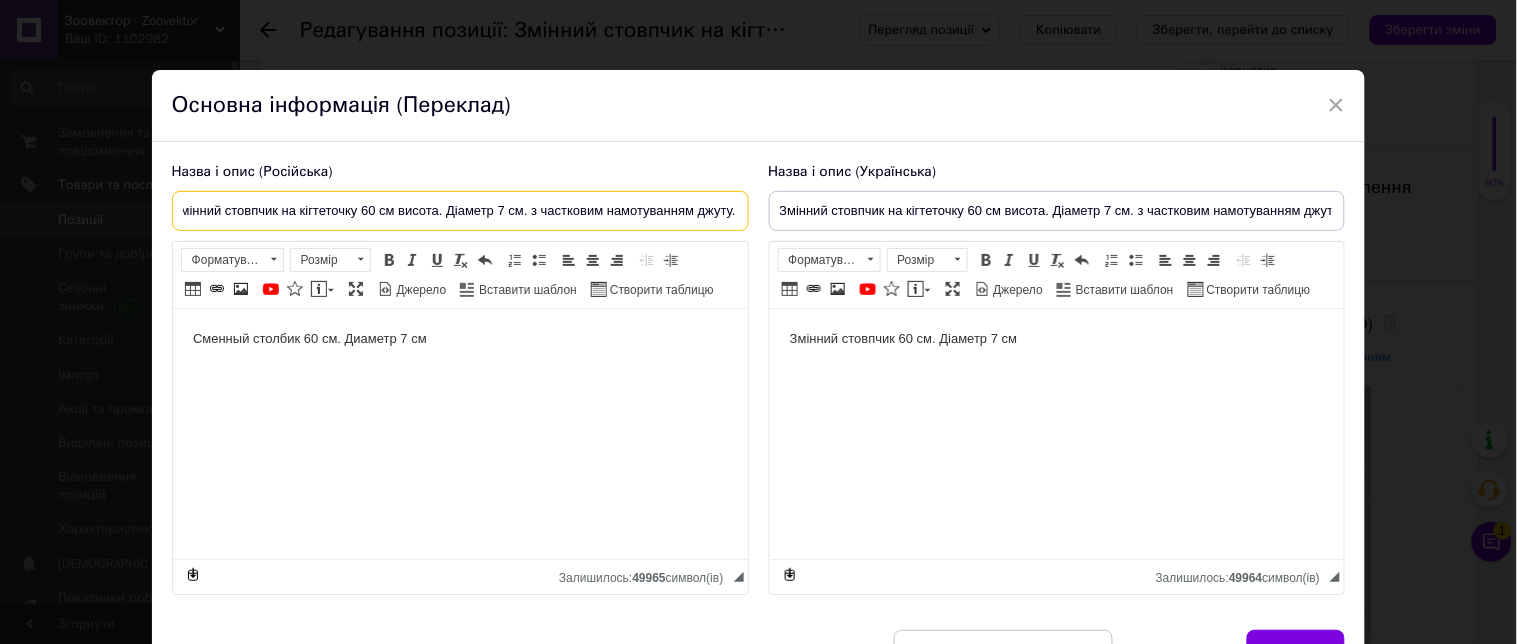 paste on "менный джутовый столбик с частичной намоткой. ТМ [PERSON_NAME] Высота 70 см, диаметр 7 см" 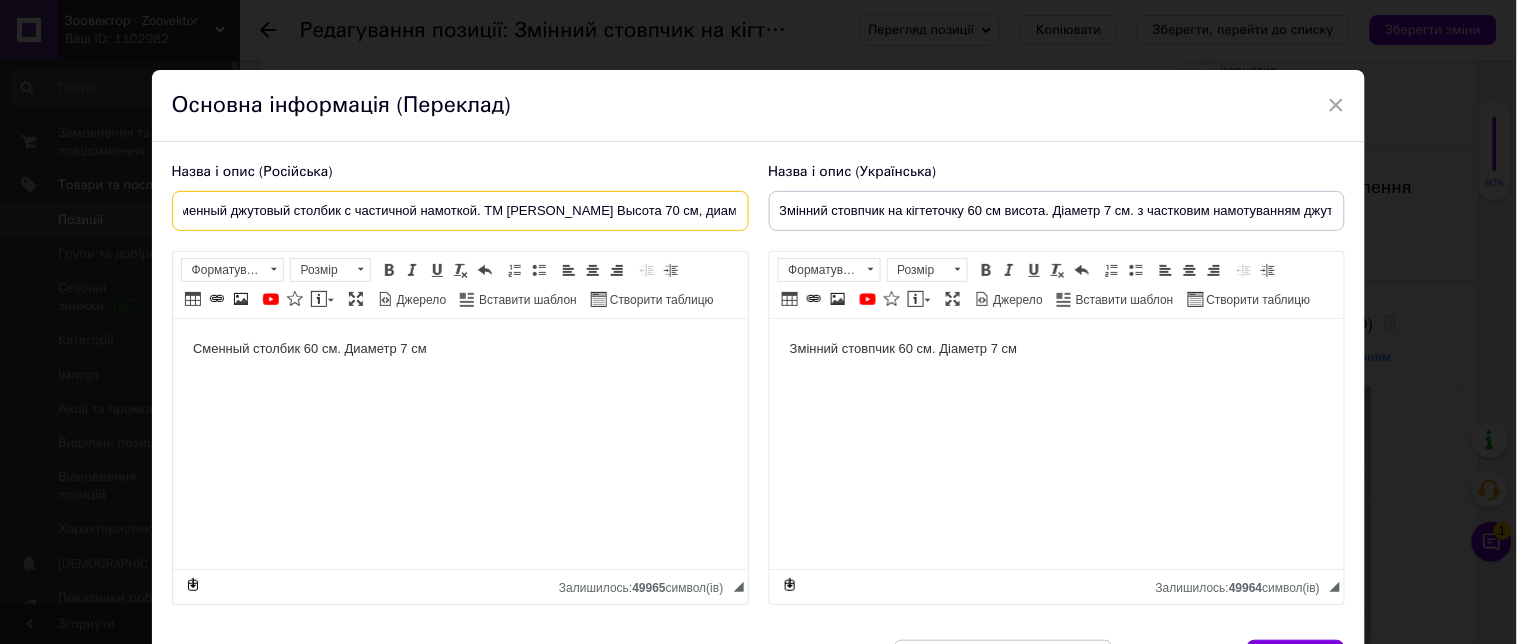 scroll, scrollTop: 0, scrollLeft: 4, axis: horizontal 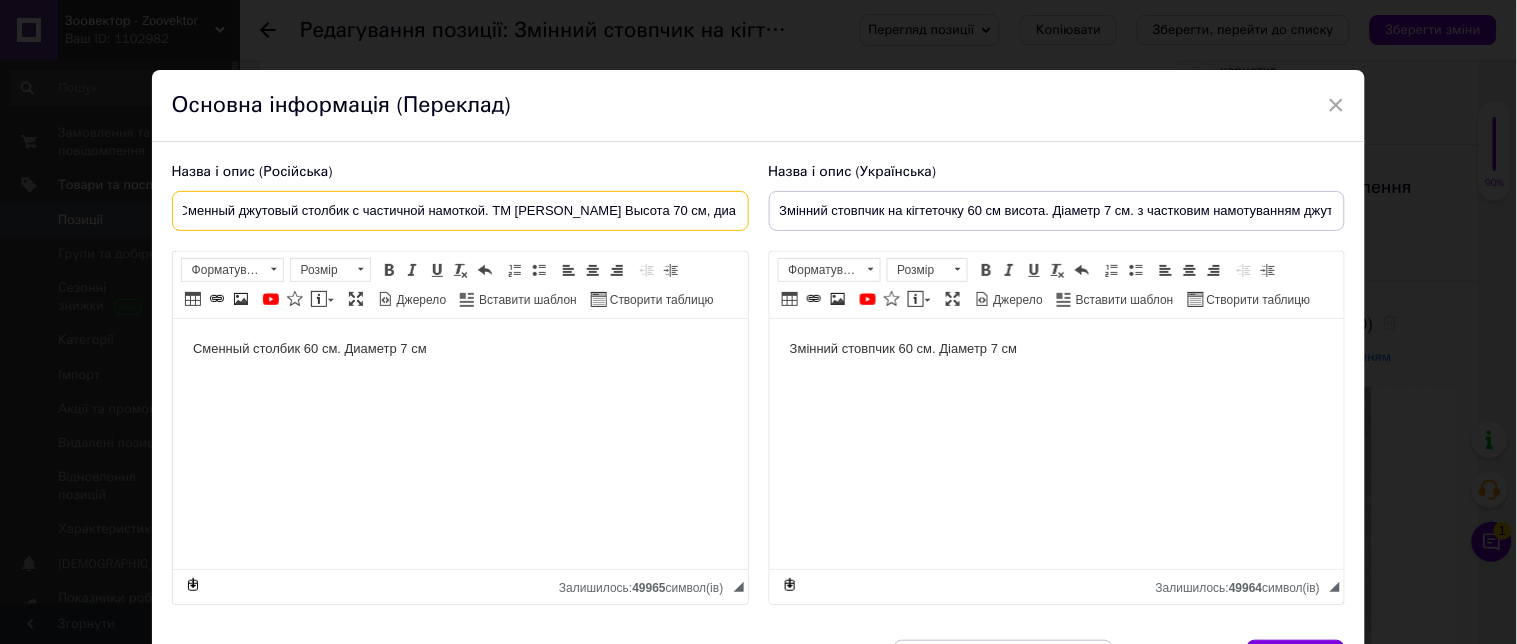 type on "Сменный джутовый столбик с частичной намоткой. ТМ [PERSON_NAME] Высота 70 см, диаметр 7 см" 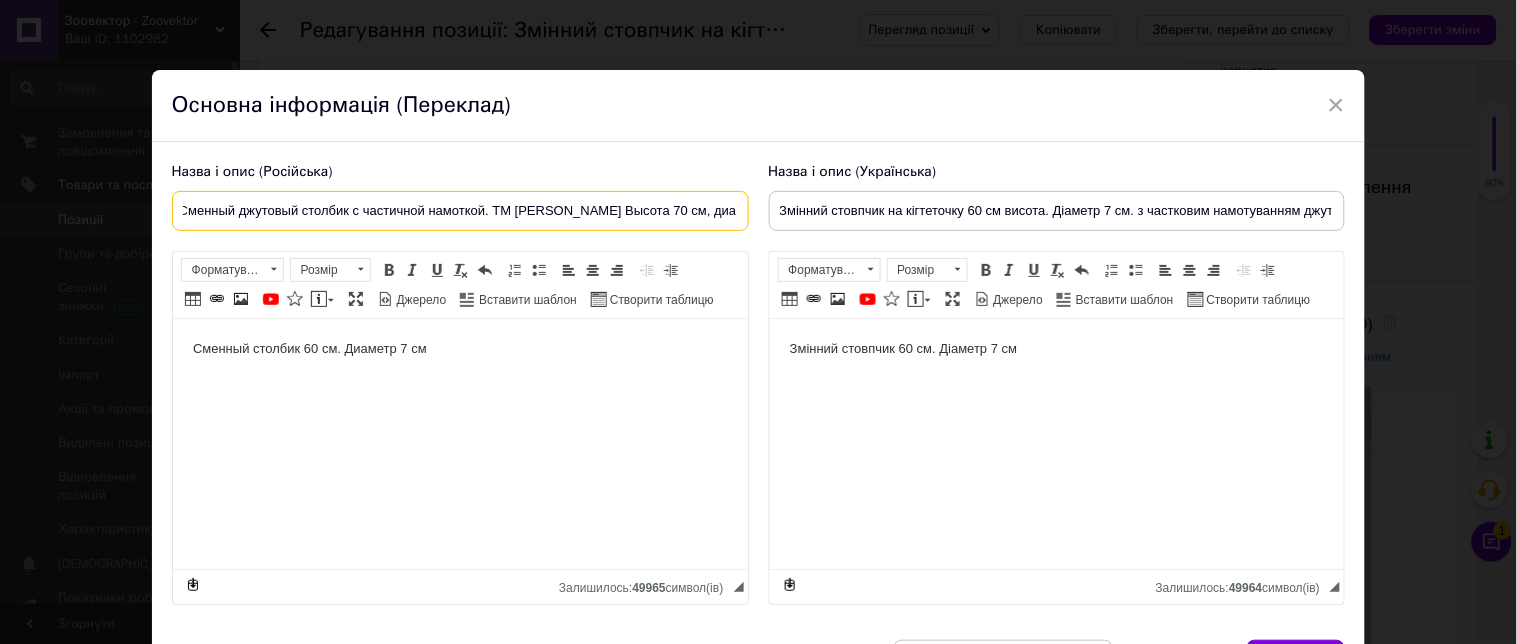 scroll, scrollTop: 0, scrollLeft: 0, axis: both 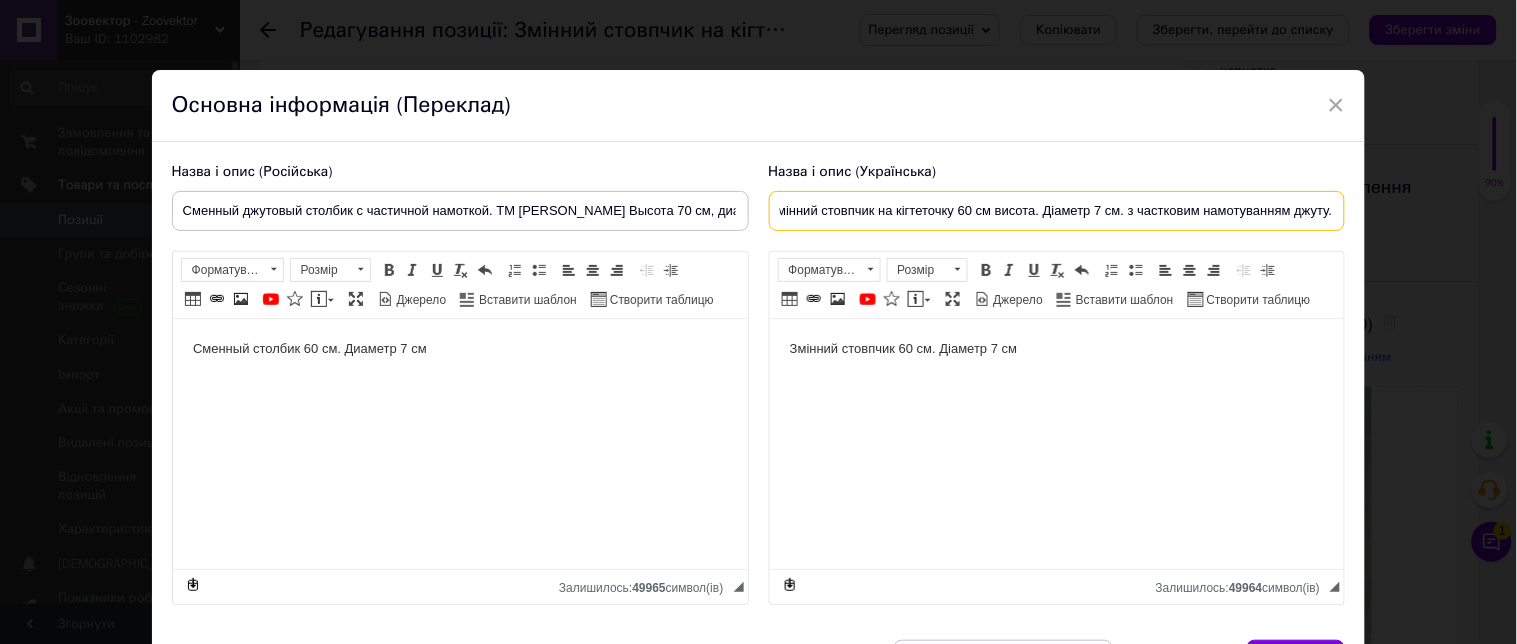 drag, startPoint x: 775, startPoint y: 203, endPoint x: 1516, endPoint y: 287, distance: 745.7459 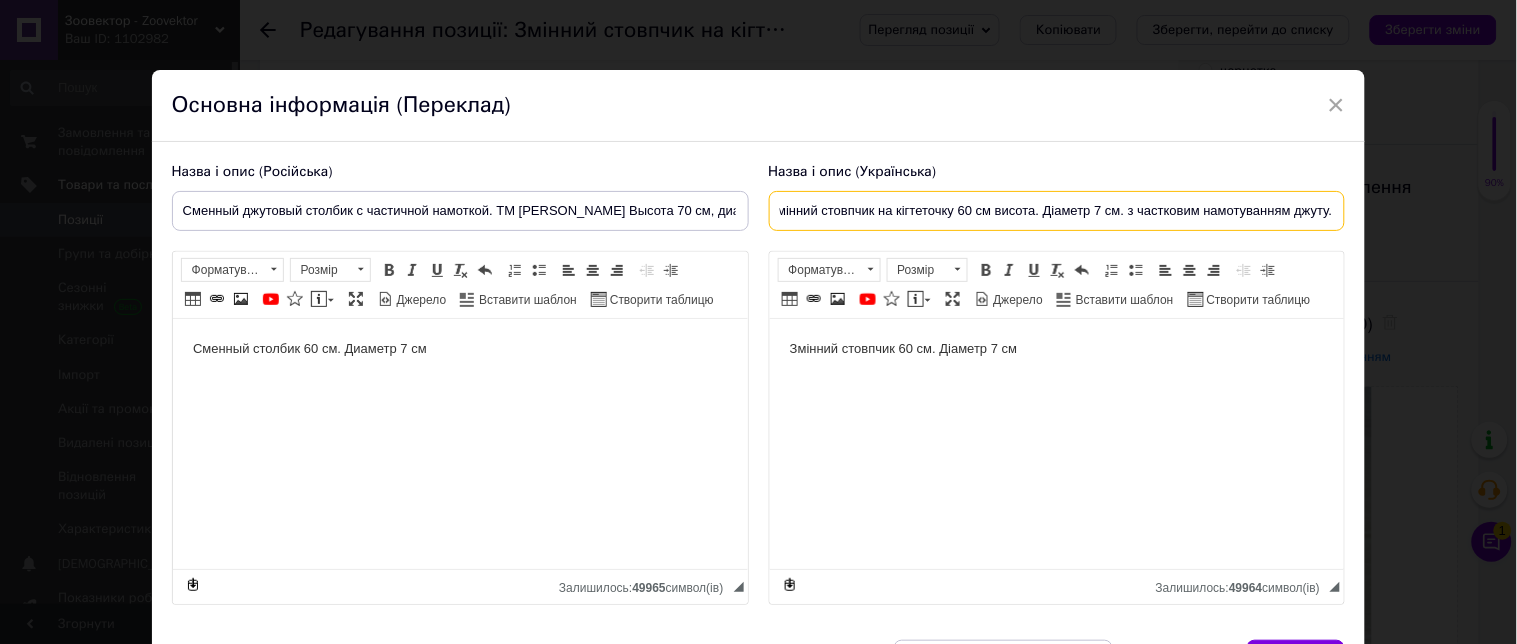 paste on "джутовий стовпчик із частковим намотуванням. ТМ [PERSON_NAME] 70 см, діаметр 7 см" 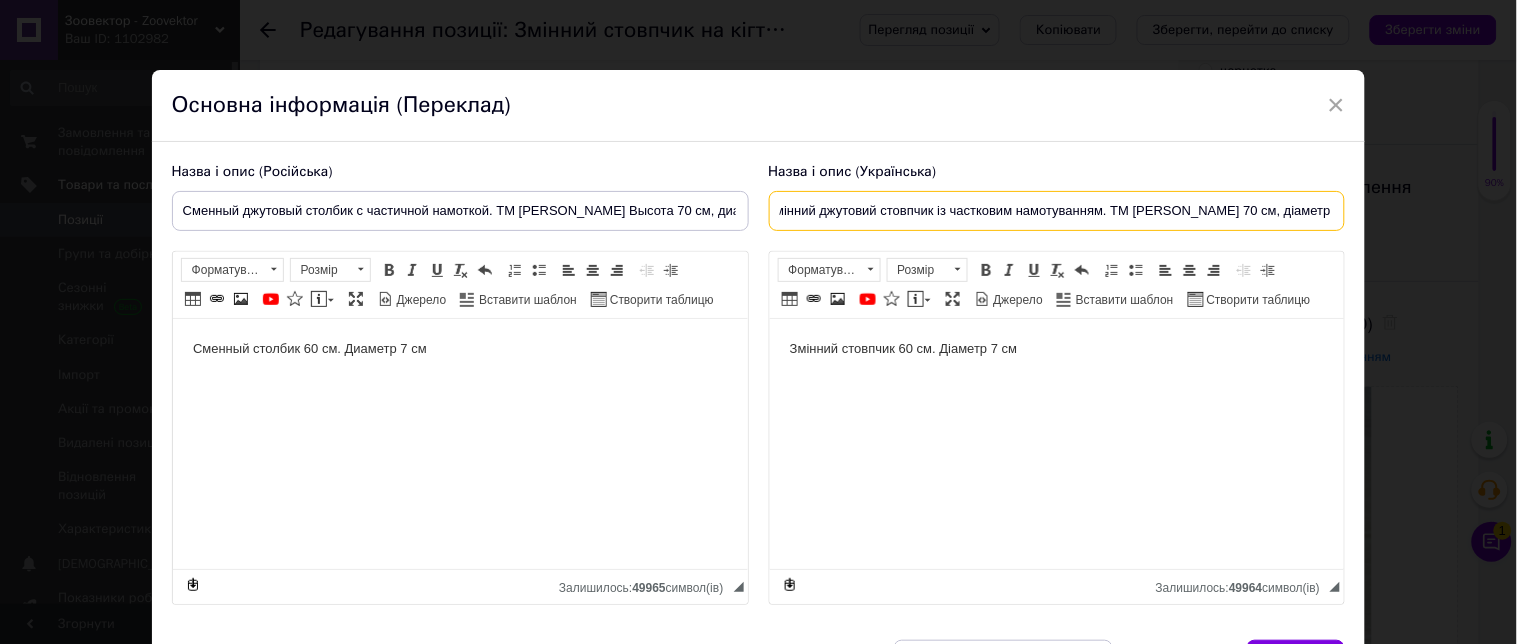 scroll, scrollTop: 0, scrollLeft: 27, axis: horizontal 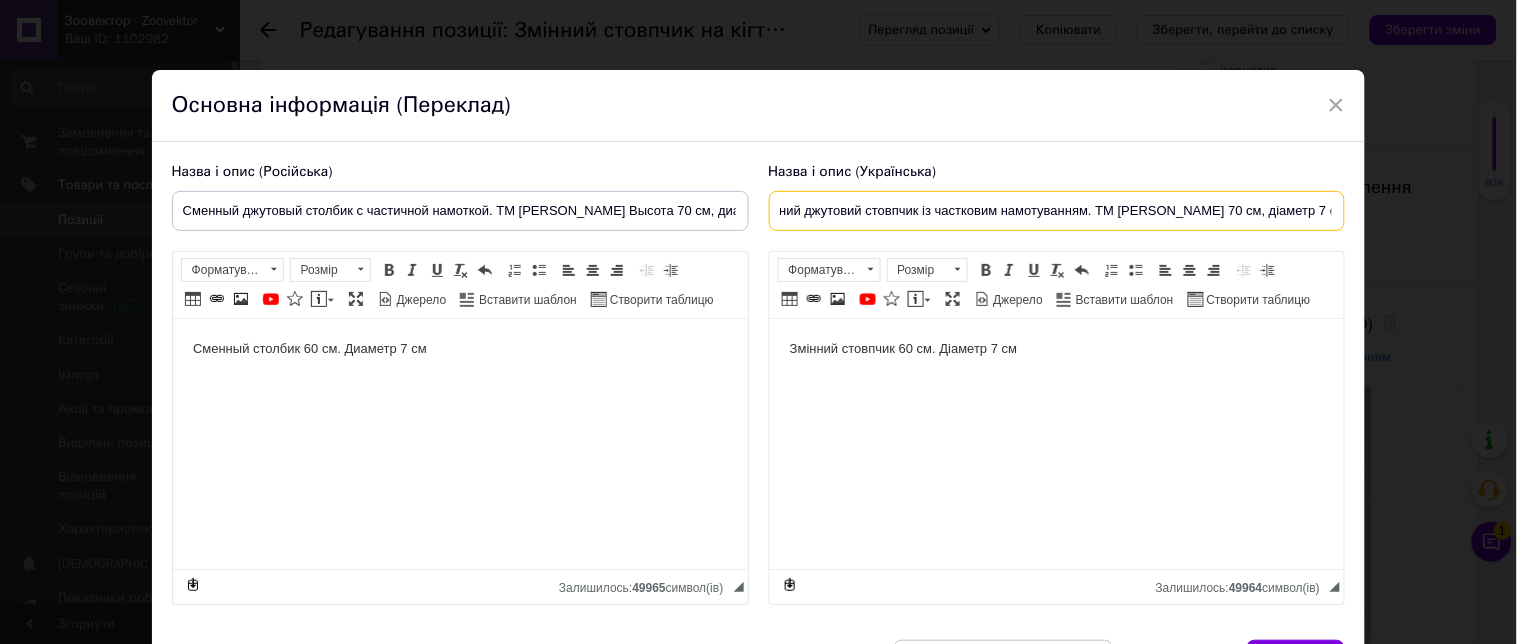 type on "Змінний джутовий стовпчик із частковим намотуванням. ТМ [PERSON_NAME] 70 см, діаметр 7 см" 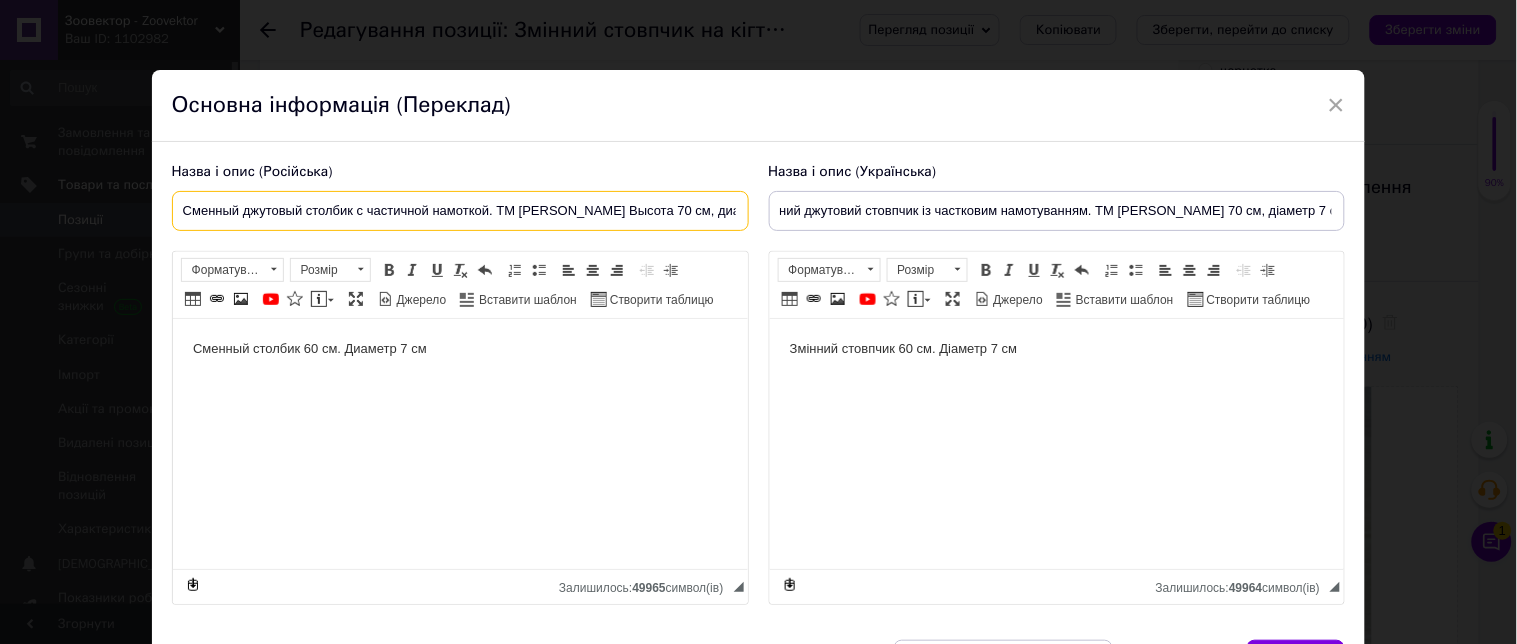 scroll, scrollTop: 0, scrollLeft: 0, axis: both 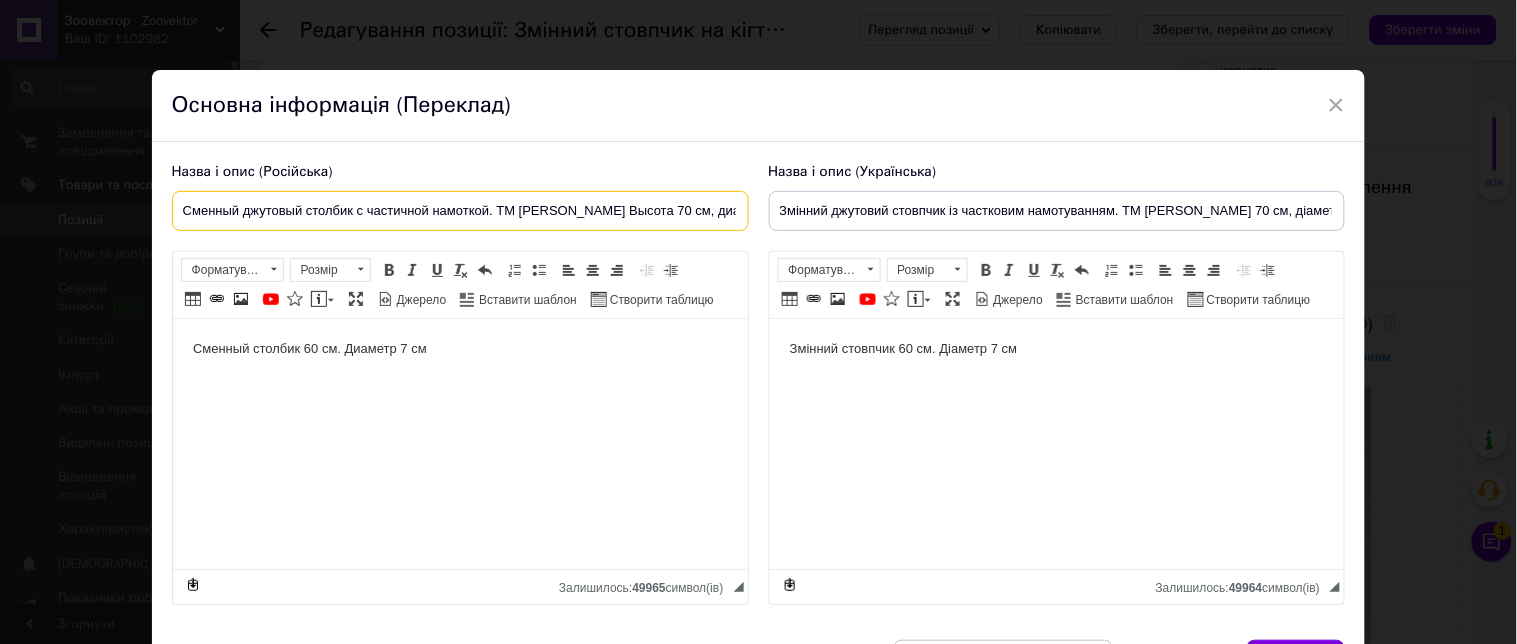 click on "Сменный джутовый столбик с частичной намоткой. ТМ [PERSON_NAME] Высота 70 см, диаметр 7 см" at bounding box center (460, 211) 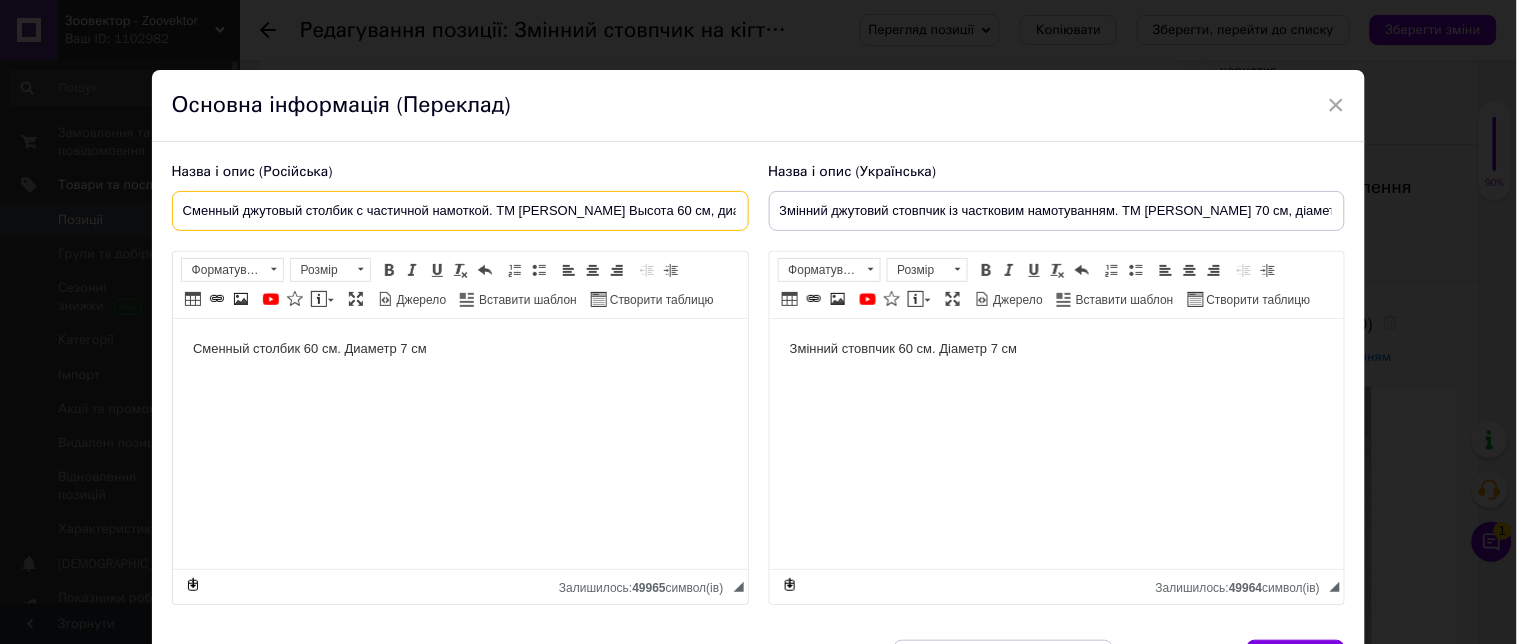 type on "Сменный джутовый столбик с частичной намоткой. ТМ [PERSON_NAME] Высота 60 см, диаметр 7 см" 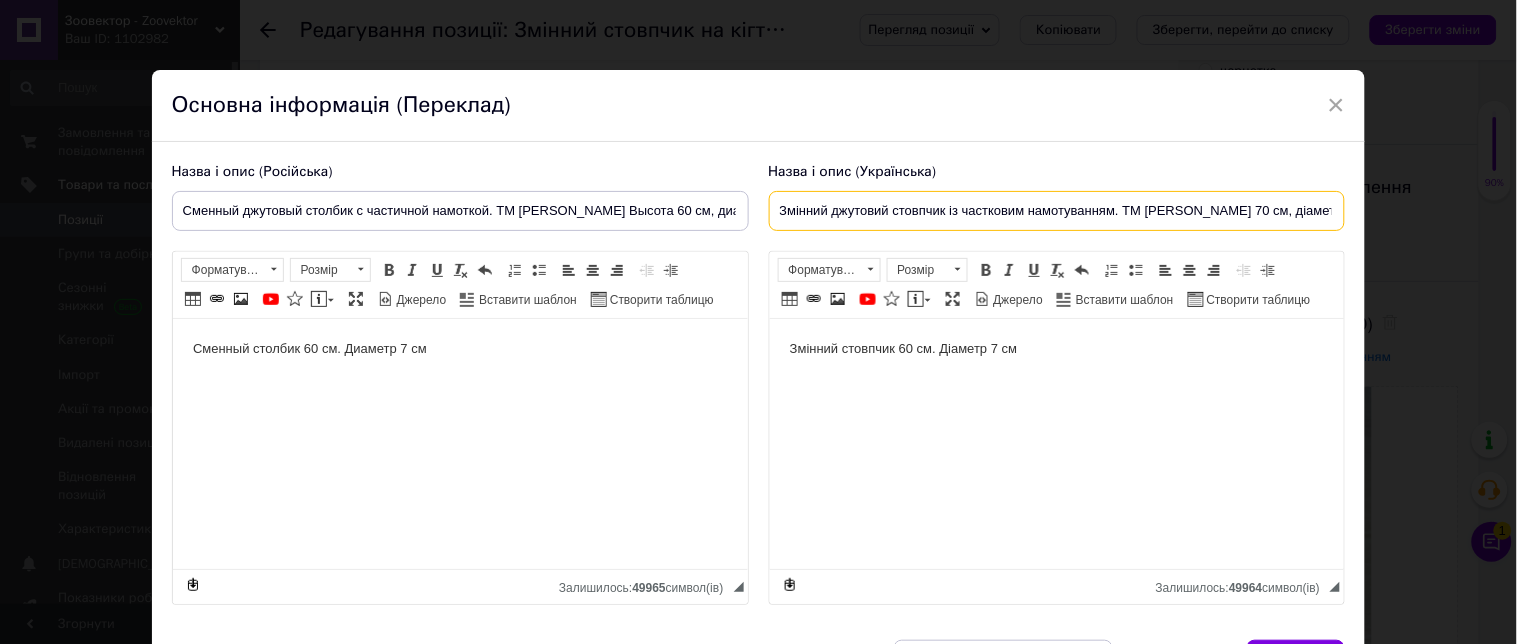 click on "Змінний джутовий стовпчик із частковим намотуванням. ТМ [PERSON_NAME] 70 см, діаметр 7 см" at bounding box center (1057, 211) 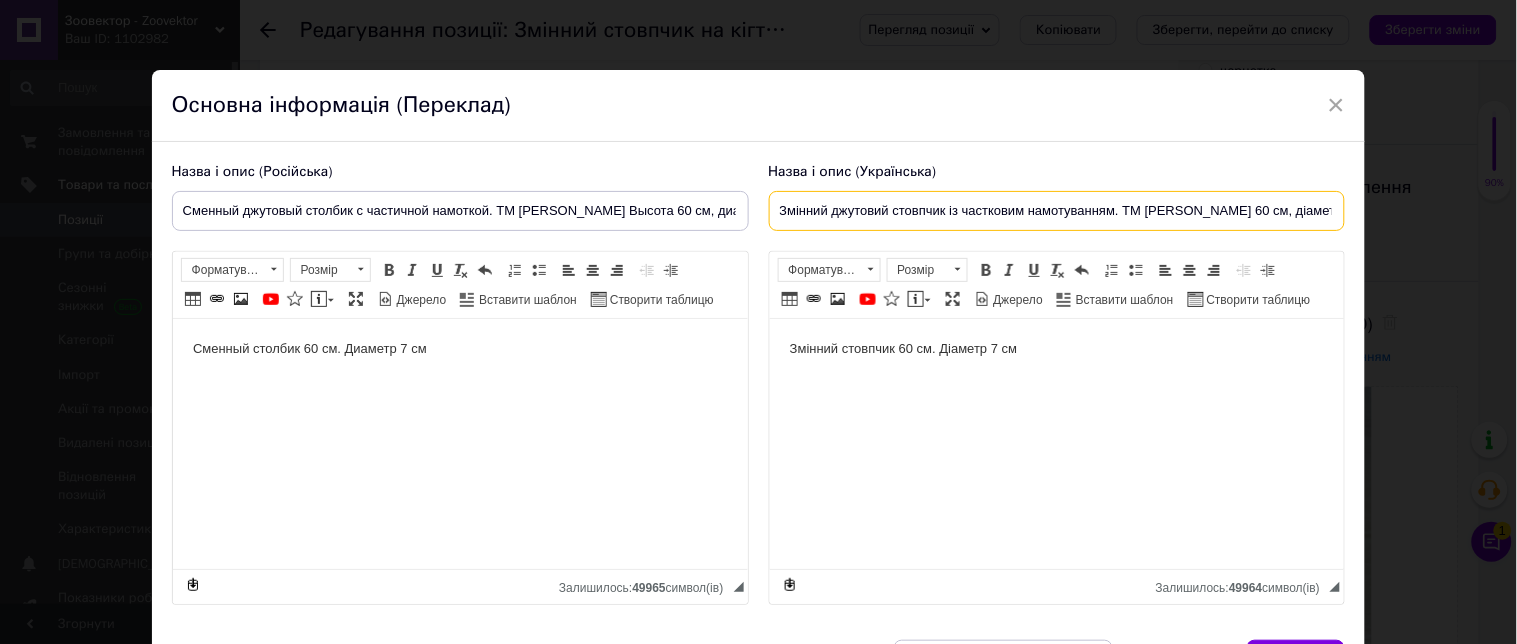 type on "Змінний джутовий стовпчик із частковим намотуванням. ТМ [PERSON_NAME] 60 см, діаметр 7 см" 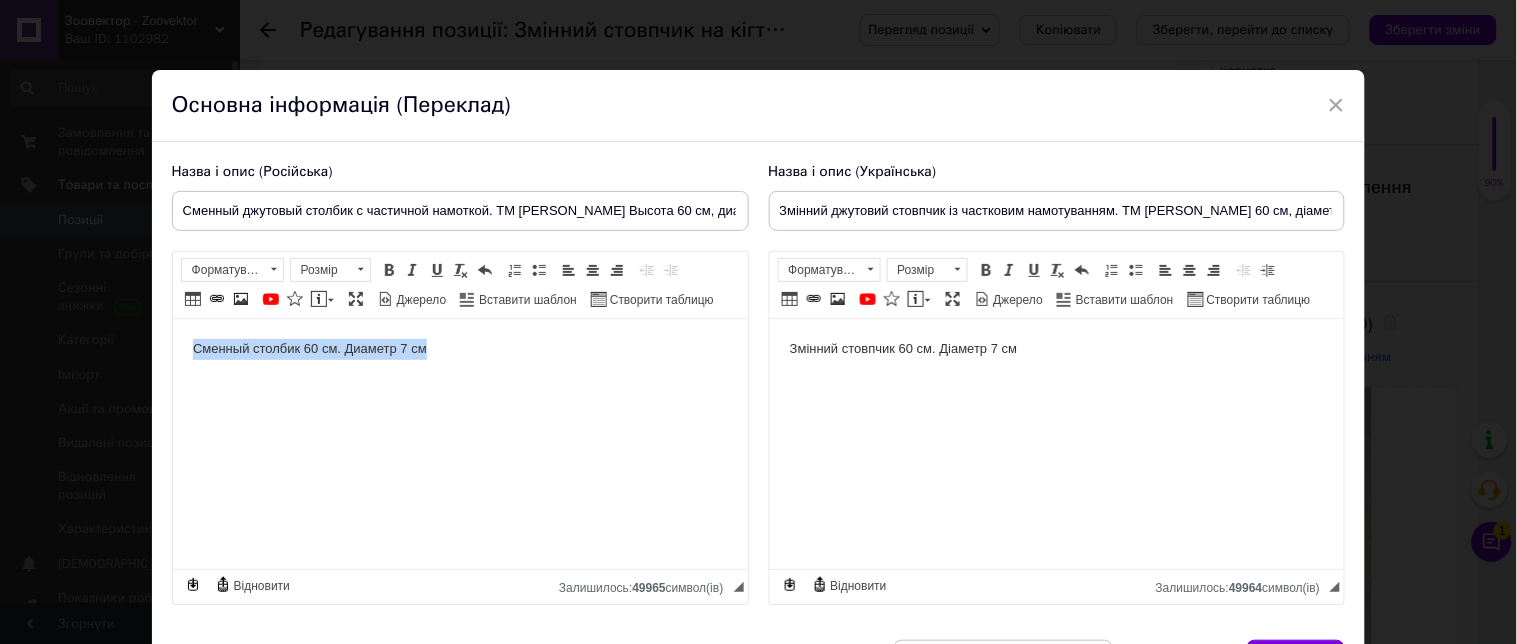 drag, startPoint x: 243, startPoint y: 351, endPoint x: 508, endPoint y: 391, distance: 268.00186 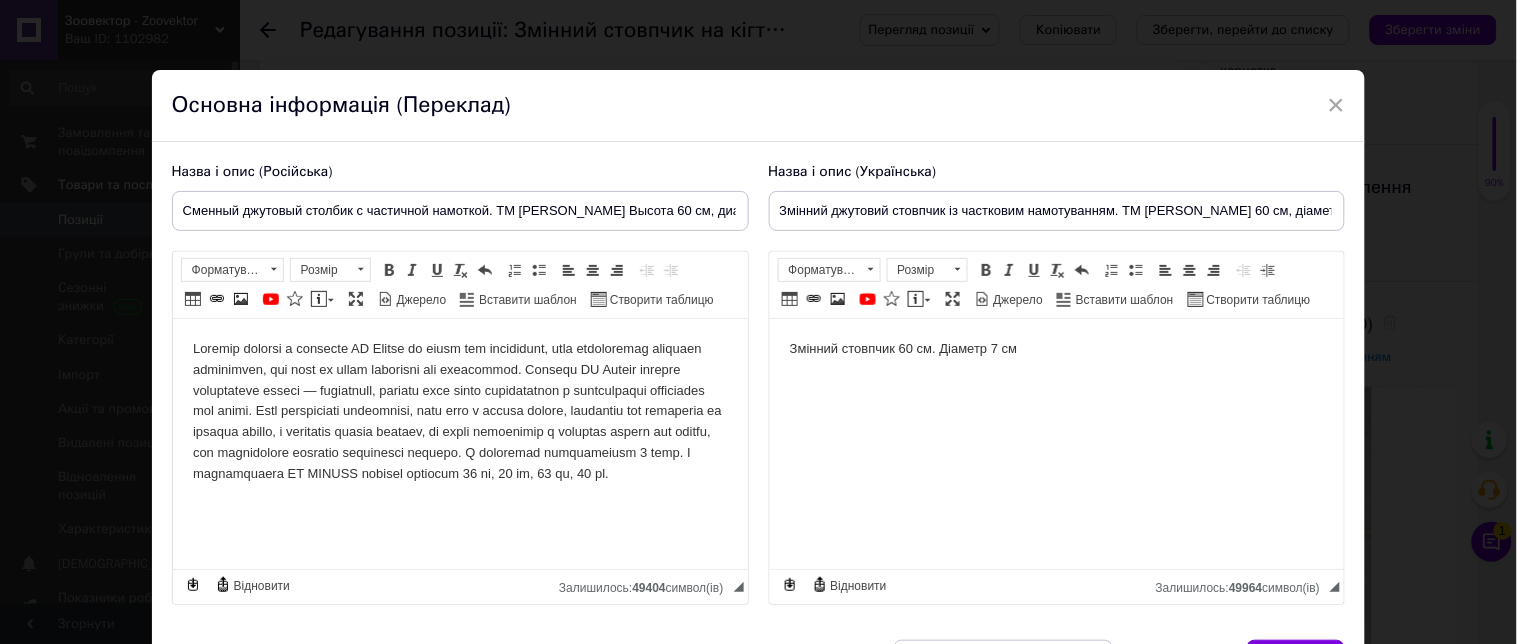 drag, startPoint x: 1069, startPoint y: 344, endPoint x: 1056, endPoint y: 340, distance: 13.601471 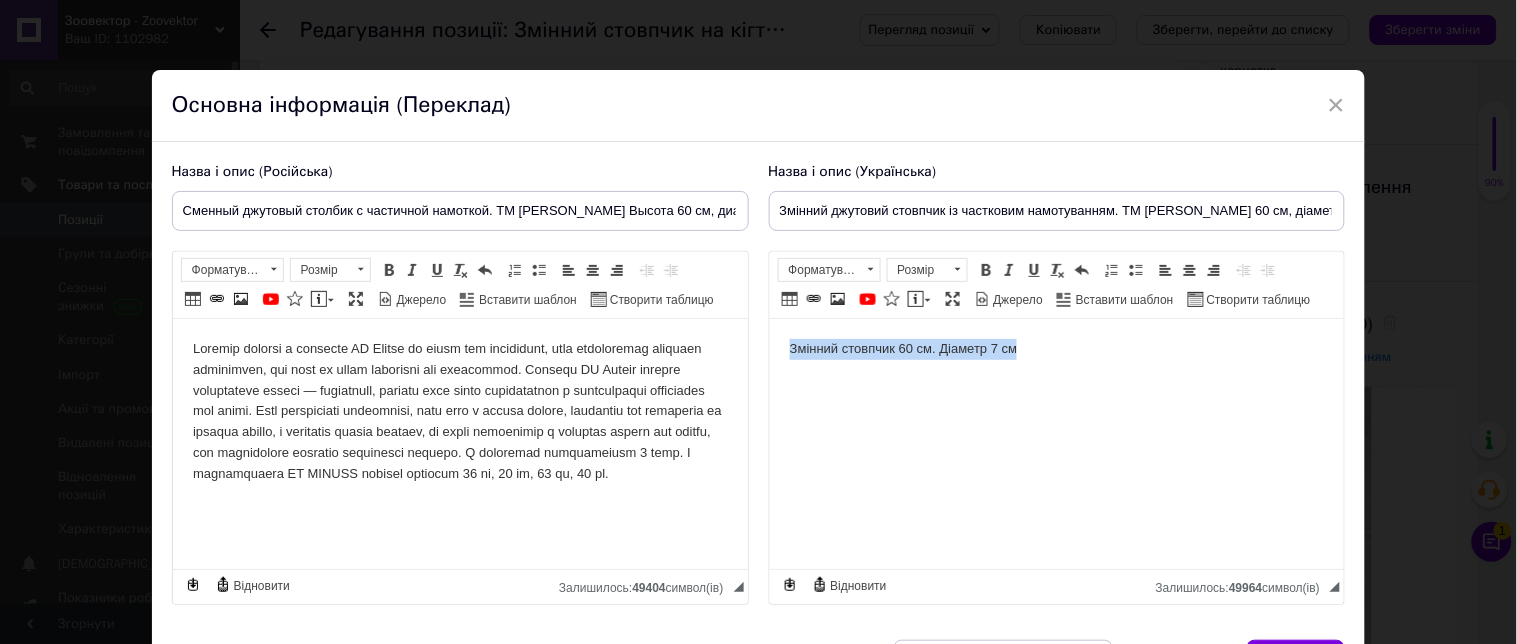drag, startPoint x: 806, startPoint y: 351, endPoint x: 1320, endPoint y: 435, distance: 520.8186 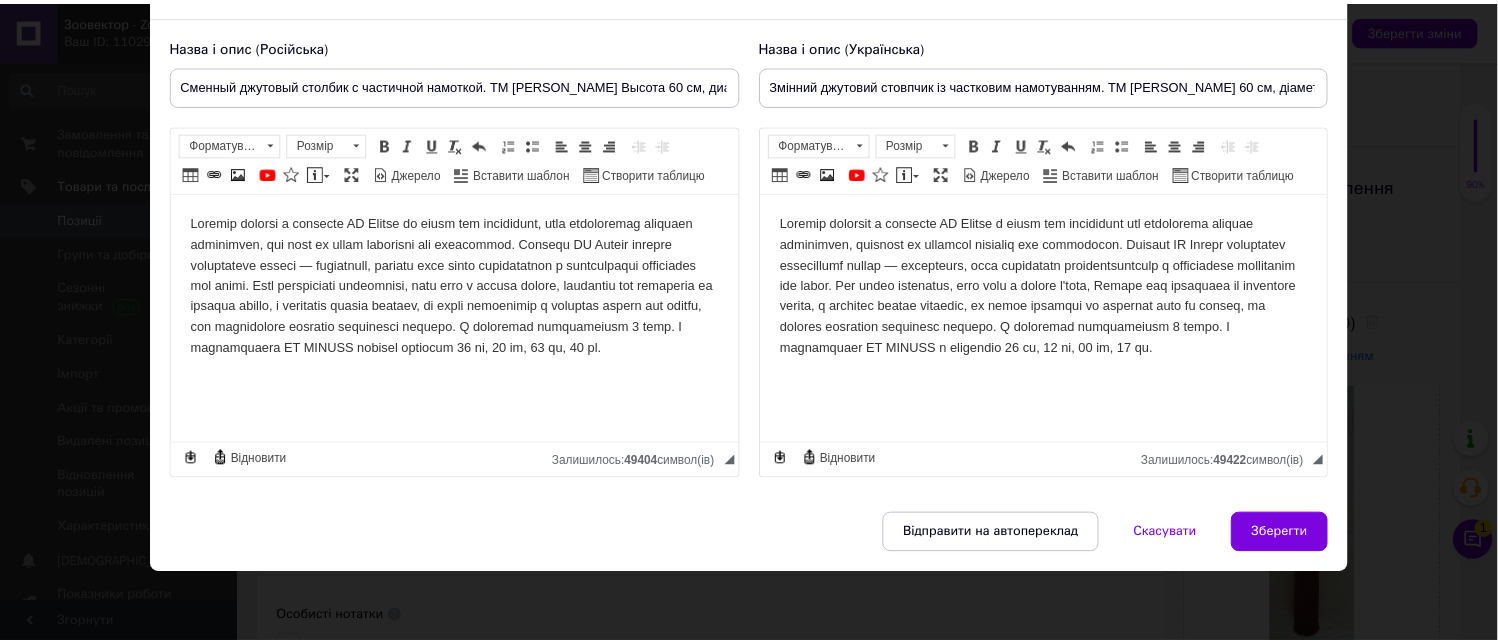 scroll, scrollTop: 156, scrollLeft: 0, axis: vertical 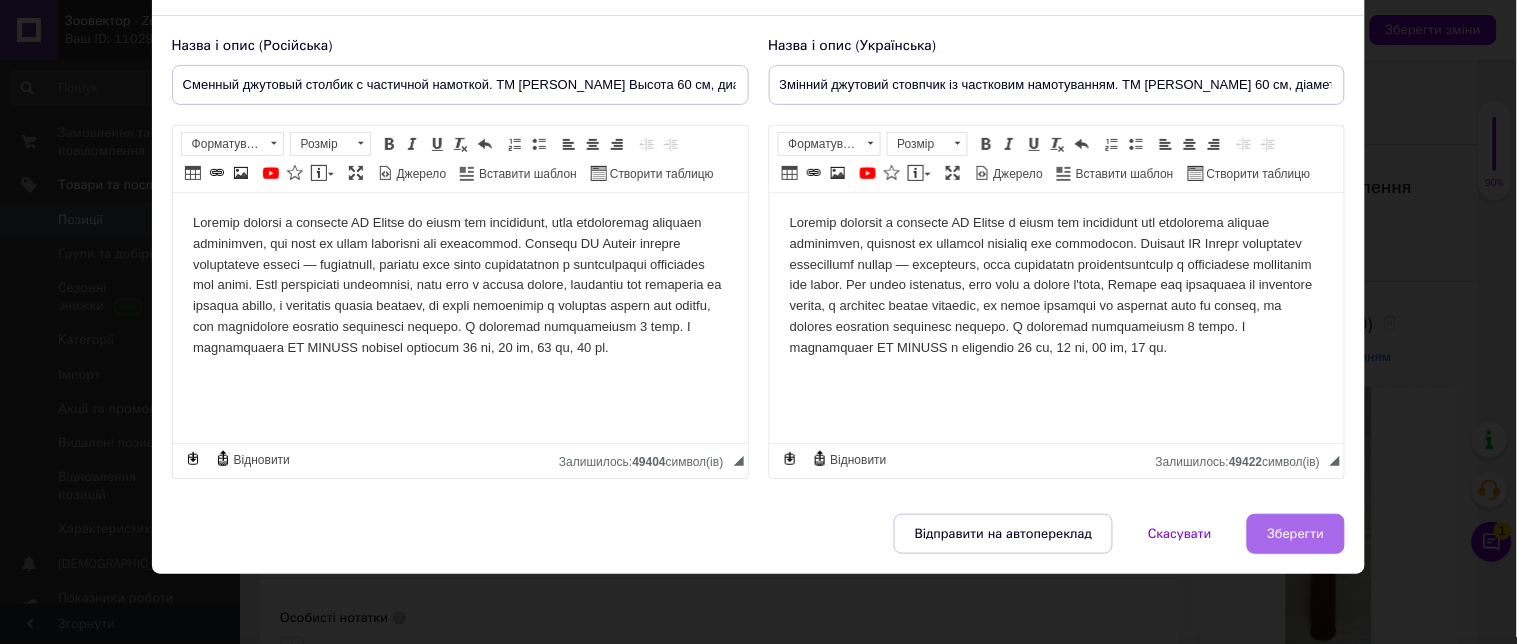 click on "Зберегти" at bounding box center [1296, 534] 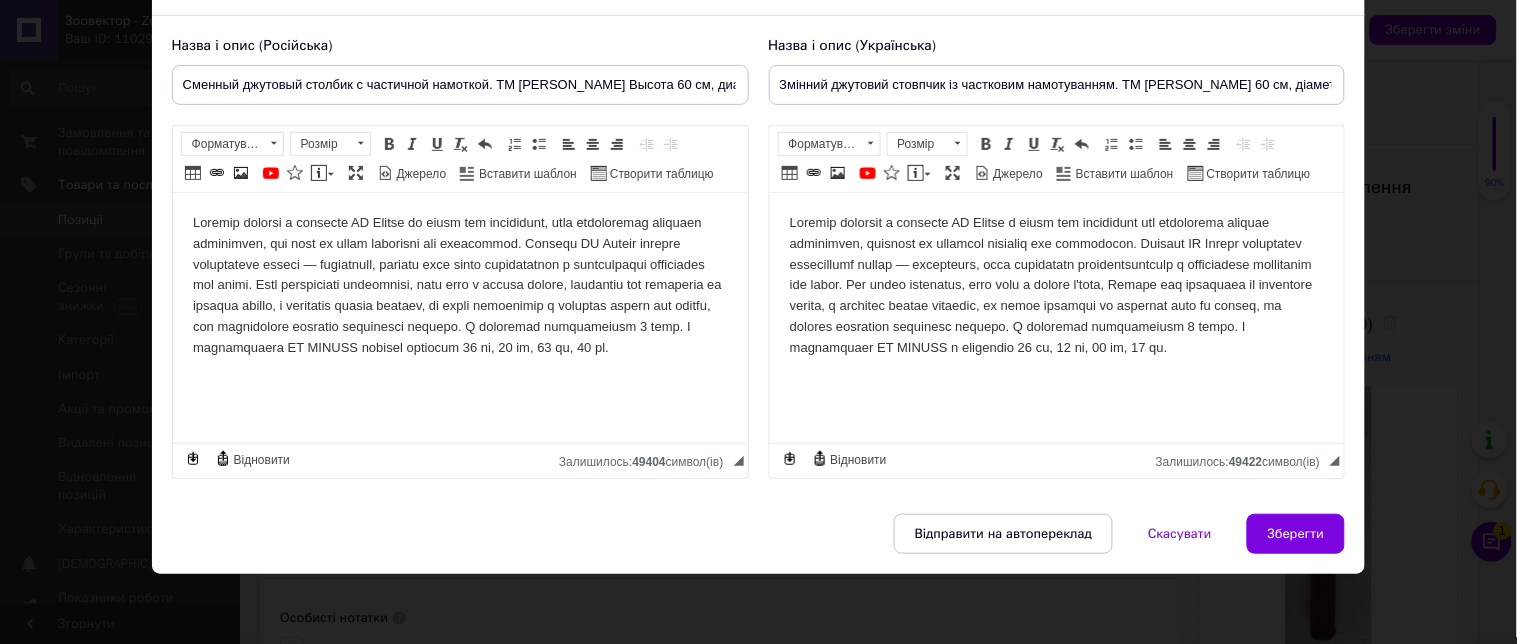type on "Сменный джутовый столбик с частичной намоткой. ТМ [PERSON_NAME] Высота 60 см, диаметр 7 см" 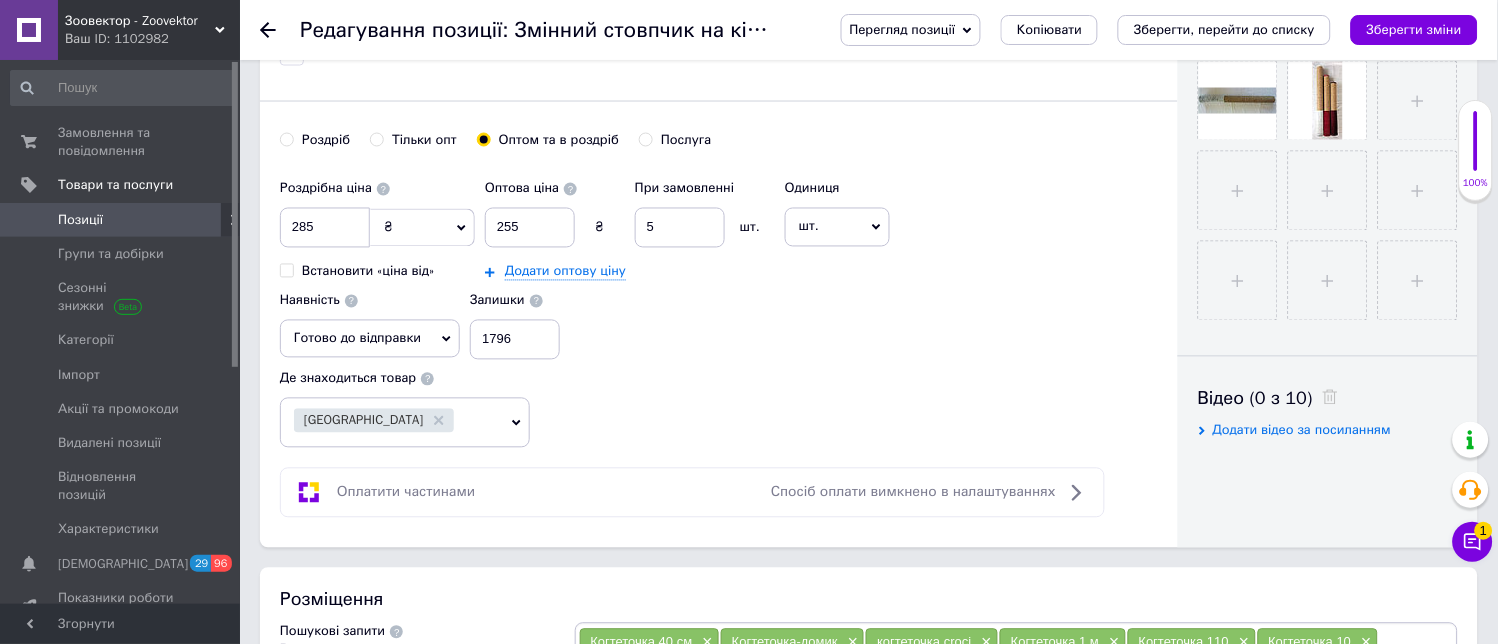 scroll, scrollTop: 888, scrollLeft: 0, axis: vertical 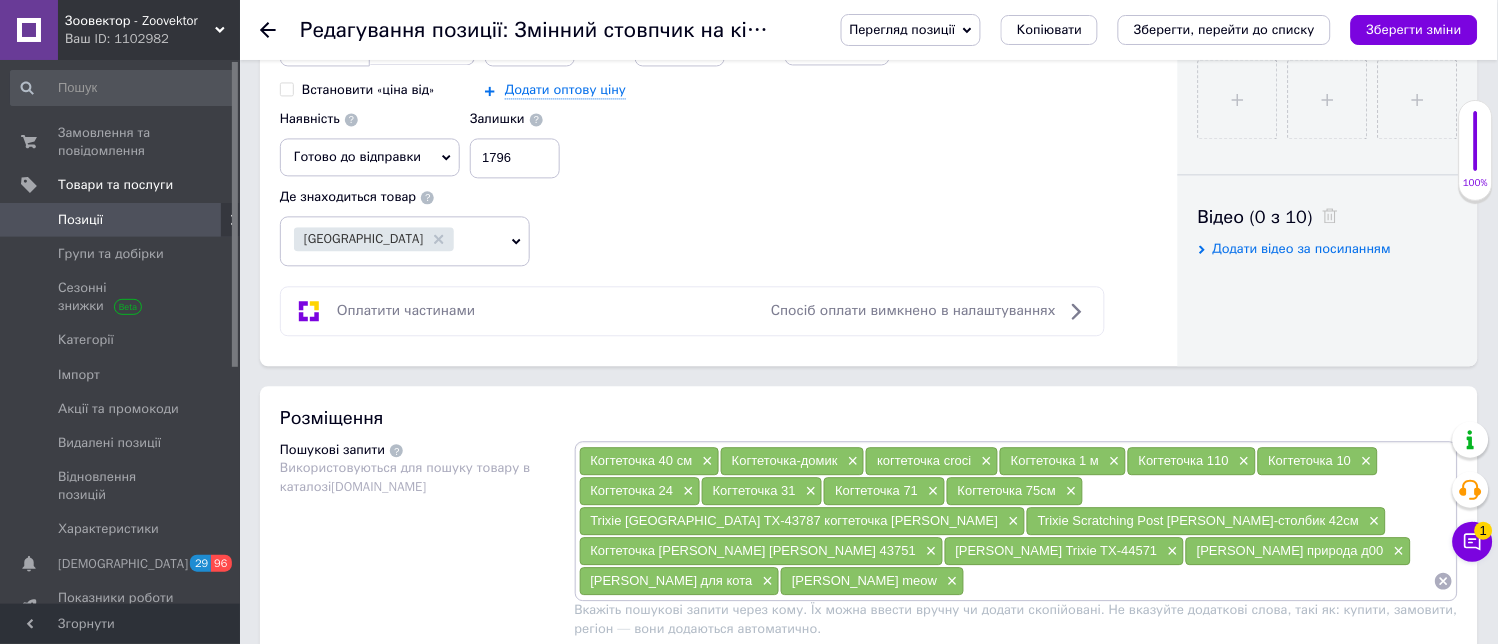 click at bounding box center [1323, 4] 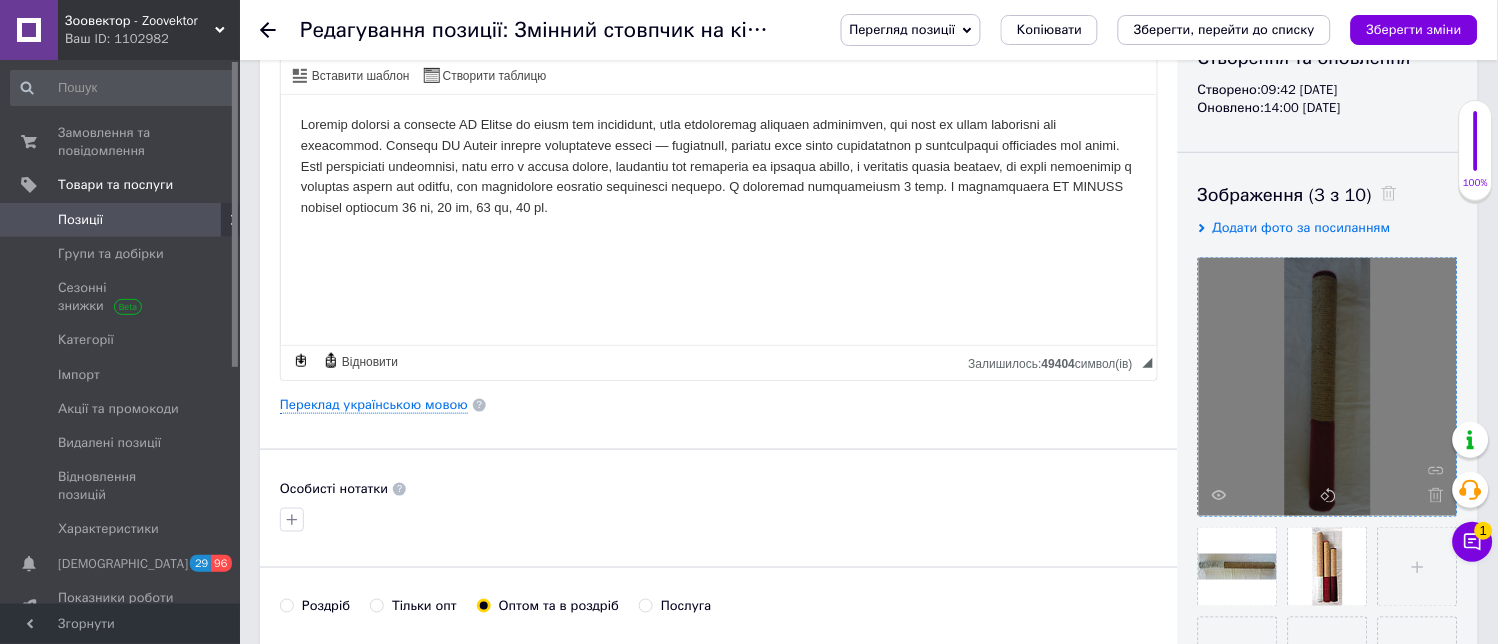 scroll, scrollTop: 444, scrollLeft: 0, axis: vertical 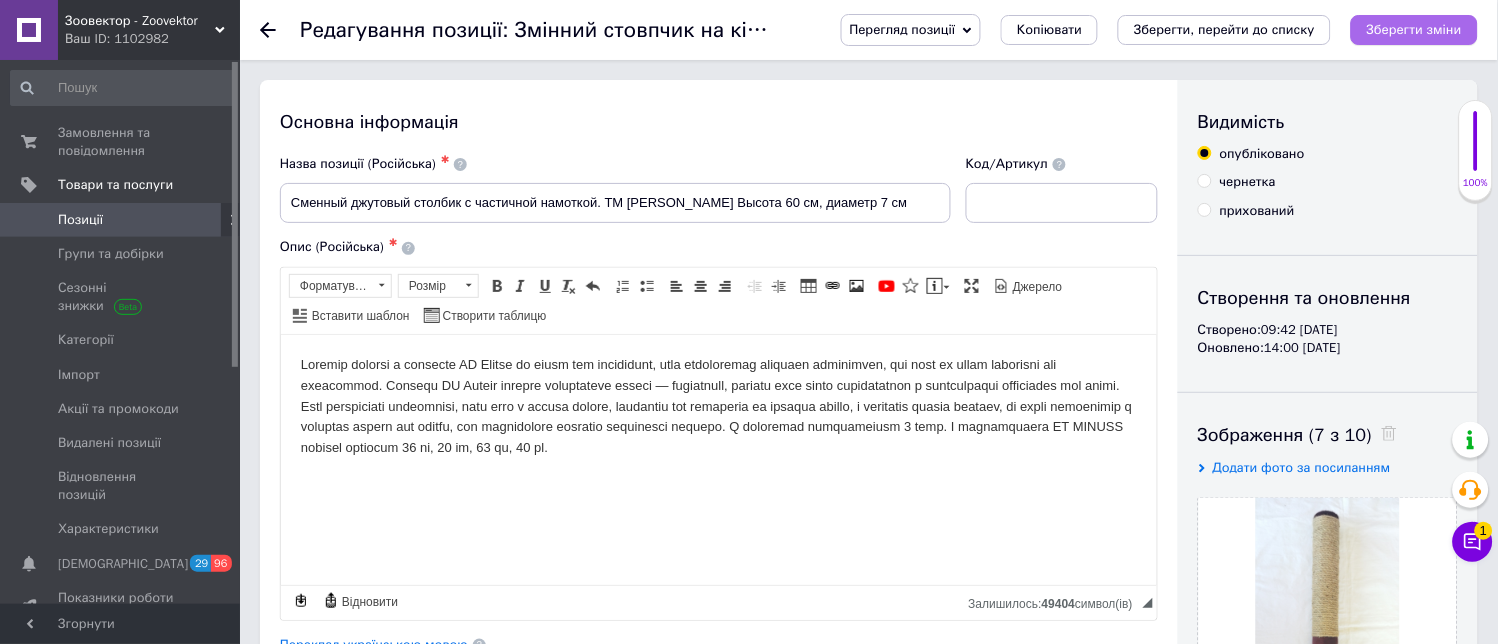 click on "Зберегти зміни" at bounding box center (1414, 29) 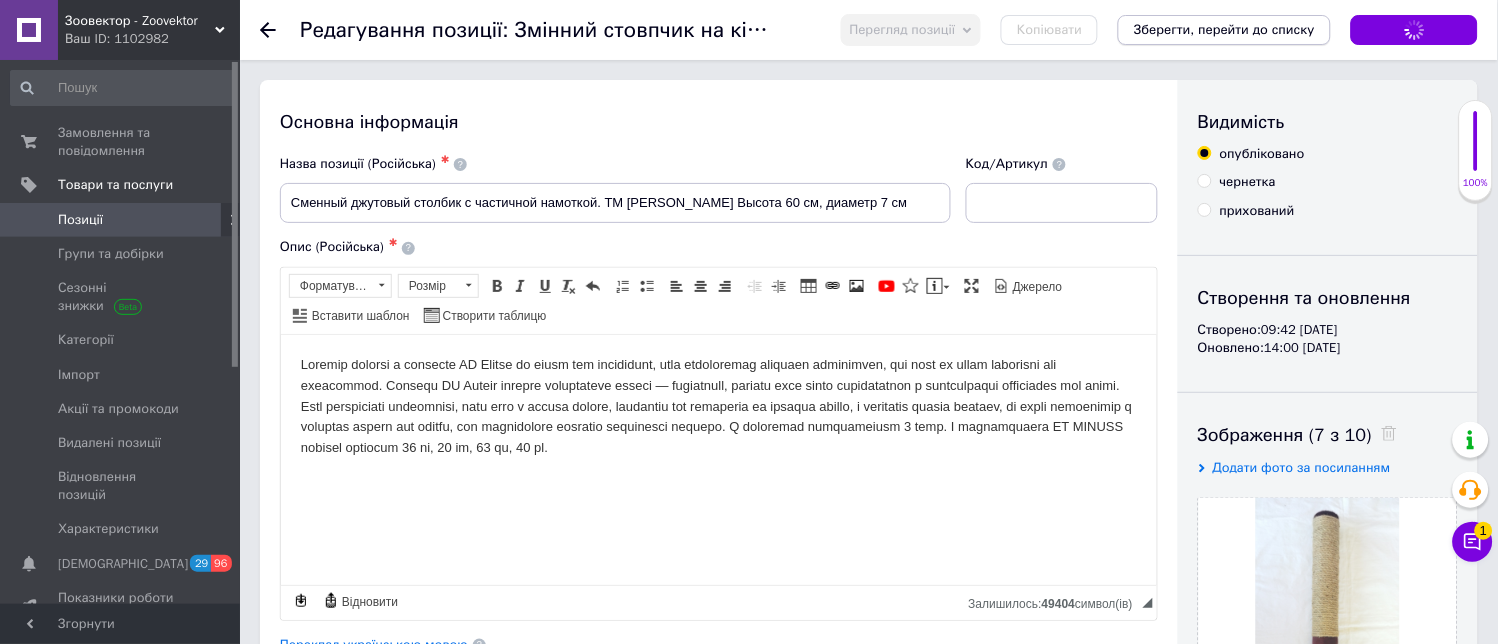 click on "Зберегти, перейти до списку" at bounding box center (1224, 29) 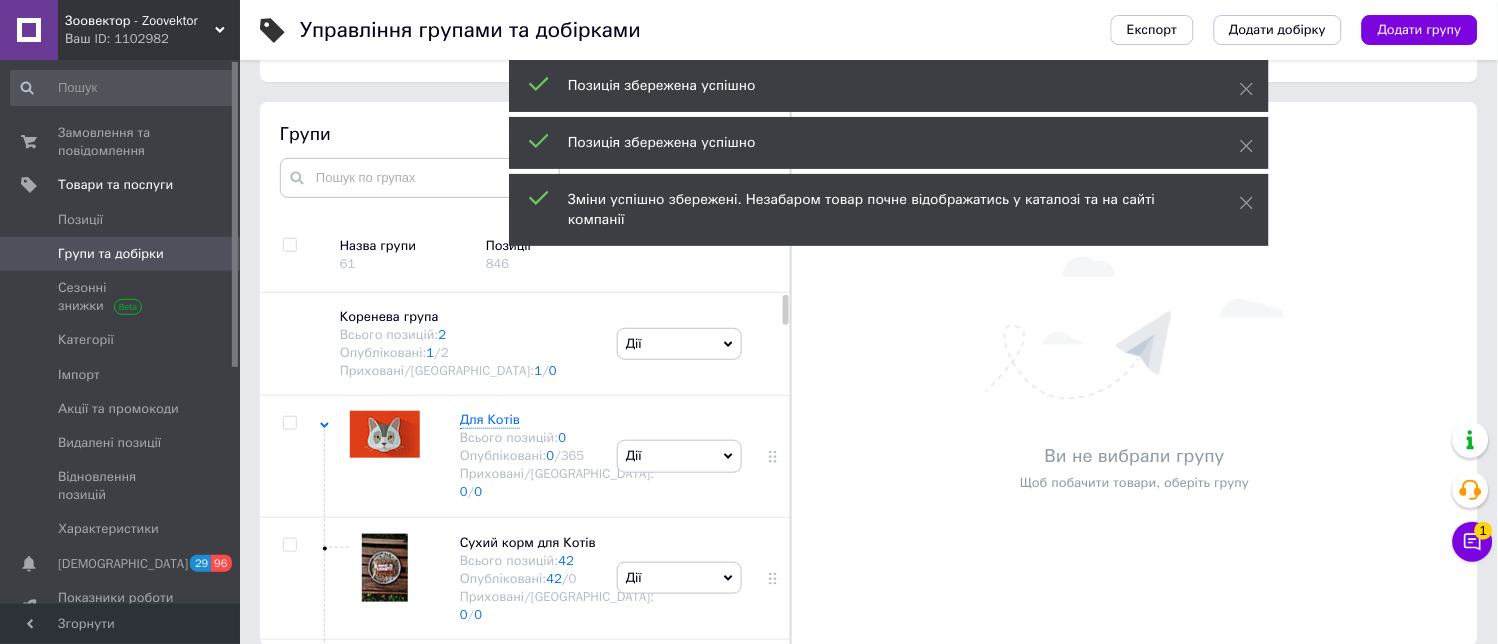 scroll, scrollTop: 113, scrollLeft: 0, axis: vertical 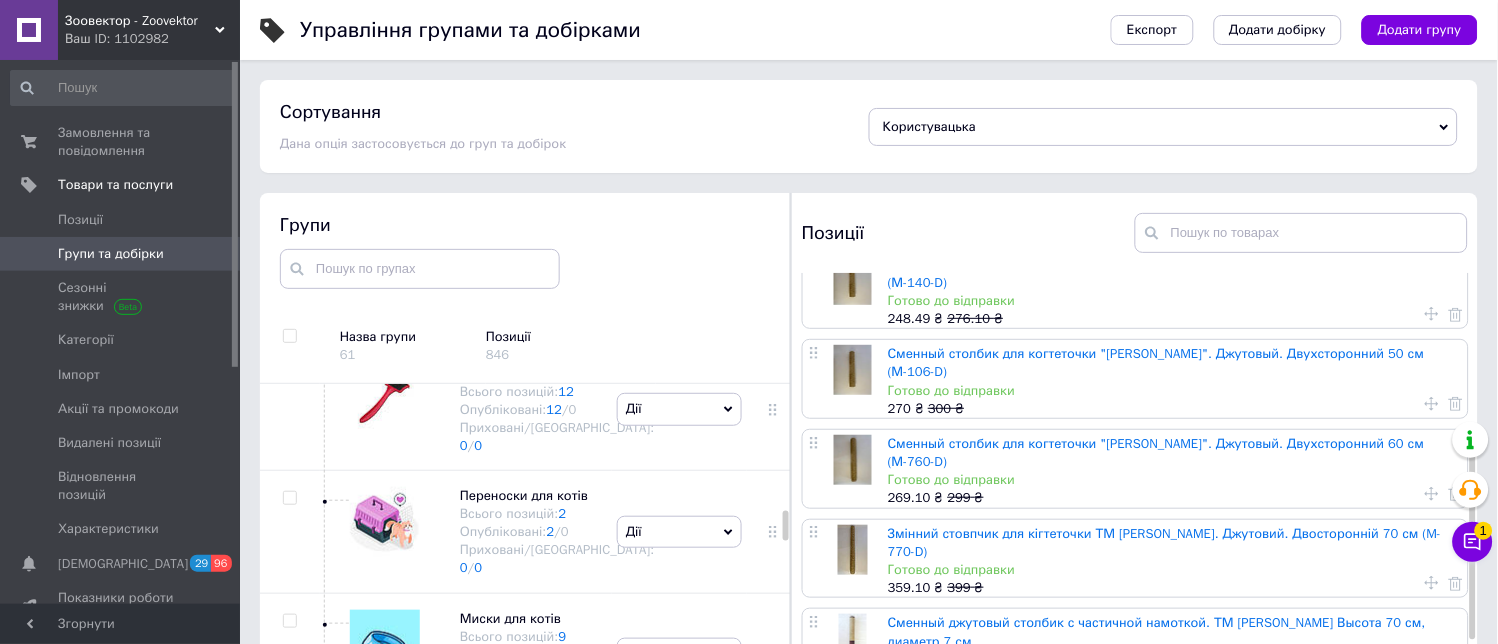 drag, startPoint x: 1006, startPoint y: 432, endPoint x: 991, endPoint y: 441, distance: 17.492855 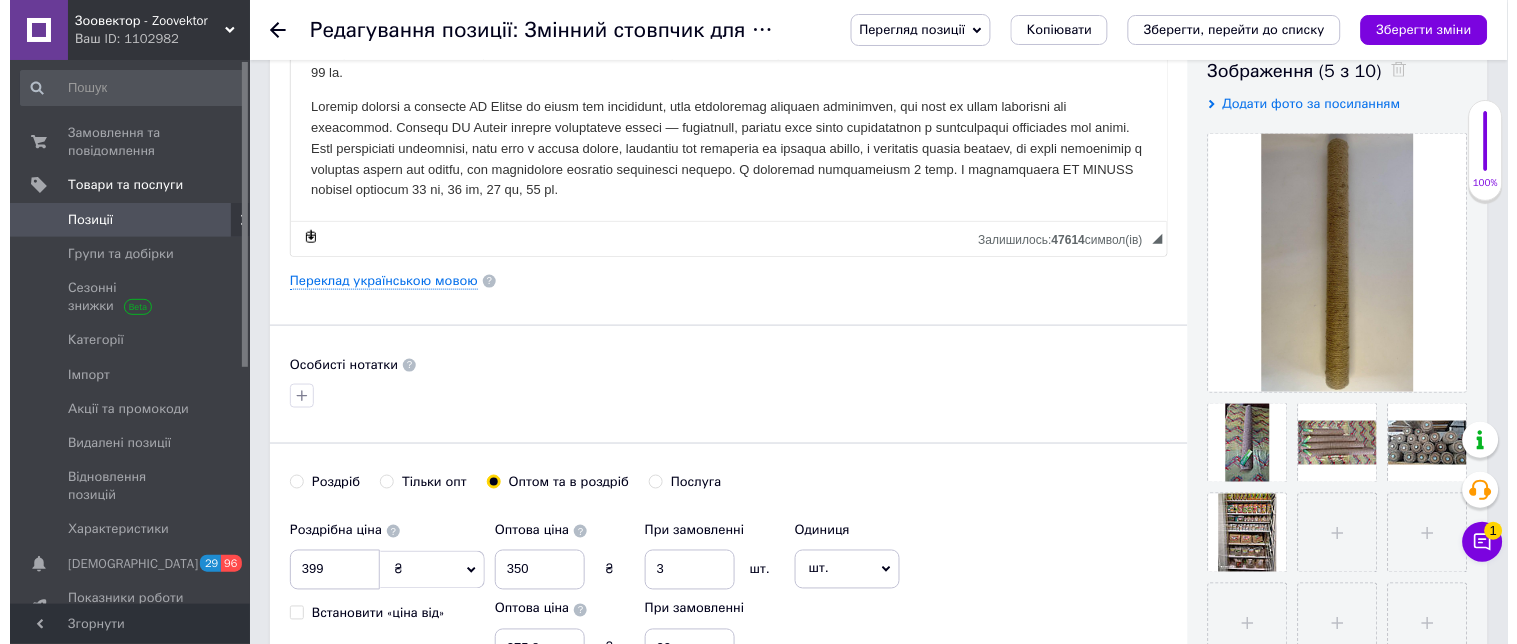 scroll, scrollTop: 111, scrollLeft: 0, axis: vertical 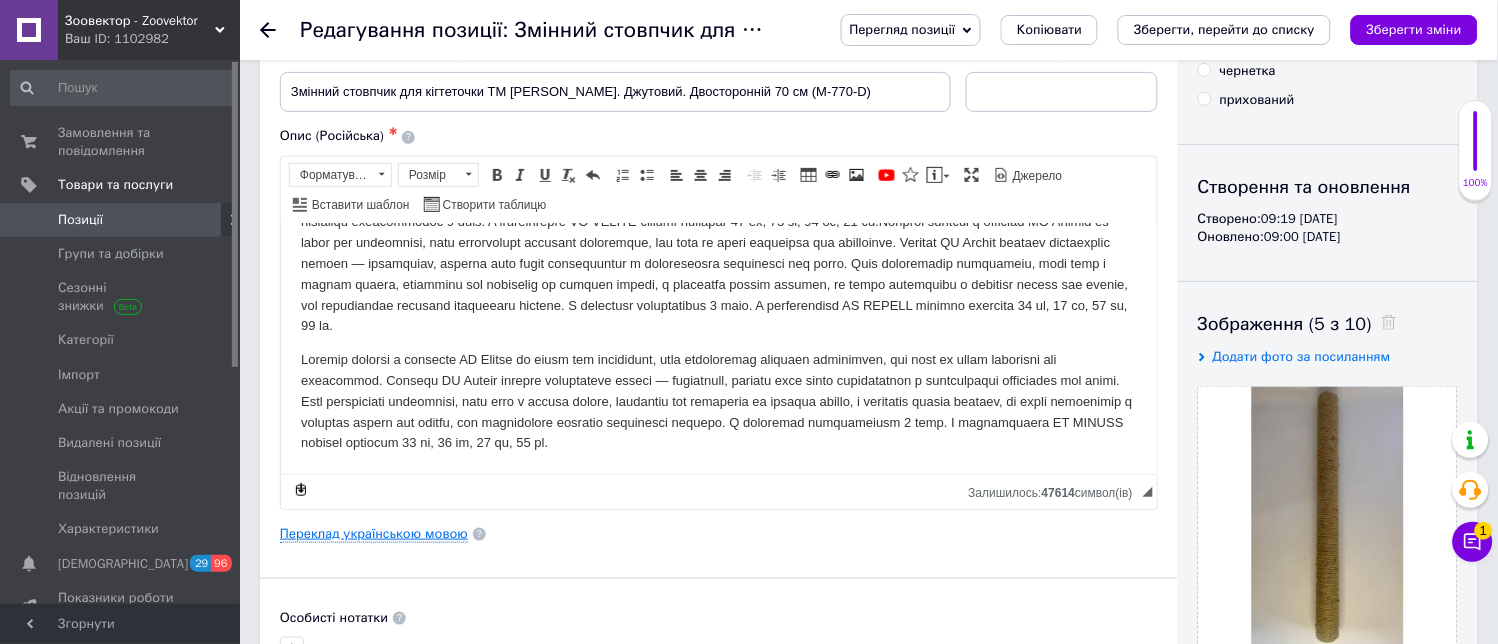 click on "Переклад українською мовою" at bounding box center (374, 534) 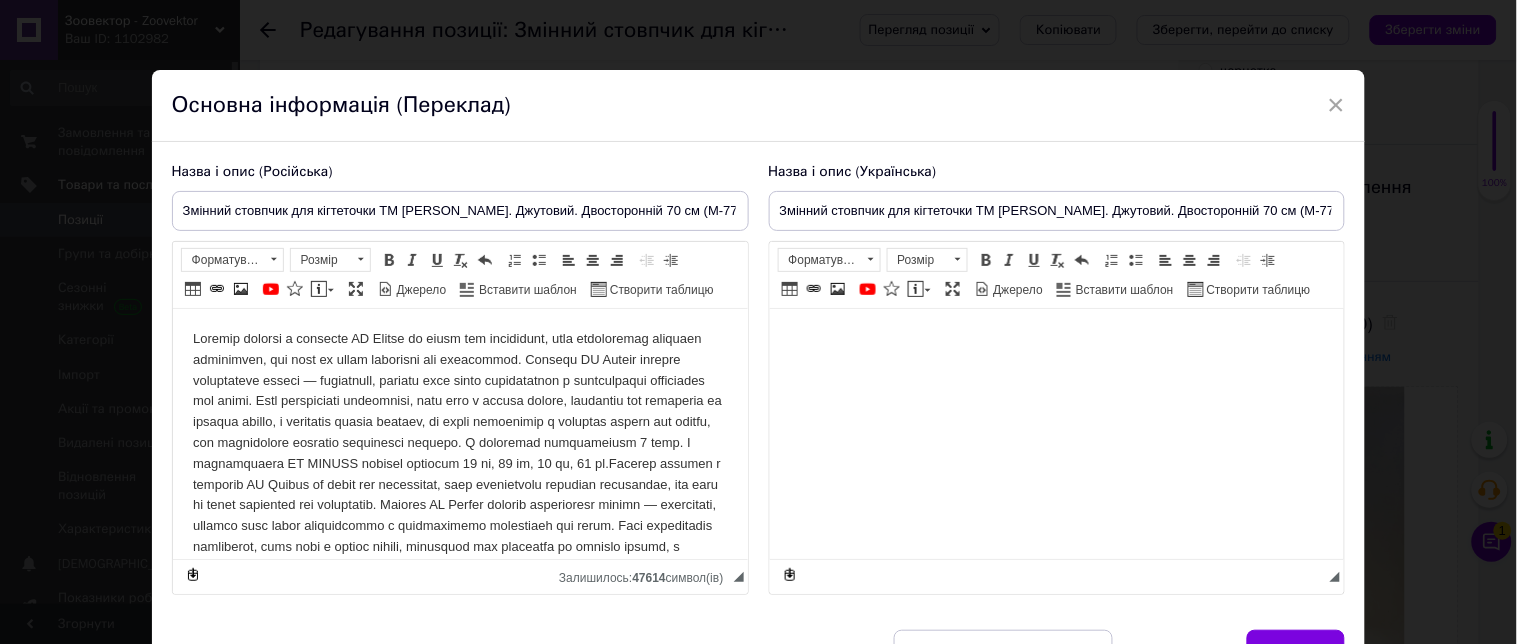scroll, scrollTop: 0, scrollLeft: 0, axis: both 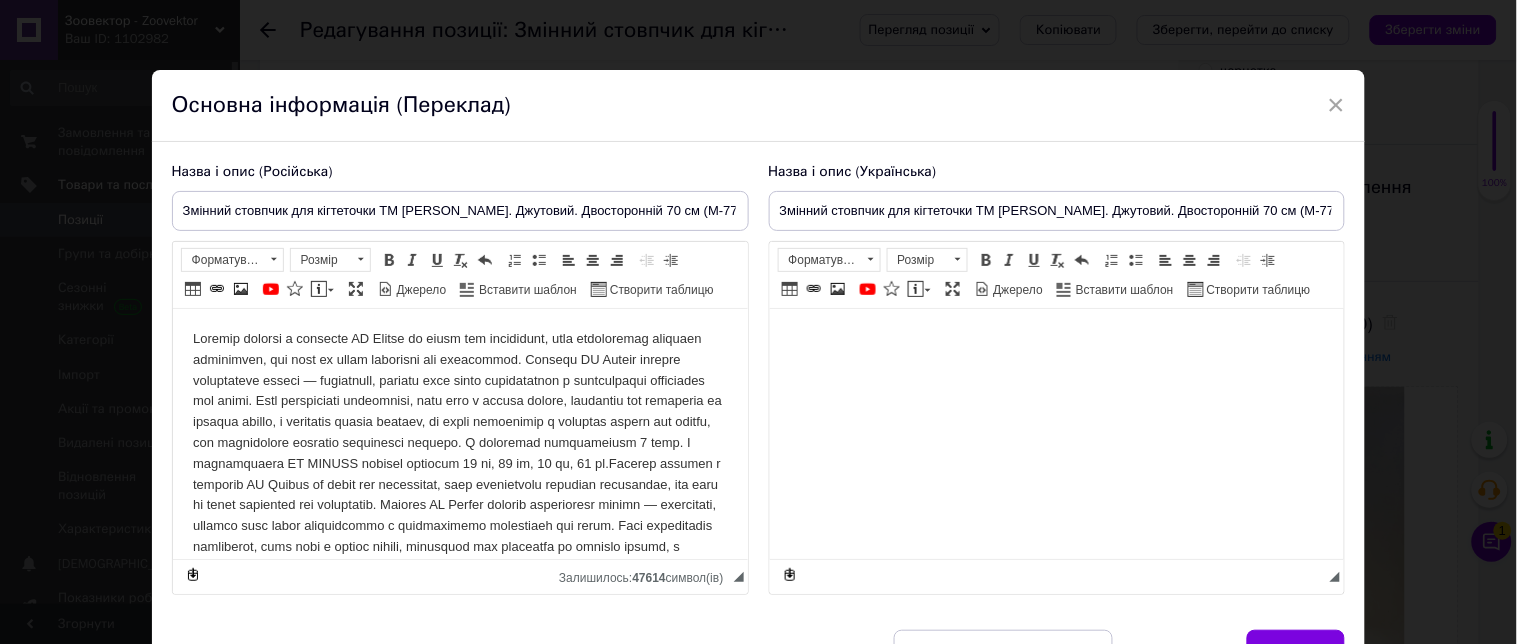 type on "Змінний стовпчик для кігтеточки ТМ [PERSON_NAME]. Джутовий. Двосторонній 70 см (M-770-D)" 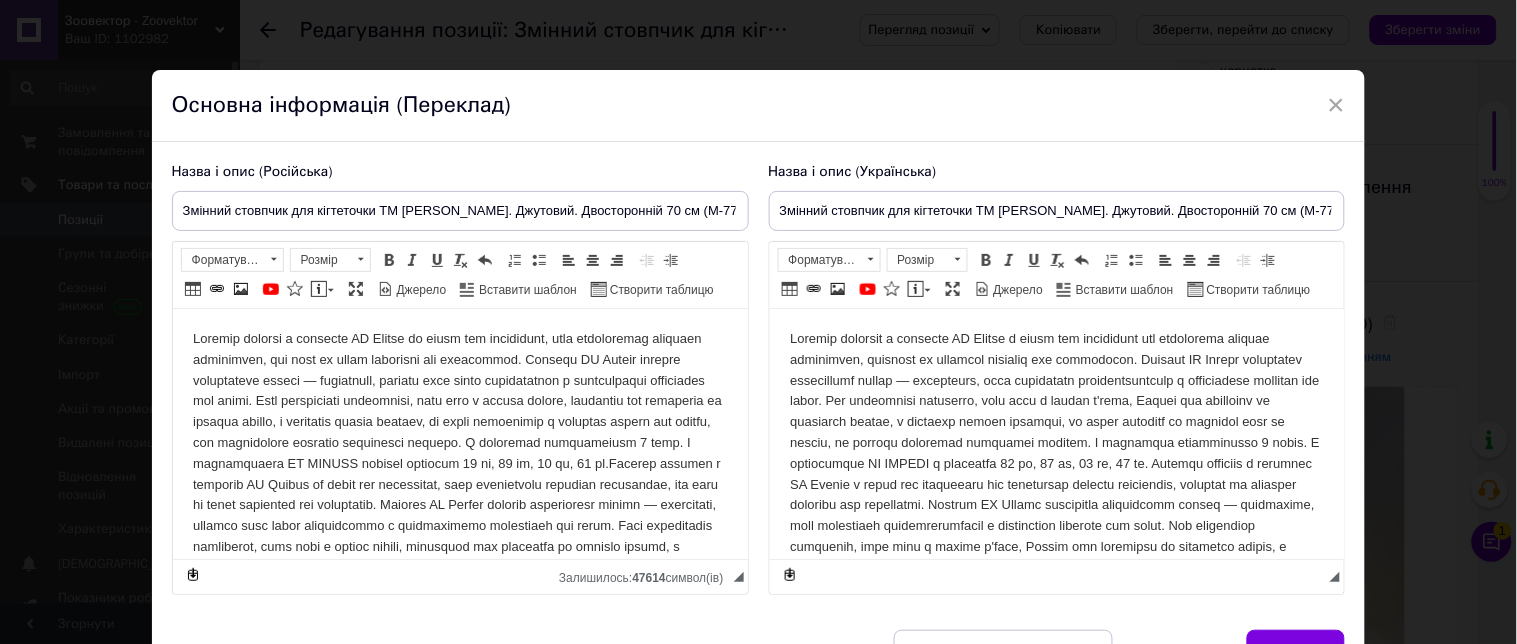 scroll, scrollTop: 0, scrollLeft: 0, axis: both 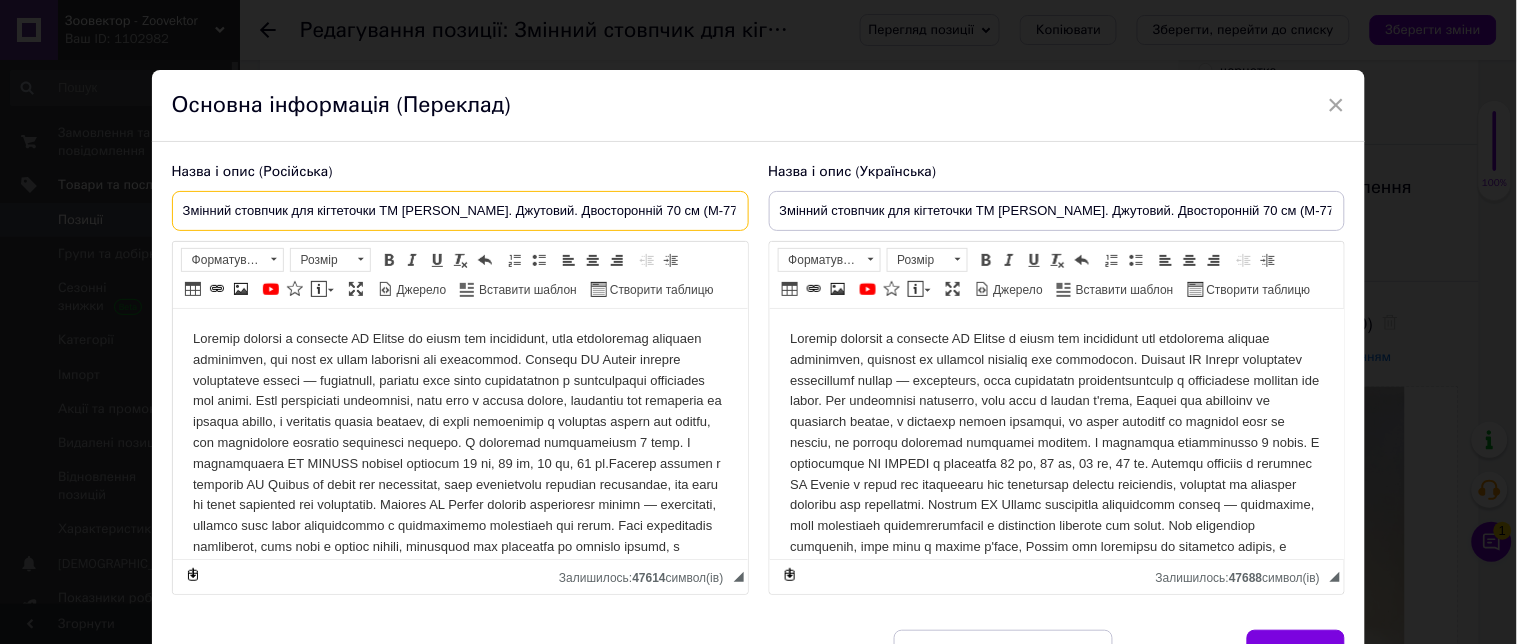 drag, startPoint x: 710, startPoint y: 208, endPoint x: 126, endPoint y: 234, distance: 584.5785 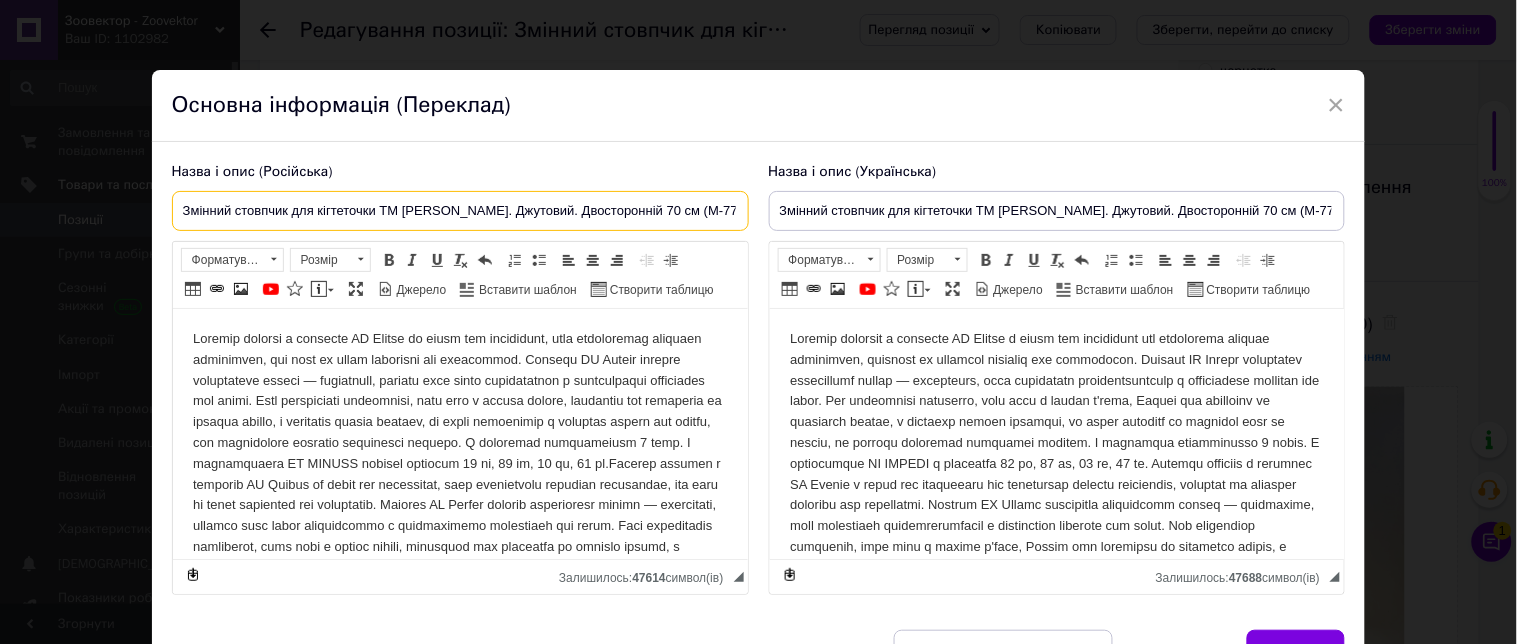 click on "× Основна інформація (Переклад) Назва і опис (Російська) Змінний стовпчик для кігтеточки ТМ [PERSON_NAME]. Джутовий. Двосторонній 70 см (M-770-D)
Розширений текстовий редактор, CAABD839-2B92-4C86-ACD6-6449584ACCFA Панель інструментів редактора Форматування Форматування Розмір Розмір   Жирний  Сполучення клавіш Ctrl+B   Курсив  Сполучення клавіш Ctrl+I   Підкреслений  Сполучення клавіш Ctrl+U   Видалити форматування   Повернути  Сполучення клавіш Ctrl+Z   Вставити/видалити нумерований список   Вставити/видалити маркований список   По лівому краю   По центру   По правому краю       Таблиця" at bounding box center (758, 322) 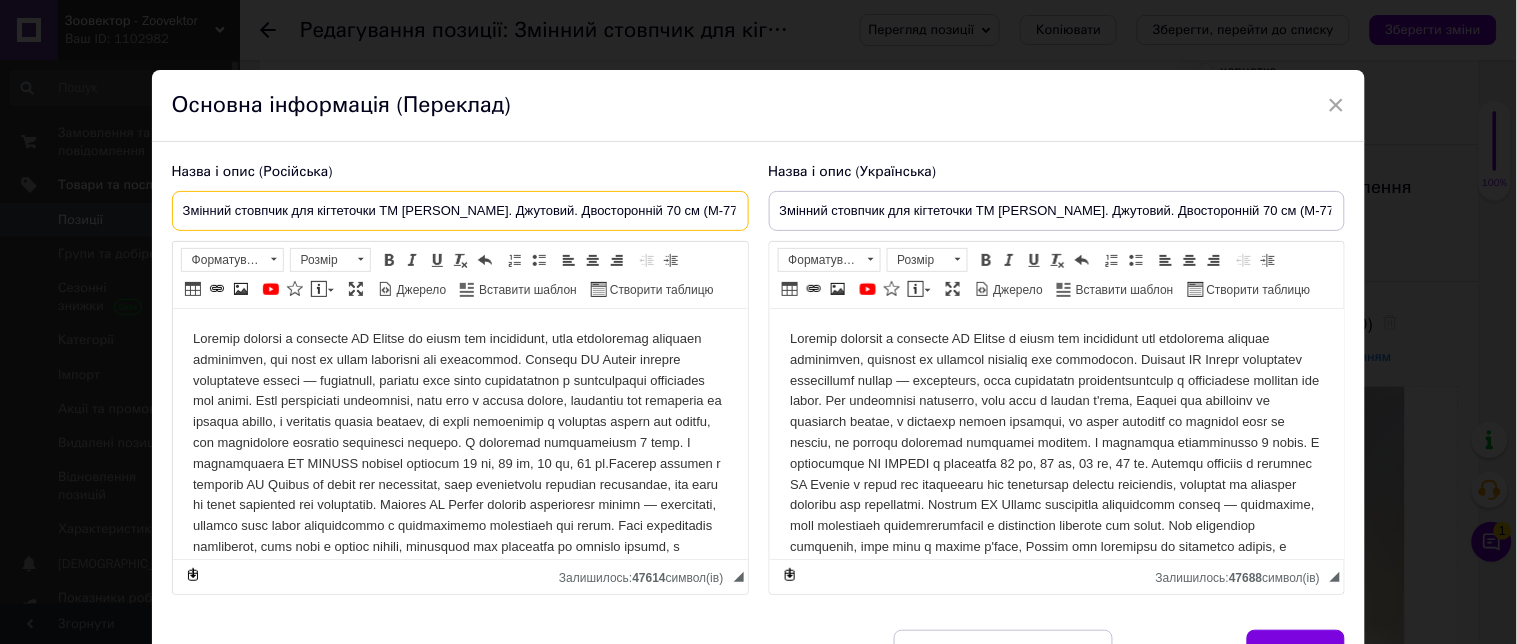 paste on "менный столбик для когтеточки ТМ [PERSON_NAME]. Джутовый. Двухсторонни" 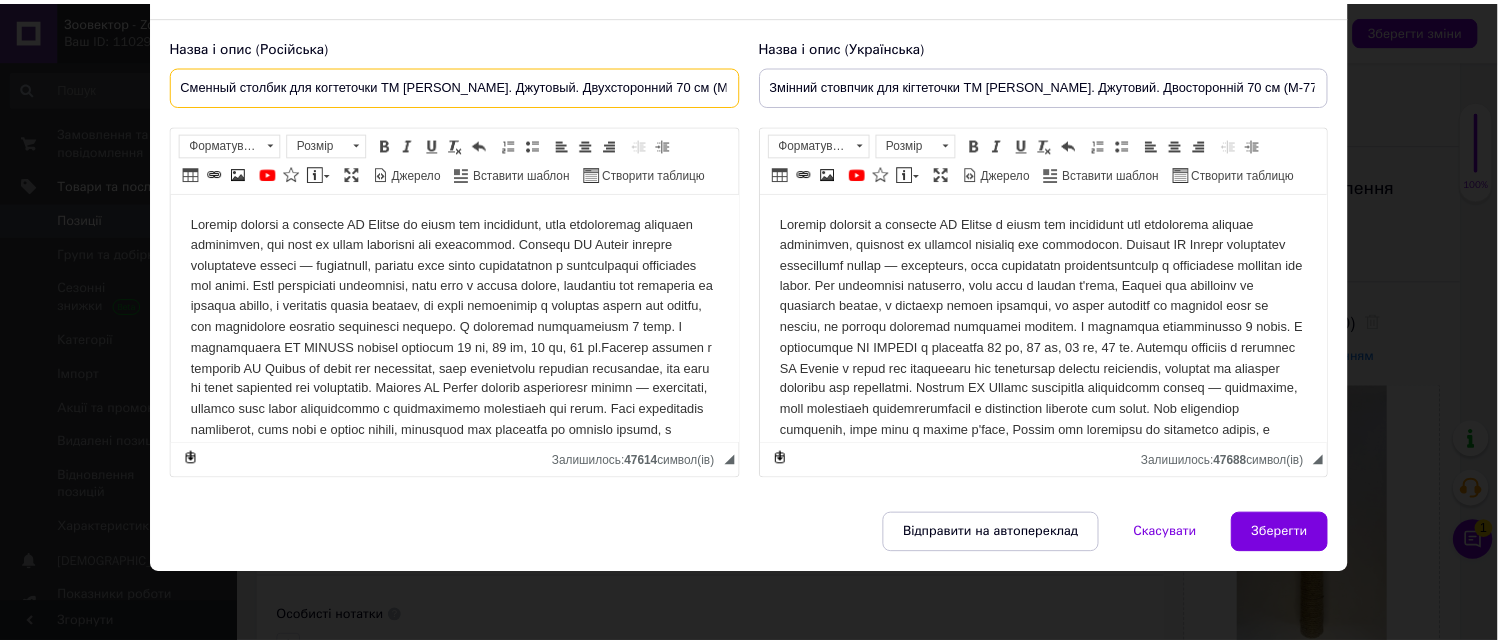 scroll, scrollTop: 156, scrollLeft: 0, axis: vertical 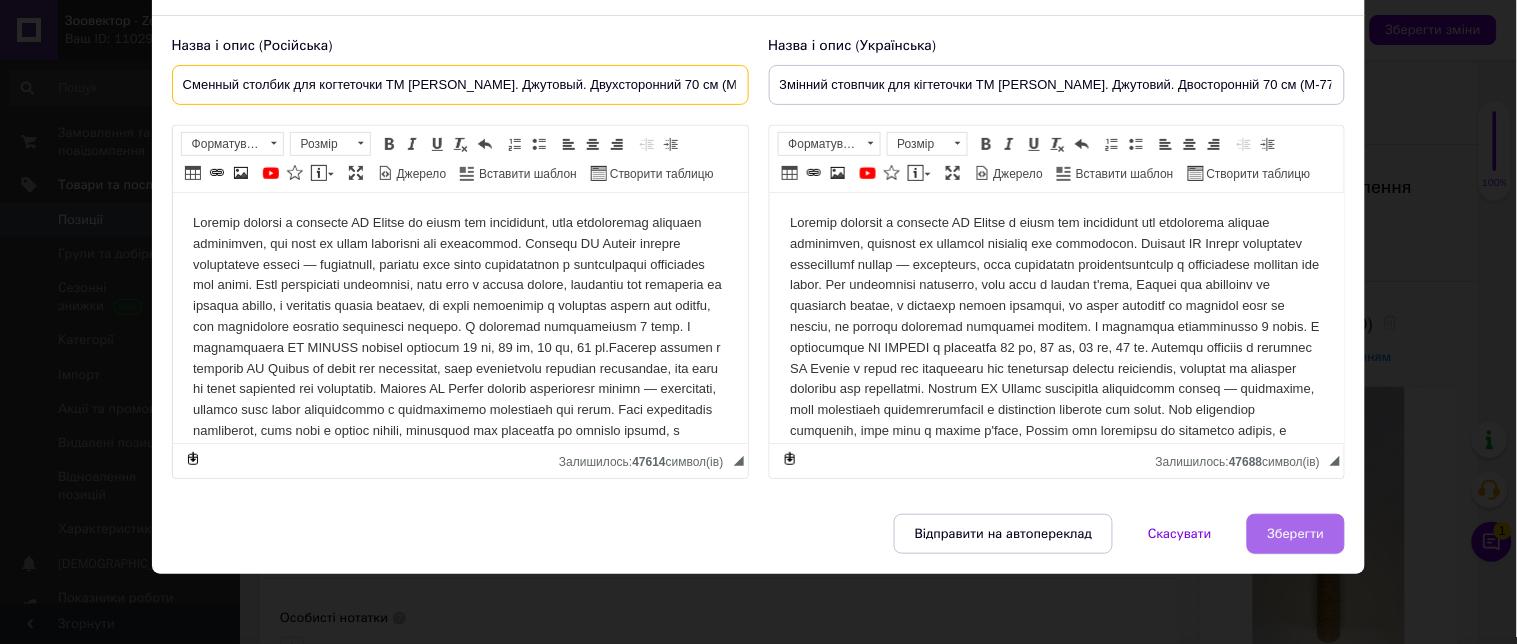 type on "Сменный столбик для когтеточки ТМ [PERSON_NAME]. Джутовый. Двухсторонний 70 см (M-770-D)" 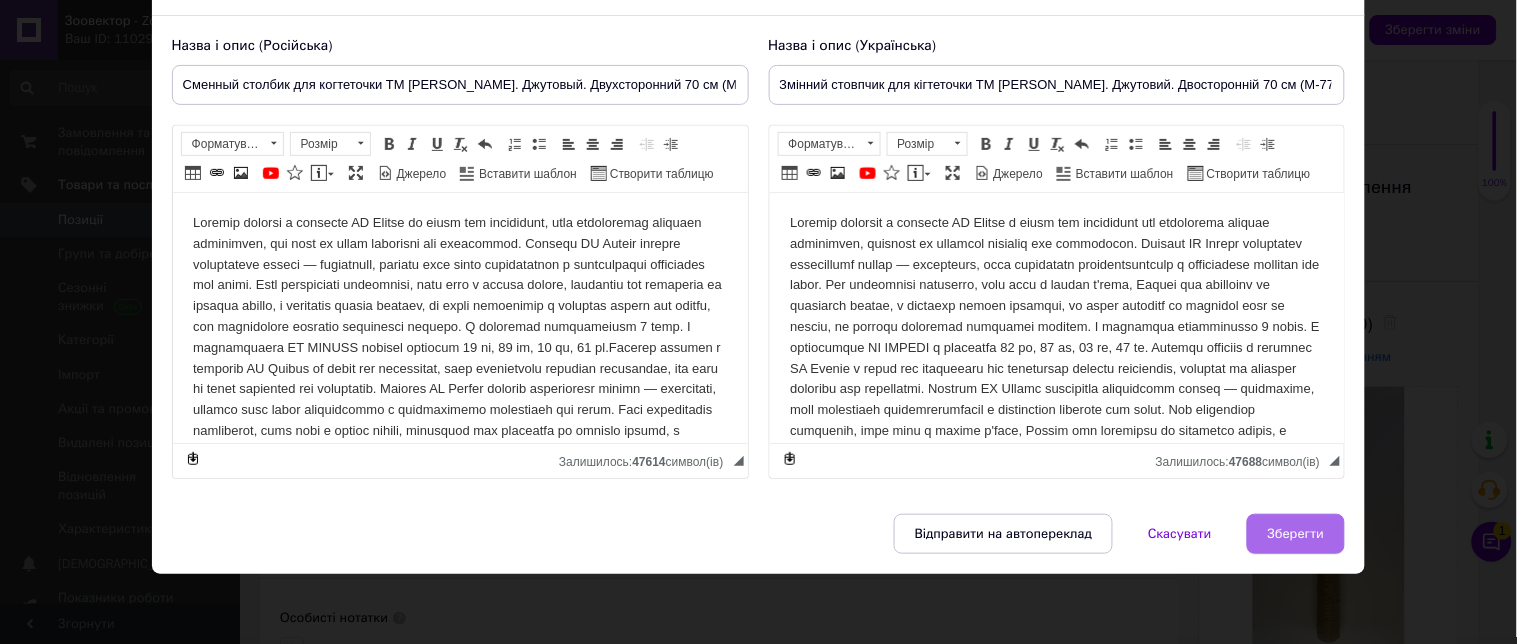 click on "Зберегти" at bounding box center (1296, 534) 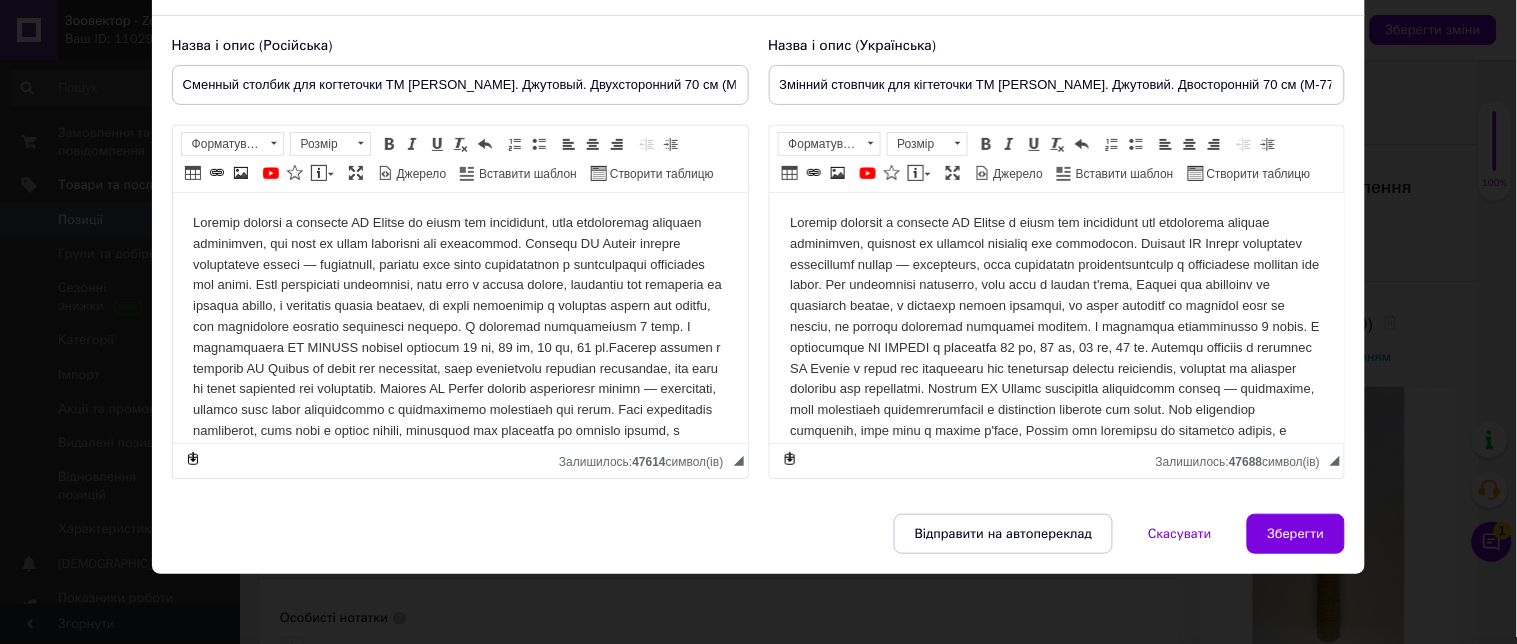 type on "Сменный столбик для когтеточки ТМ [PERSON_NAME]. Джутовый. Двухсторонний 70 см (M-770-D)" 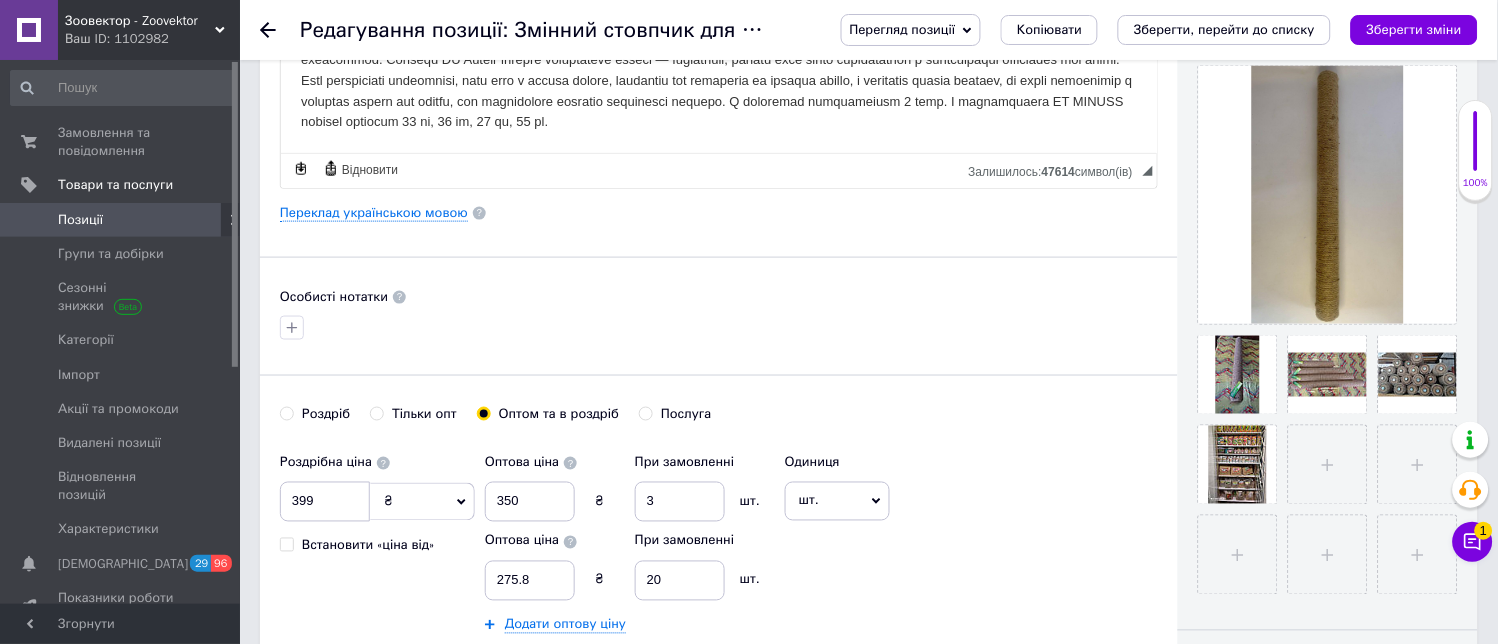 scroll, scrollTop: 555, scrollLeft: 0, axis: vertical 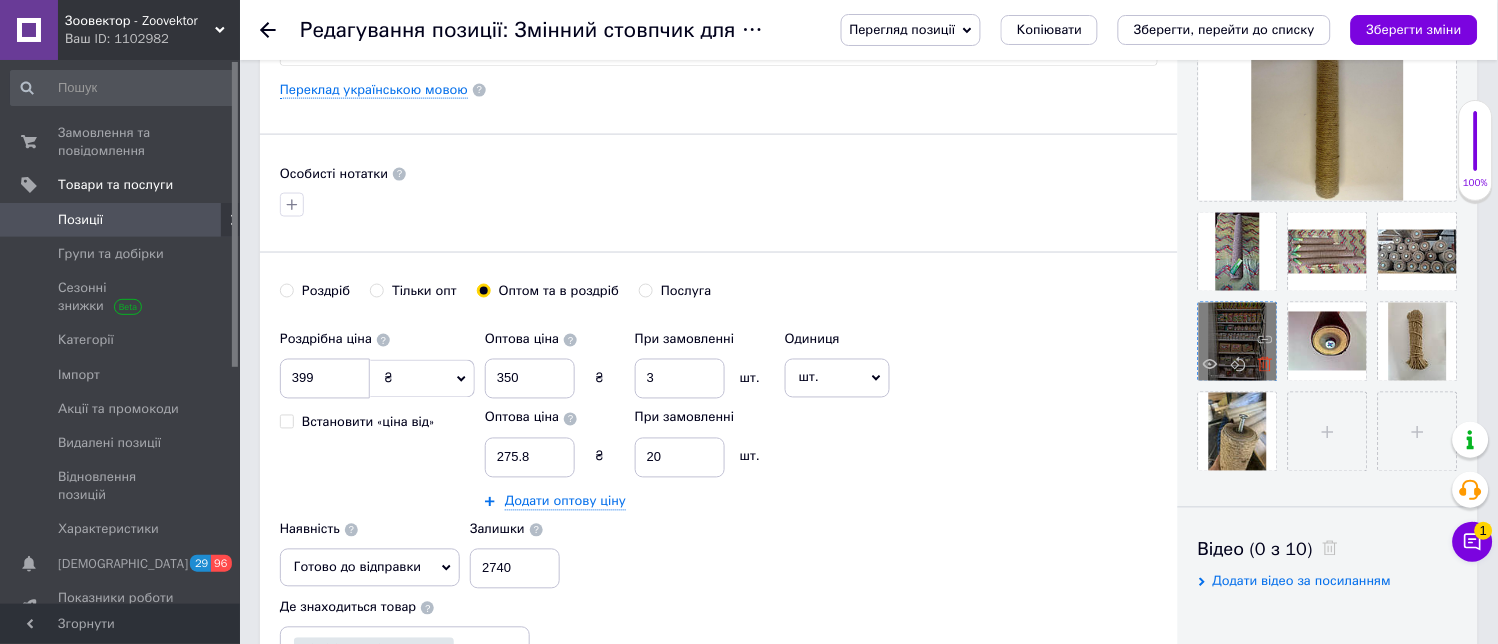 click 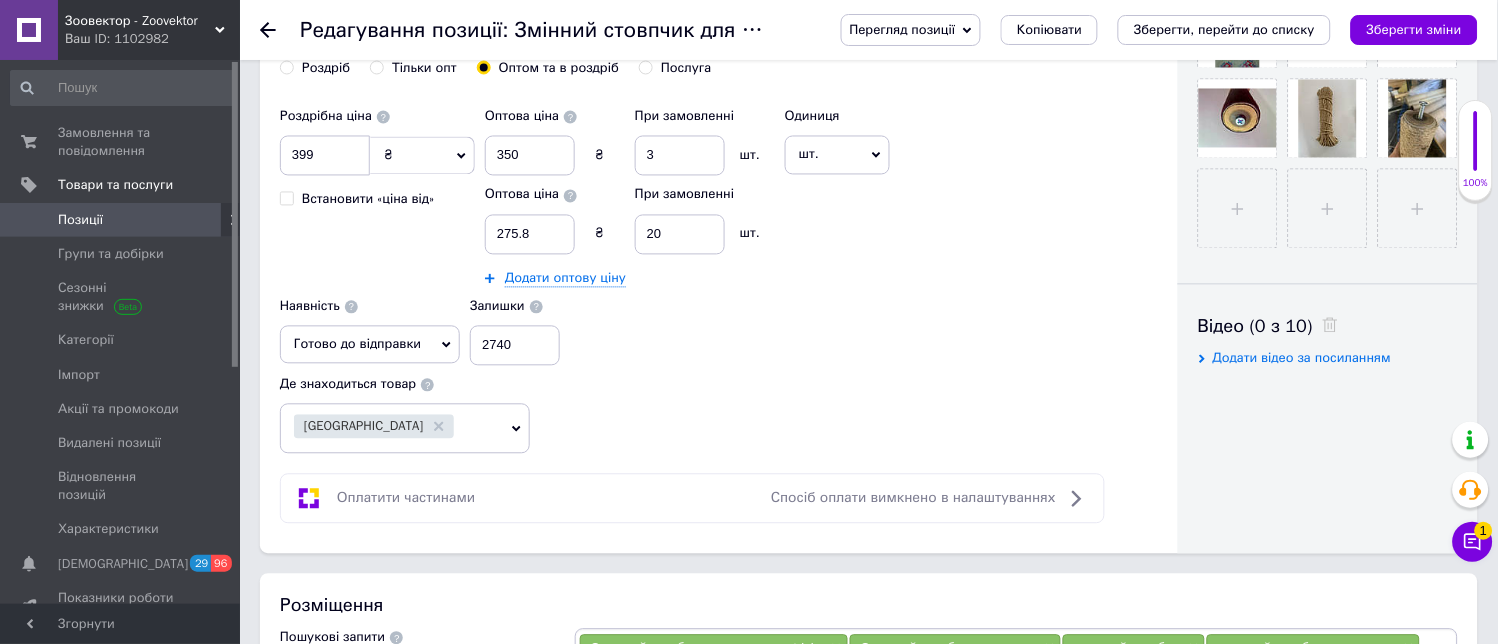 scroll, scrollTop: 0, scrollLeft: 0, axis: both 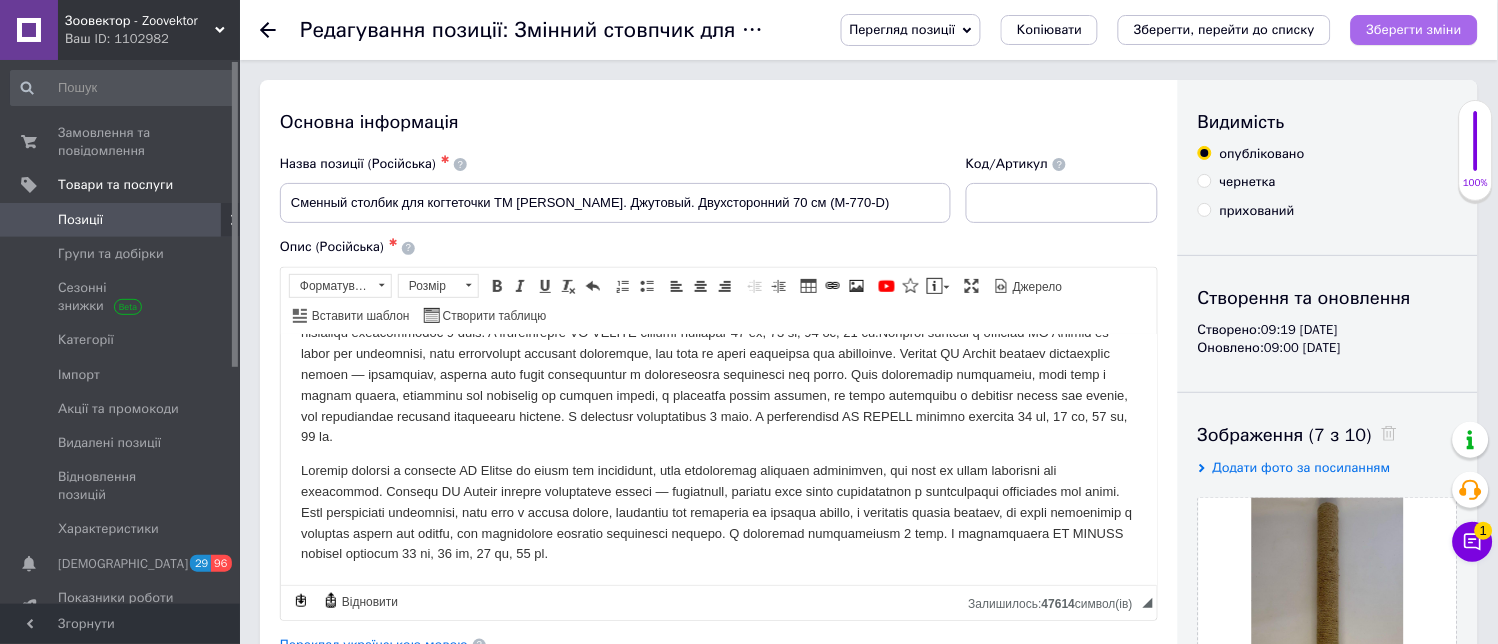 click on "Зберегти зміни" at bounding box center [1414, 29] 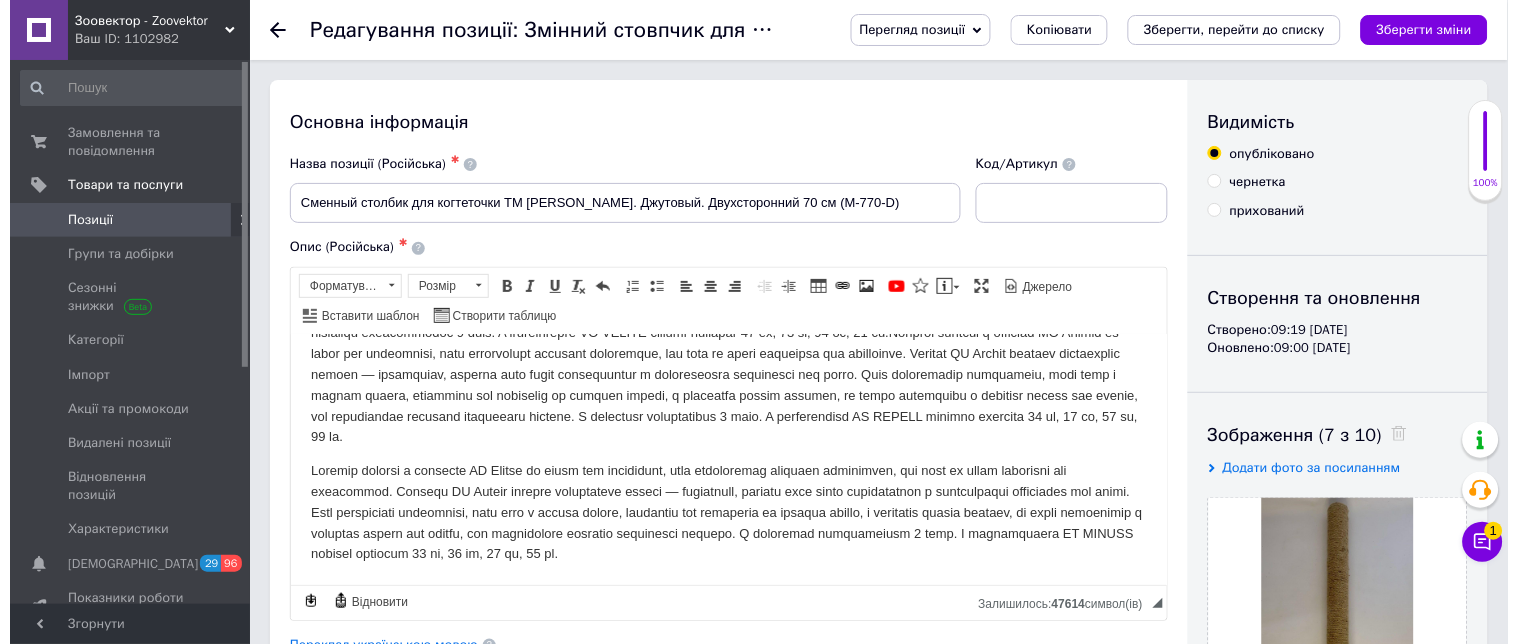 scroll, scrollTop: 111, scrollLeft: 0, axis: vertical 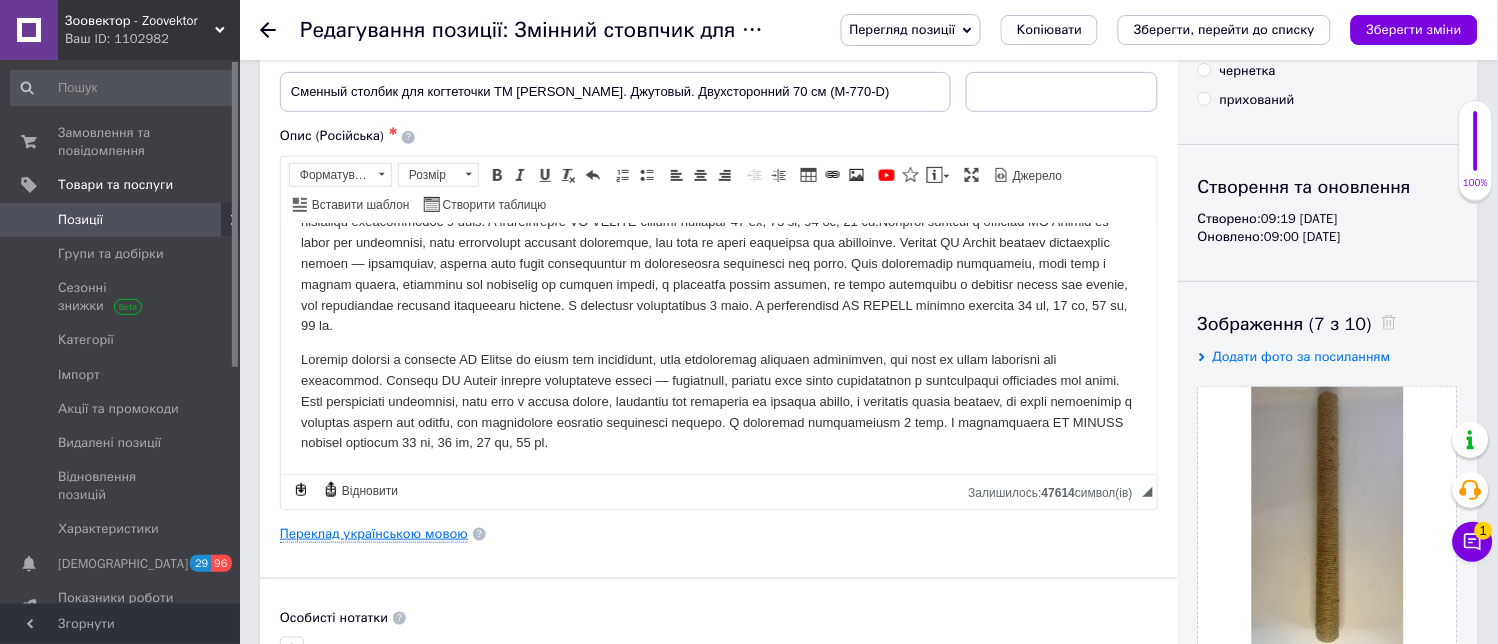 click on "Переклад українською мовою" at bounding box center [374, 534] 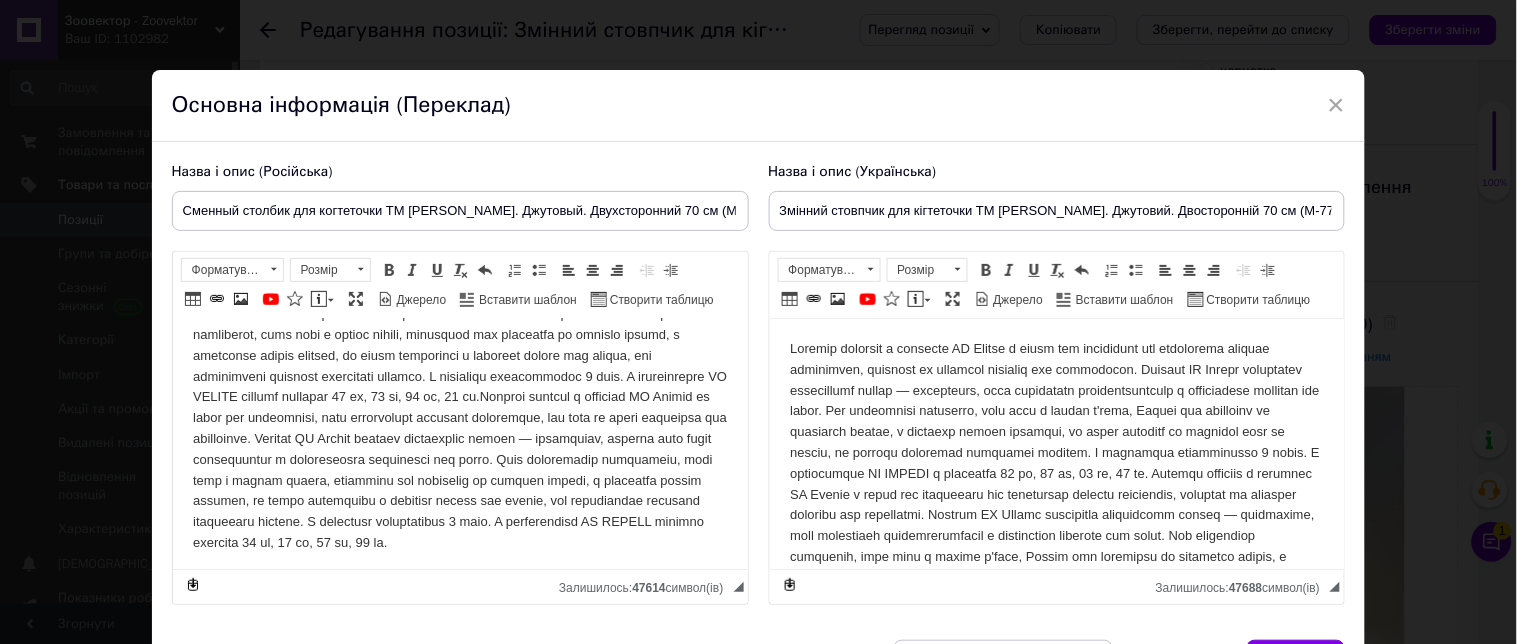 scroll, scrollTop: 510, scrollLeft: 0, axis: vertical 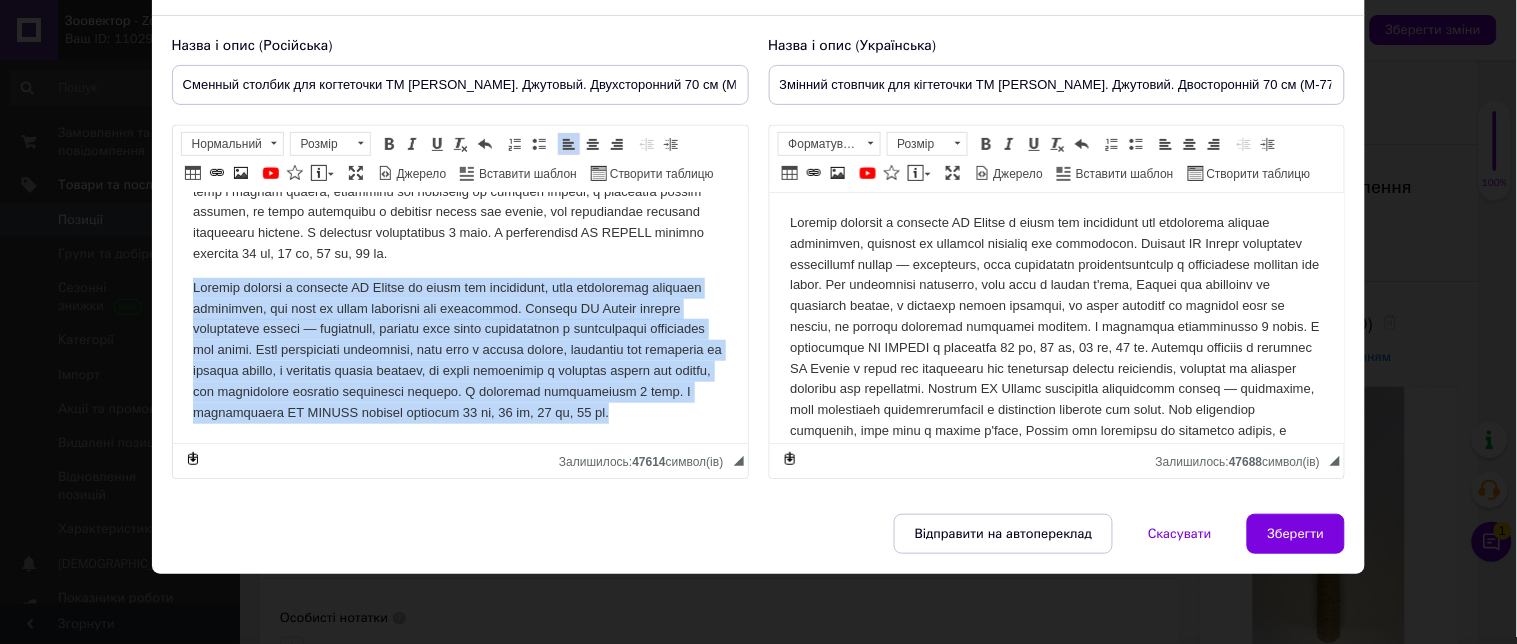 drag, startPoint x: 185, startPoint y: 241, endPoint x: 437, endPoint y: 418, distance: 307.94968 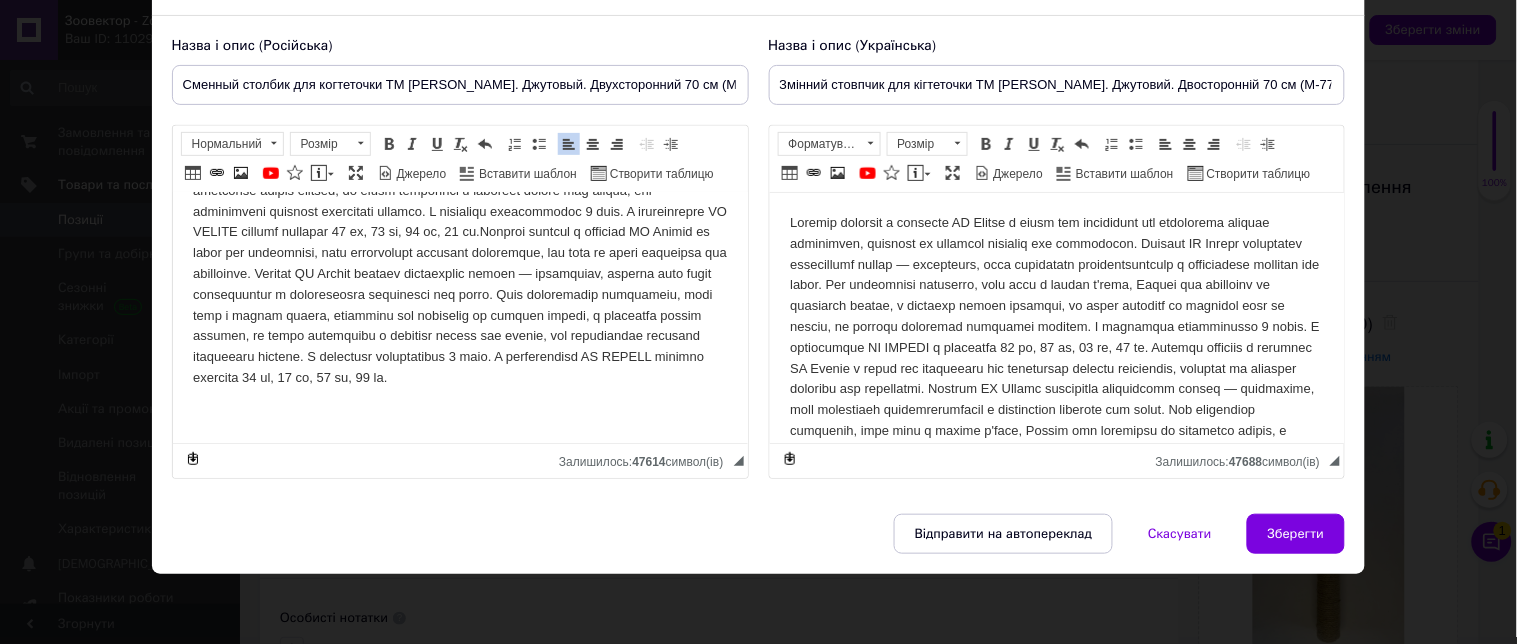 scroll, scrollTop: 343, scrollLeft: 0, axis: vertical 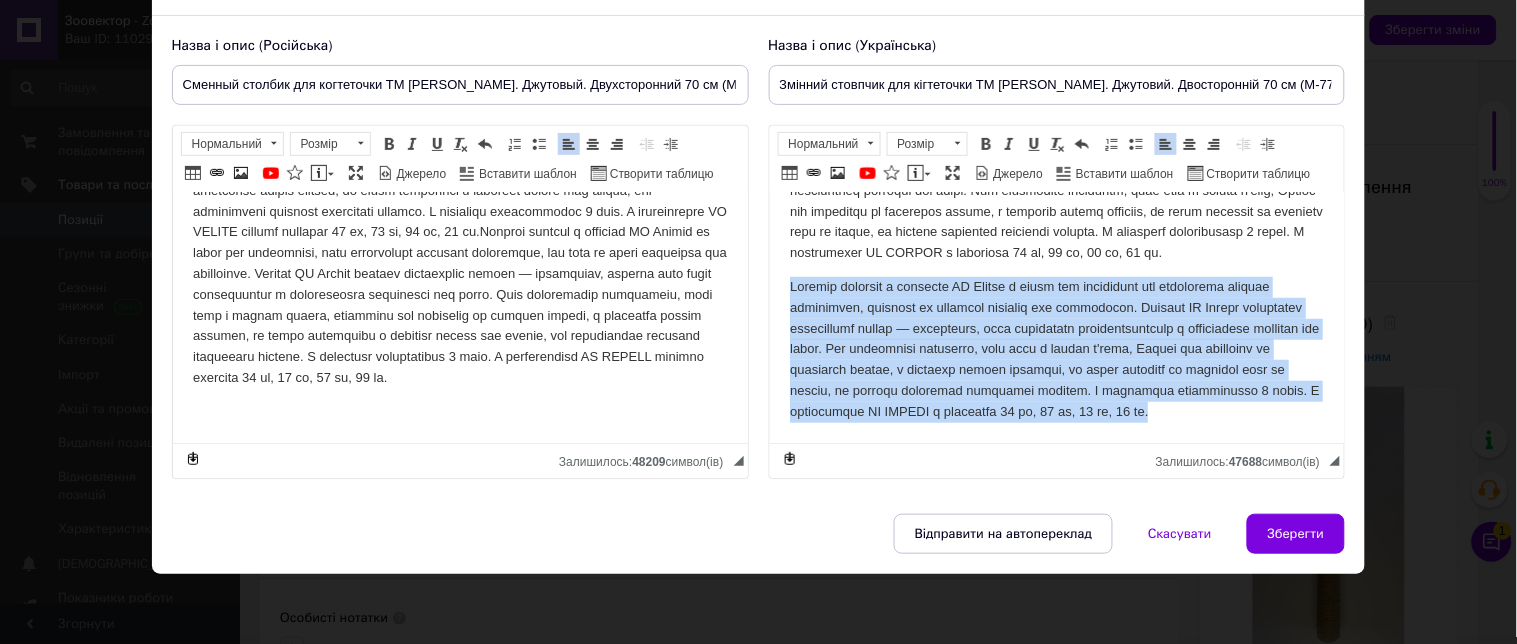 drag, startPoint x: 782, startPoint y: 266, endPoint x: 1174, endPoint y: 425, distance: 423.01892 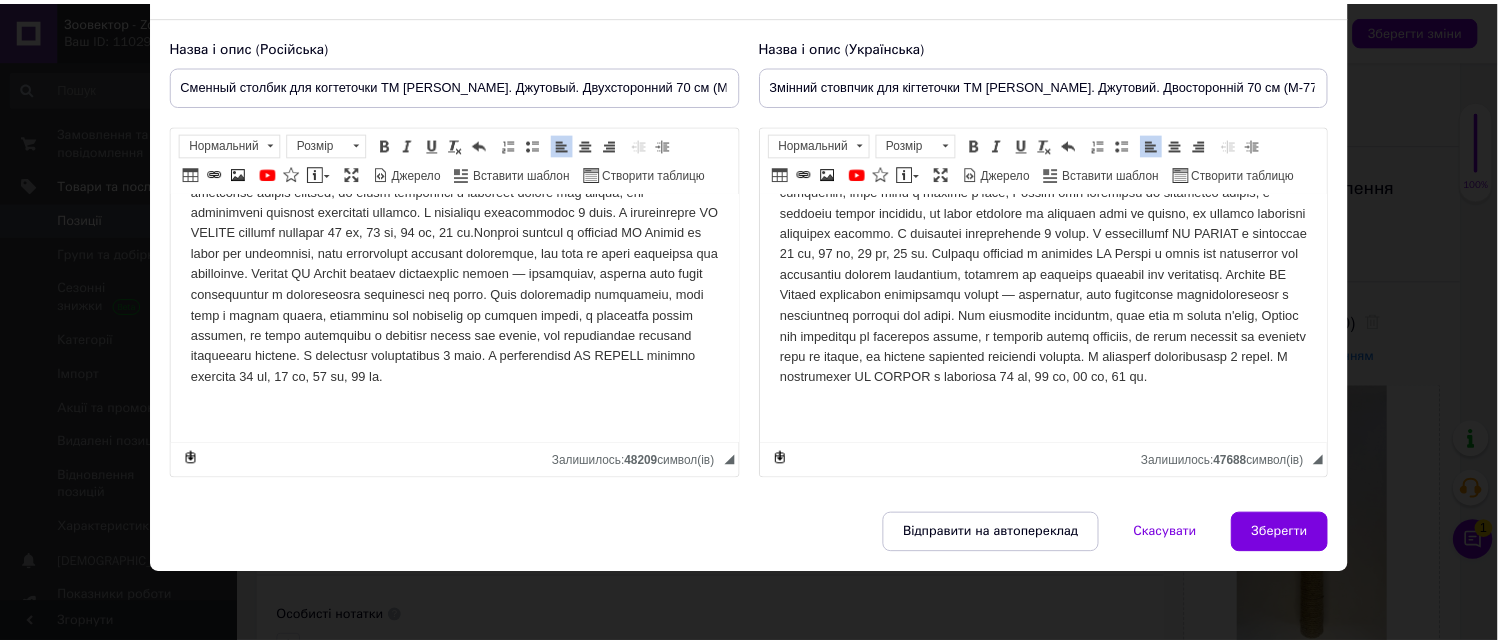 scroll, scrollTop: 302, scrollLeft: 0, axis: vertical 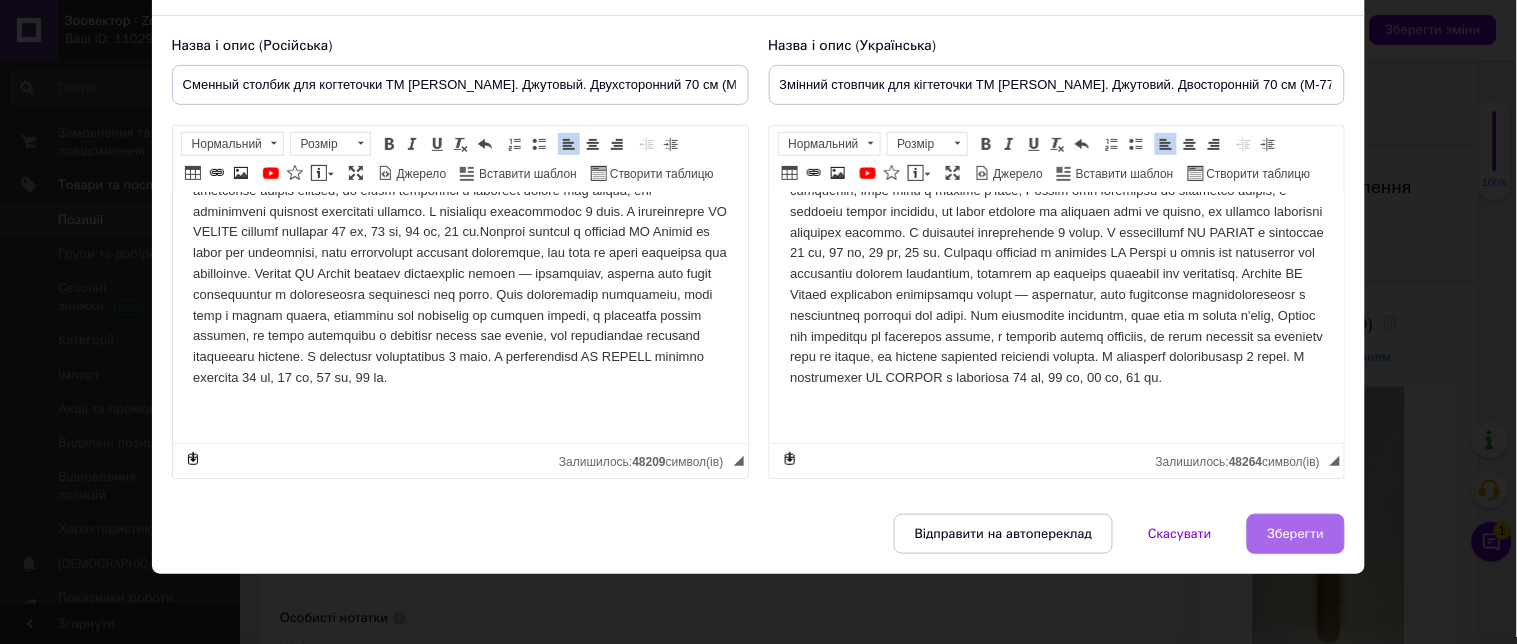 click on "Зберегти" at bounding box center (1296, 534) 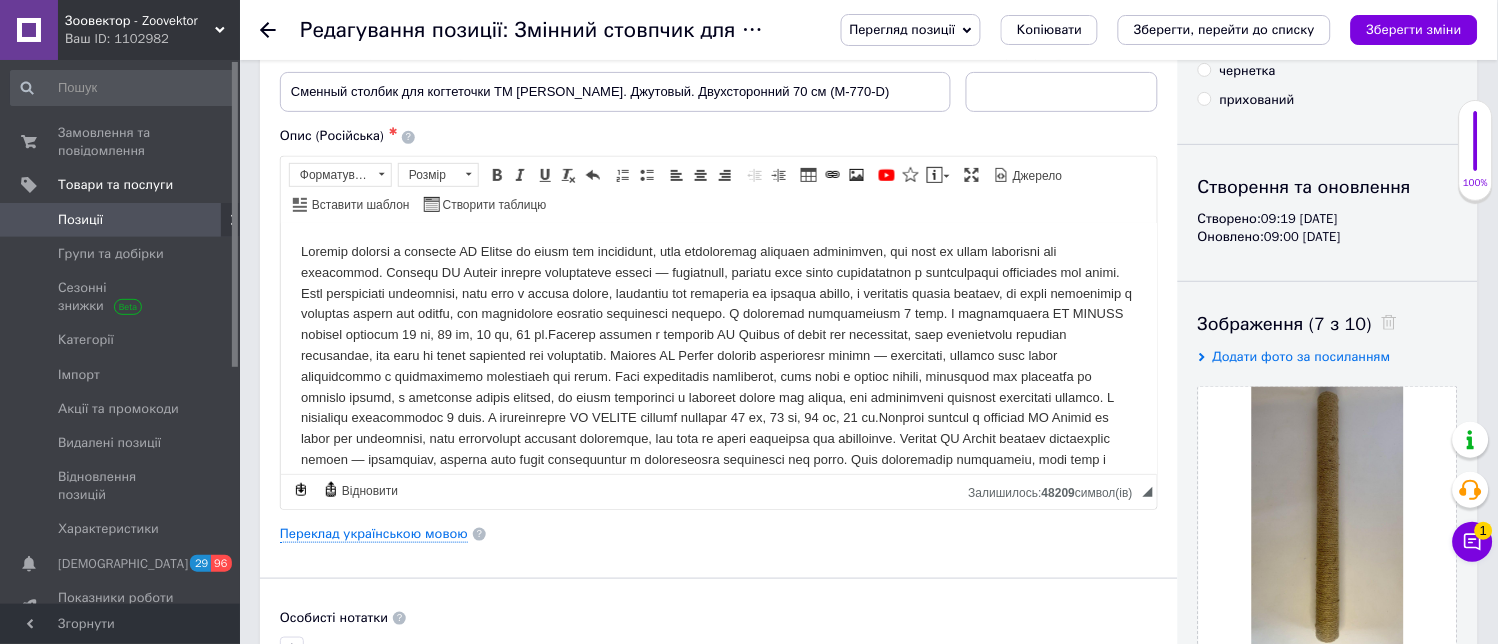 scroll, scrollTop: 2, scrollLeft: 0, axis: vertical 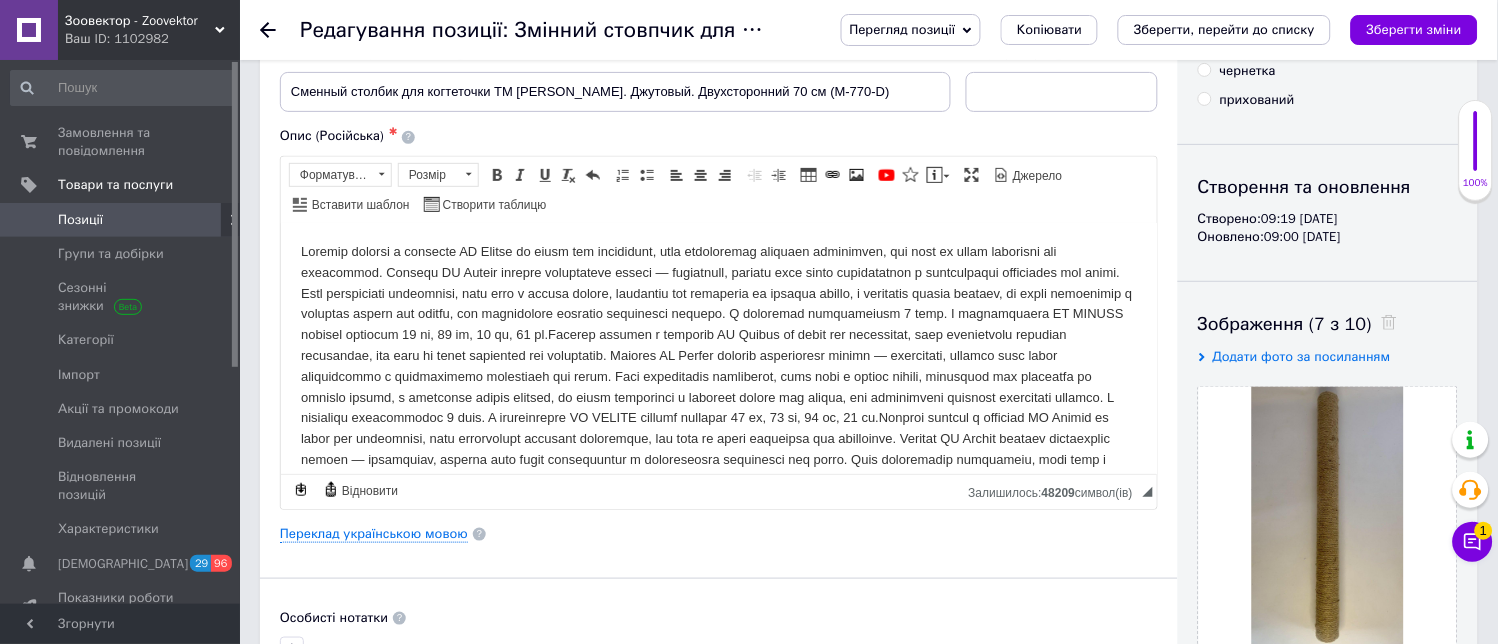 drag, startPoint x: 1403, startPoint y: 31, endPoint x: 1256, endPoint y: 62, distance: 150.23315 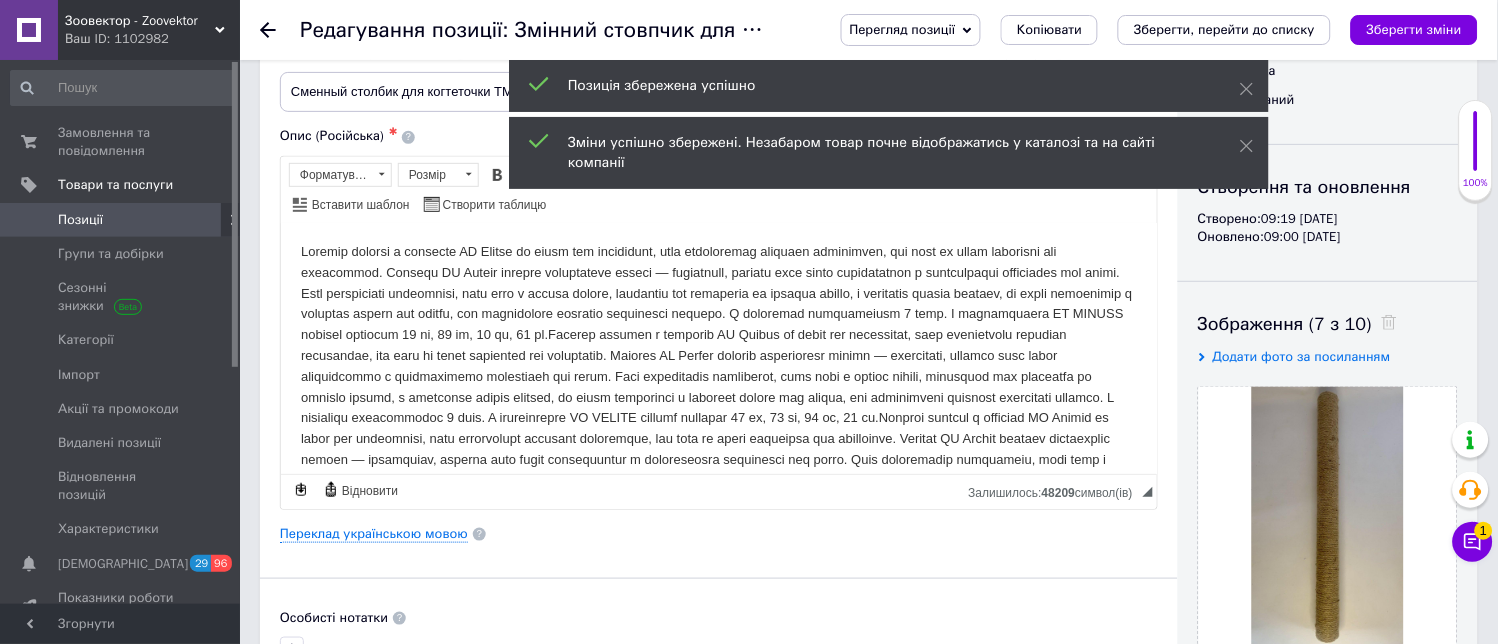 drag, startPoint x: 1235, startPoint y: 34, endPoint x: 1213, endPoint y: 43, distance: 23.769728 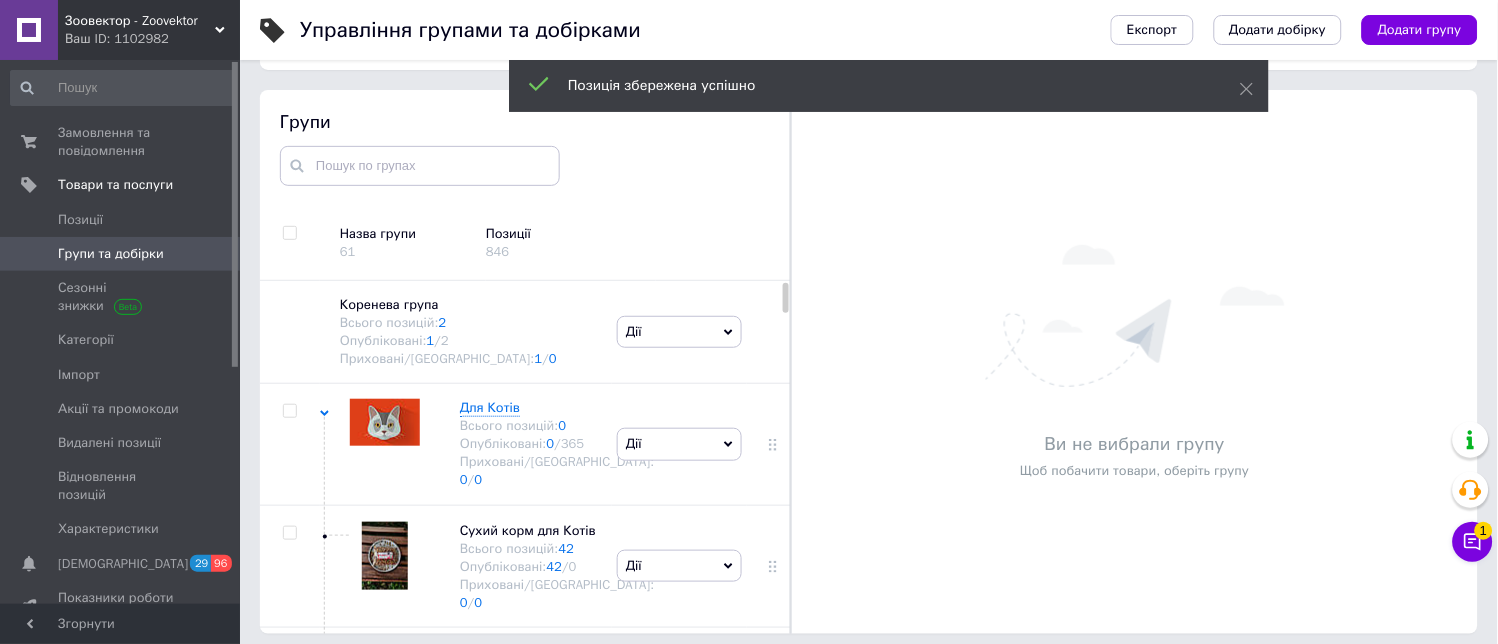 scroll, scrollTop: 113, scrollLeft: 0, axis: vertical 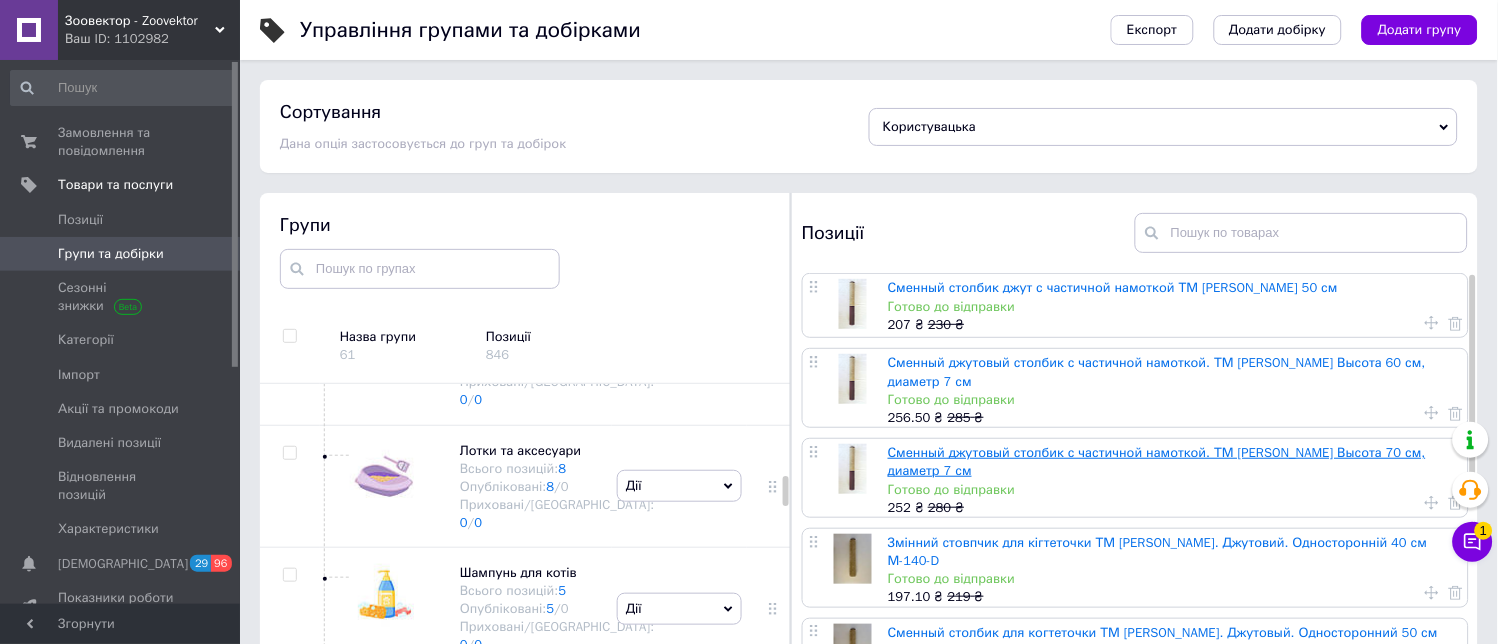 click on "Сменный джутовый столбик с частичной намоткой. ТМ [PERSON_NAME] Высота 70 см, диаметр 7 см" at bounding box center (1157, 461) 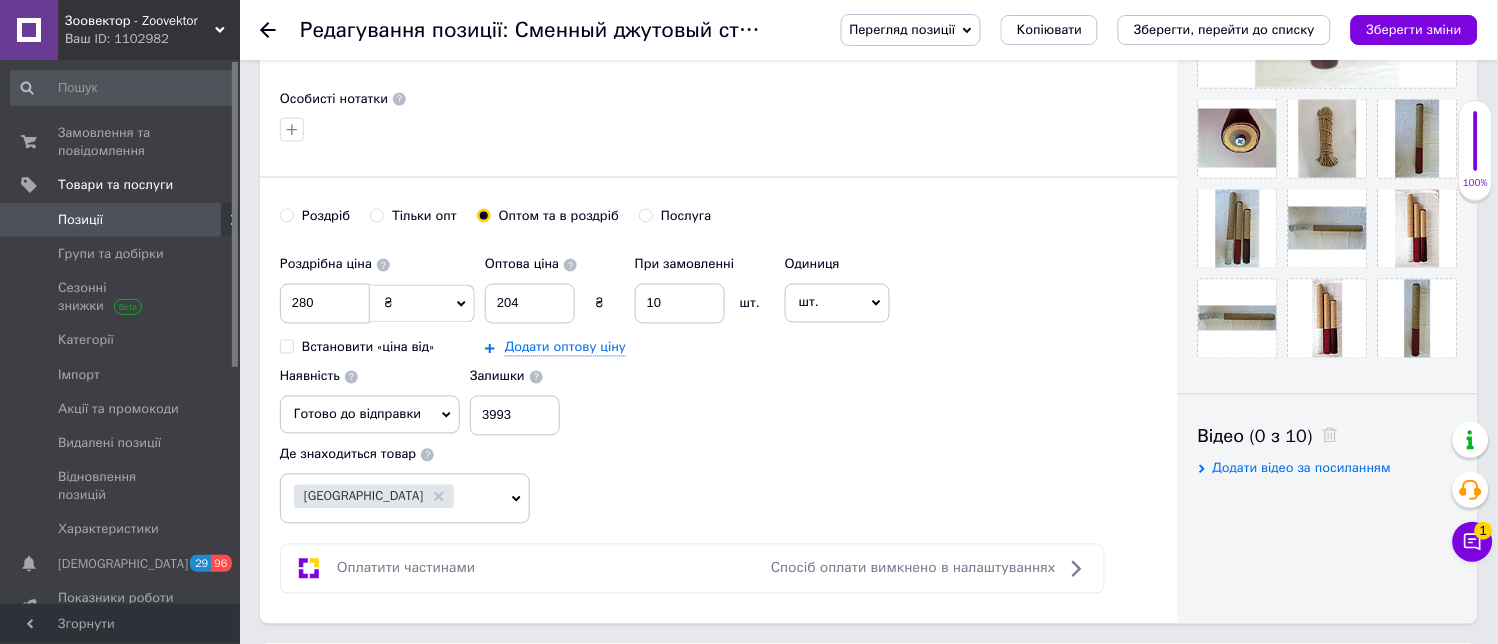 scroll, scrollTop: 666, scrollLeft: 0, axis: vertical 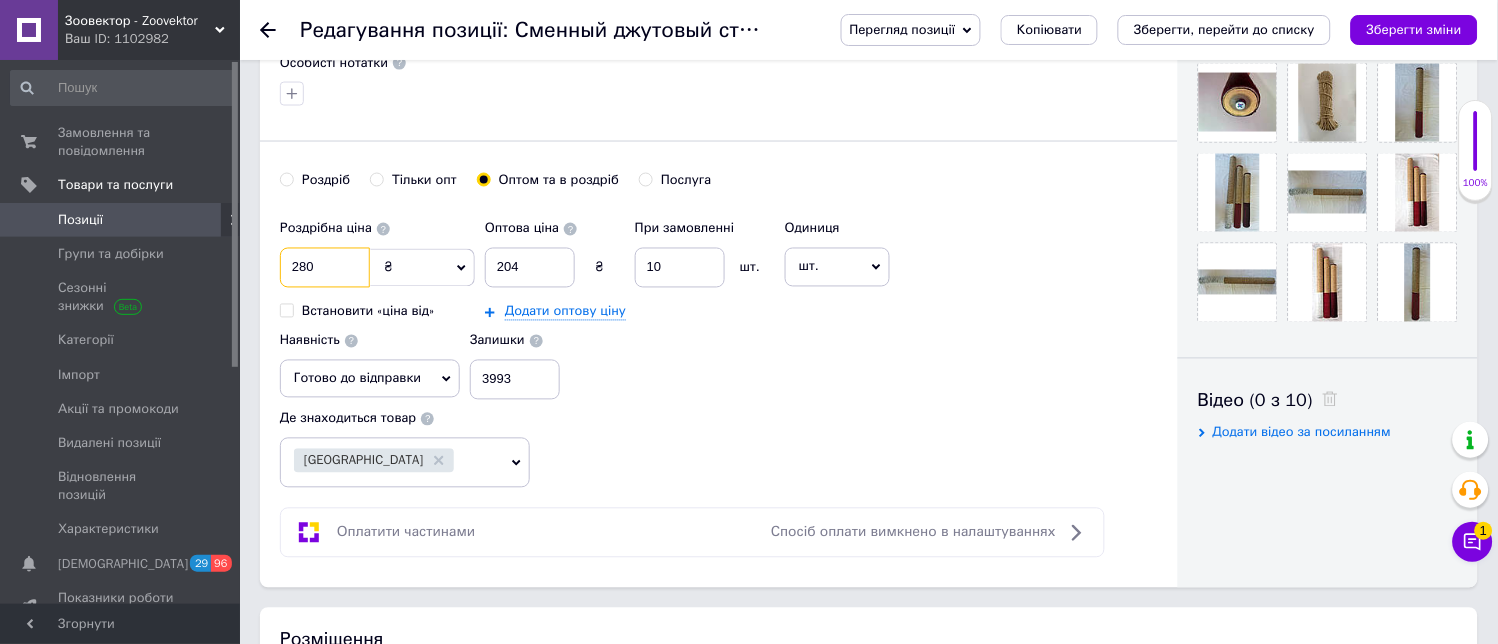drag, startPoint x: 344, startPoint y: 257, endPoint x: 290, endPoint y: 288, distance: 62.26556 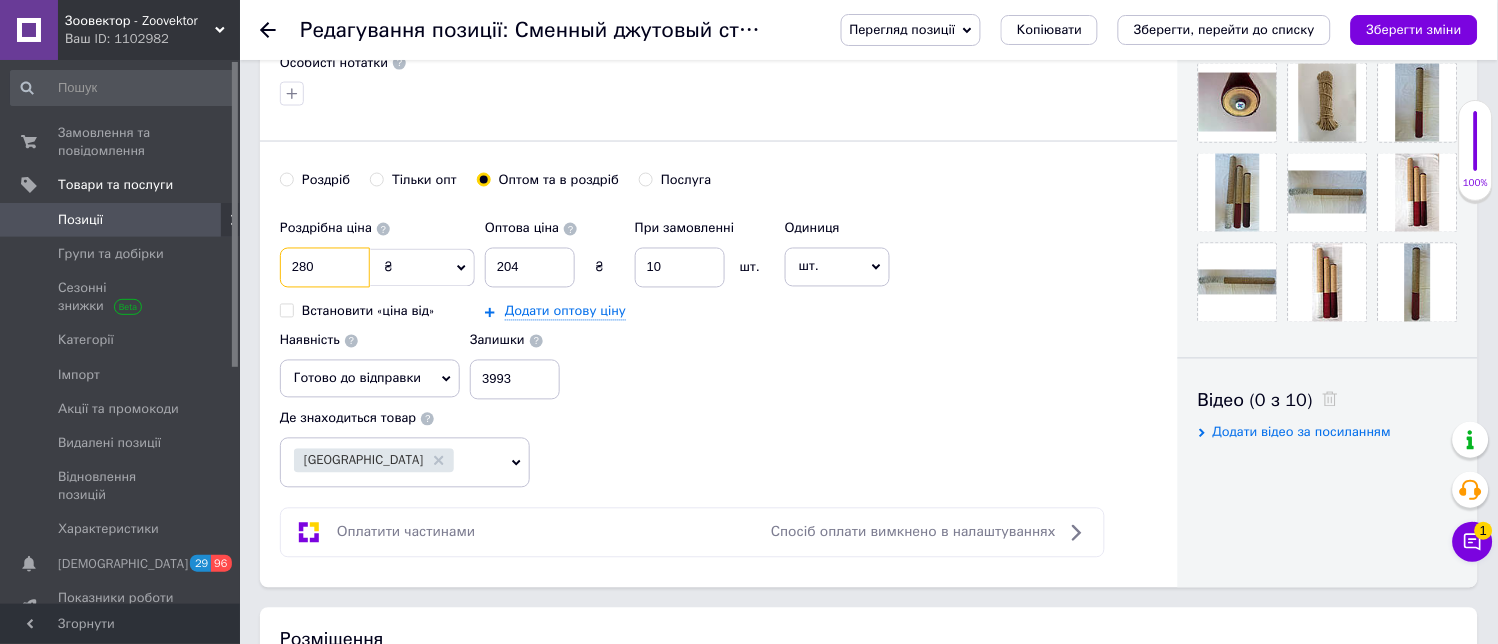 click on "280" at bounding box center (325, 268) 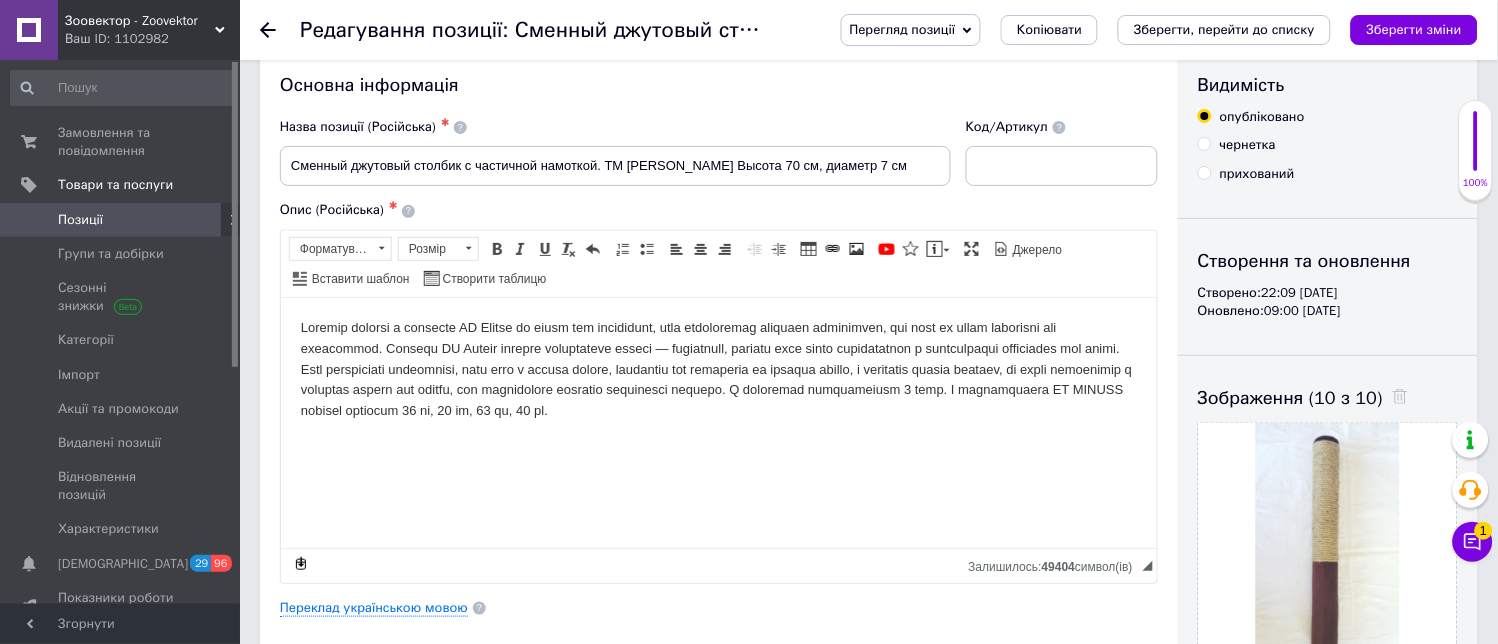 scroll, scrollTop: 0, scrollLeft: 0, axis: both 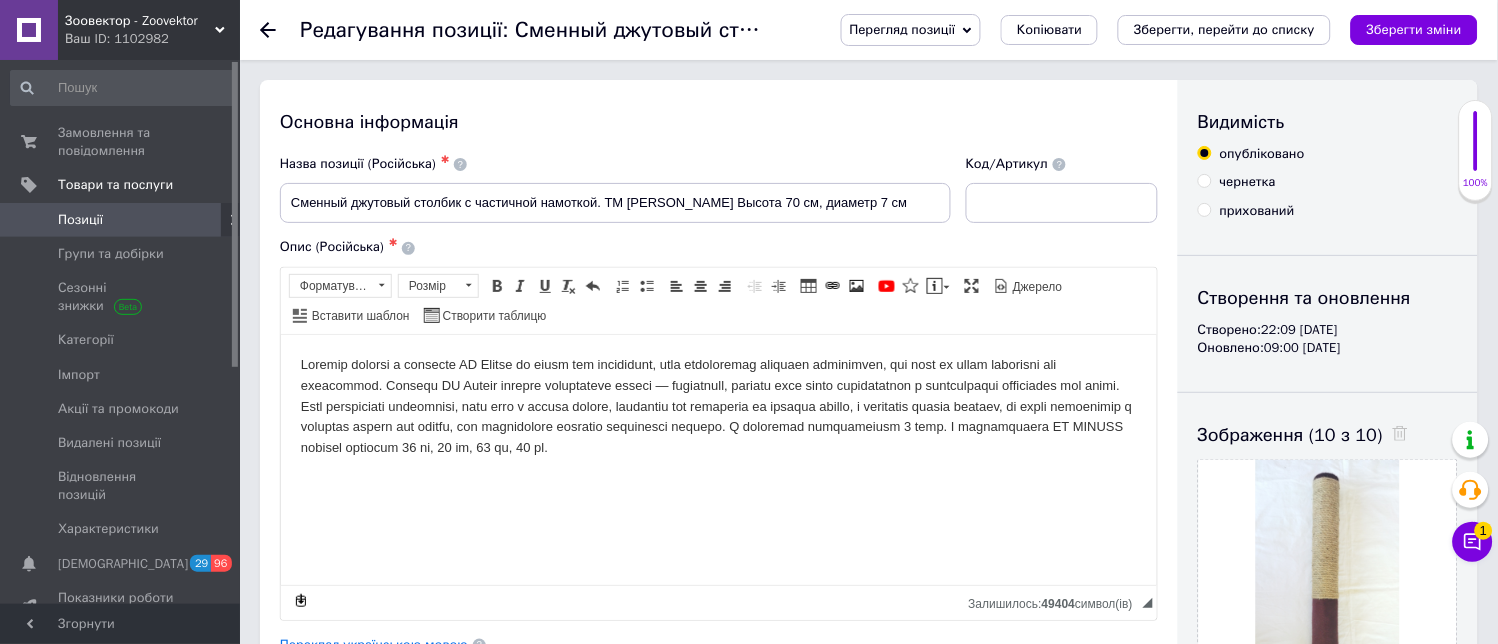 click 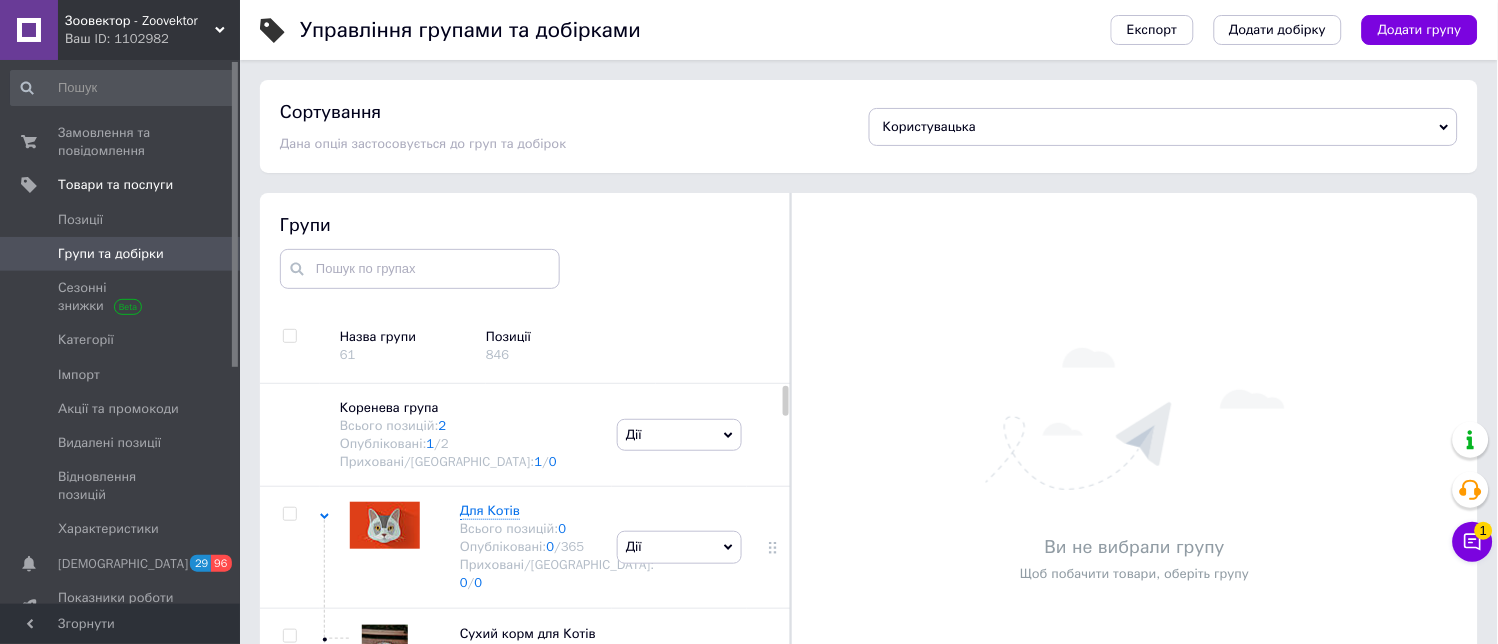 scroll, scrollTop: 113, scrollLeft: 0, axis: vertical 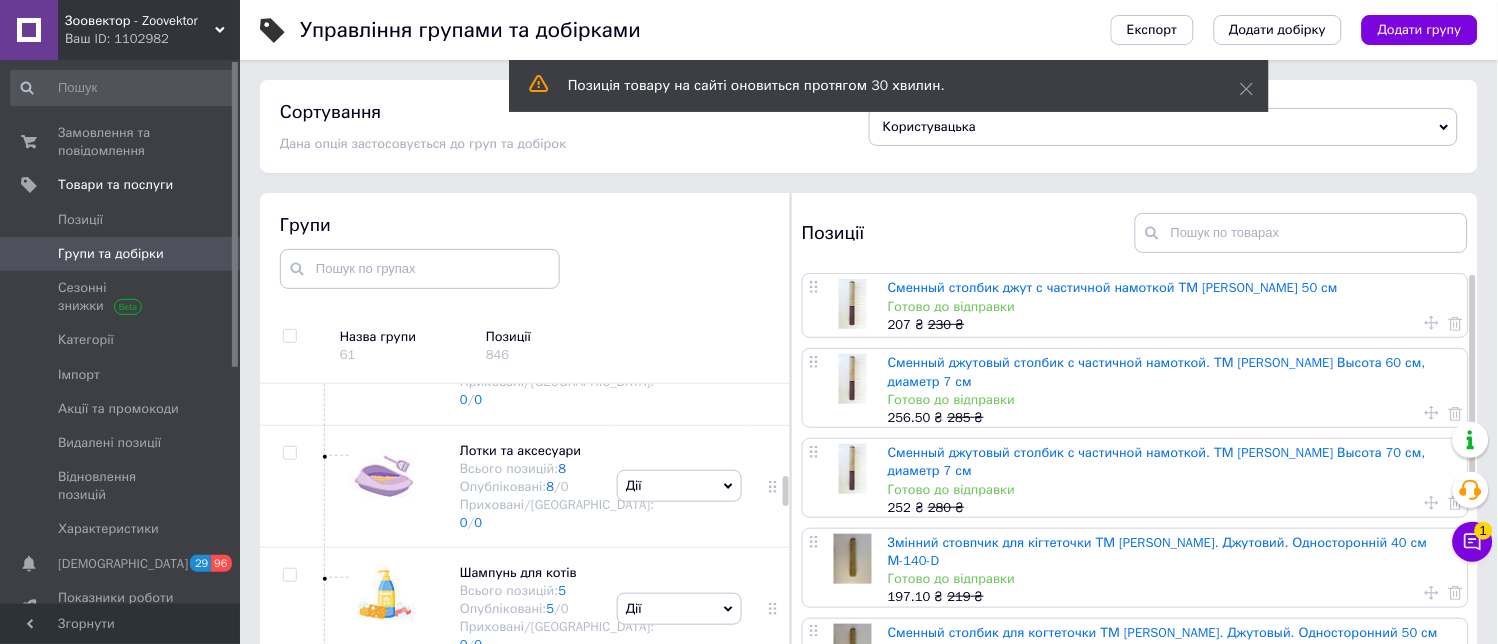 click on "Сменный джутовый столбик с частичной намоткой. ТМ [PERSON_NAME] Высота 70 см, диаметр 7 см" at bounding box center (1157, 461) 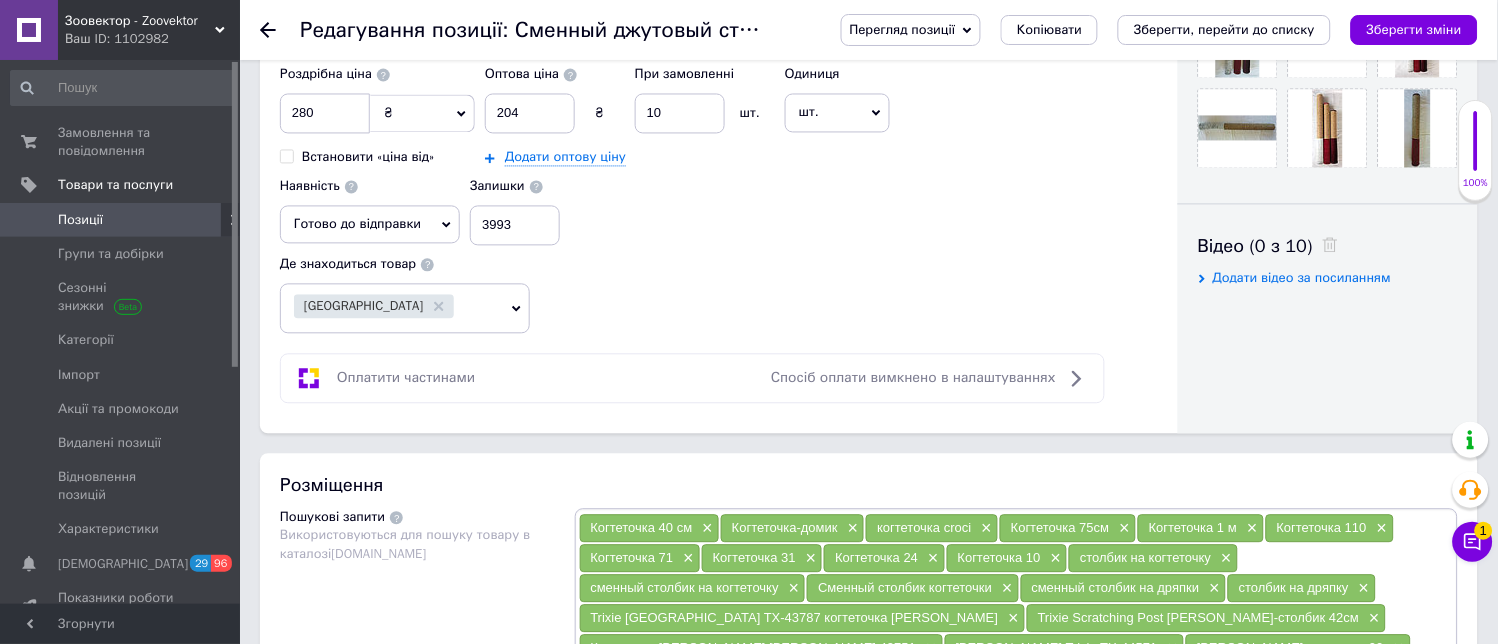 scroll, scrollTop: 555, scrollLeft: 0, axis: vertical 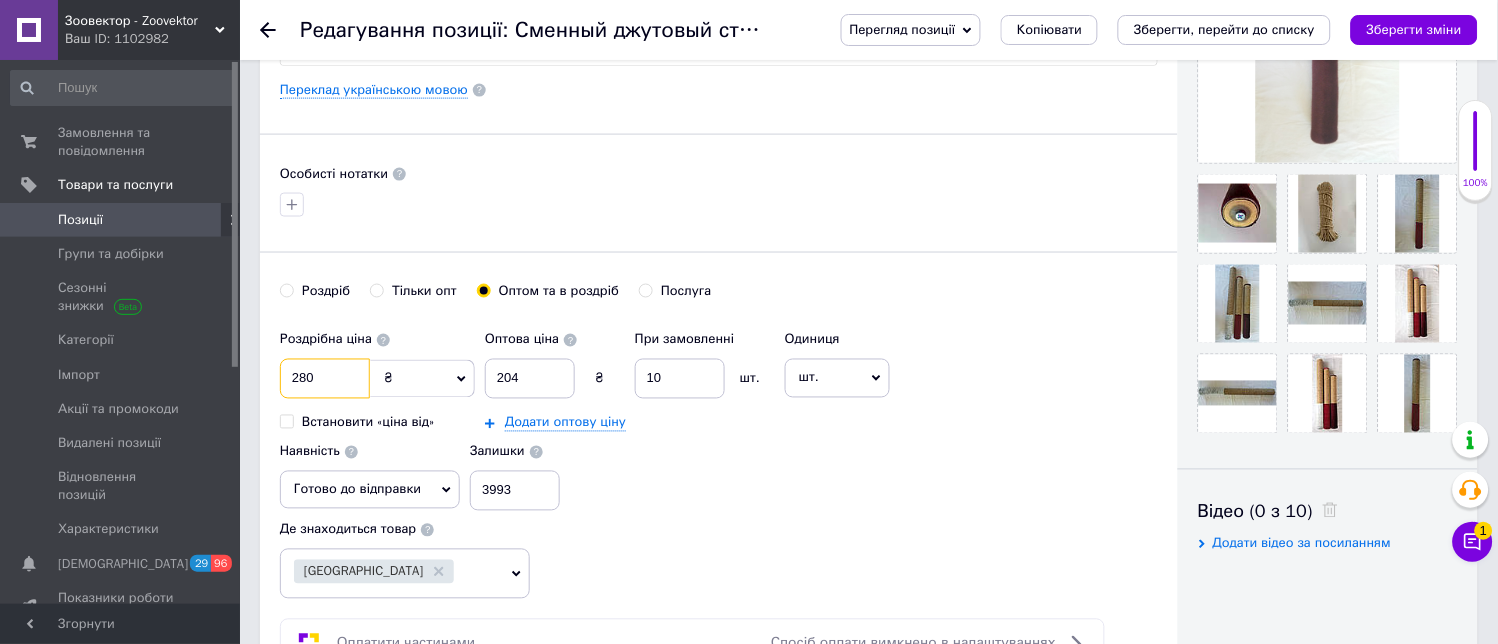 drag, startPoint x: 344, startPoint y: 382, endPoint x: 280, endPoint y: 397, distance: 65.734314 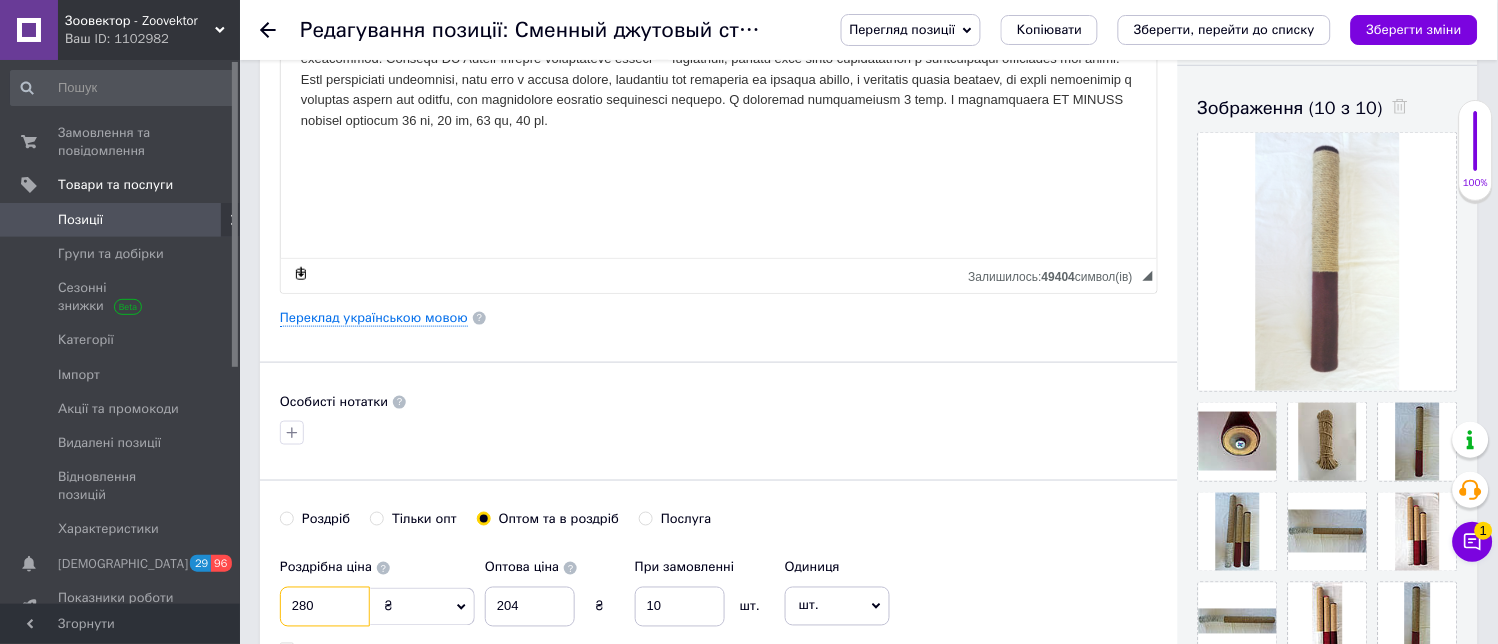 scroll, scrollTop: 0, scrollLeft: 0, axis: both 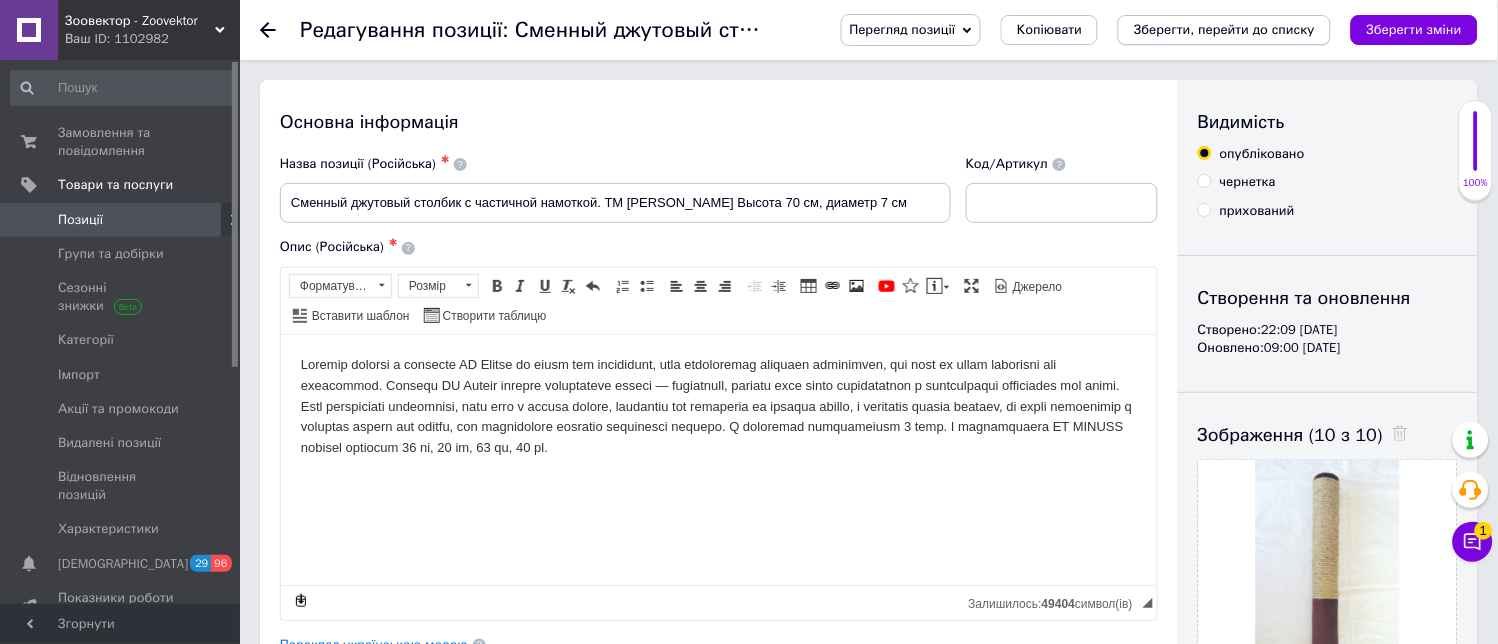 click on "Зберегти, перейти до списку" at bounding box center [1224, 29] 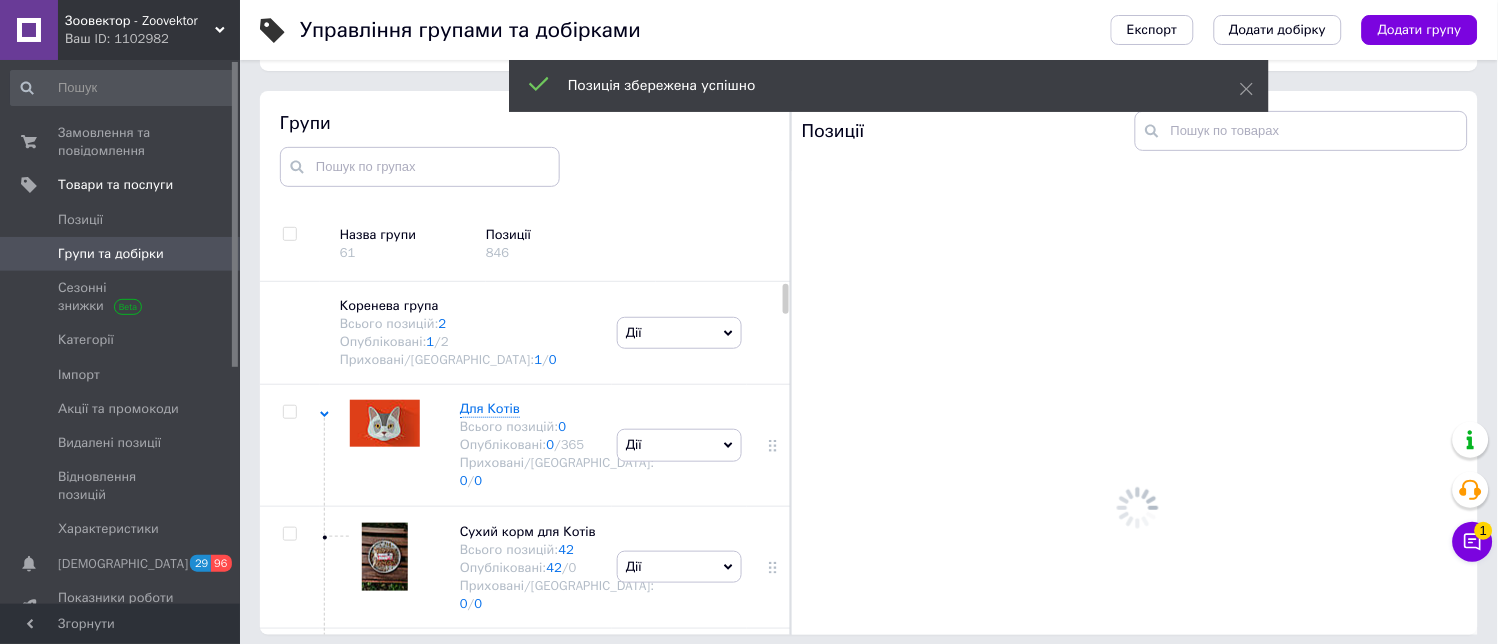 scroll, scrollTop: 113, scrollLeft: 0, axis: vertical 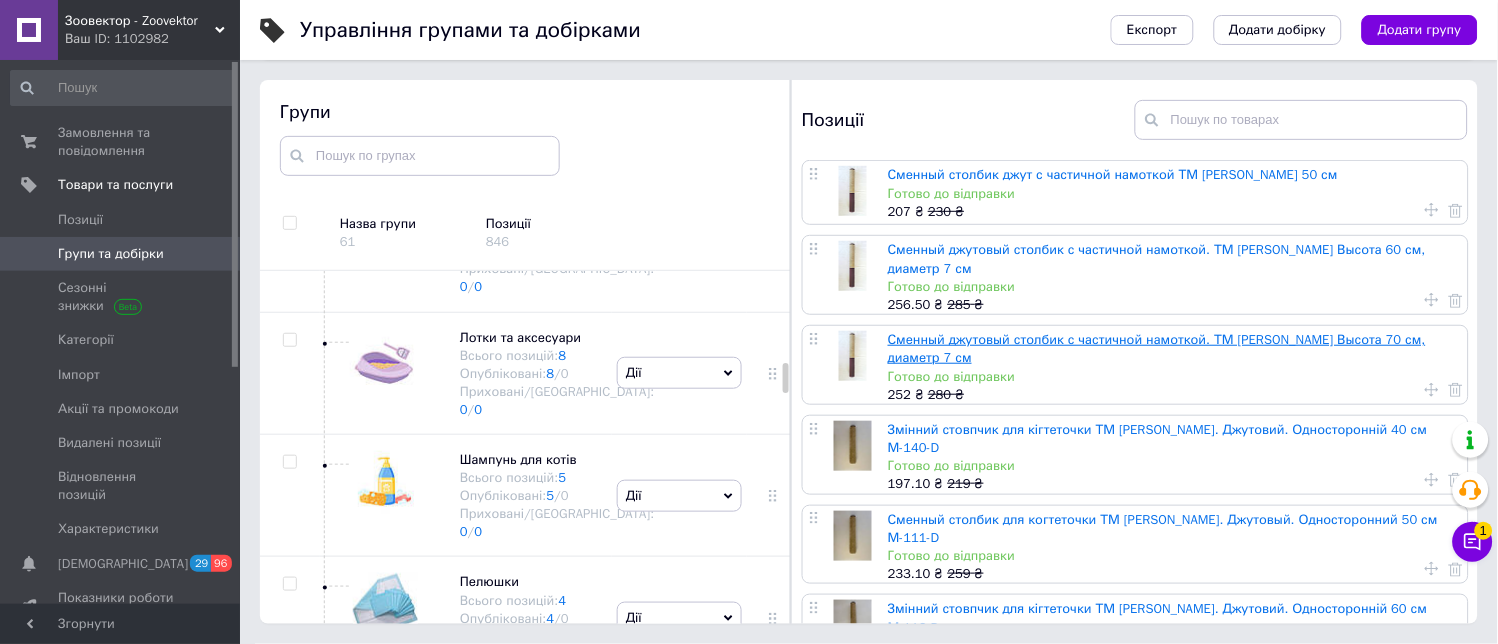 click on "Сменный джутовый столбик с частичной намоткой. ТМ [PERSON_NAME] Высота 70 см, диаметр 7 см" at bounding box center (1157, 348) 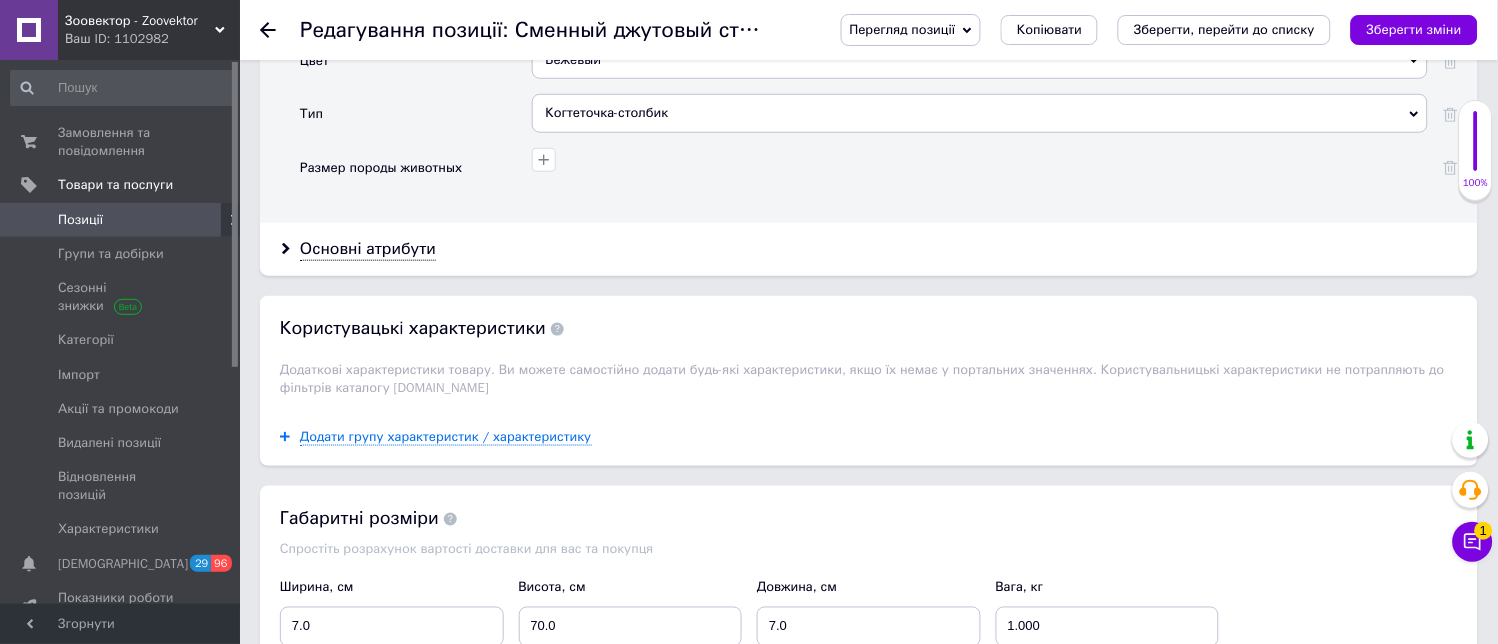 scroll, scrollTop: 2555, scrollLeft: 0, axis: vertical 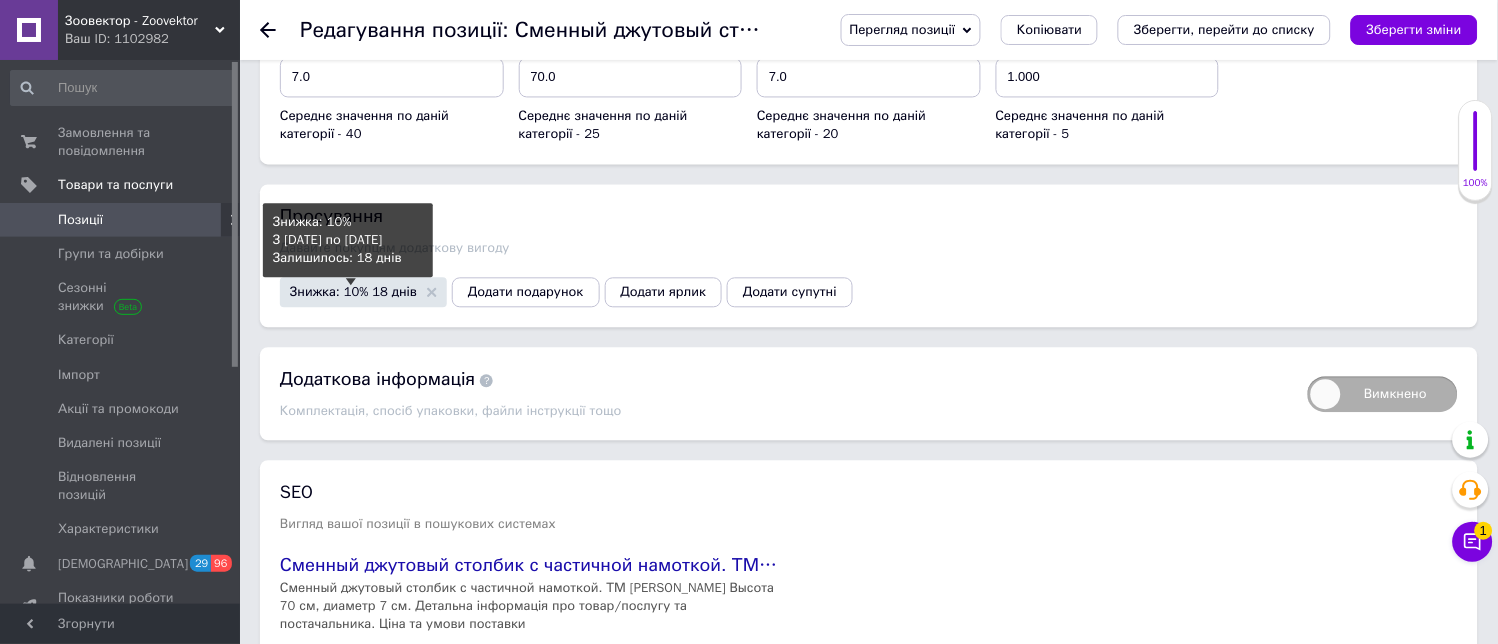 click on "Знижка: 10% 18 днів" at bounding box center [353, 291] 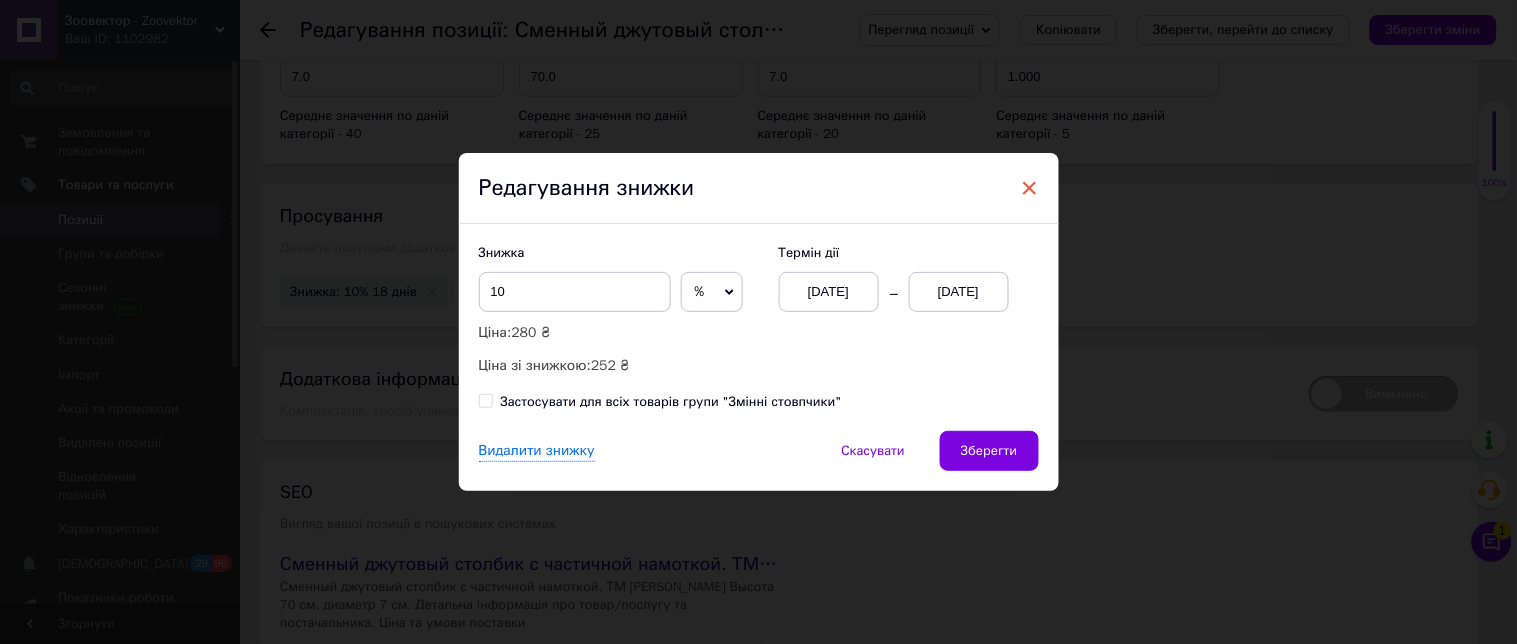 click on "×" at bounding box center (1030, 188) 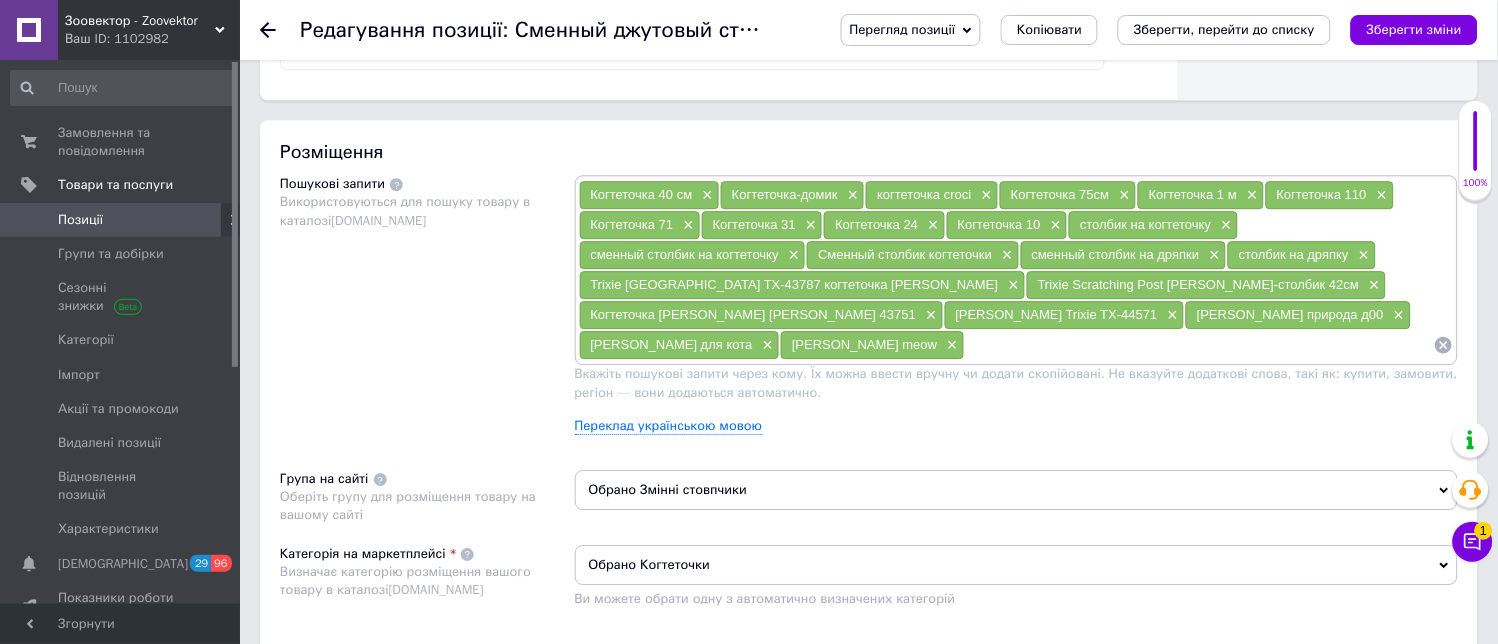 scroll, scrollTop: 666, scrollLeft: 0, axis: vertical 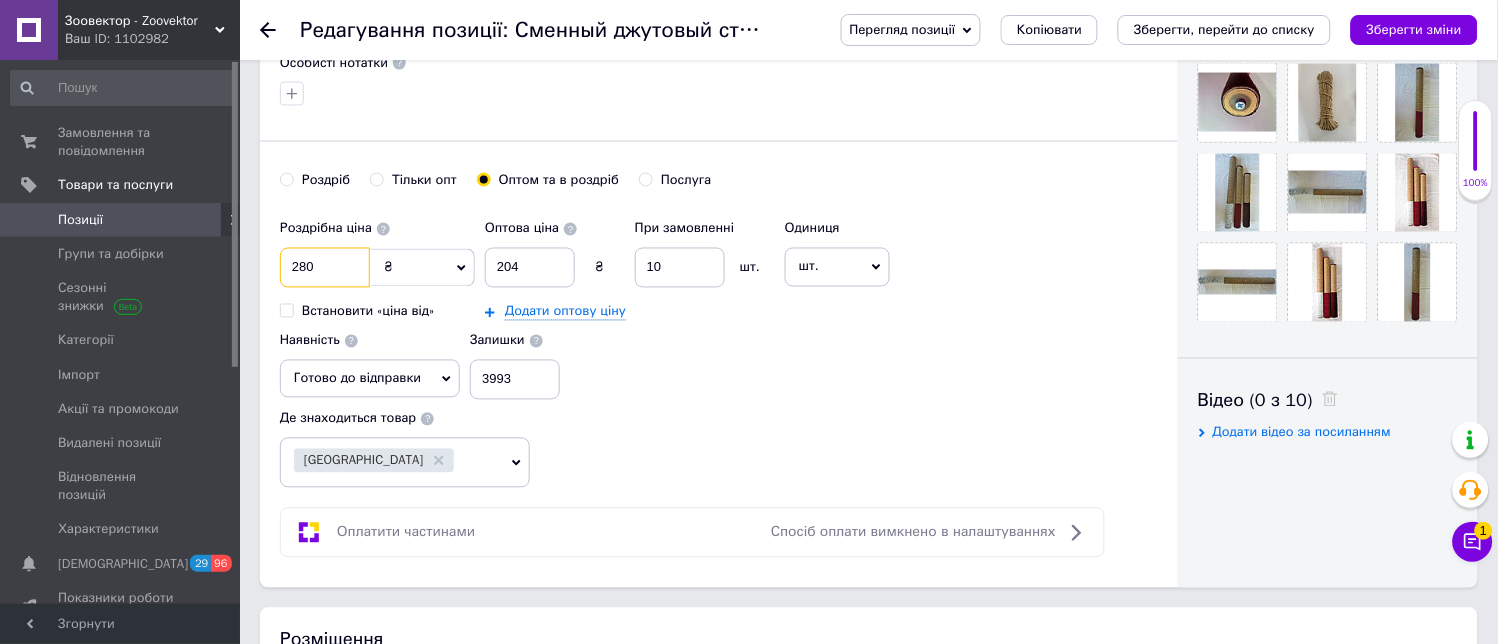 drag, startPoint x: 310, startPoint y: 295, endPoint x: 256, endPoint y: 322, distance: 60.373837 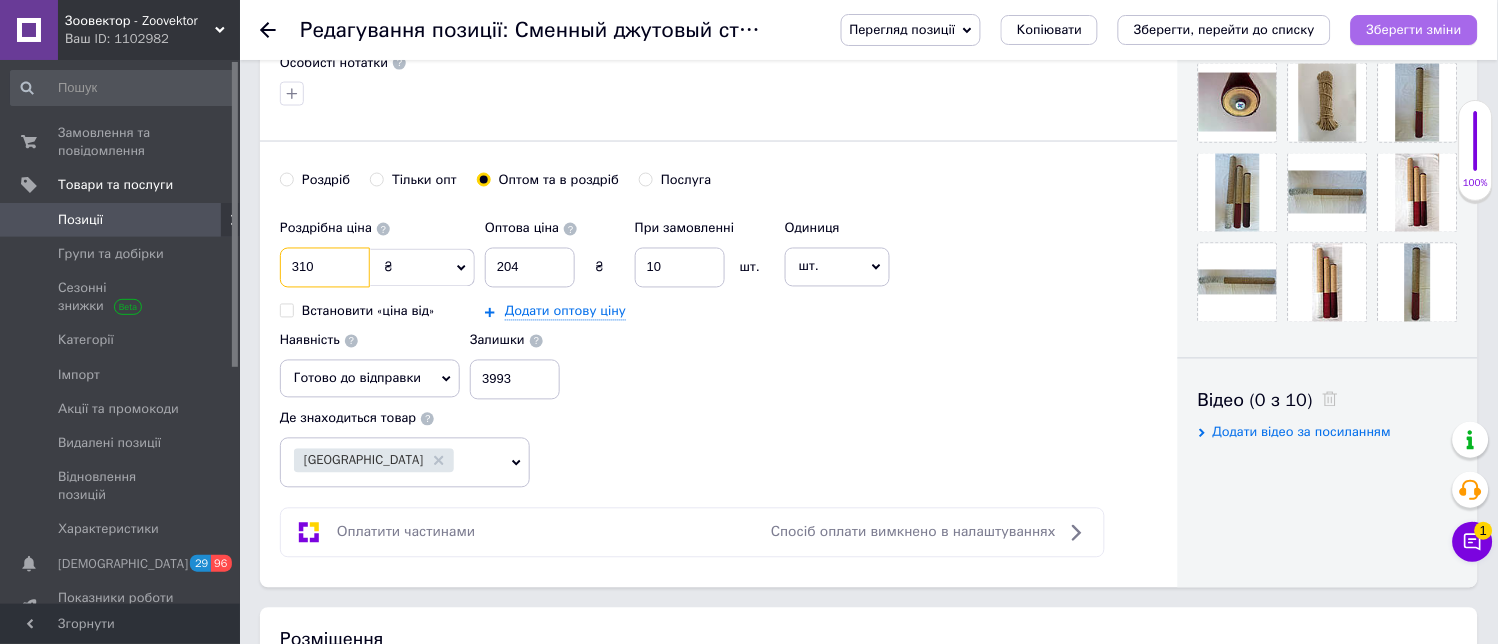 type on "310" 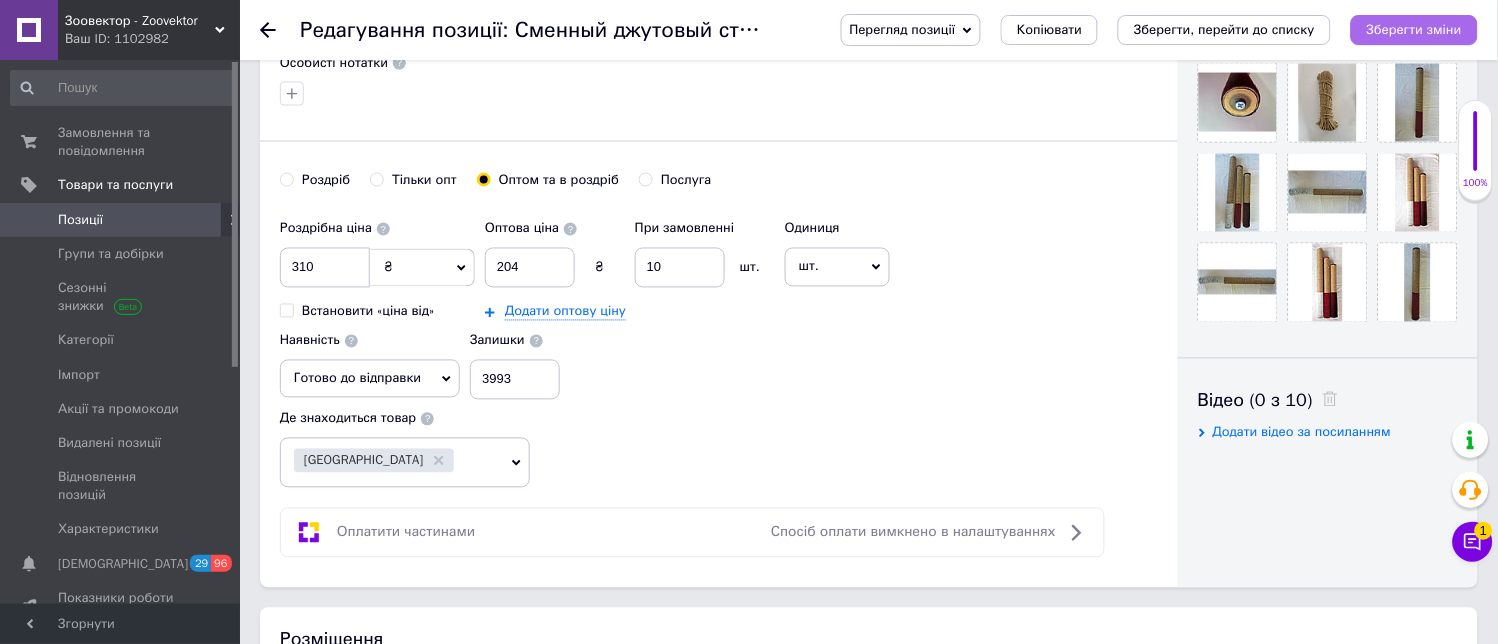 click on "Зберегти зміни" at bounding box center (1414, 29) 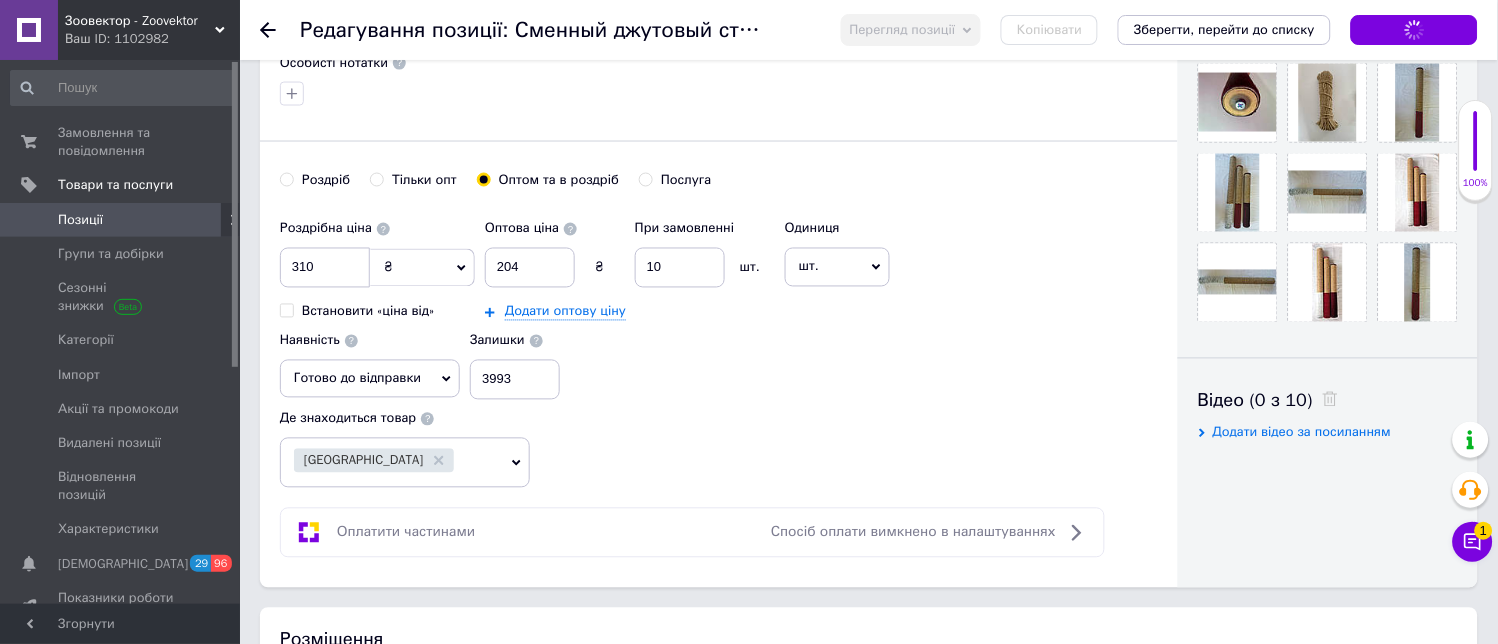 drag, startPoint x: 1235, startPoint y: 27, endPoint x: 1125, endPoint y: 61, distance: 115.134705 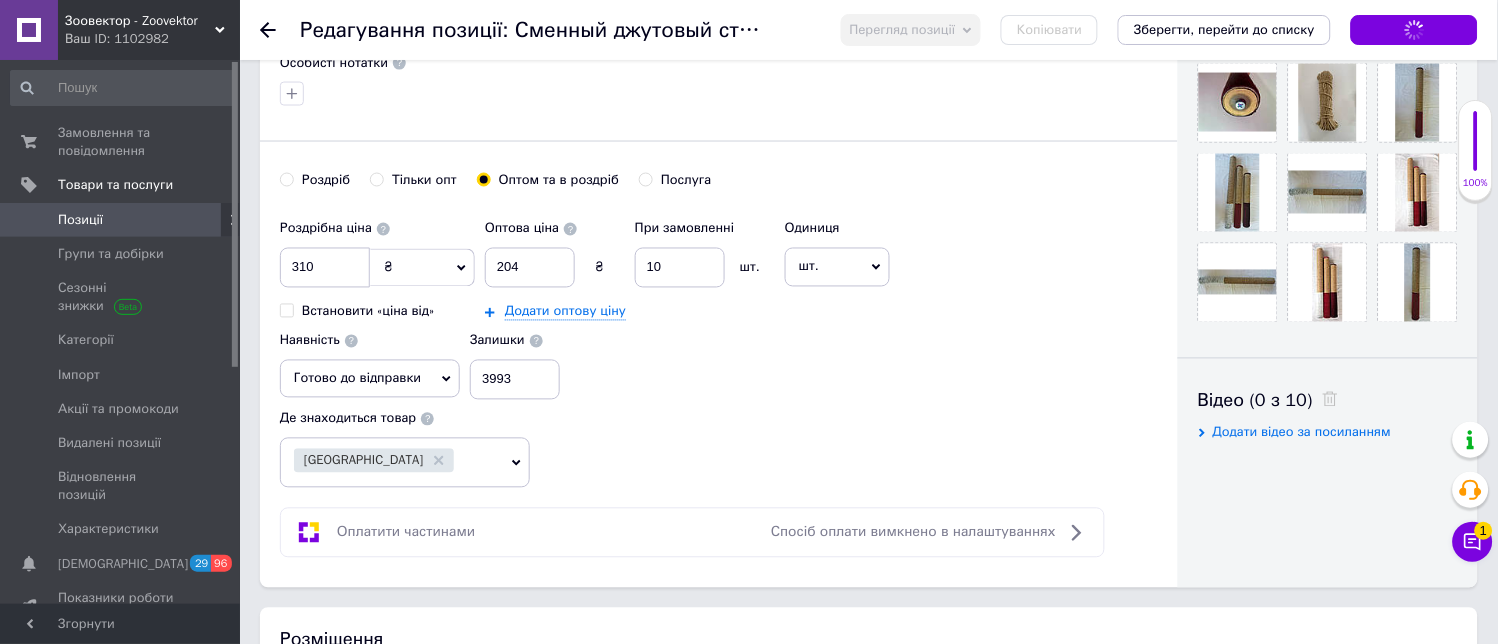 click on "Зберегти, перейти до списку" at bounding box center (1224, 29) 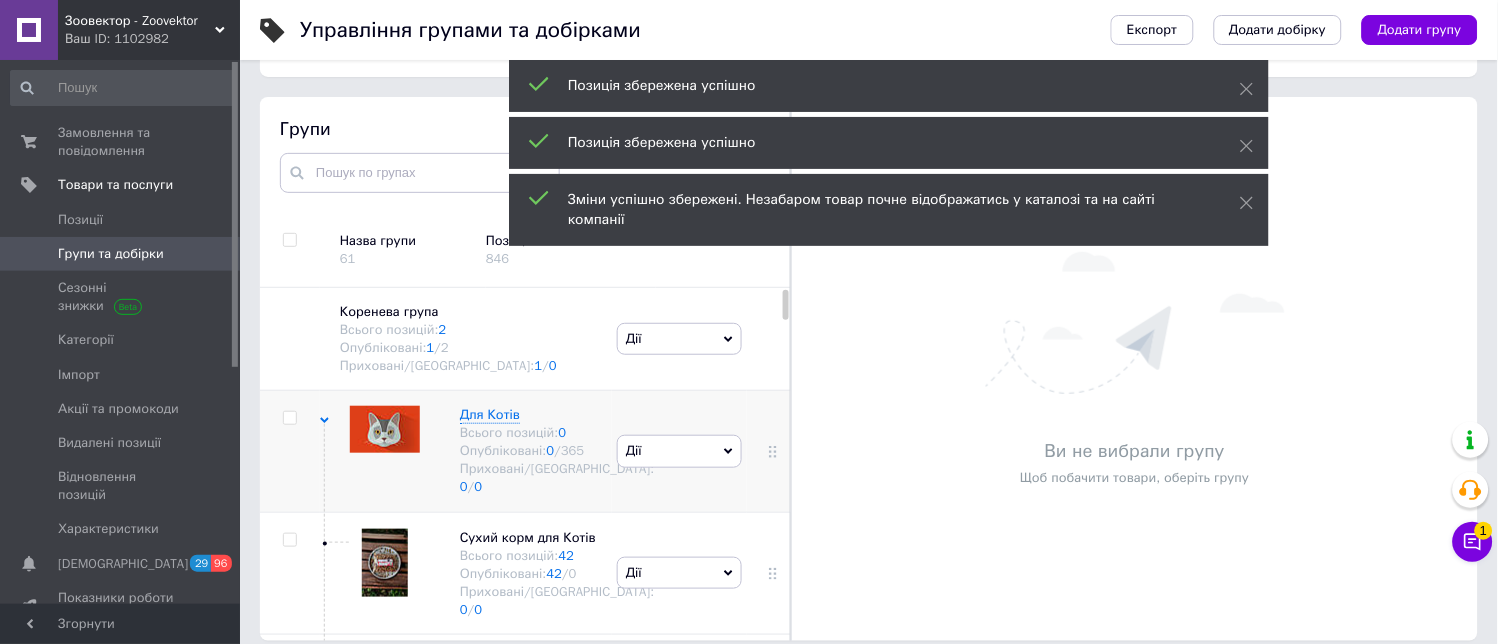scroll, scrollTop: 113, scrollLeft: 0, axis: vertical 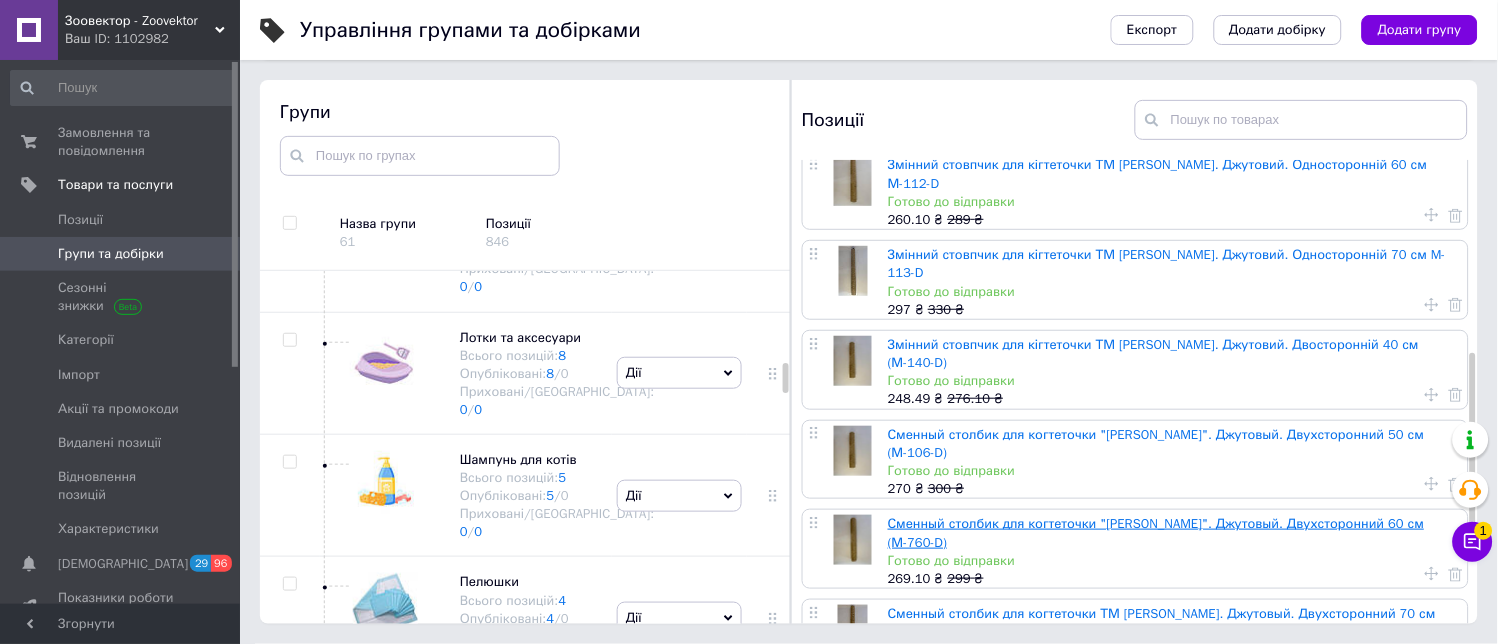 click on "Сменный столбик для когтеточки "[PERSON_NAME]". Джутовый. Двухсторонний 60 см (М-760-D)" at bounding box center (1156, 532) 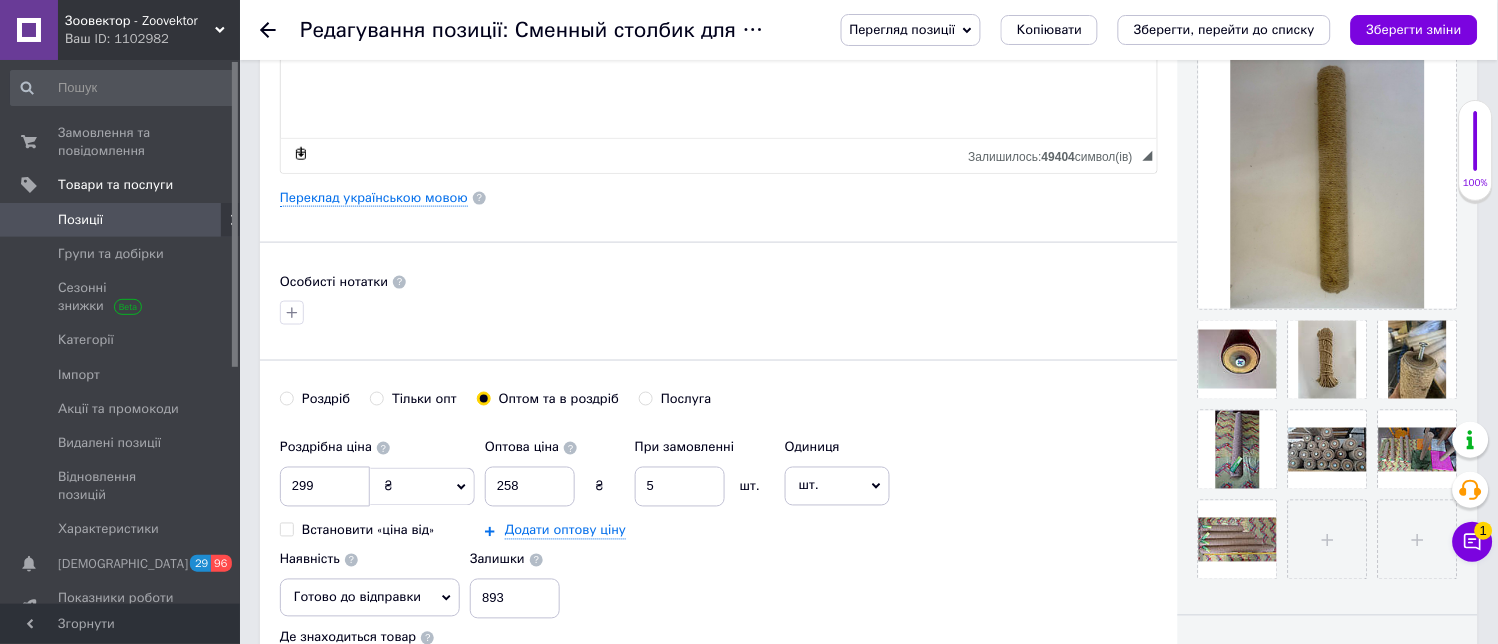 scroll, scrollTop: 555, scrollLeft: 0, axis: vertical 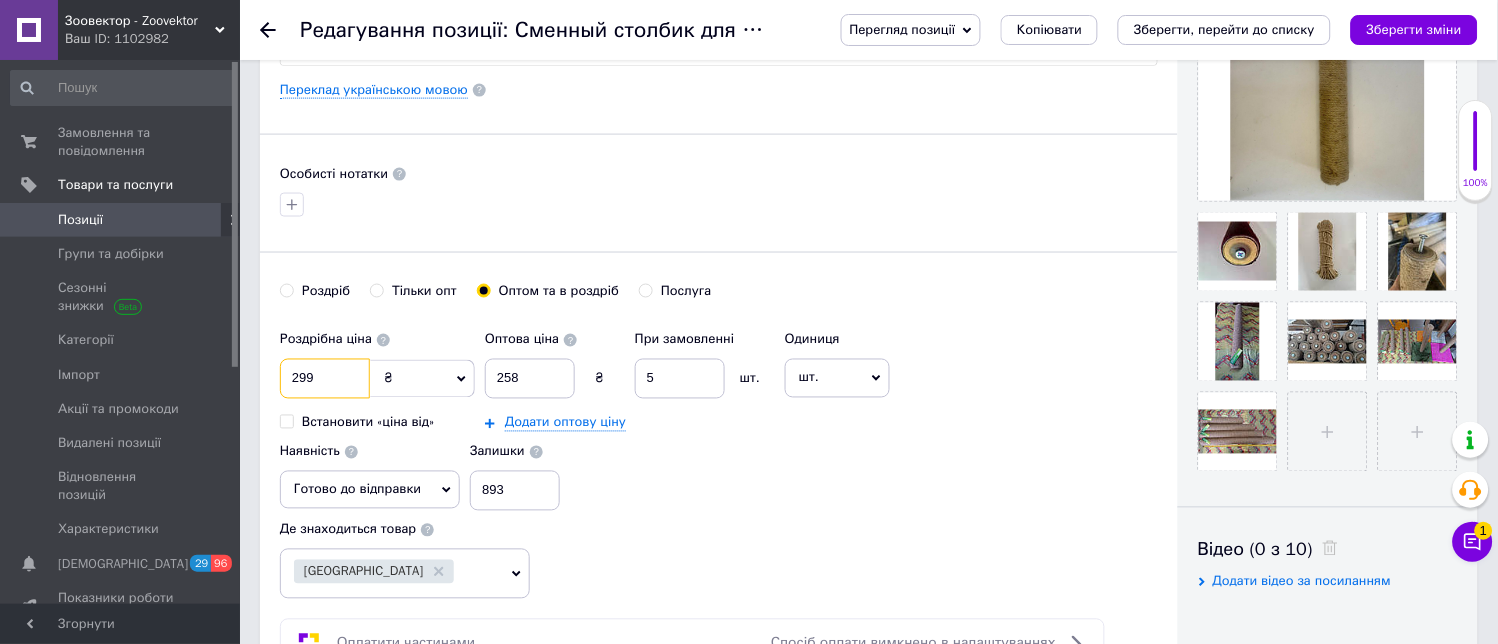 drag, startPoint x: 331, startPoint y: 384, endPoint x: 271, endPoint y: 396, distance: 61.188232 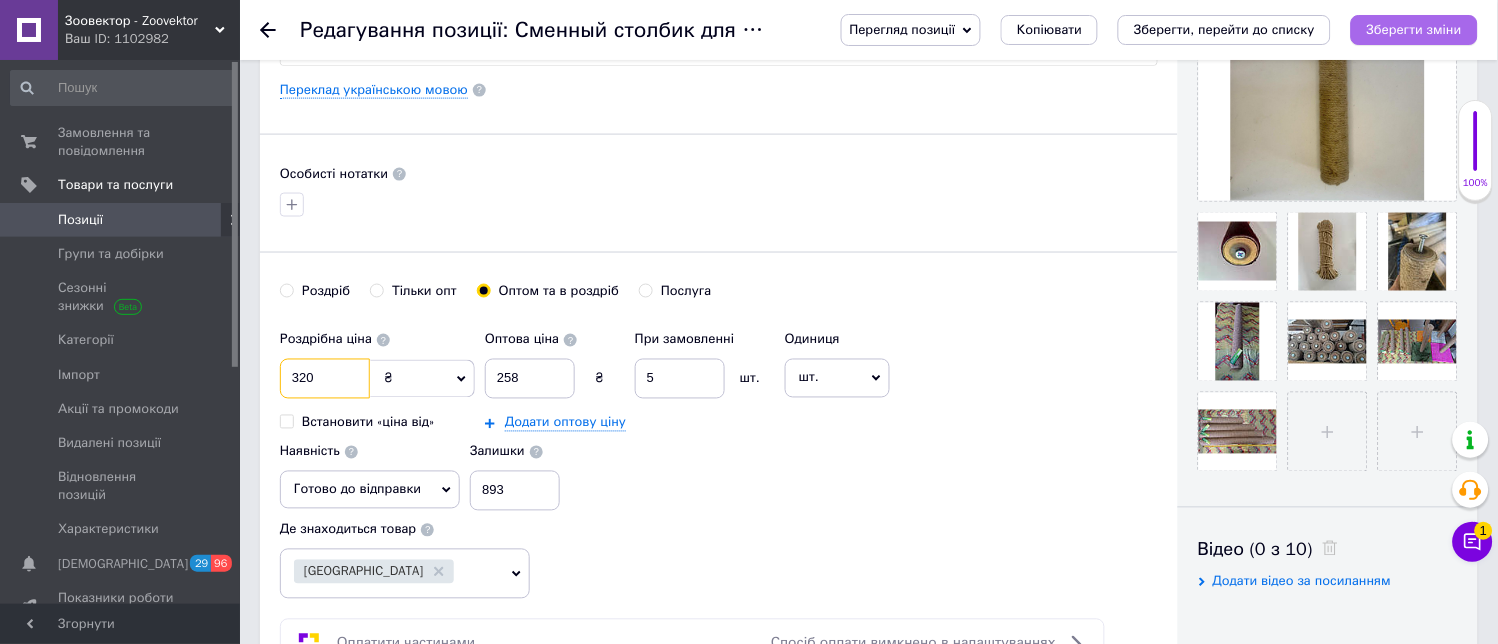 type on "320" 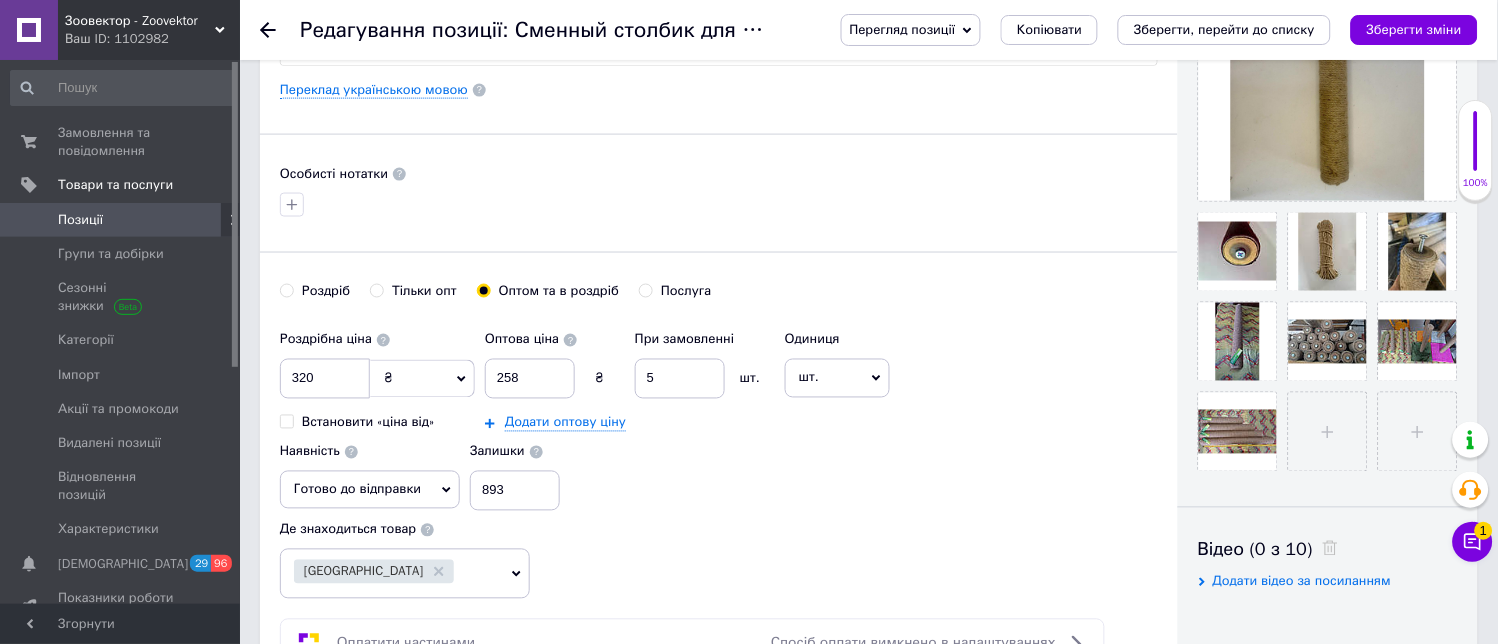 drag, startPoint x: 1427, startPoint y: 32, endPoint x: 1186, endPoint y: 81, distance: 245.93088 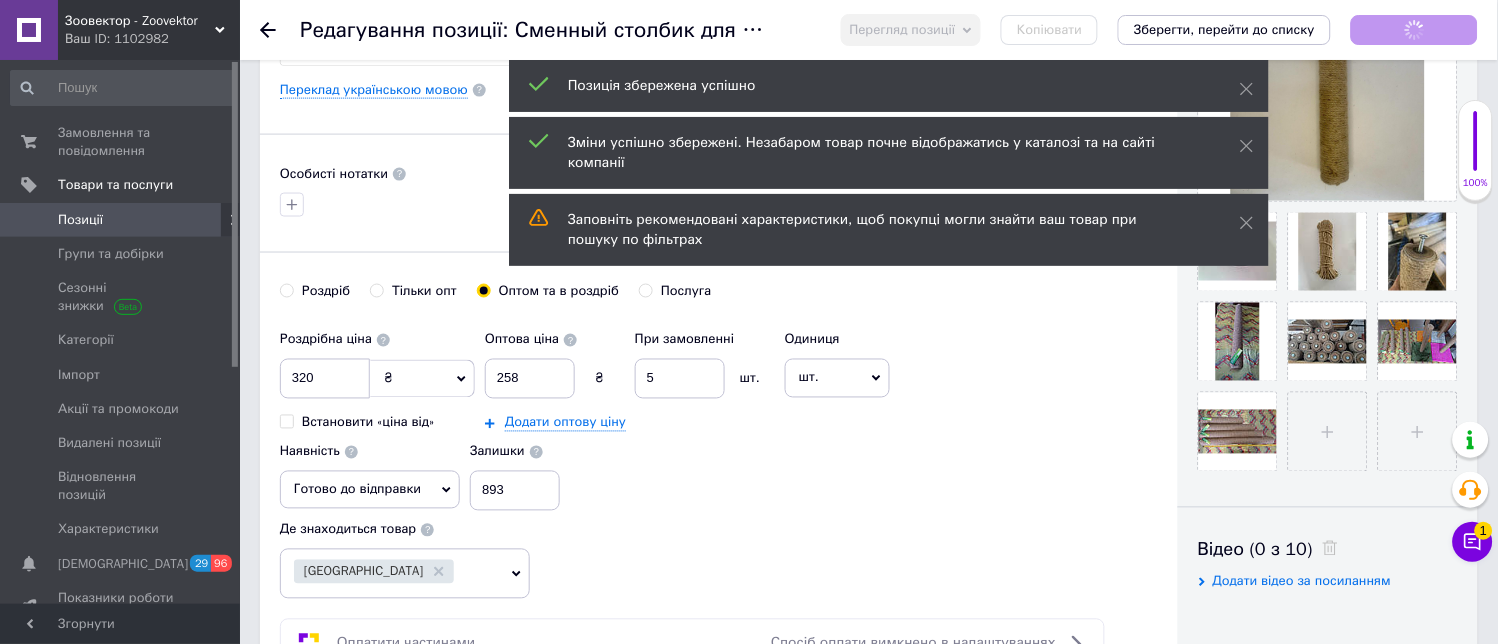 scroll, scrollTop: 554, scrollLeft: 0, axis: vertical 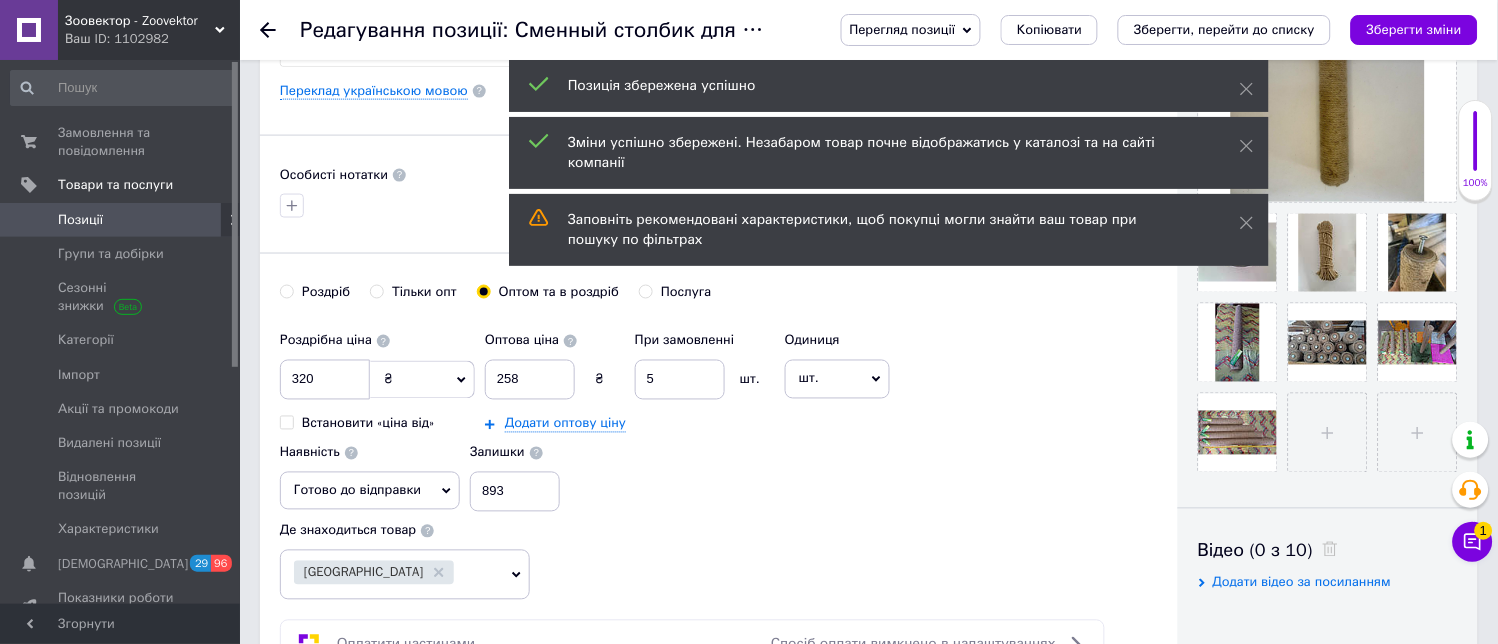 drag, startPoint x: 1197, startPoint y: 32, endPoint x: 1160, endPoint y: 64, distance: 48.9183 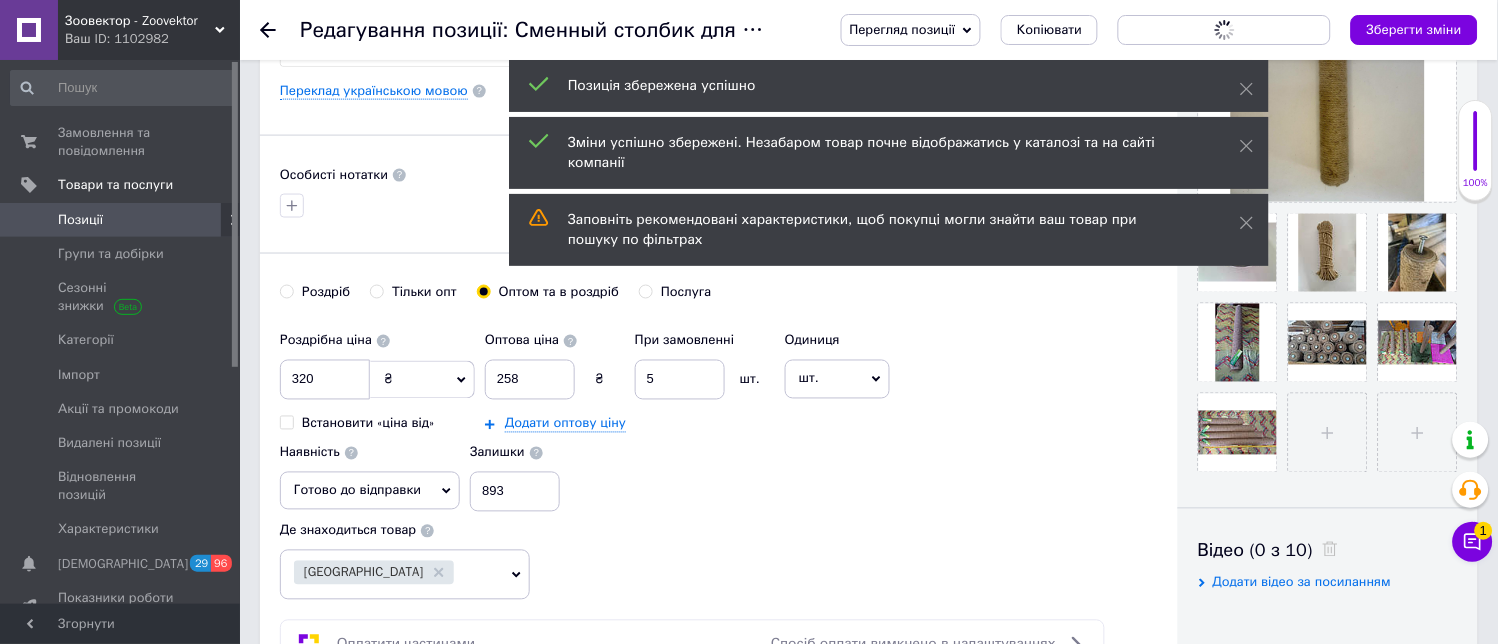 scroll, scrollTop: 0, scrollLeft: 0, axis: both 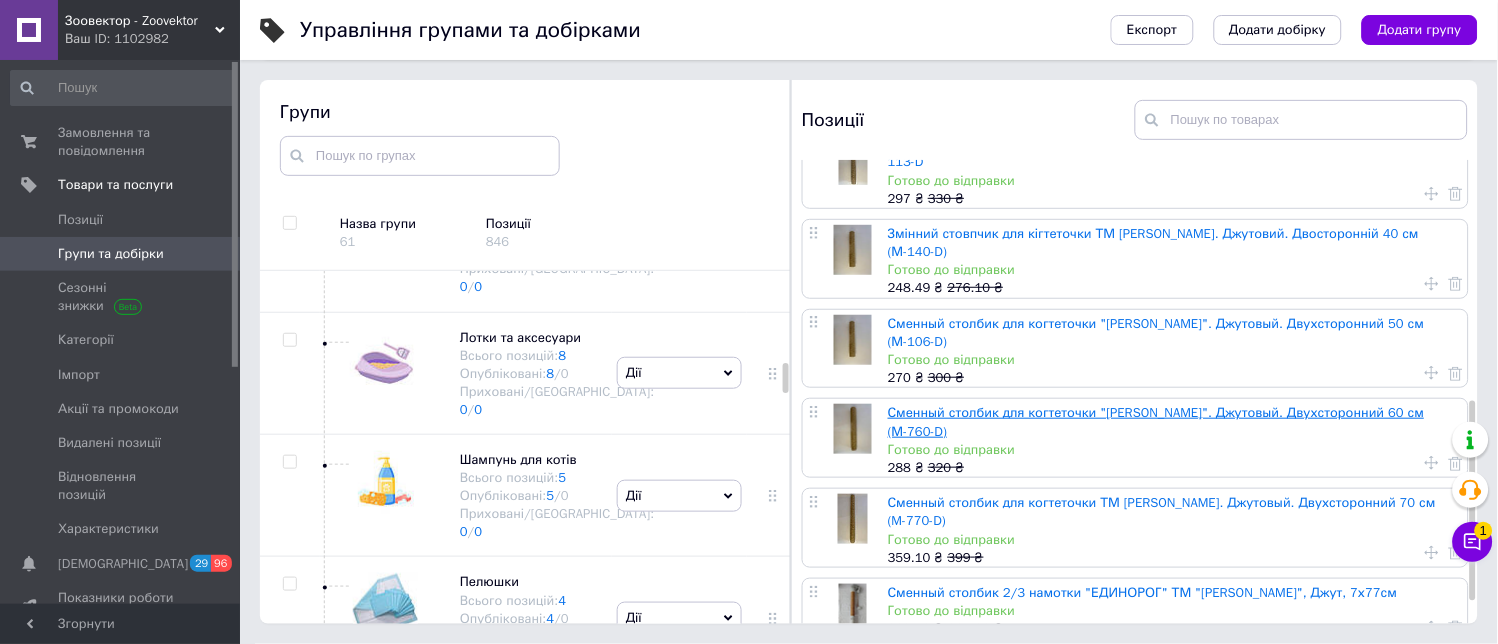 click on "Сменный столбик для когтеточки "[PERSON_NAME]". Джутовый. Двухсторонний 60 см (М-760-D)" at bounding box center (1156, 421) 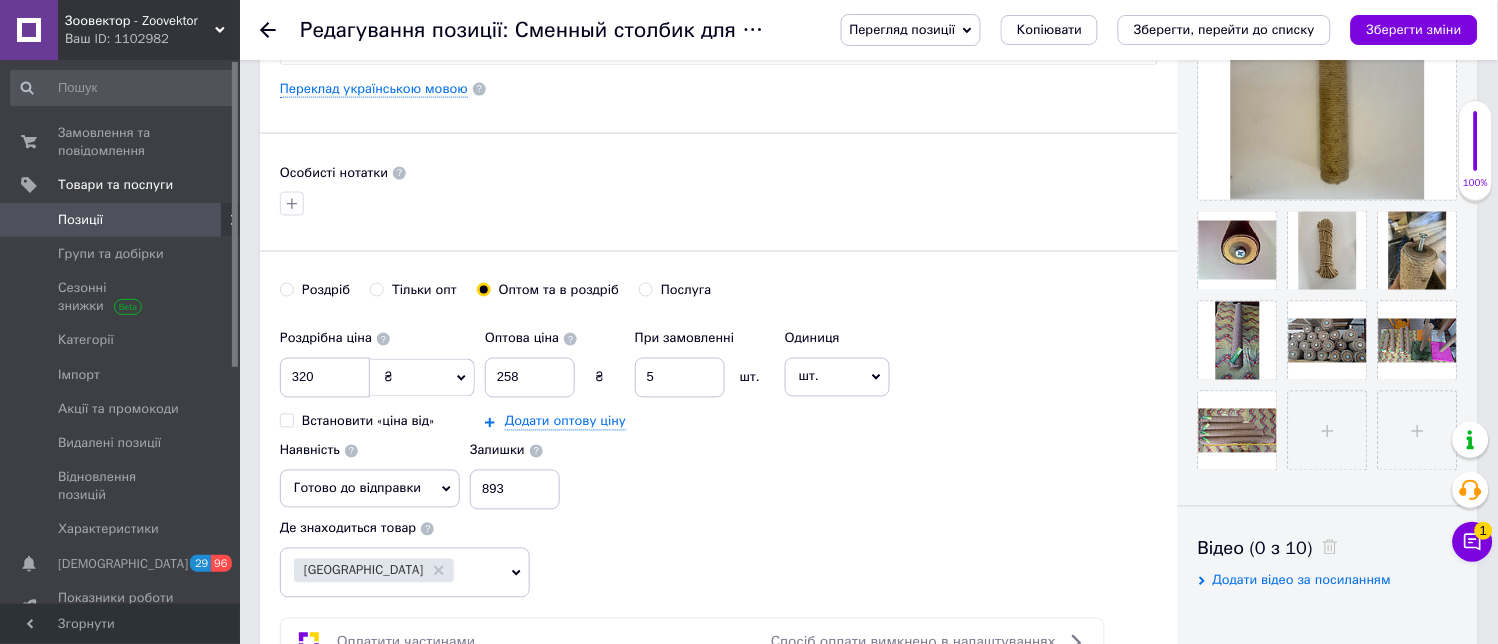 scroll, scrollTop: 666, scrollLeft: 0, axis: vertical 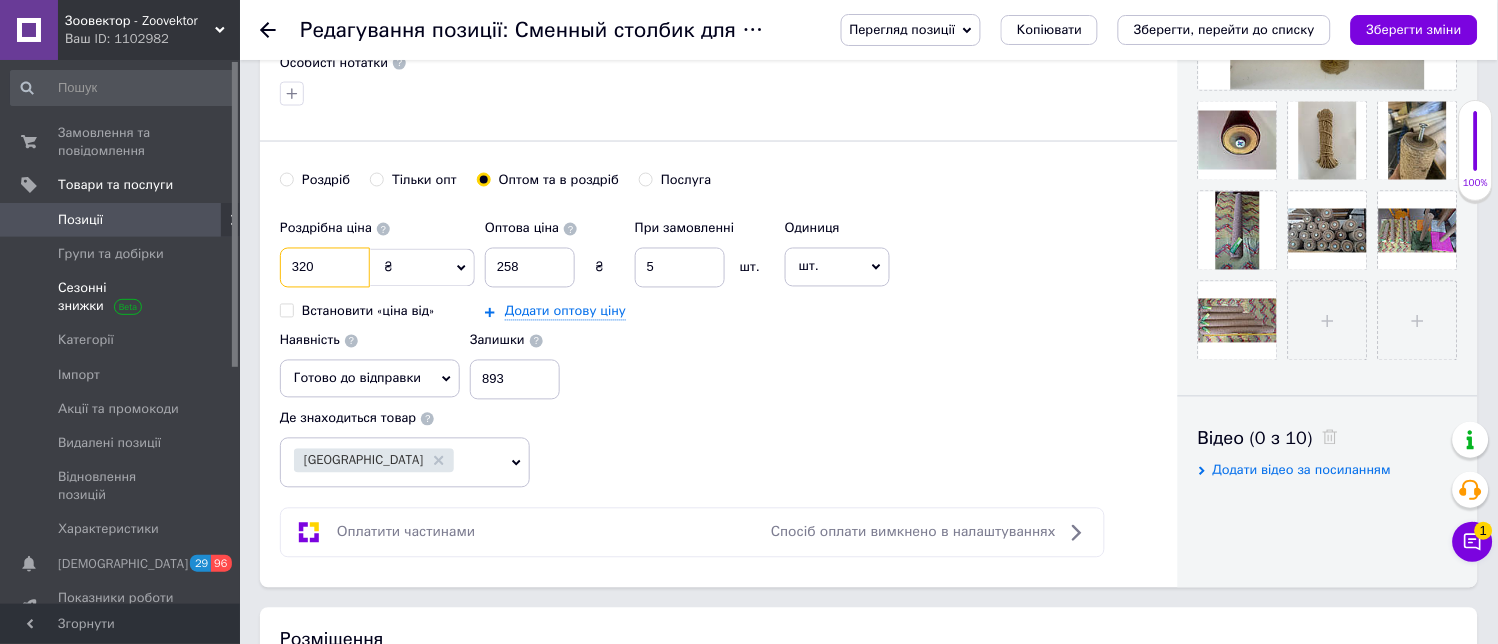 drag, startPoint x: 324, startPoint y: 271, endPoint x: 210, endPoint y: 292, distance: 115.918076 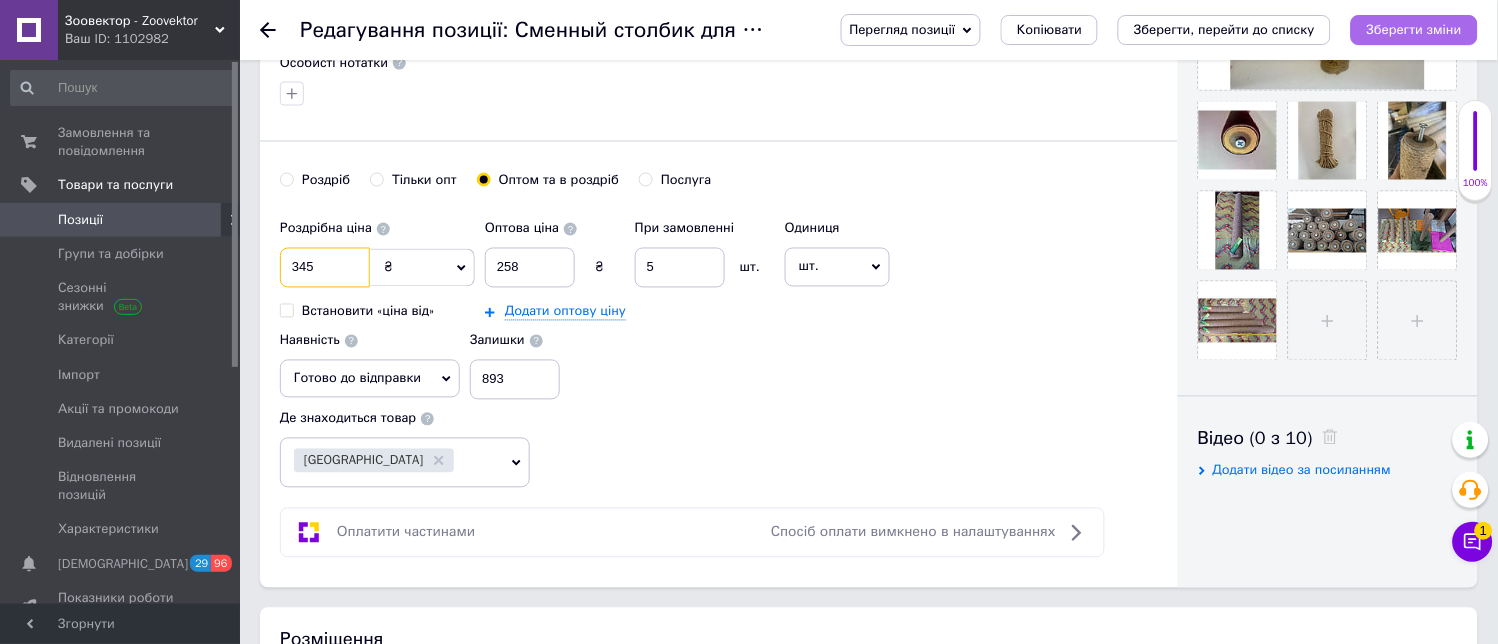 type on "345" 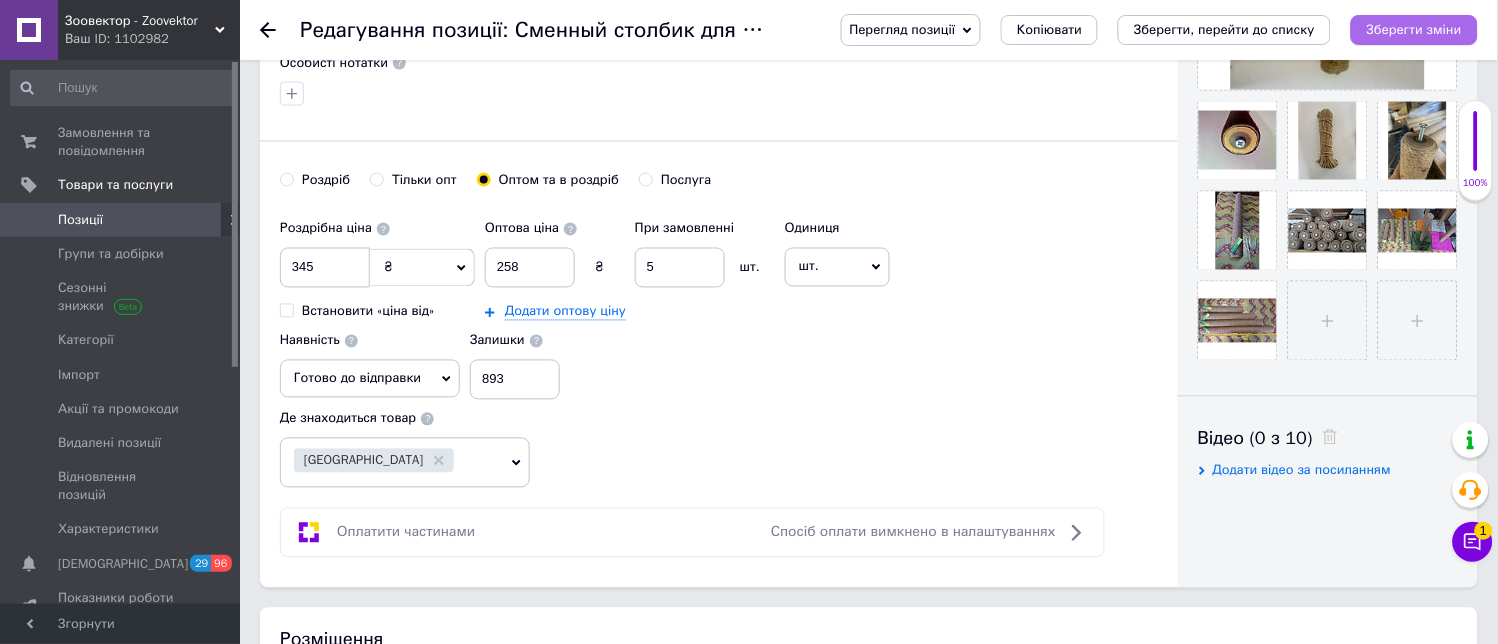 click on "Зберегти зміни" at bounding box center (1414, 29) 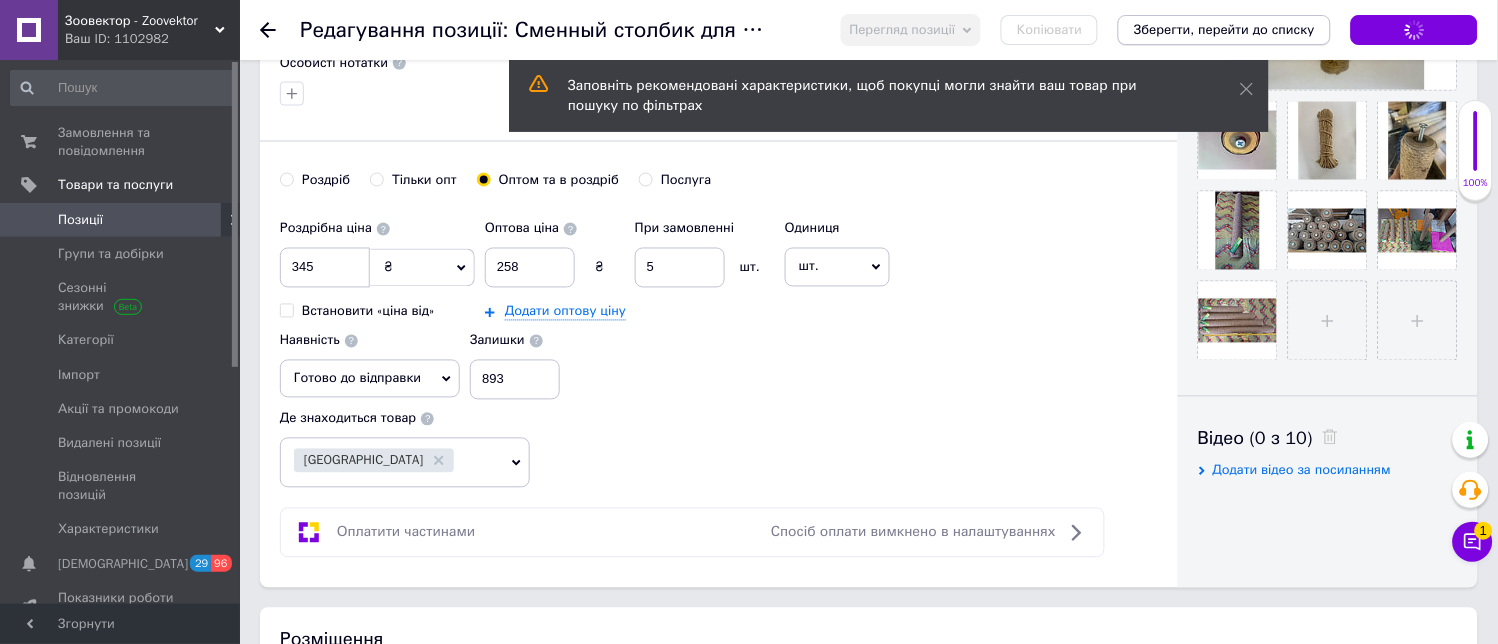 click on "Зоовектор - Zoovektor Ваш ID: 1102982 Сайт Зоовектор - Zoovektor Кабінет покупця Перевірити стан системи Сторінка на порталі [PERSON_NAME] Довідка Вийти Замовлення та повідомлення 0 0 Товари та послуги Позиції Групи та добірки Сезонні знижки Категорії Імпорт Акції та промокоди Видалені позиції Відновлення позицій Характеристики Сповіщення 29 96 Показники роботи компанії Панель управління Відгуки Покупці Каталог ProSale Аналітика Інструменти веб-майстра та SEO Управління сайтом Гаманець компанії [PERSON_NAME] [DOMAIN_NAME]" at bounding box center [749, 992] 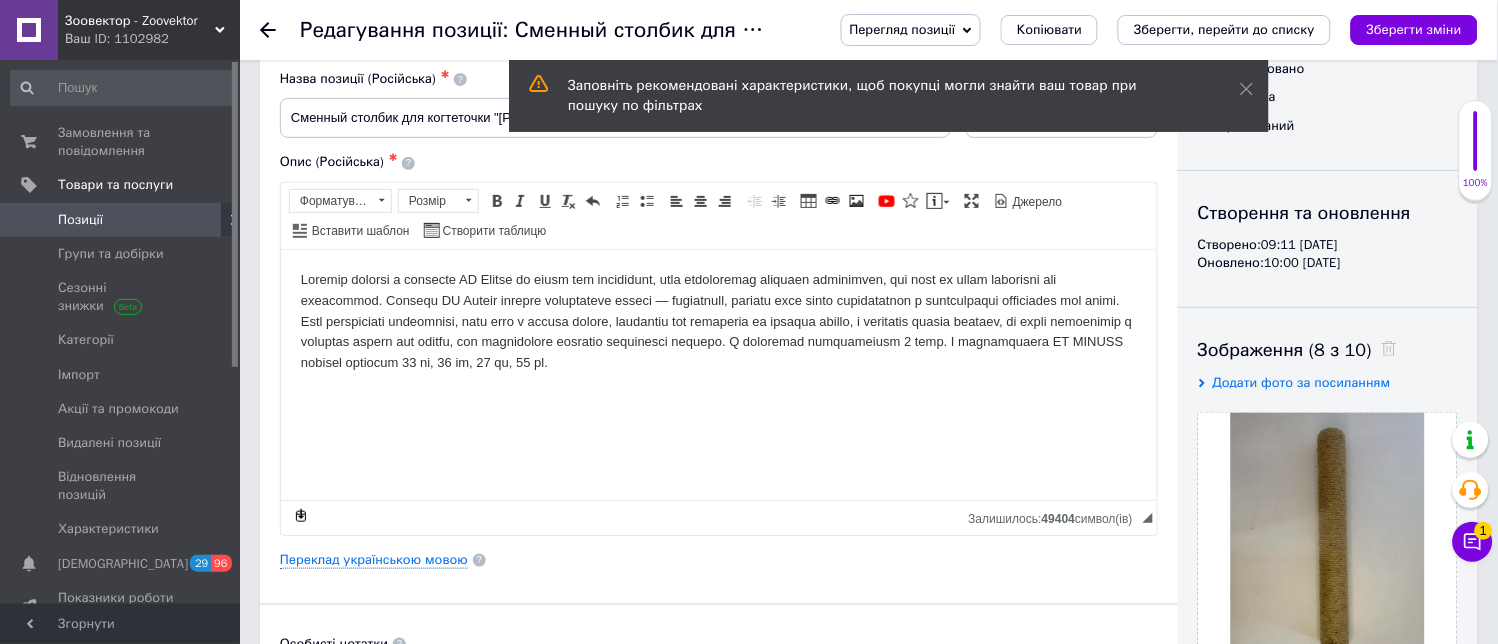 scroll, scrollTop: 0, scrollLeft: 0, axis: both 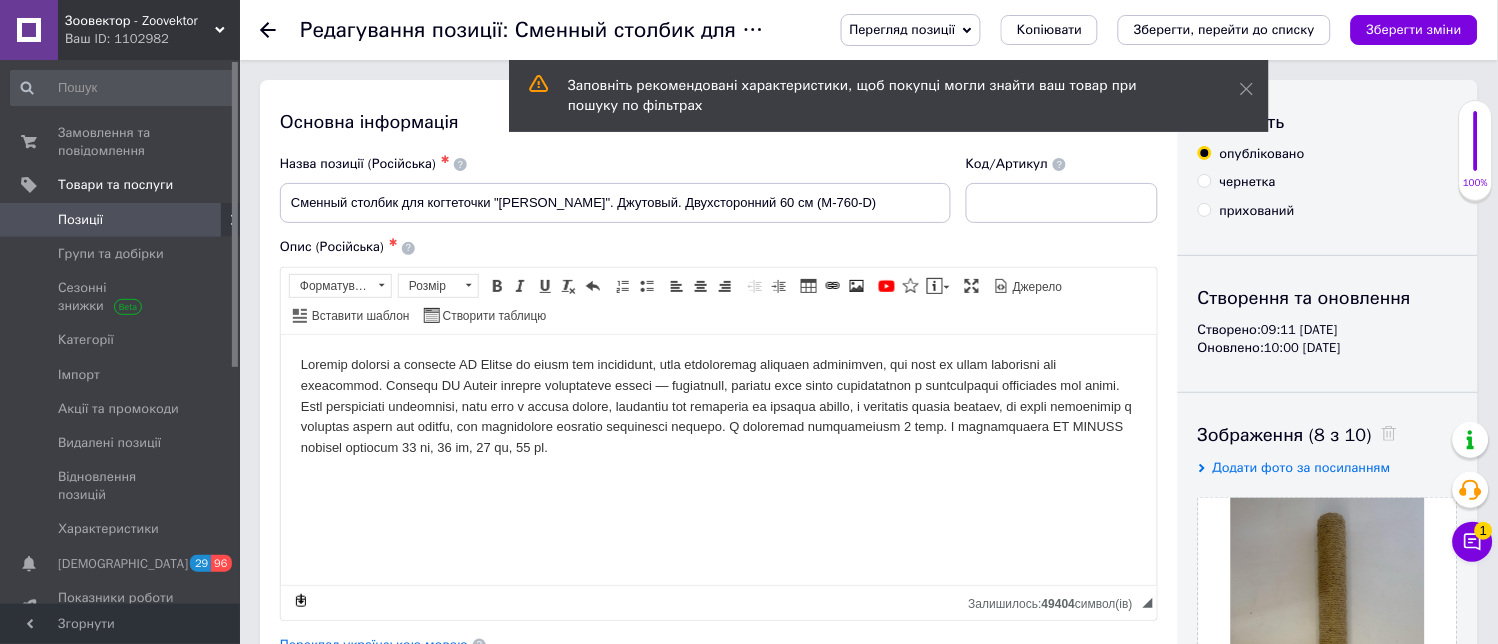 click on "Зберегти, перейти до списку" at bounding box center (1224, 29) 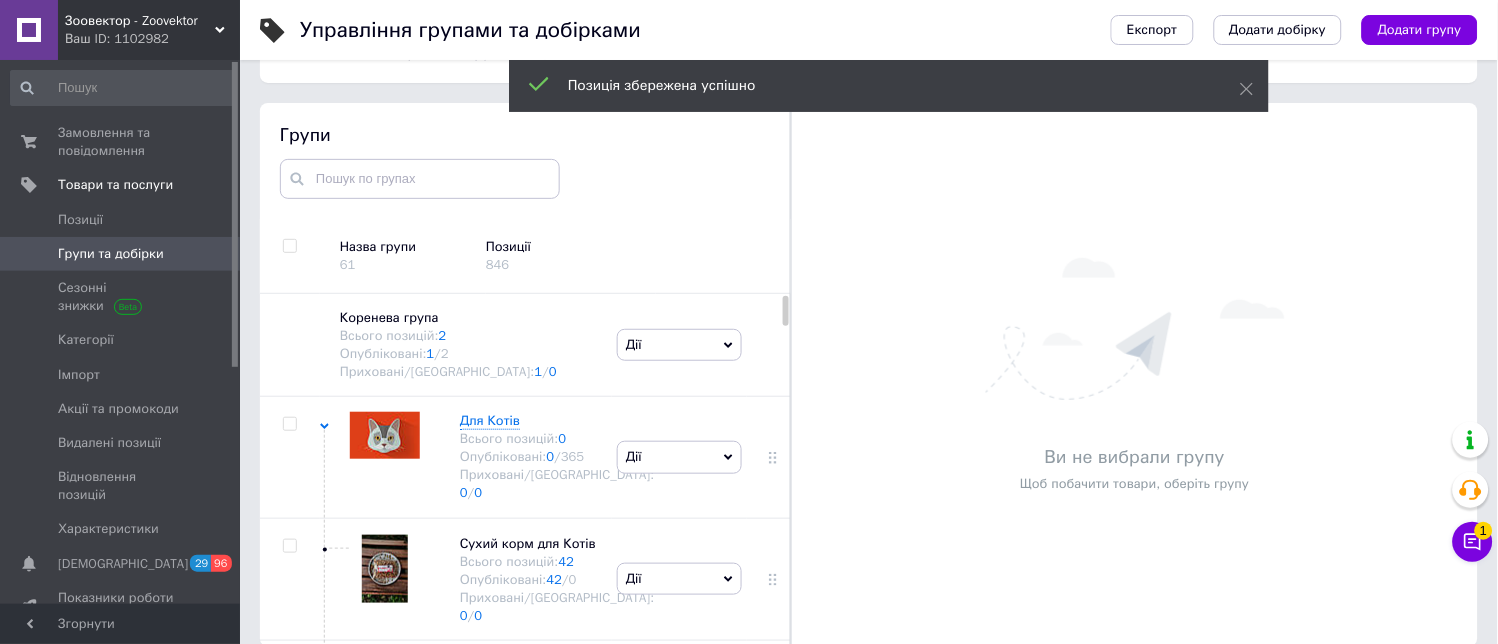 scroll, scrollTop: 113, scrollLeft: 0, axis: vertical 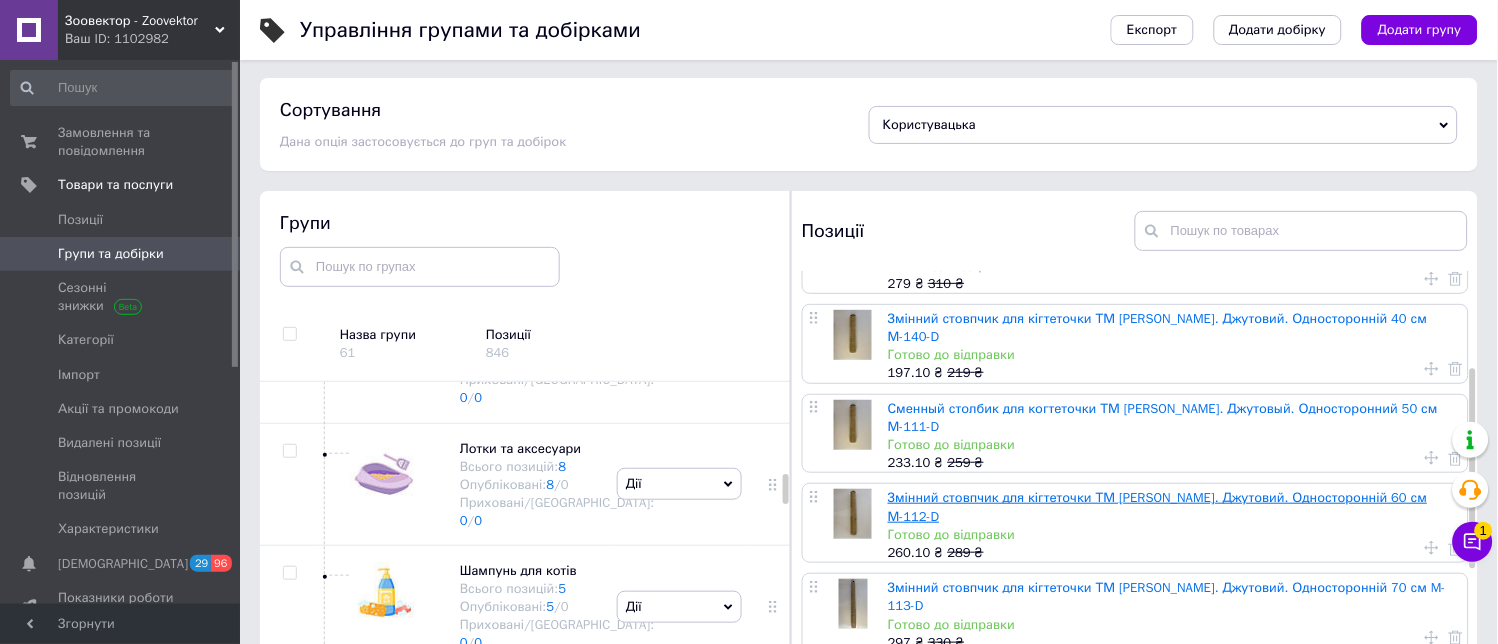 click on "Змінний стовпчик для кігтеточки ТМ [PERSON_NAME]. Джутовий. Односторонній 60 см М-112-D" at bounding box center [1158, 506] 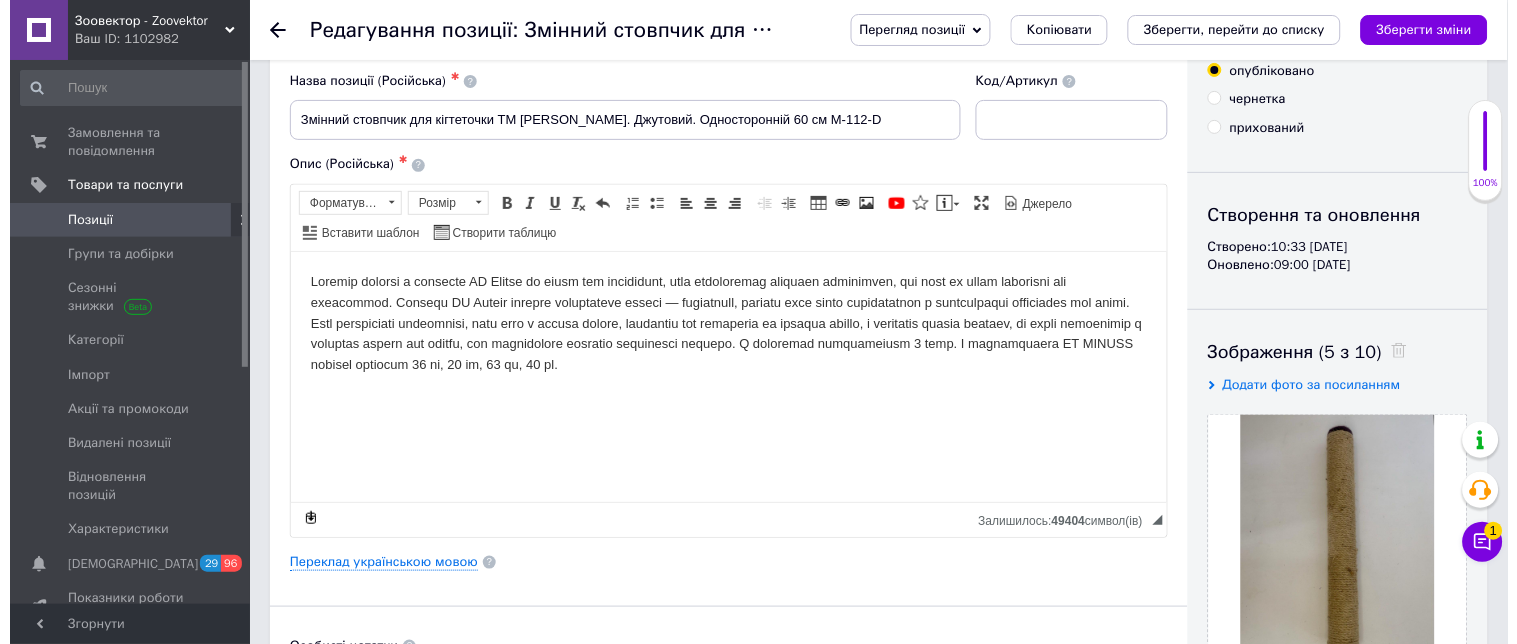 scroll, scrollTop: 222, scrollLeft: 0, axis: vertical 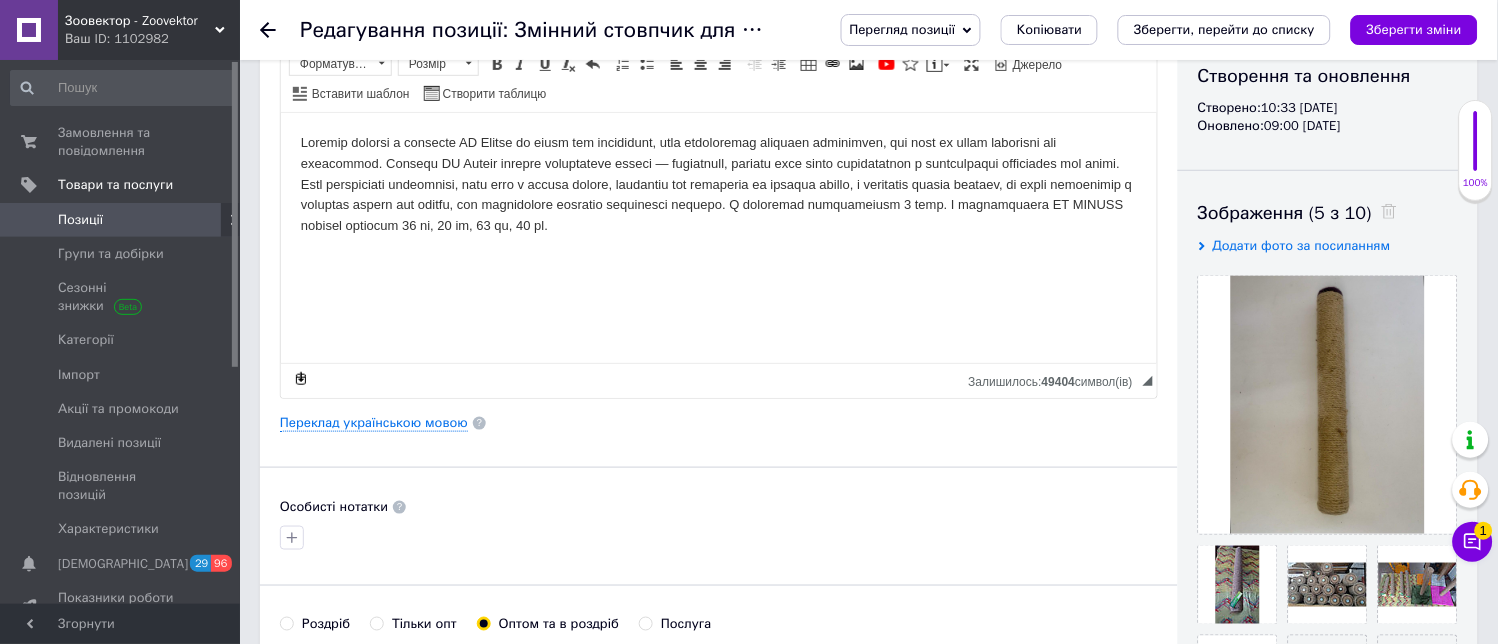 click on "Основна інформація Назва позиції (Російська) ✱ Змінний стовпчик для кігтеточки ТМ [PERSON_NAME]. Джутовий. Односторонній 60 см М-112-D Код/Артикул Опис (Російська) ✱ Розширений текстовий редактор, E8C4E4D2-B80B-4E19-9957-AA2D11BA2E4D Панель інструментів редактора Форматування Форматування Розмір Розмір   Жирний  Сполучення клавіш Ctrl+B   Курсив  Сполучення клавіш Ctrl+I   Підкреслений  Сполучення клавіш Ctrl+U   Видалити форматування   Повернути  Сполучення клавіш Ctrl+Z   Вставити/видалити нумерований список   Вставити/видалити маркований список   По лівому краю   По центру" at bounding box center (719, 440) 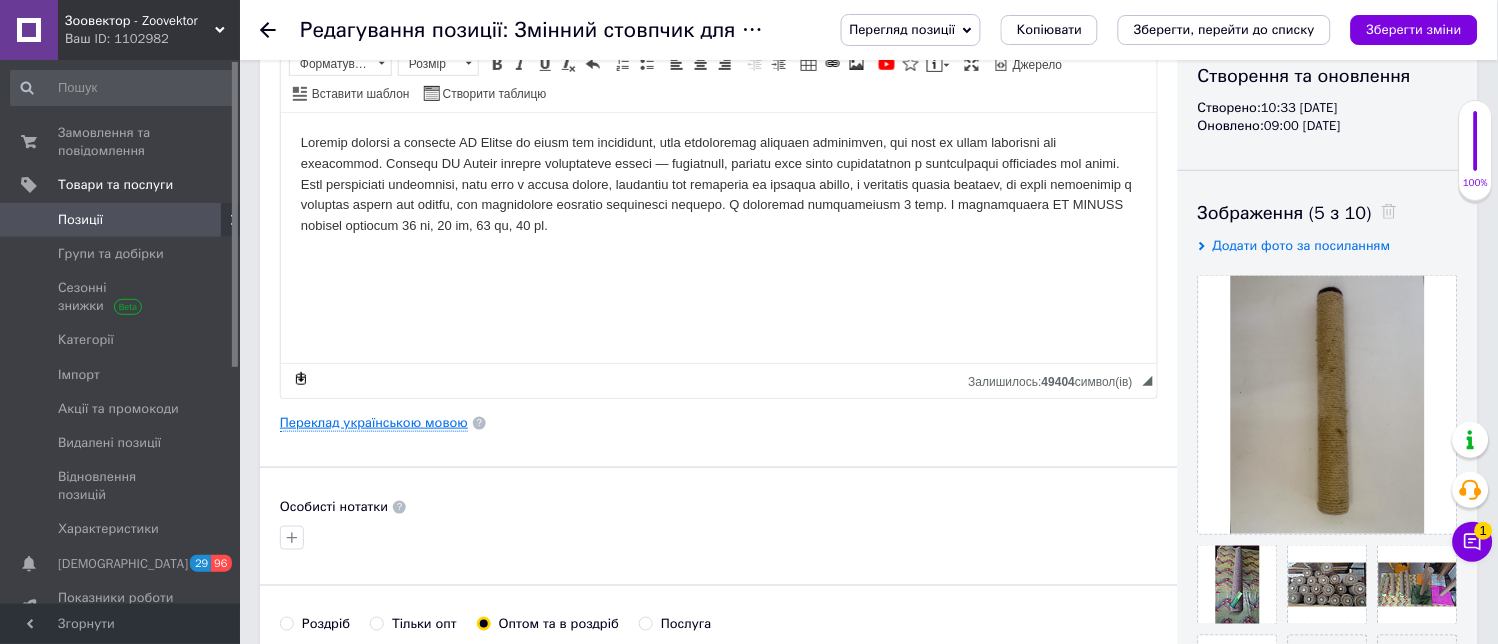 click on "Переклад українською мовою" at bounding box center [374, 423] 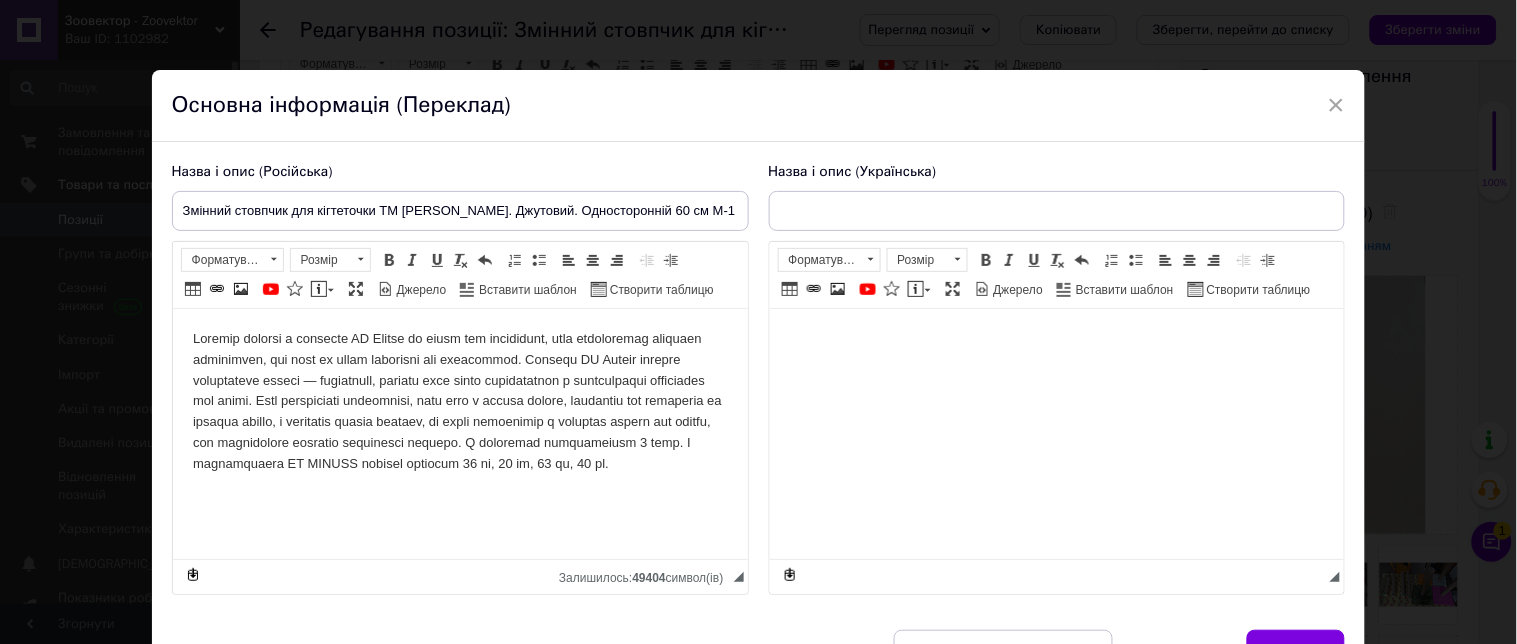 scroll, scrollTop: 0, scrollLeft: 0, axis: both 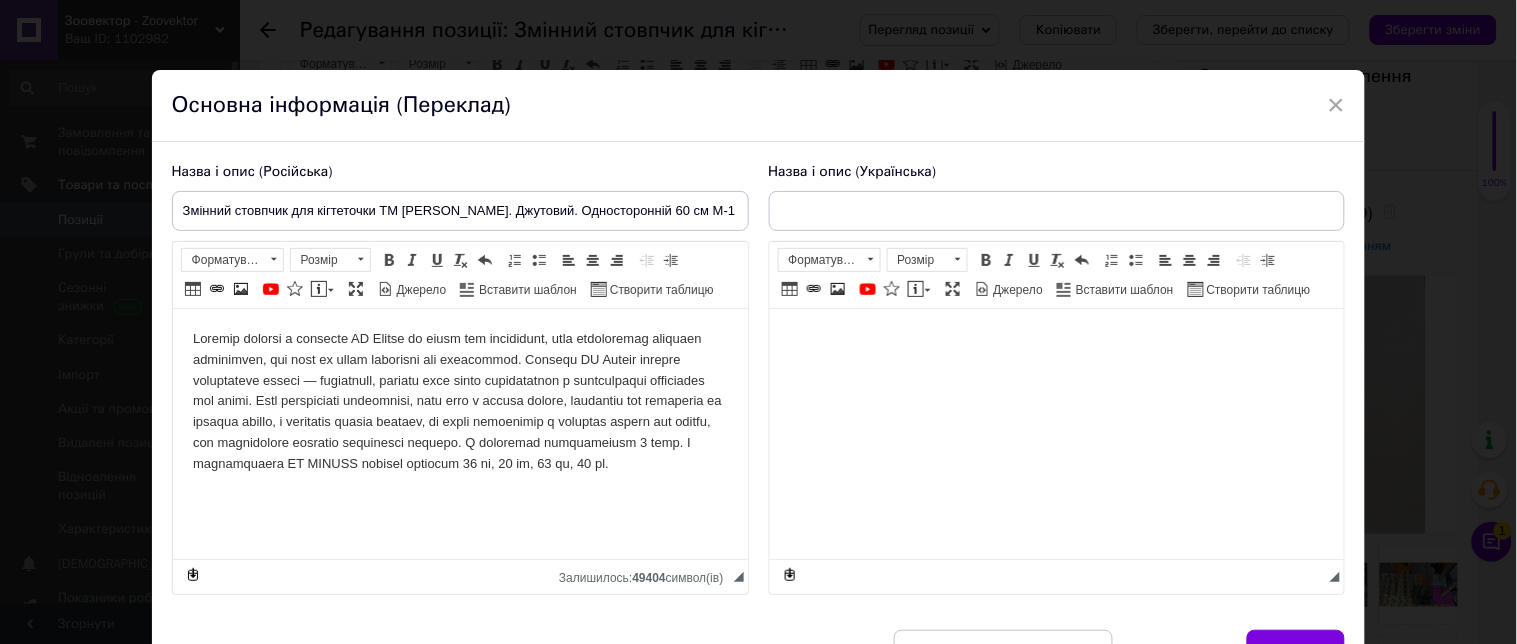 type on "Змінний столбик для кігтеточки ТМ [PERSON_NAME]. Джутовий. Односторонній 60 см М-112-D" 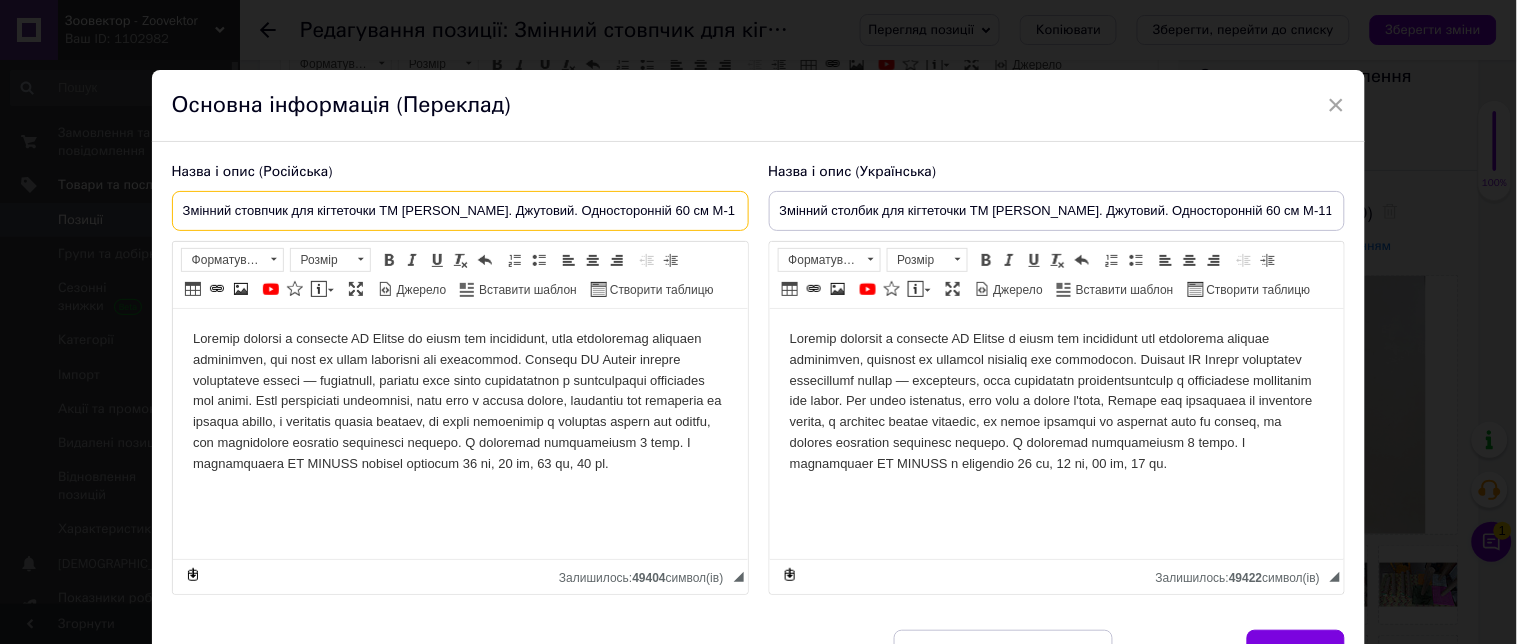 drag, startPoint x: 714, startPoint y: 211, endPoint x: 24, endPoint y: 215, distance: 690.0116 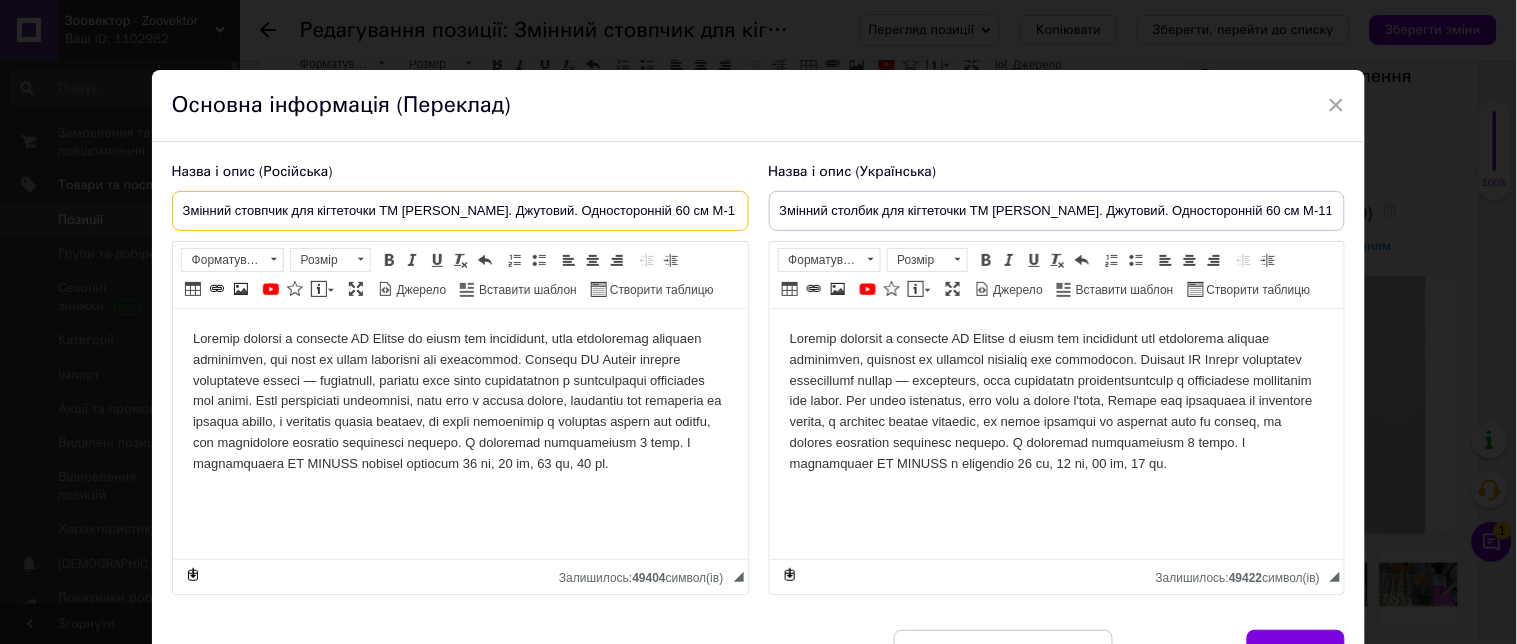 paste on "менный столбик для когтеточки ТМ [PERSON_NAME]. Джутовый. Односторонни" 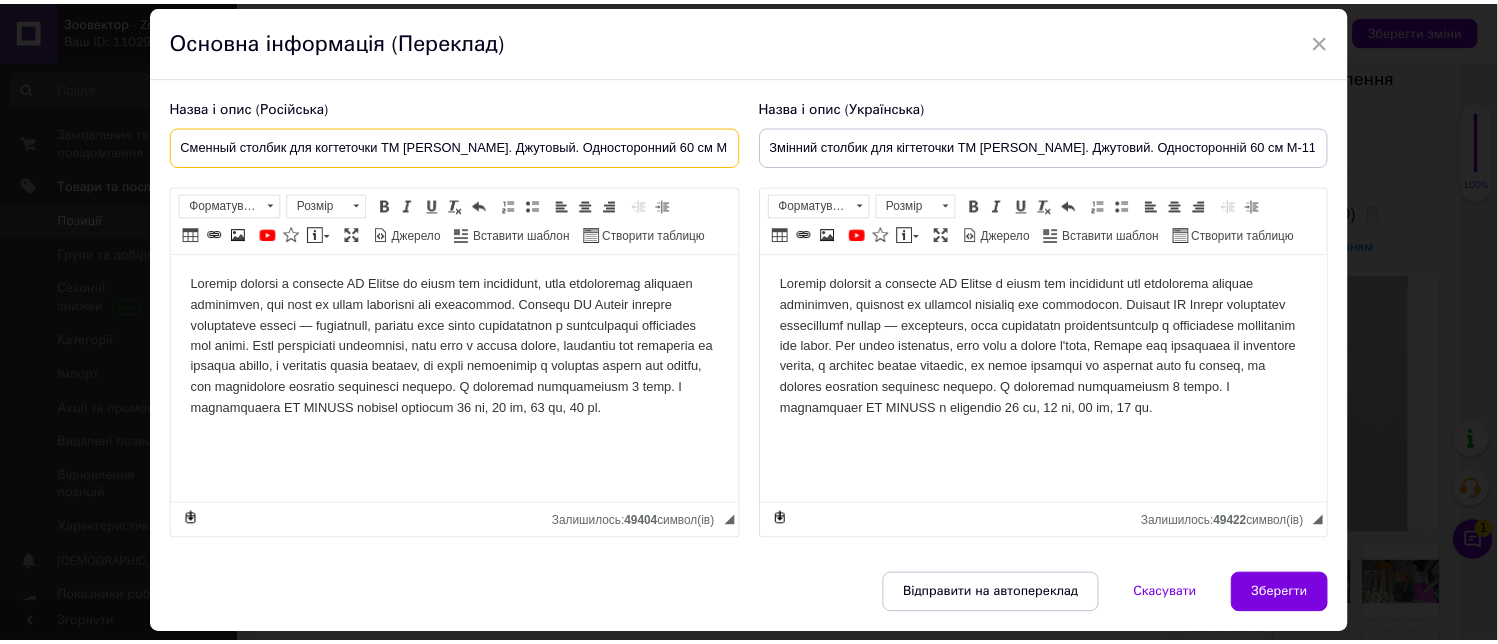 scroll, scrollTop: 156, scrollLeft: 0, axis: vertical 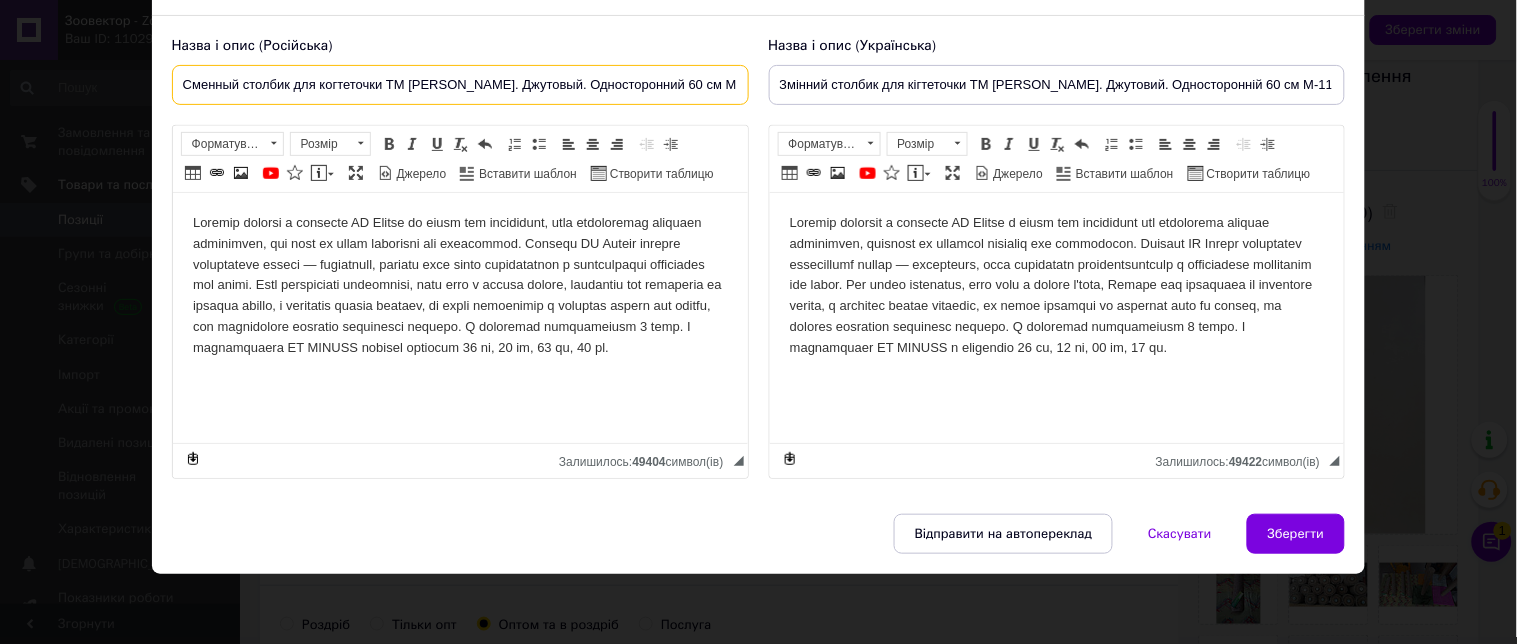 type on "Сменный столбик для когтеточки ТМ [PERSON_NAME]. Джутовый. Односторонний 60 см М-112-D" 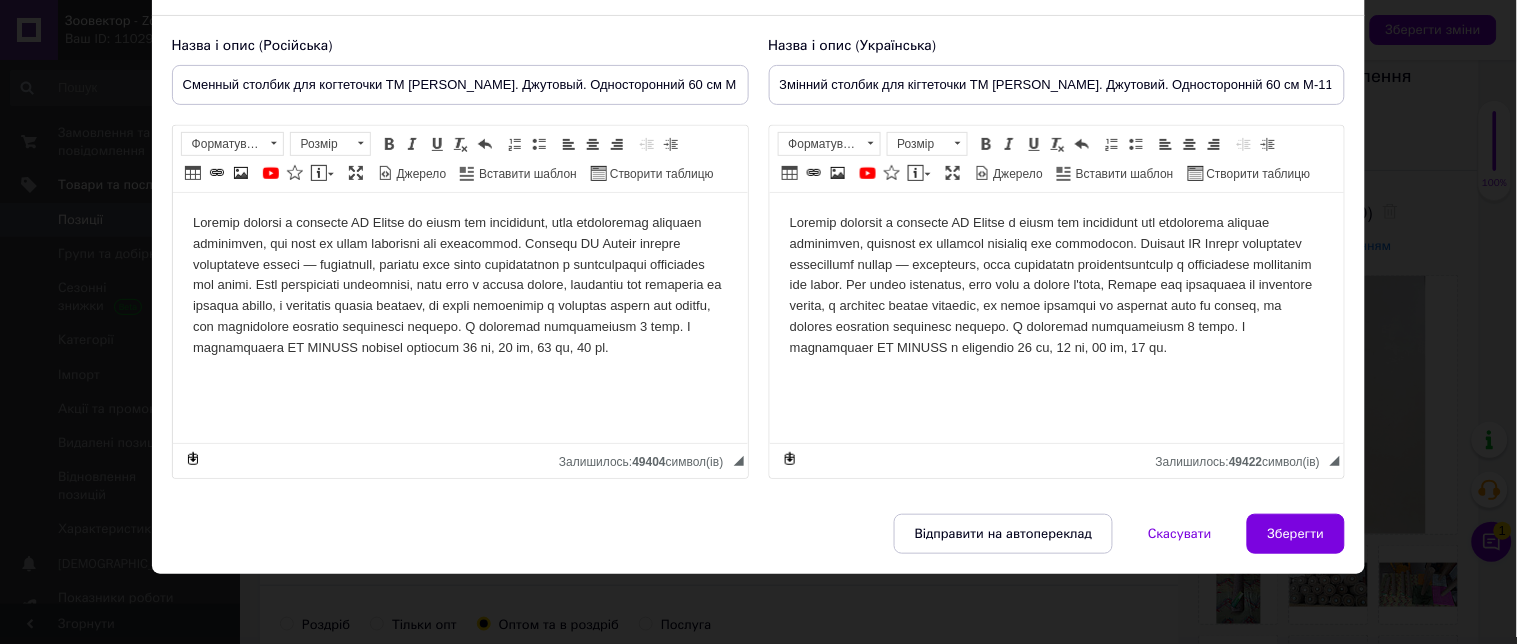 click on "Назва і опис (Російська) Сменный столбик для когтеточки ТМ [PERSON_NAME]. Джутовый. Односторонний 60 см М-112-D Розширений текстовий редактор, D4B15160-FAD8-42CE-B386-95DB5B293BEF Панель інструментів редактора Форматування Форматування Розмір Розмір   Жирний  Сполучення клавіш Ctrl+B   Курсив  Сполучення клавіш Ctrl+I   Підкреслений  Сполучення клавіш Ctrl+U   Видалити форматування   Повернути  Сполучення клавіш Ctrl+Z   Вставити/видалити нумерований список   Вставити/видалити маркований список   По лівому краю   По центру   По правому краю   Зменшити відступ   Збільшити відступ" at bounding box center (759, 265) 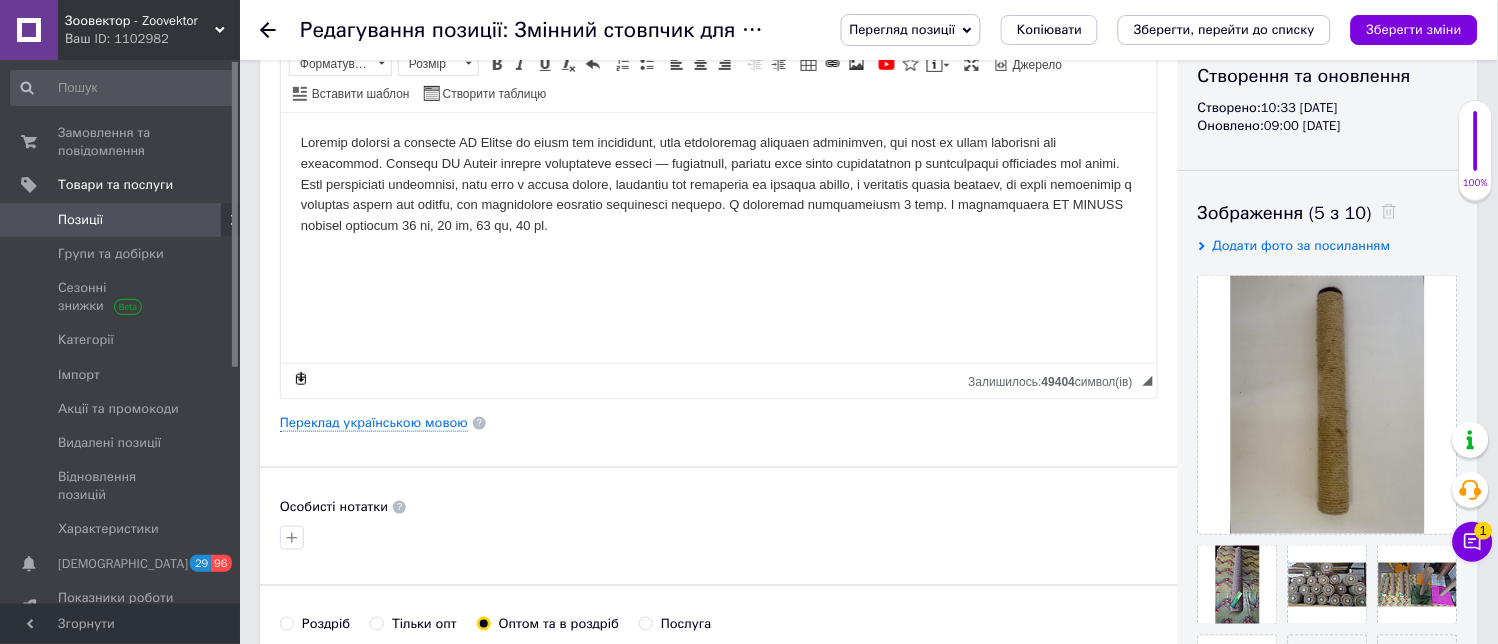 scroll, scrollTop: 0, scrollLeft: 0, axis: both 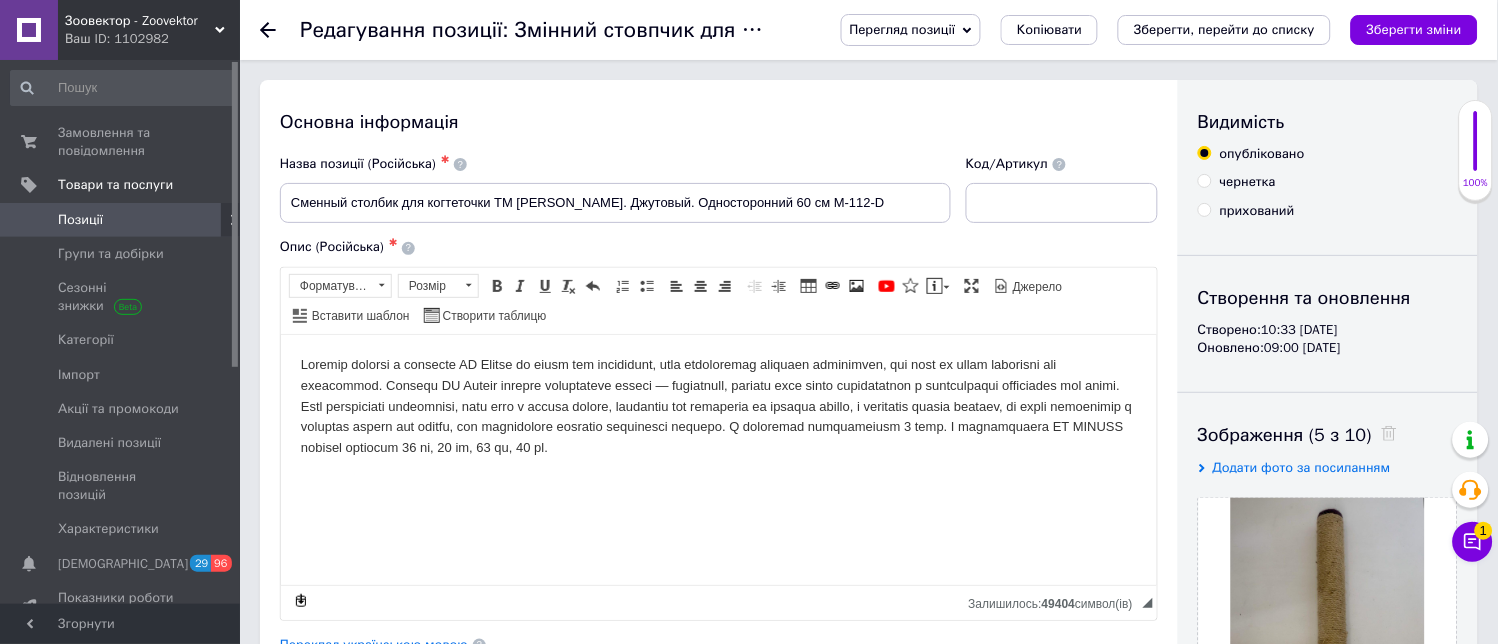 click on "Зберегти зміни" at bounding box center [1414, 29] 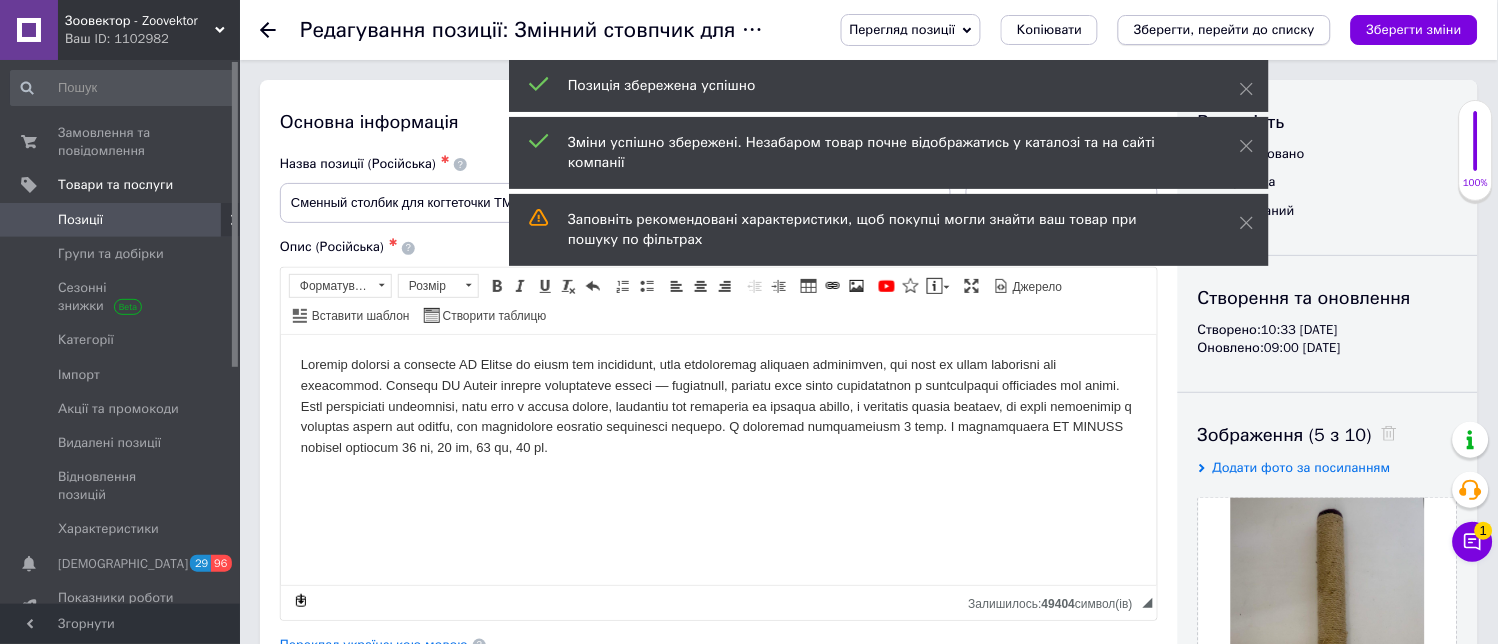 click on "Зберегти, перейти до списку" at bounding box center (1224, 29) 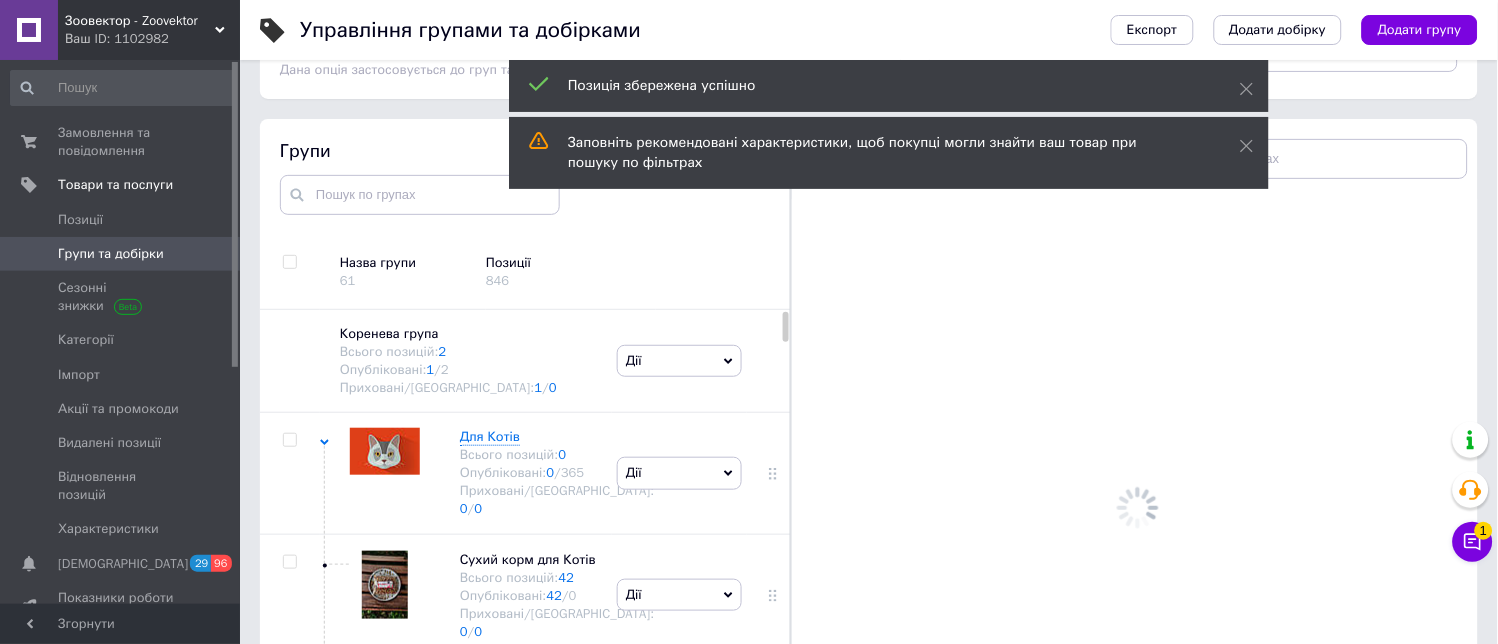 scroll, scrollTop: 113, scrollLeft: 0, axis: vertical 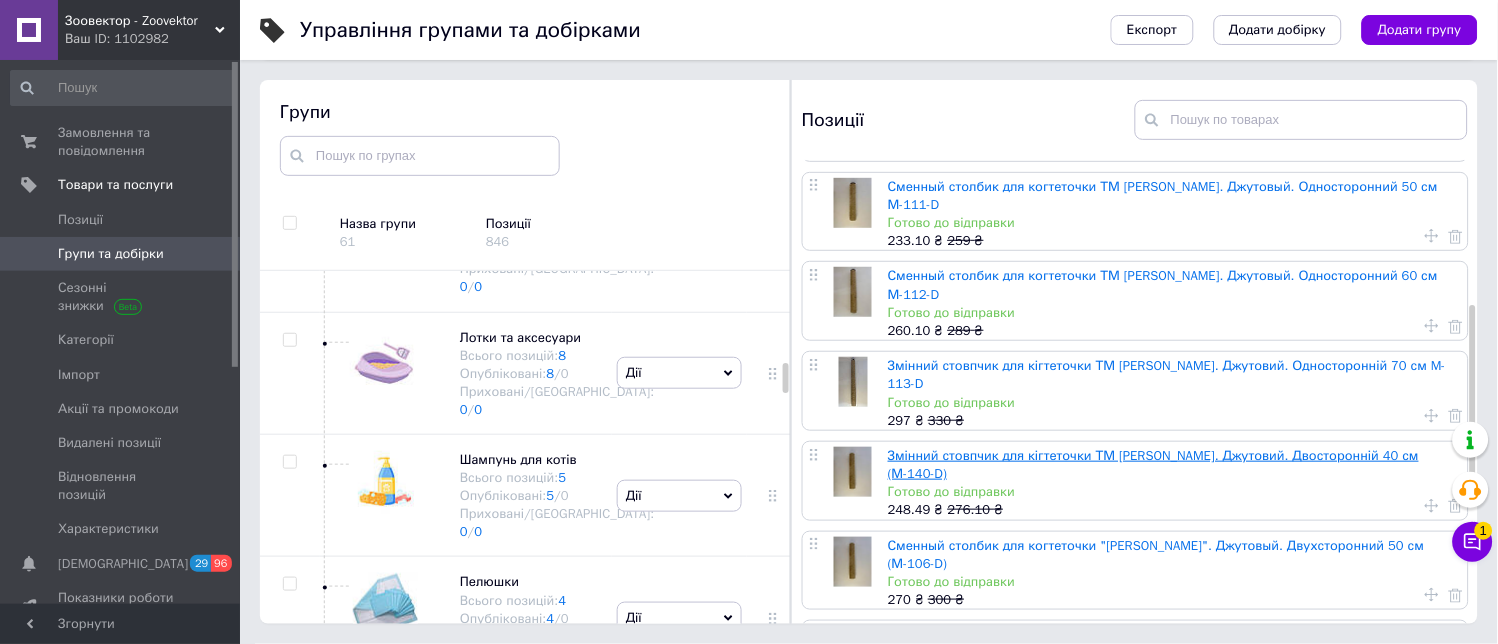 click on "Змінний стовпчик для кігтеточки ТМ [PERSON_NAME]. Джутовий. Двосторонній 40 см (М-140-D)" at bounding box center [1153, 464] 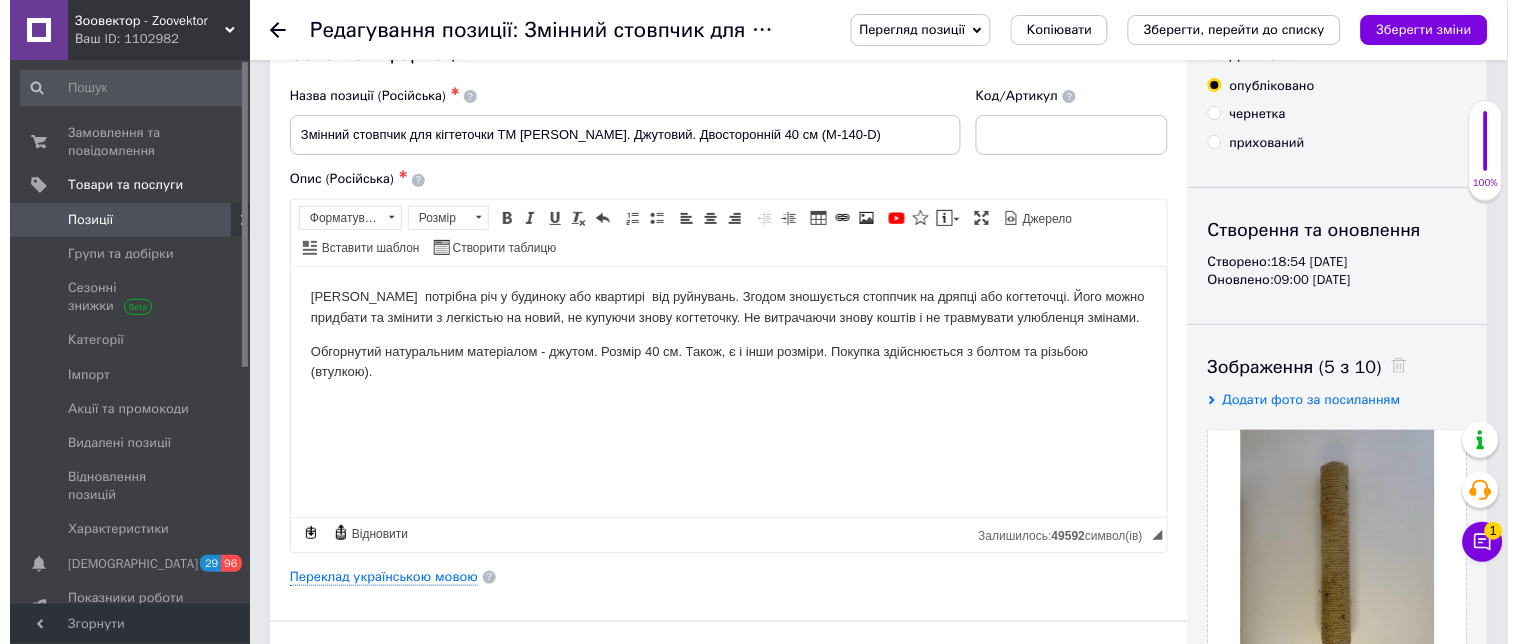 scroll, scrollTop: 111, scrollLeft: 0, axis: vertical 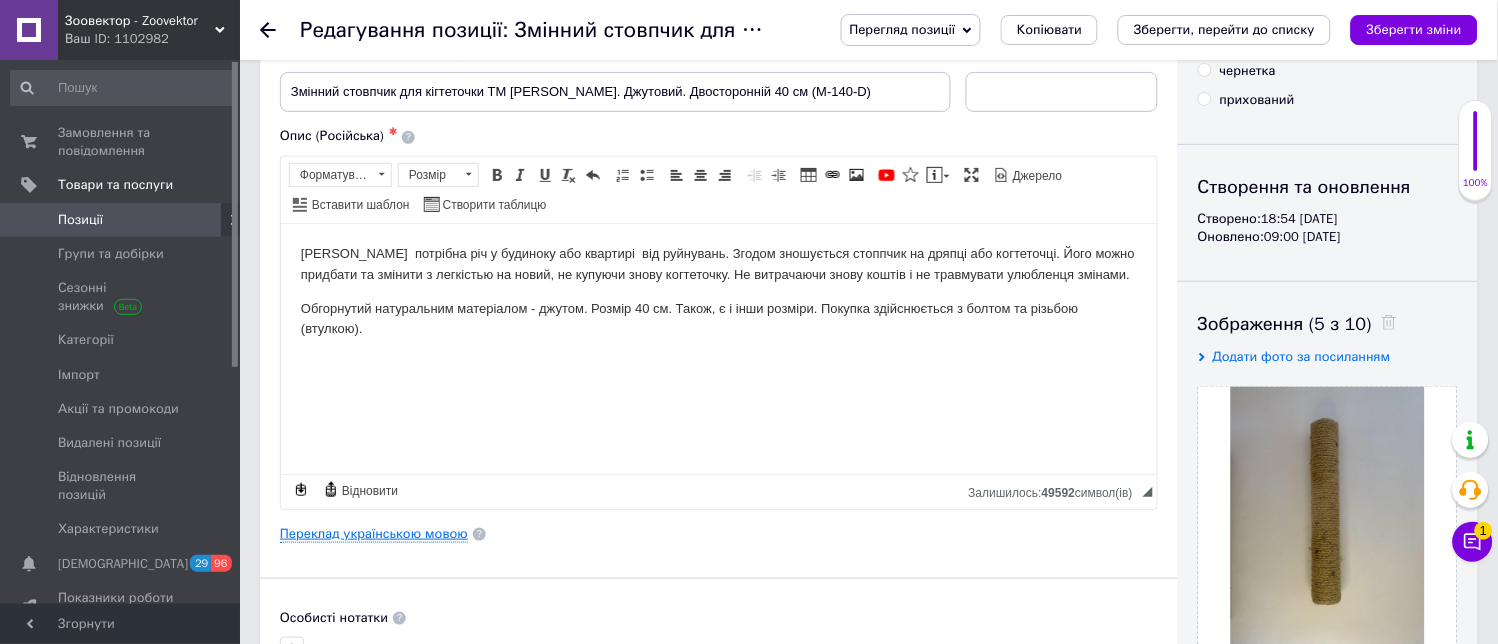 click on "Переклад українською мовою" at bounding box center [374, 534] 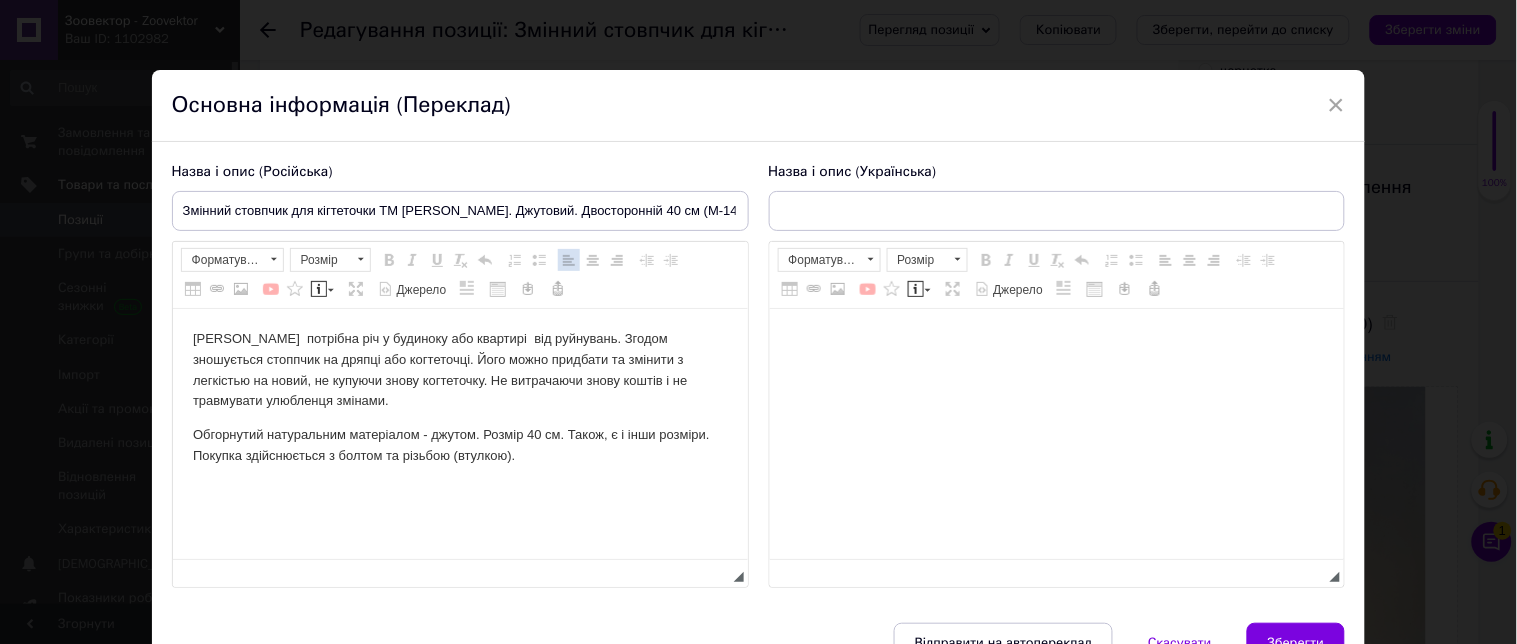 type on "Сменный столбик для когтеточки ТМ [PERSON_NAME]. Джутовый. Двухсторонний 40 см (М-140-D)" 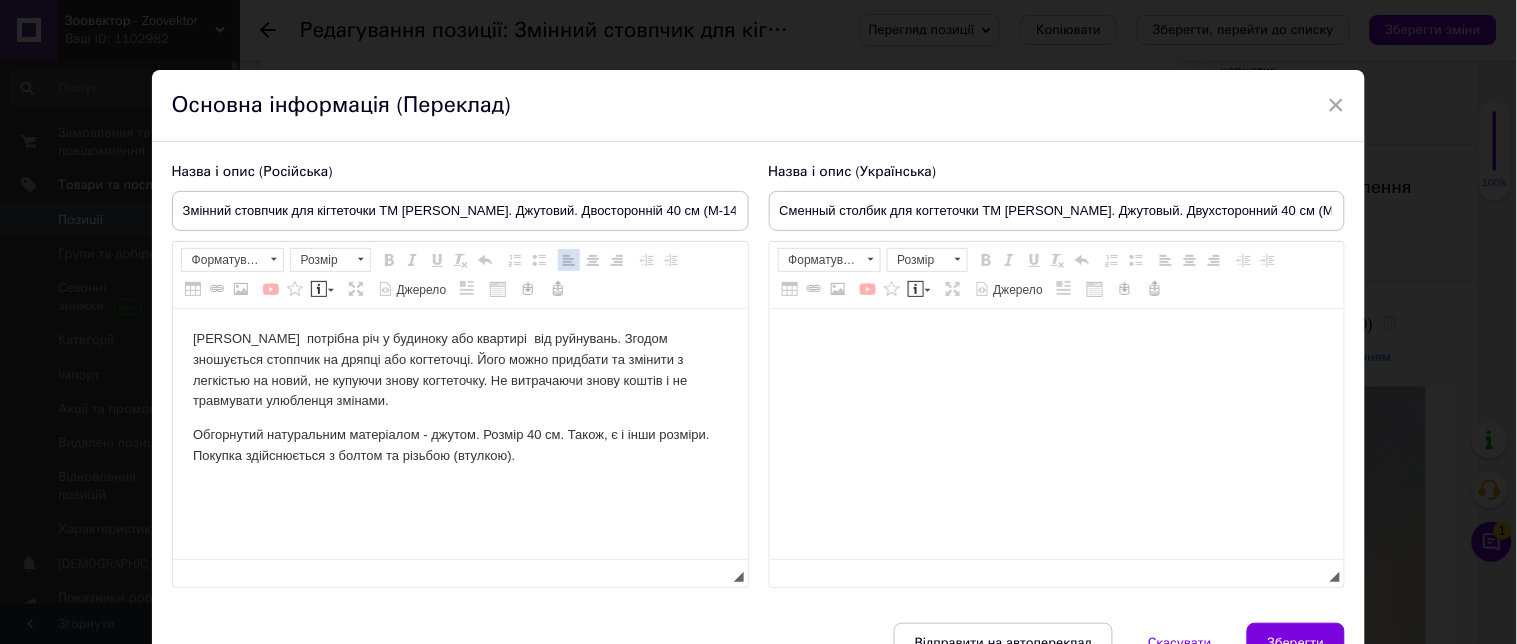 scroll, scrollTop: 0, scrollLeft: 0, axis: both 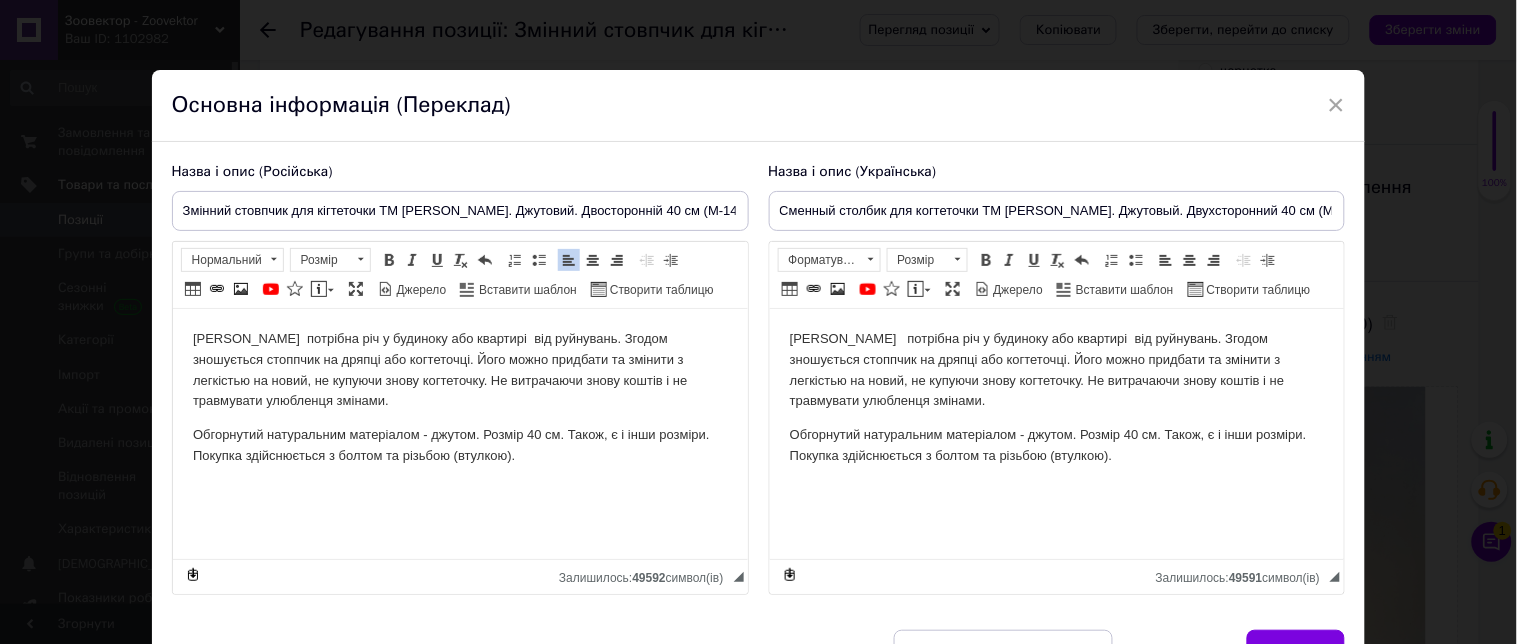 drag, startPoint x: 187, startPoint y: 341, endPoint x: 667, endPoint y: 459, distance: 494.2914 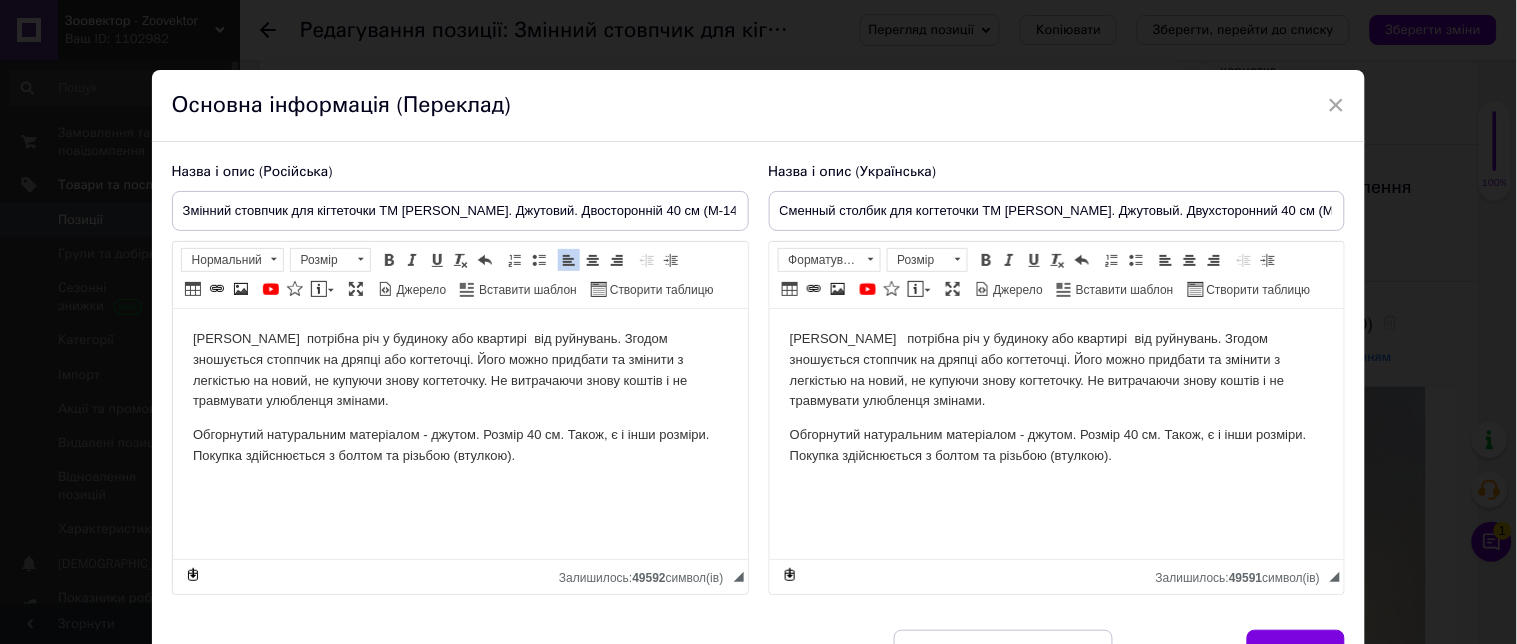 click on "[PERSON_NAME]  потрібна річ у будиноку або квартирі  від руйнувань. Згодом зношується стоппчик на дряпці або когтеточці. Його можно придбати та змінити з легкістью на новий, не купуючи знову когтеточку. Не витрачаючи знову коштів і не травмувати улюбленця змінами.      Обгорнутий натуральним матеріалом - джутом. Розмір 40 см. Також, є і інши розміри. Покупка здійснюється з болтом та різьбою (втулкою)." at bounding box center (459, 431) 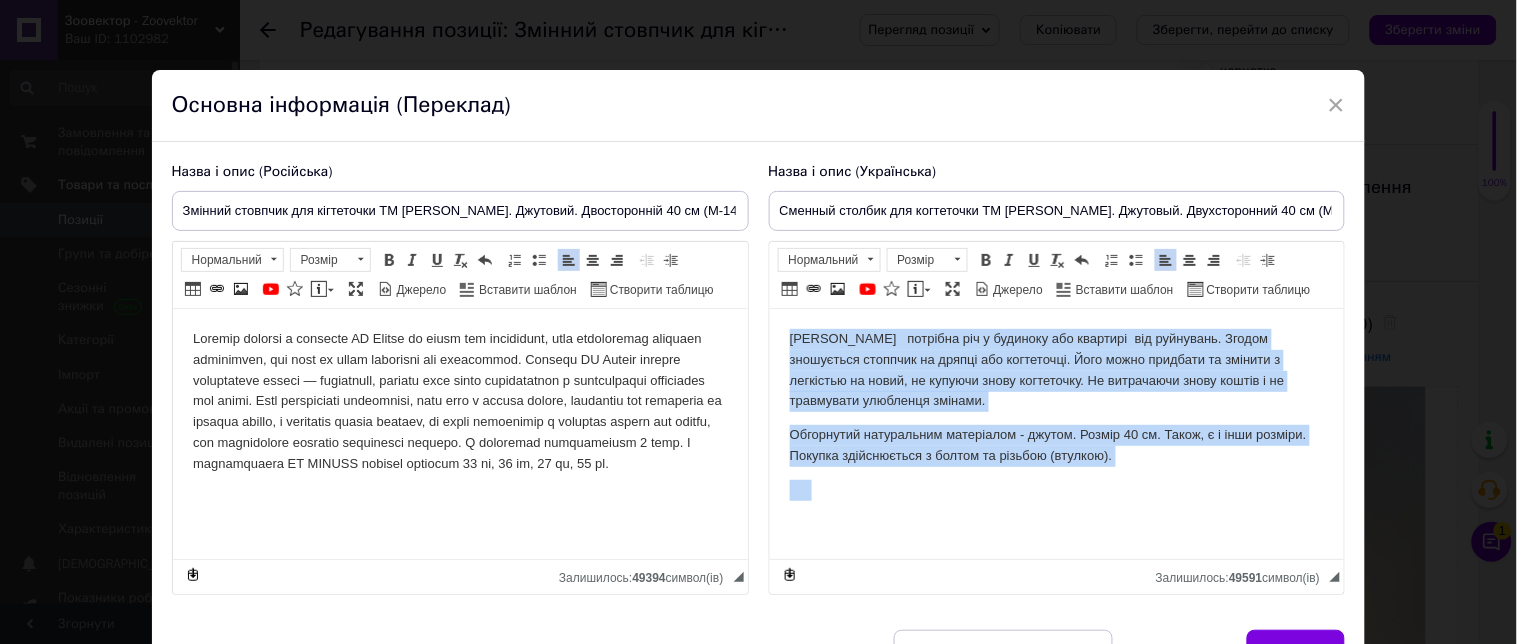 drag, startPoint x: 785, startPoint y: 334, endPoint x: 1184, endPoint y: 538, distance: 448.1261 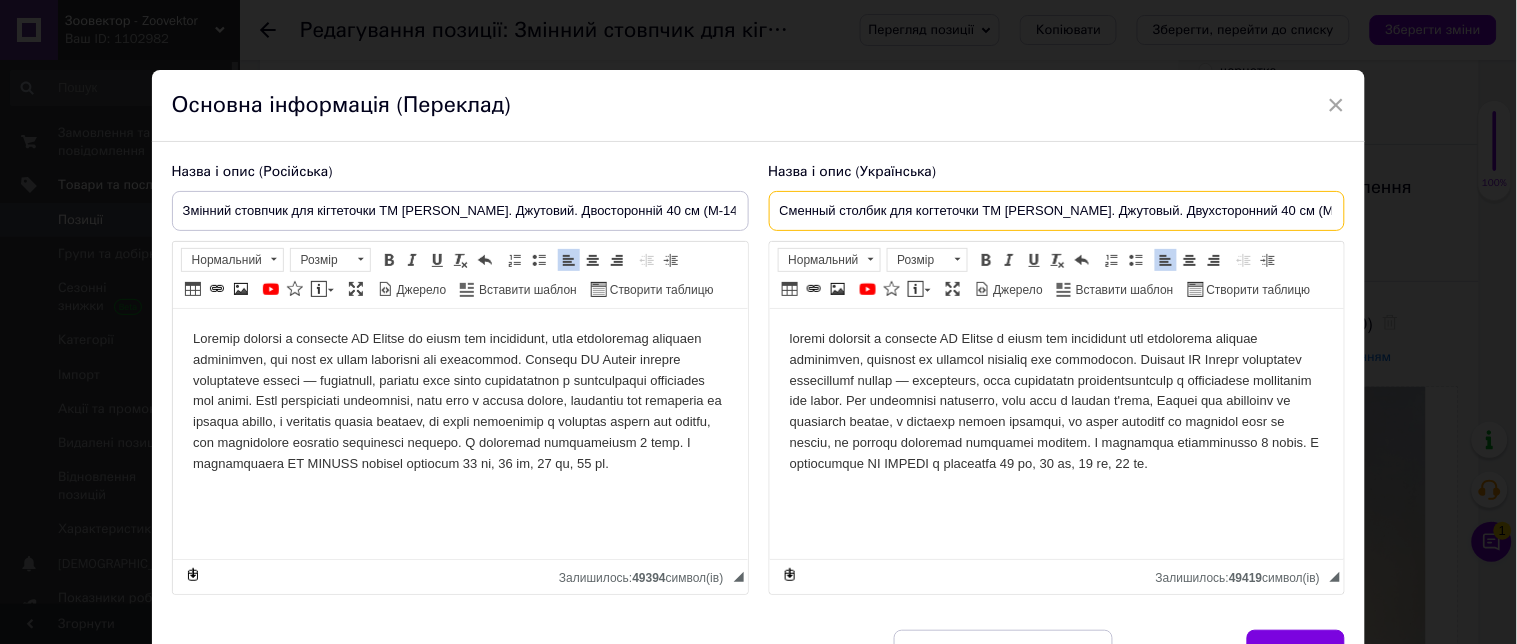 drag, startPoint x: 776, startPoint y: 214, endPoint x: 1516, endPoint y: 207, distance: 740.0331 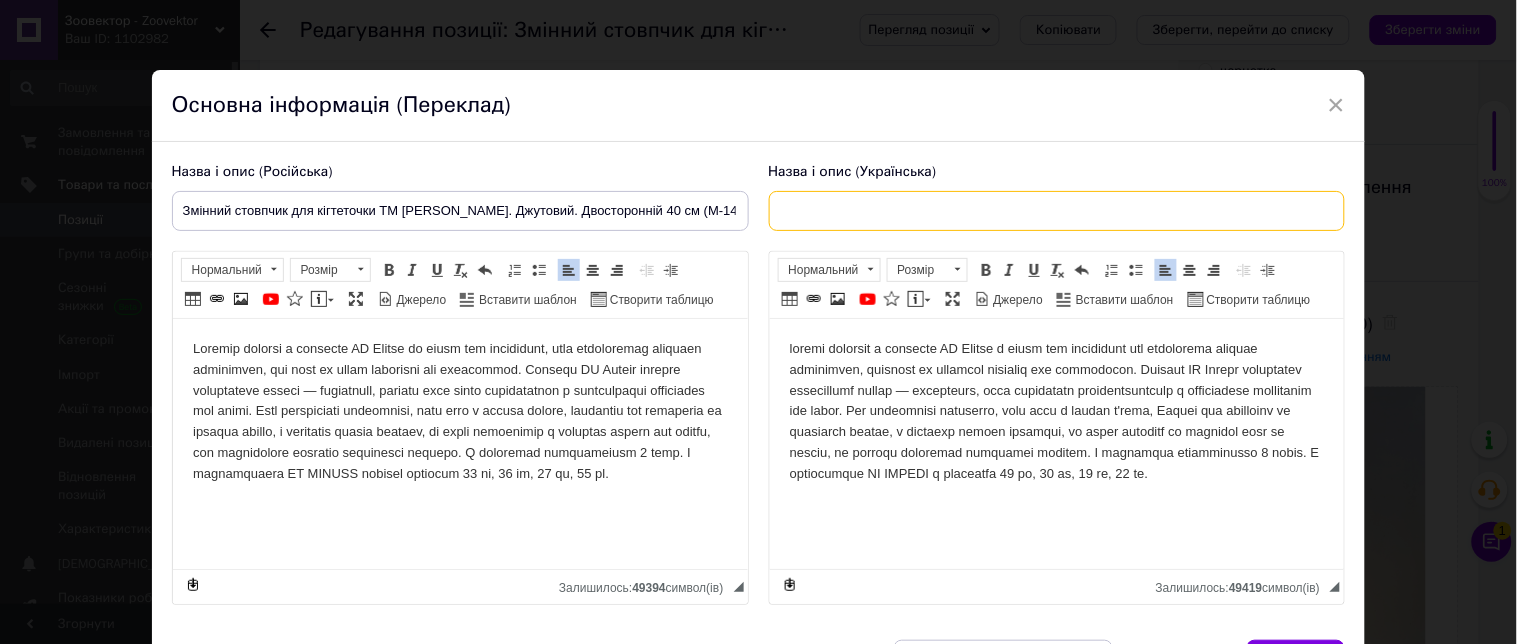 type 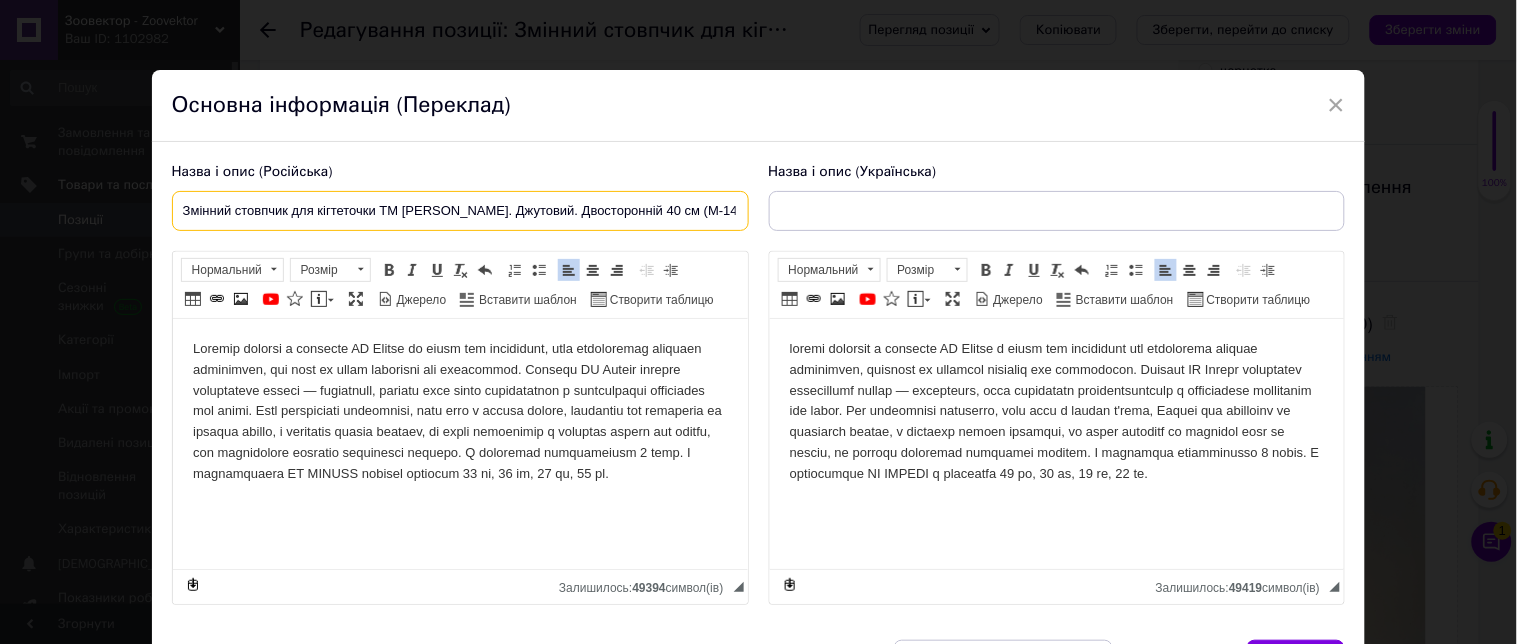 drag, startPoint x: 183, startPoint y: 207, endPoint x: 850, endPoint y: 233, distance: 667.50653 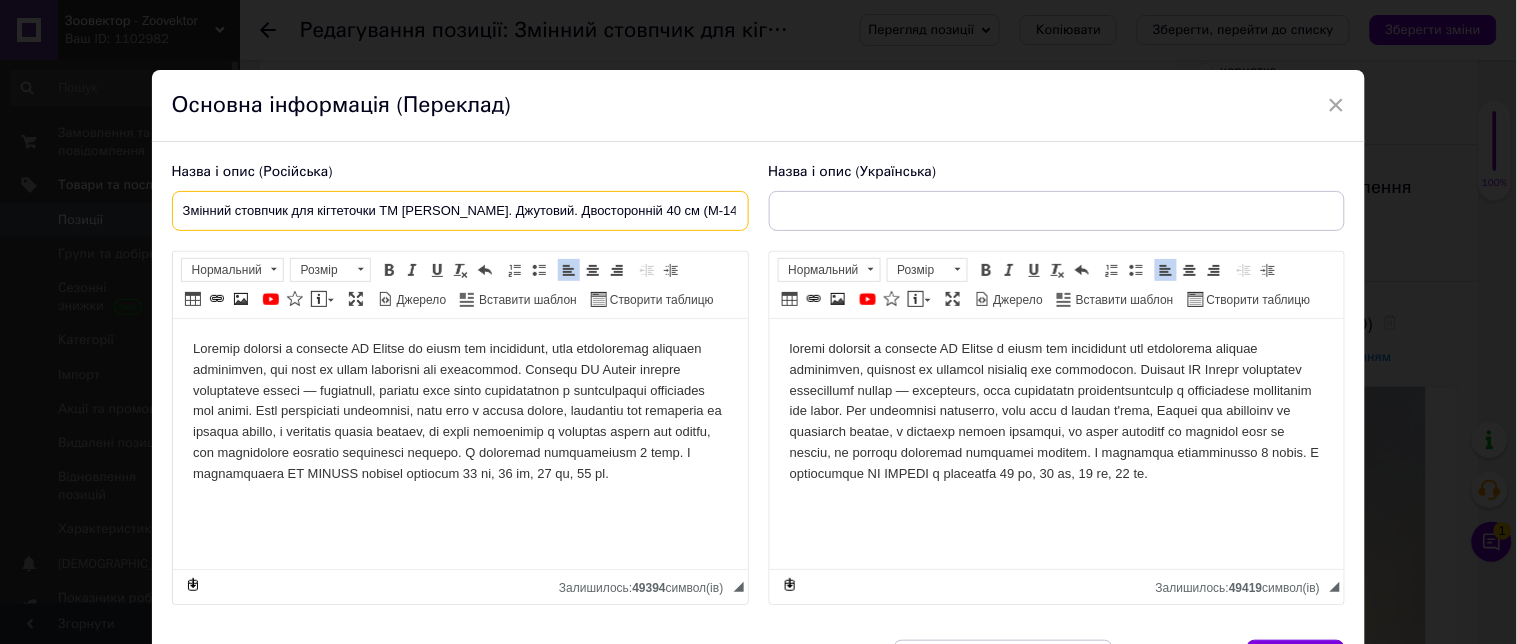 click on "Назва і опис (Російська) Змінний стовпчик для кігтеточки ТМ [PERSON_NAME]. Джутовий. Двосторонній 40 см (М-140-D)
Розширений текстовий редактор, BE2E7019-E46D-4854-8219-C9E128A89703 Панель інструментів редактора Форматування Нормальний Розмір Розмір   Жирний  Сполучення клавіш Ctrl+B   Курсив  Сполучення клавіш Ctrl+I   Підкреслений  Сполучення клавіш Ctrl+U   Видалити форматування   Повернути  Сполучення клавіш Ctrl+Z   Вставити/видалити нумерований список   Вставити/видалити маркований список   По лівому краю   По центру   По правому краю   Зменшити відступ     Таблиця" at bounding box center [759, 384] 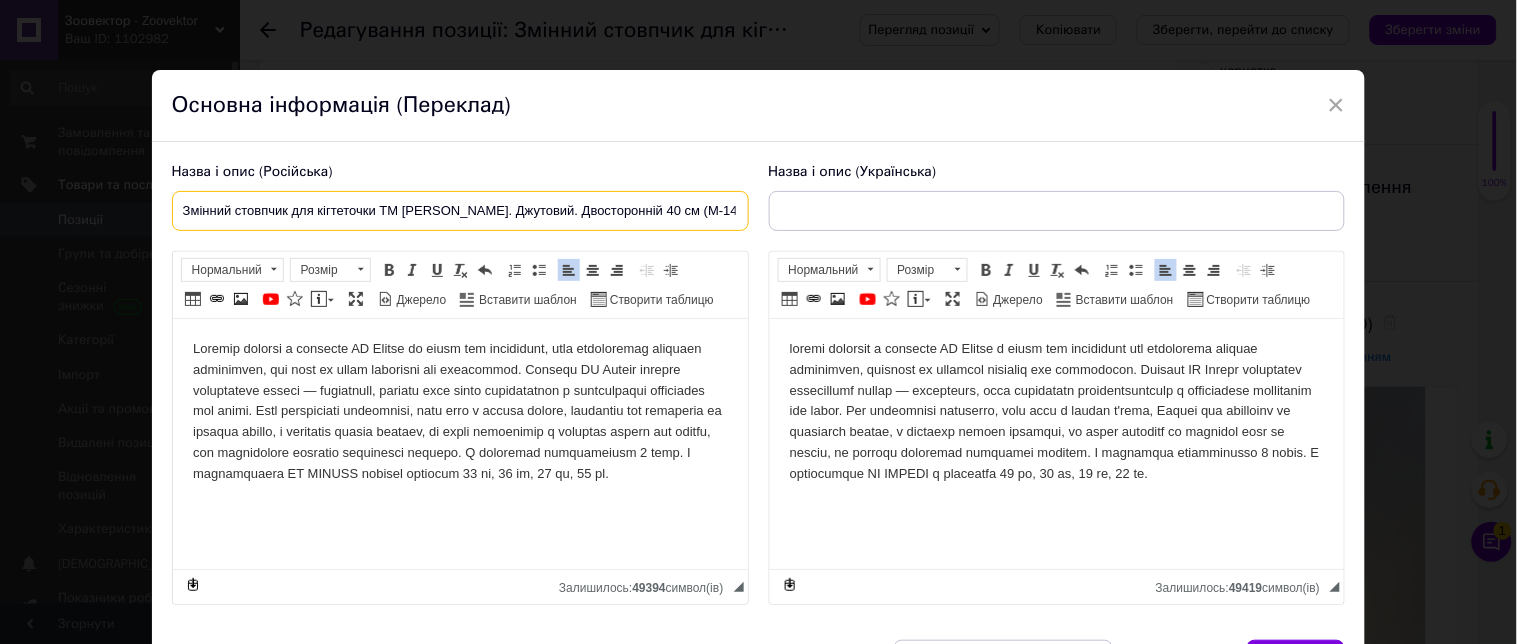 paste on "менный столбик для когтеточки ТМ [PERSON_NAME]. Джутовый. Двухсторонни" 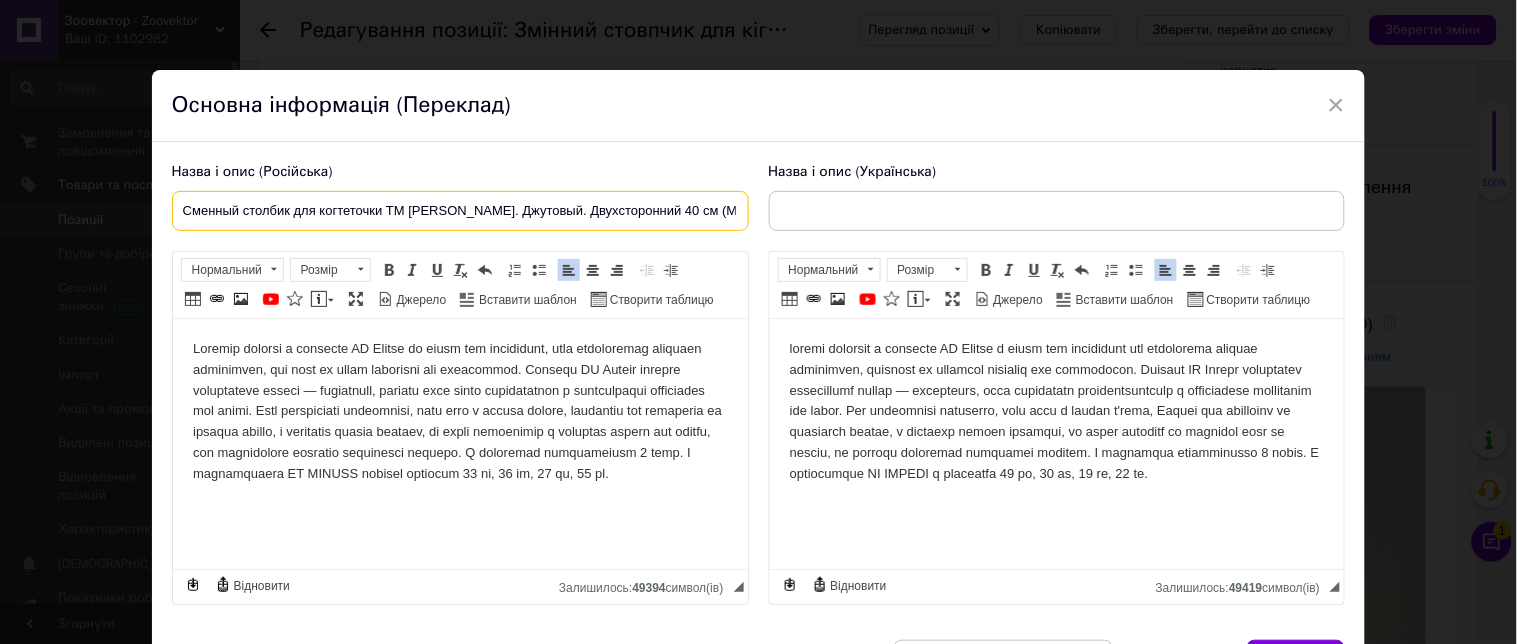 type on "Сменный столбик для когтеточки ТМ [PERSON_NAME]. Джутовый. Двухсторонний 40 см (М-140-D)" 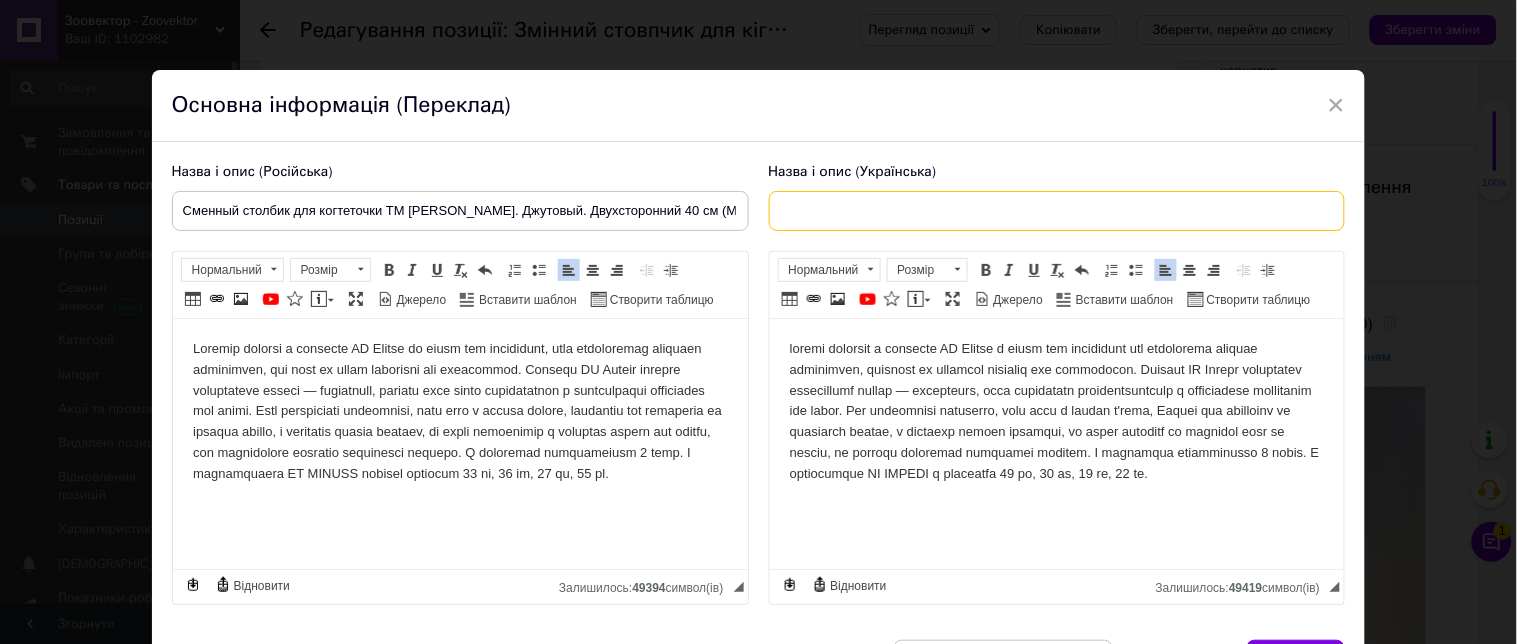 click at bounding box center [1057, 211] 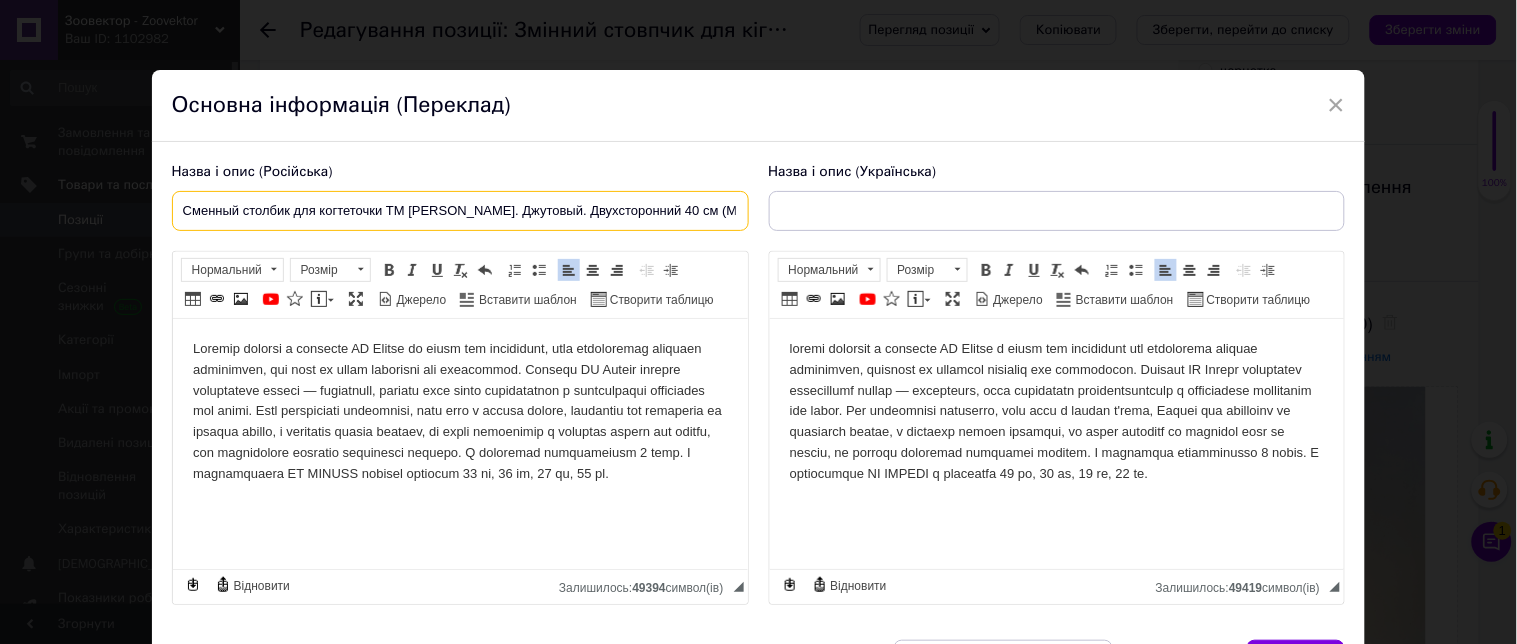 drag, startPoint x: 737, startPoint y: 216, endPoint x: 110, endPoint y: 224, distance: 627.051 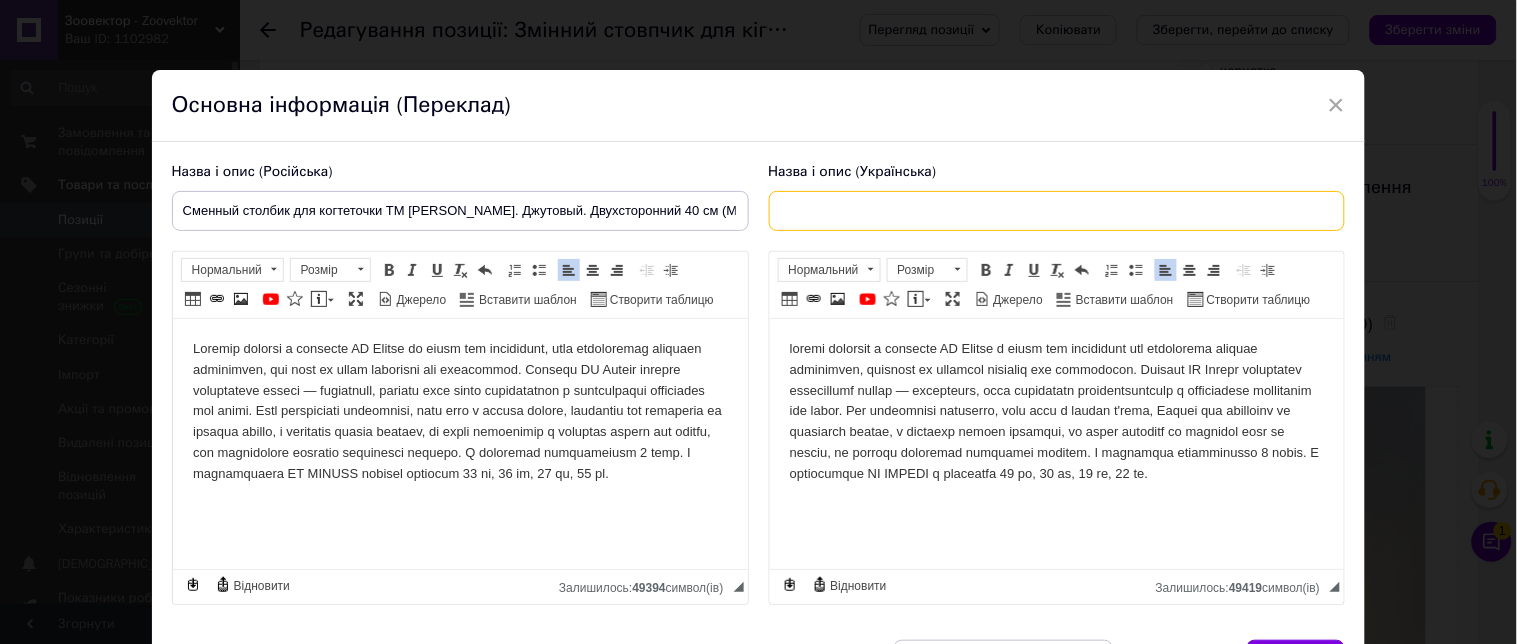 click at bounding box center (1057, 211) 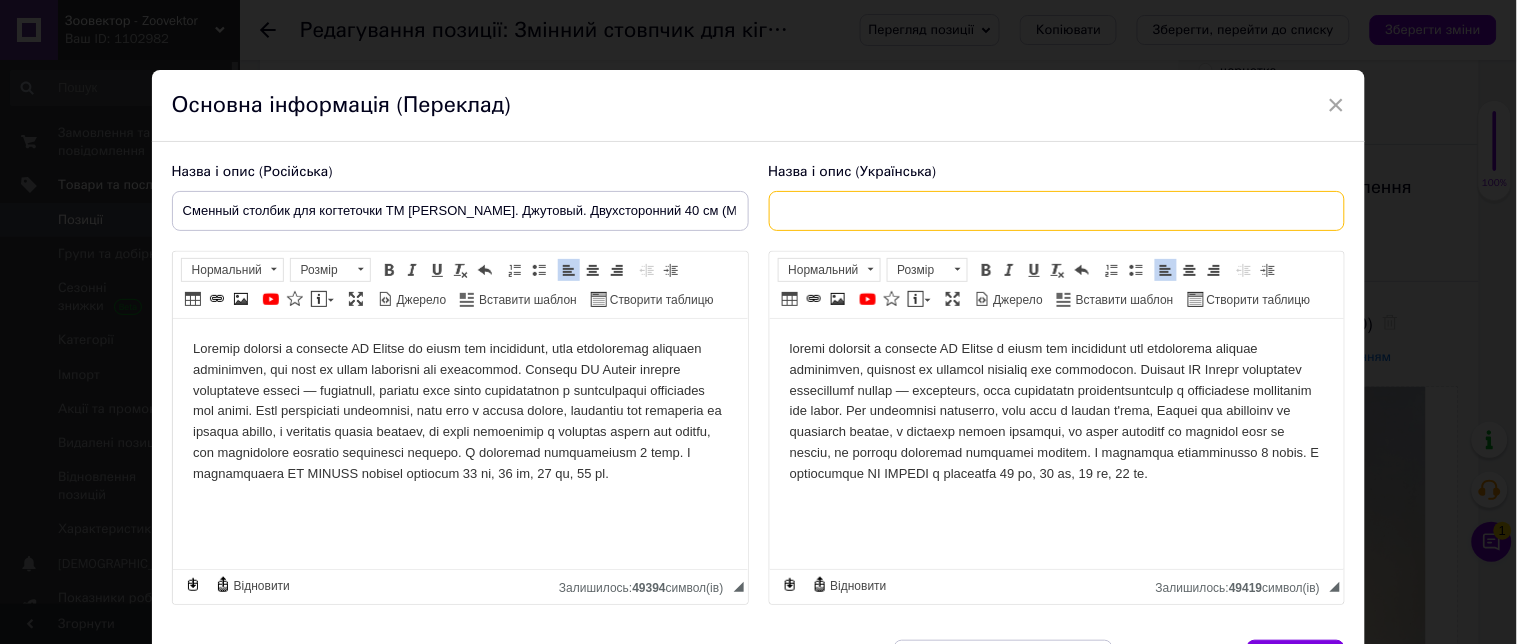paste on "Змінний стовпчик для кігтеточки ТМ [PERSON_NAME]. Джутовий. Двосторонній 40 см (М-140-D)" 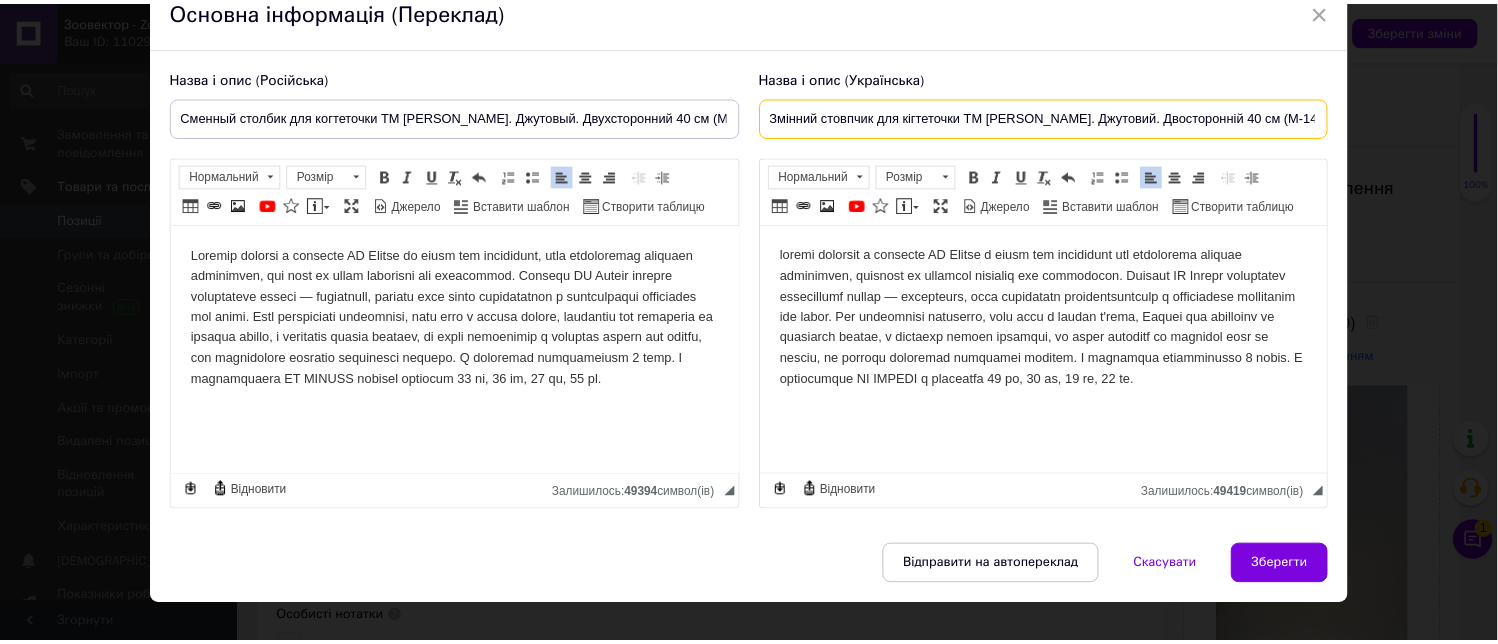 scroll, scrollTop: 156, scrollLeft: 0, axis: vertical 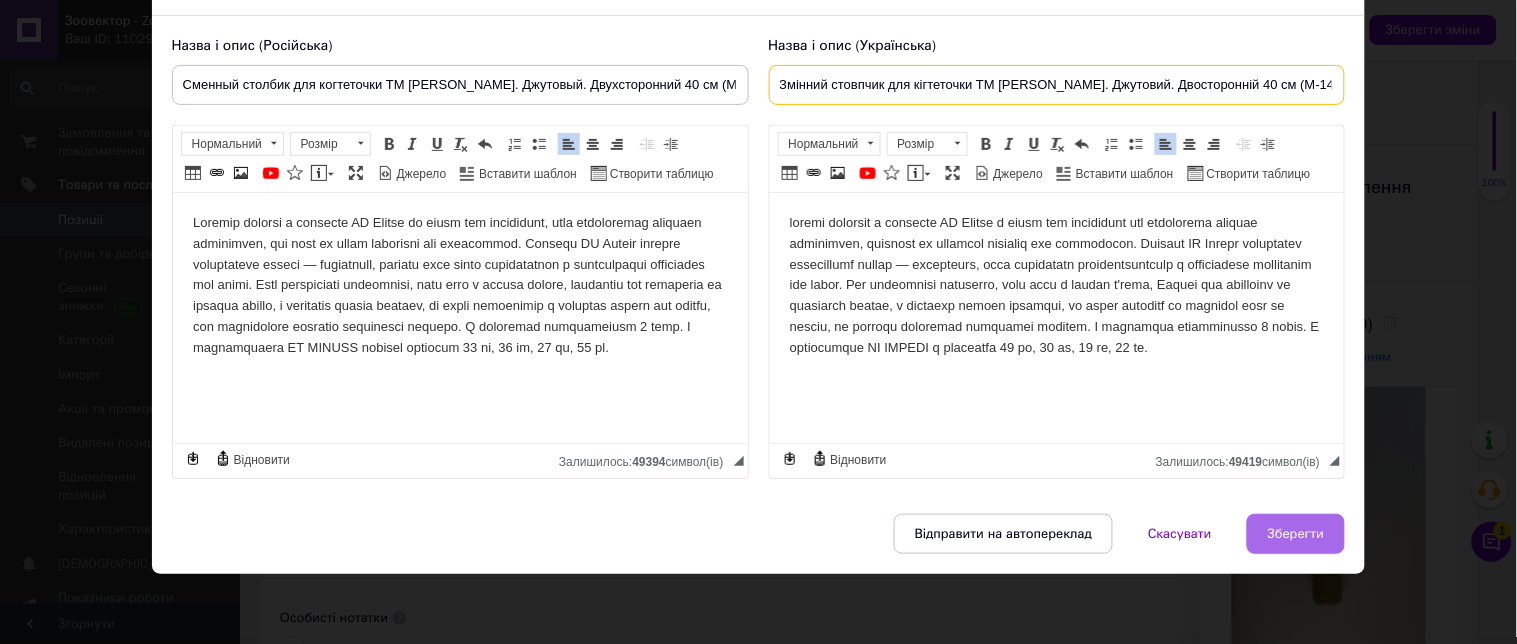 type on "Змінний стовпчик для кігтеточки ТМ [PERSON_NAME]. Джутовий. Двосторонній 40 см (М-140-D)" 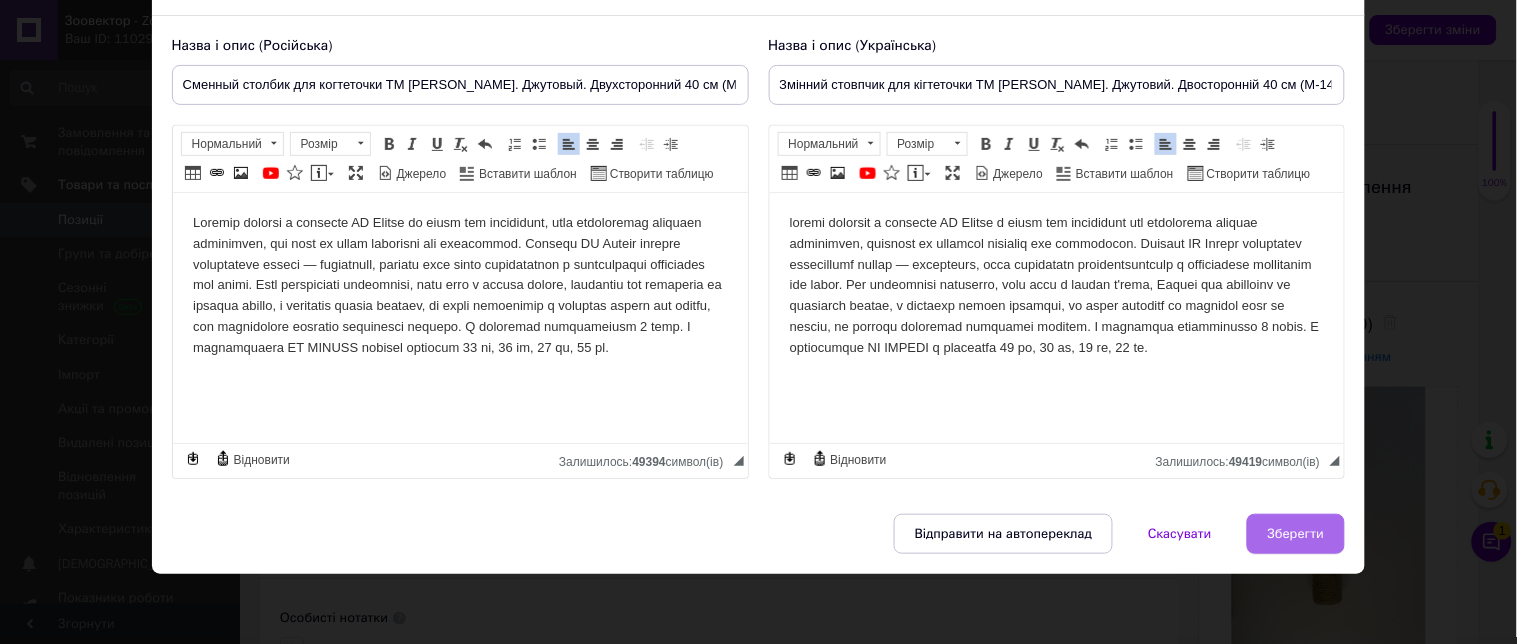 drag, startPoint x: 1325, startPoint y: 546, endPoint x: 1022, endPoint y: 514, distance: 304.6851 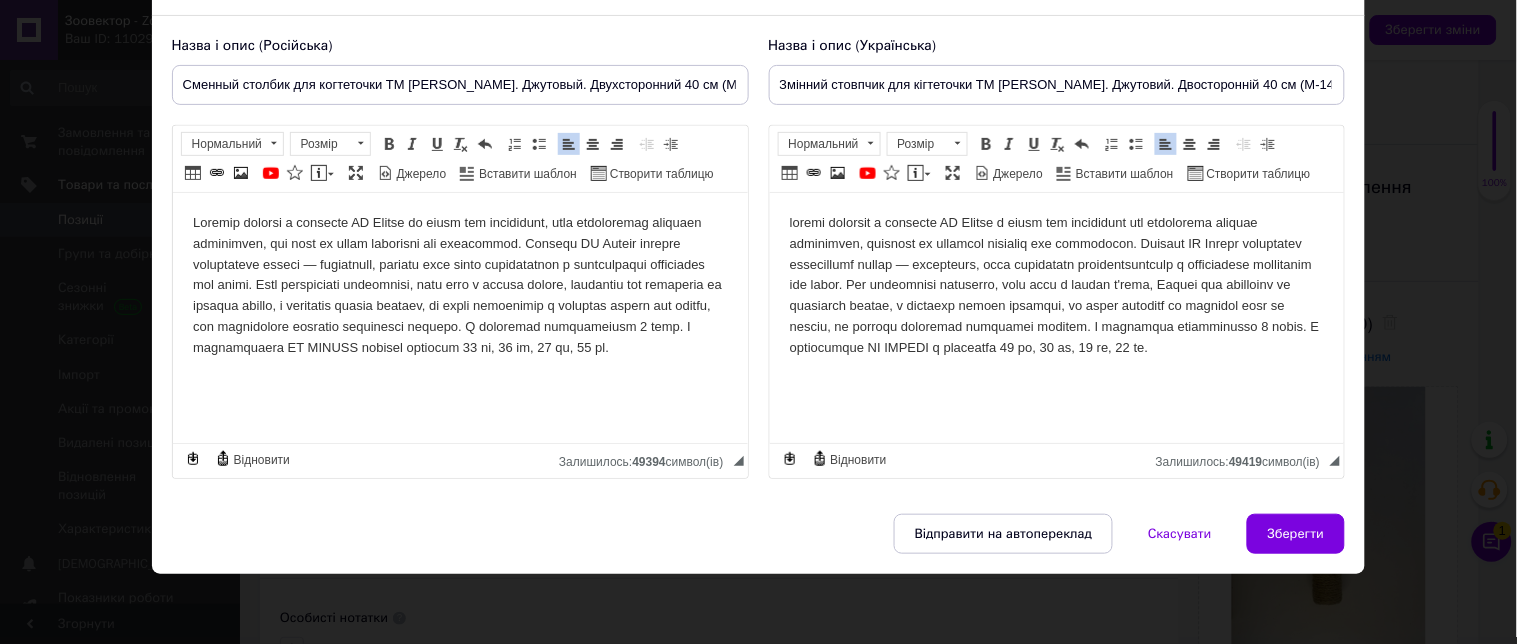 type on "Сменный столбик для когтеточки ТМ [PERSON_NAME]. Джутовый. Двухсторонний 40 см (М-140-D)" 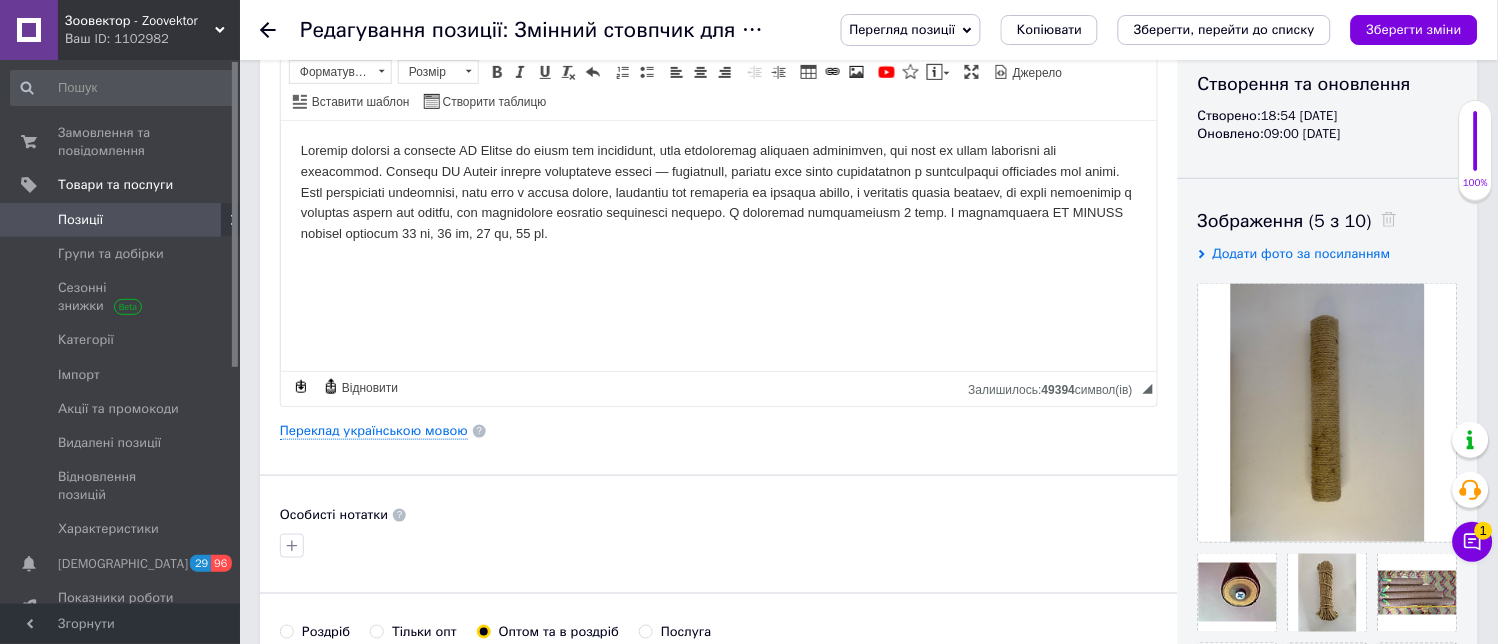 scroll, scrollTop: 0, scrollLeft: 0, axis: both 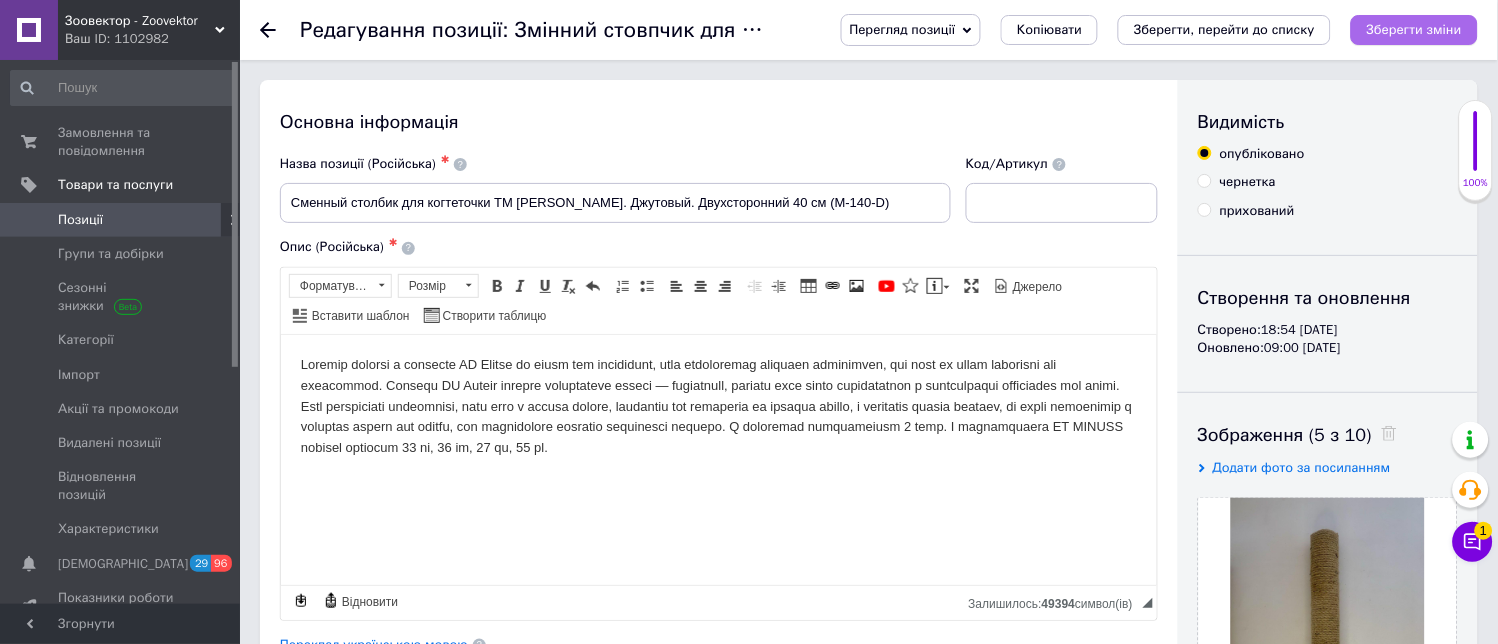 click on "Зберегти зміни" at bounding box center [1414, 29] 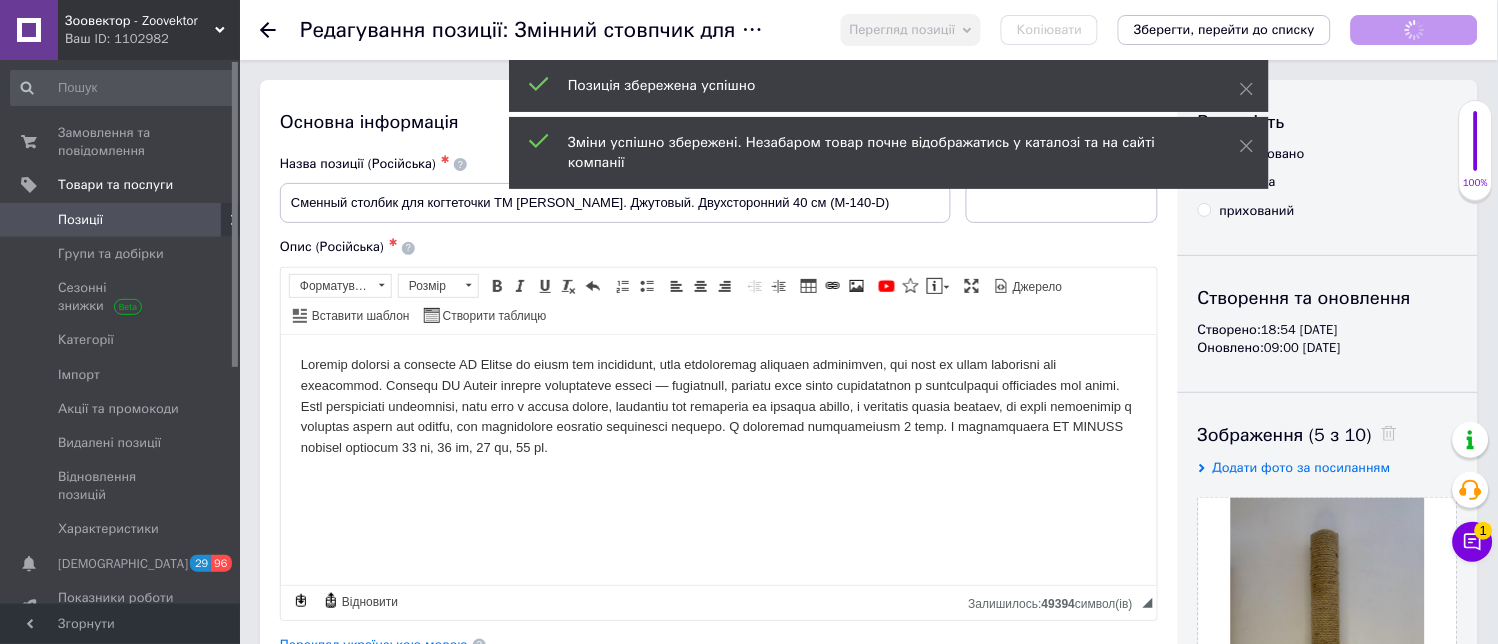 drag, startPoint x: 1233, startPoint y: 25, endPoint x: 742, endPoint y: 333, distance: 579.6076 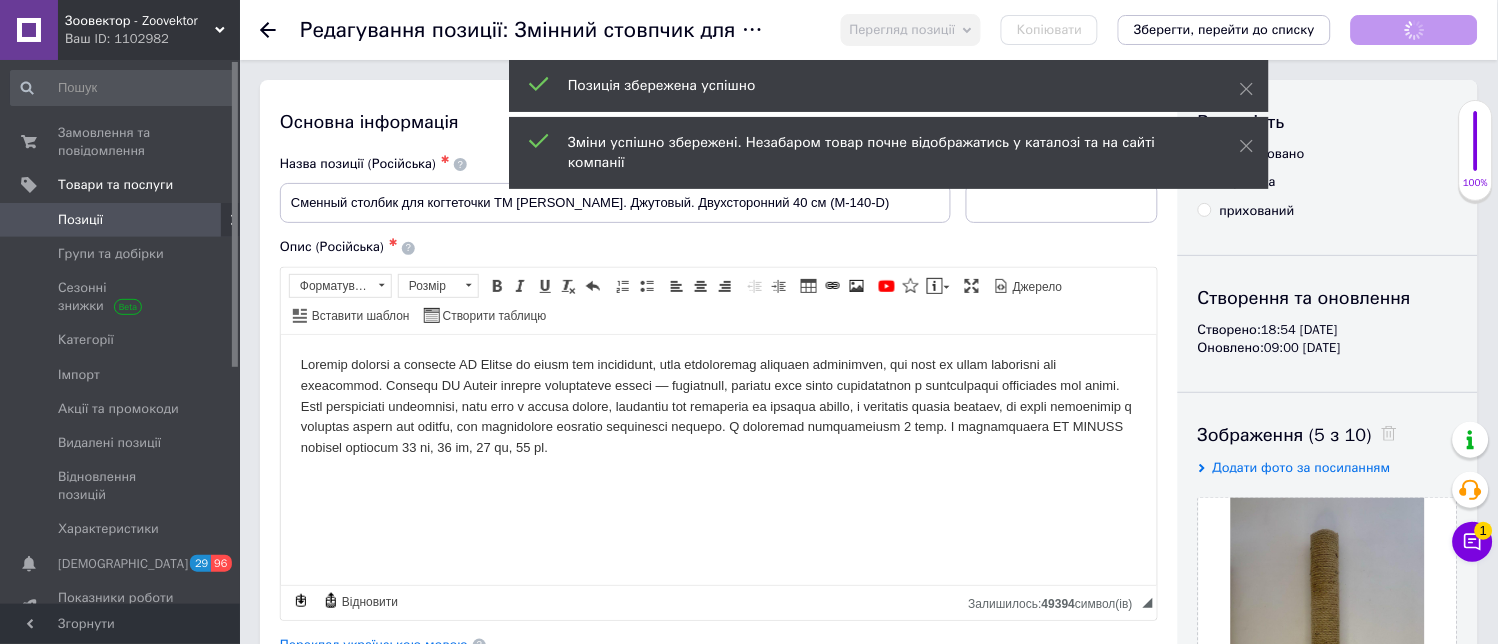 click on "Зберегти, перейти до списку" at bounding box center (1224, 29) 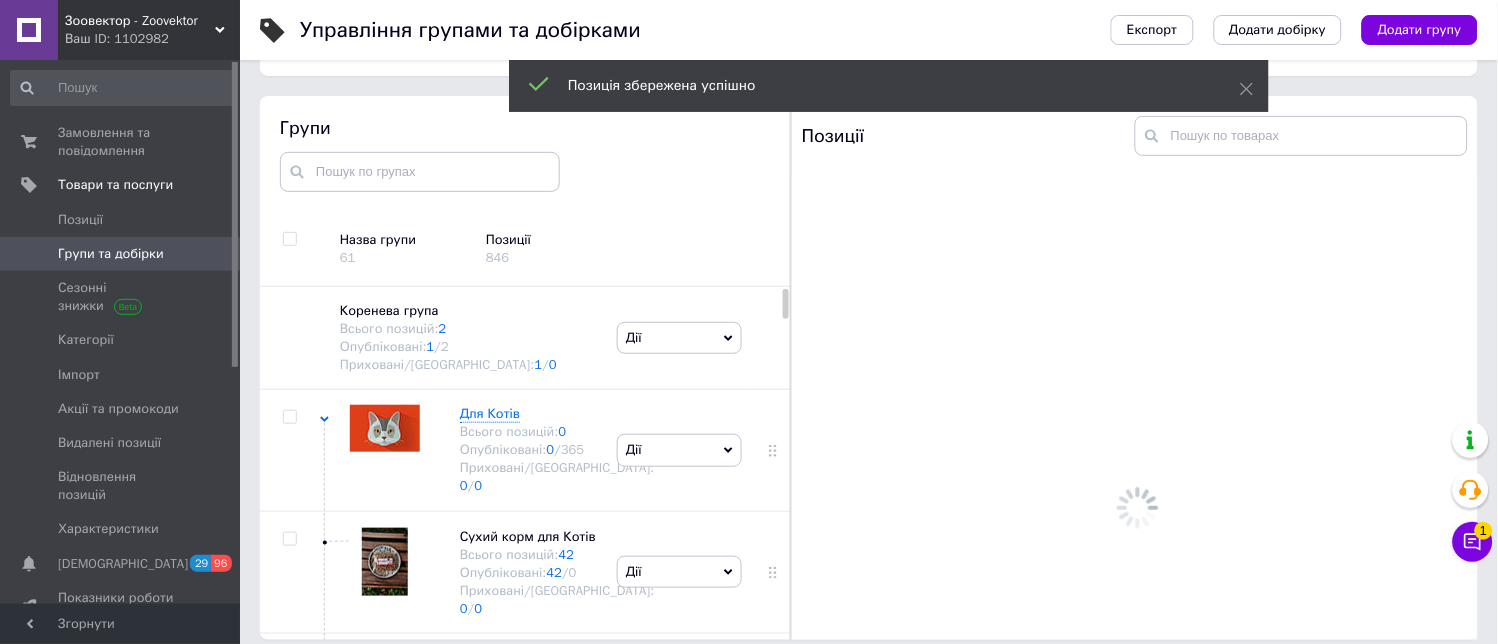 scroll, scrollTop: 113, scrollLeft: 0, axis: vertical 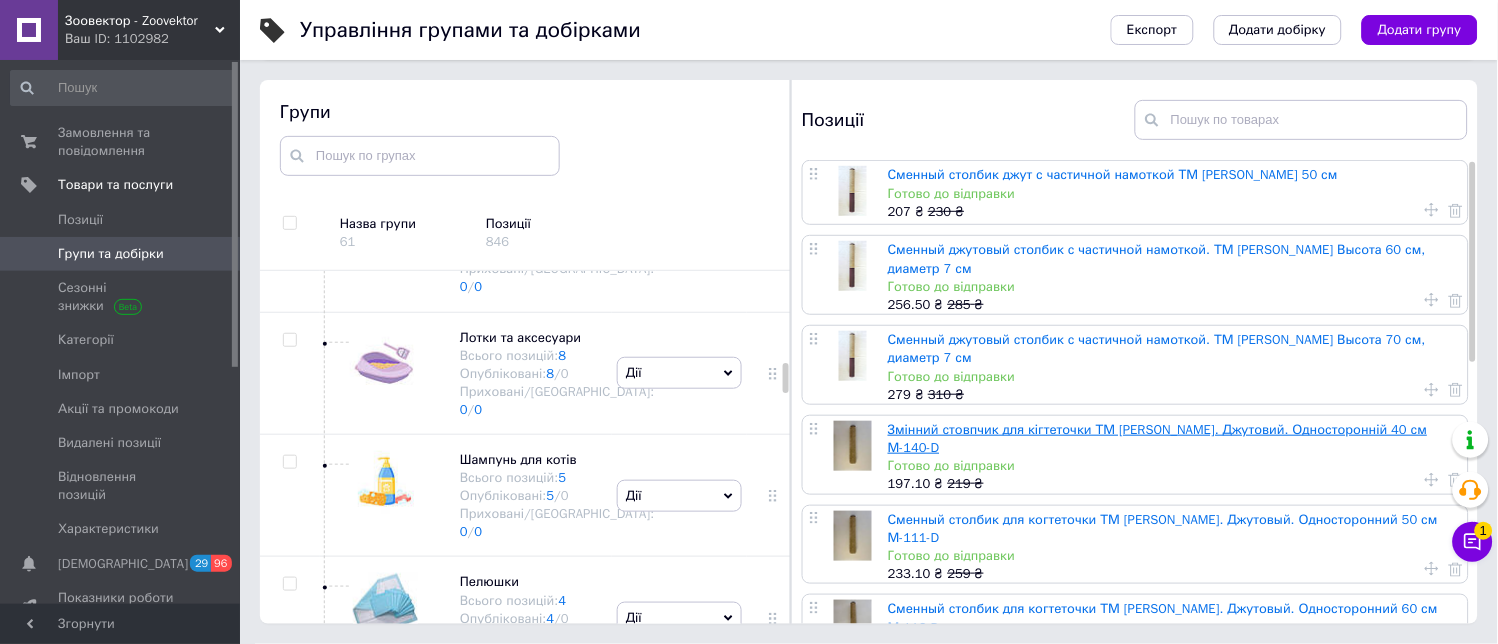 click on "Змінний стовпчик для кігтеточки ТМ [PERSON_NAME]. Джутовий. Односторонній 40 см  М-140-D" at bounding box center (1158, 438) 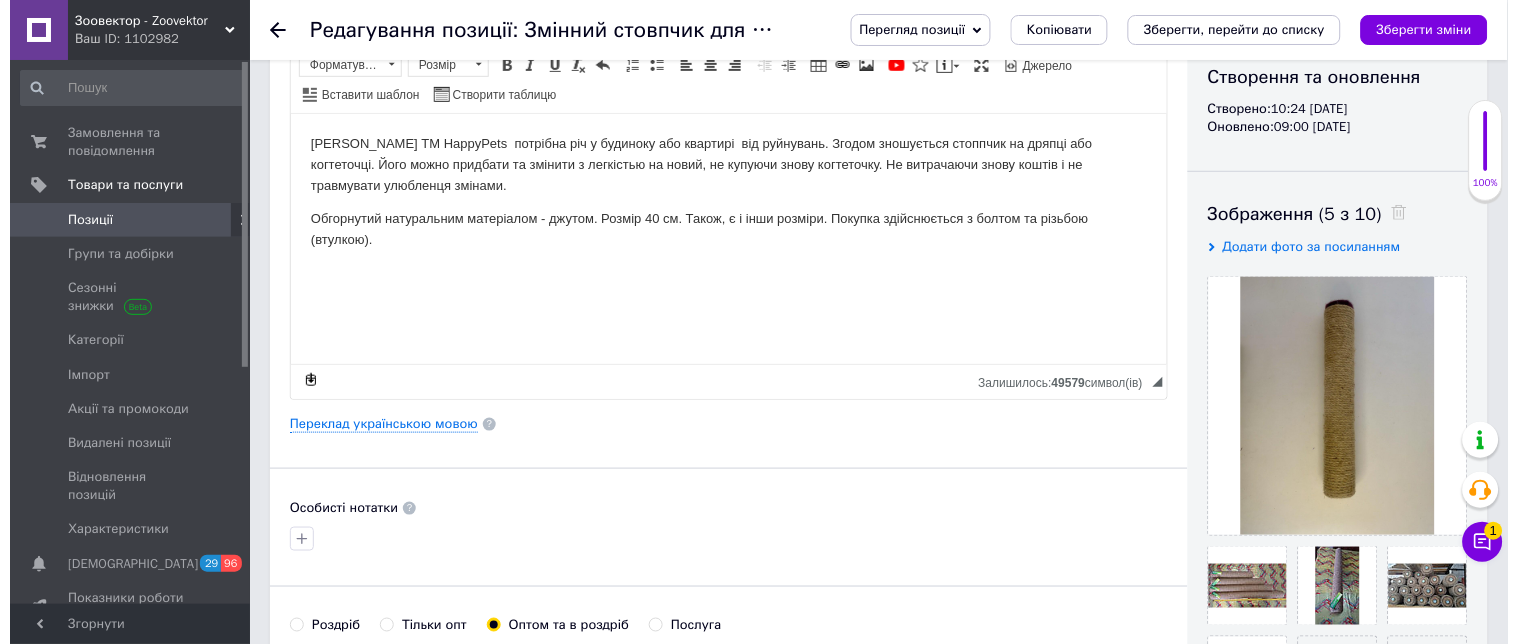scroll, scrollTop: 222, scrollLeft: 0, axis: vertical 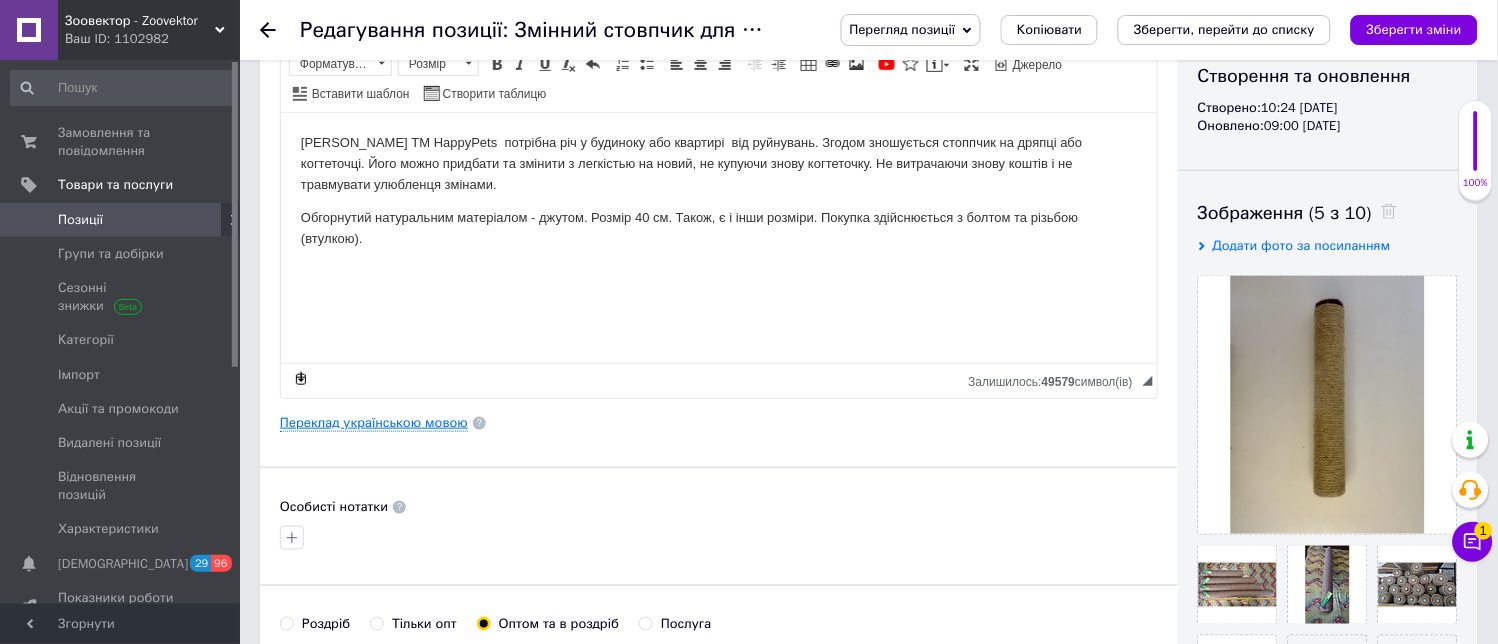 click on "Переклад українською мовою" at bounding box center (374, 423) 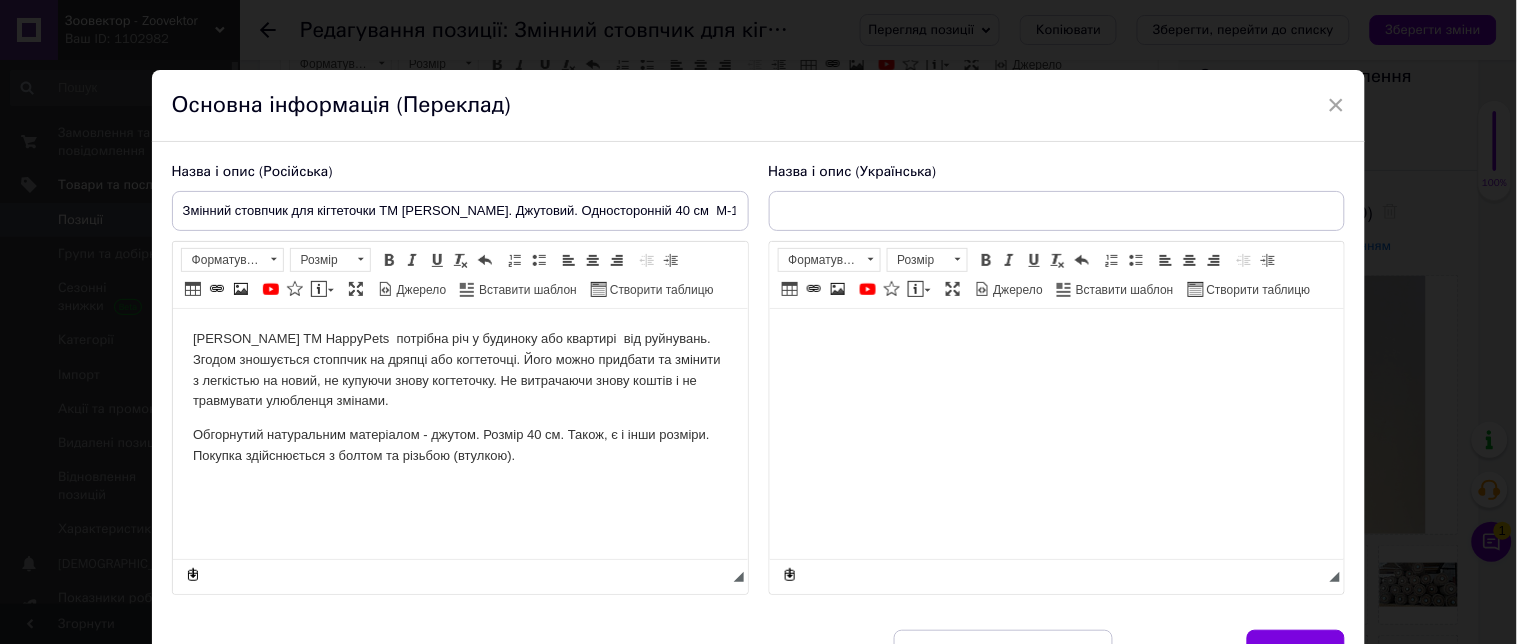 scroll, scrollTop: 0, scrollLeft: 0, axis: both 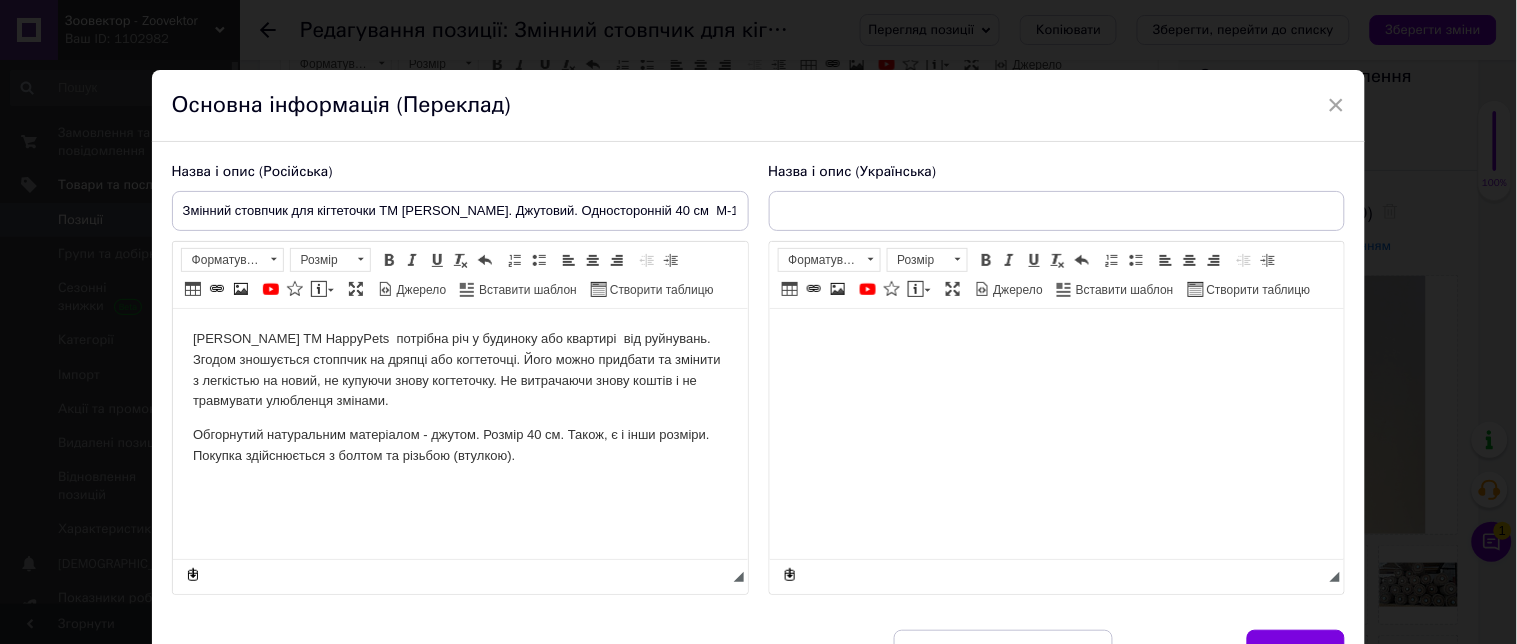 type on "Змінний стовпчик для кігтеточки ТМ [PERSON_NAME]. Джутовий. Односторонній 40 см  М-140-D" 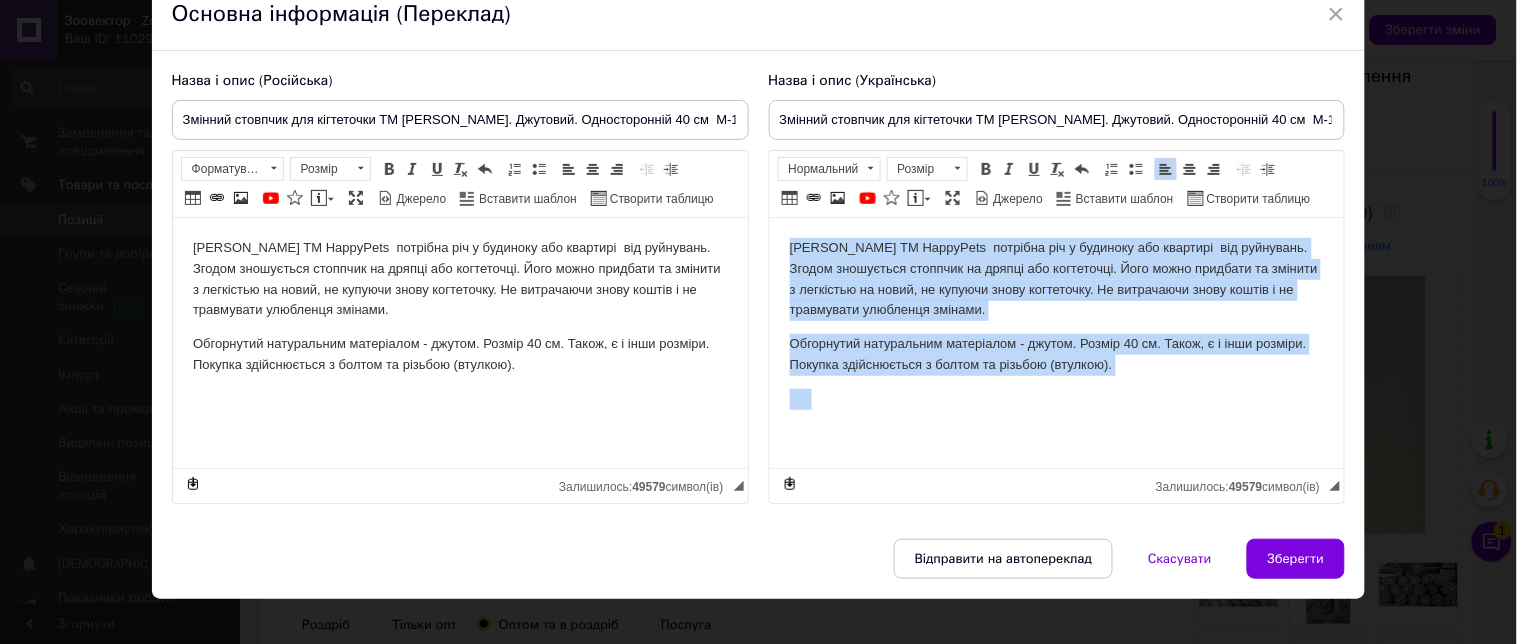scroll, scrollTop: 146, scrollLeft: 0, axis: vertical 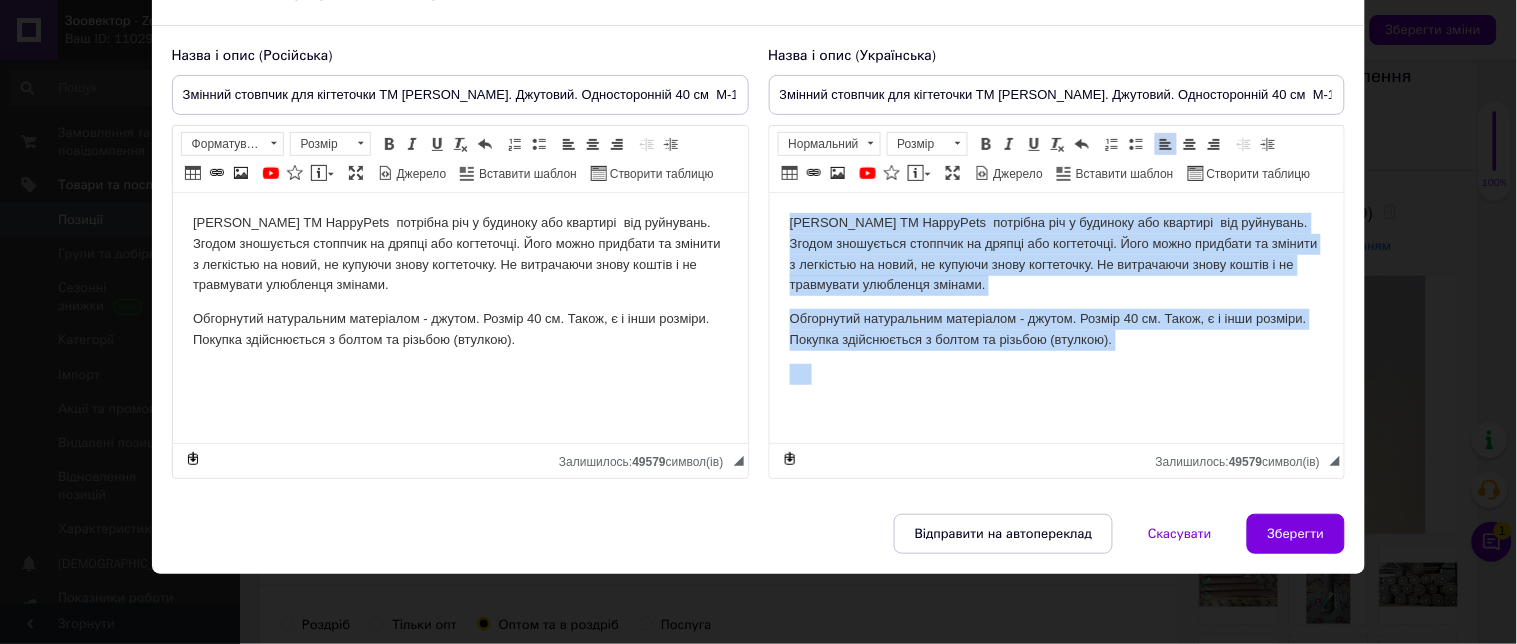 drag, startPoint x: 785, startPoint y: 218, endPoint x: 2156, endPoint y: 828, distance: 1500.5802 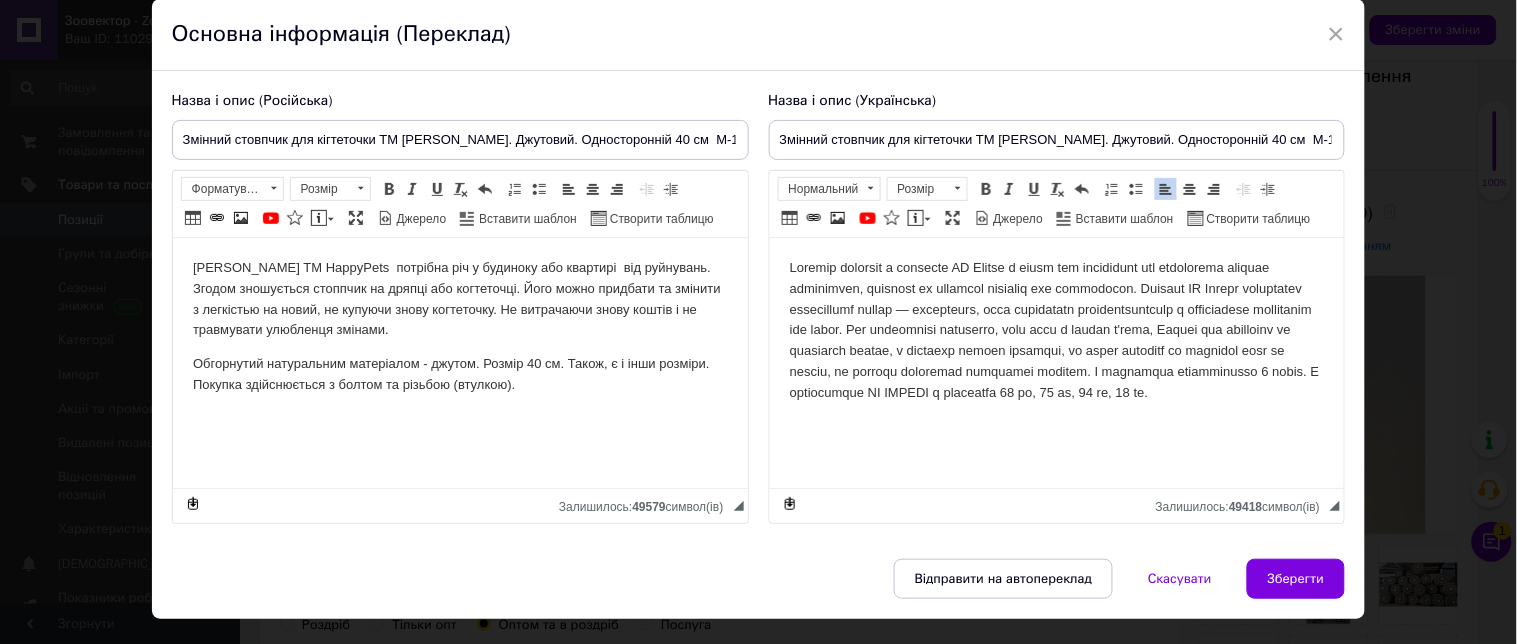 scroll, scrollTop: 35, scrollLeft: 0, axis: vertical 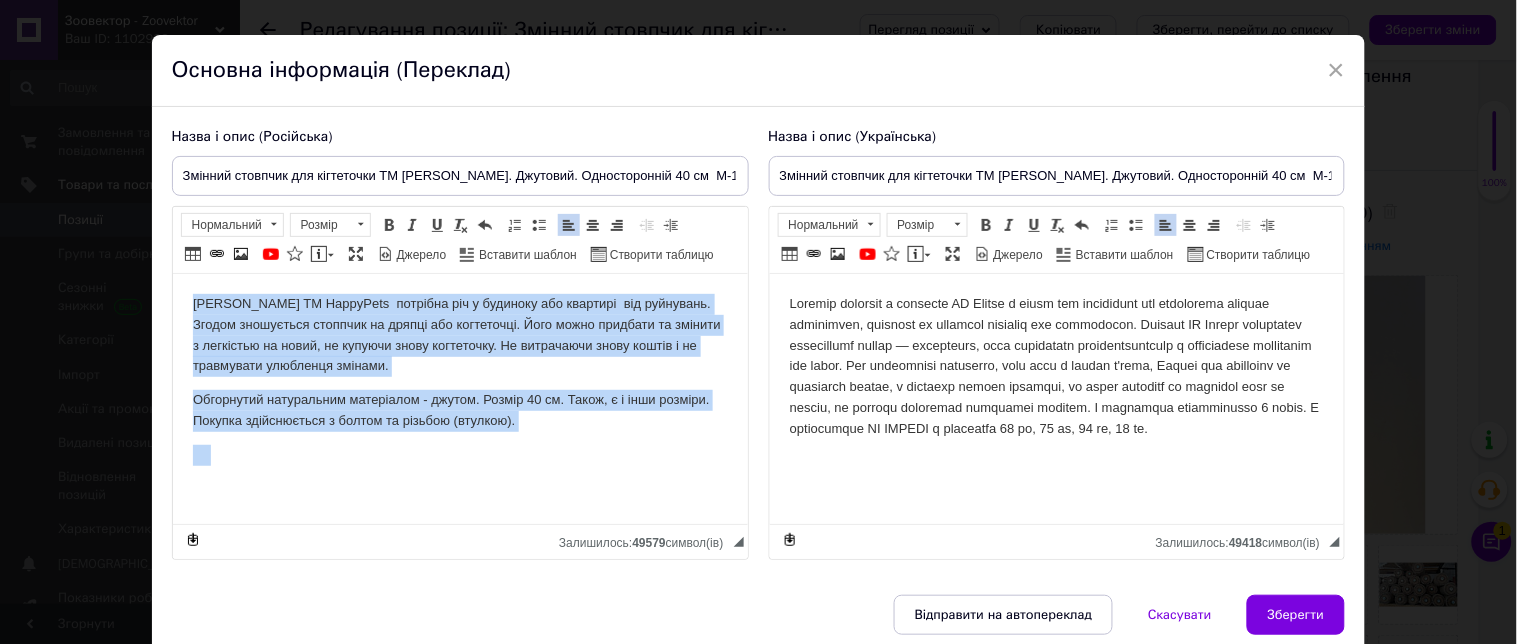 drag, startPoint x: 185, startPoint y: 302, endPoint x: 588, endPoint y: 453, distance: 430.36032 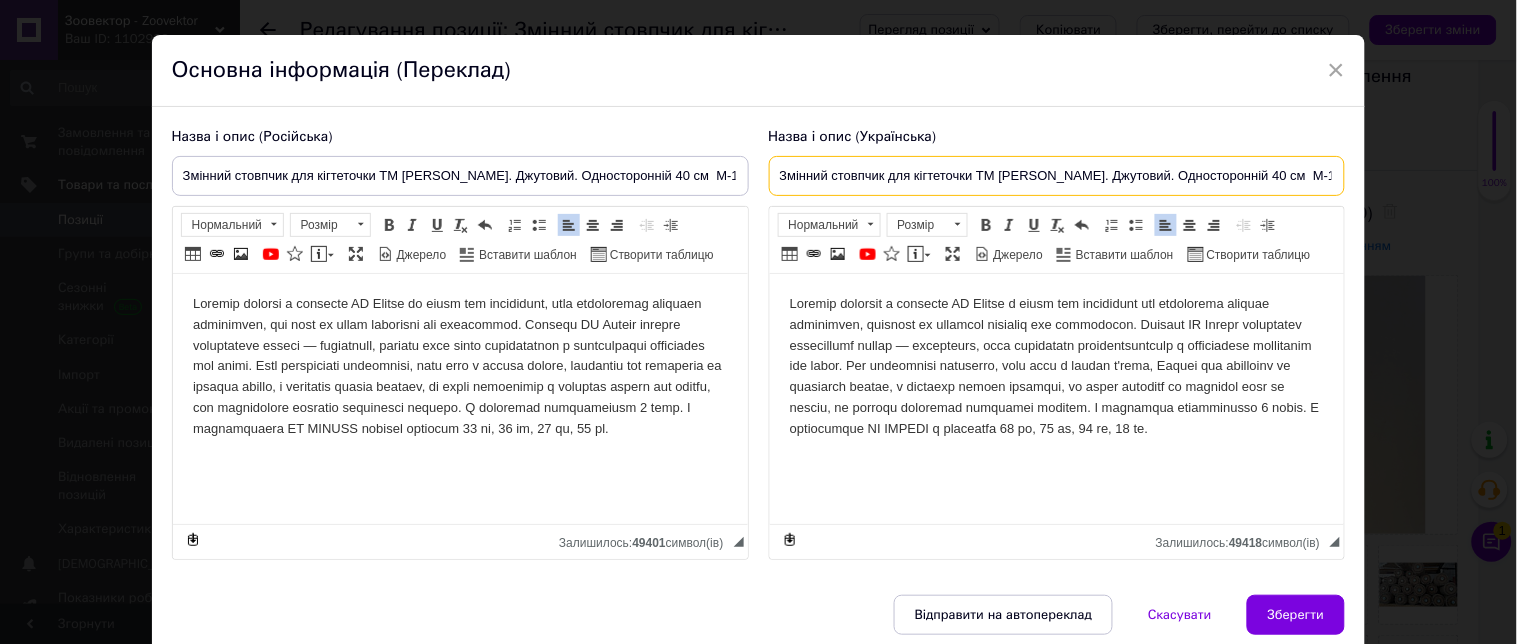 click on "Змінний стовпчик для кігтеточки ТМ [PERSON_NAME]. Джутовий. Односторонній 40 см  М-140-D" at bounding box center [1057, 176] 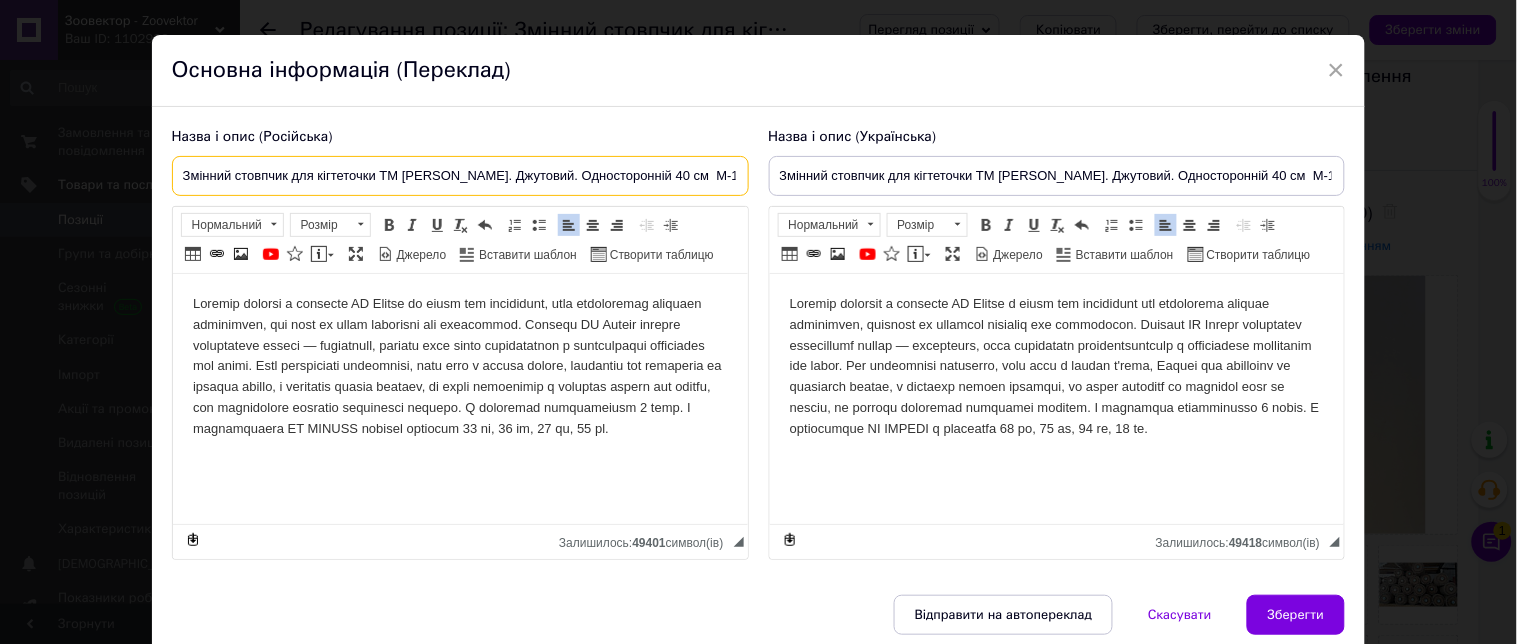 drag, startPoint x: 723, startPoint y: 175, endPoint x: 82, endPoint y: 183, distance: 641.0499 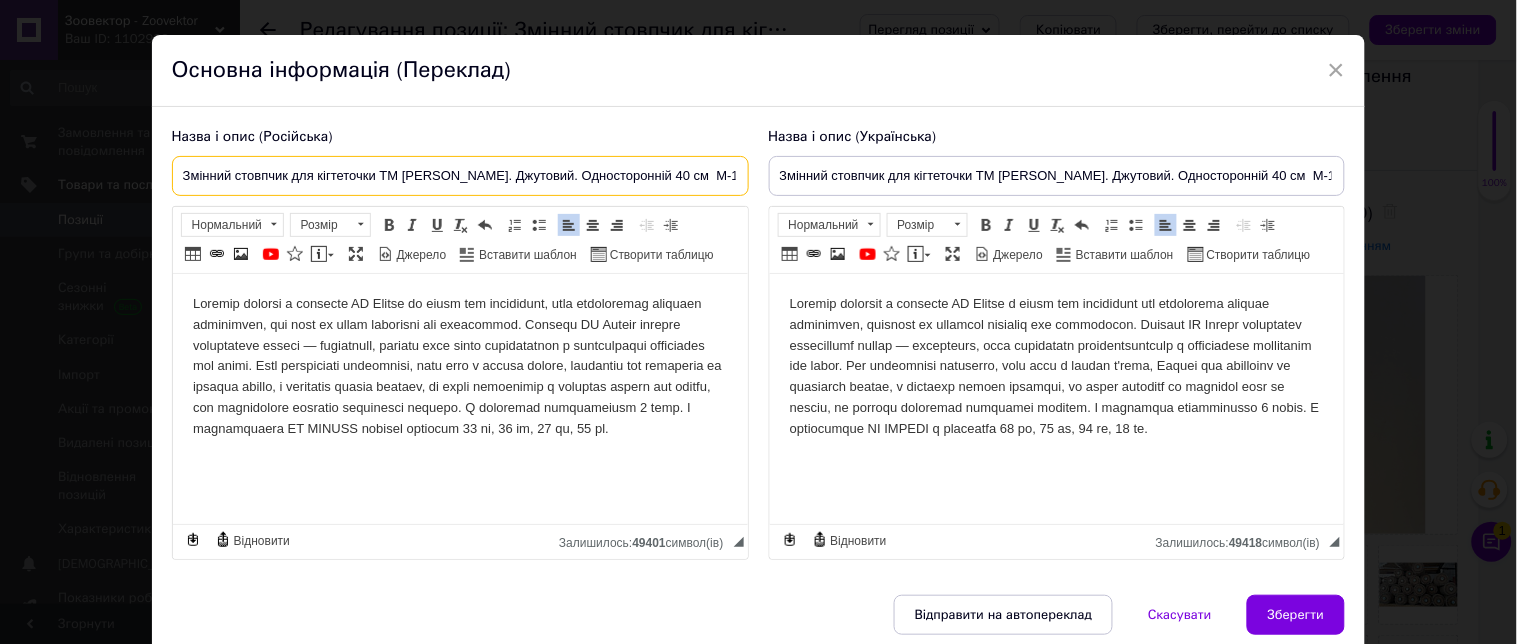 paste on "менный столбик для когтеточки ТМ [PERSON_NAME]. Джутовый. Односторонний 40 см" 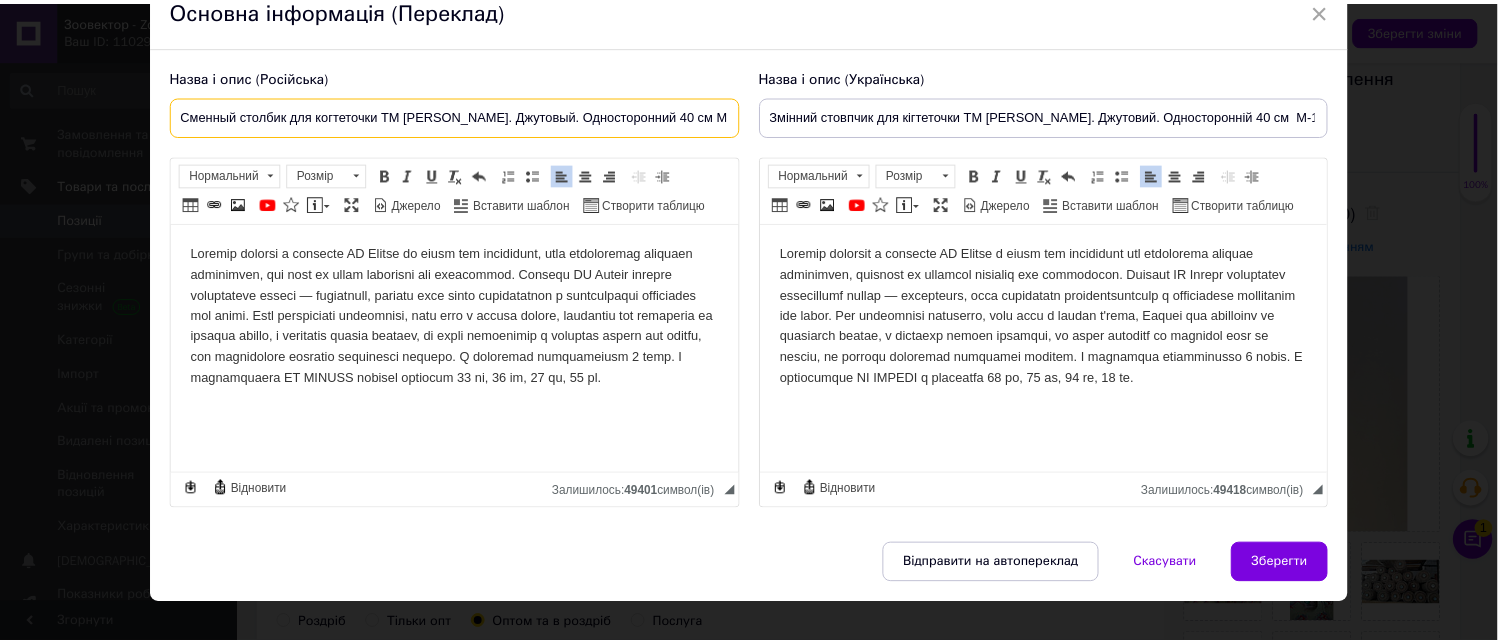 scroll, scrollTop: 156, scrollLeft: 0, axis: vertical 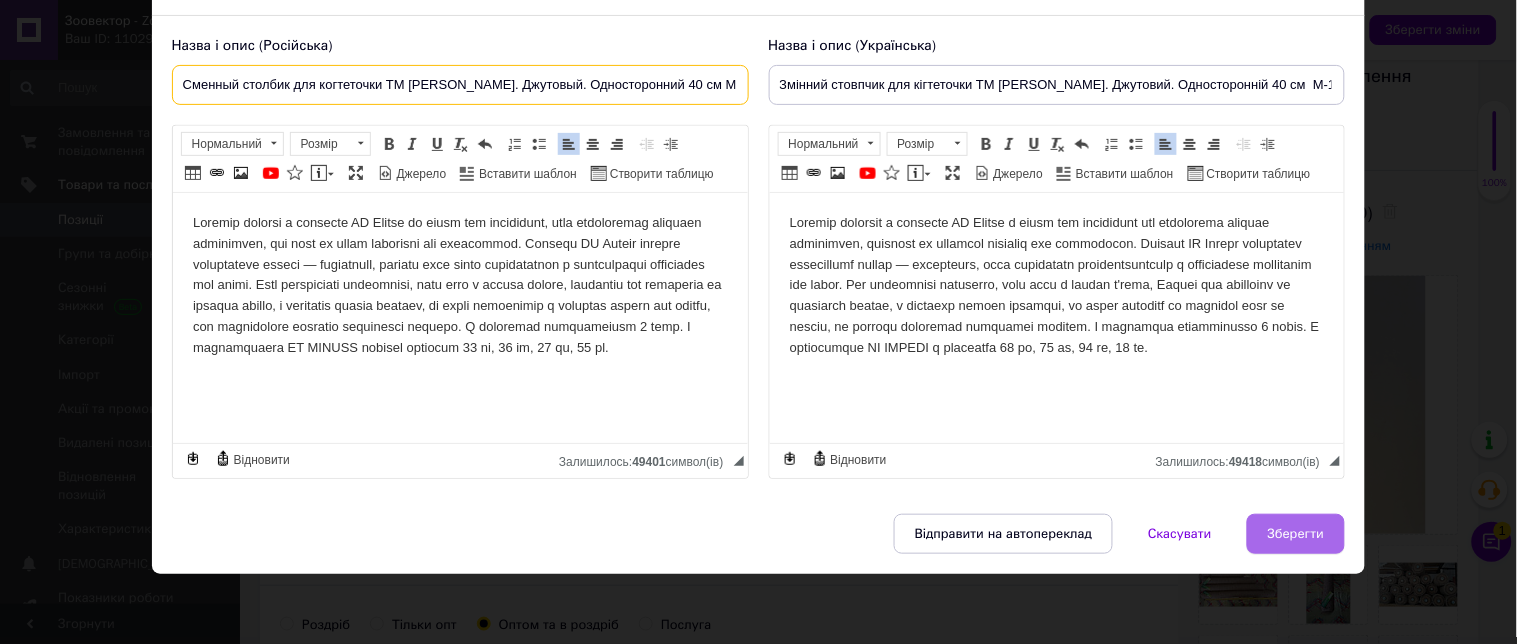 type on "Сменный столбик для когтеточки ТМ [PERSON_NAME]. Джутовый. Односторонний 40 см М-140-D" 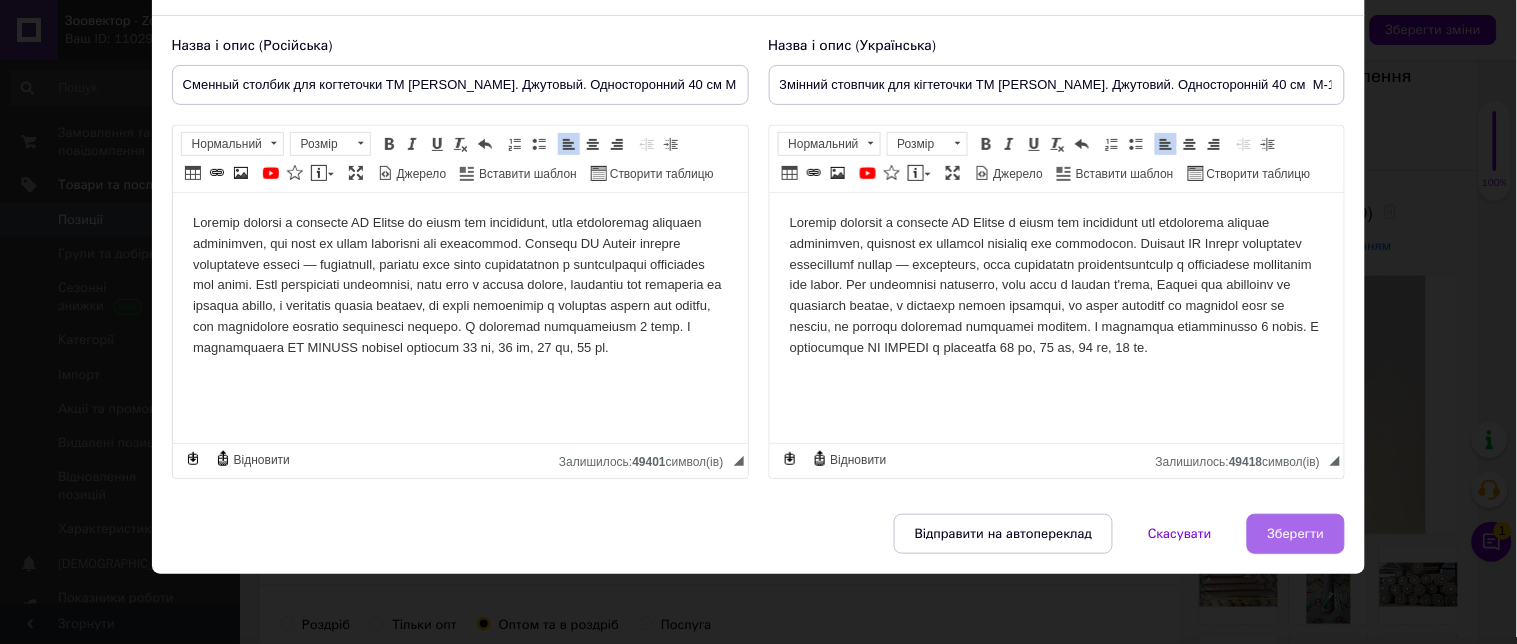 drag, startPoint x: 1296, startPoint y: 531, endPoint x: 228, endPoint y: 355, distance: 1082.4048 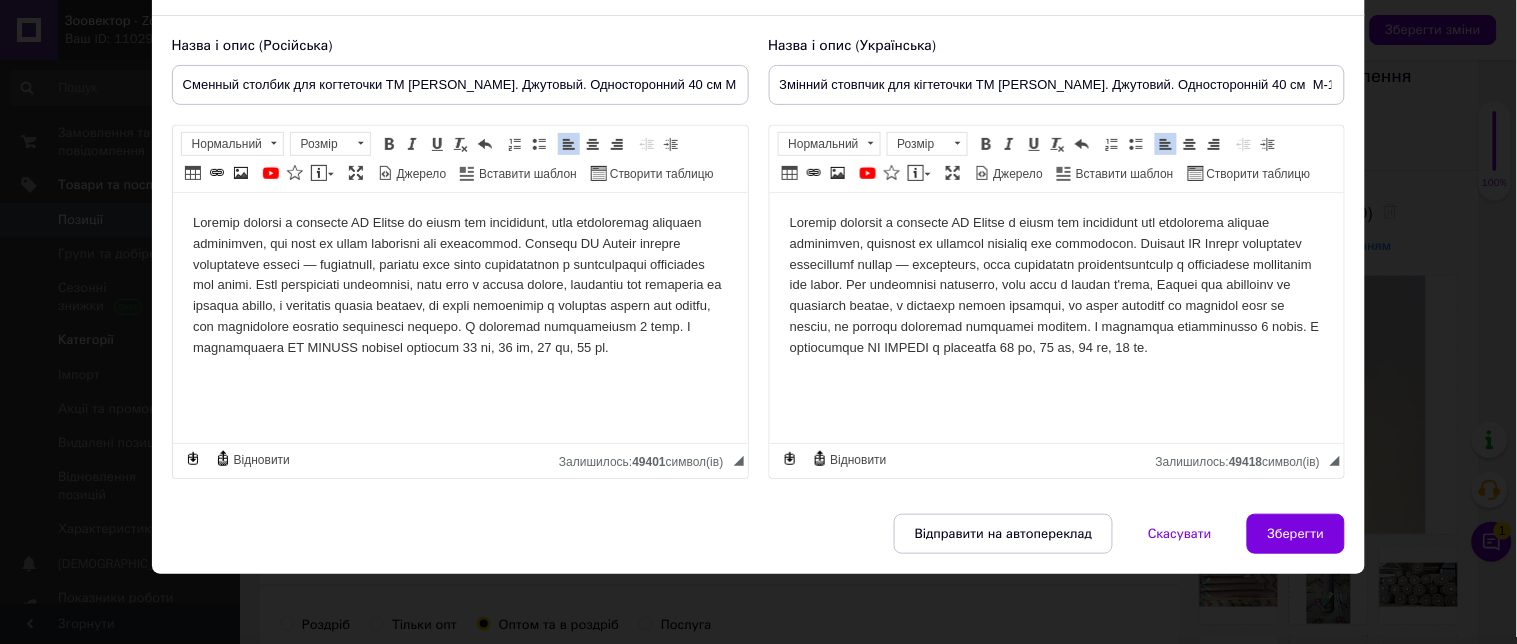 click on "Зберегти" at bounding box center [1296, 534] 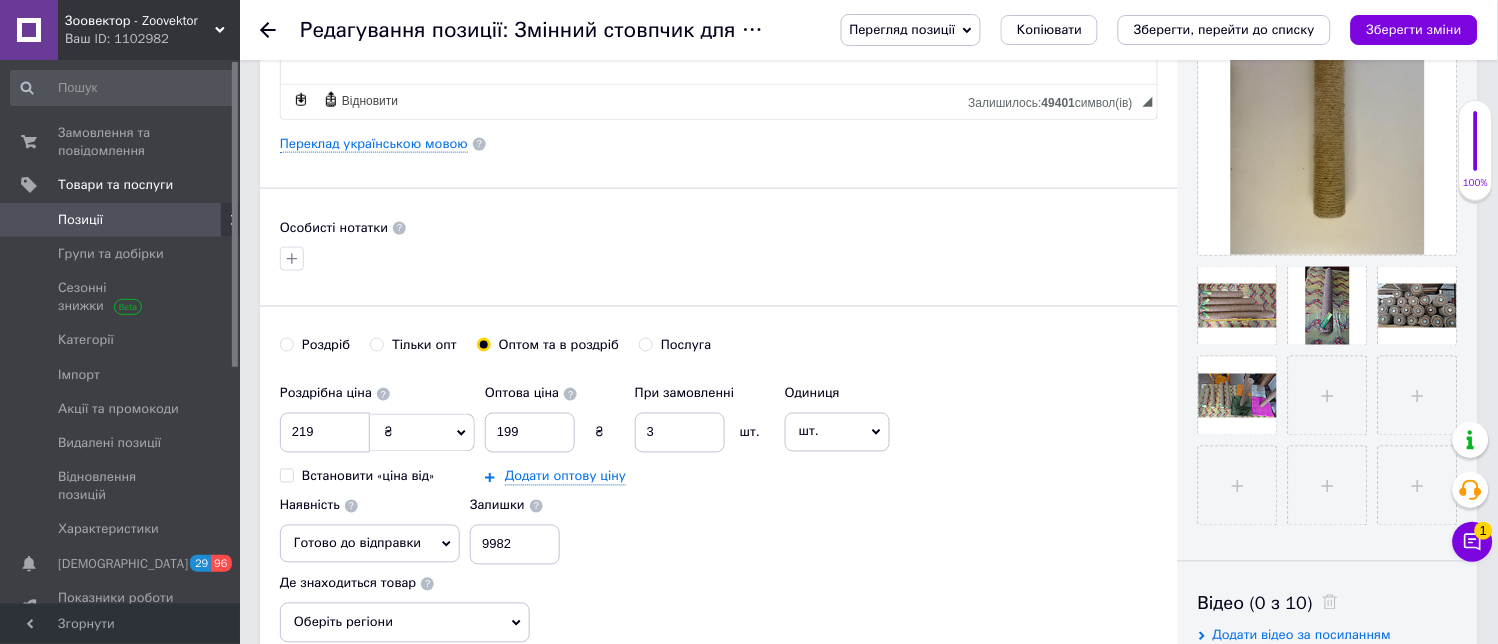 scroll, scrollTop: 0, scrollLeft: 0, axis: both 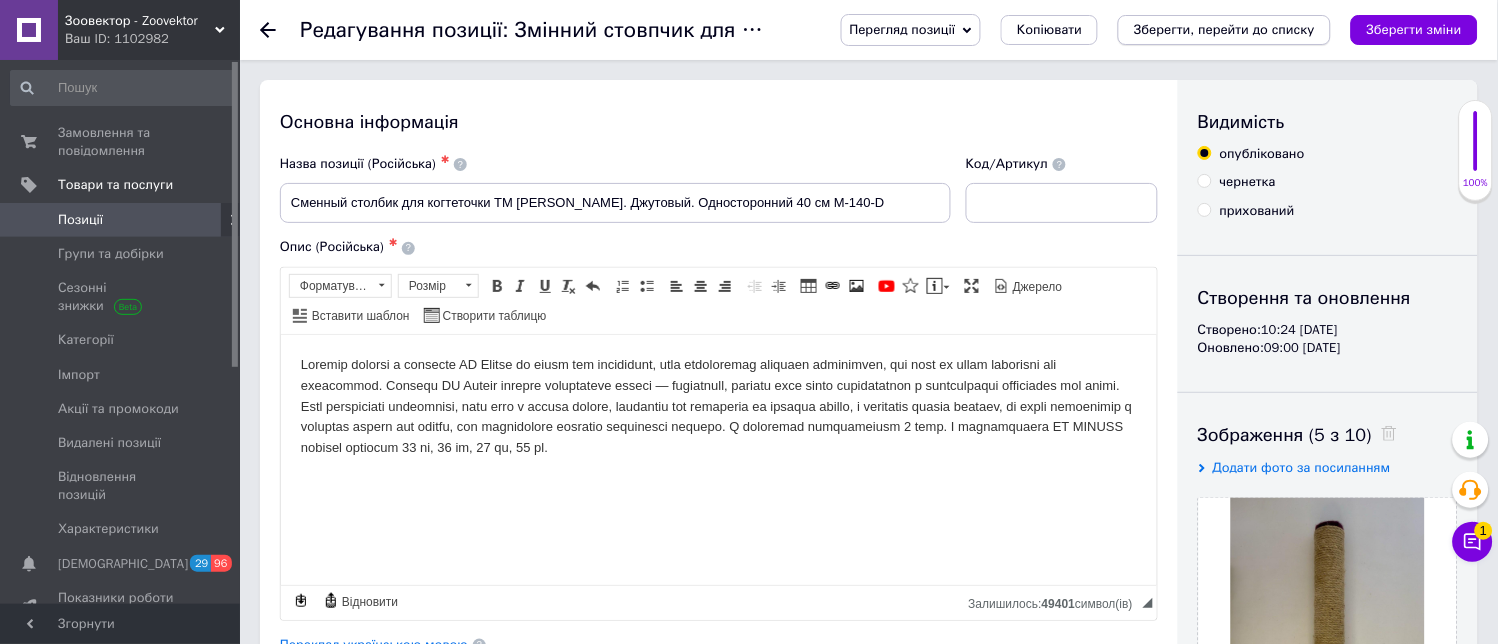 drag, startPoint x: 1444, startPoint y: 25, endPoint x: 1247, endPoint y: 26, distance: 197.00253 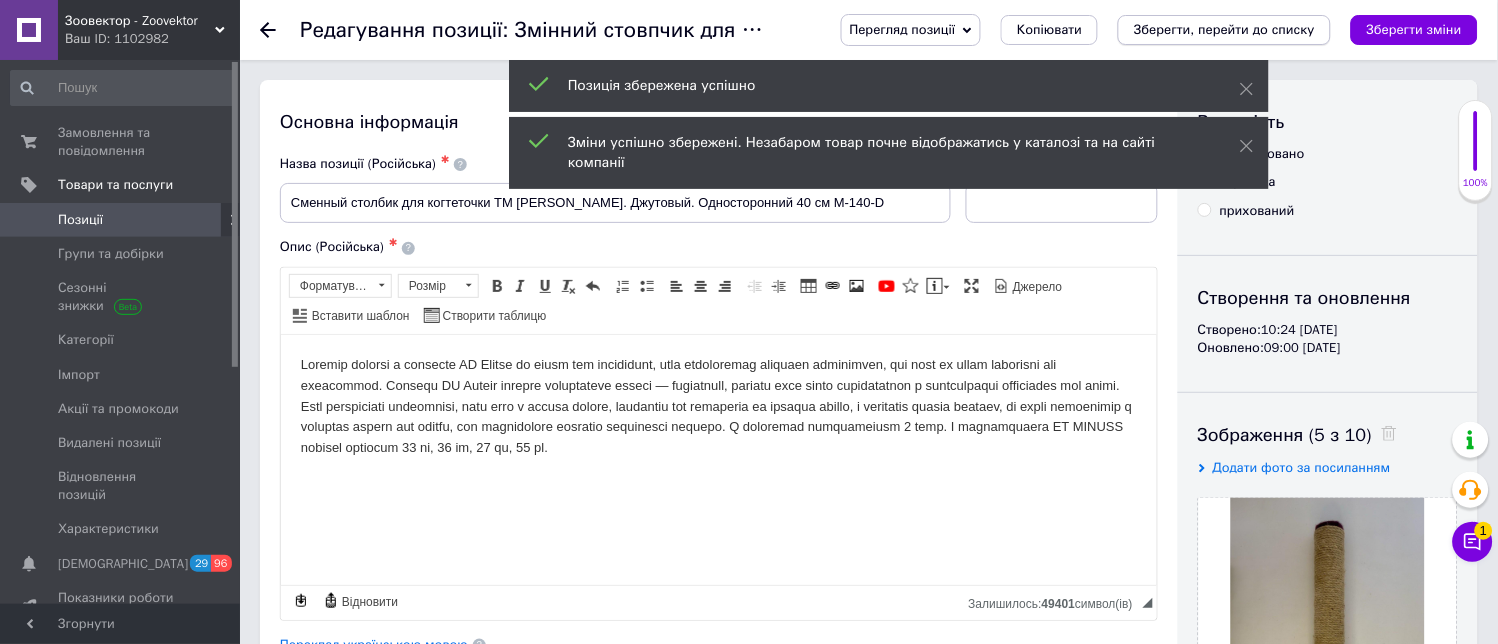 click on "Зберегти, перейти до списку" at bounding box center (1224, 29) 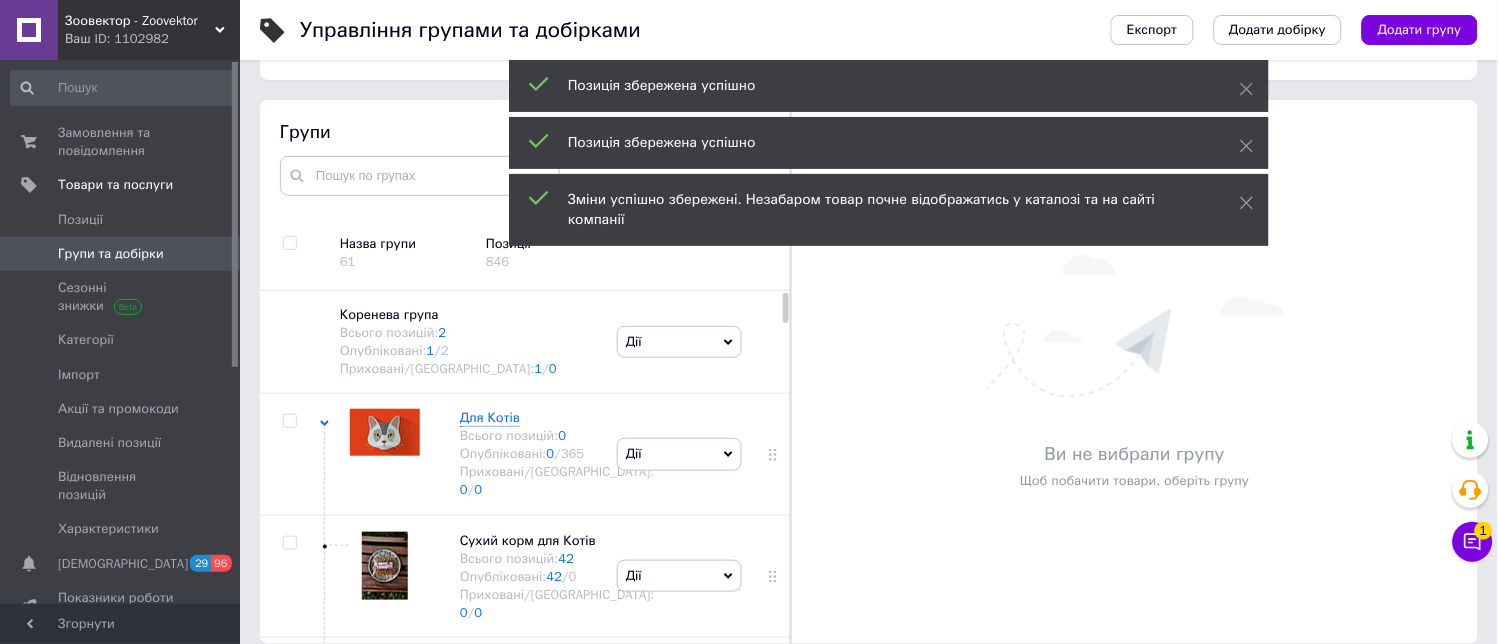 scroll, scrollTop: 113, scrollLeft: 0, axis: vertical 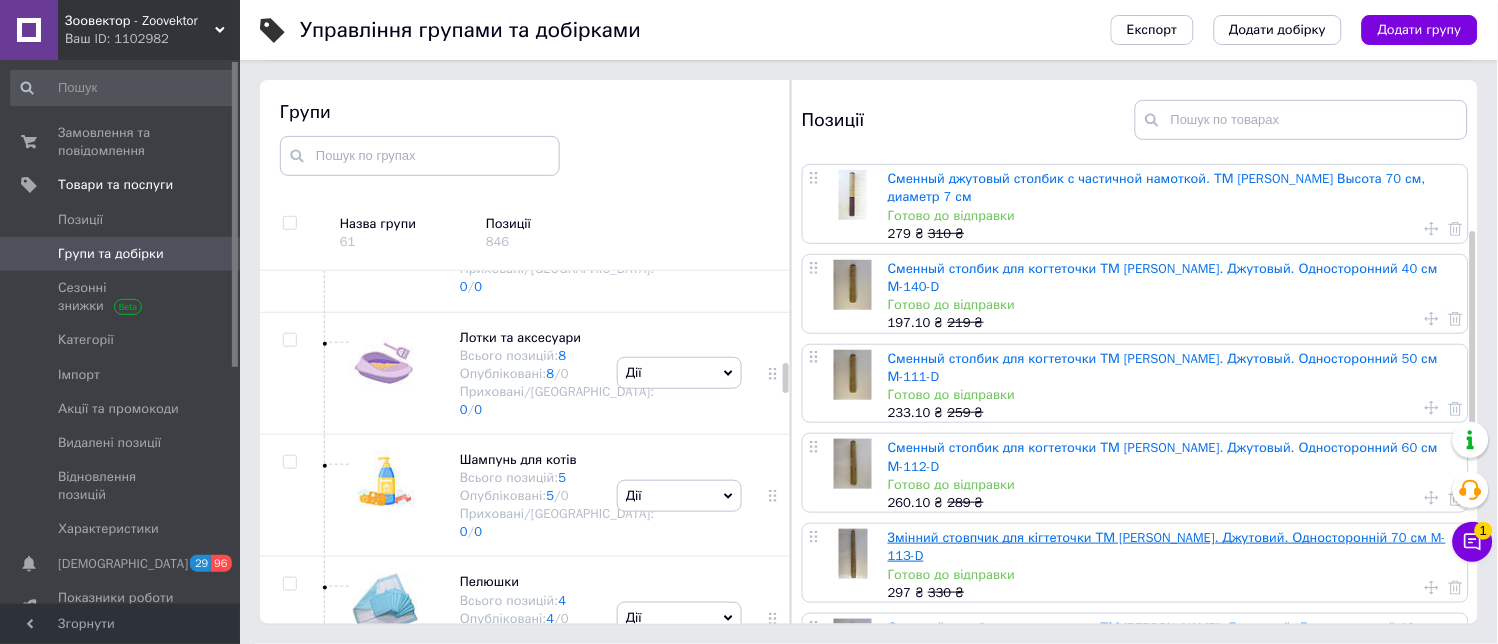 click on "Змінний стовпчик для кігтеточки ТМ [PERSON_NAME]. Джутовий. Односторонній 70 см M-113-D" at bounding box center [1167, 546] 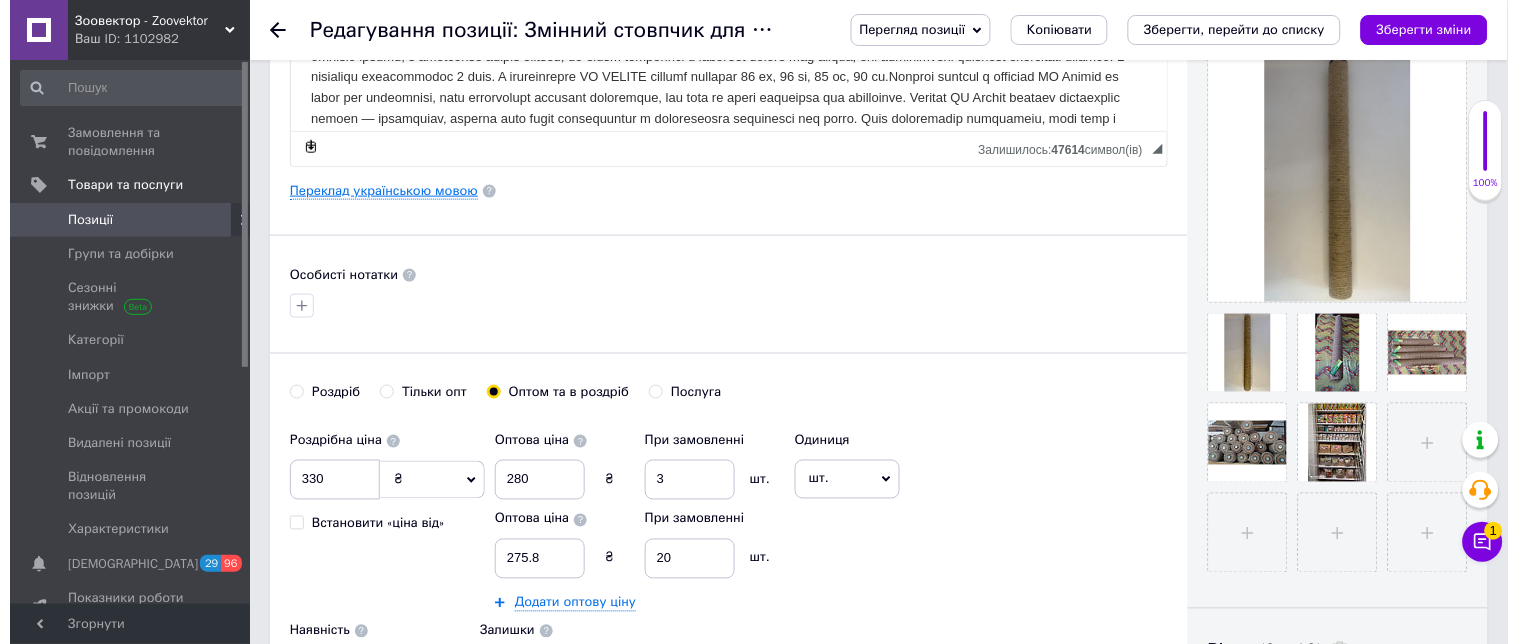 scroll, scrollTop: 333, scrollLeft: 0, axis: vertical 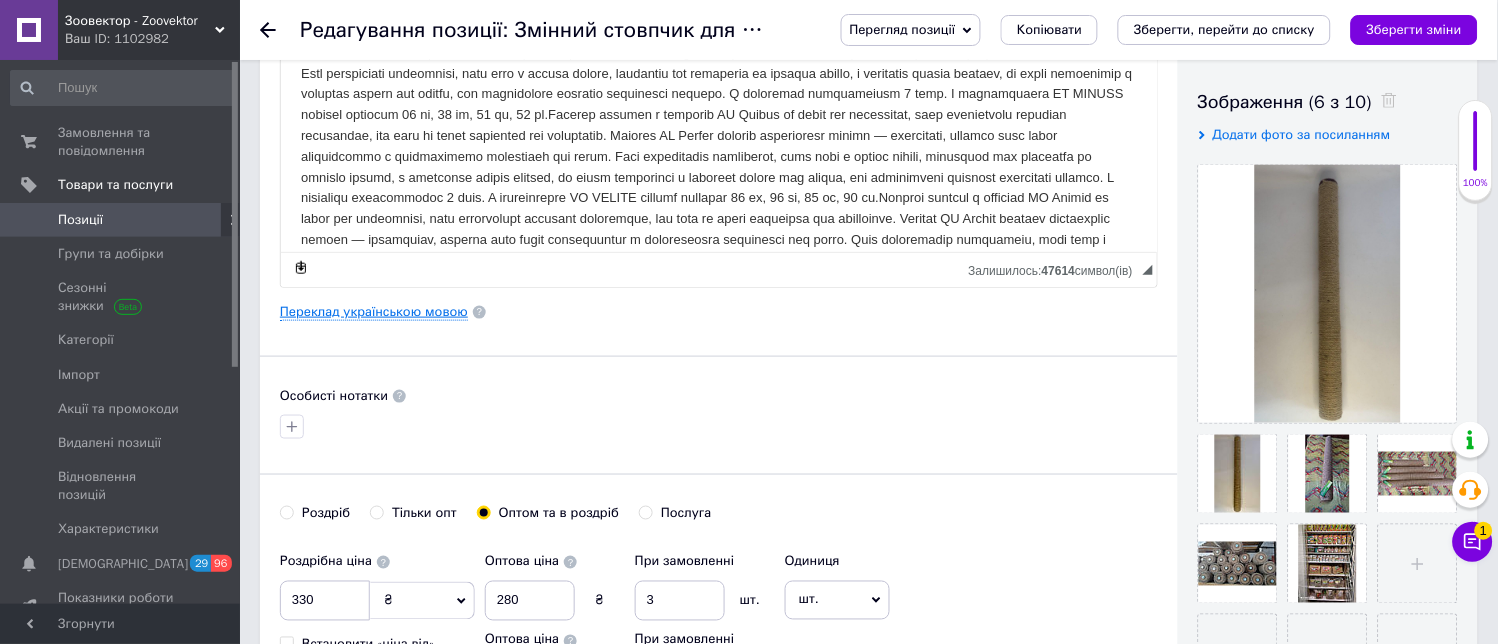 click on "Переклад українською мовою" at bounding box center [374, 312] 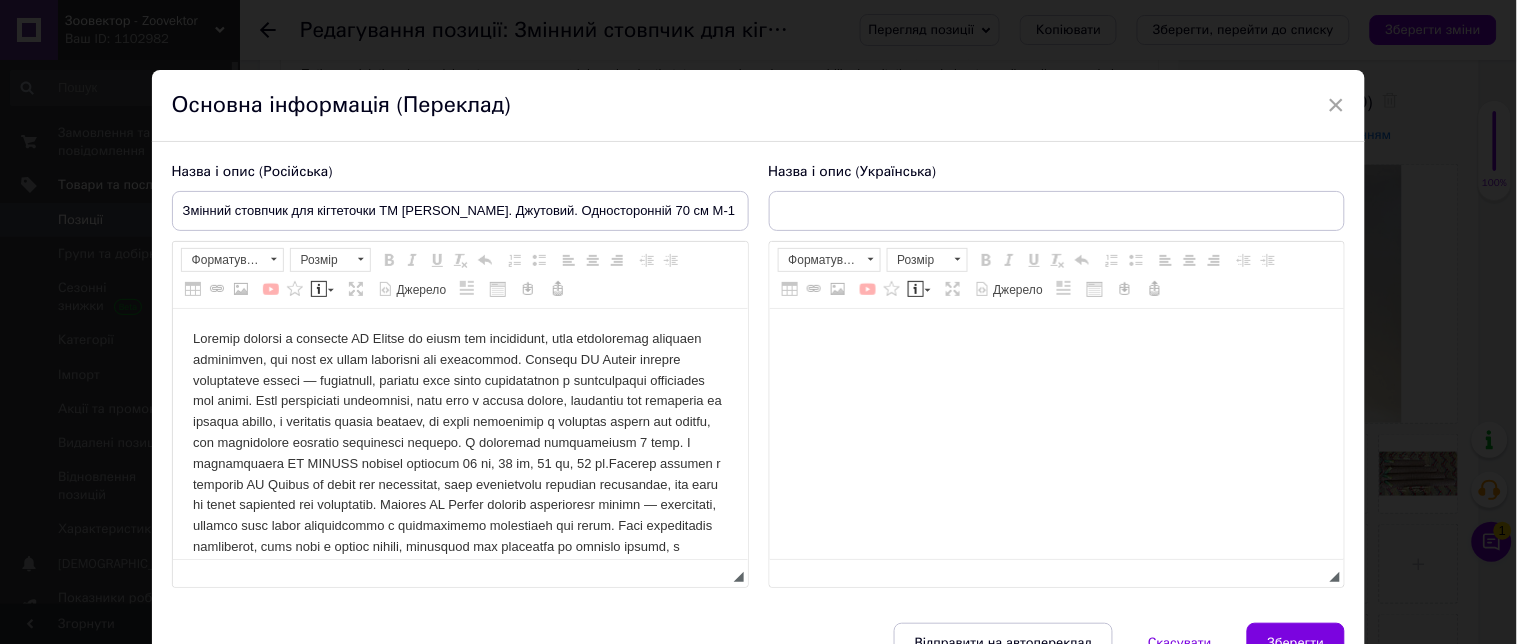 scroll, scrollTop: 0, scrollLeft: 0, axis: both 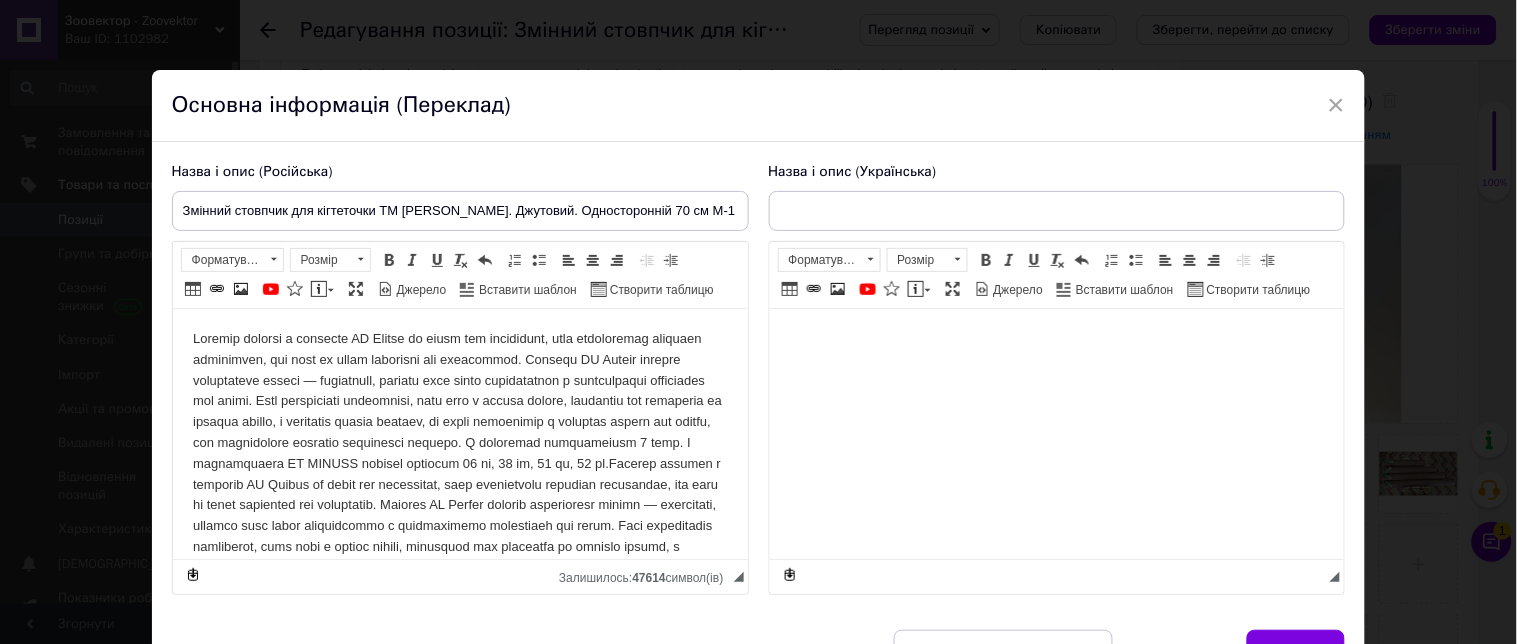 type on "Змінний стовпчик 70 см ТМ [PERSON_NAME]. Джут. [GEOGRAPHIC_DATA]. Двосторонній" 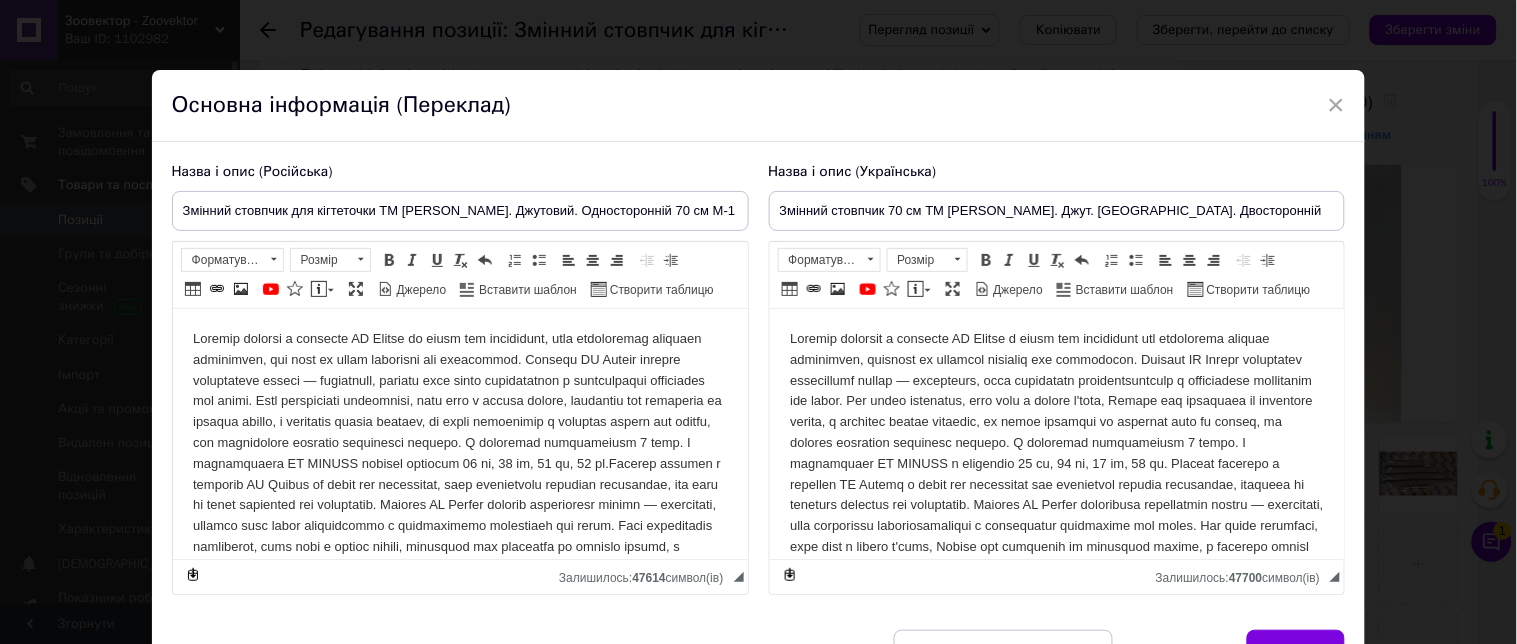 click on "× Основна інформація (Переклад) Назва і опис (Російська) Змінний стовпчик для кігтеточки ТМ [PERSON_NAME]. Джутовий. Односторонній 70 см M-113-D
Розширений текстовий редактор, D2ACC1C6-564A-4381-8CE1-442E032532A5 Панель інструментів редактора Форматування Форматування Розмір Розмір   Жирний  Сполучення клавіш Ctrl+B   Курсив  Сполучення клавіш Ctrl+I   Підкреслений  Сполучення клавіш Ctrl+U   Видалити форматування   Повернути  Сполучення клавіш Ctrl+Z   Вставити/видалити нумерований список   Вставити/видалити маркований список   По лівому краю   По центру   По правому краю       Таблиця" at bounding box center (758, 322) 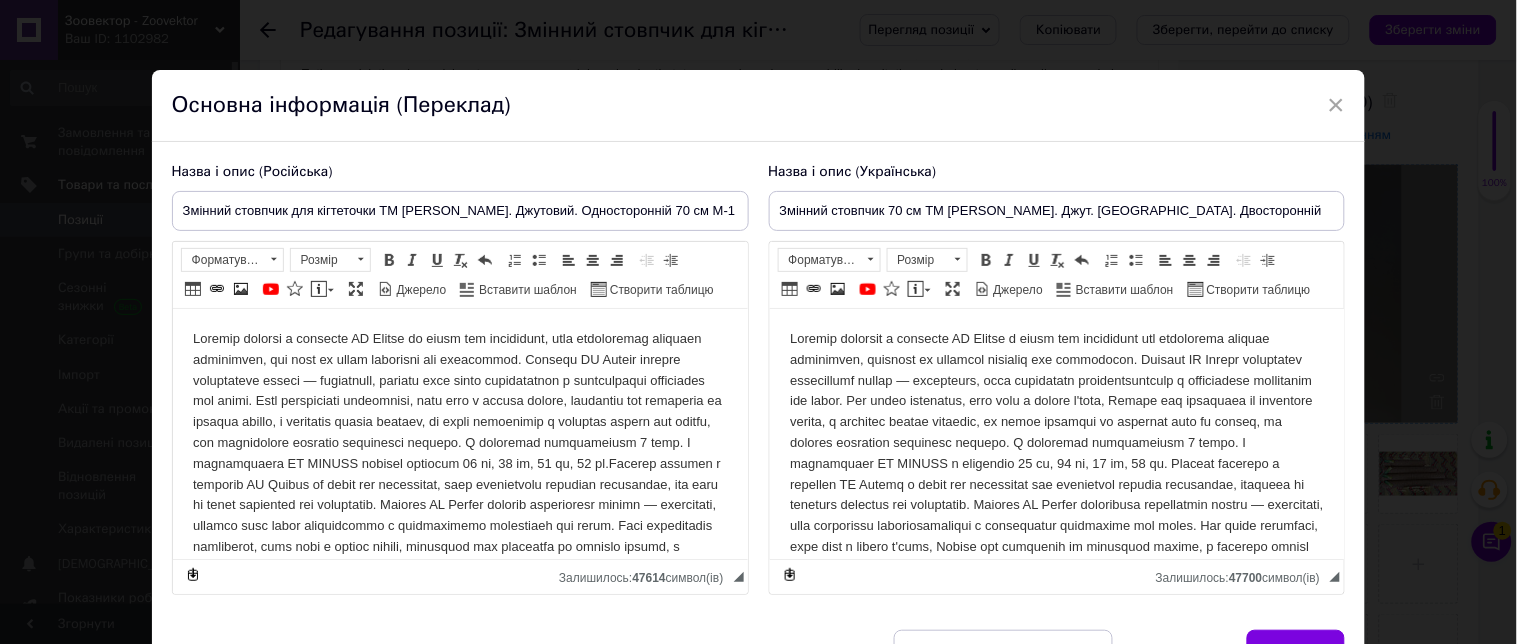 drag, startPoint x: 1331, startPoint y: 102, endPoint x: 1386, endPoint y: 187, distance: 101.24229 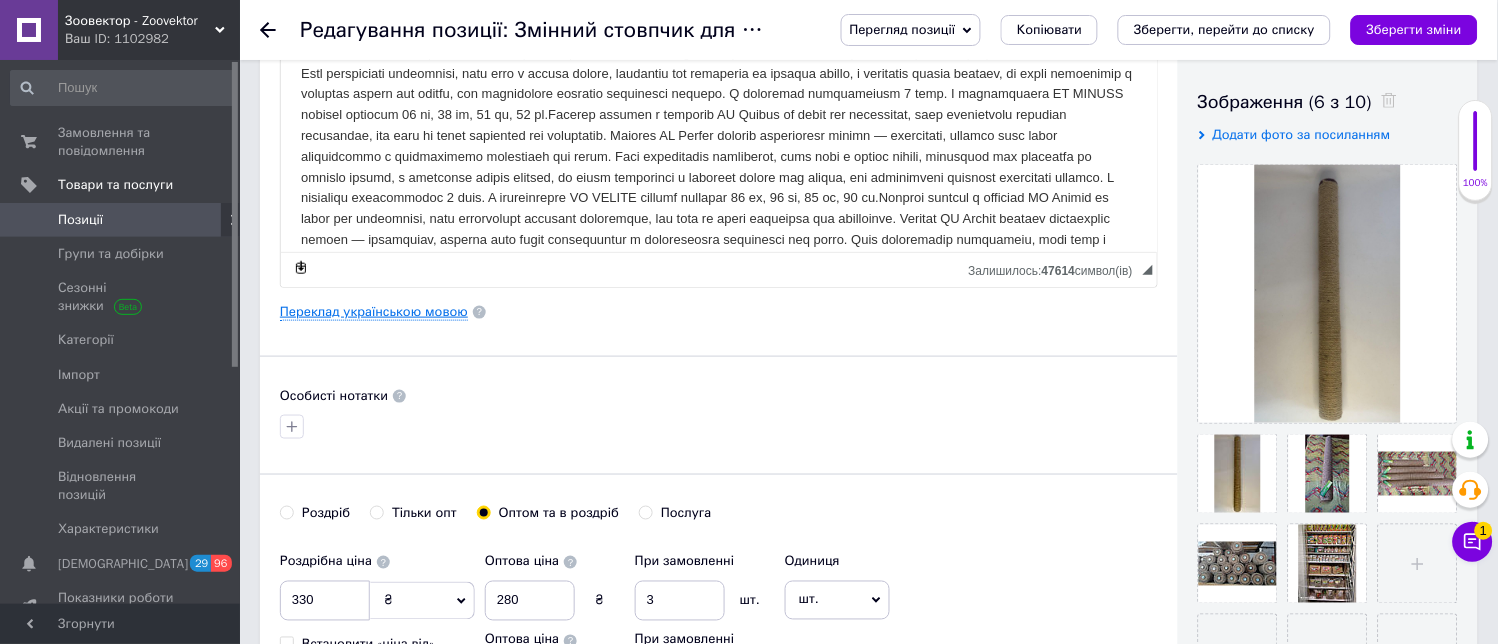 click on "Переклад українською мовою" at bounding box center [374, 312] 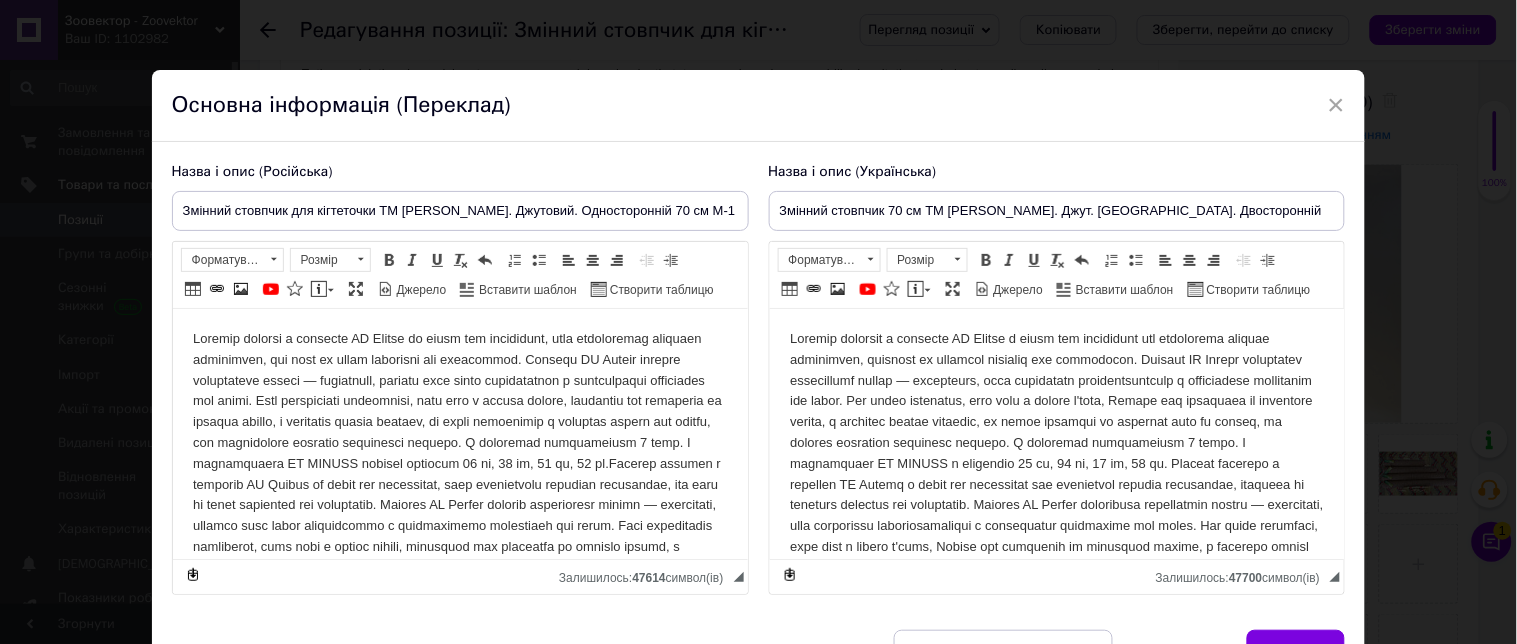 scroll, scrollTop: 0, scrollLeft: 0, axis: both 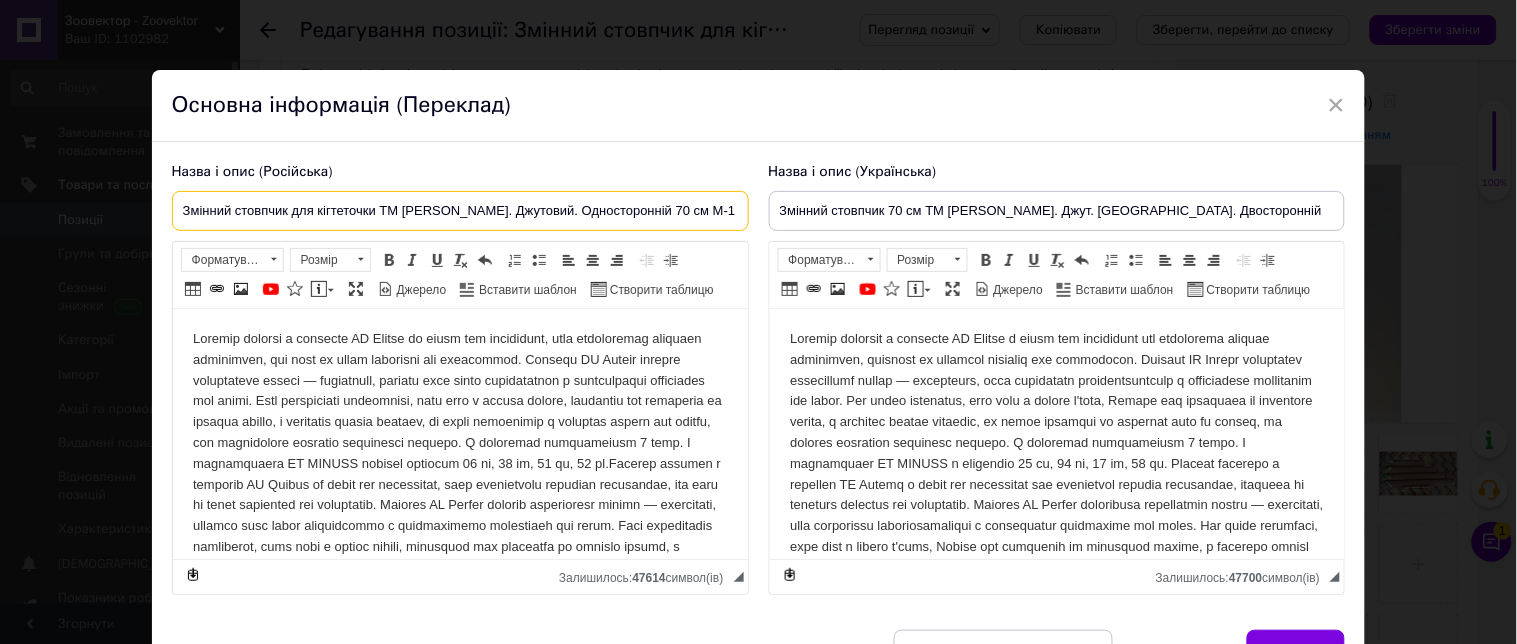 drag, startPoint x: 721, startPoint y: 216, endPoint x: 0, endPoint y: 273, distance: 723.24963 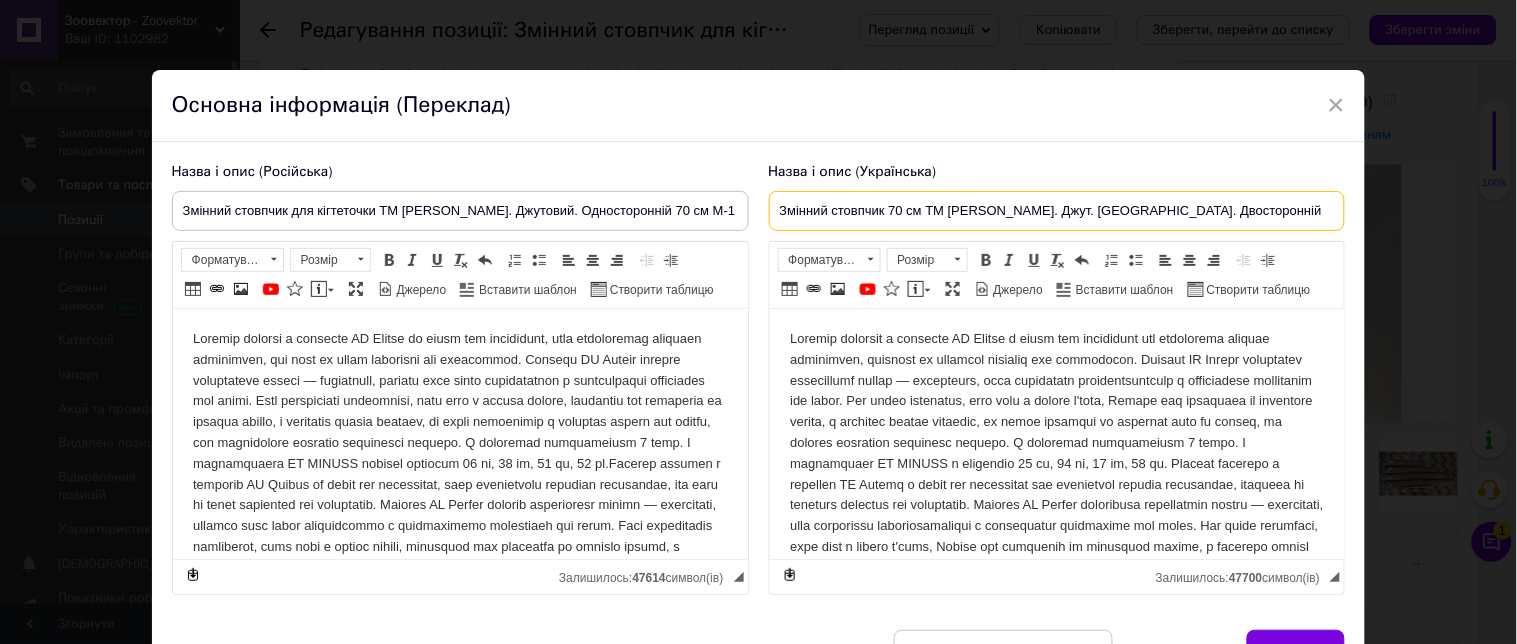 drag, startPoint x: 1216, startPoint y: 205, endPoint x: 666, endPoint y: 230, distance: 550.5679 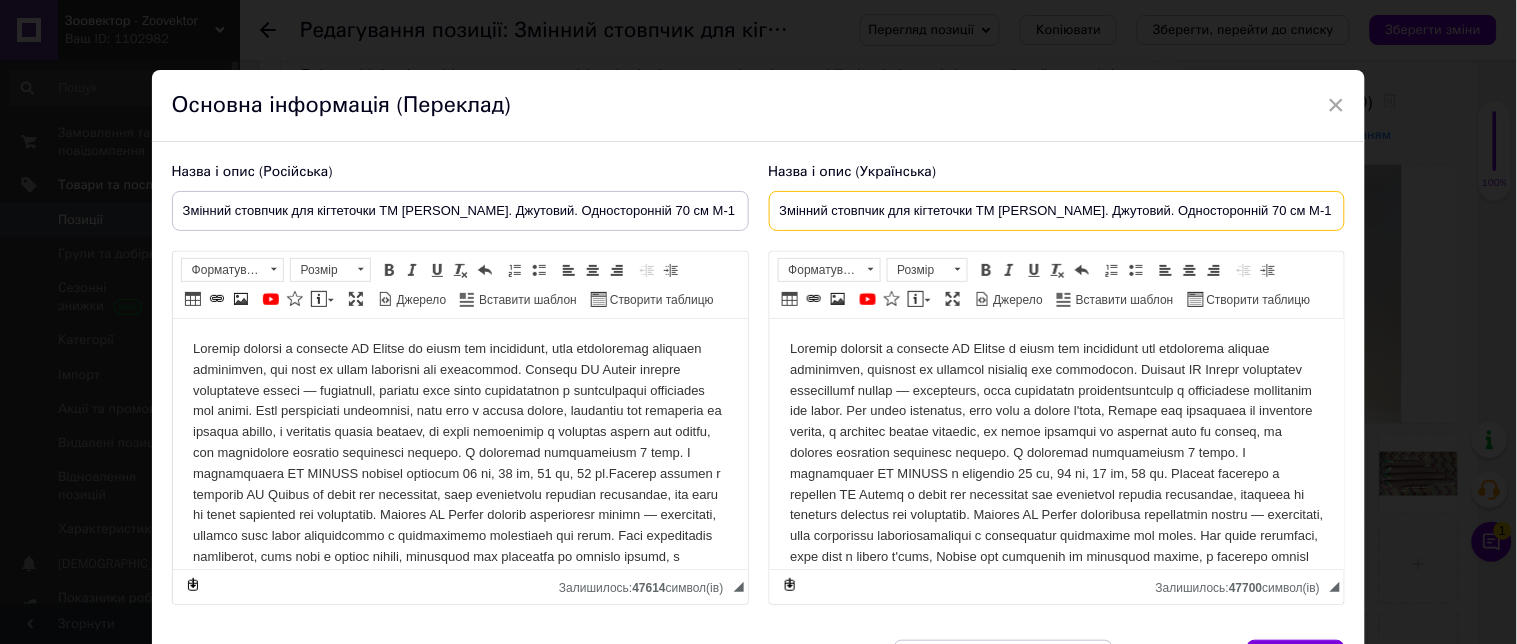 type on "Змінний стовпчик для кігтеточки ТМ [PERSON_NAME]. Джутовий. Односторонній 70 см M-113-D" 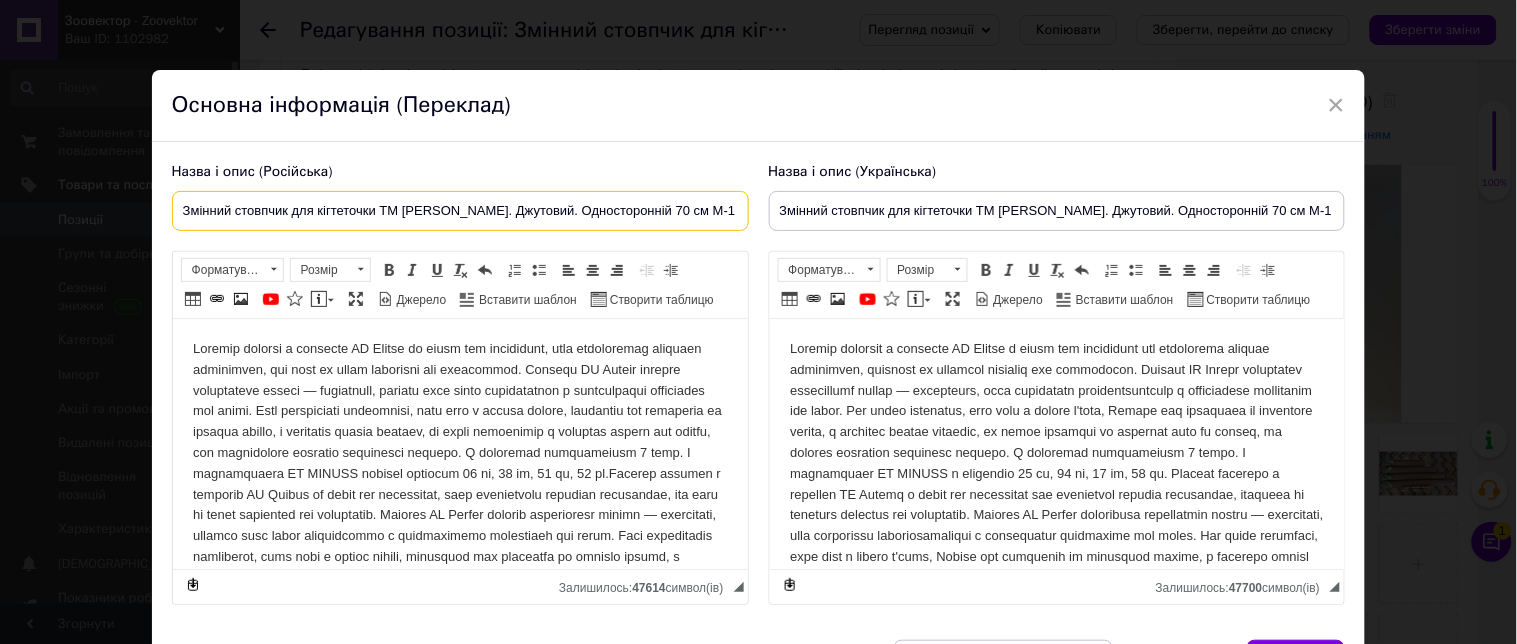 drag, startPoint x: 702, startPoint y: 215, endPoint x: 0, endPoint y: 216, distance: 702.00073 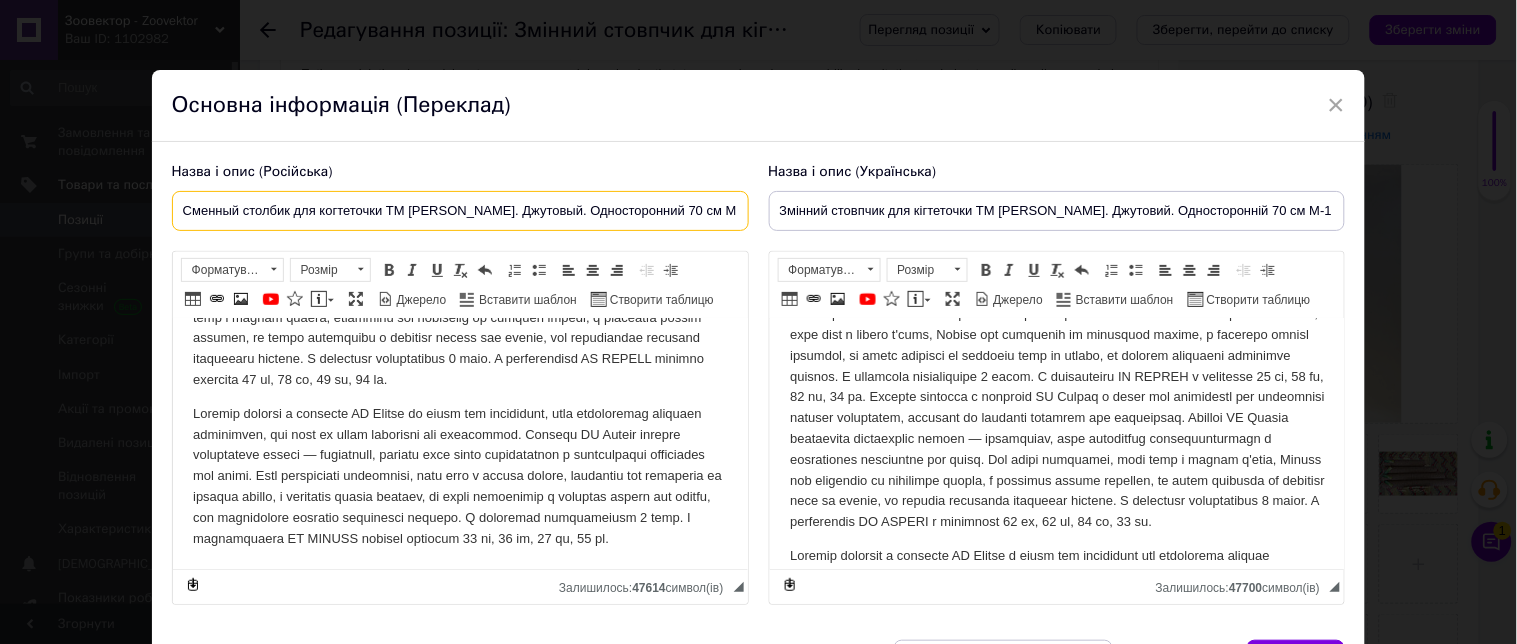 scroll, scrollTop: 510, scrollLeft: 0, axis: vertical 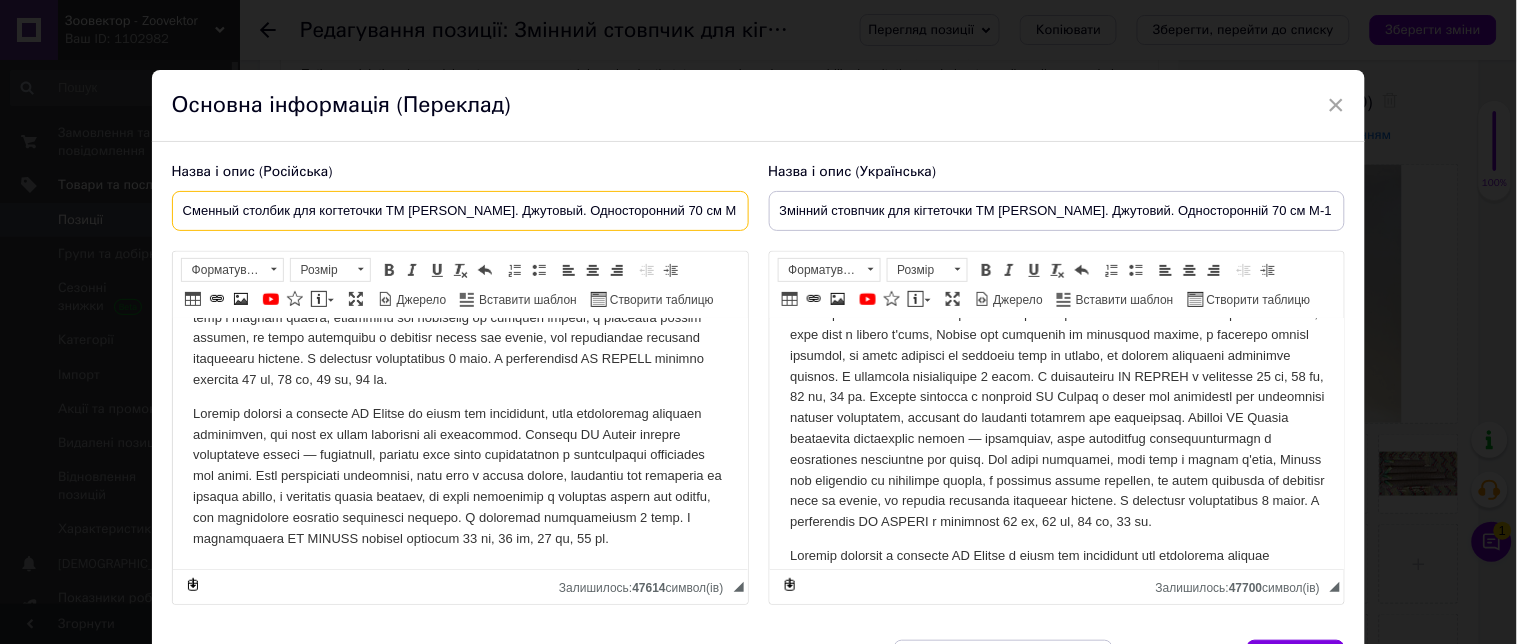 type on "Сменный столбик для когтеточки ТМ [PERSON_NAME]. Джутовый. Односторонний 70 см M-113-D" 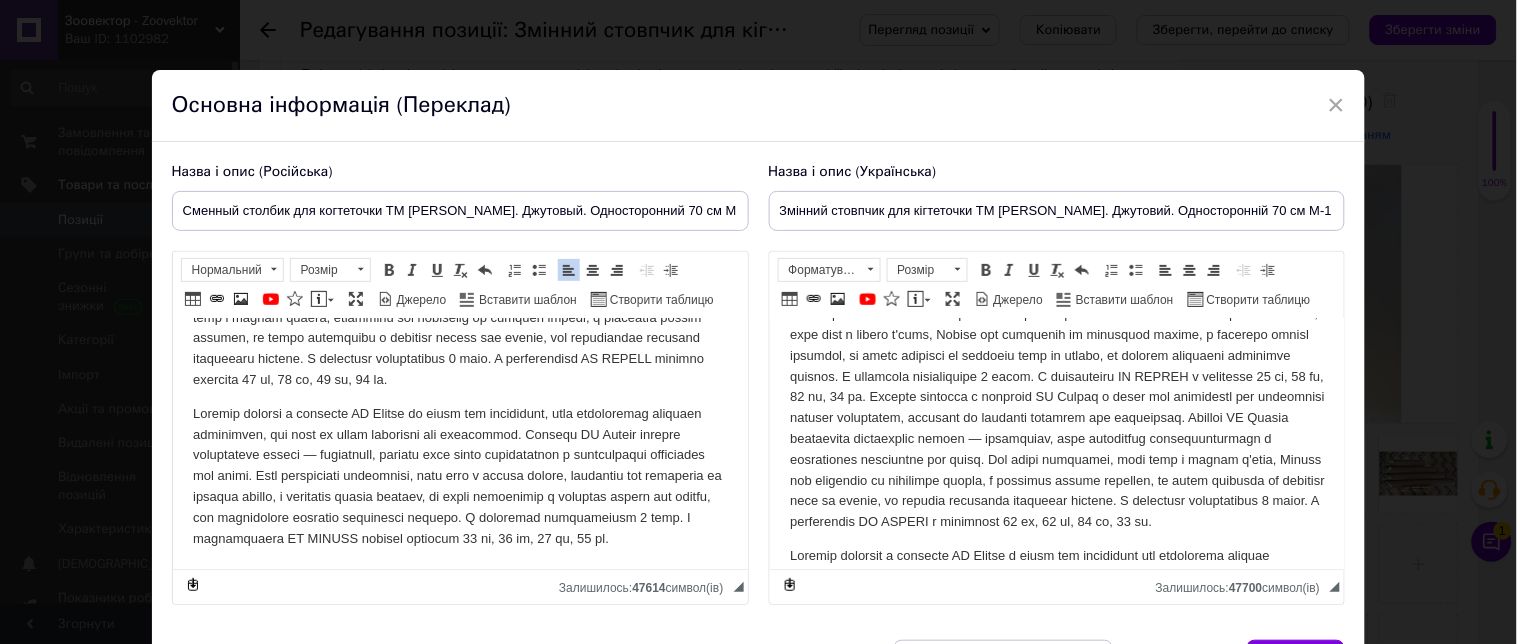 drag, startPoint x: 187, startPoint y: 372, endPoint x: 206, endPoint y: 410, distance: 42.48529 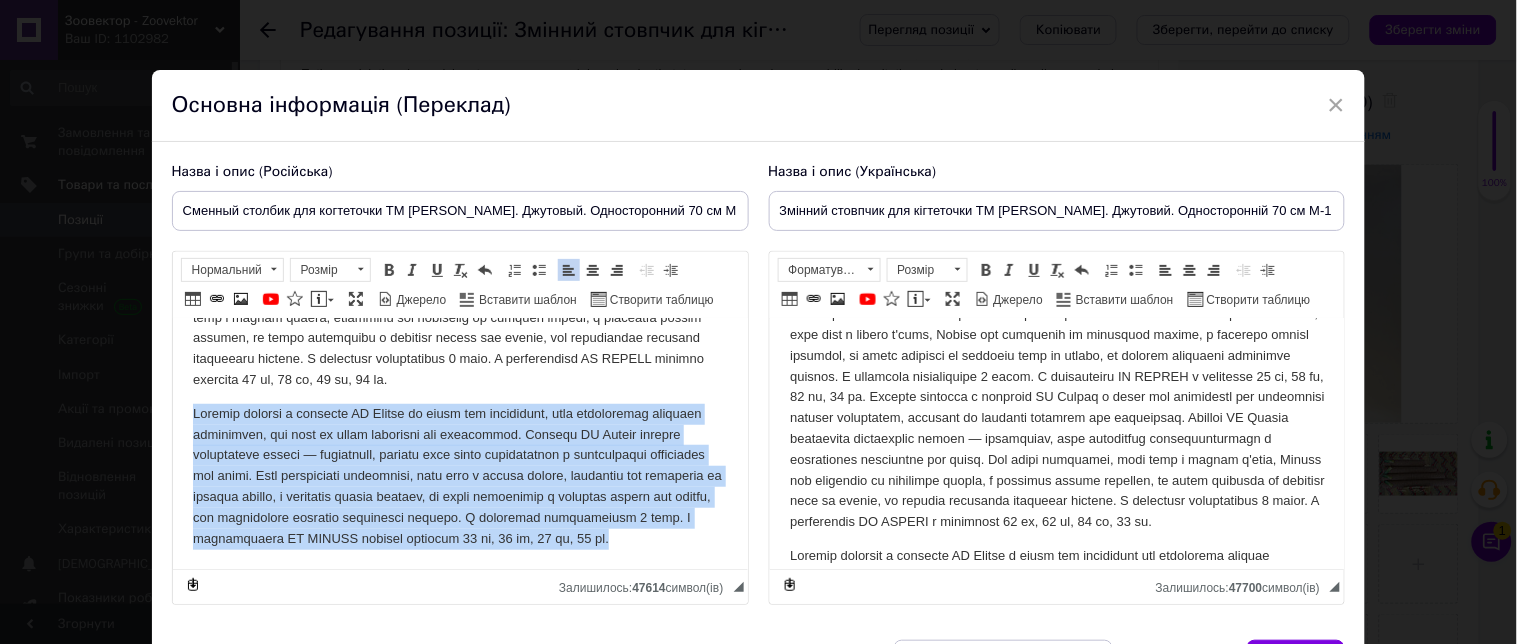drag, startPoint x: 191, startPoint y: 369, endPoint x: 506, endPoint y: 534, distance: 355.59808 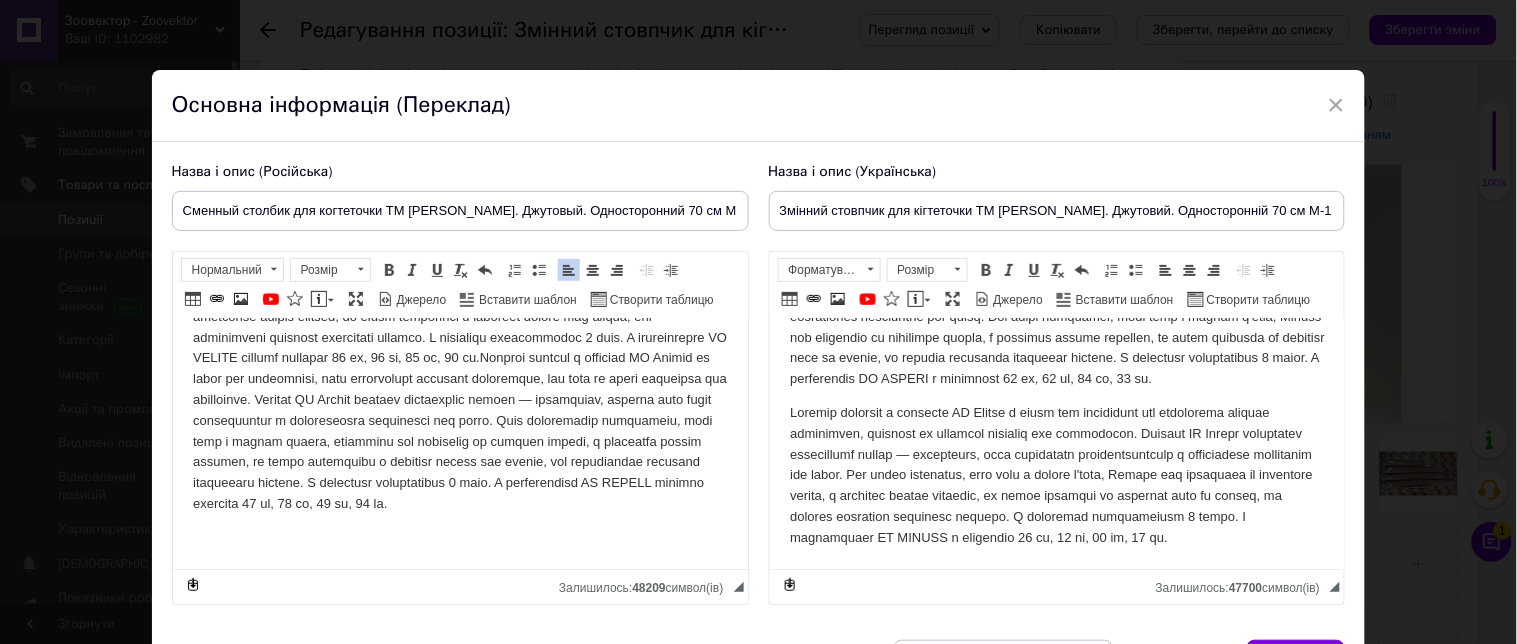 scroll, scrollTop: 444, scrollLeft: 0, axis: vertical 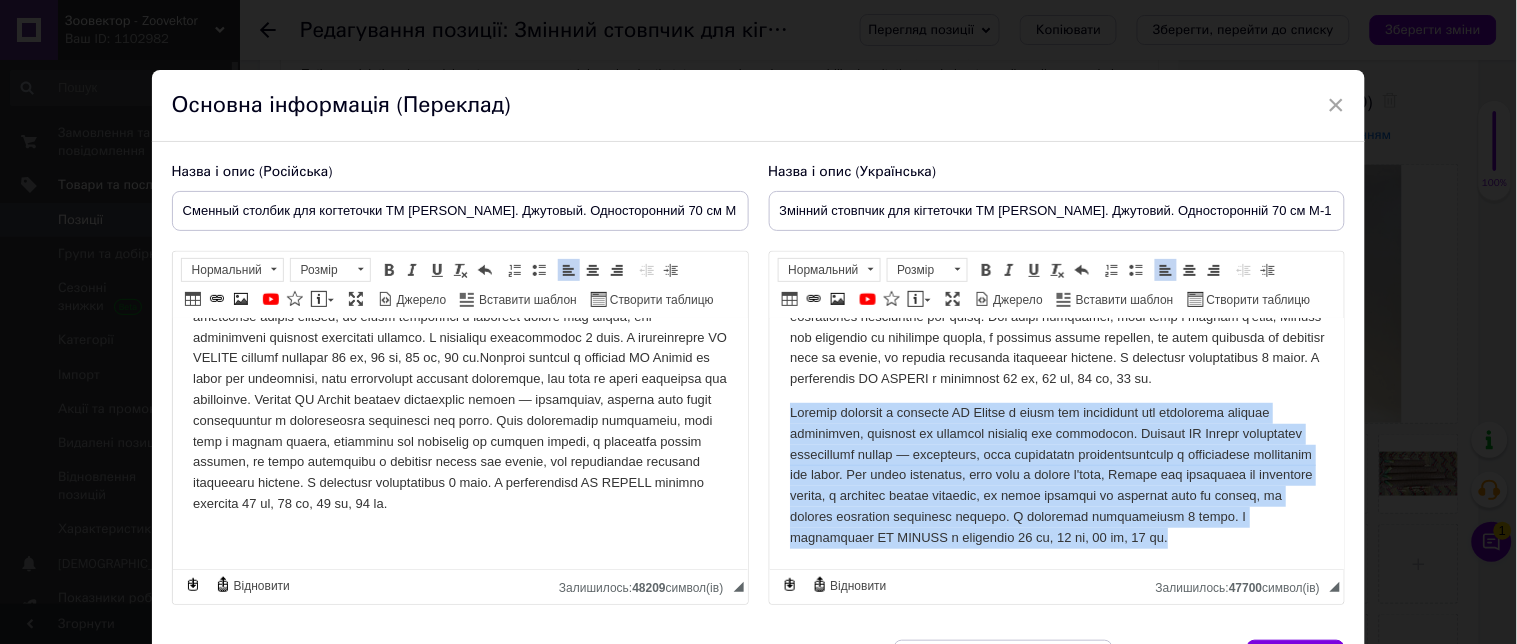 drag, startPoint x: 786, startPoint y: 394, endPoint x: 1119, endPoint y: 561, distance: 372.5292 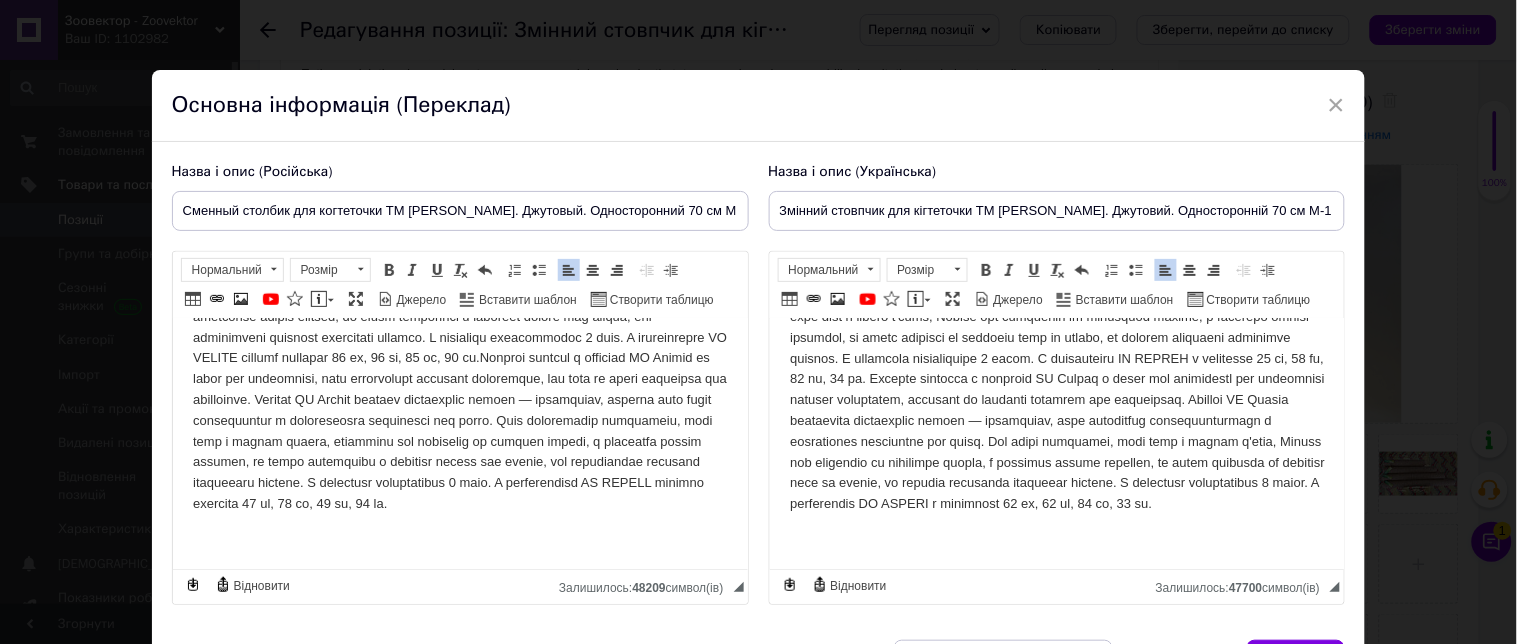 scroll, scrollTop: 302, scrollLeft: 0, axis: vertical 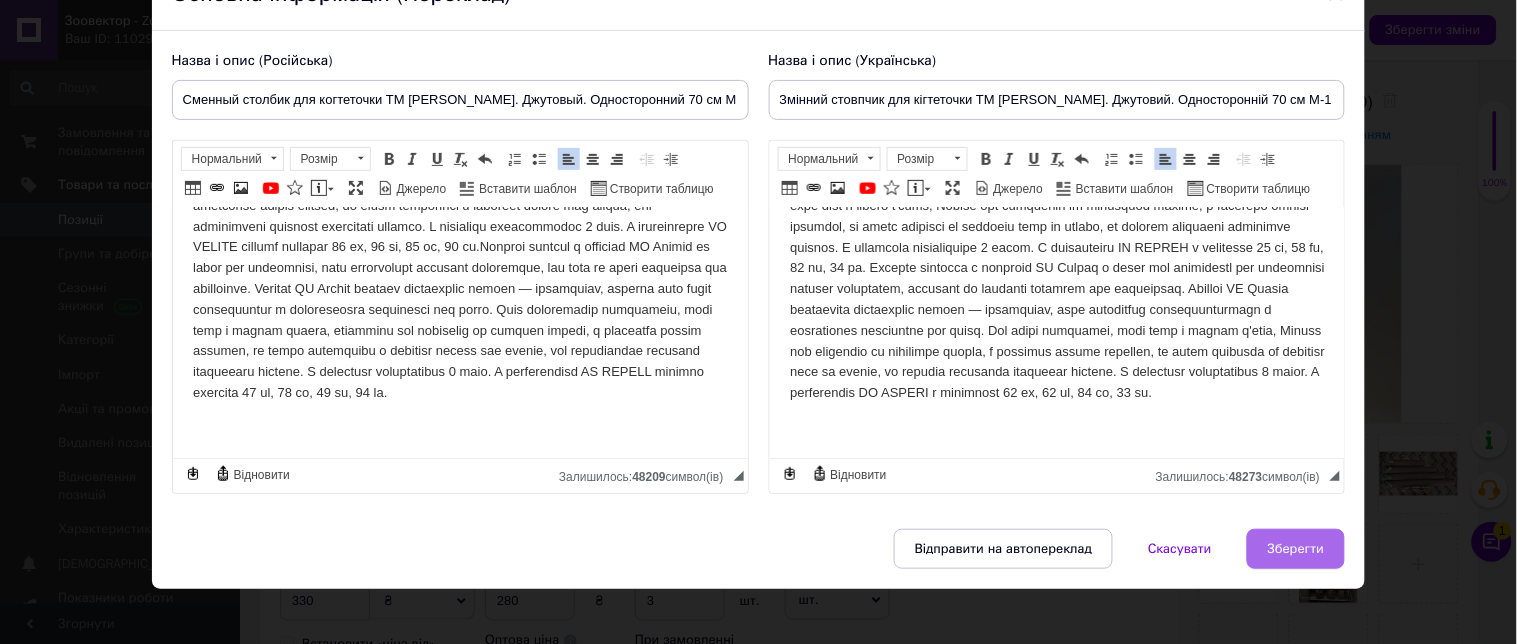 click on "Зберегти" at bounding box center [1296, 549] 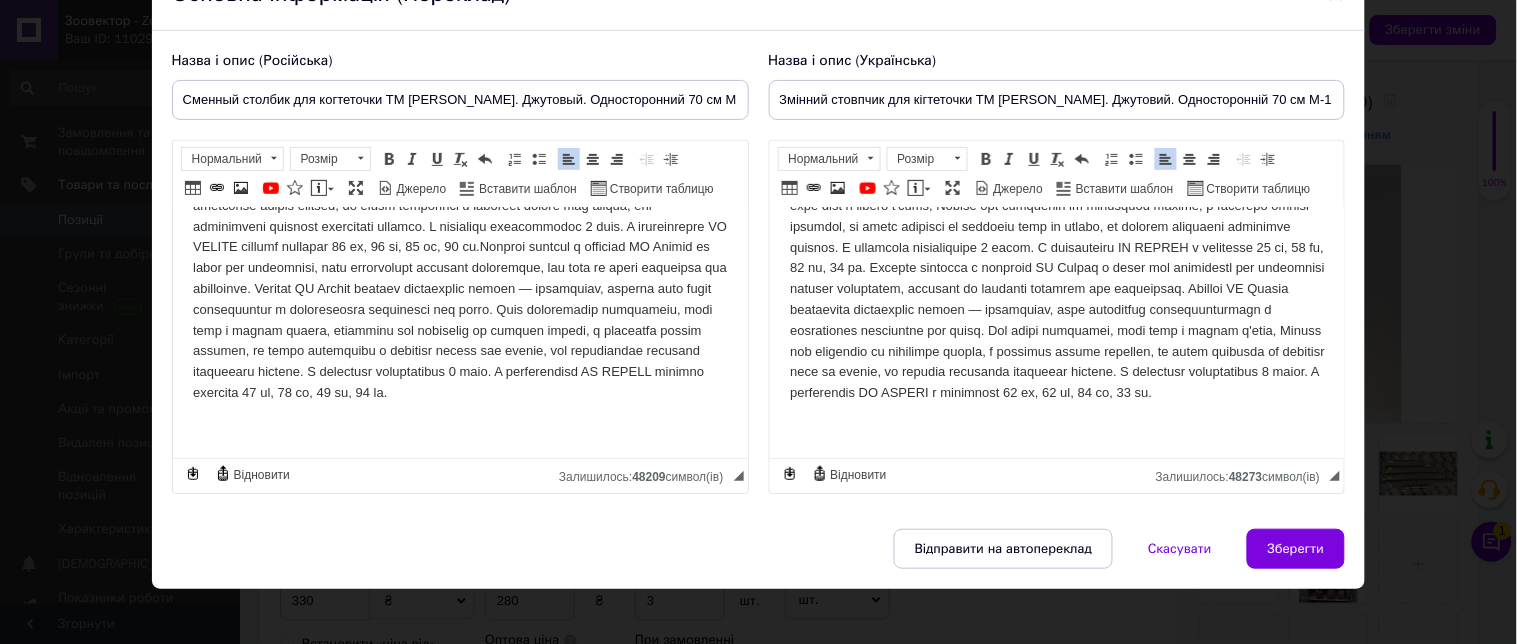 type on "Сменный столбик для когтеточки ТМ [PERSON_NAME]. Джутовый. Односторонний 70 см M-113-D" 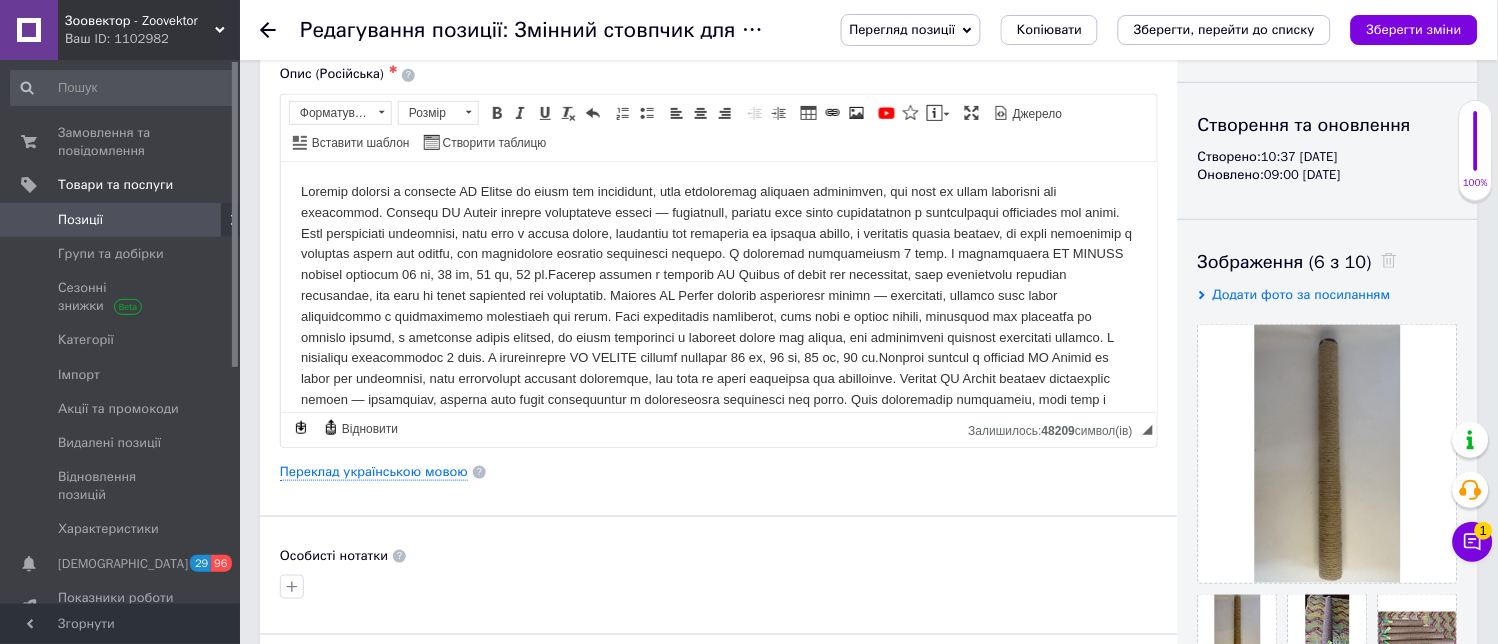 scroll, scrollTop: 111, scrollLeft: 0, axis: vertical 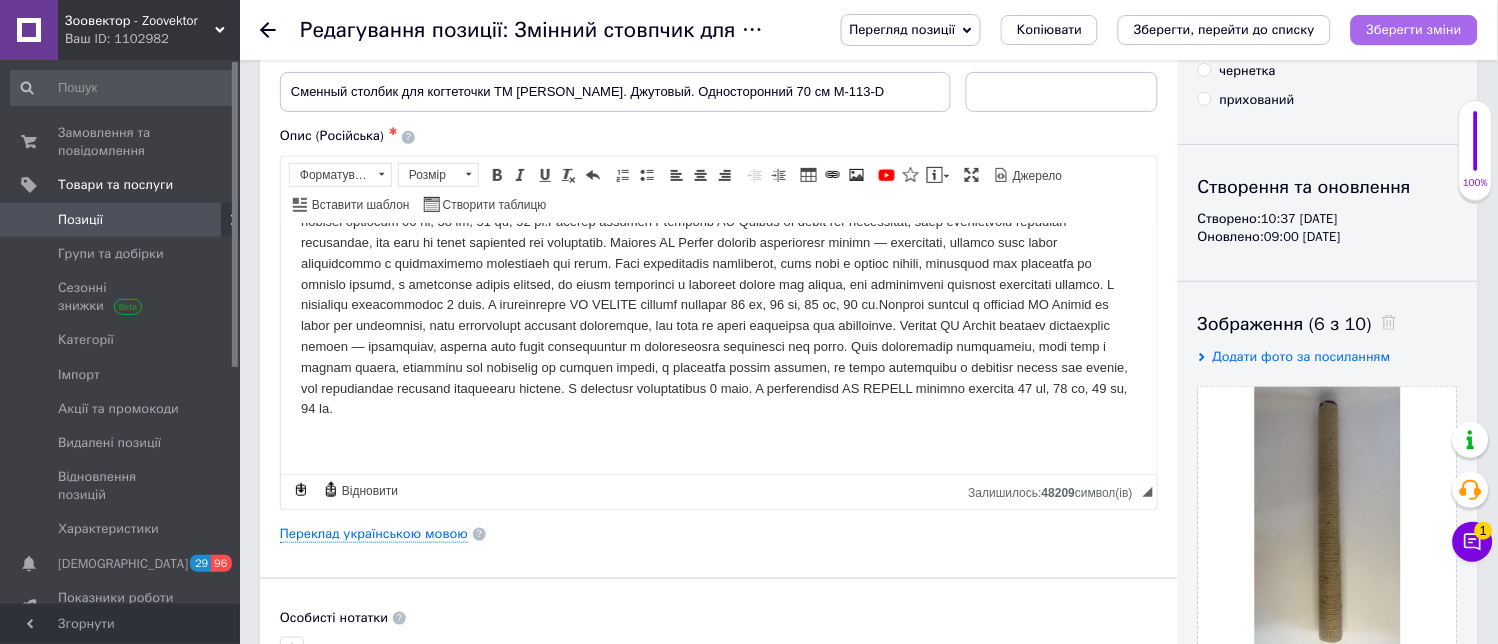 click on "Зберегти зміни" at bounding box center [1414, 30] 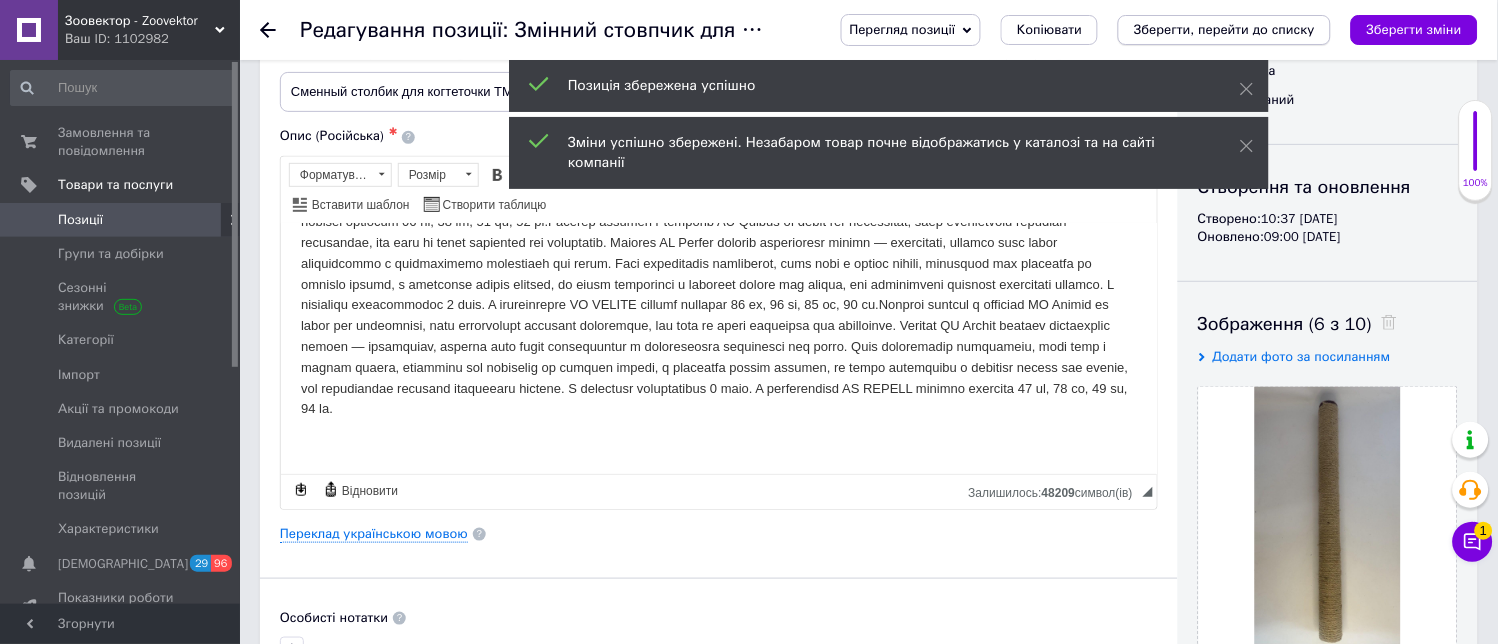 click on "Зберегти, перейти до списку" at bounding box center (1224, 29) 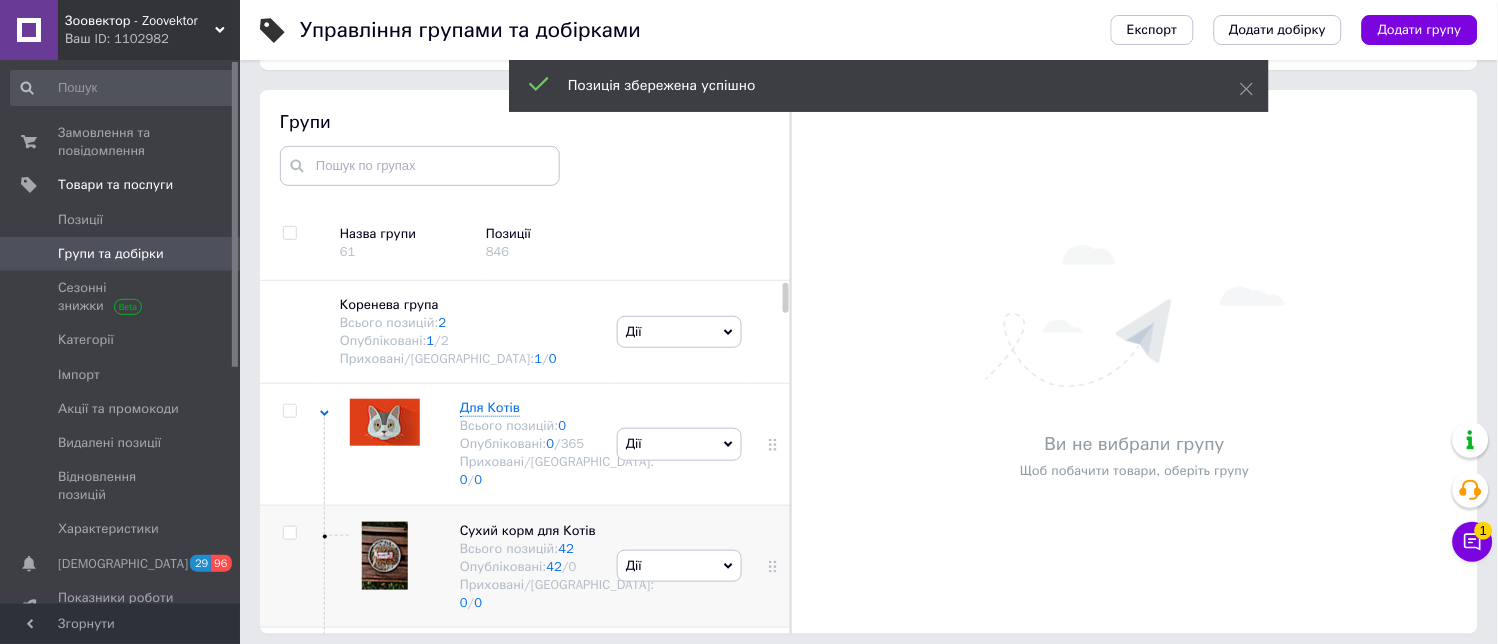 scroll, scrollTop: 113, scrollLeft: 0, axis: vertical 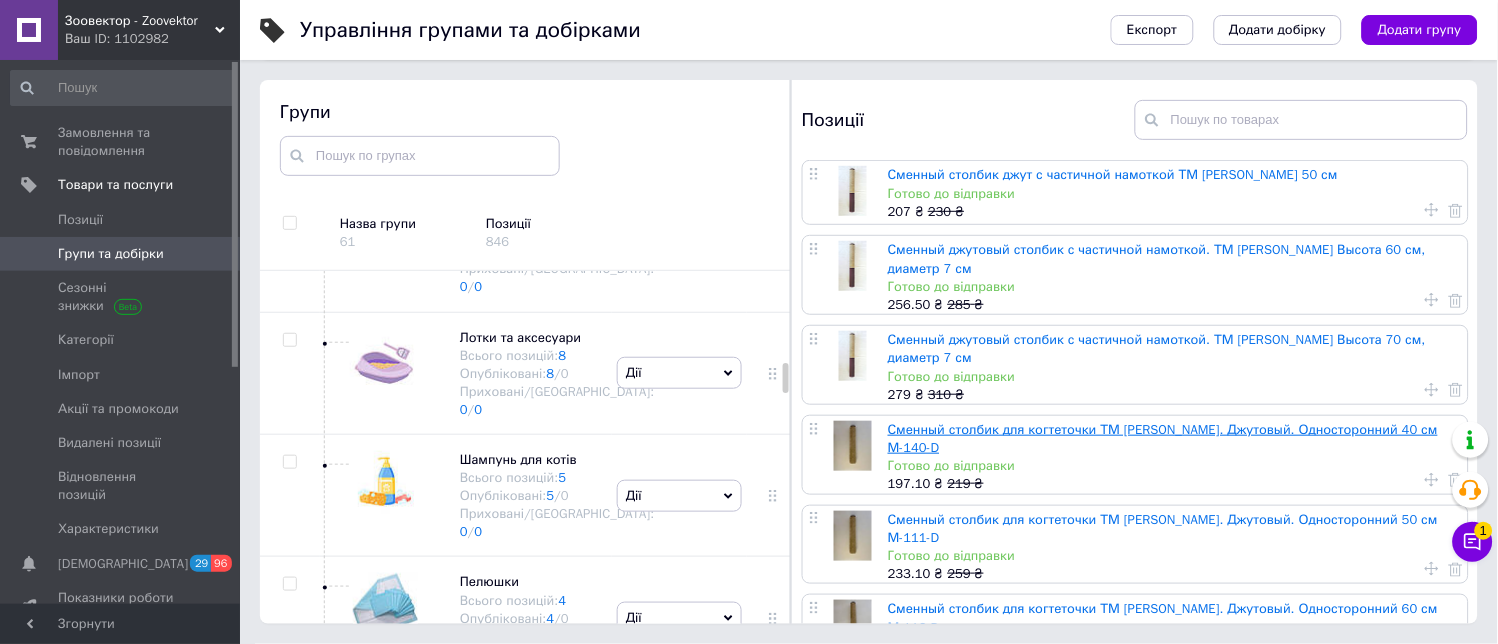 click on "Сменный столбик для когтеточки ТМ [PERSON_NAME]. Джутовый. Односторонний 40 см М-140-D" at bounding box center [1163, 438] 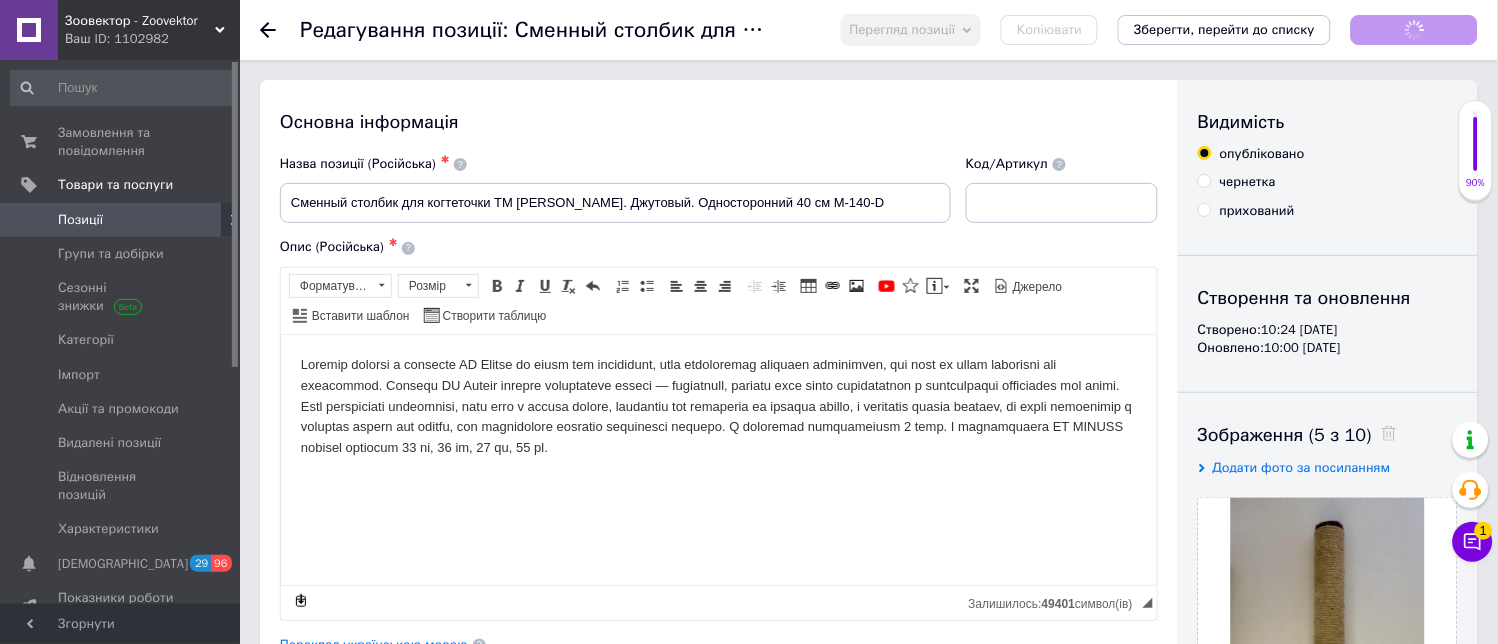 scroll, scrollTop: 0, scrollLeft: 0, axis: both 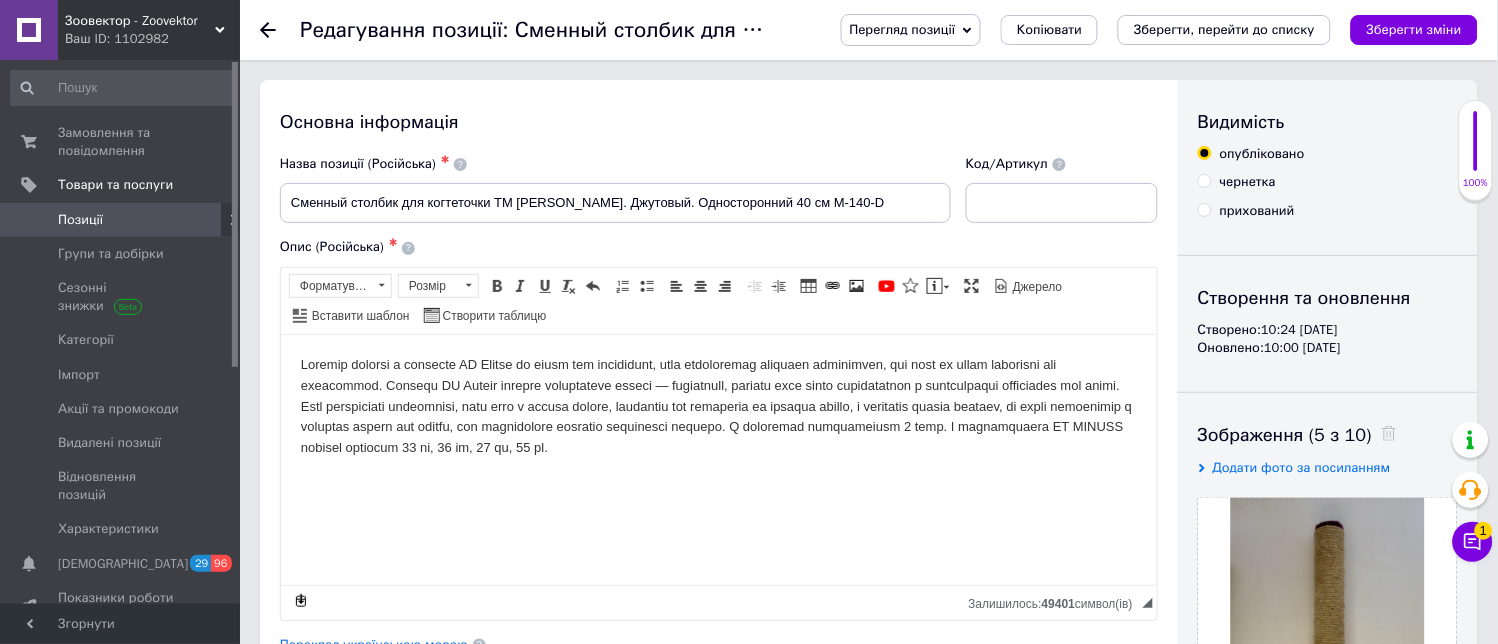 click on "Зберегти, перейти до списку" at bounding box center [1224, 29] 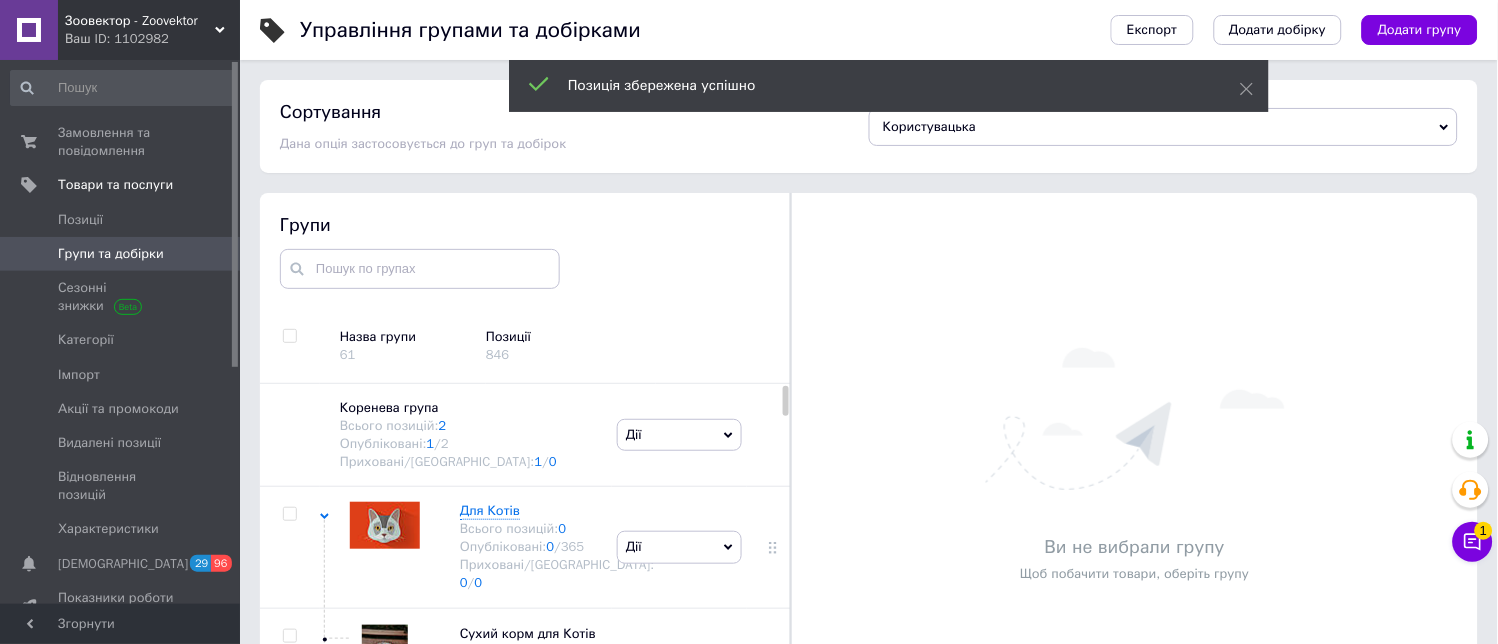 scroll, scrollTop: 113, scrollLeft: 0, axis: vertical 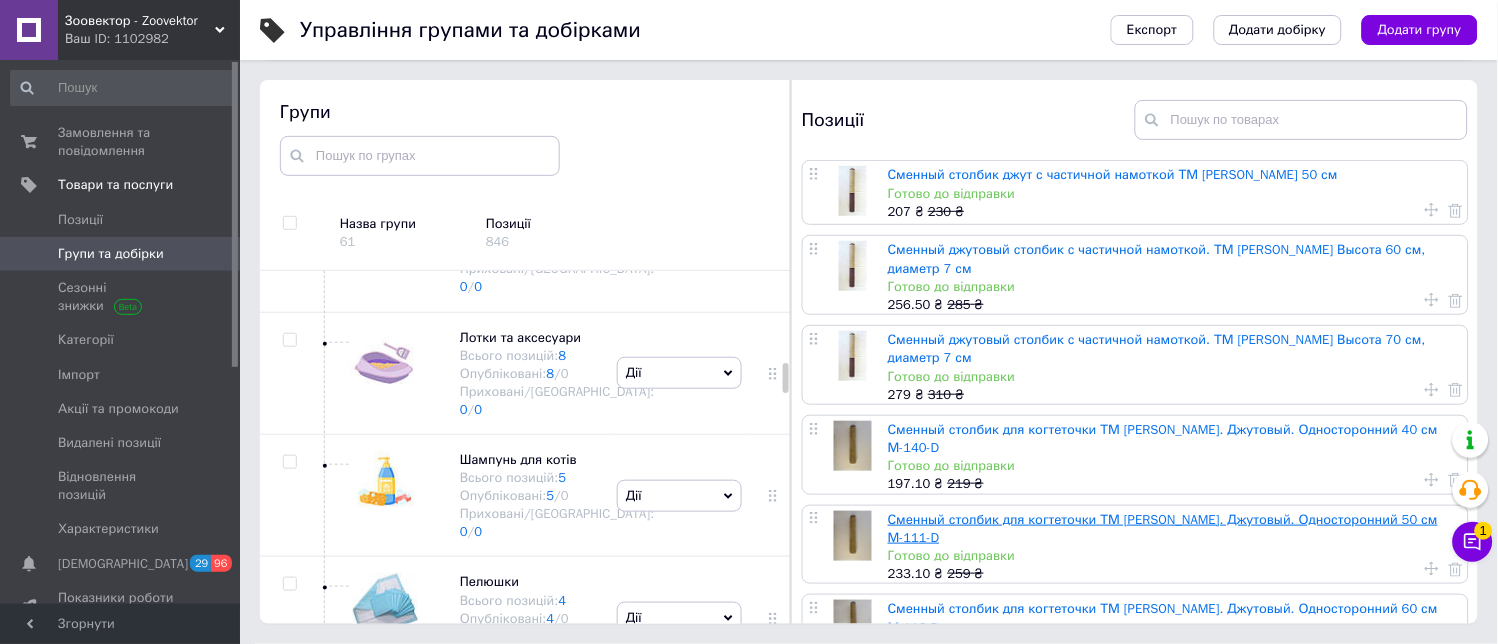 click on "Сменный столбик для когтеточки ТМ [PERSON_NAME]. Джутовый. Односторонний 50 см М-111-D" at bounding box center [1163, 528] 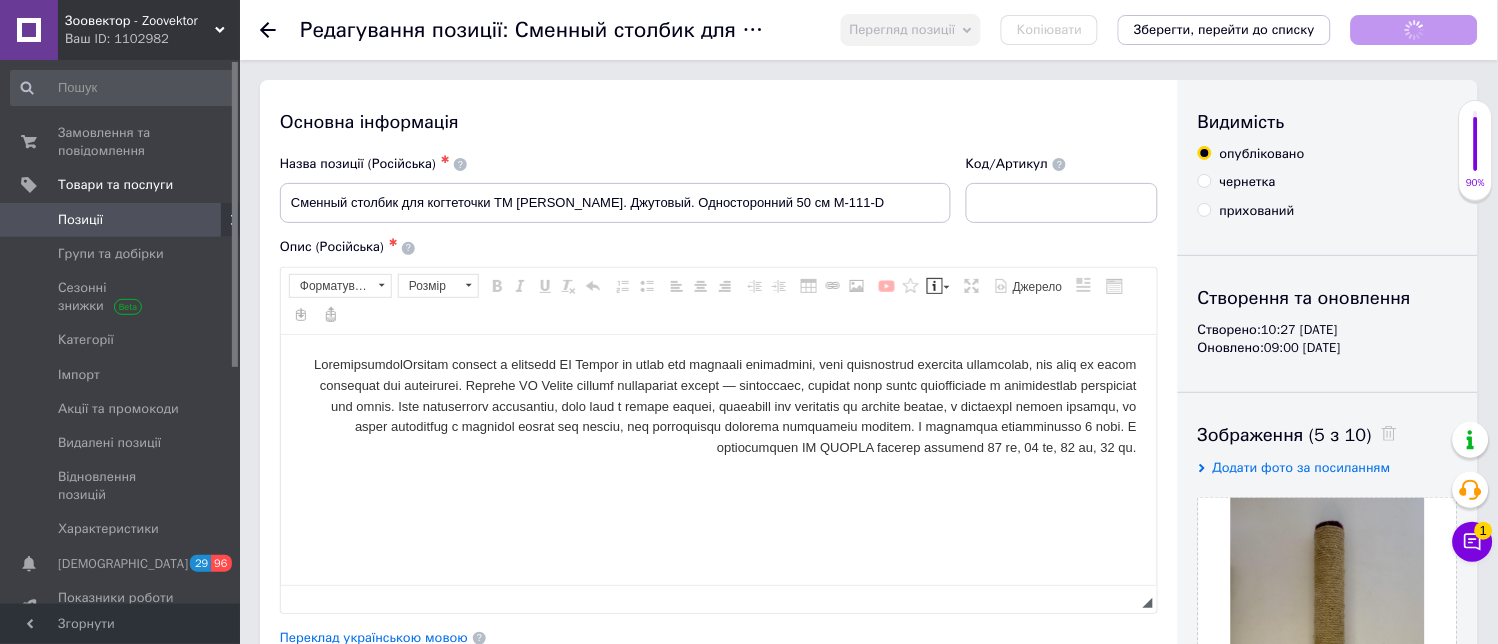 scroll, scrollTop: 0, scrollLeft: 0, axis: both 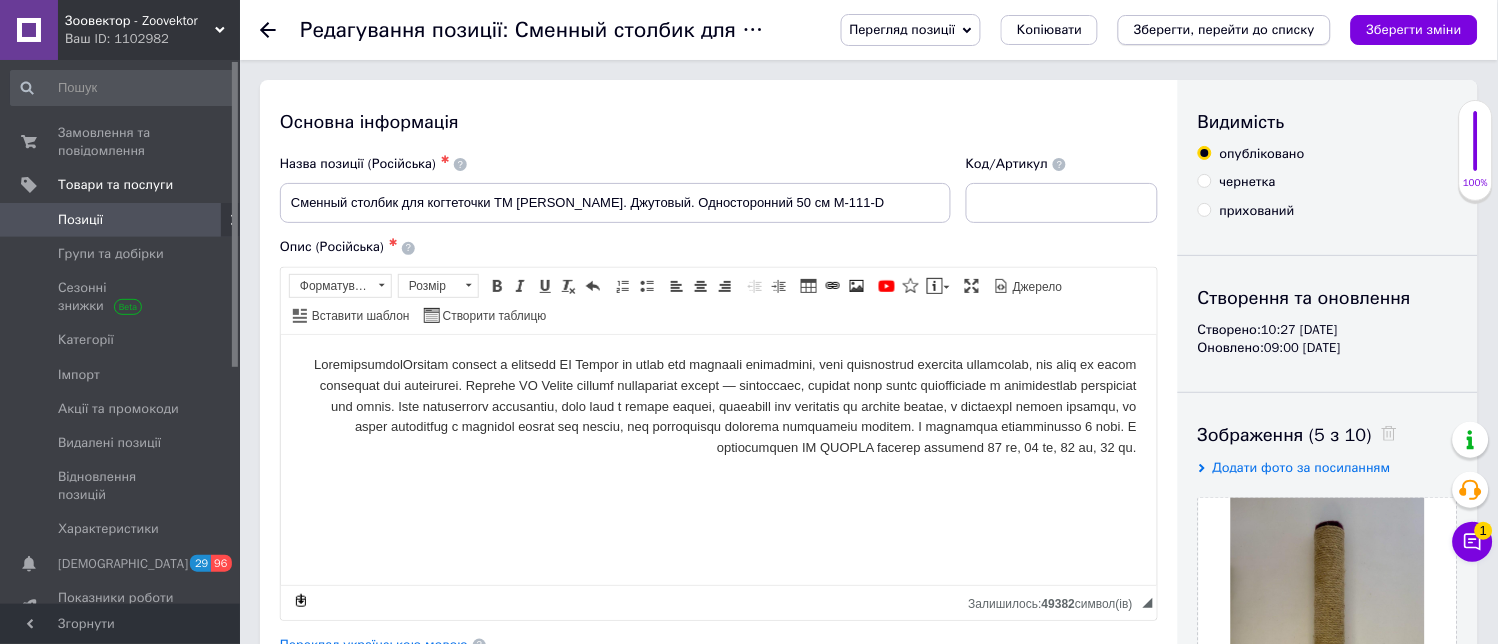 click on "Зберегти, перейти до списку" at bounding box center (1224, 29) 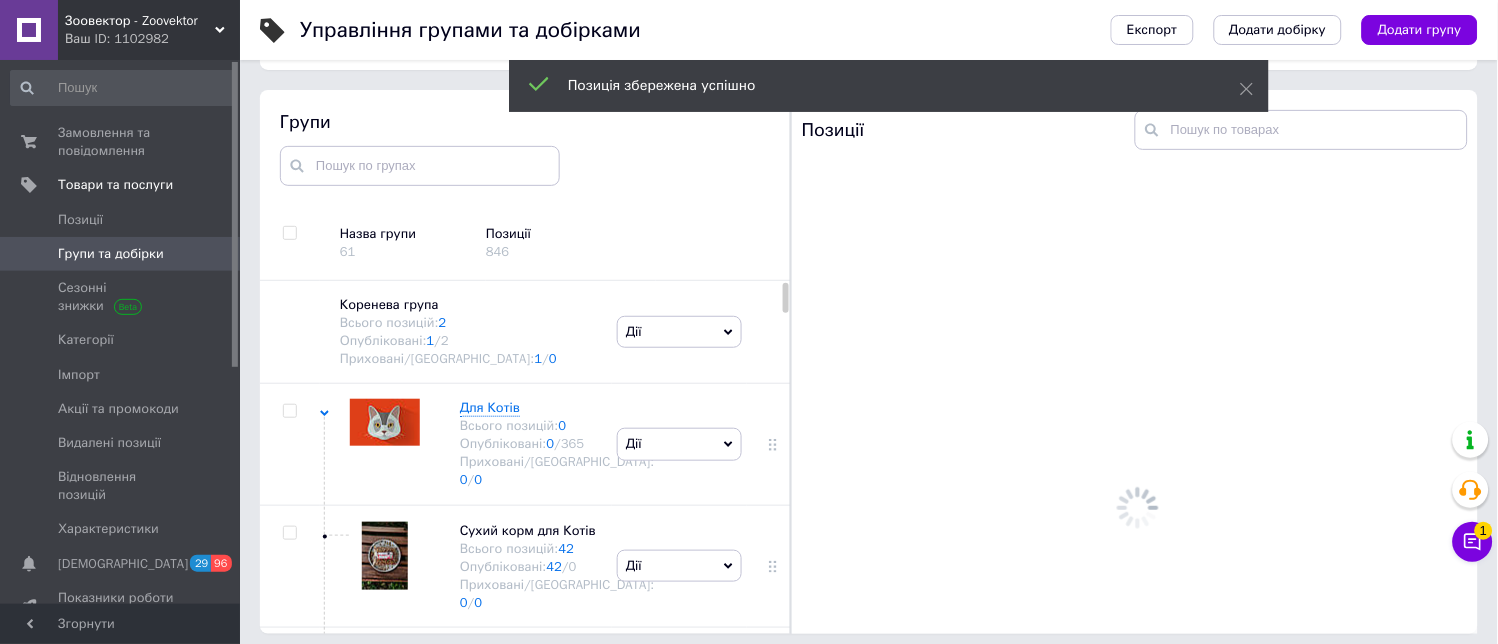scroll, scrollTop: 113, scrollLeft: 0, axis: vertical 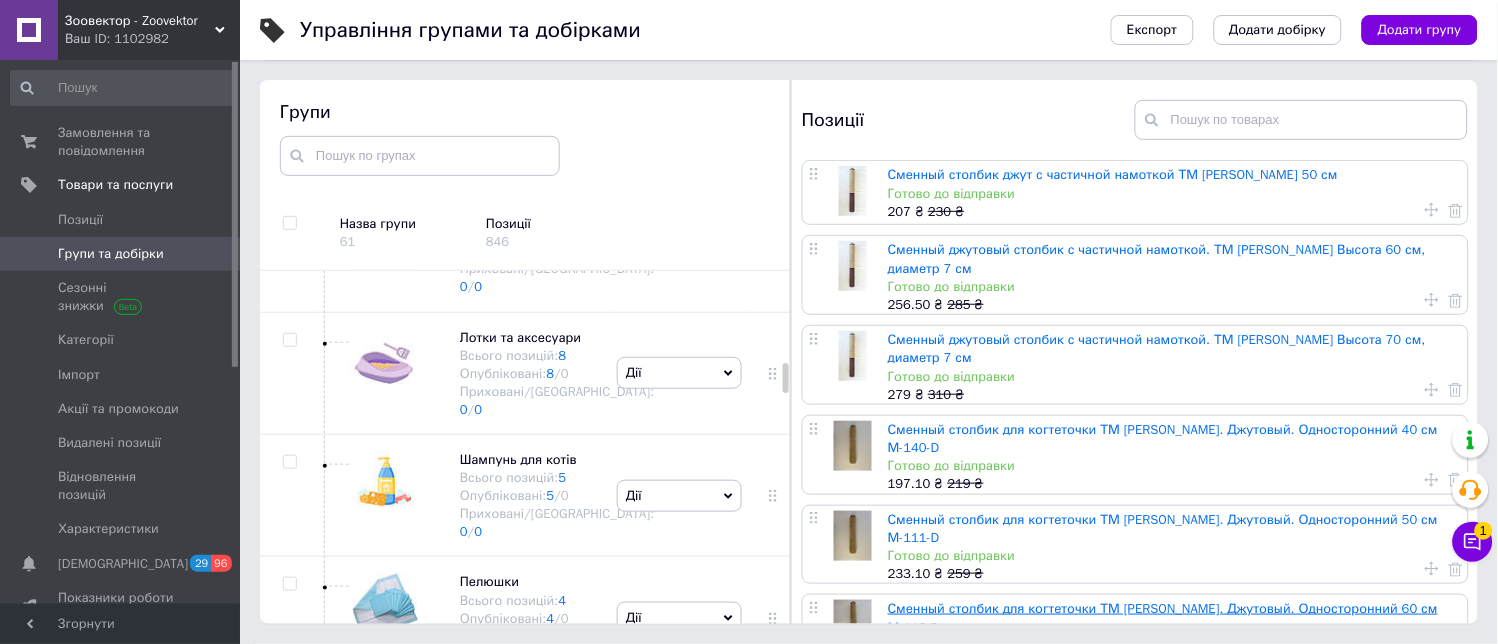 click on "Сменный столбик для когтеточки ТМ [PERSON_NAME]. Джутовый. Односторонний 60 см М-112-D" at bounding box center (1163, 617) 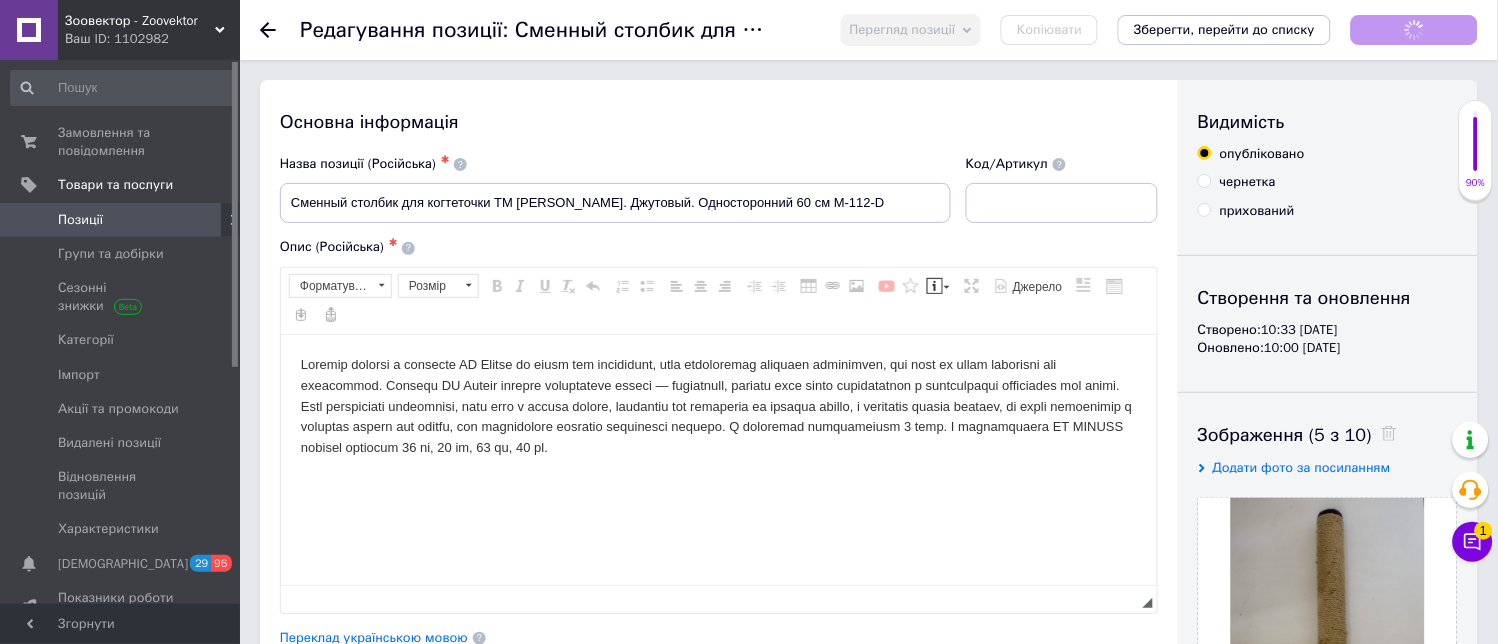 scroll, scrollTop: 0, scrollLeft: 0, axis: both 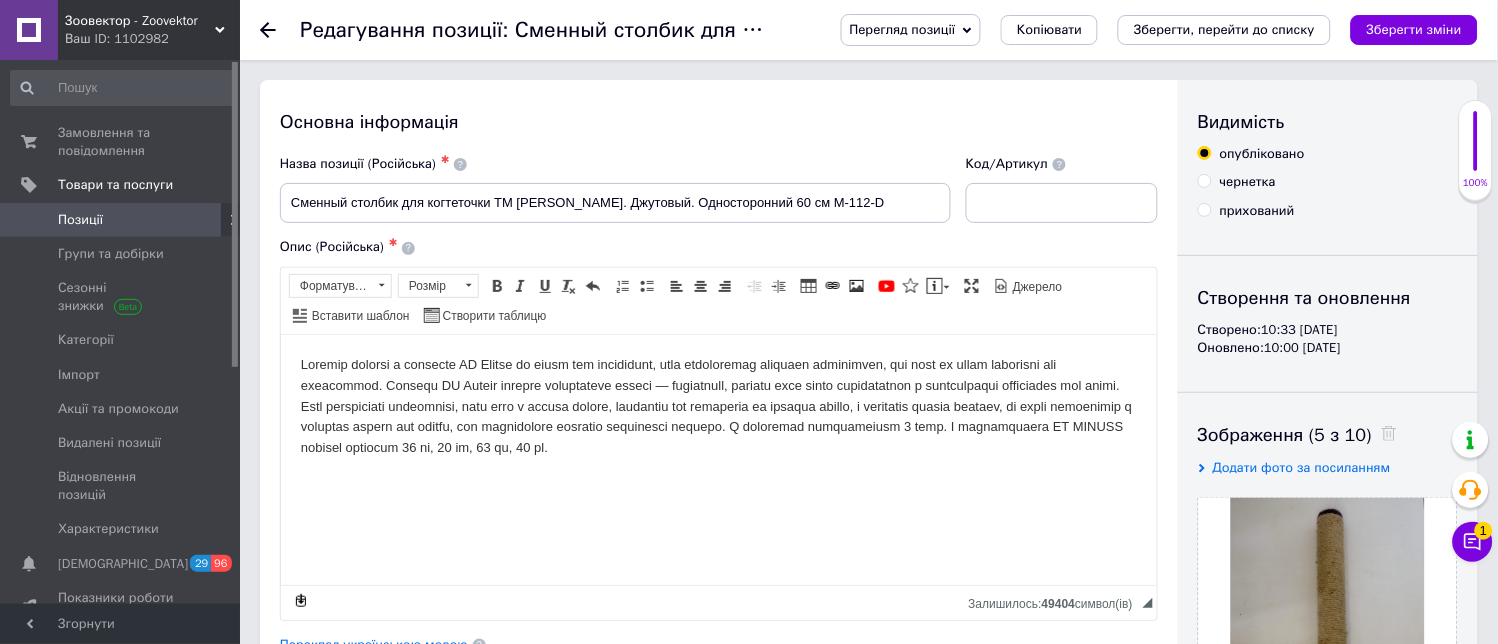 drag, startPoint x: 265, startPoint y: 23, endPoint x: 304, endPoint y: 75, distance: 65 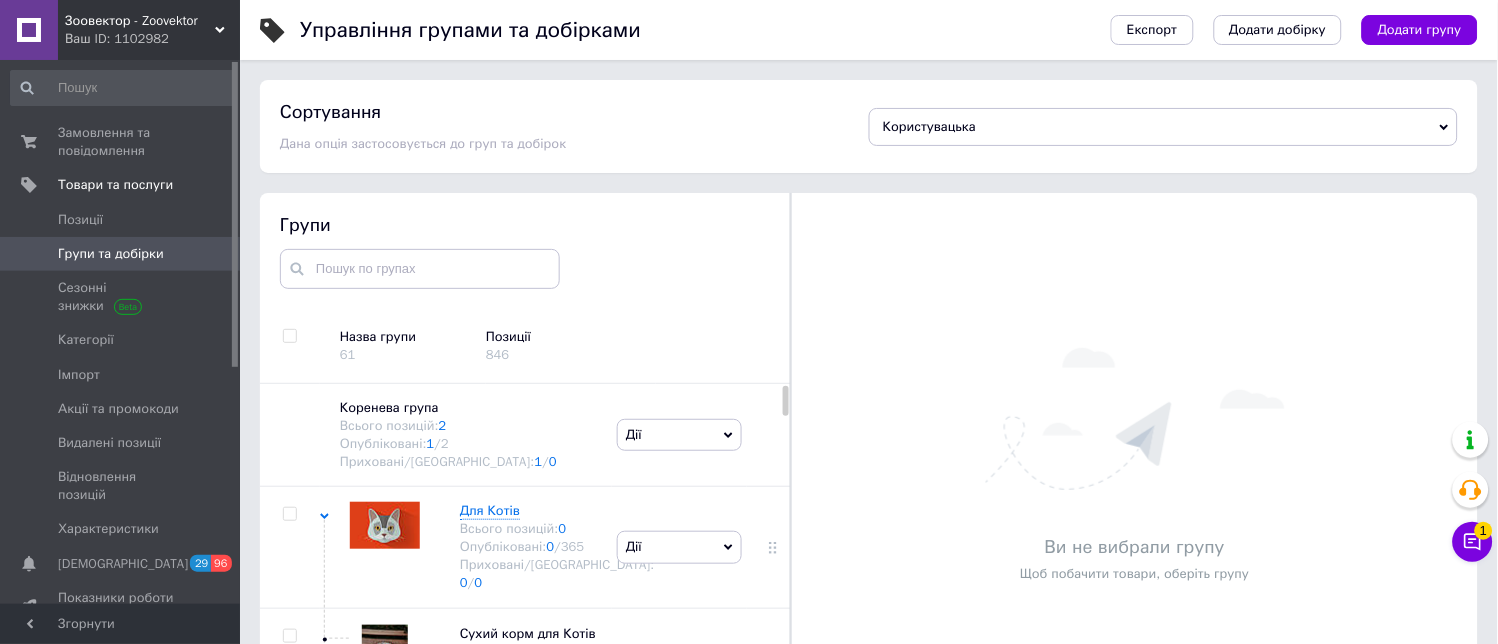 scroll, scrollTop: 113, scrollLeft: 0, axis: vertical 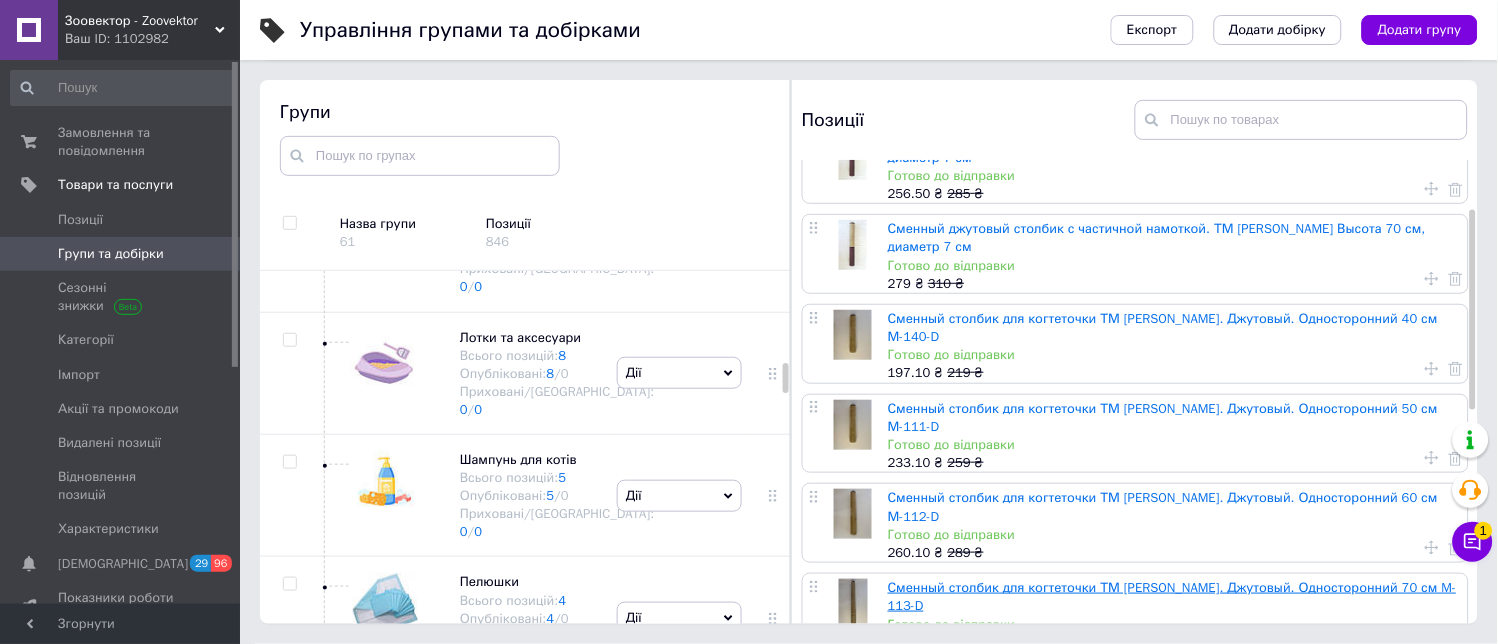 click on "Сменный столбик для когтеточки ТМ [PERSON_NAME]. Джутовый. Односторонний 70 см M-113-D" at bounding box center (1172, 596) 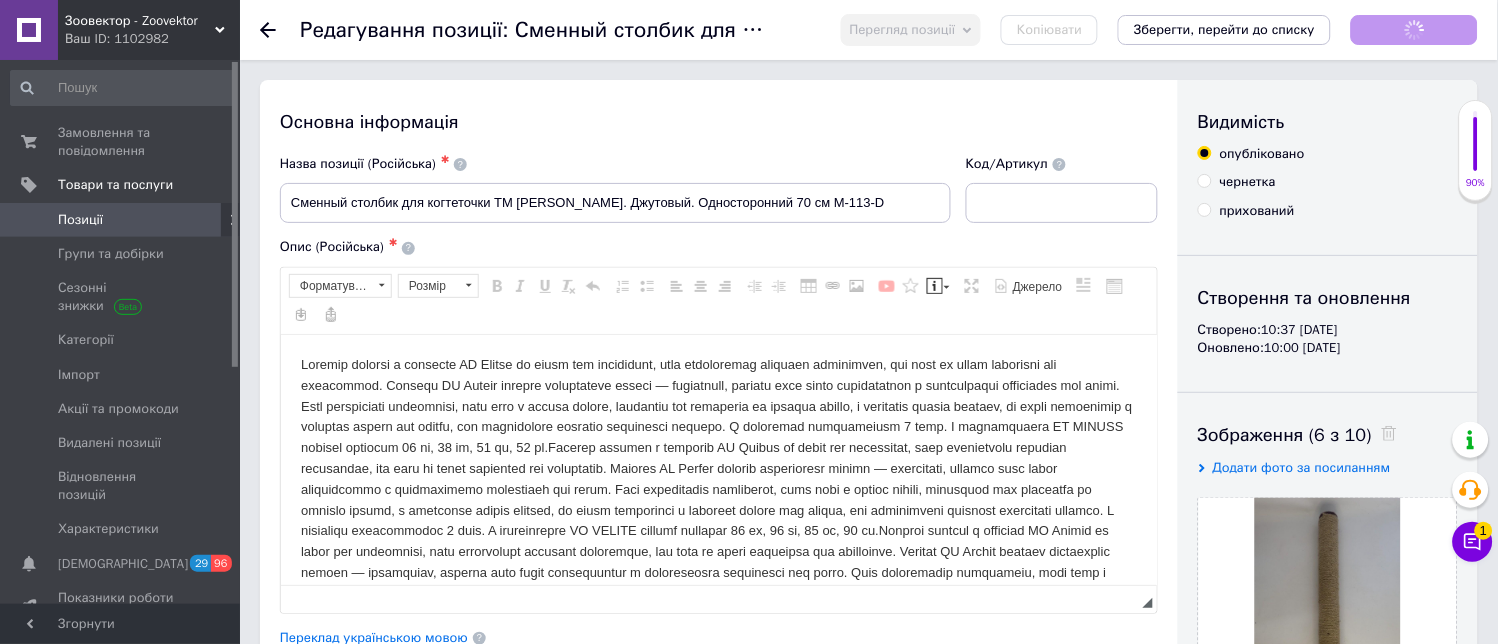 scroll, scrollTop: 0, scrollLeft: 0, axis: both 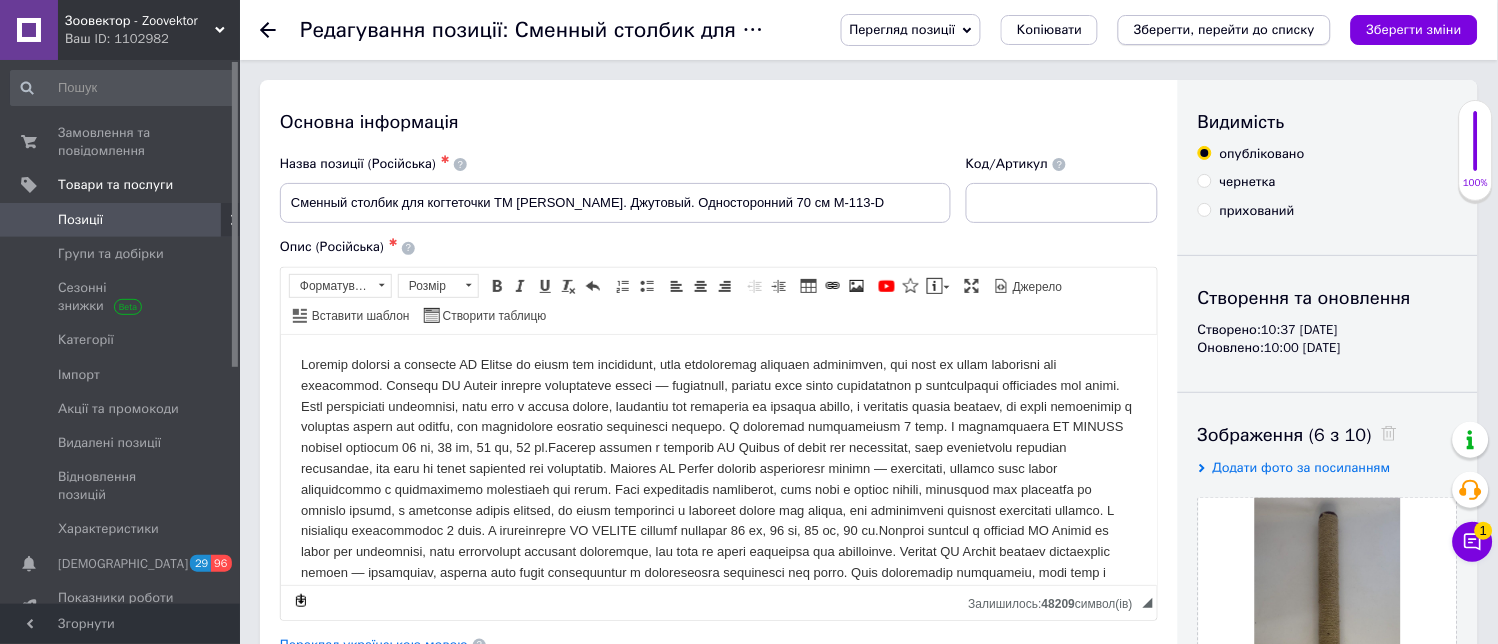 click on "Зберегти, перейти до списку" at bounding box center (1224, 29) 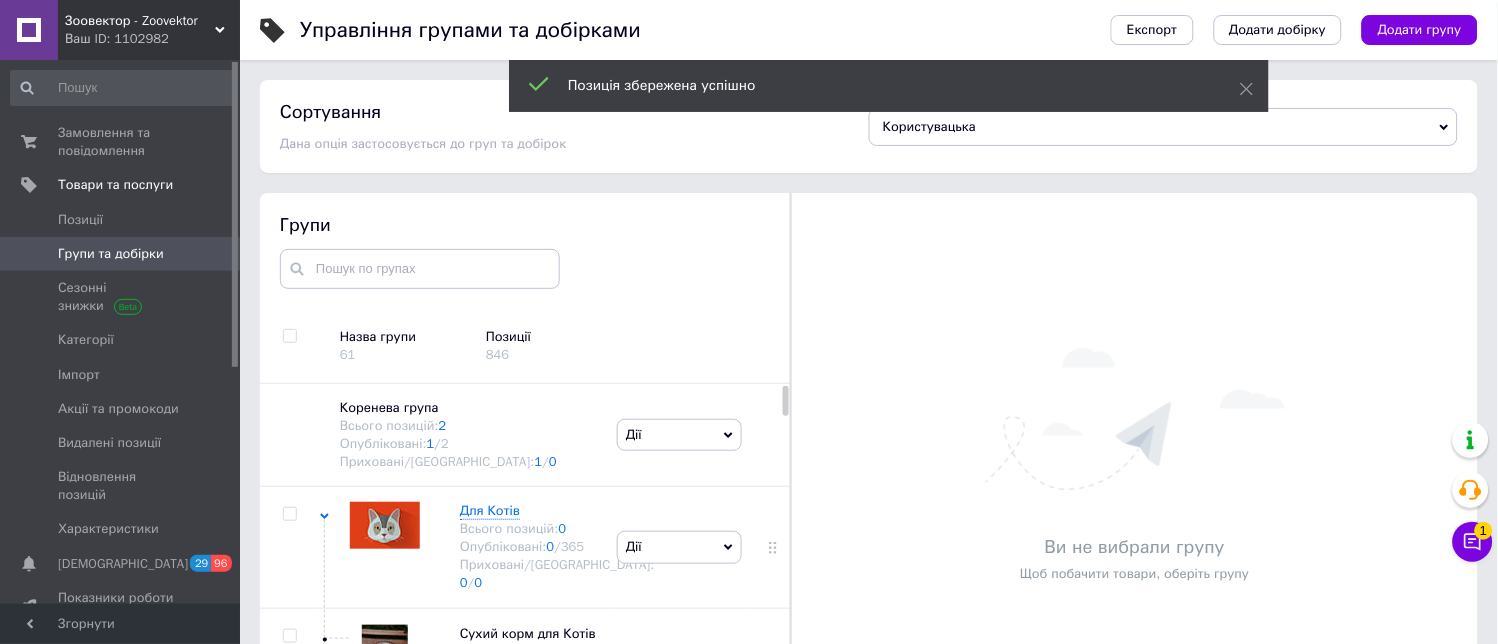 scroll, scrollTop: 113, scrollLeft: 0, axis: vertical 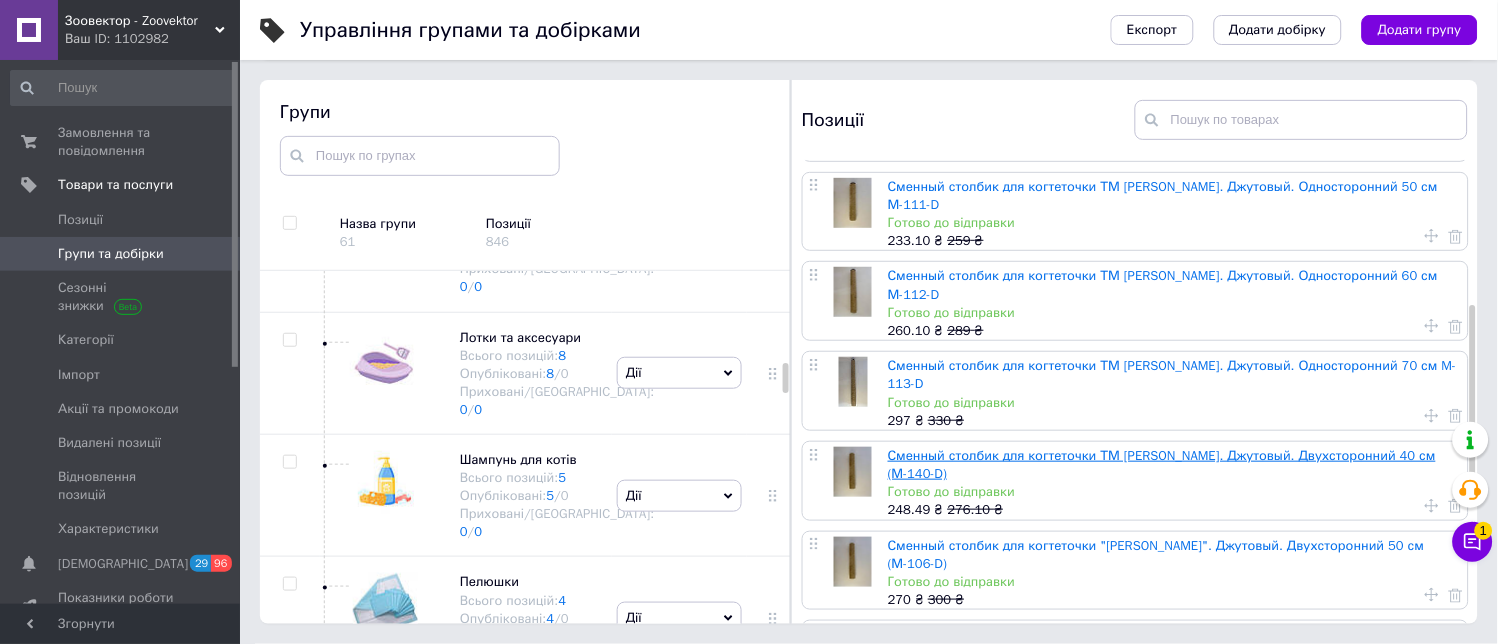 click on "Сменный столбик для когтеточки ТМ [PERSON_NAME]. Джутовый. Двухсторонний 40 см (М-140-D)" at bounding box center [1162, 464] 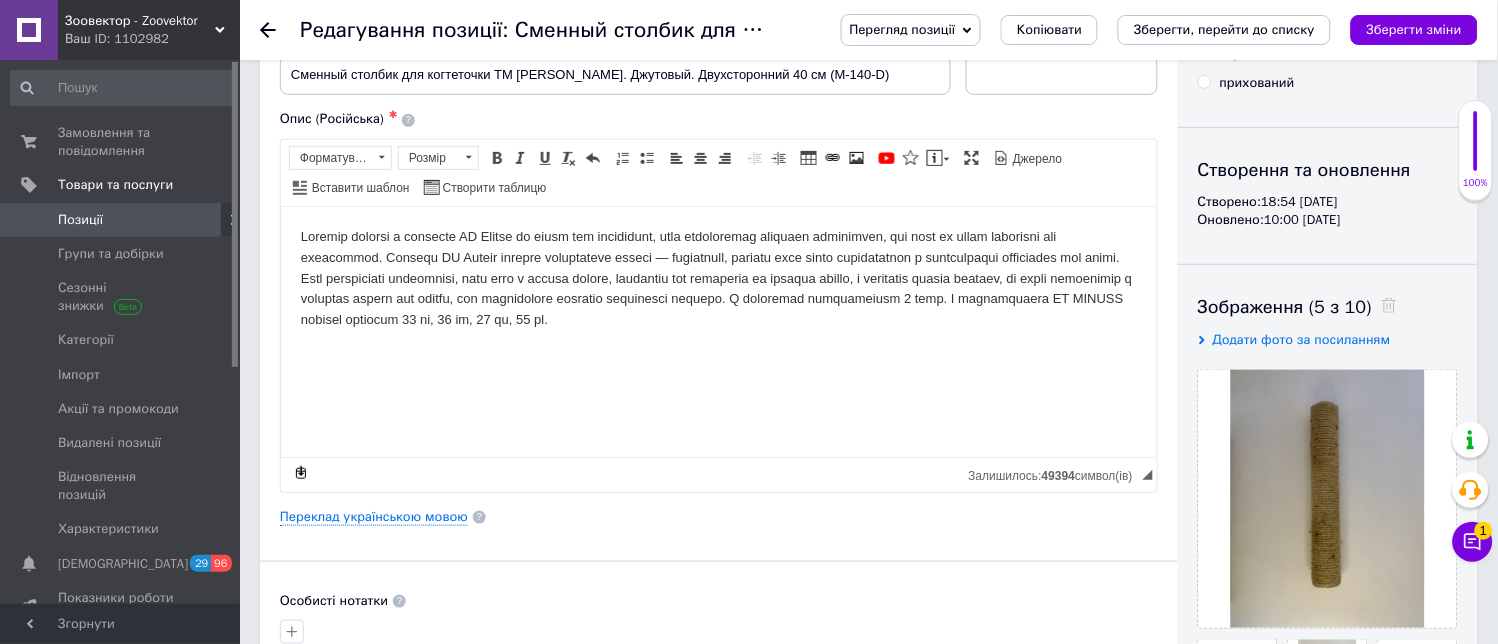 scroll, scrollTop: 0, scrollLeft: 0, axis: both 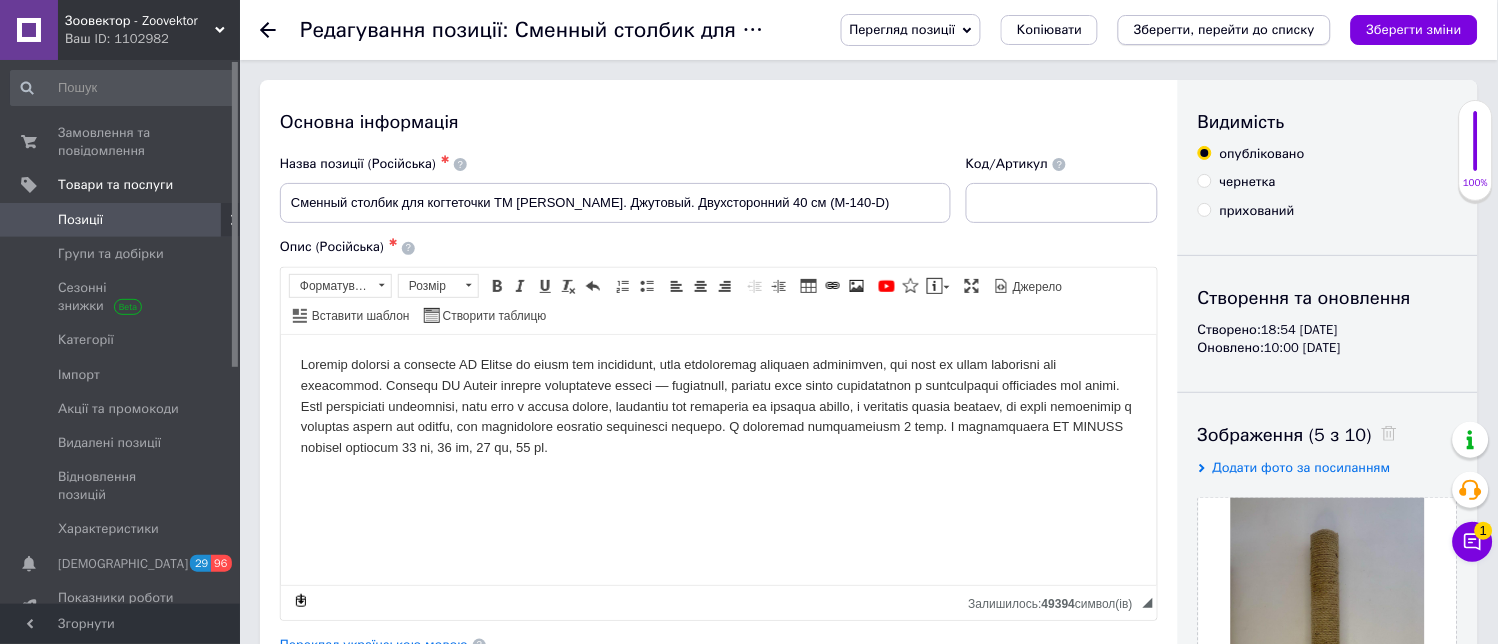 click on "Зберегти, перейти до списку" at bounding box center (1224, 29) 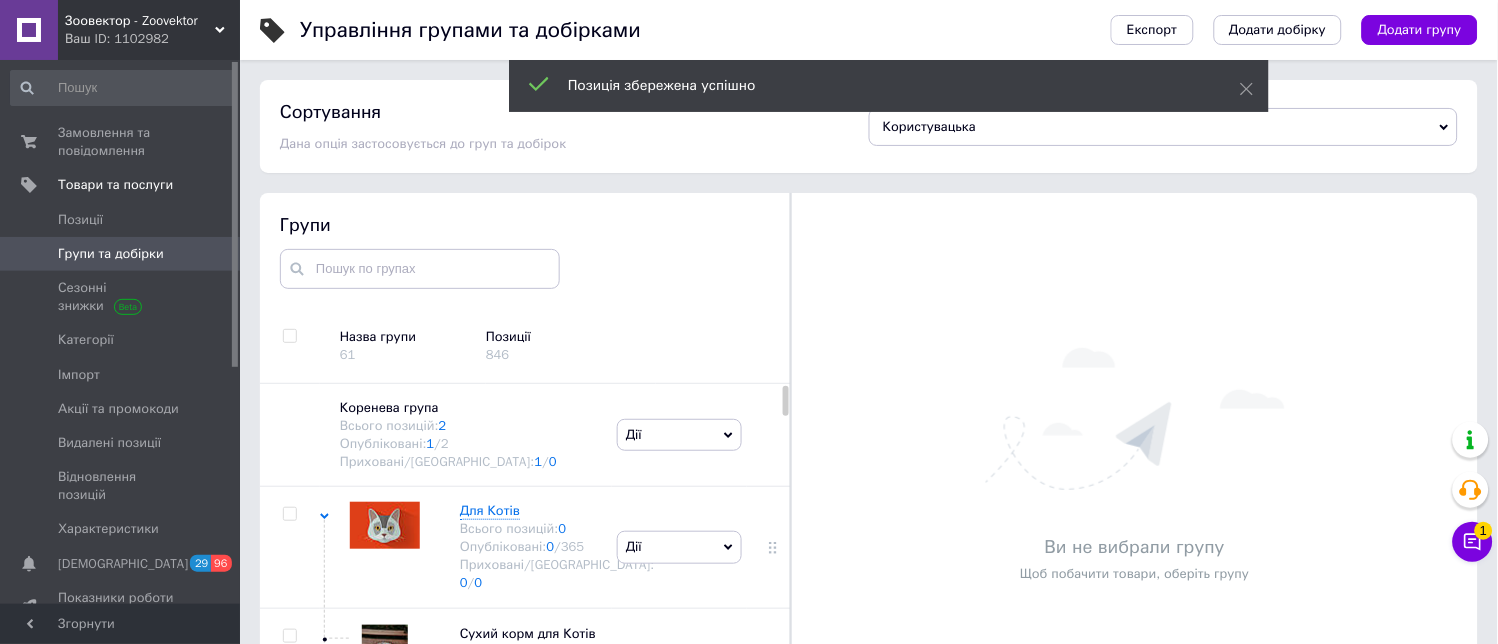 scroll, scrollTop: 113, scrollLeft: 0, axis: vertical 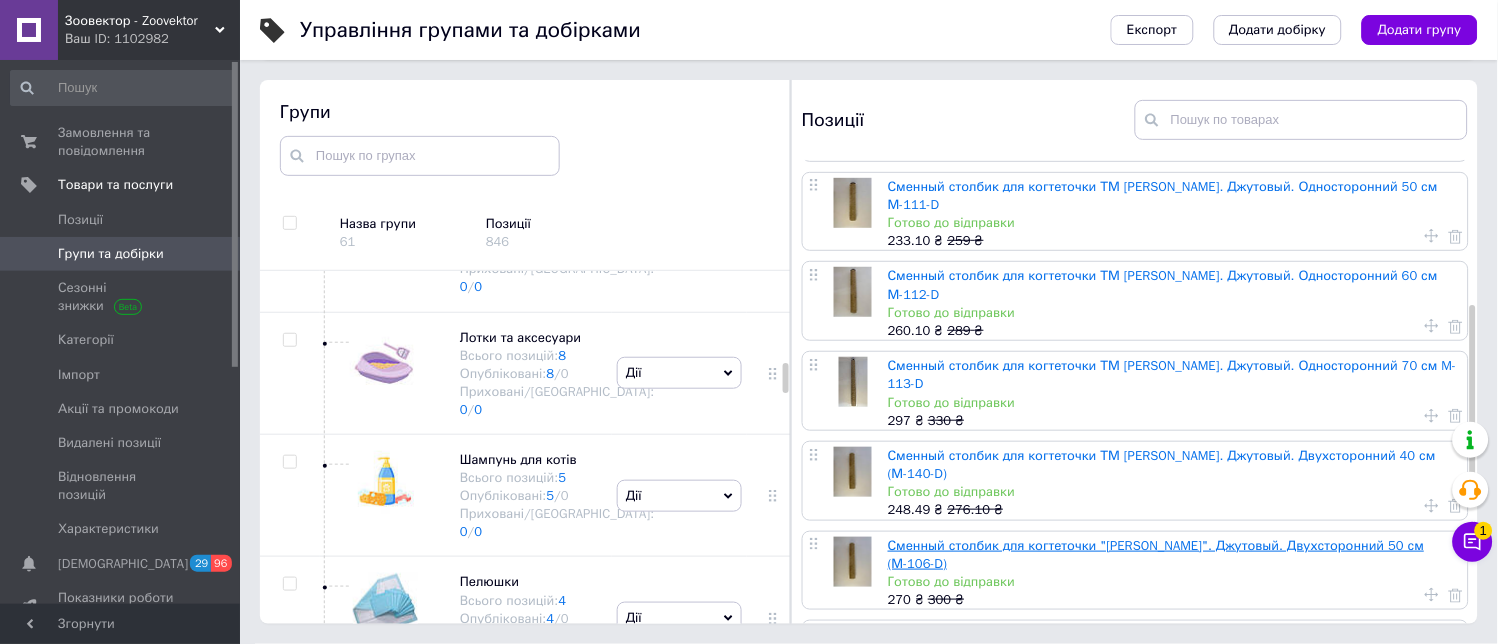 click on "Сменный столбик для когтеточки "[PERSON_NAME]". Джутовый. Двухсторонний 50 см (М-106-D)" at bounding box center (1156, 554) 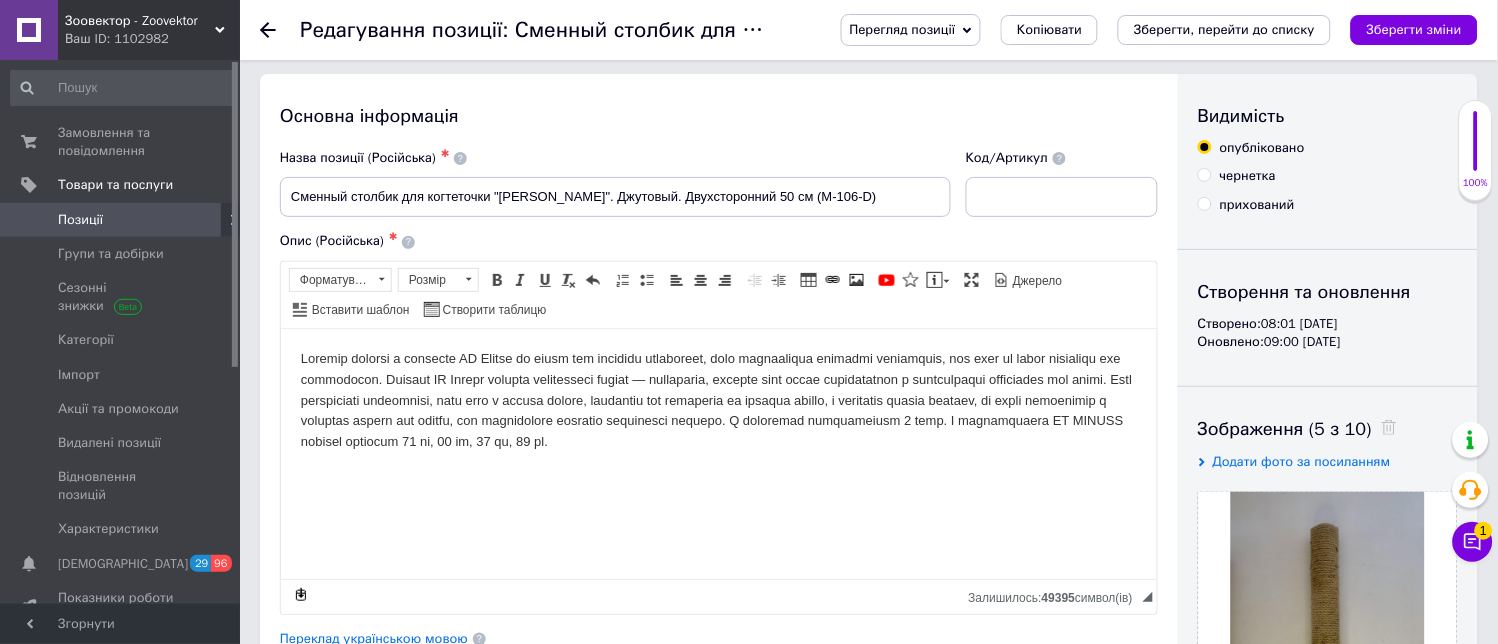 scroll, scrollTop: 111, scrollLeft: 0, axis: vertical 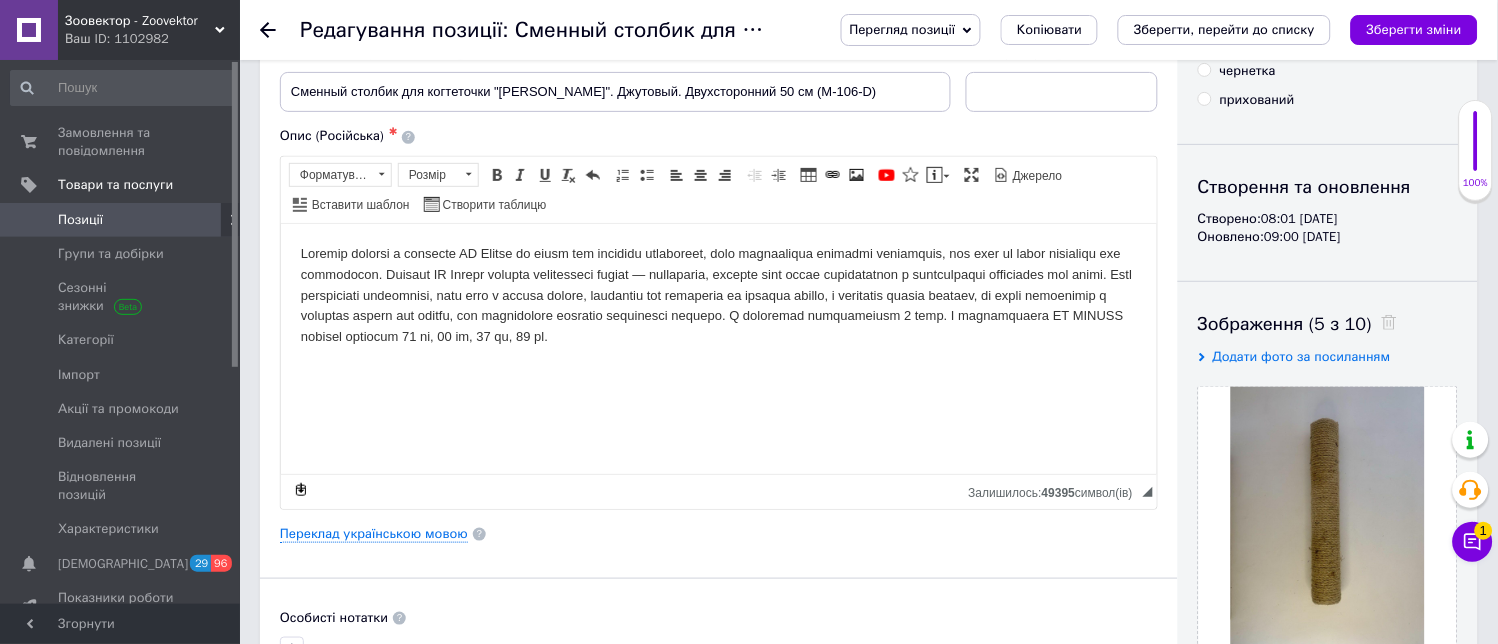drag, startPoint x: 1264, startPoint y: 32, endPoint x: 1197, endPoint y: 81, distance: 83.00603 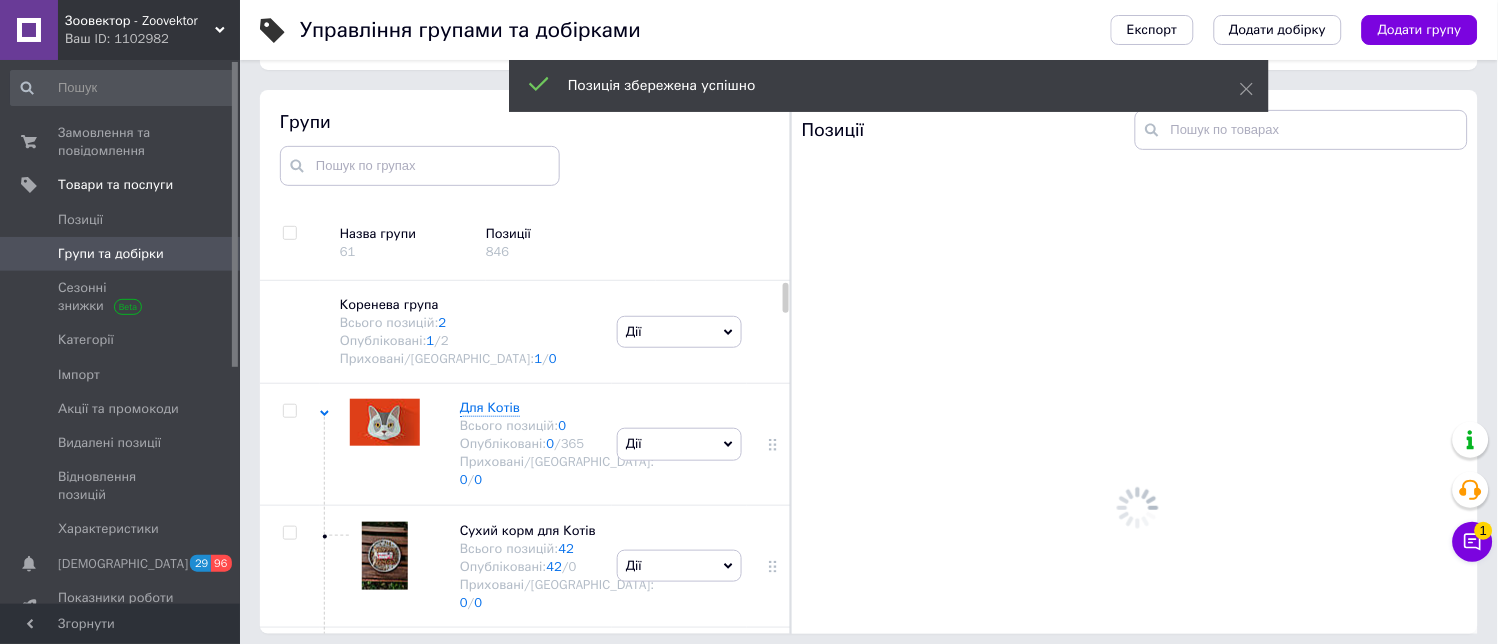 scroll, scrollTop: 113, scrollLeft: 0, axis: vertical 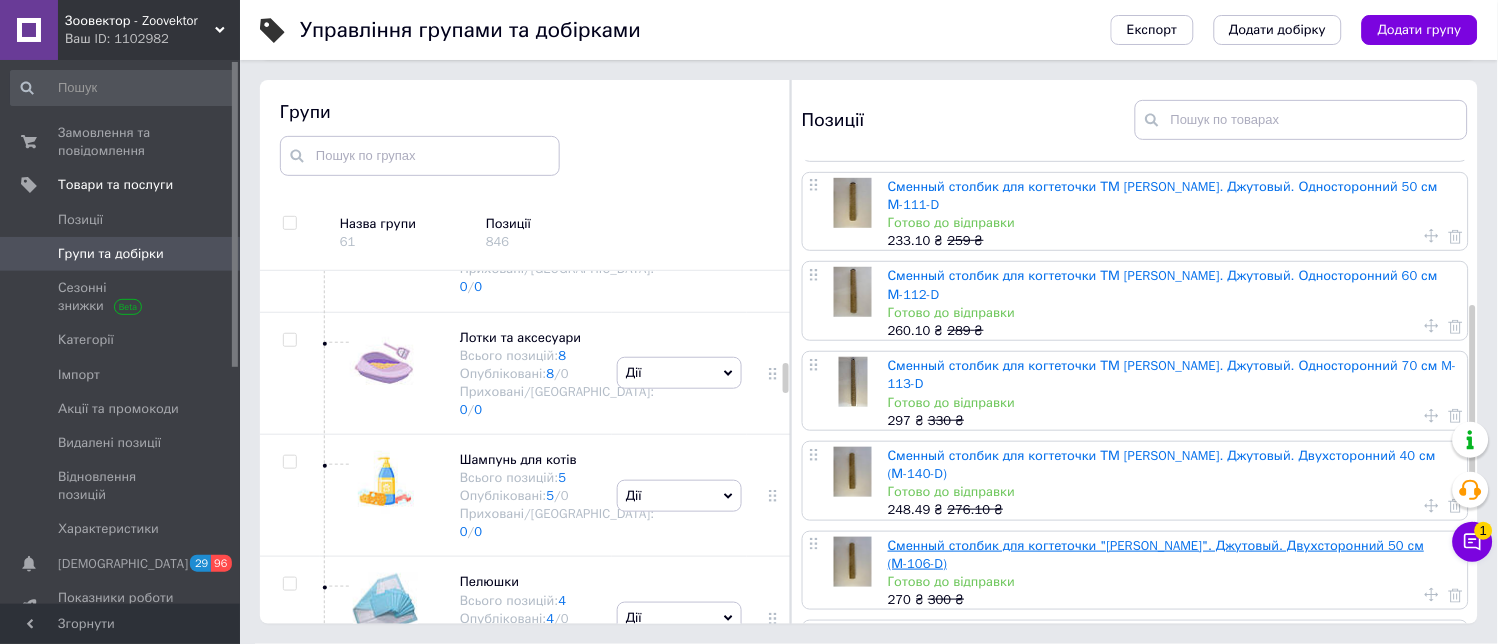 click on "Сменный столбик для когтеточки "[PERSON_NAME]". Джутовый. Двухсторонний 50 см (М-106-D)" at bounding box center (1156, 554) 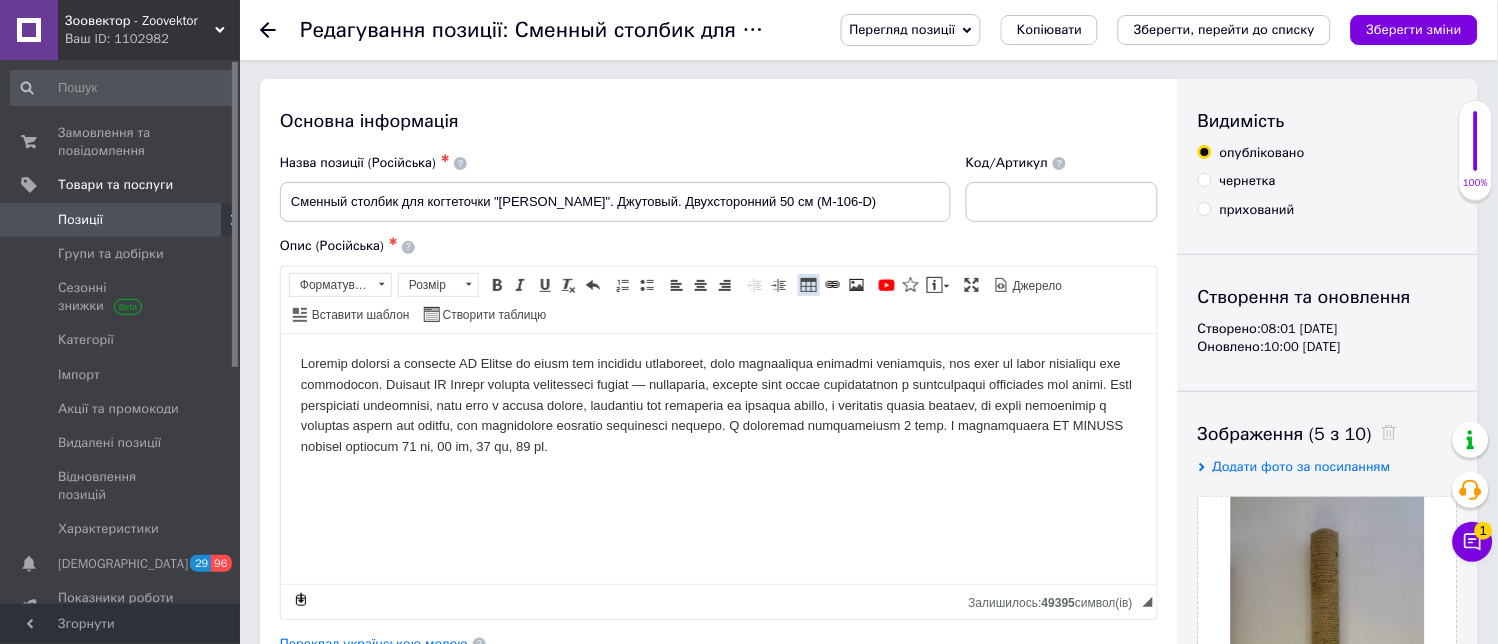 scroll, scrollTop: 0, scrollLeft: 0, axis: both 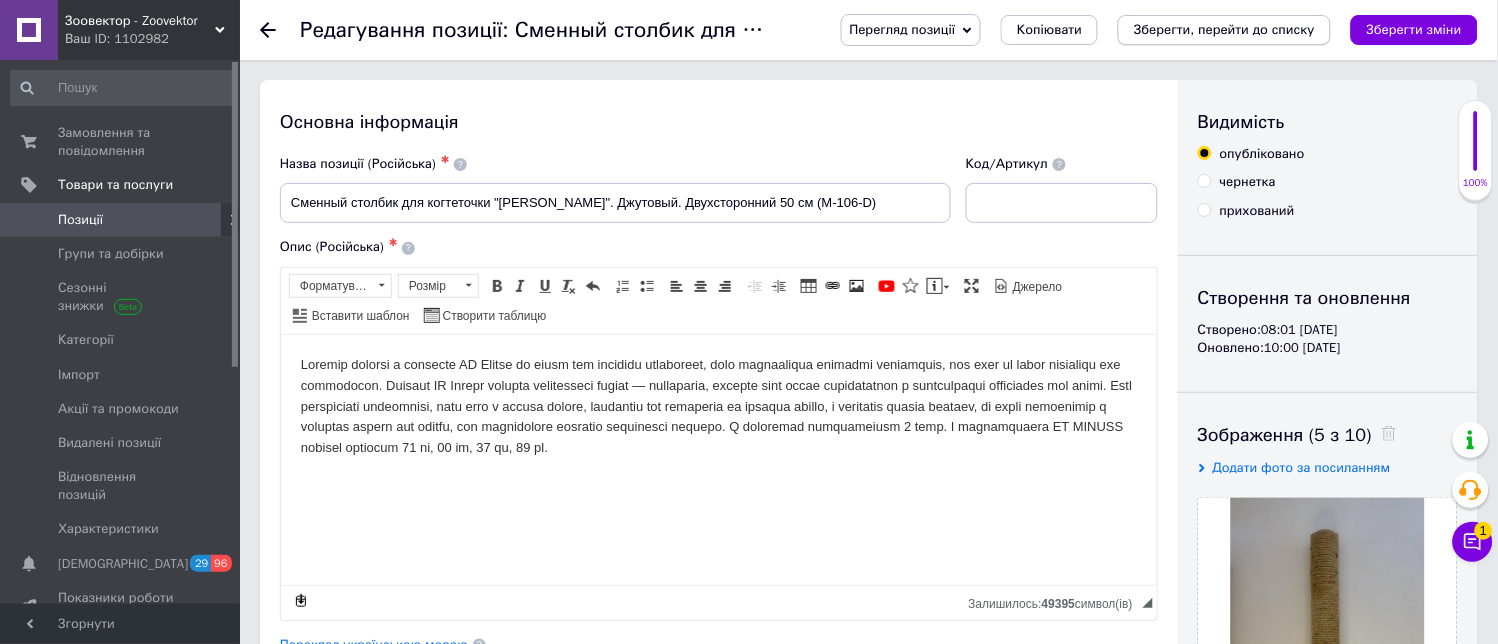 click on "Зберегти, перейти до списку" at bounding box center (1224, 29) 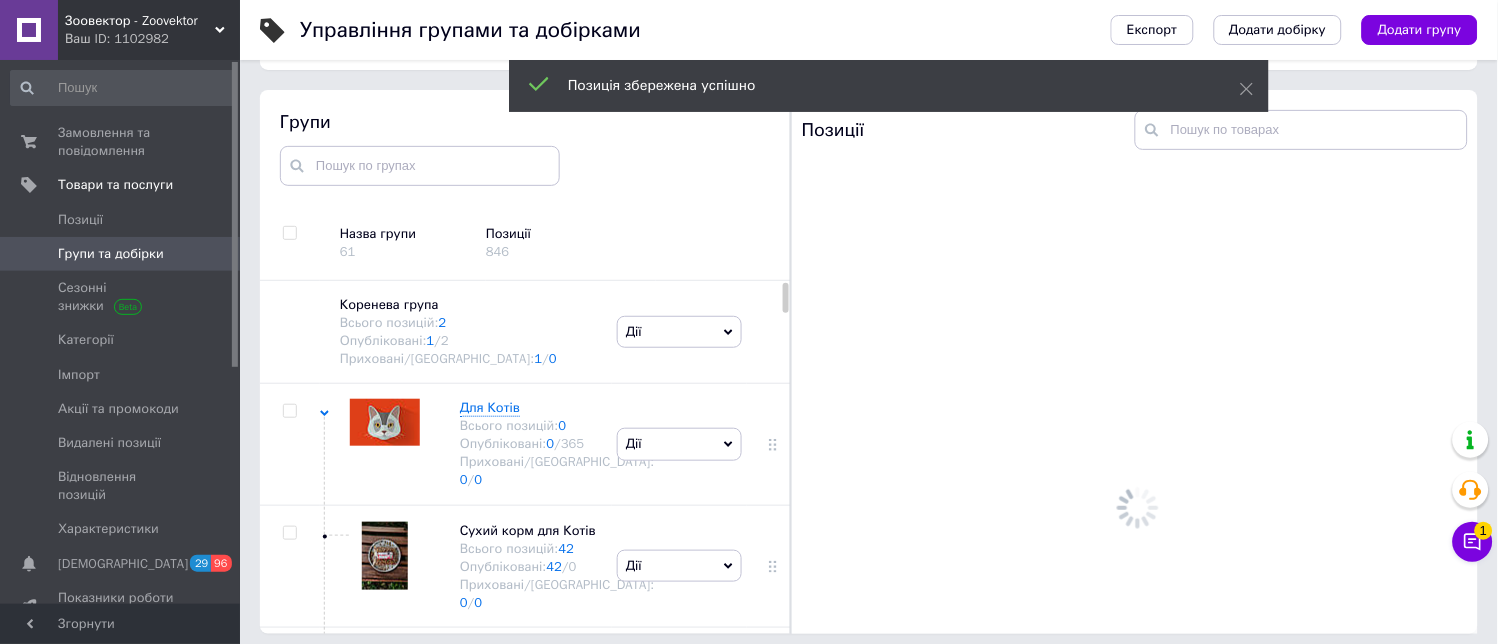 scroll, scrollTop: 113, scrollLeft: 0, axis: vertical 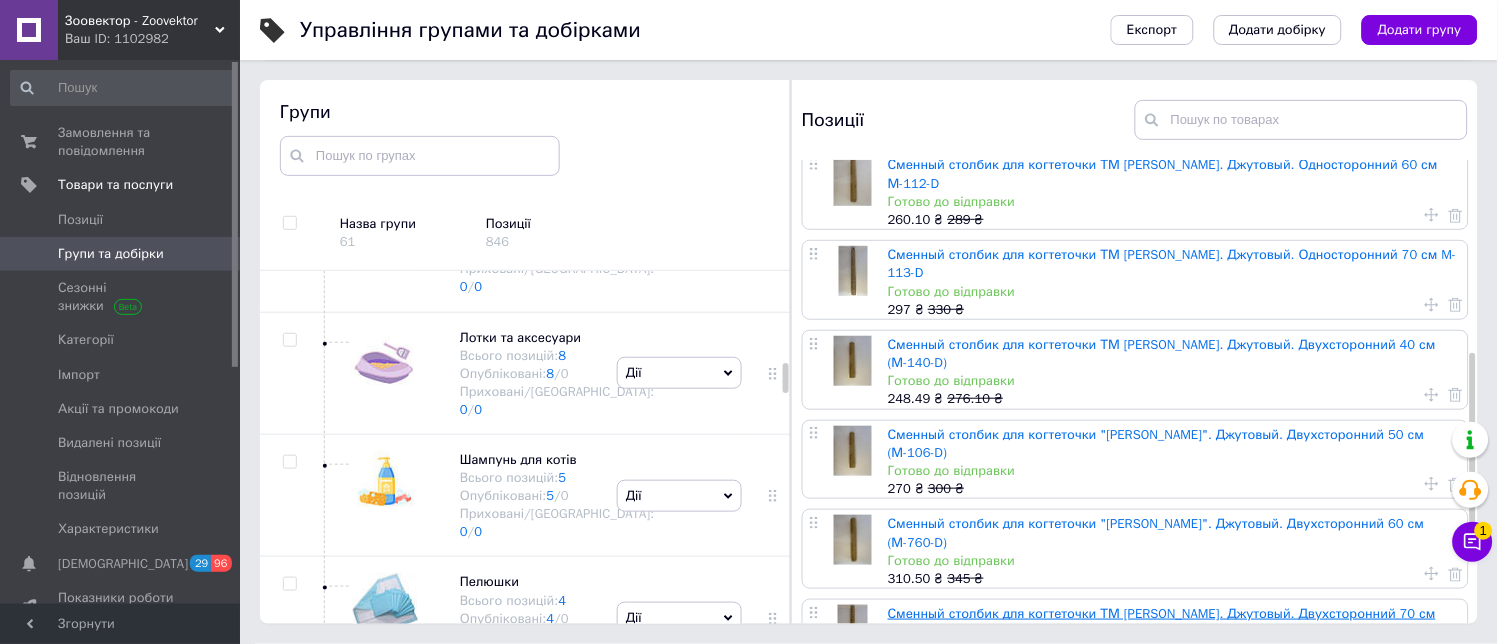 click on "Сменный столбик для когтеточки ТМ [PERSON_NAME]. Джутовый. Двухсторонний 70 см (M-770-D)" at bounding box center [1162, 622] 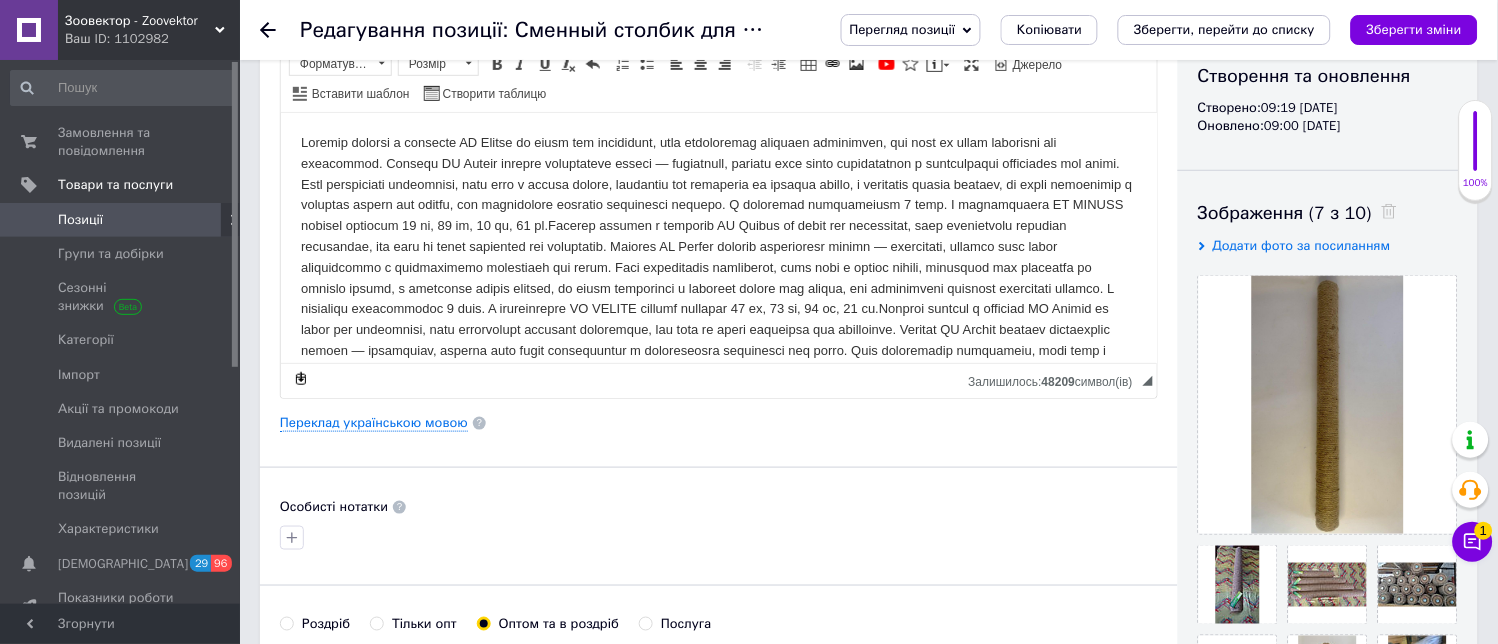 scroll, scrollTop: 0, scrollLeft: 0, axis: both 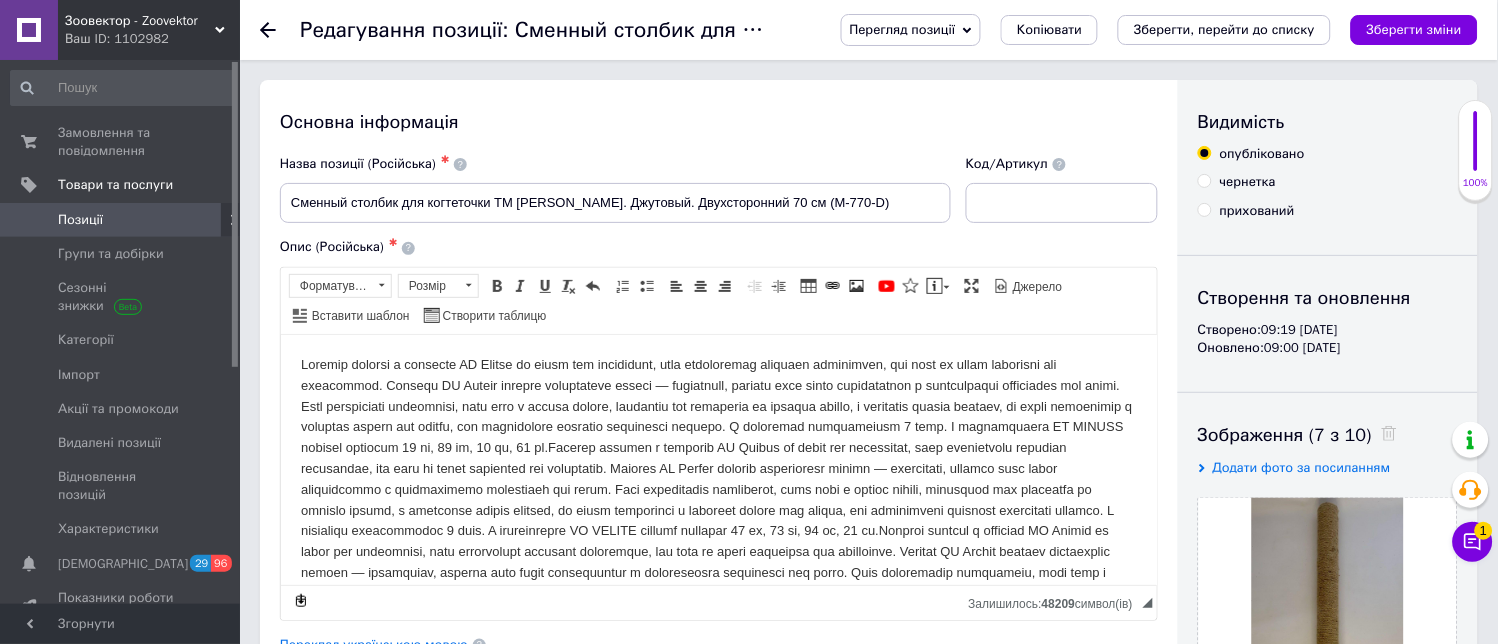 drag, startPoint x: 1385, startPoint y: 26, endPoint x: 1328, endPoint y: 53, distance: 63.07139 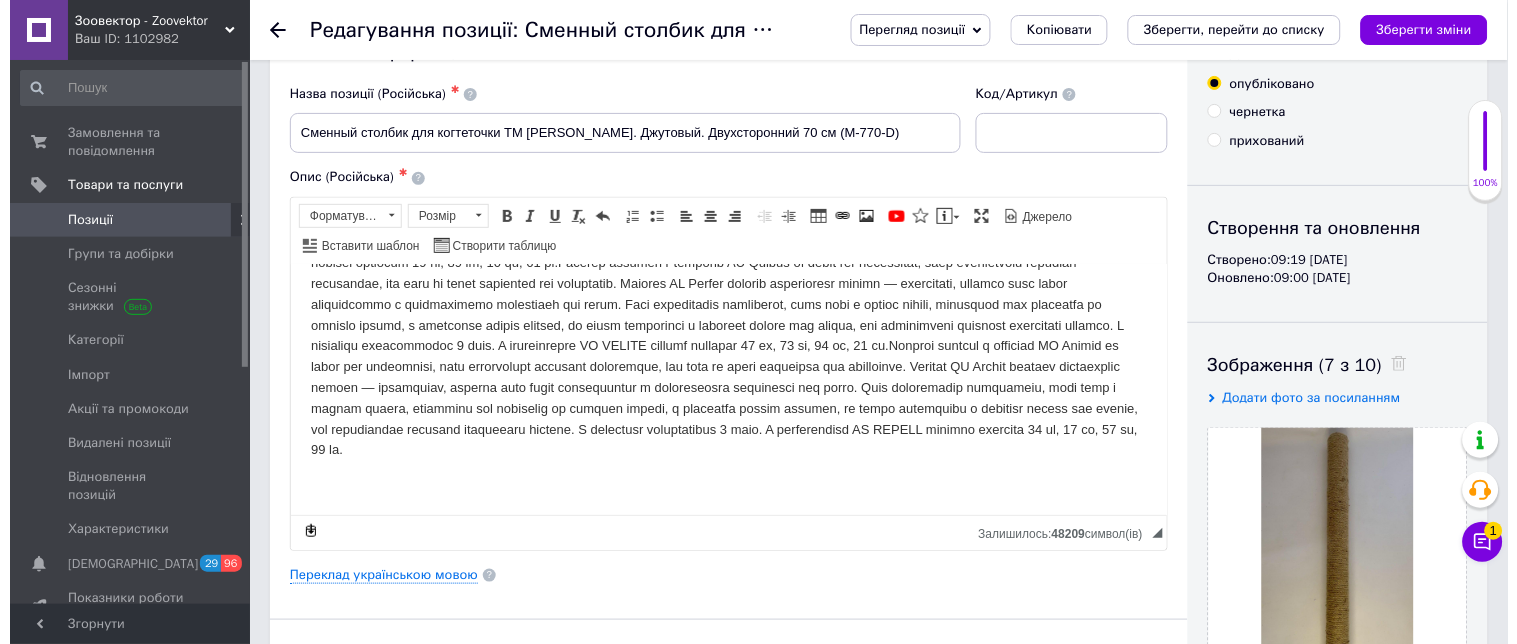 scroll, scrollTop: 111, scrollLeft: 0, axis: vertical 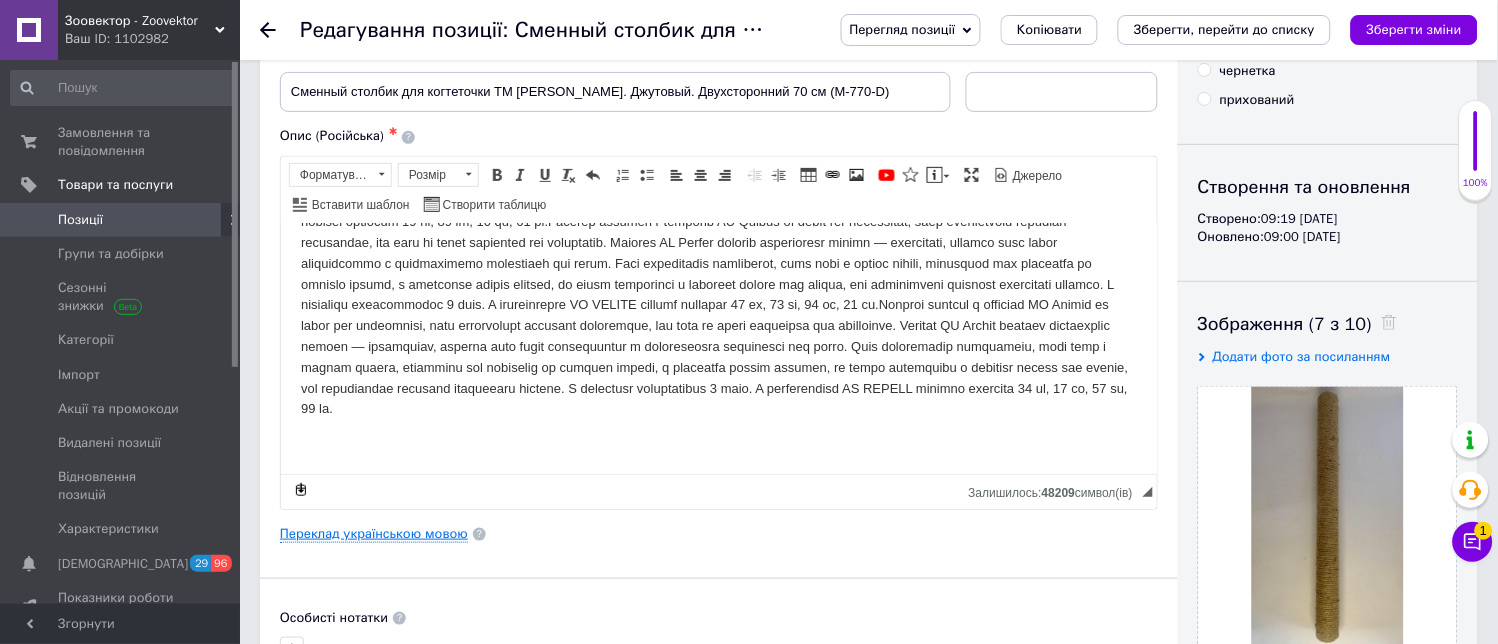 click on "Переклад українською мовою" at bounding box center (374, 534) 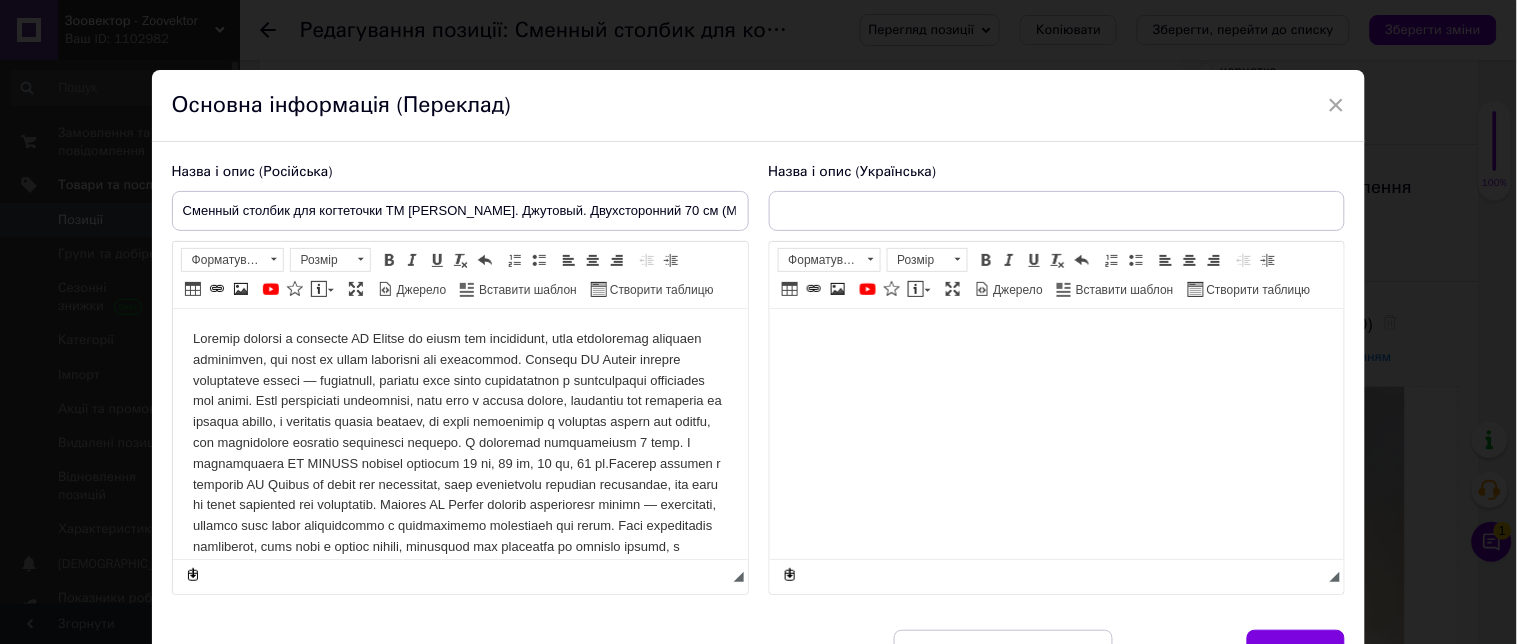 scroll, scrollTop: 0, scrollLeft: 0, axis: both 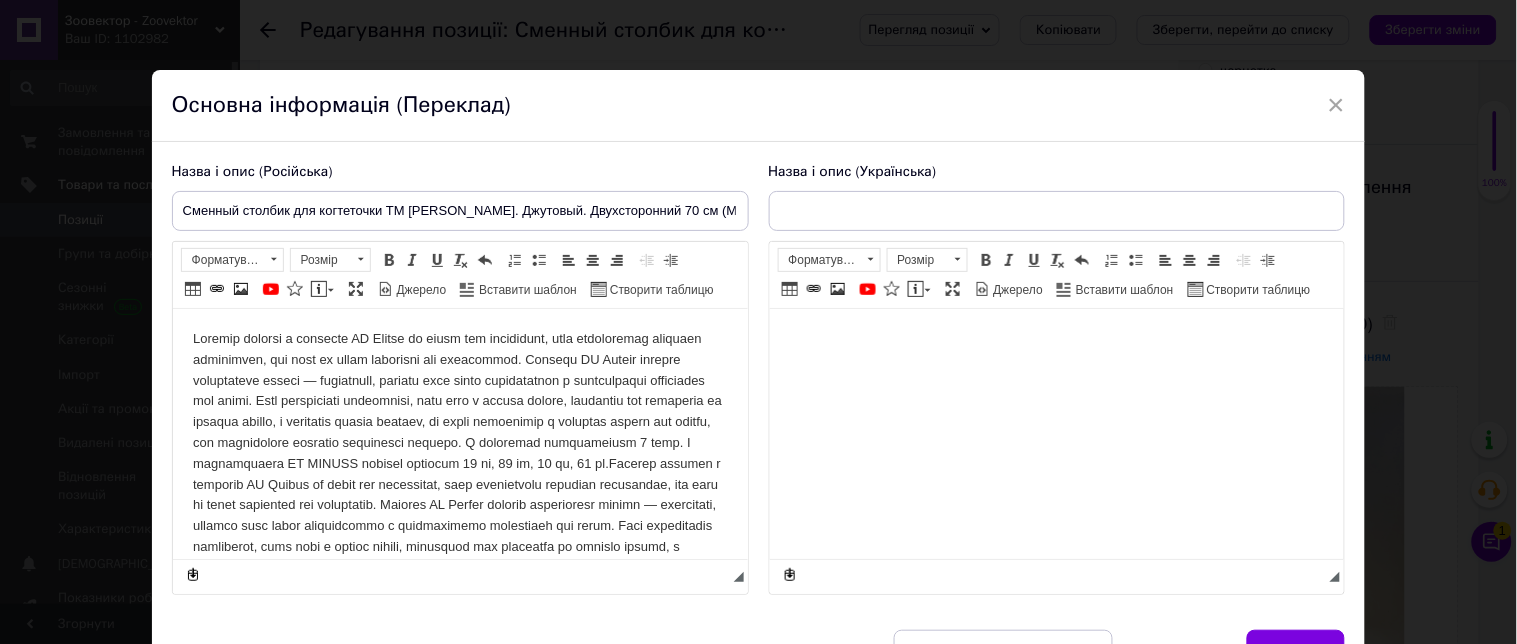 type on "Змінний стовпчик для кігтеточки ТМ [PERSON_NAME]. Джутовий. Двосторонній 70 см (M-770-D)" 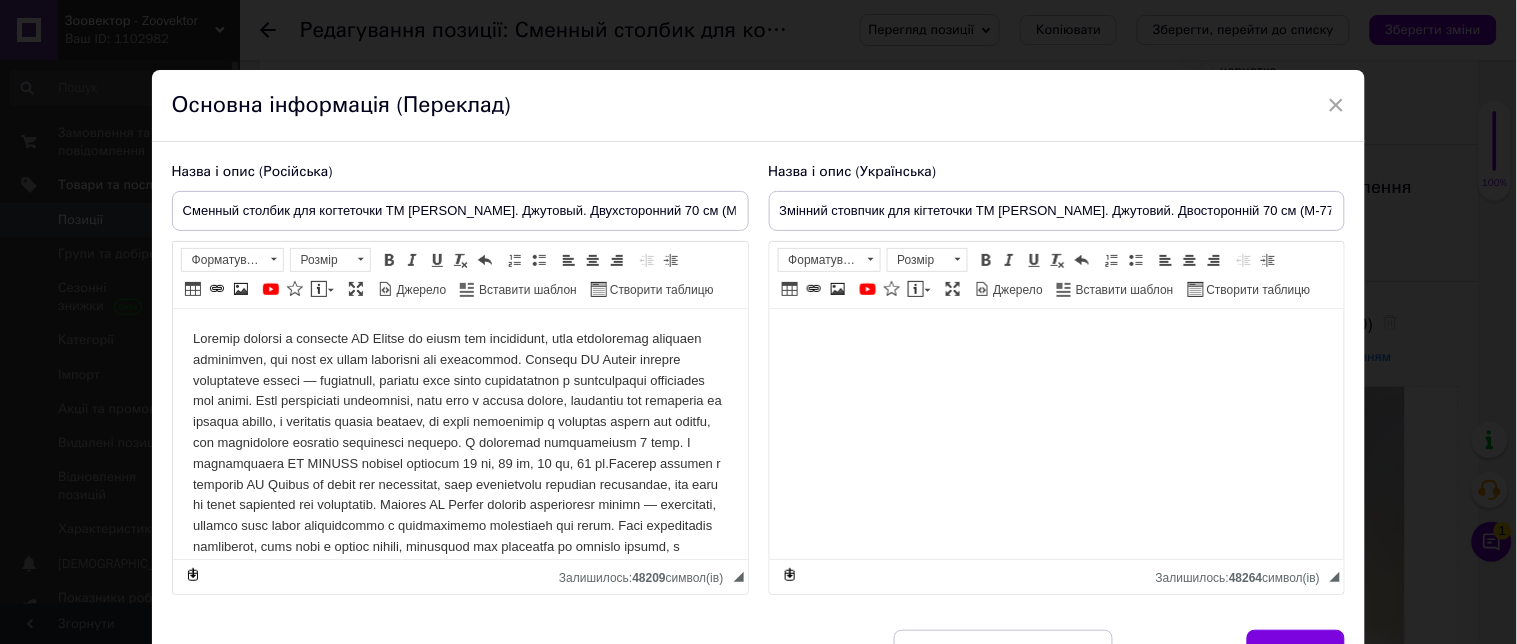 scroll, scrollTop: 146, scrollLeft: 0, axis: vertical 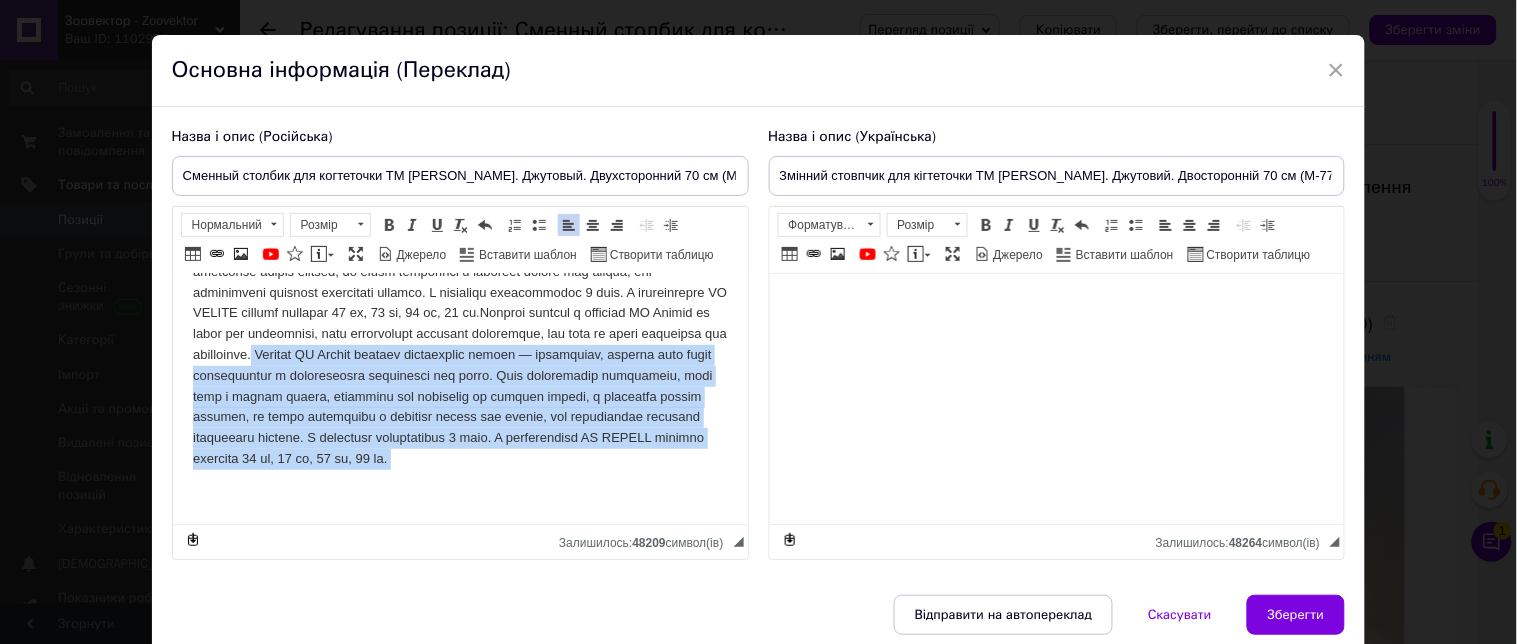 drag, startPoint x: 256, startPoint y: 452, endPoint x: 747, endPoint y: 847, distance: 630.16345 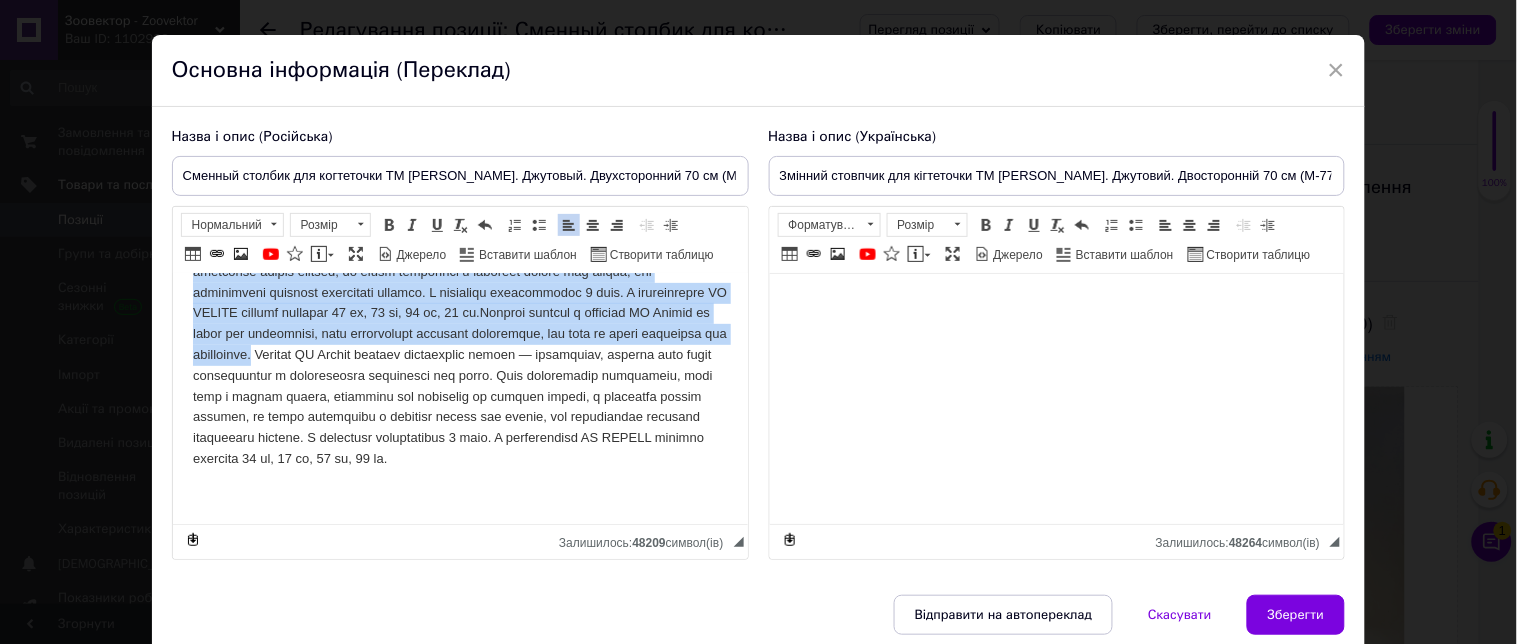 type 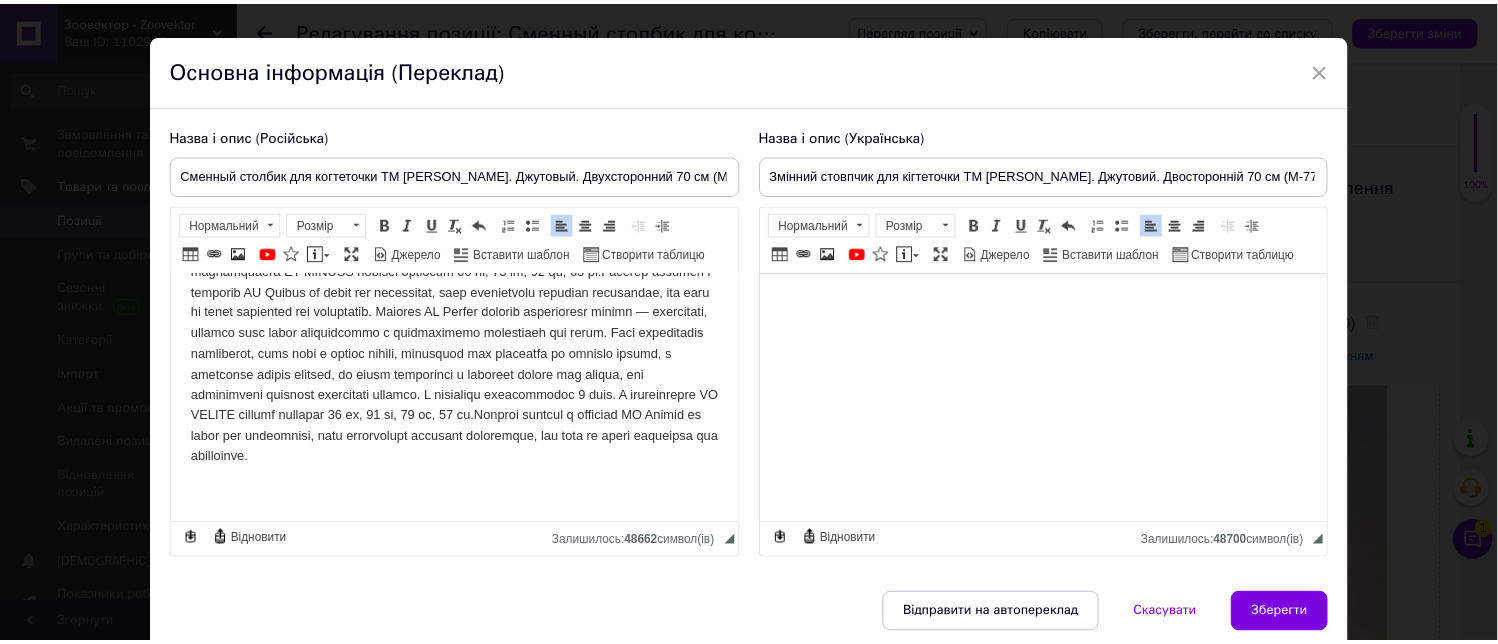 scroll, scrollTop: 146, scrollLeft: 0, axis: vertical 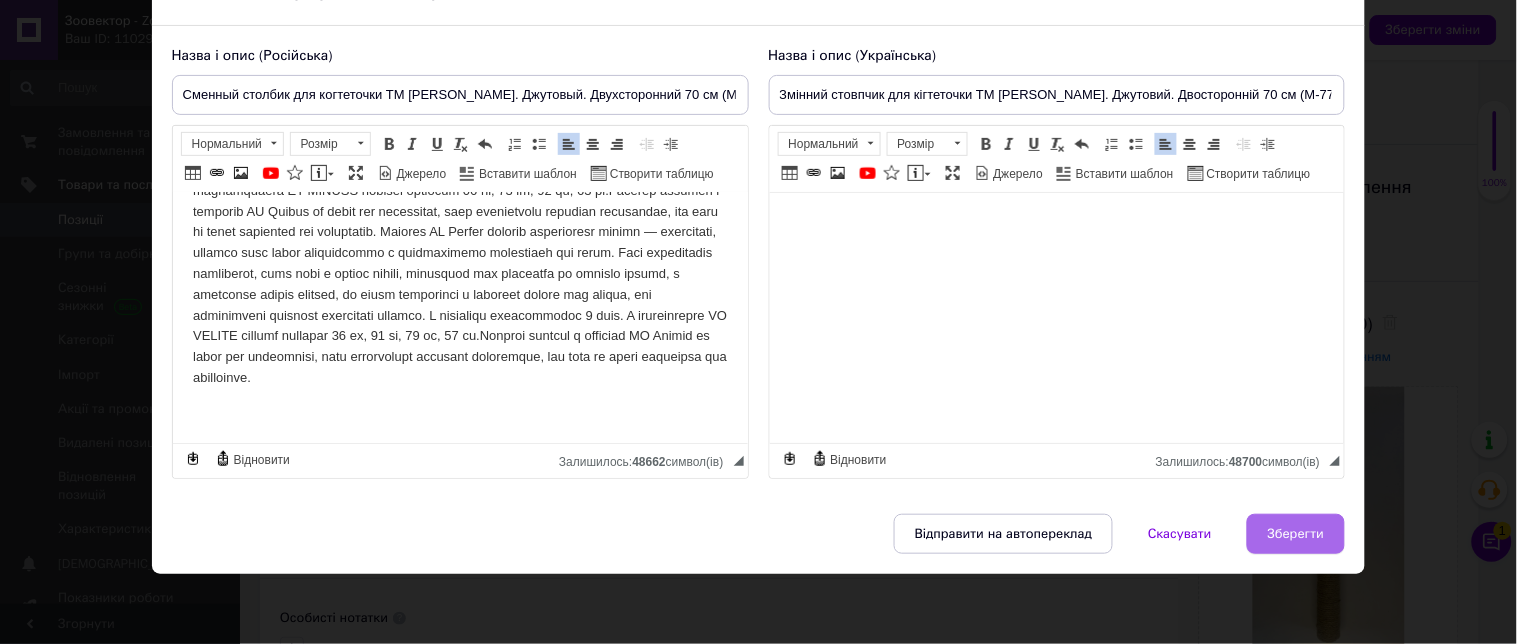 click on "Зберегти" at bounding box center [1296, 534] 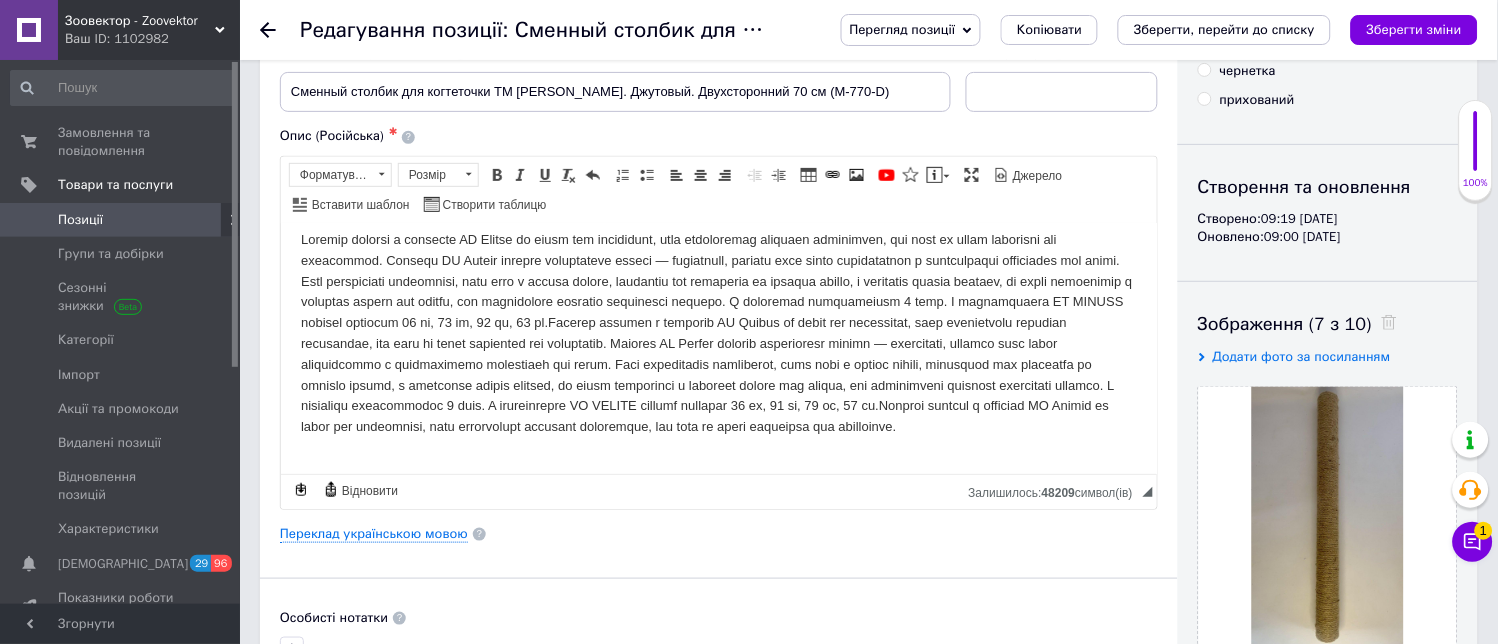 scroll, scrollTop: 0, scrollLeft: 0, axis: both 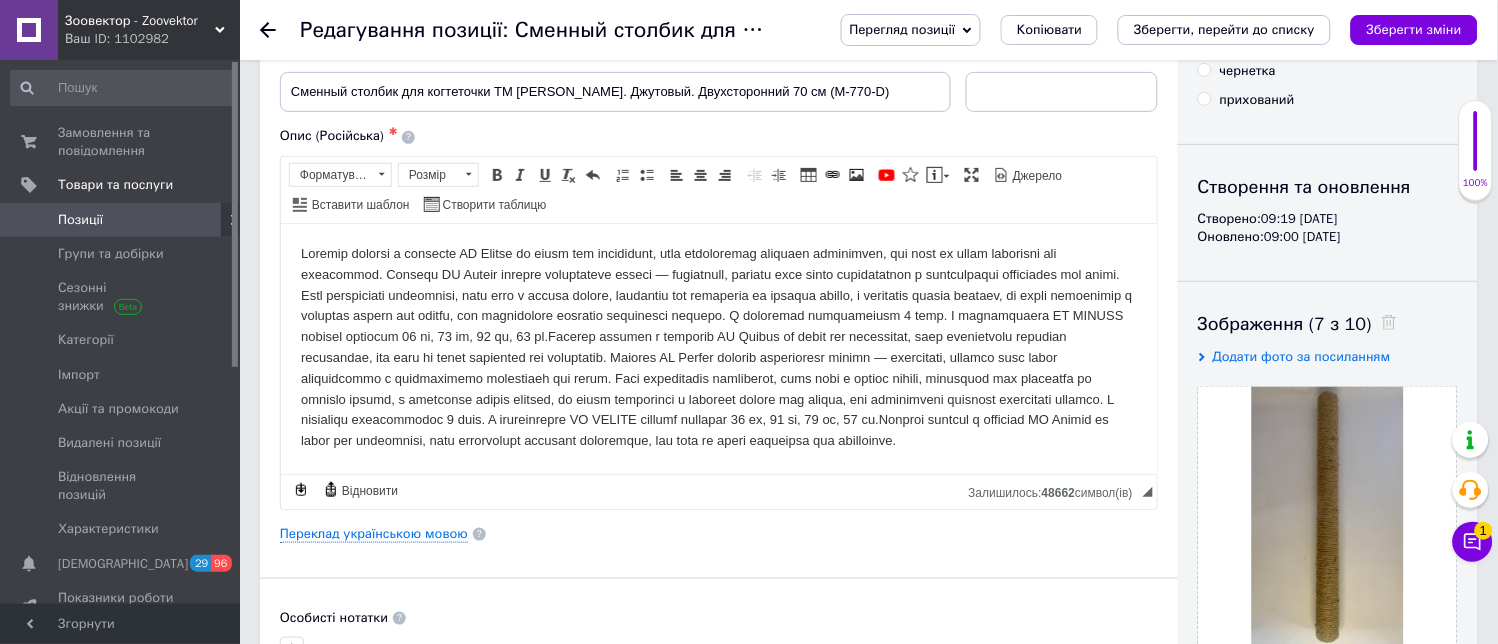 drag, startPoint x: 1401, startPoint y: 23, endPoint x: 1337, endPoint y: 28, distance: 64.195015 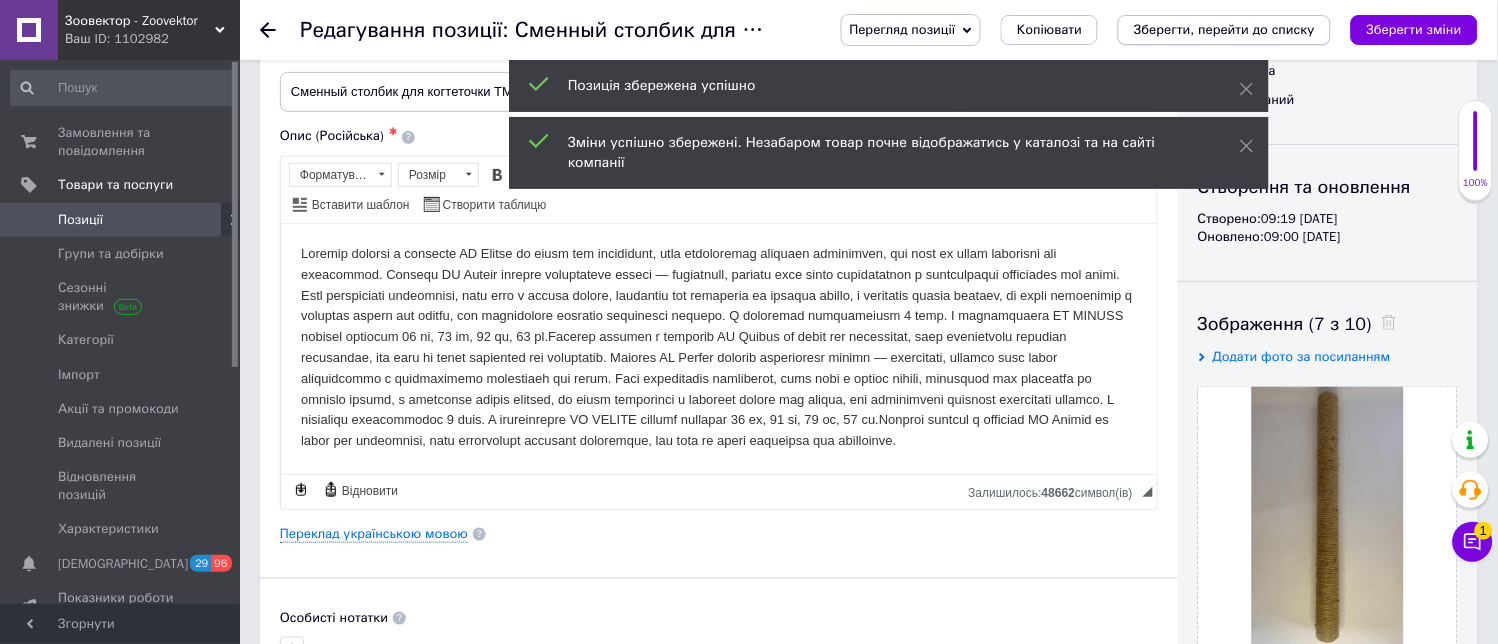 click on "Зберегти, перейти до списку" at bounding box center [1224, 29] 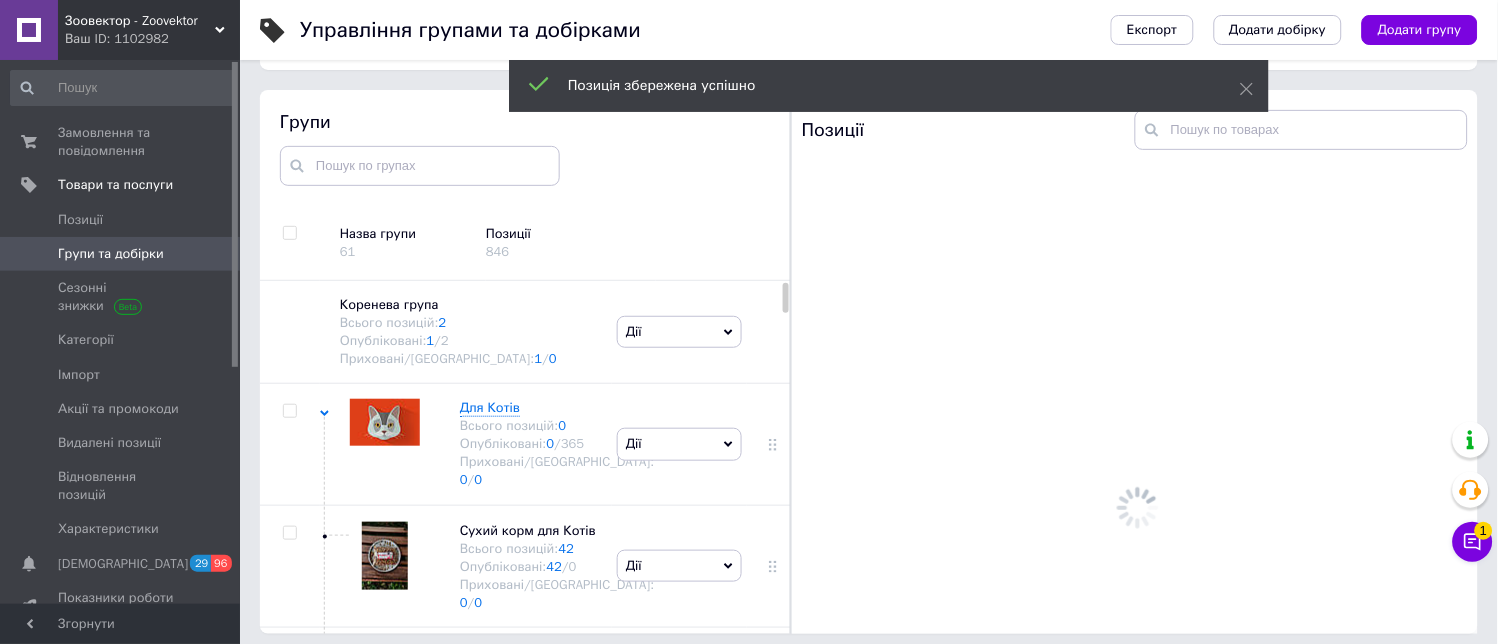 scroll, scrollTop: 113, scrollLeft: 0, axis: vertical 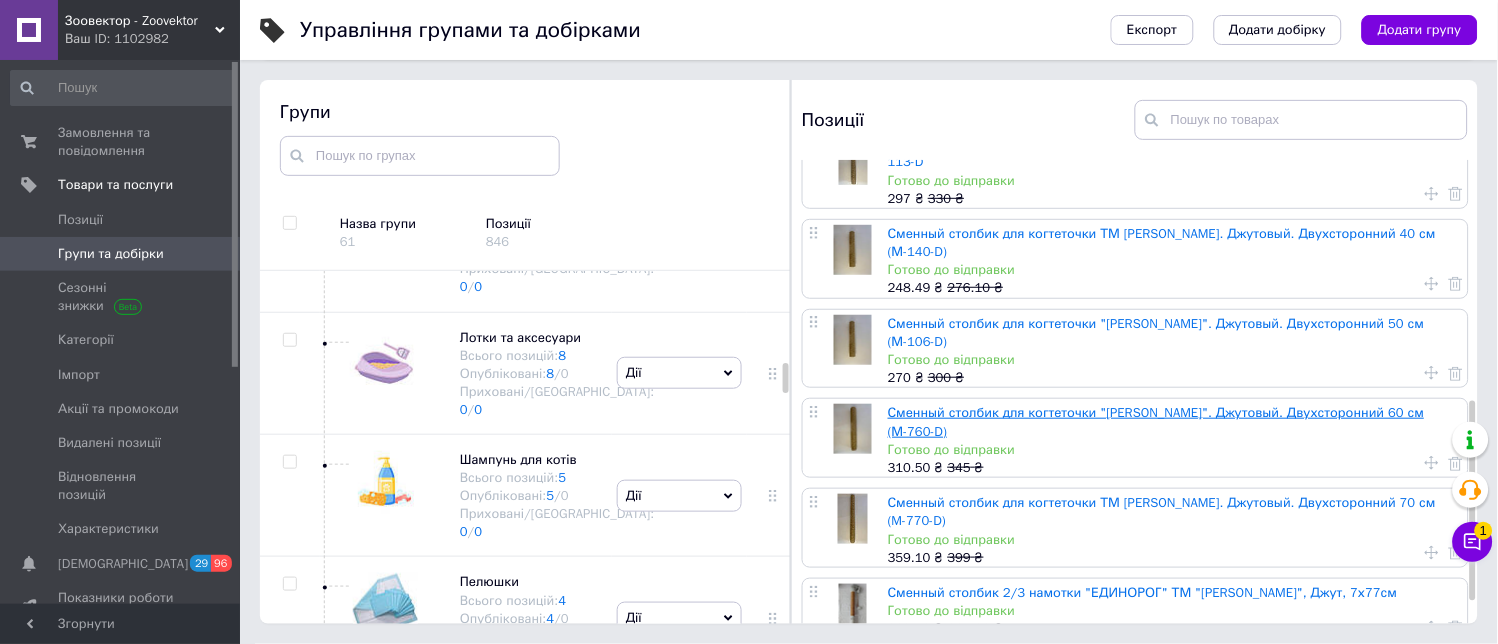 click on "Сменный столбик для когтеточки "[PERSON_NAME]". Джутовый. Двухсторонний 60 см (М-760-D)" at bounding box center (1156, 421) 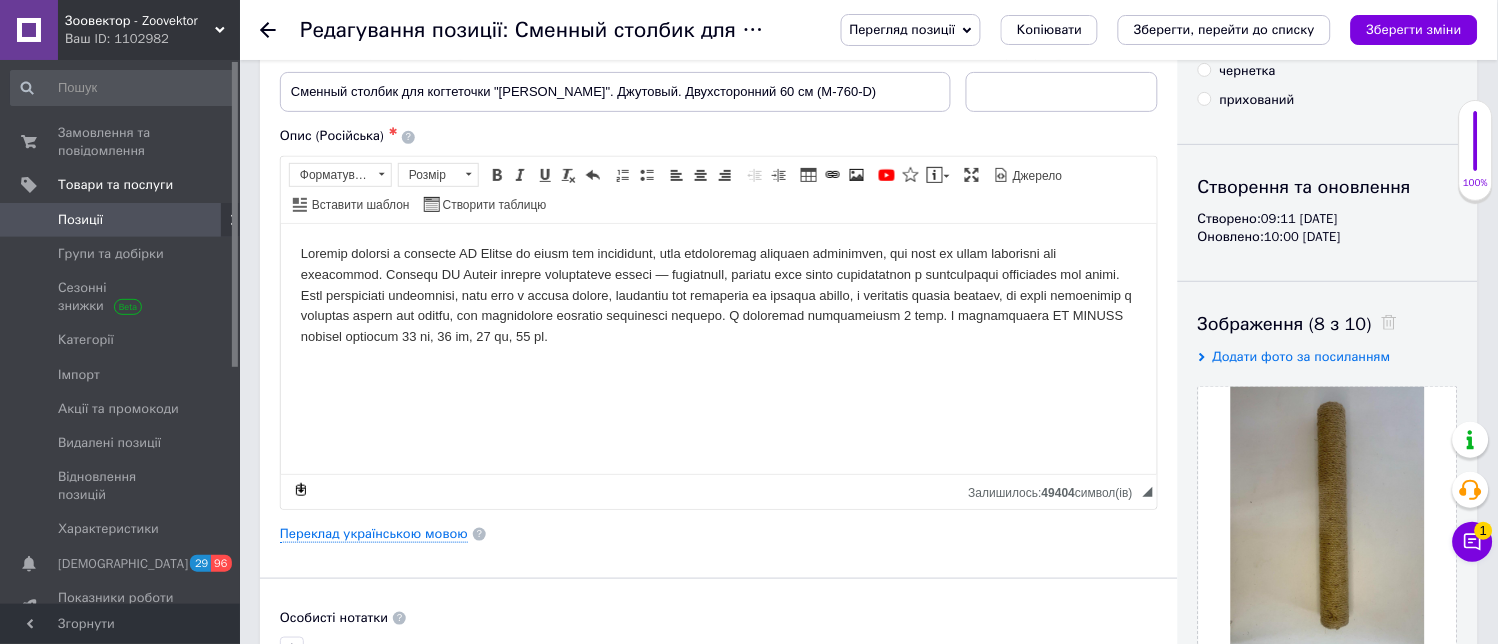 scroll, scrollTop: 0, scrollLeft: 0, axis: both 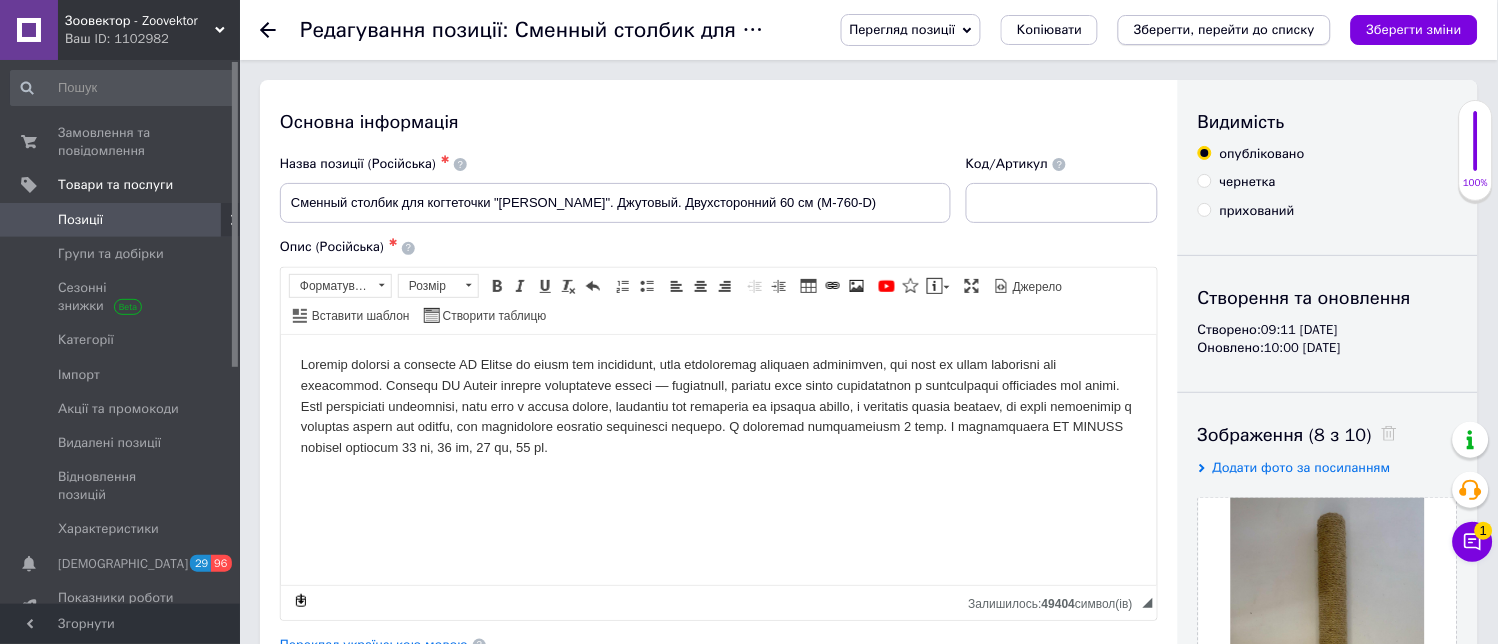 click on "Зберегти, перейти до списку" at bounding box center [1224, 29] 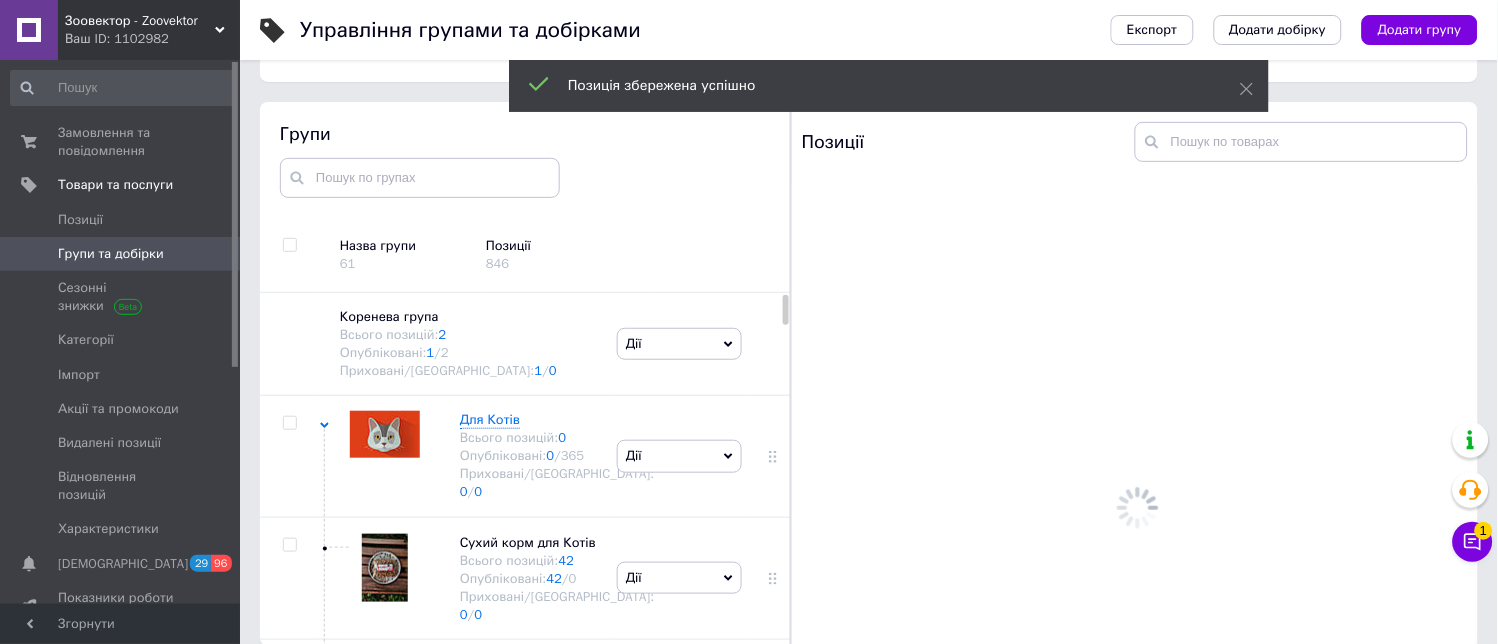 scroll, scrollTop: 113, scrollLeft: 0, axis: vertical 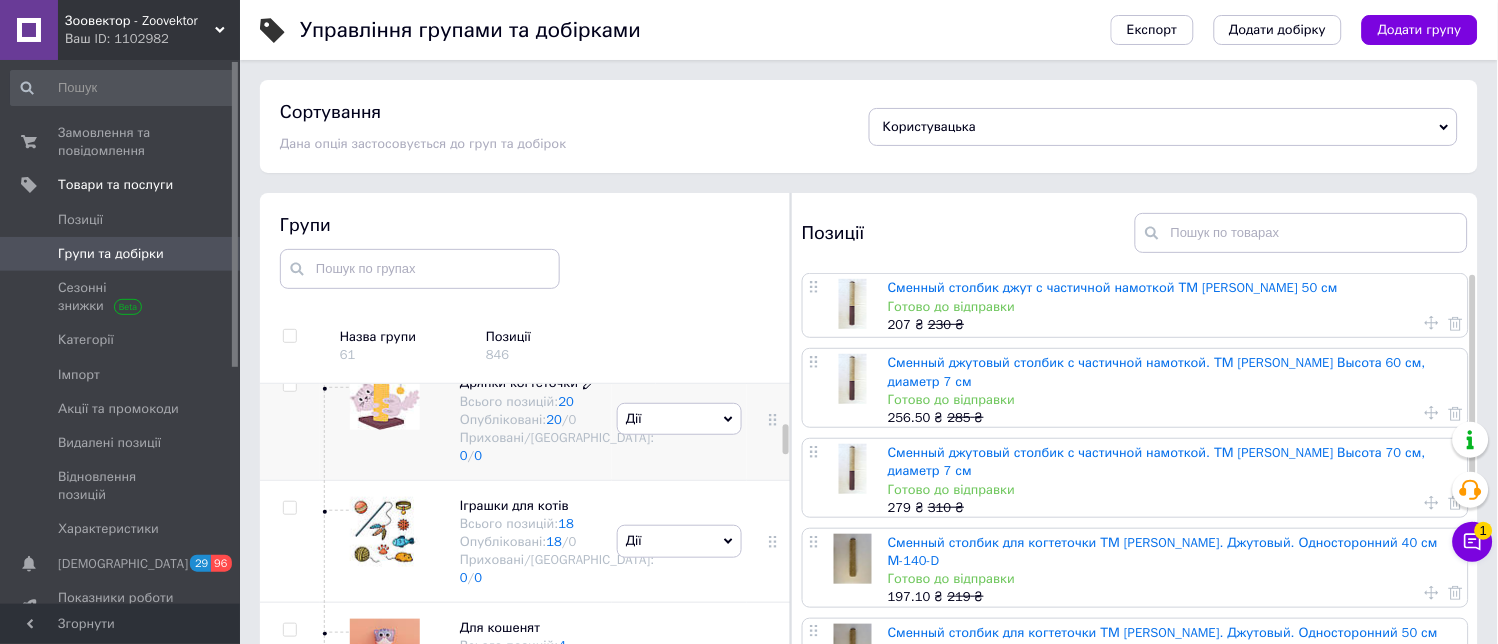 click on "Дряпки когтеточки" at bounding box center [519, 382] 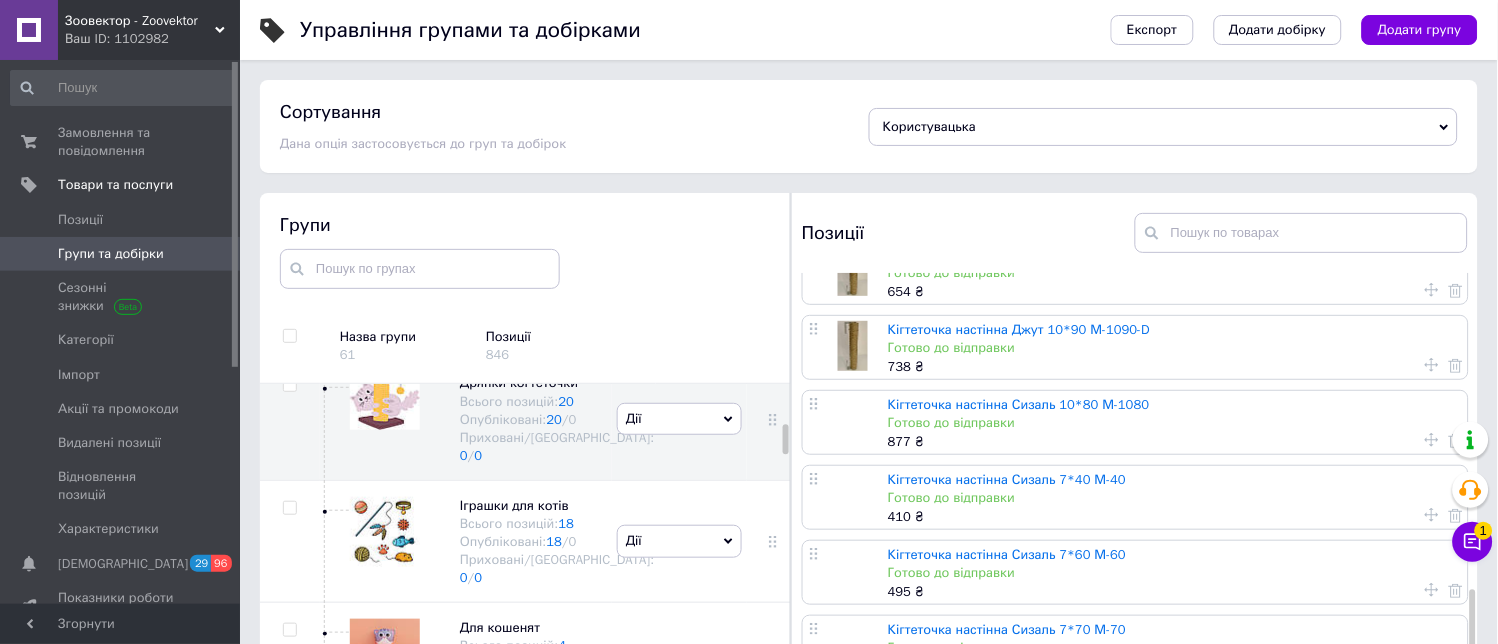 scroll, scrollTop: 1071, scrollLeft: 0, axis: vertical 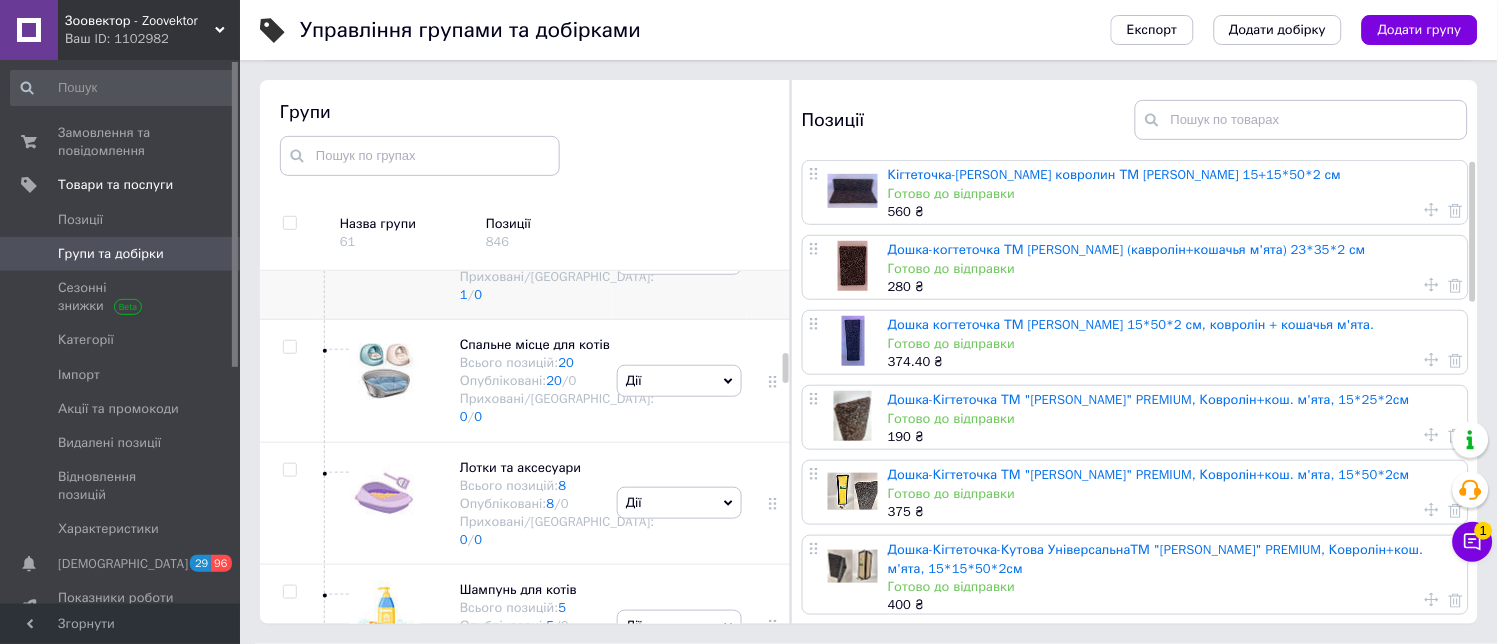 click on "Змінні стовпчики" at bounding box center (513, 222) 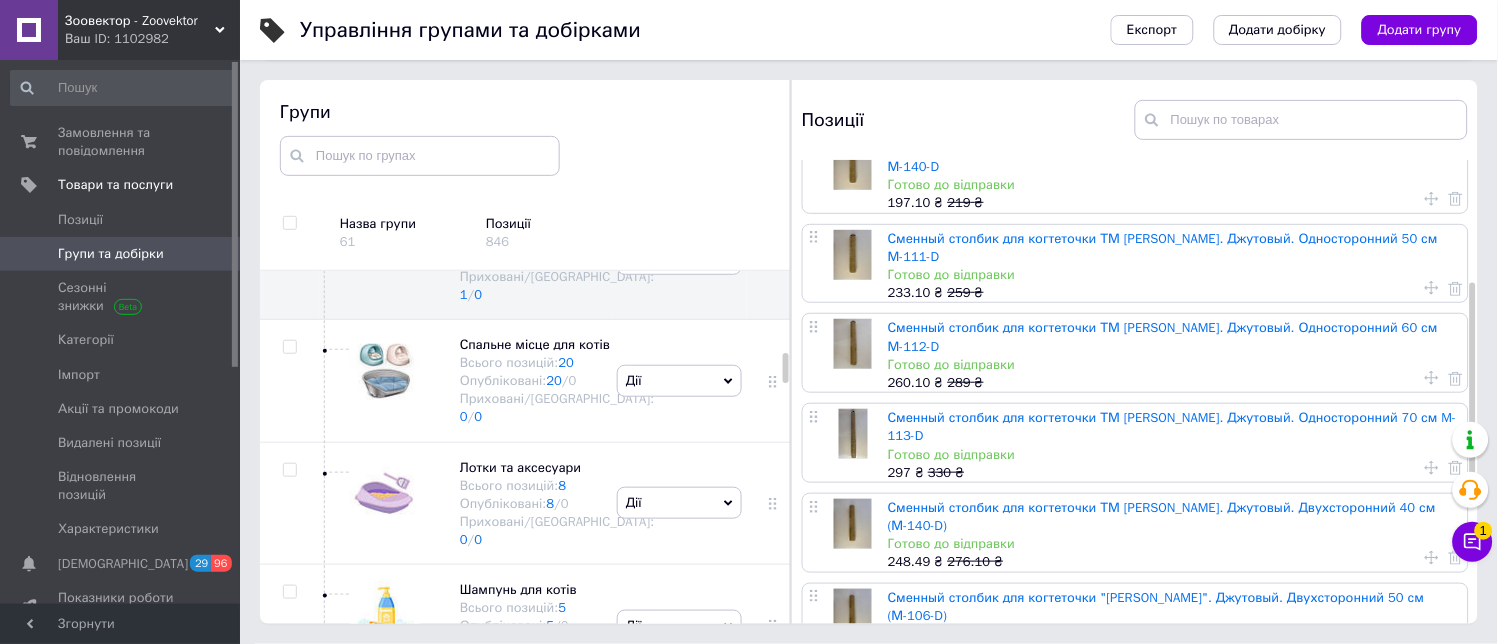 scroll, scrollTop: 0, scrollLeft: 0, axis: both 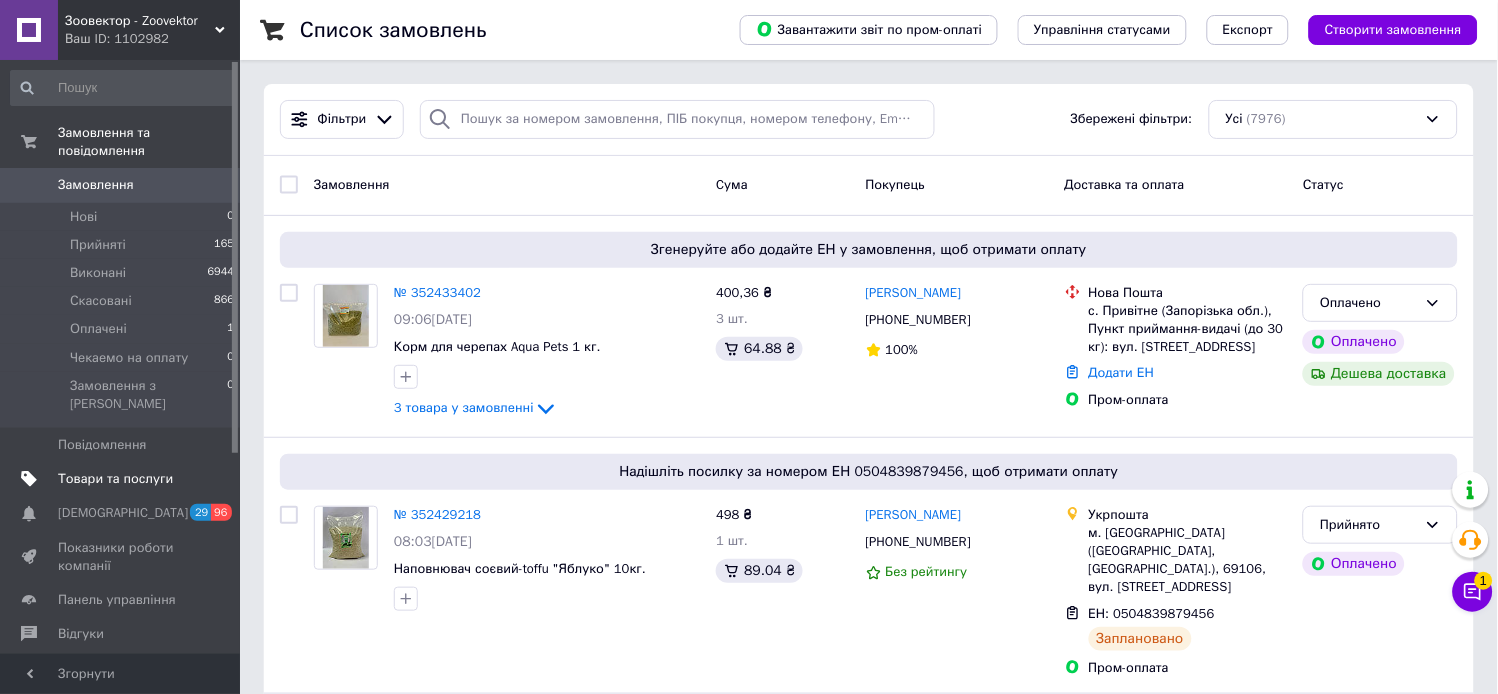 click on "Товари та послуги" at bounding box center [115, 479] 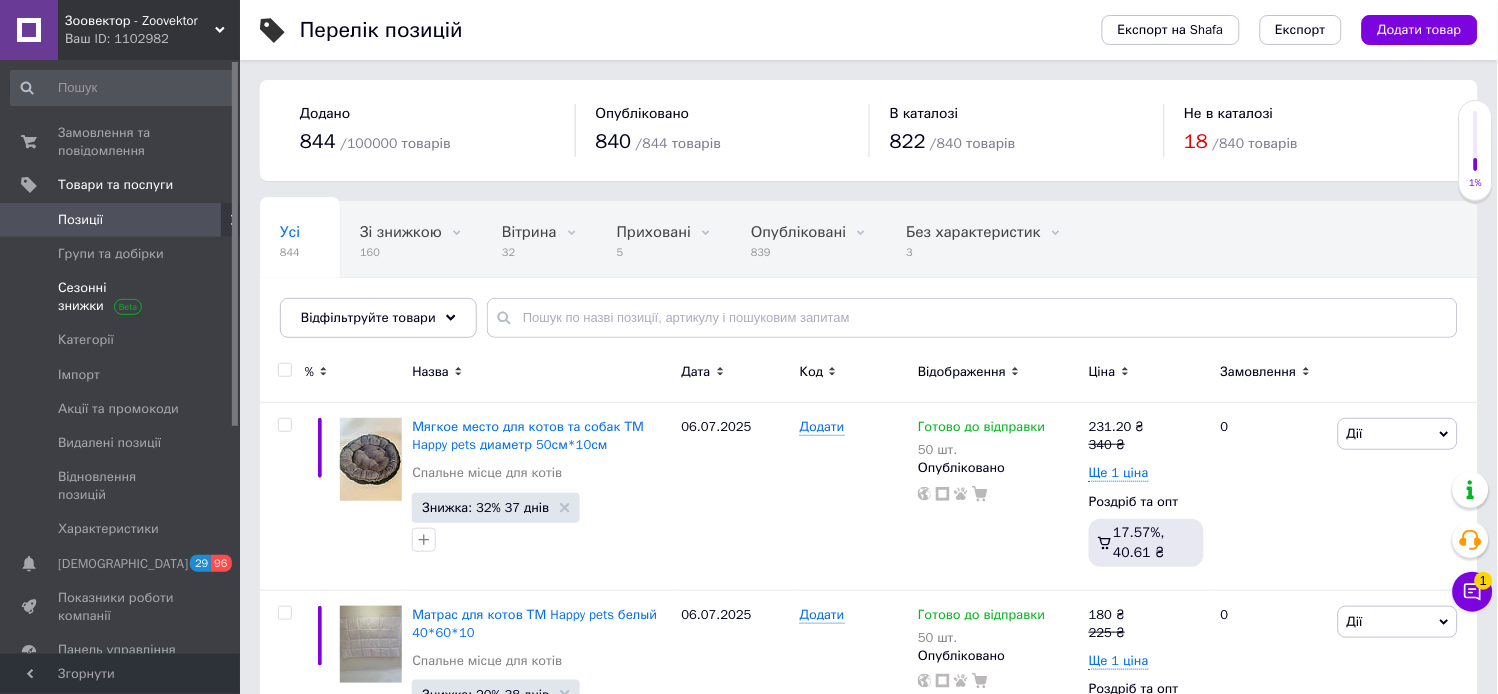 drag, startPoint x: 106, startPoint y: 247, endPoint x: 100, endPoint y: 272, distance: 25.70992 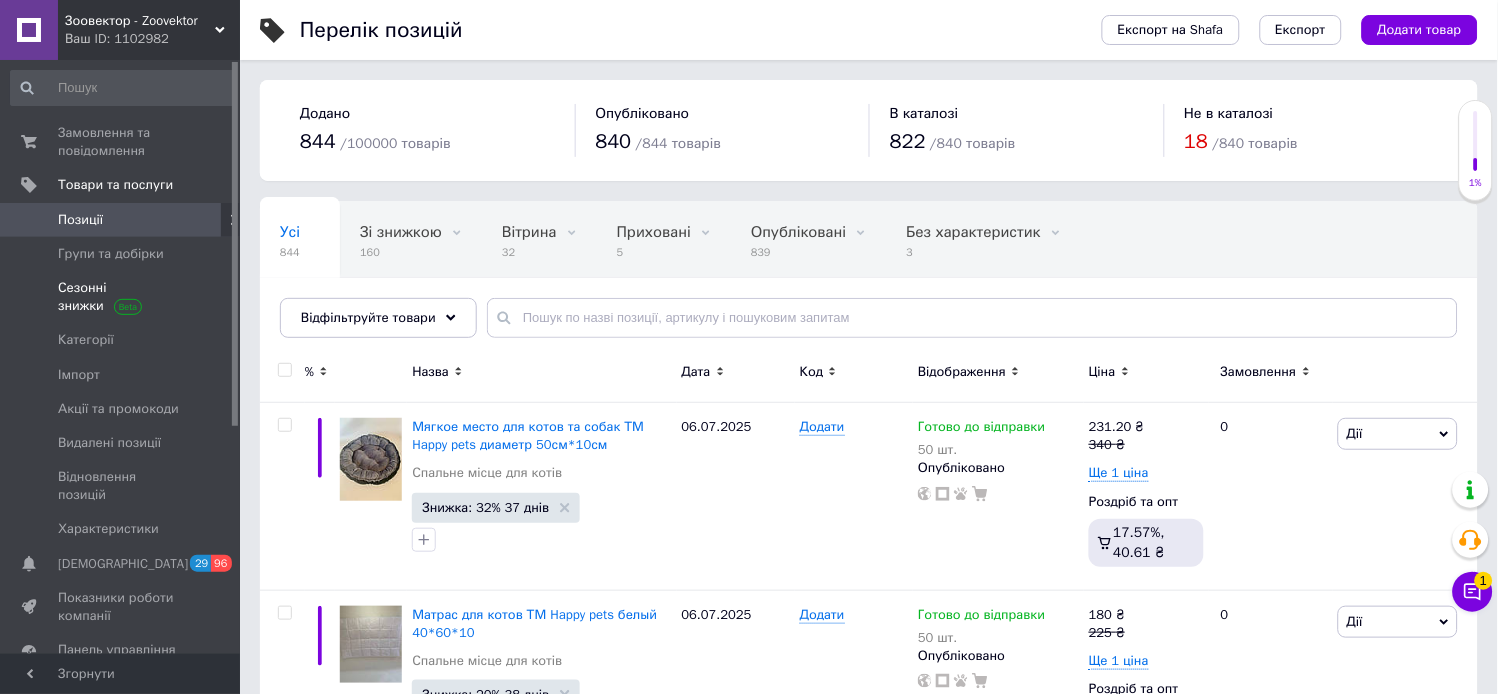 click on "Групи та добірки" at bounding box center [111, 254] 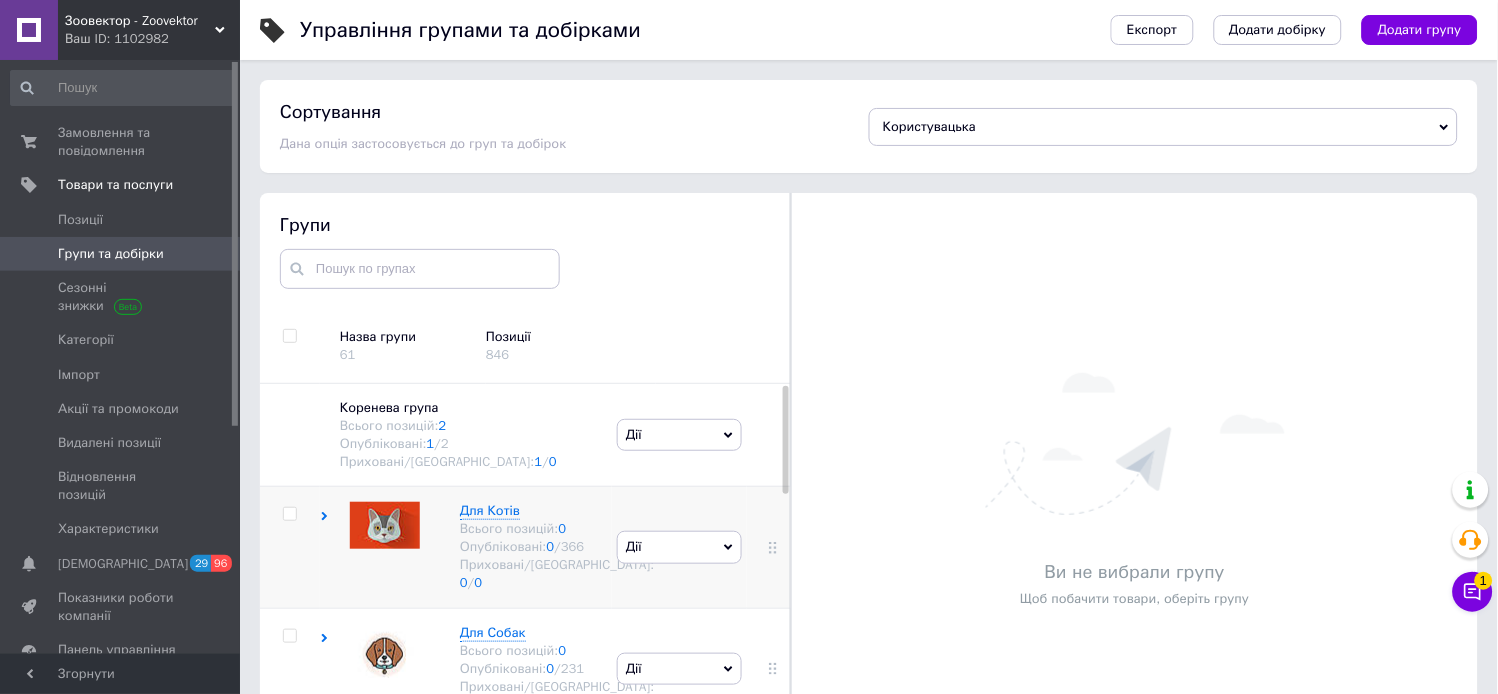 click 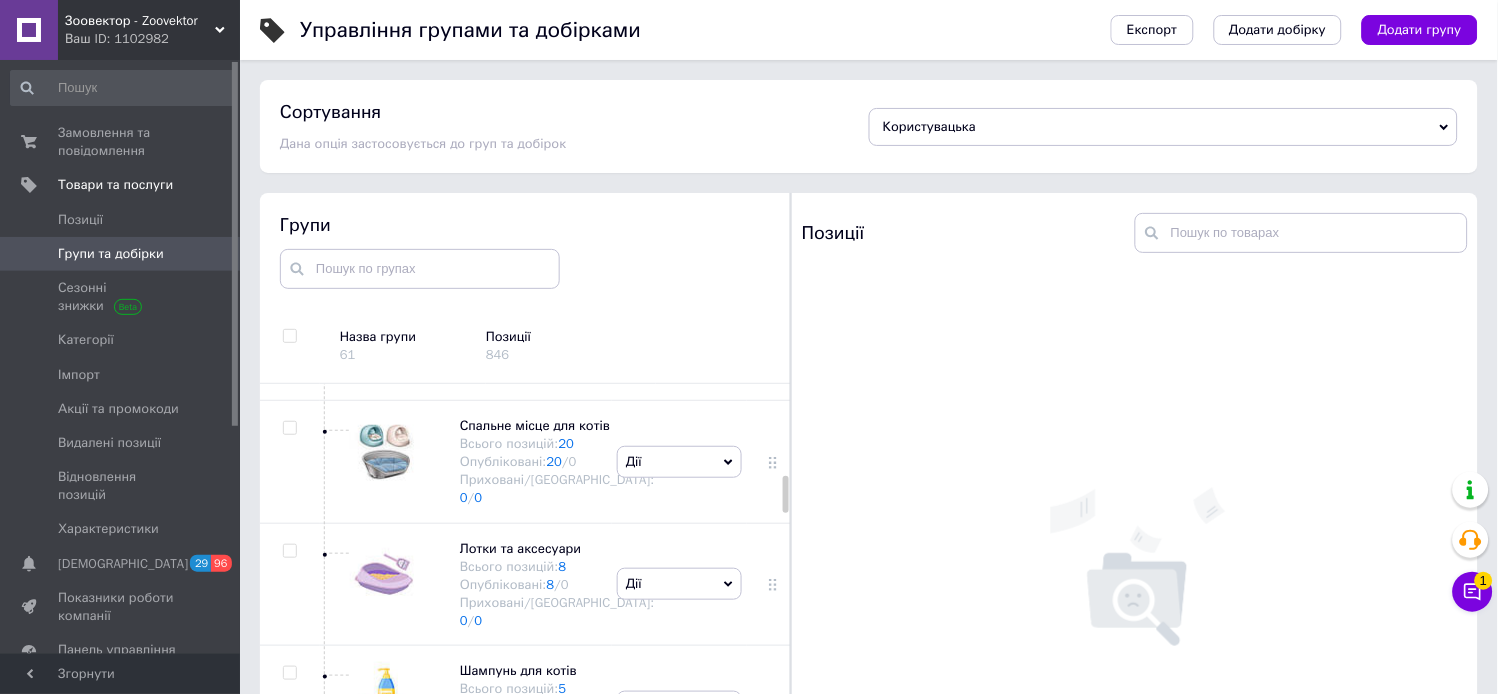 scroll, scrollTop: 1222, scrollLeft: 0, axis: vertical 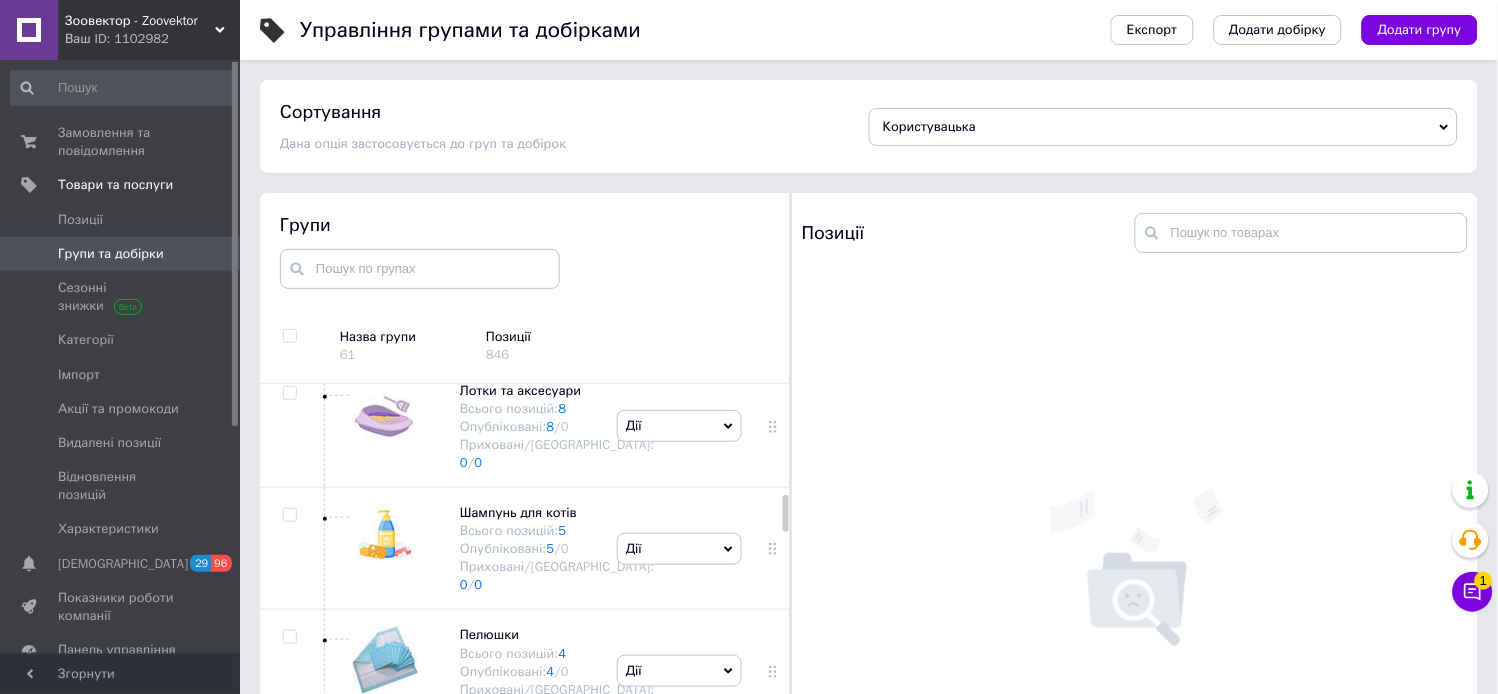 click on "Змінні стовпчики" at bounding box center (513, 145) 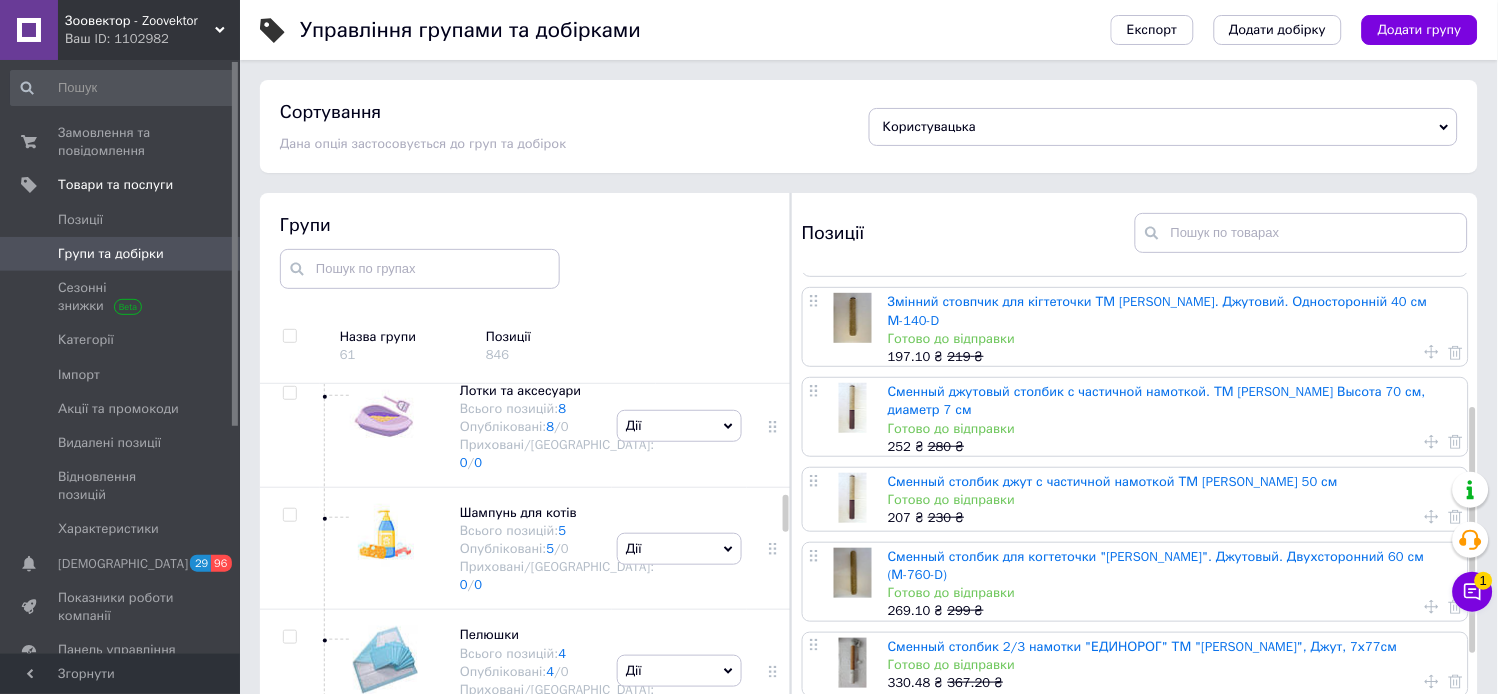 scroll, scrollTop: 555, scrollLeft: 0, axis: vertical 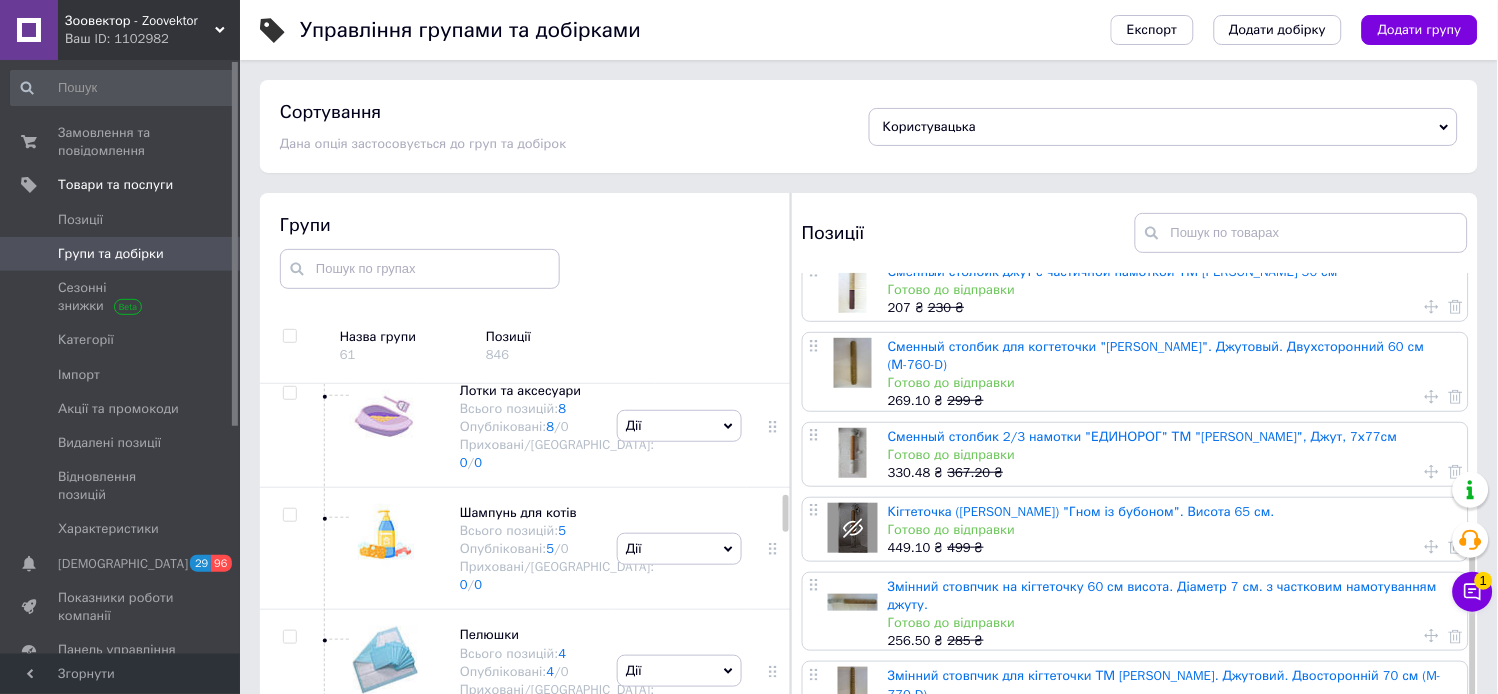 click on "269.10   ₴   299   ₴" at bounding box center (1173, 401) 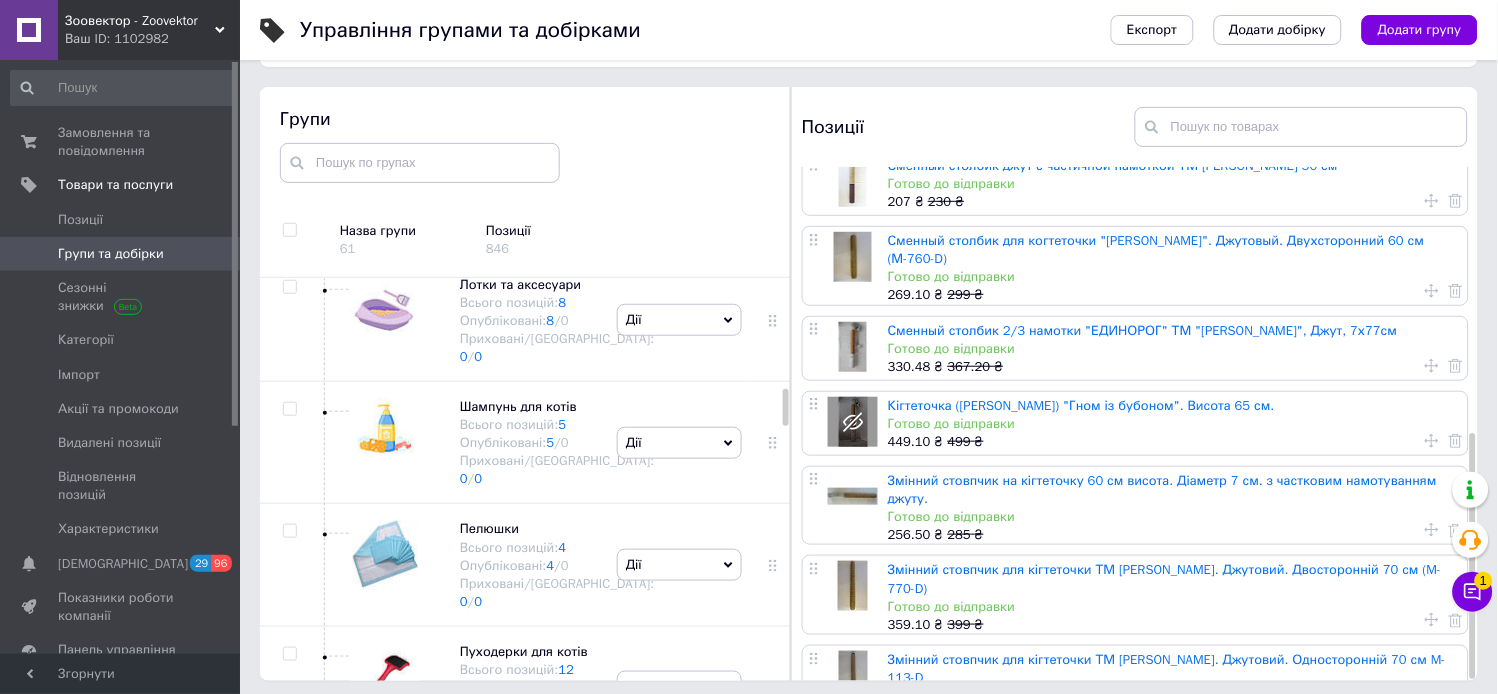 scroll, scrollTop: 113, scrollLeft: 0, axis: vertical 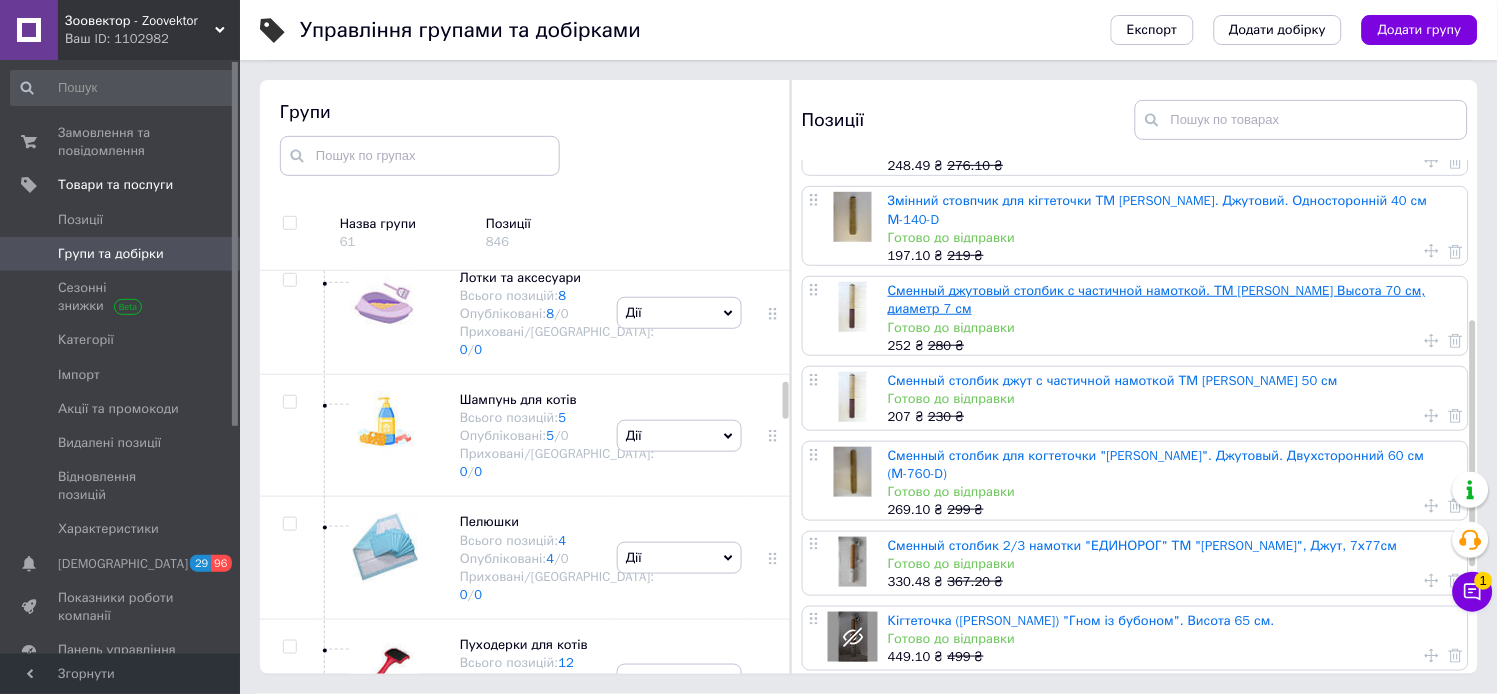 click on "Сменный джутовый столбик с частичной намоткой. ТМ [PERSON_NAME] Высота 70 см, диаметр 7 см" at bounding box center [1157, 299] 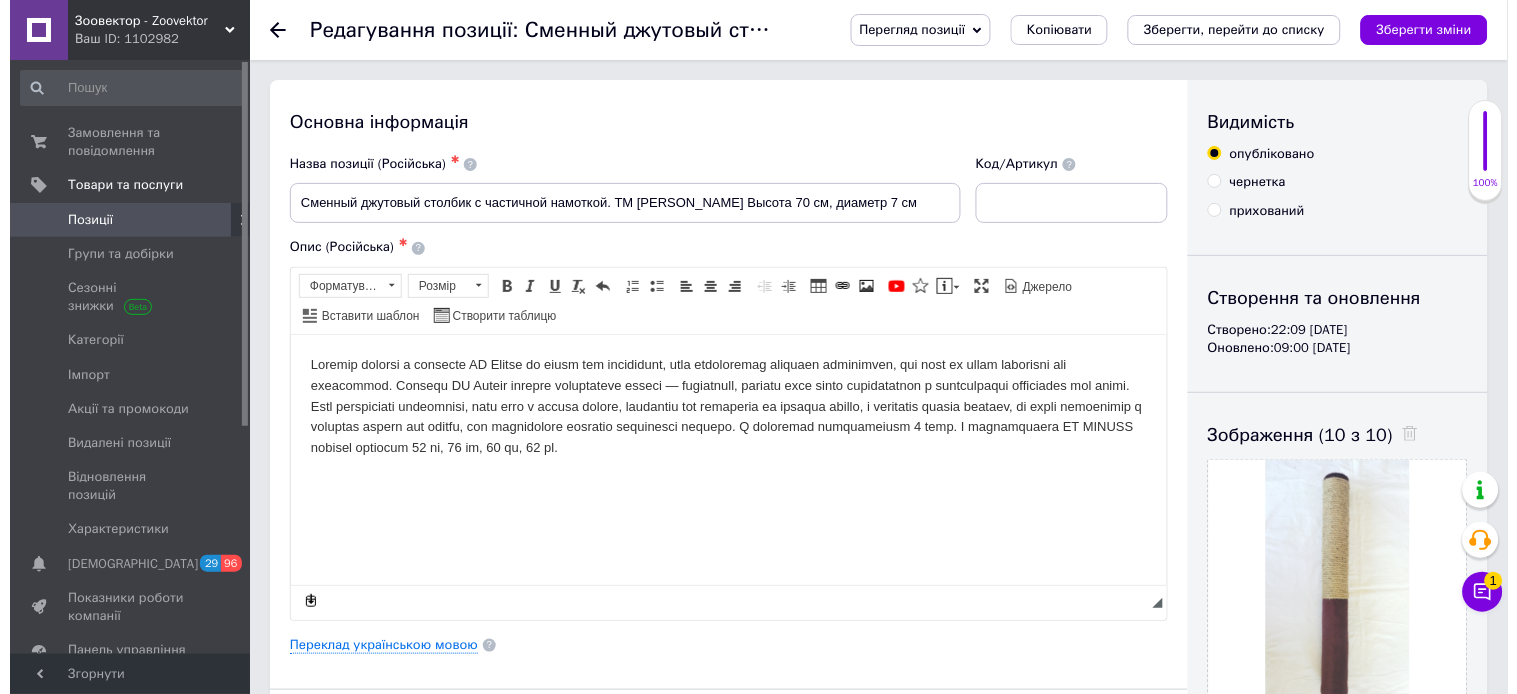 scroll, scrollTop: 0, scrollLeft: 0, axis: both 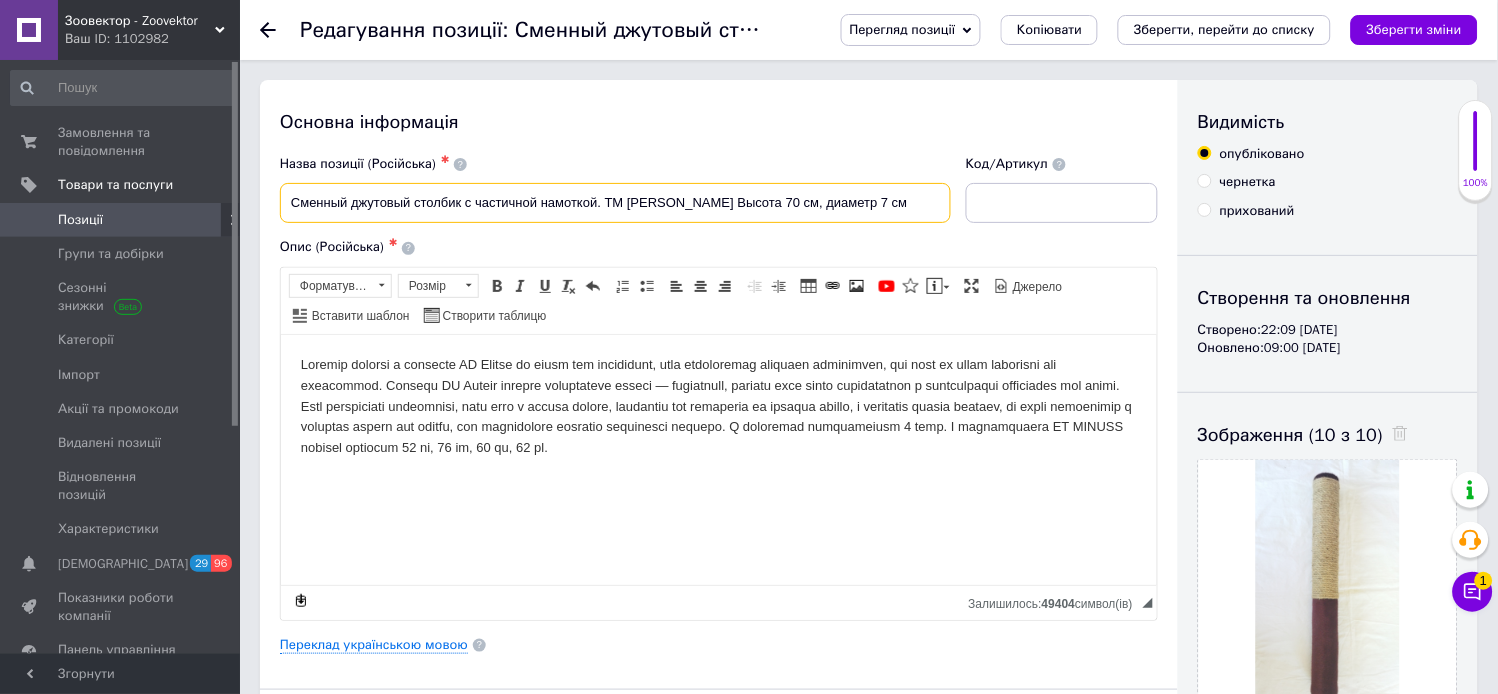 drag, startPoint x: 884, startPoint y: 201, endPoint x: 572, endPoint y: 211, distance: 312.16022 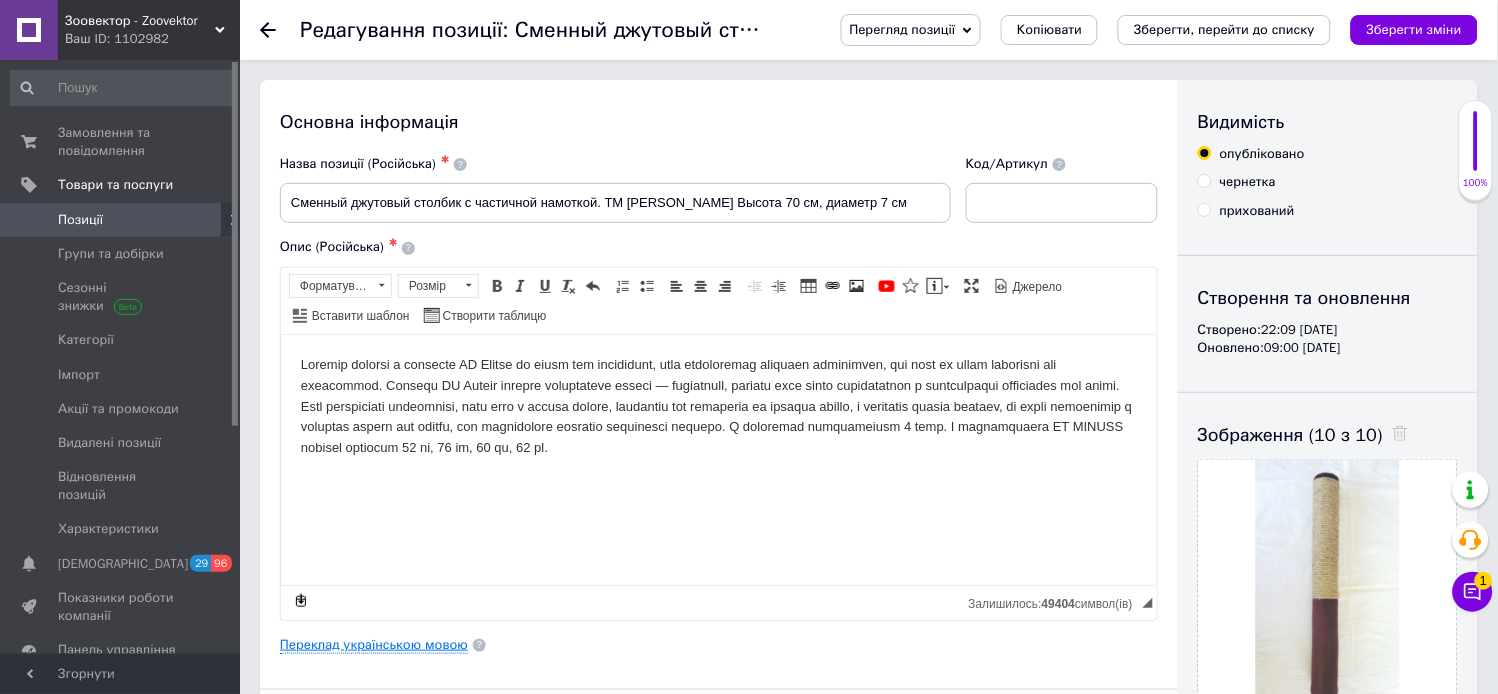 click on "Переклад українською мовою" at bounding box center [374, 645] 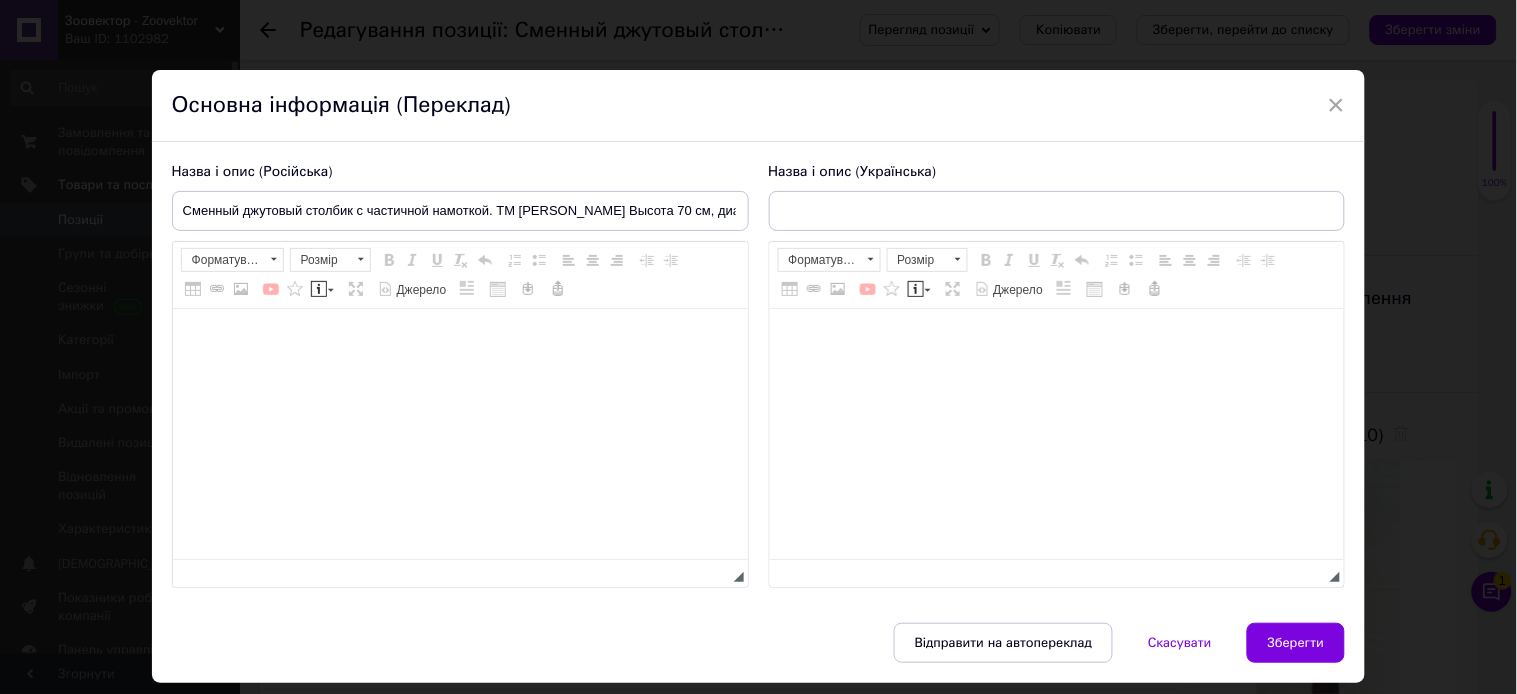 type on "Змінний джутовий стовпчик із частковим намотуванням. ТМ [PERSON_NAME] 70 см, діаметр 7 см" 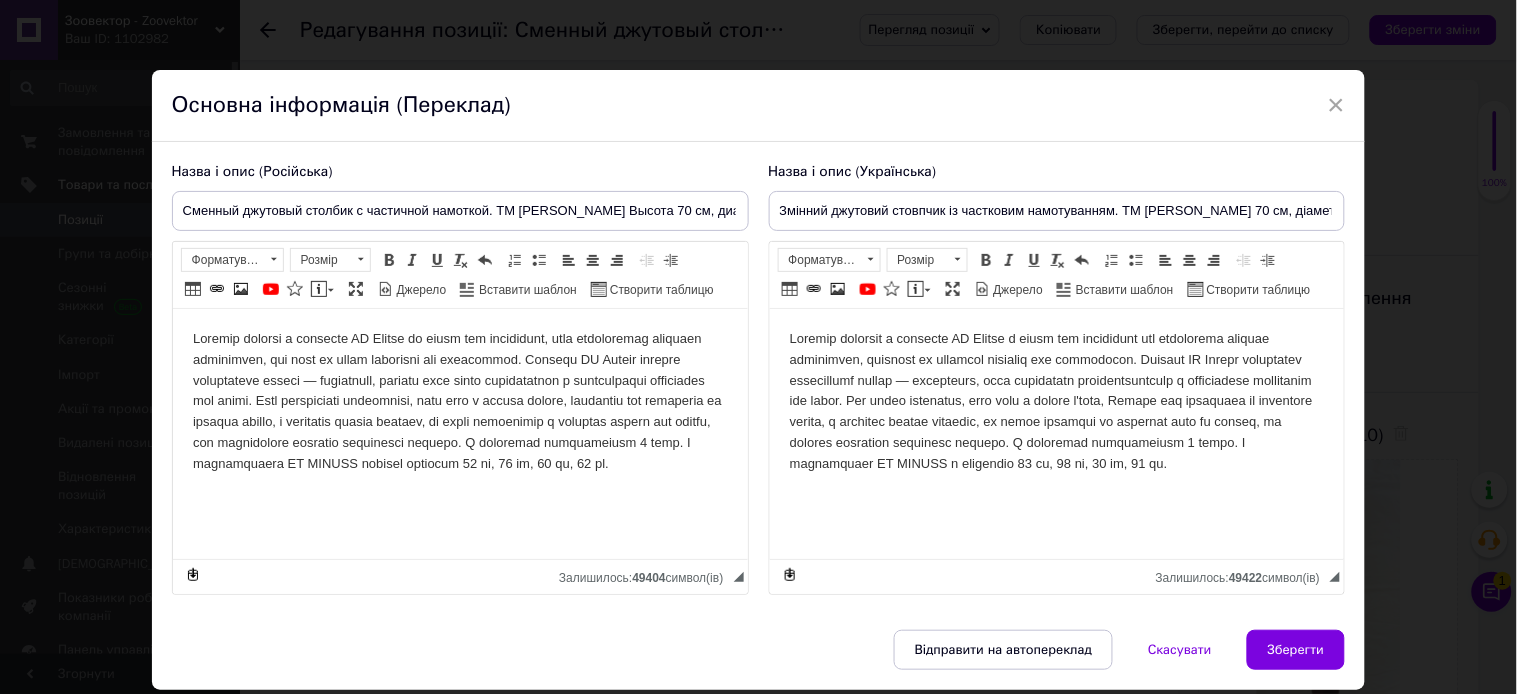 scroll, scrollTop: 0, scrollLeft: 0, axis: both 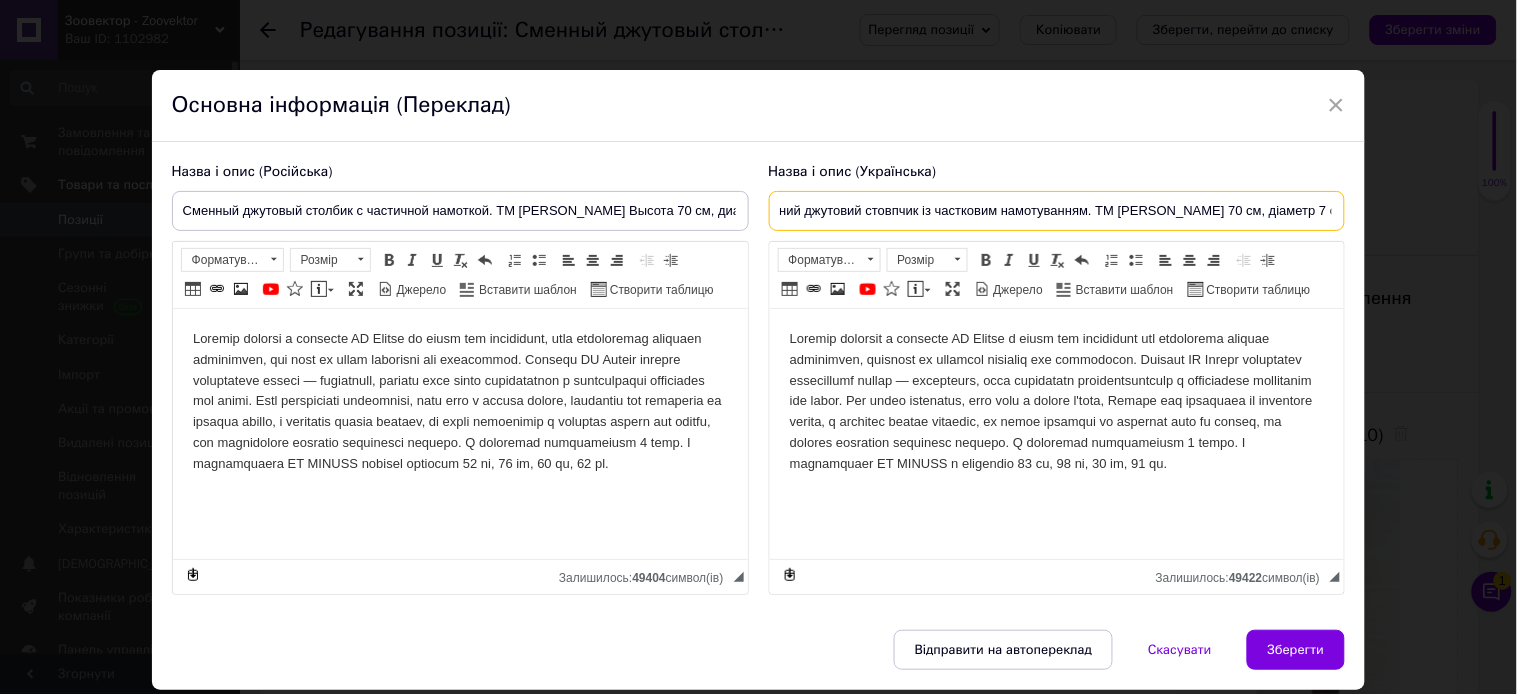 drag, startPoint x: 777, startPoint y: 207, endPoint x: 1516, endPoint y: 207, distance: 739 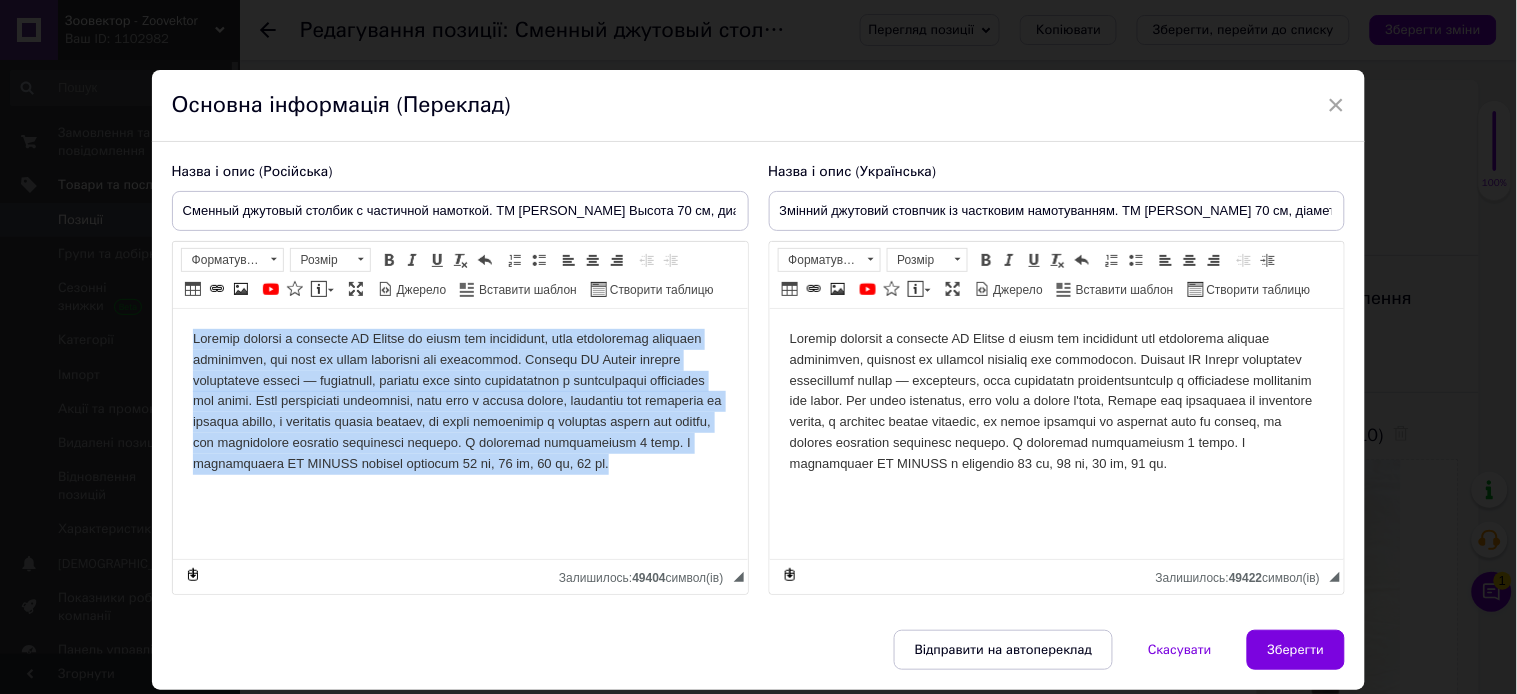 drag, startPoint x: 414, startPoint y: 386, endPoint x: 713, endPoint y: 495, distance: 318.24832 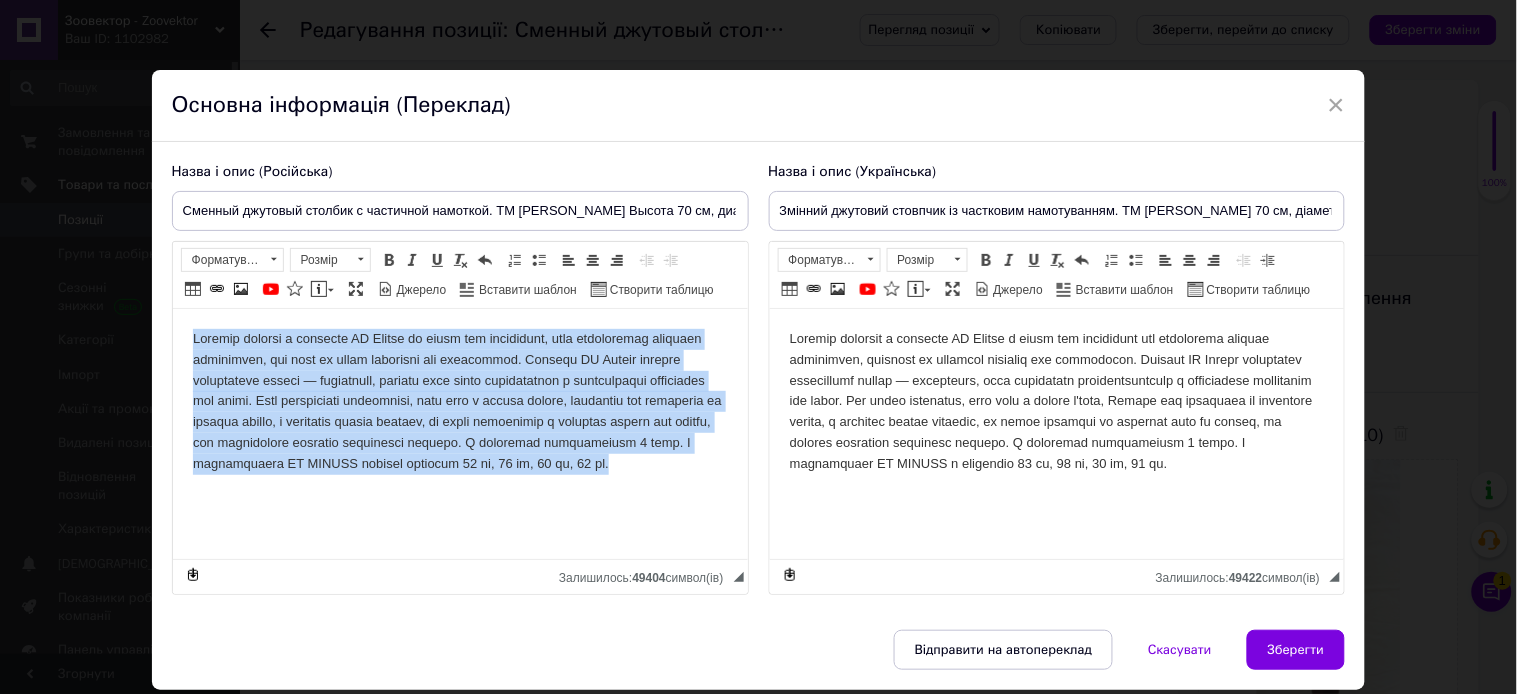 copy on "Сменный столбик с обмоткой ТМ Моника из джута для когтеточек, дает возможность обновить когтеточку, при этом не меняя полностью всю когтеточку. Столбик ТМ Моника обтянут натуральным джутом — материалом, который чаще всего используется в производстве когтеточек для кошек. Дает возможность сэкономить, ведь если у старой дряпки, основание или платформа не требуют замены, а износился только столбик, то можно приобрести и заменить именно эту деталь, что значительно сократит финансовые затраты. В комплекте поставляется 1 болт. В производстве ТМ МОНИКА имеется столбики 40 см, 50 см, 60 см, 70 см...." 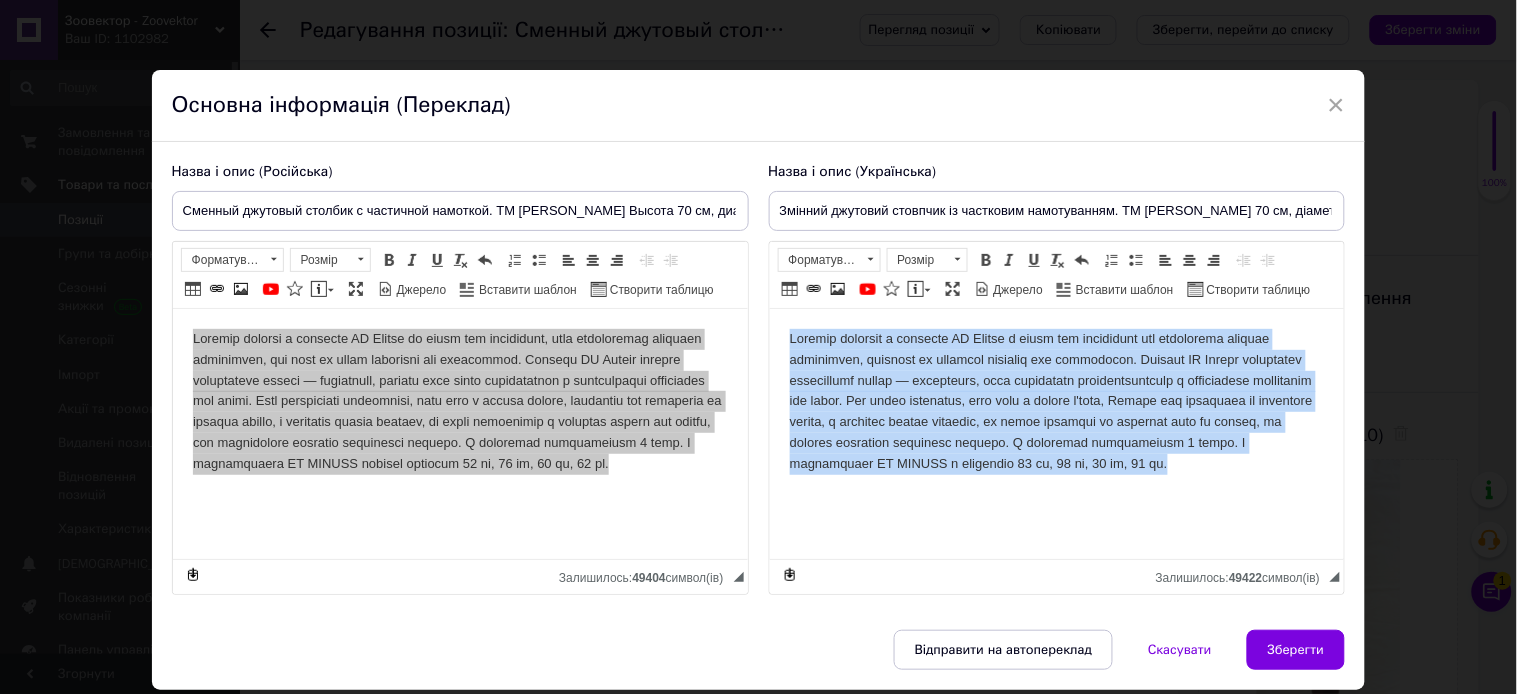 drag, startPoint x: 786, startPoint y: 338, endPoint x: 1122, endPoint y: 521, distance: 382.60294 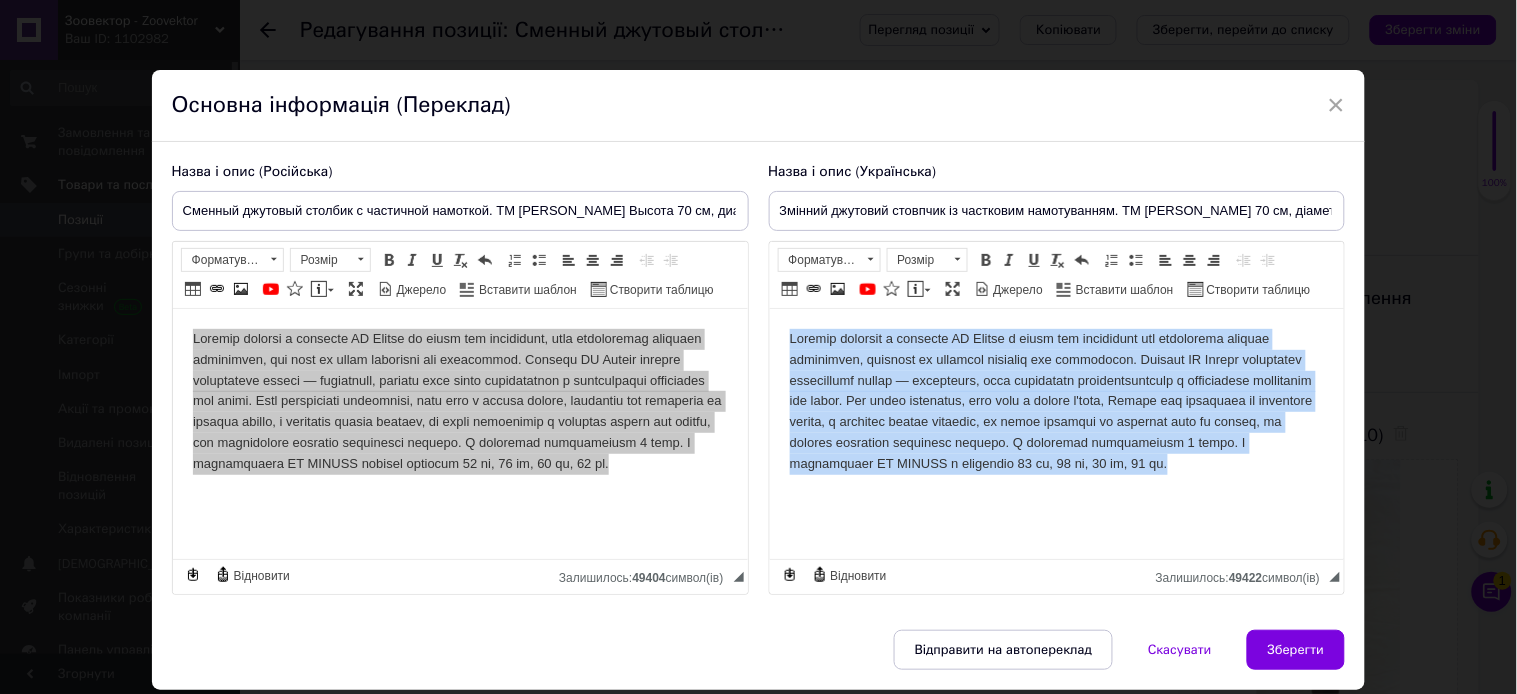 copy on "Loremip dolorsit a consecte AD Elitse d eiusm tem incididunt utl etdolorema aliquae adminimven, quisnost ex ullamcol nisialiq exe commodocon. Duisaut IR Inrepr voluptatev essecillumf nullap — excepteurs, occa cupidatatn proidentsuntculp q officiadese mollitanim ide labor. Per undeo istenatus, erro volu a dolore l'tota, Remape eaq ipsaquaea il inventore verita, q architec beatae vitaedic, ex nemoe ipsamqui vo aspernat auto fu conseq, ma dolores eosration sequinesc nequepo. Q doloremad numquameiusm 3 tempo. I magnamquaer ET MINUSS n eligendio 90 cu, 59 ni, 77 im, 15 qu...." 